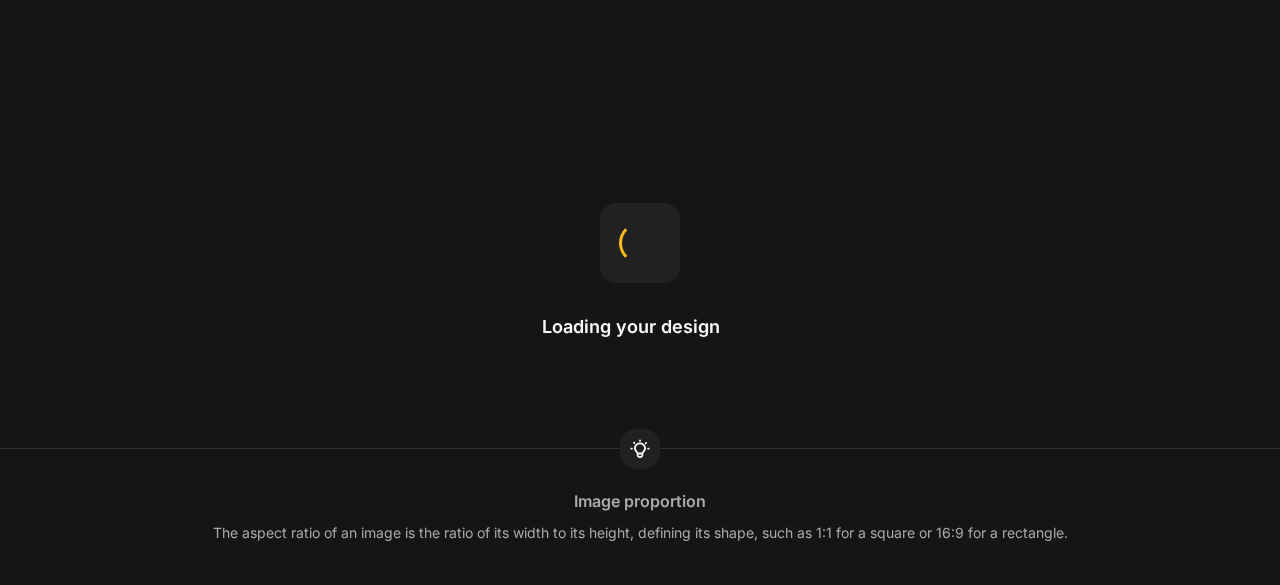 scroll, scrollTop: 0, scrollLeft: 0, axis: both 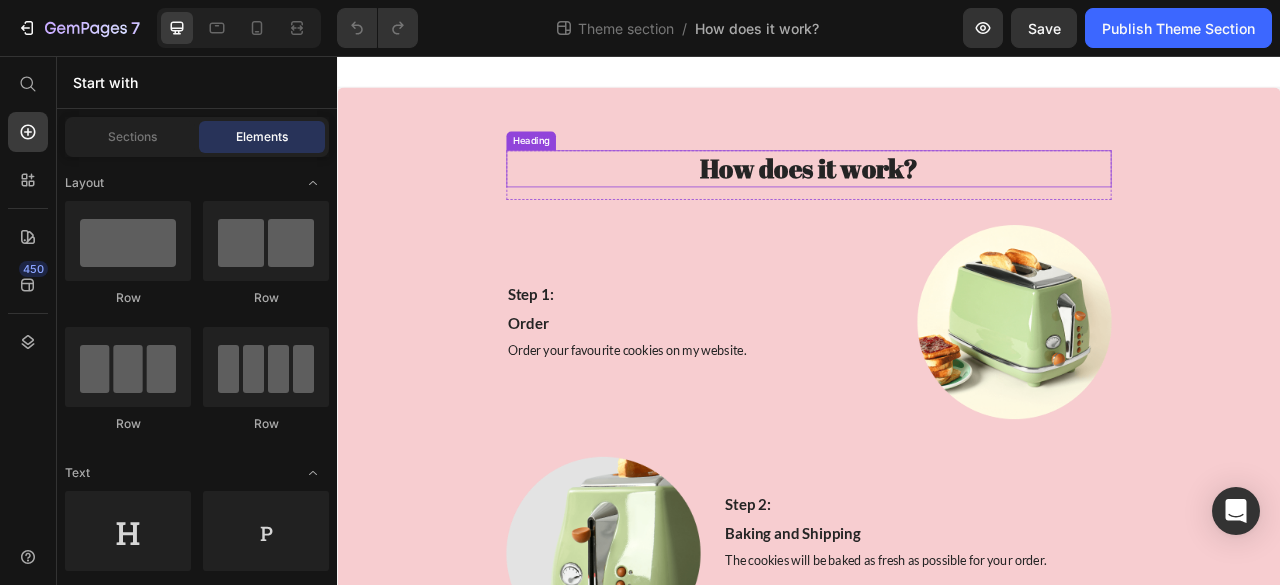 click on "How does it work?" at bounding box center [937, 199] 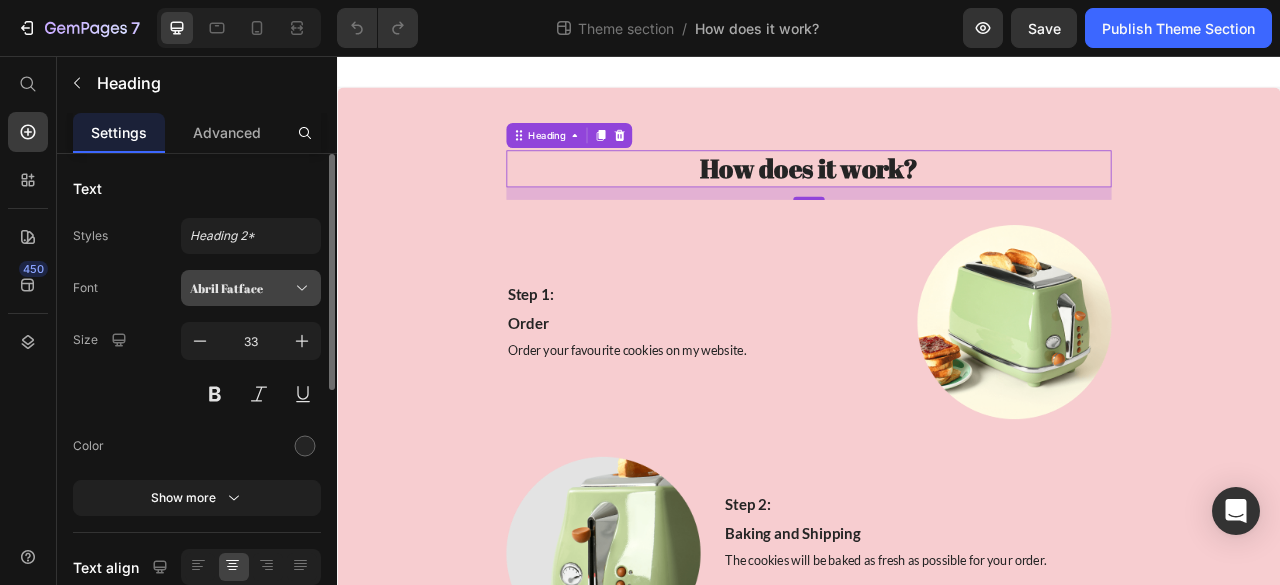 click on "Abril Fatface" at bounding box center (251, 288) 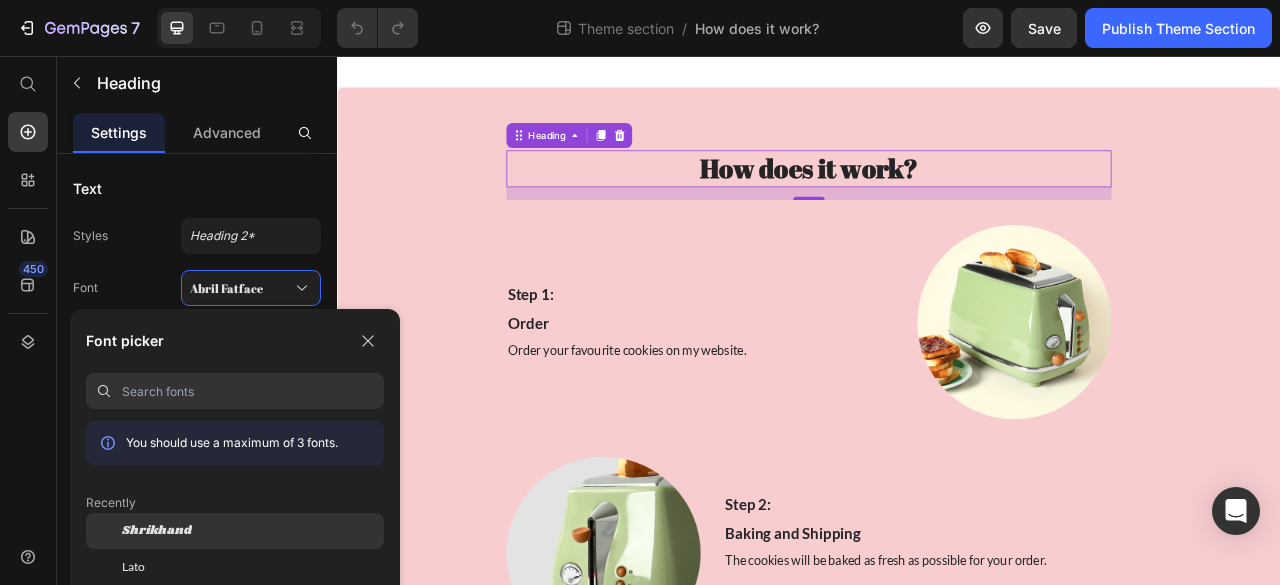 click on "Shrikhand" at bounding box center (157, 531) 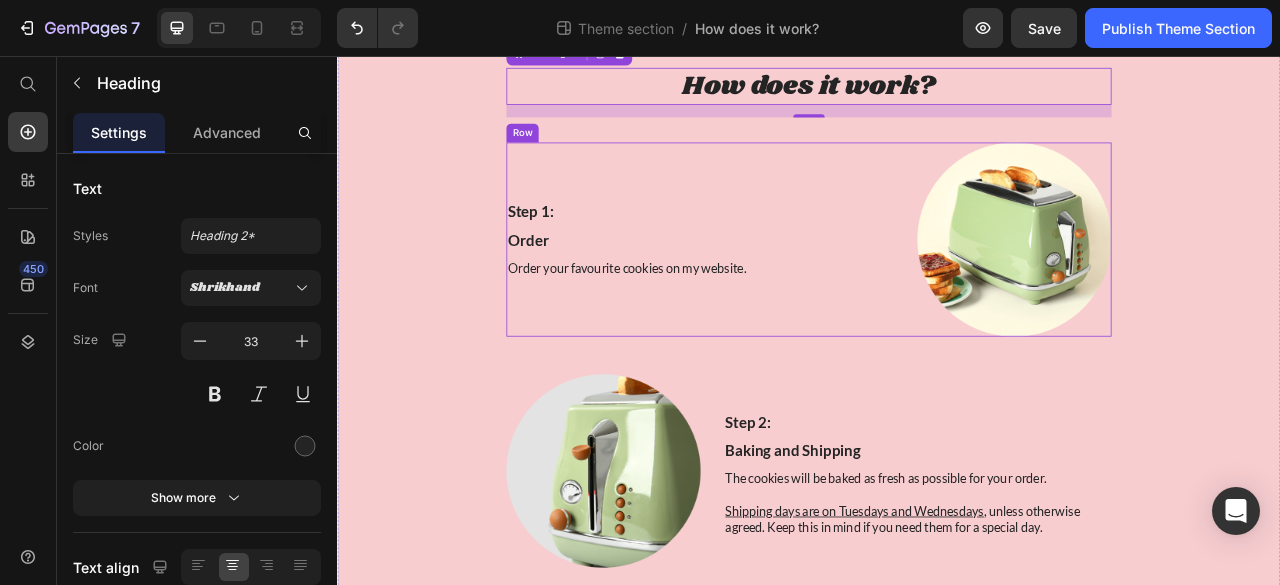 scroll, scrollTop: 106, scrollLeft: 0, axis: vertical 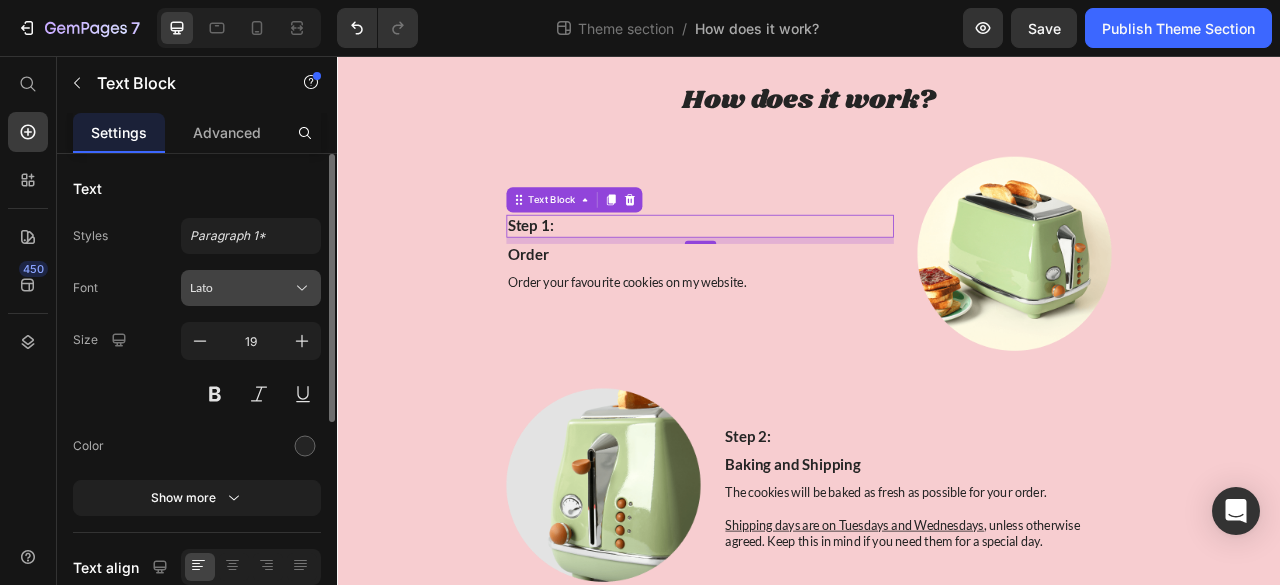 click on "Lato" at bounding box center [251, 288] 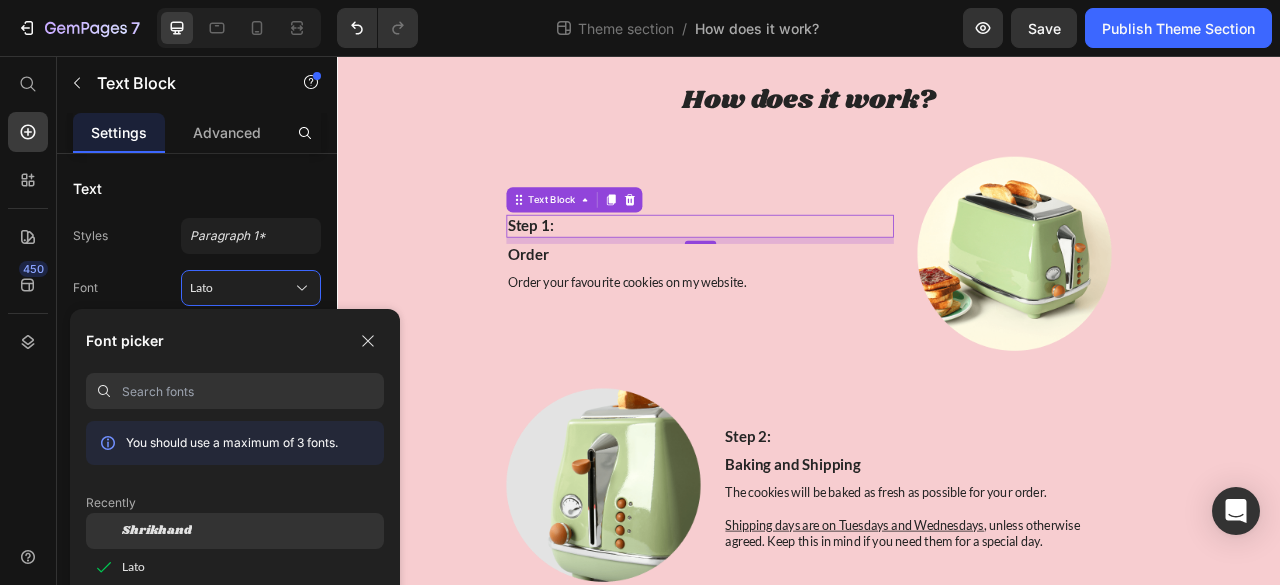 click on "Shrikhand" 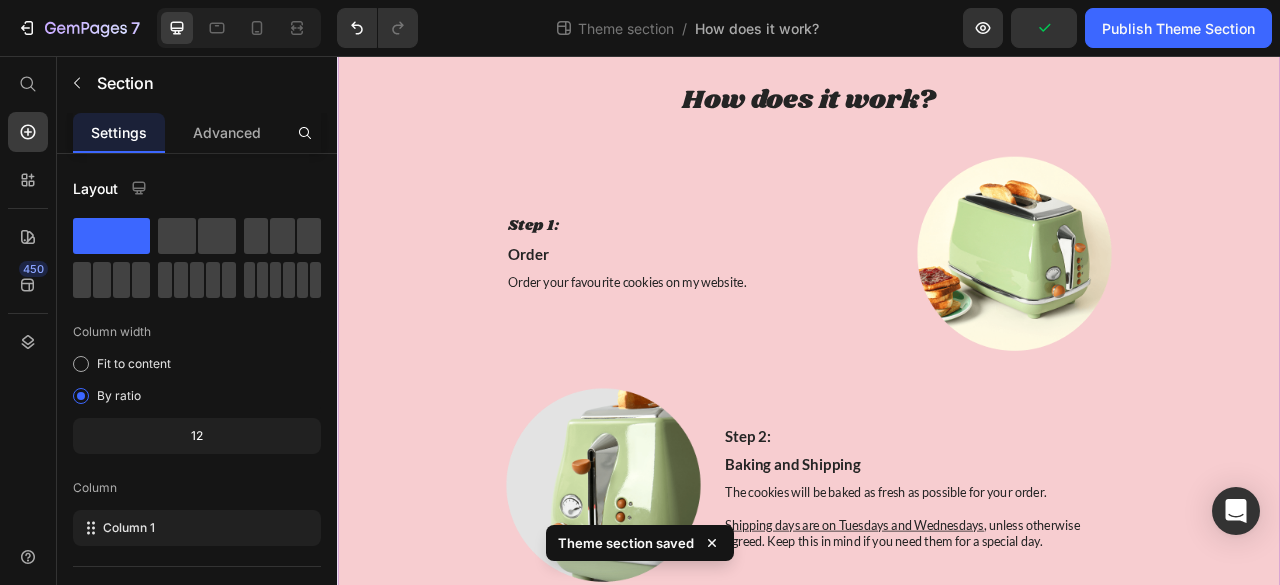 click on "How does it work? Heading Row Step 1: Text Block Order Text Block Order your favourite cookies on my website. Text Block Image Row Image Step 2: Text Block Baking and Shipping Text Block The cookies will be baked as fresh as possible for your order.   Shipping days are on Tuesdays and Wednesdays , unless otherwise agreed. Keep this in mind if you need them for a special day. Text Block Row Step 3: Text Block Cookies in the mail Text Block The cookies will be delivered to your mailbox or to your doorstep depending on how big your order is.  Text Block Image Row Image Step 4: Enjoy your cookies Text Block Text Block Our NYC-style cookies are best enjoyed warm.  Soft on the inside, slightly crispy on the outside. Here’s how to get that fresh-out-of-the-oven feel:   From the fridge: Let sit at room temperature for 10-15 minutes, or Reheat: Oven : 2–3 minutes at  160°C Microwave : 10–15 seconds at  800W   From the freezer: Let sit at room temperature for 30–60 minutes Reheat: Oven : 2–4 minutes at" at bounding box center [937, 964] 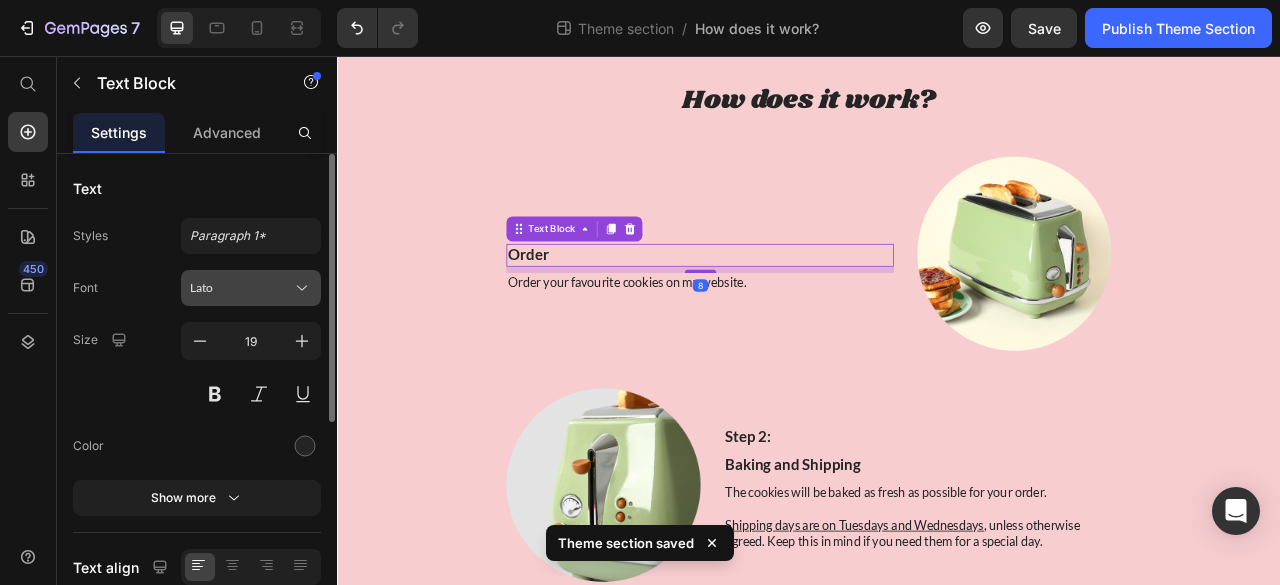 click on "Lato" at bounding box center (241, 288) 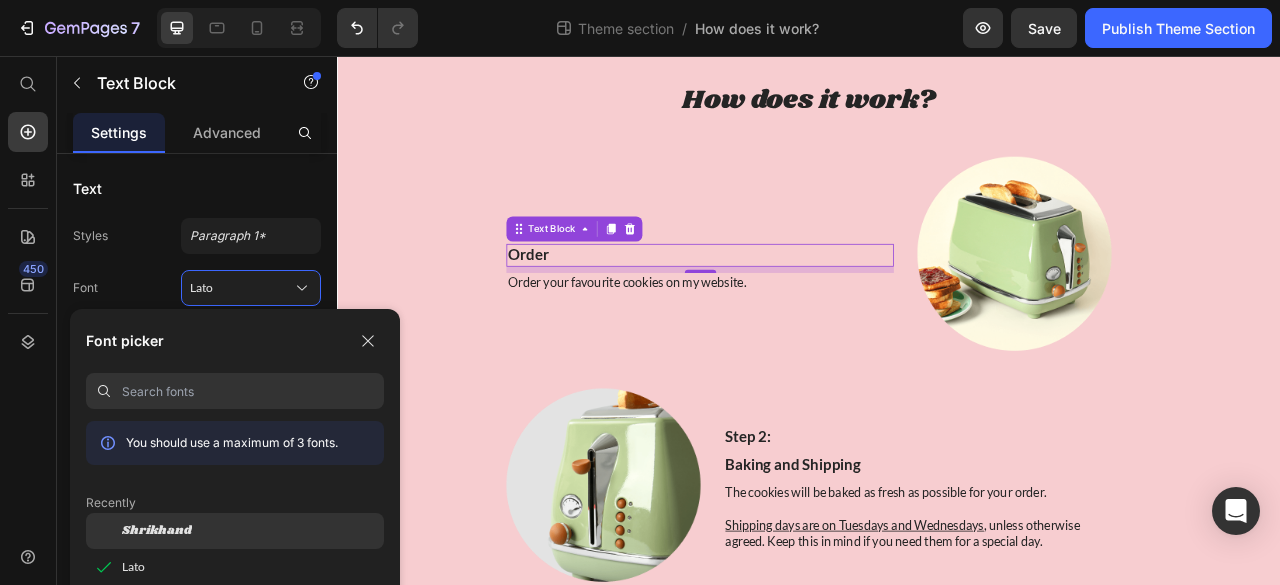 click on "Shrikhand" at bounding box center (157, 531) 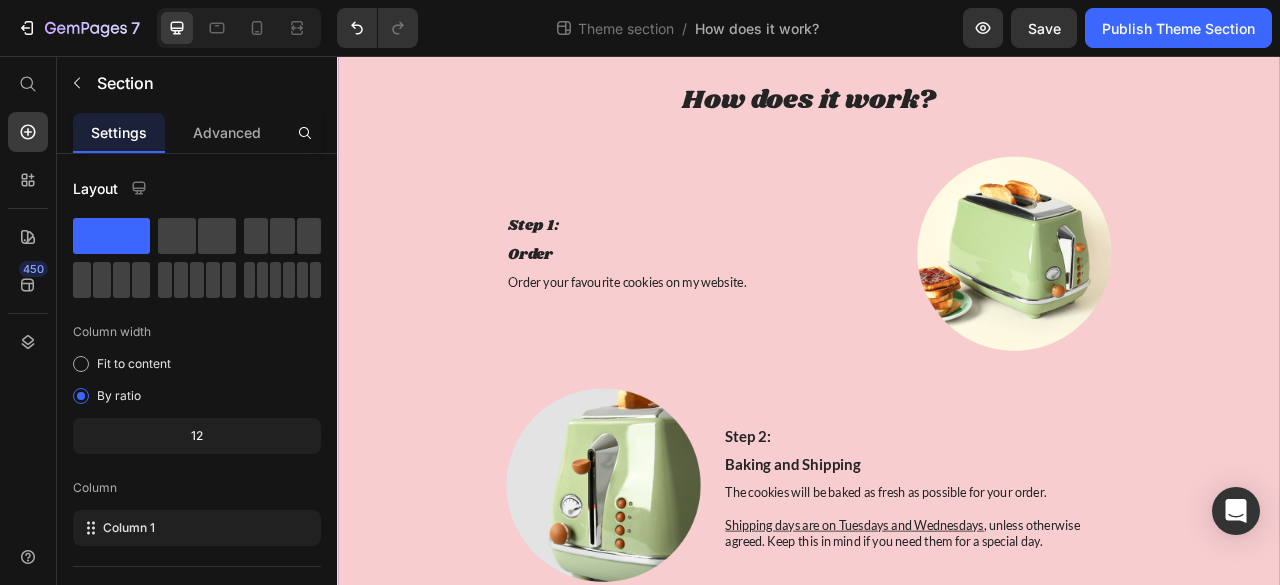 click on "How does it work? Heading Row Step 1: Text Block Order Text Block   8 Order your favourite cookies on my website. Text Block Image Row Image Step 2: Text Block Baking and Shipping Text Block The cookies will be baked as fresh as possible for your order.   Shipping days are on Tuesdays and Wednesdays , unless otherwise agreed. Keep this in mind if you need them for a special day. Text Block Row Step 3: Text Block Cookies in the mail Text Block The cookies will be delivered to your mailbox or to your doorstep depending on how big your order is.  Text Block Image Row Image Step 4: Enjoy your cookies Text Block Text Block Our NYC-style cookies are best enjoyed warm.  Soft on the inside, slightly crispy on the outside. Here’s how to get that fresh-out-of-the-oven feel:   From the fridge: Let sit at room temperature for 10-15 minutes, or Reheat: Oven : 2–3 minutes at  160°C Microwave : 10–15 seconds at  800W   From the freezer: Let sit at room temperature for 30–60 minutes Reheat: Oven 160°C 800W" at bounding box center (937, 964) 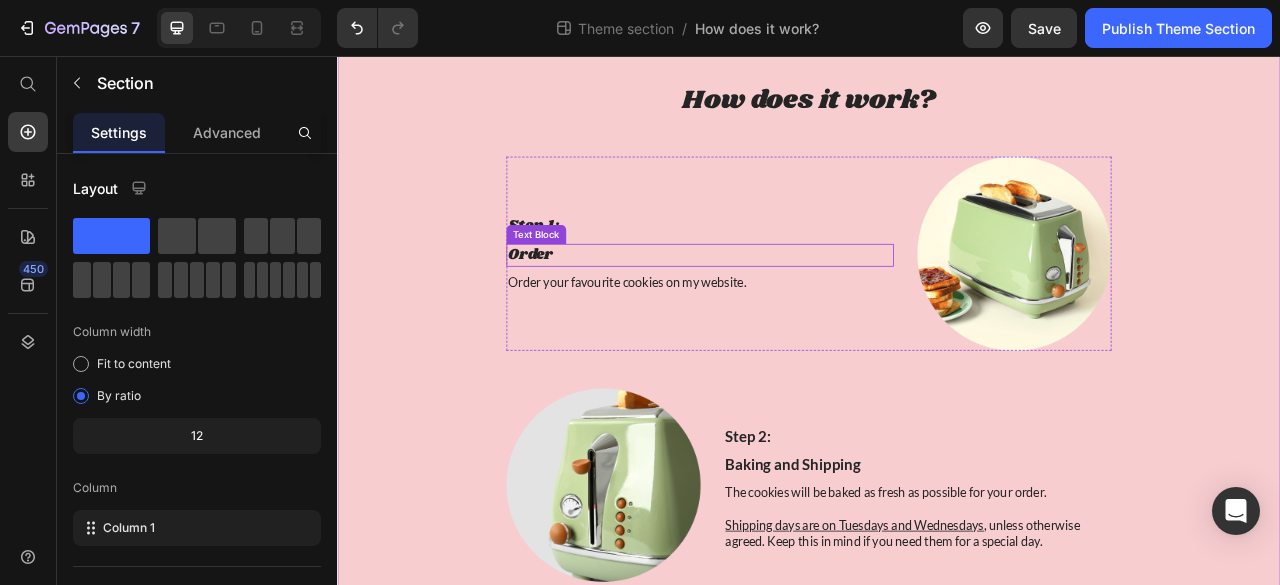 click on "Order" at bounding box center (798, 309) 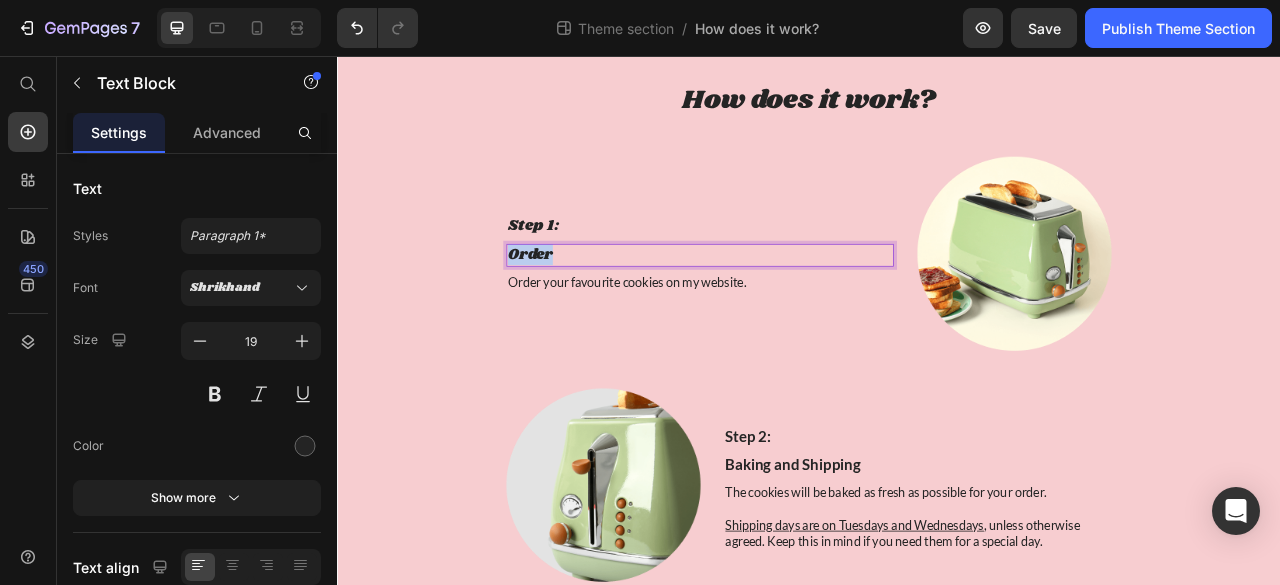 click on "Order" at bounding box center [798, 309] 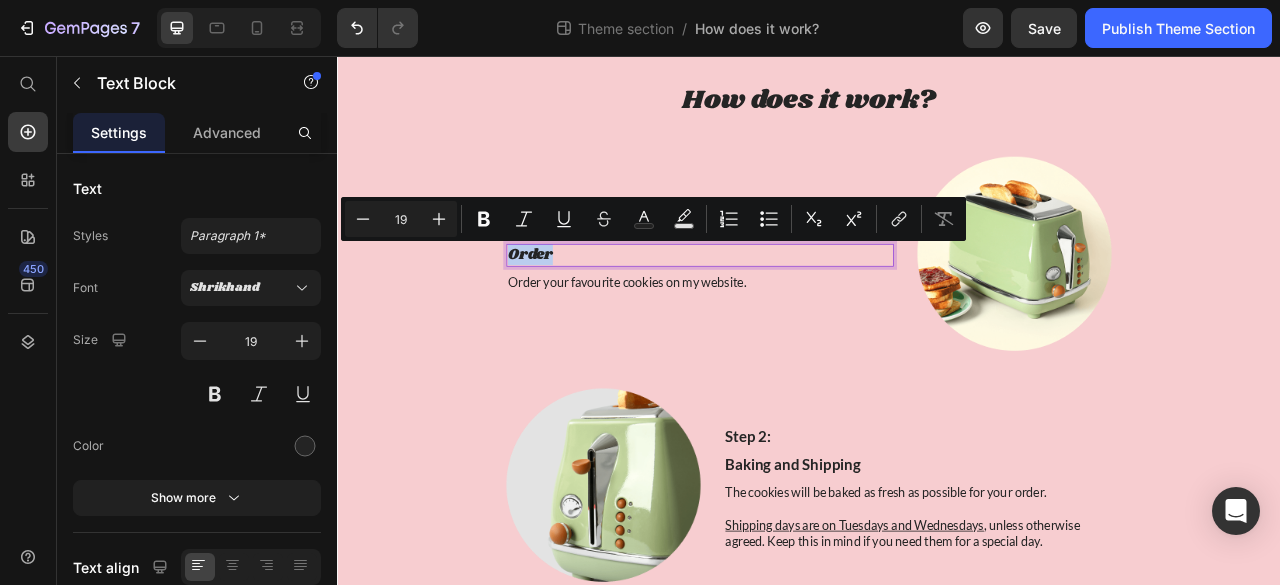 click on "Order" at bounding box center [798, 309] 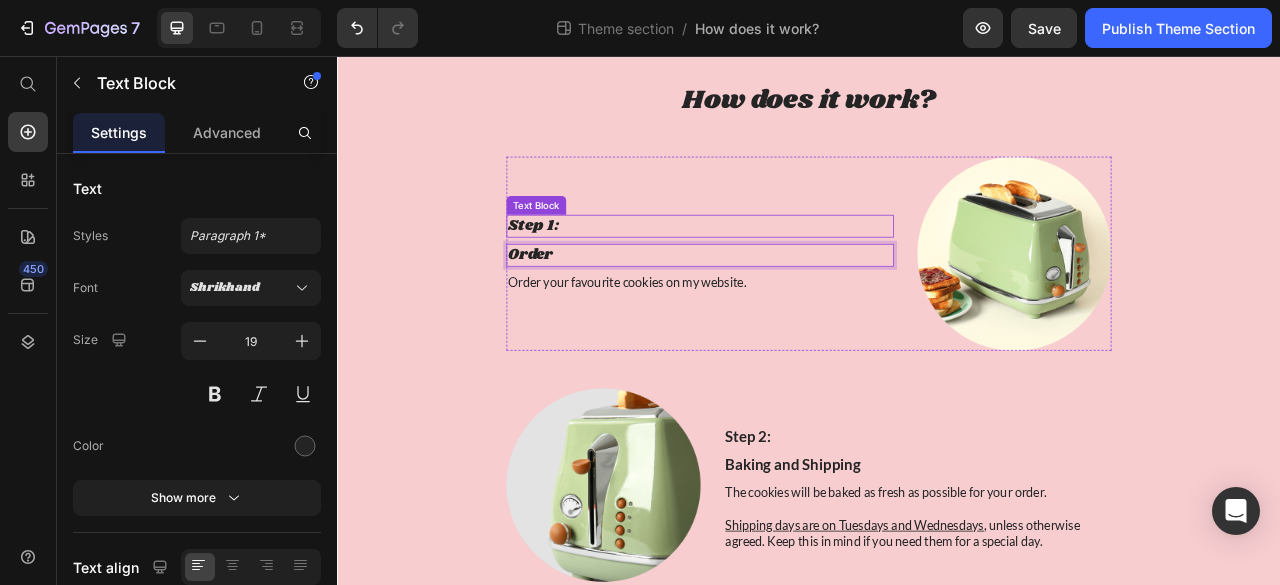 click on "Step 1:" at bounding box center (798, 272) 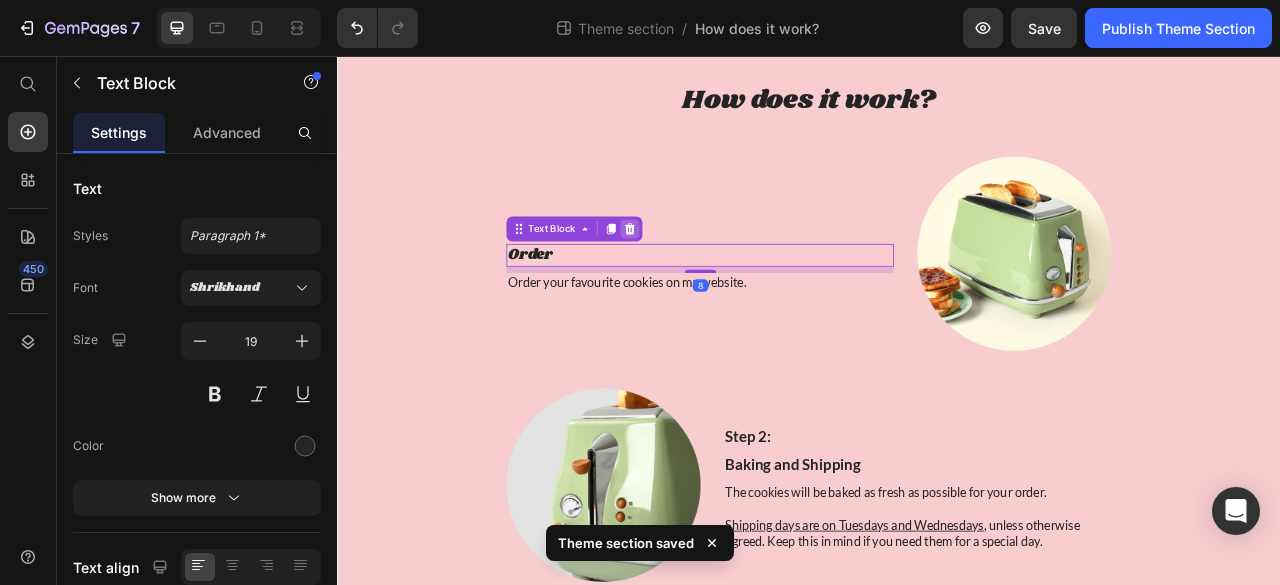 click 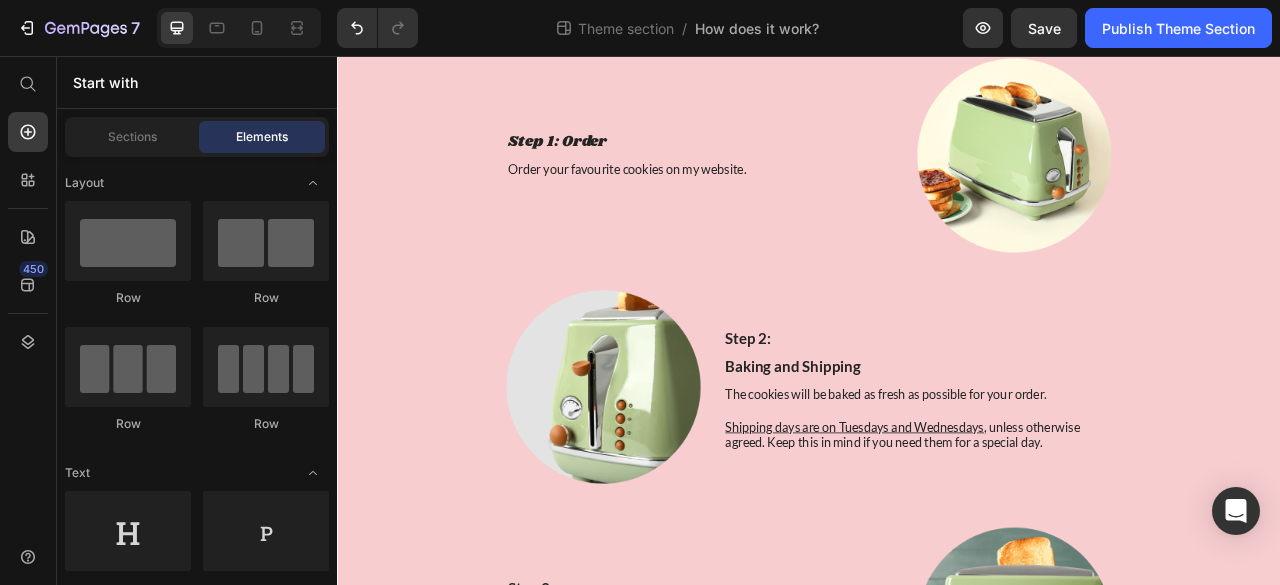 scroll, scrollTop: 216, scrollLeft: 0, axis: vertical 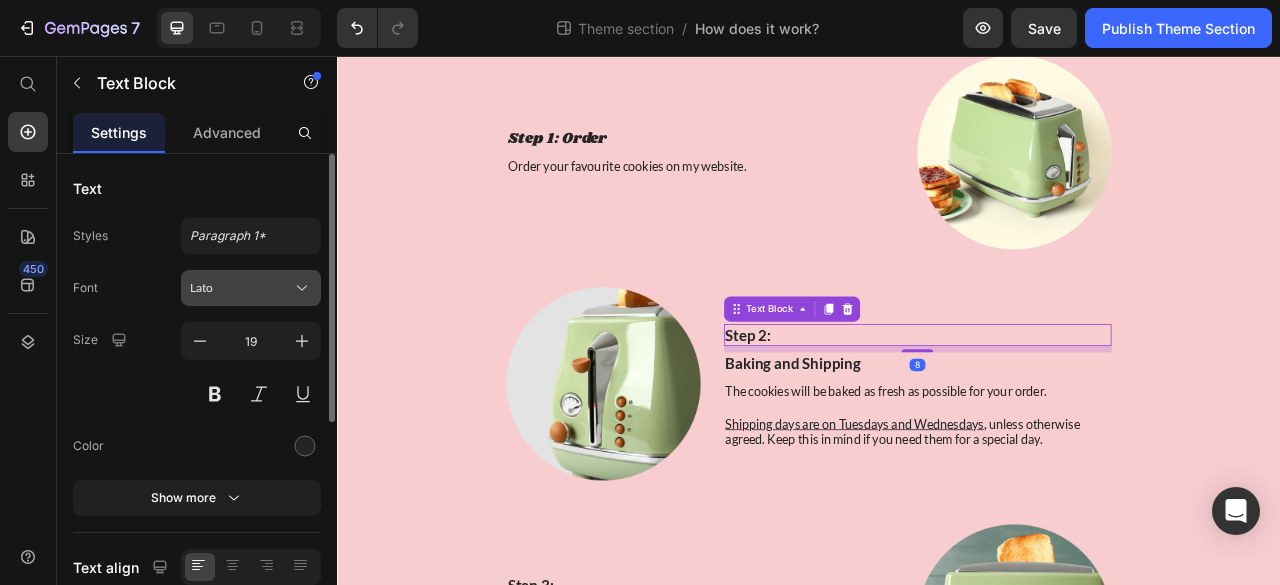 click 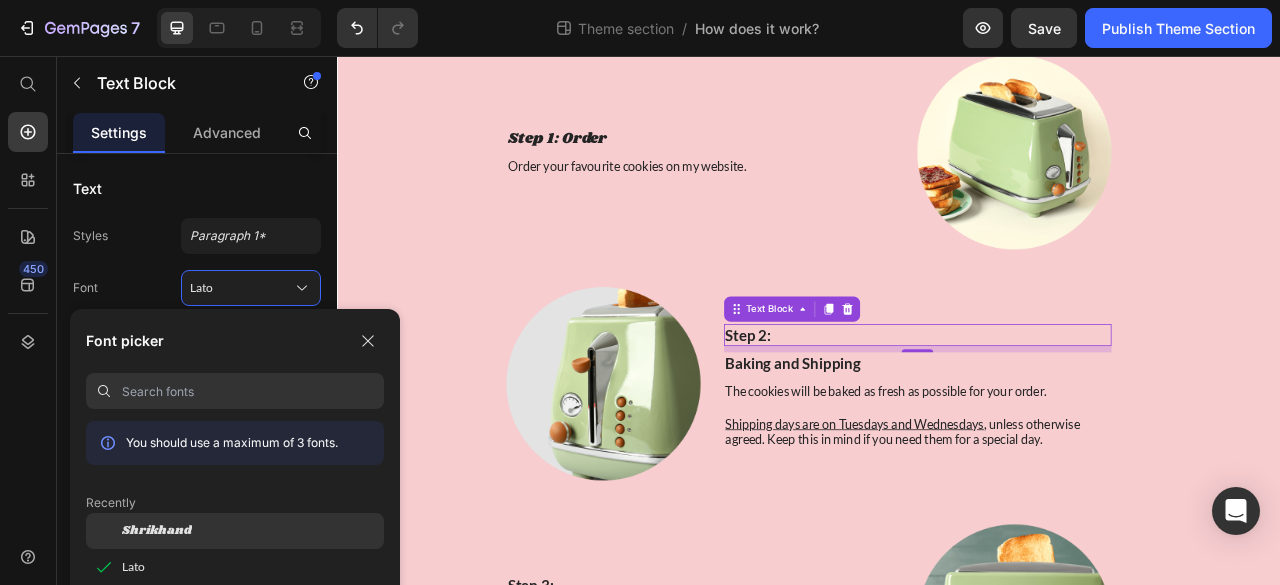 click on "Shrikhand" 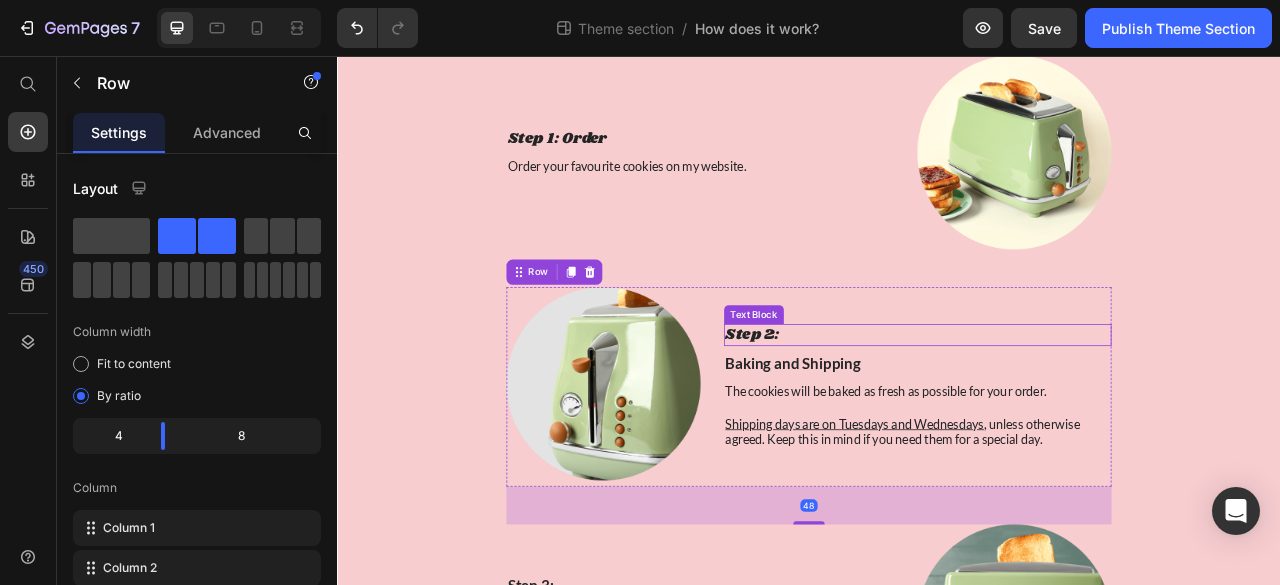 click on "Step 2:" at bounding box center [1075, 411] 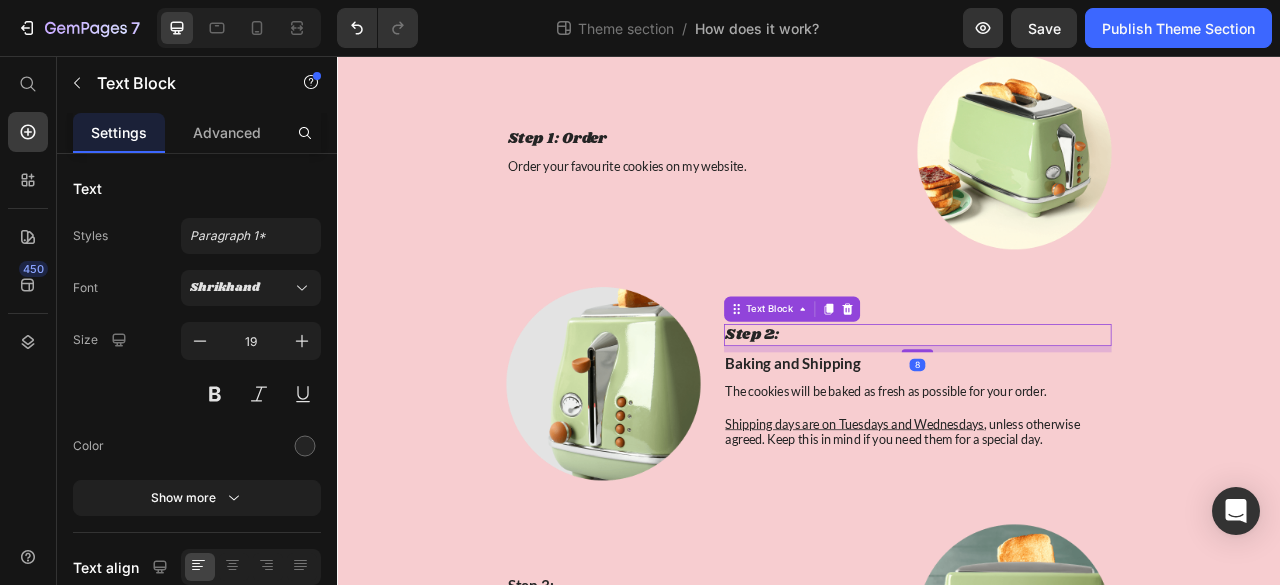 click on "Step 2:" at bounding box center (1075, 411) 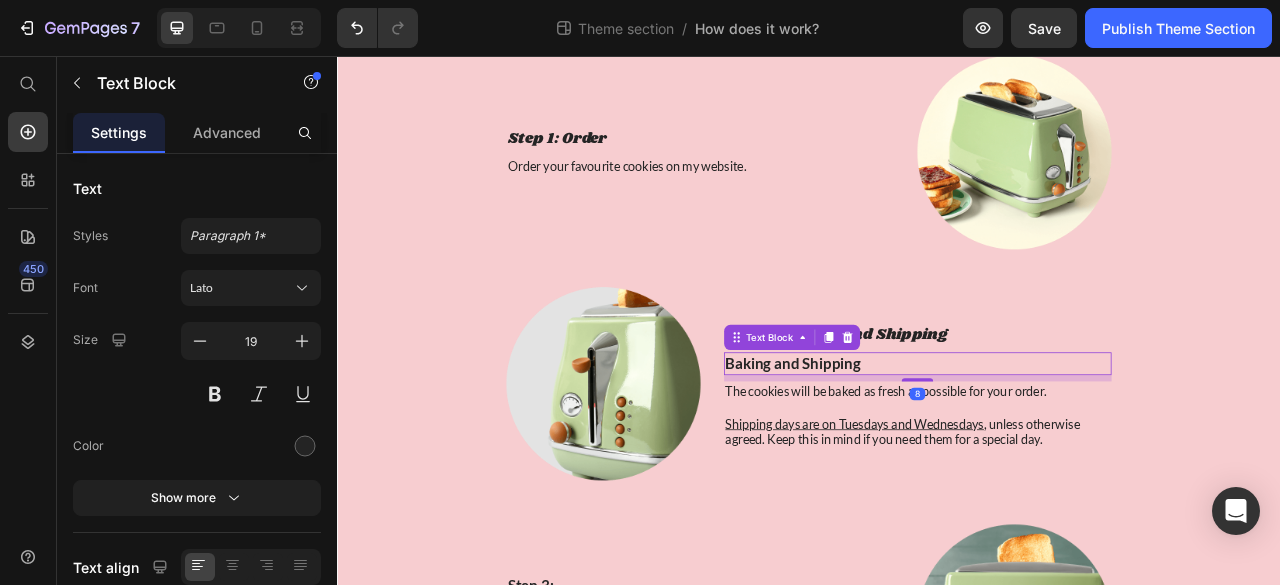 click on "Baking and Shipping" at bounding box center (1075, 447) 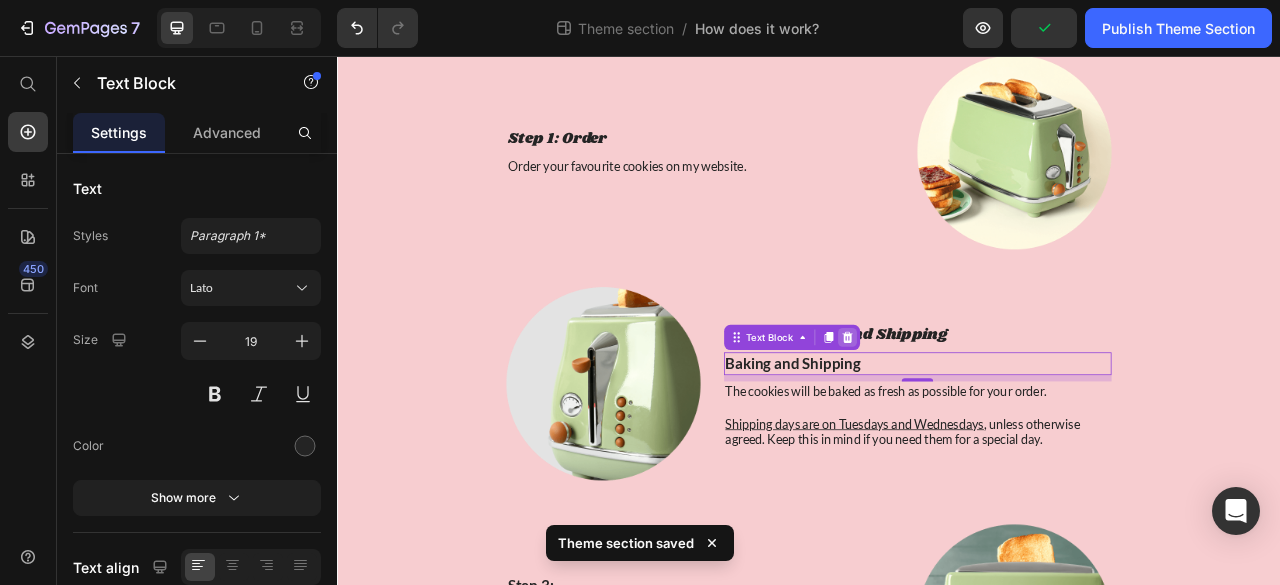 click 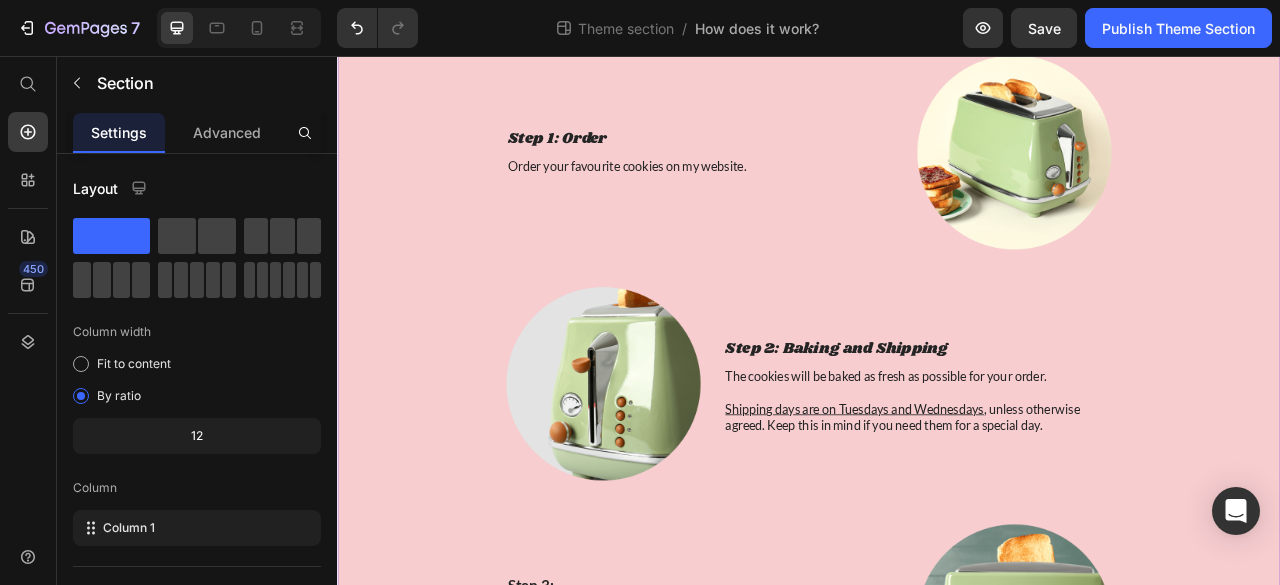 click on "How does it work? Heading Row Step 1: Order Text Block Order your favourite cookies on my website. Text Block Image Row Image Step 2: Baking and Shipping Text Block The cookies will be baked as fresh as possible for your order.   Shipping days are on Tuesdays and Wednesdays , unless otherwise agreed. Keep this in mind if you need them for a special day. Text Block Row Step 3: Text Block Cookies in the mail Text Block The cookies will be delivered to your mailbox or to your doorstep depending on how big your order is.  Text Block Image Row Image Step 4: Enjoy your cookies Text Block Text Block Our NYC-style cookies are best enjoyed warm.  Soft on the inside, slightly crispy on the outside. Here’s how to get that fresh-out-of-the-oven feel:   From the fridge: Let sit at room temperature for 10-15 minutes, or Reheat: Oven : 2–3 minutes at  160°C Microwave : 10–15 seconds at  800W   From the freezer: Let sit at room temperature for 30–60 minutes Reheat: Oven : 2–4 minutes at  160°C Microwave 800W" at bounding box center (937, 835) 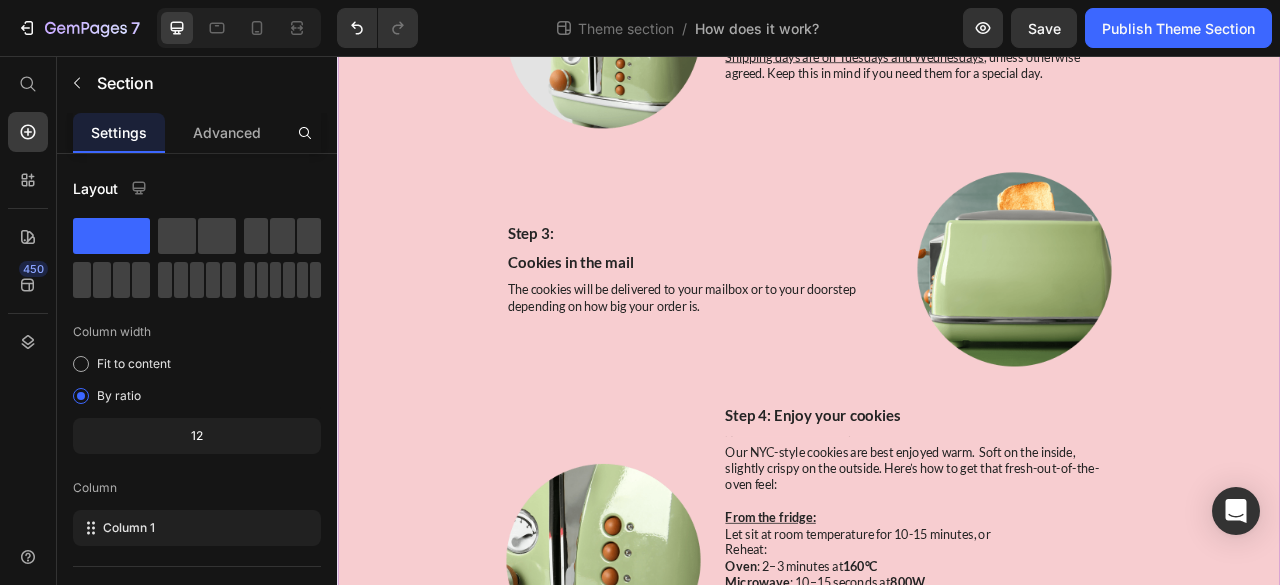 scroll, scrollTop: 668, scrollLeft: 0, axis: vertical 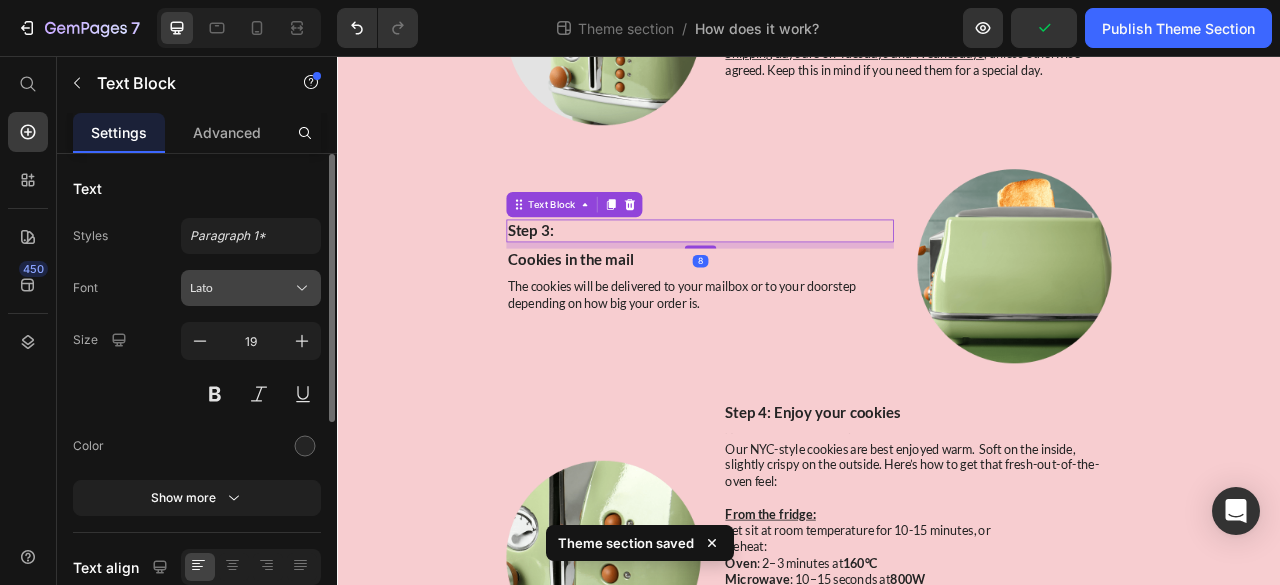 click on "Lato" at bounding box center (241, 288) 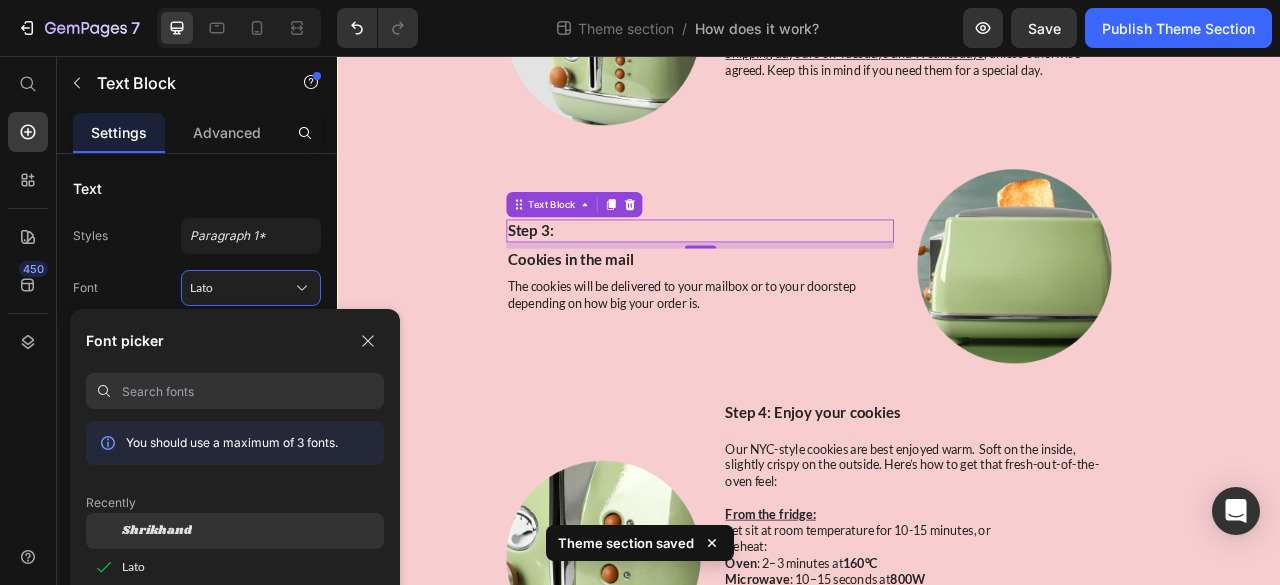 click on "Shrikhand" 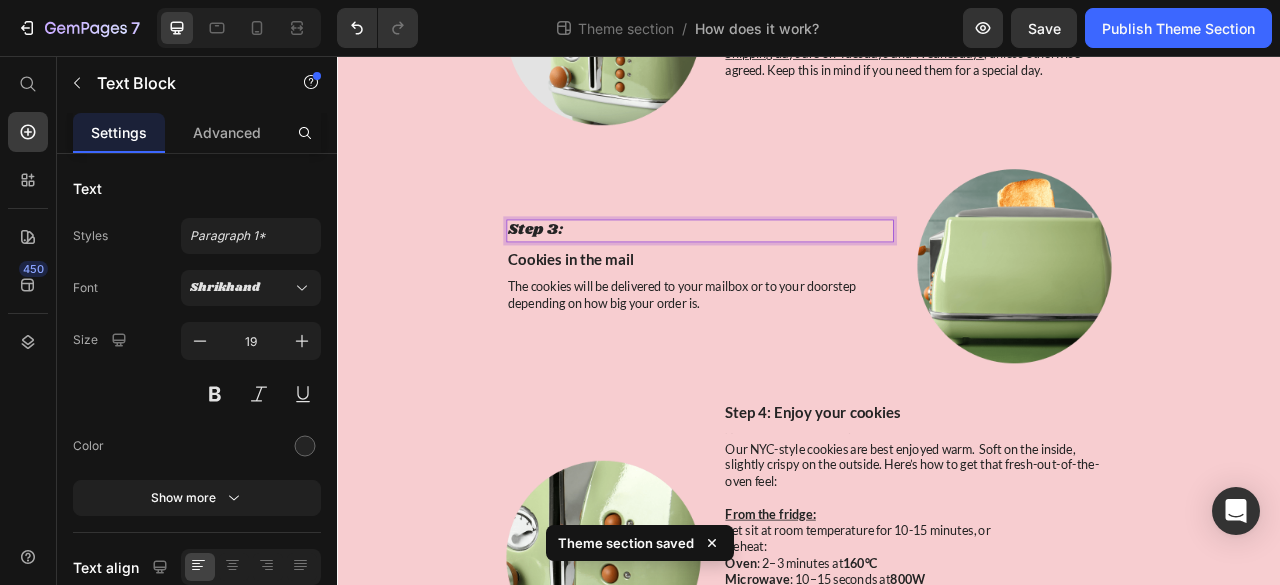click on "Step 3:" at bounding box center [798, 278] 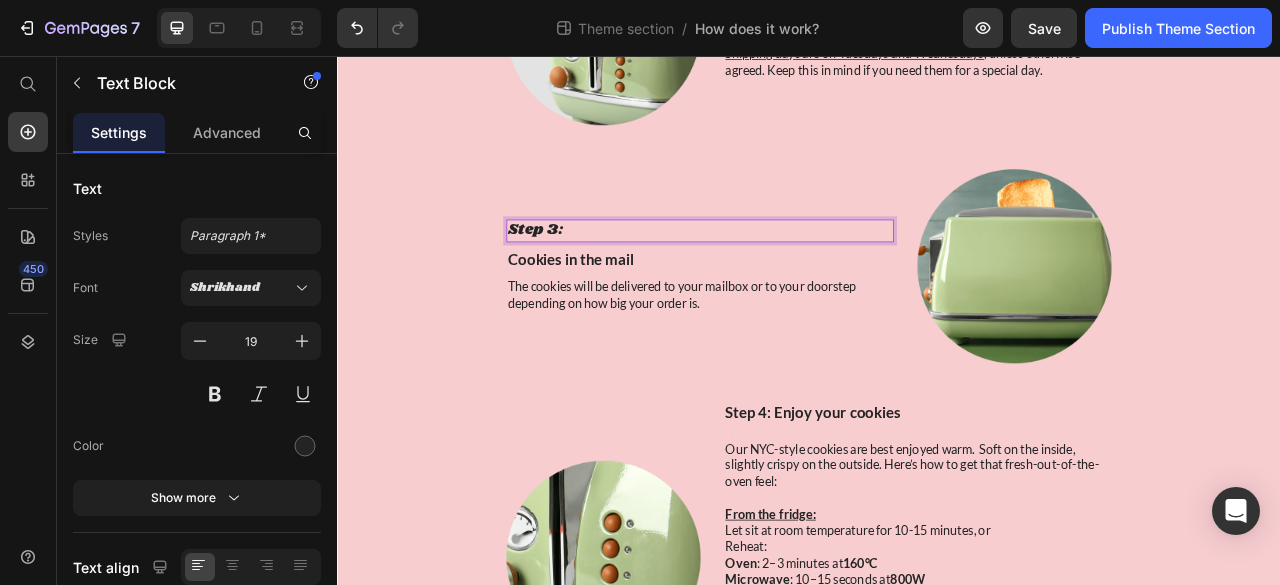 click on "Step 3:" at bounding box center [798, 278] 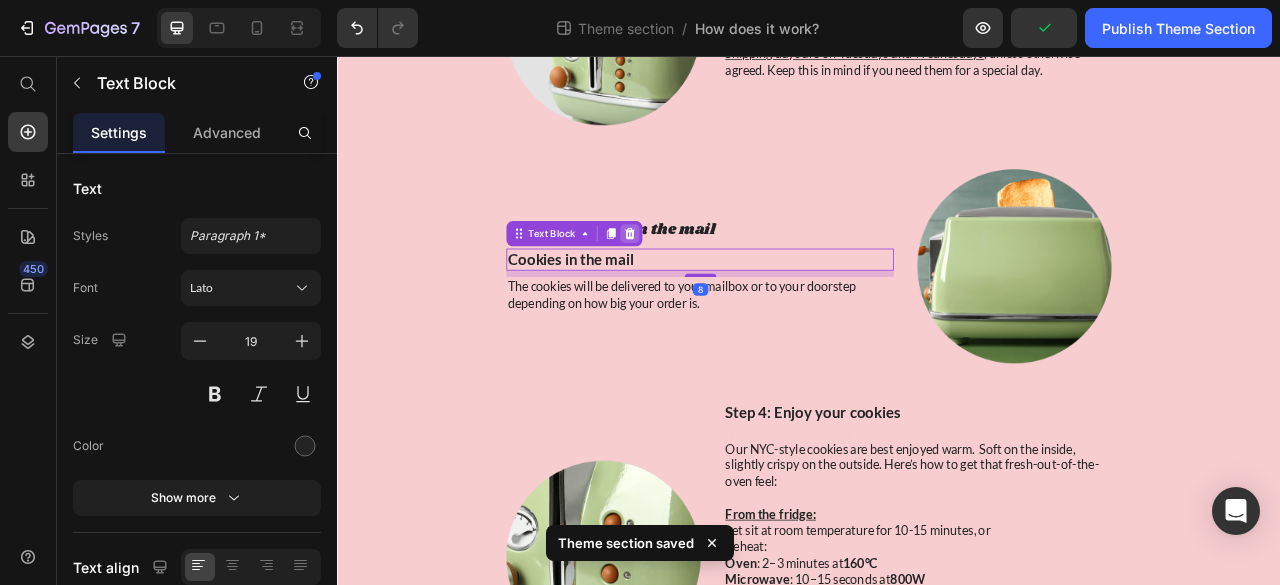 click 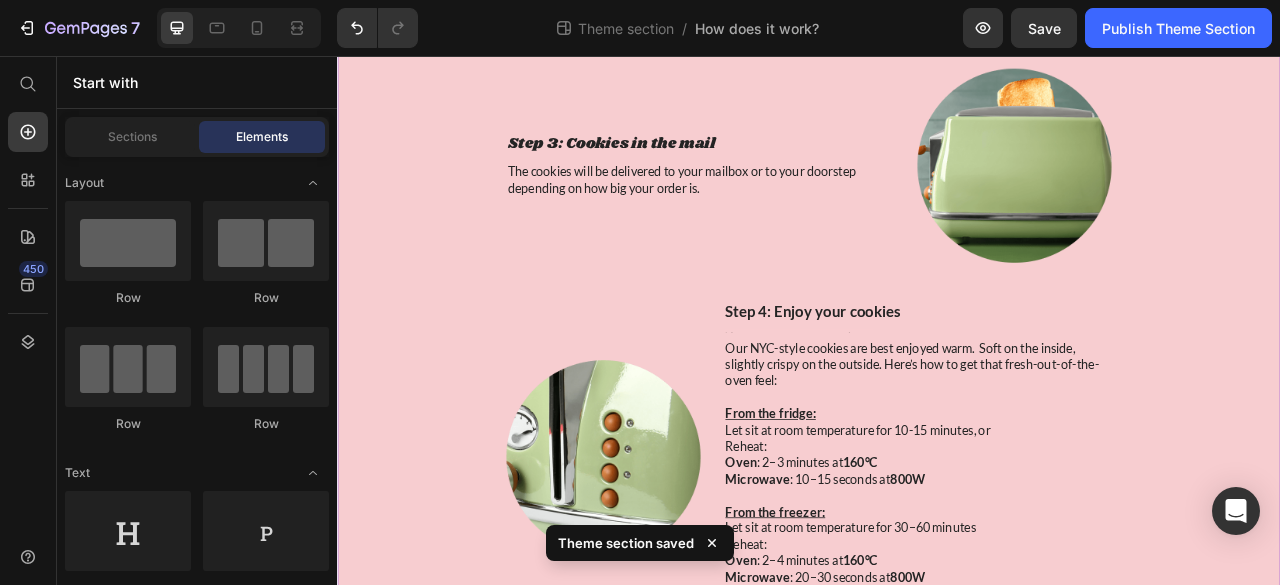 scroll, scrollTop: 797, scrollLeft: 0, axis: vertical 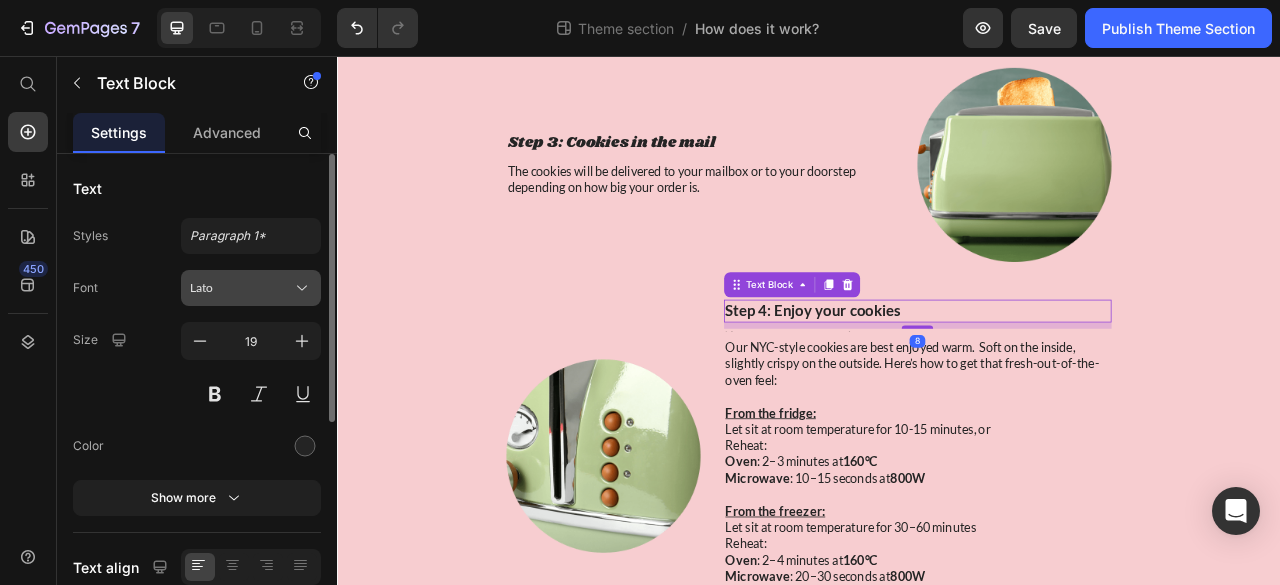 click on "Lato" at bounding box center (241, 288) 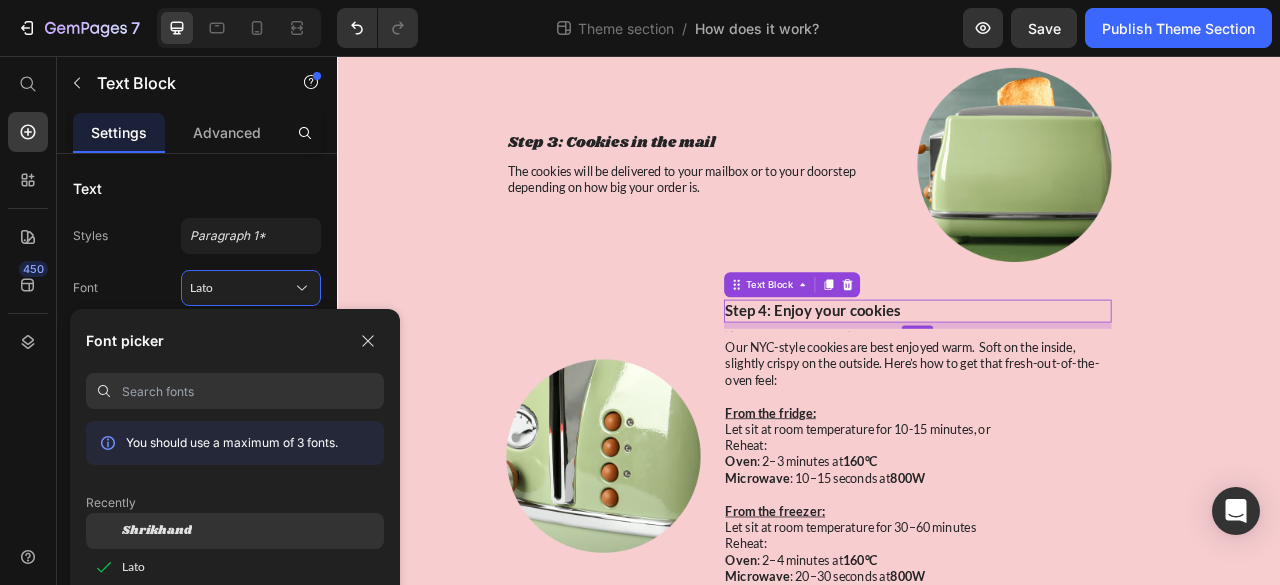 click on "Shrikhand" at bounding box center [157, 531] 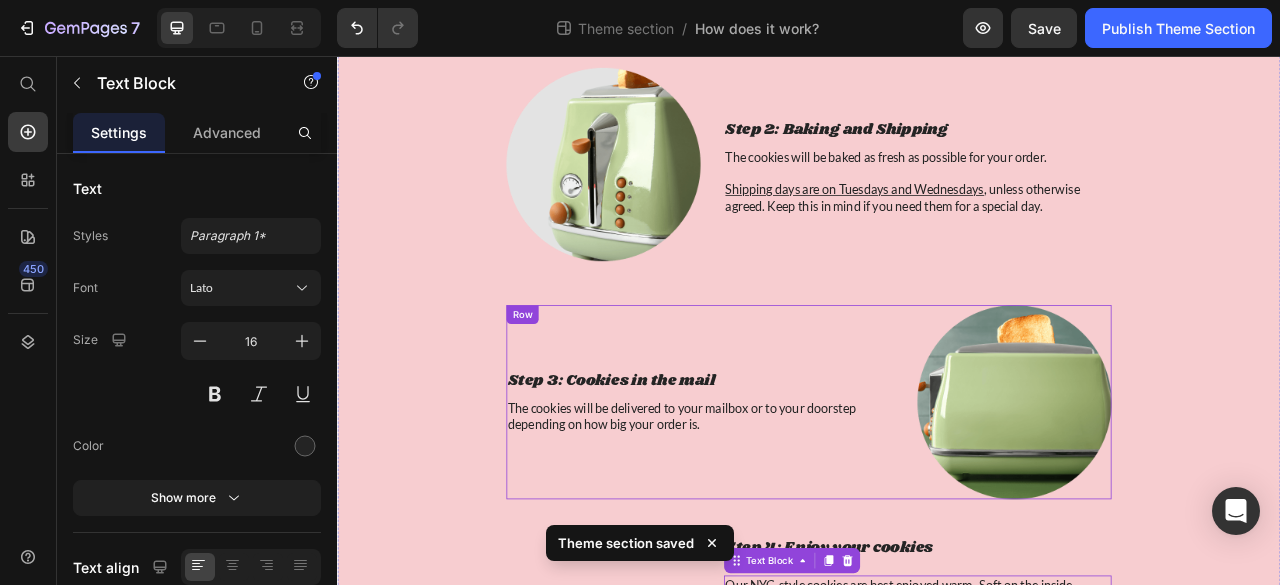 scroll, scrollTop: 540, scrollLeft: 0, axis: vertical 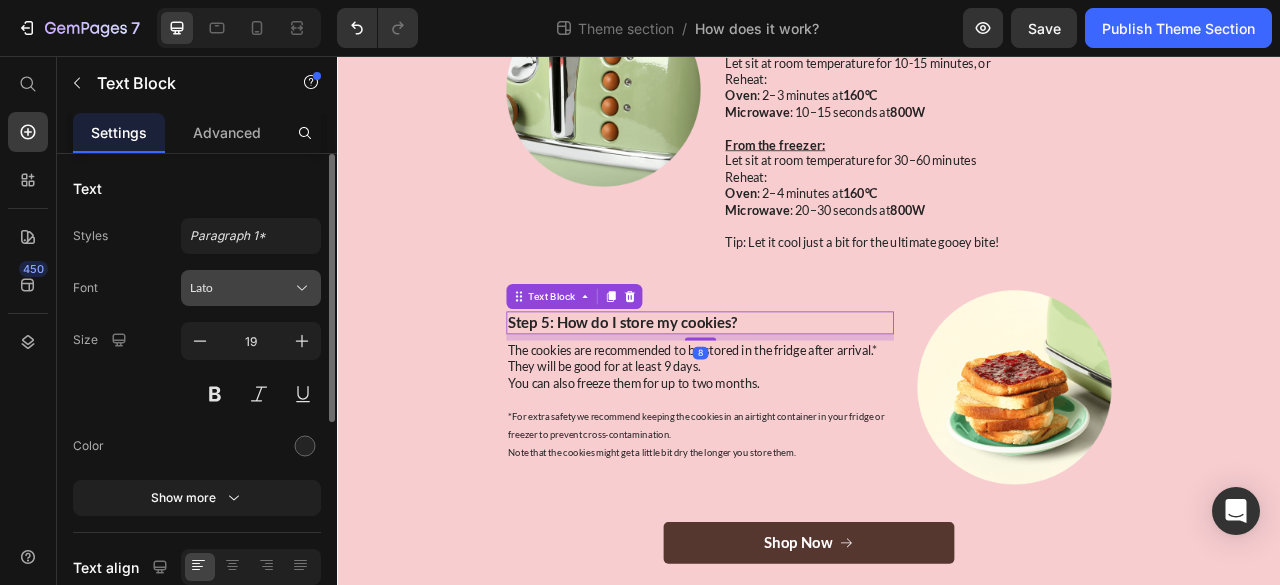 click on "Lato" at bounding box center [241, 288] 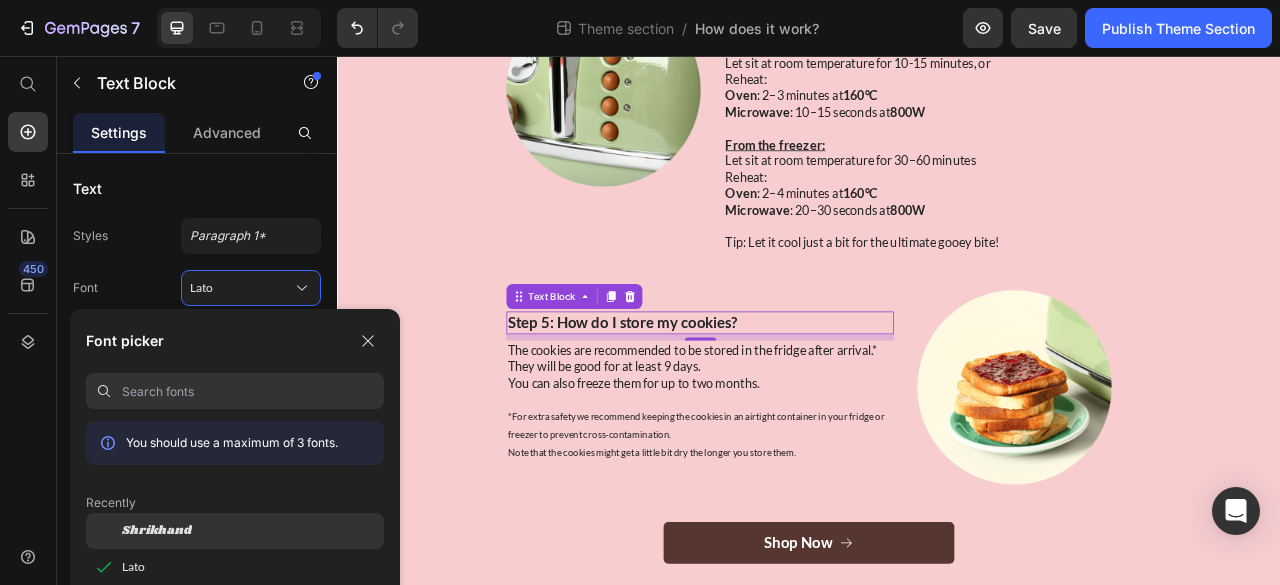 click on "Shrikhand" at bounding box center (157, 531) 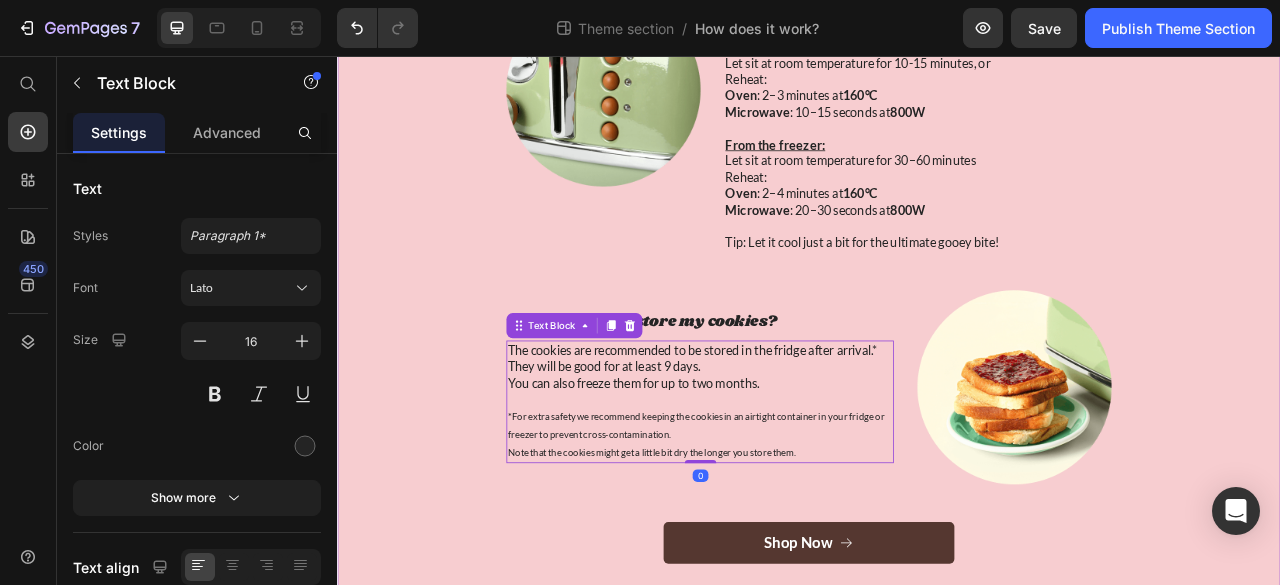 scroll, scrollTop: 1211, scrollLeft: 0, axis: vertical 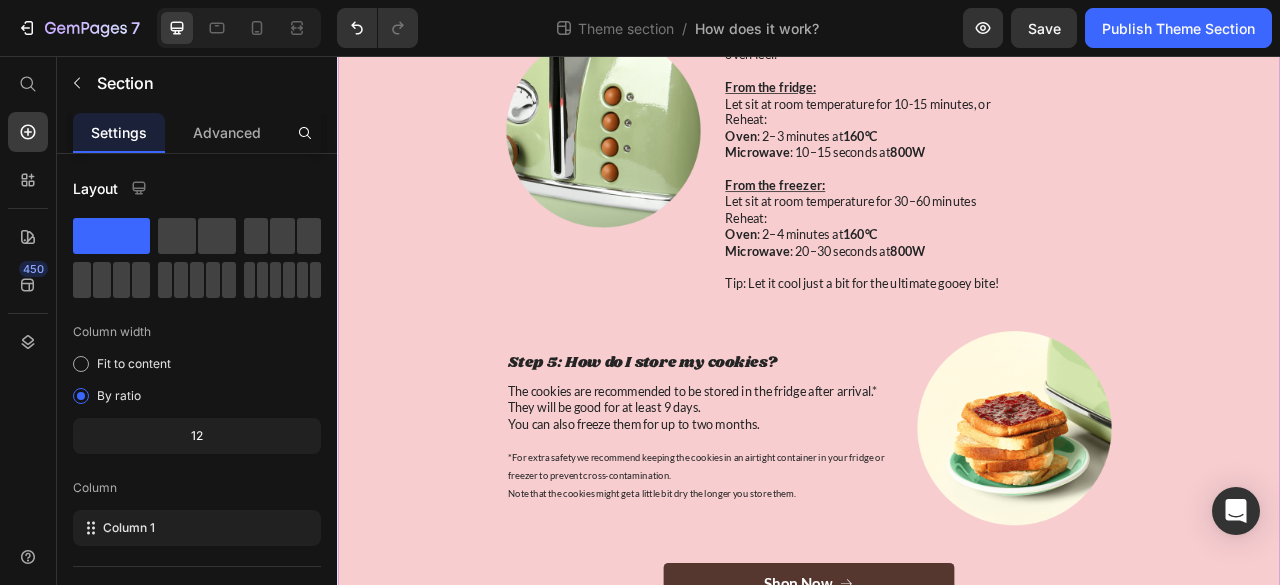 click on "How does it work? Heading Row Step 1: Order Text Block Order your favourite cookies on my website. Text Block Image Row Image Step 2: Baking and Shipping Text Block The cookies will be baked as fresh as possible for your order.   Shipping days are on Tuesdays and Wednesdays , unless otherwise agreed. Keep this in mind if you need them for a special day. Text Block Row Step 3: Cookies in the mail Text Block The cookies will be delivered to your mailbox or to your doorstep depending on how big your order is.  Text Block Image Row Image Step 4: Enjoy your cookies Text Block Text Block Our NYC-style cookies are best enjoyed warm.  Soft on the inside, slightly crispy on the outside. Here’s how to get that fresh-out-of-the-oven feel:   From the fridge: Let sit at room temperature for 10-15 minutes, or Reheat: Oven : 2–3 minutes at  160°C Microwave : 10–15 seconds at  800W   From the freezer: Let sit at room temperature for 30–60 minutes Reheat: Oven : 2–4 minutes at  160°C Microwave 800W   Row" at bounding box center (937, -133) 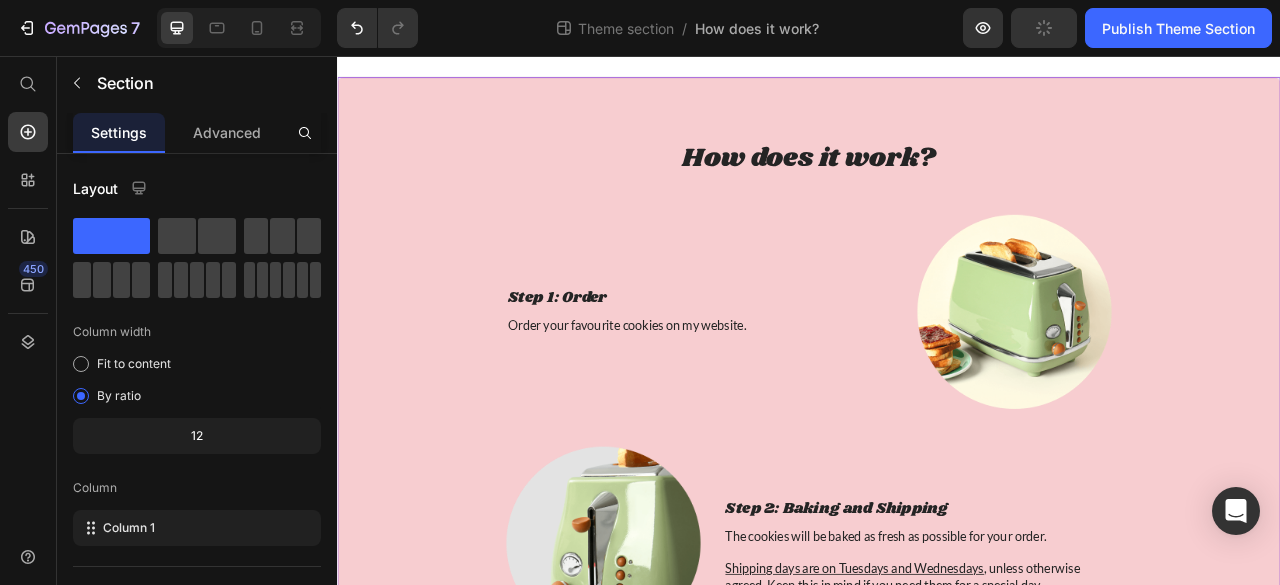 scroll, scrollTop: 0, scrollLeft: 0, axis: both 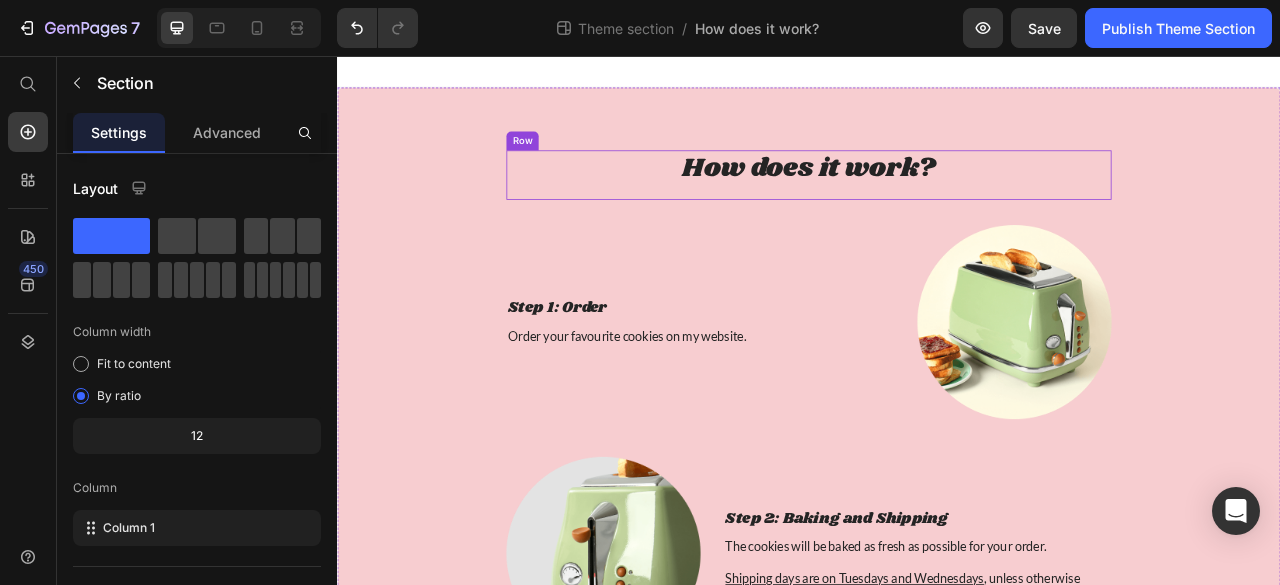 drag, startPoint x: 446, startPoint y: 270, endPoint x: 568, endPoint y: 238, distance: 126.12692 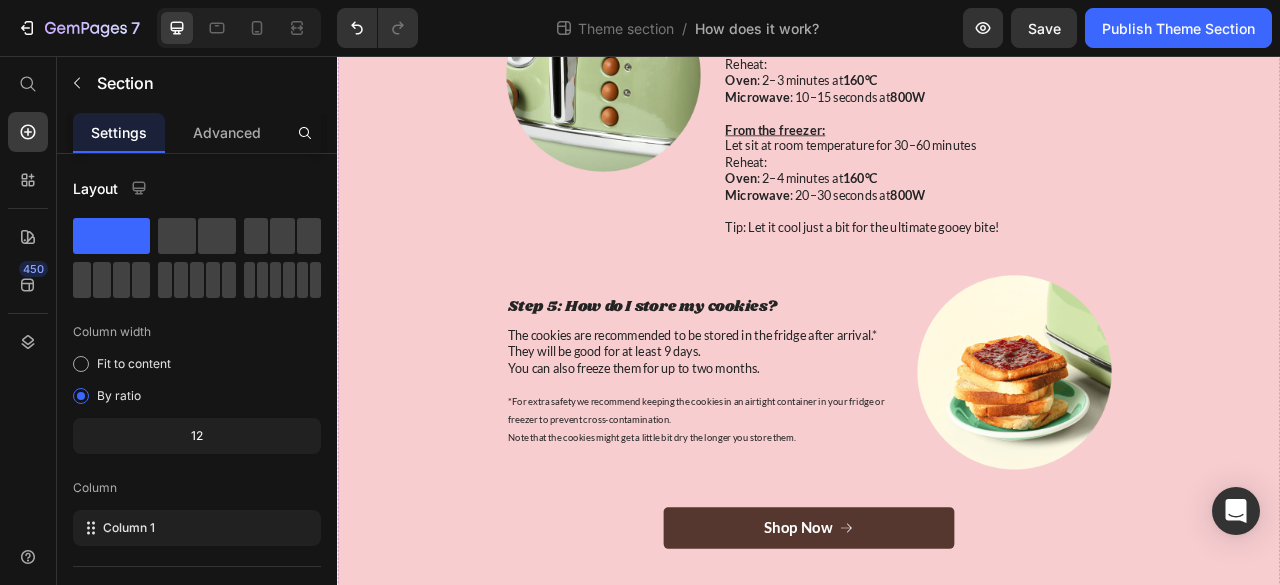 scroll, scrollTop: 1299, scrollLeft: 0, axis: vertical 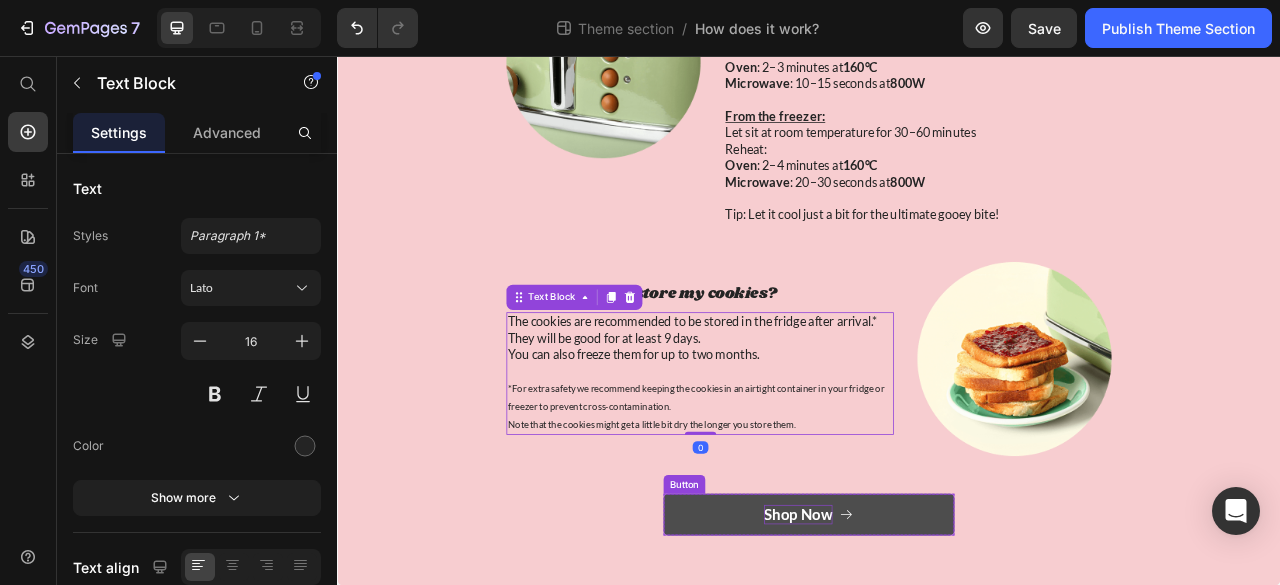 click on "Shop Now" at bounding box center [923, 639] 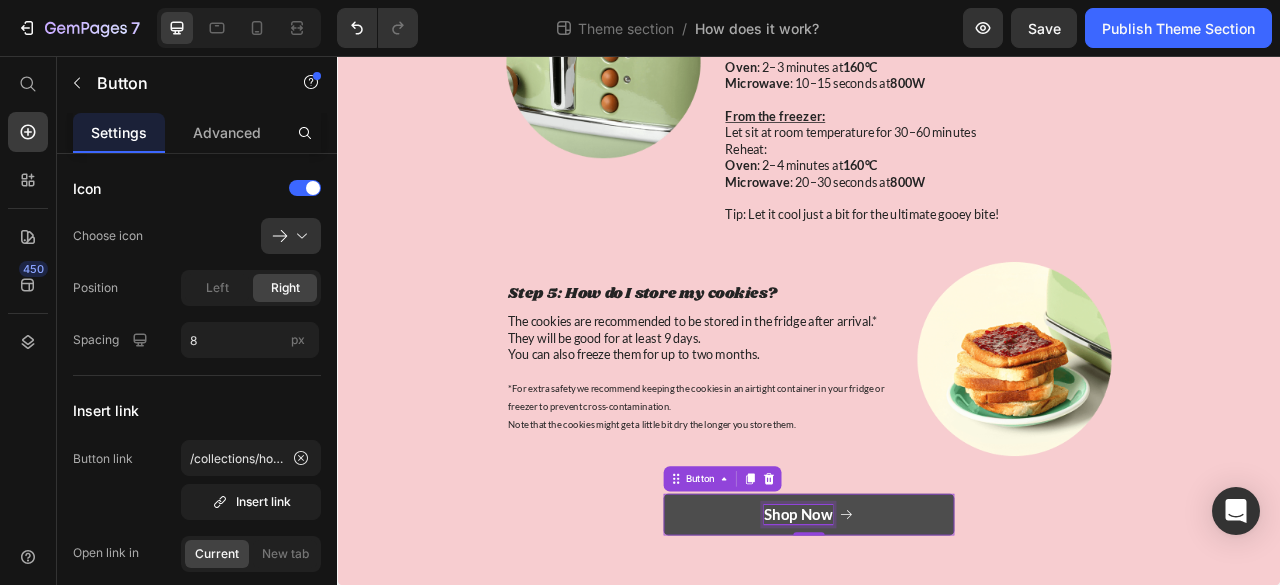 click on "Shop Now" at bounding box center [923, 639] 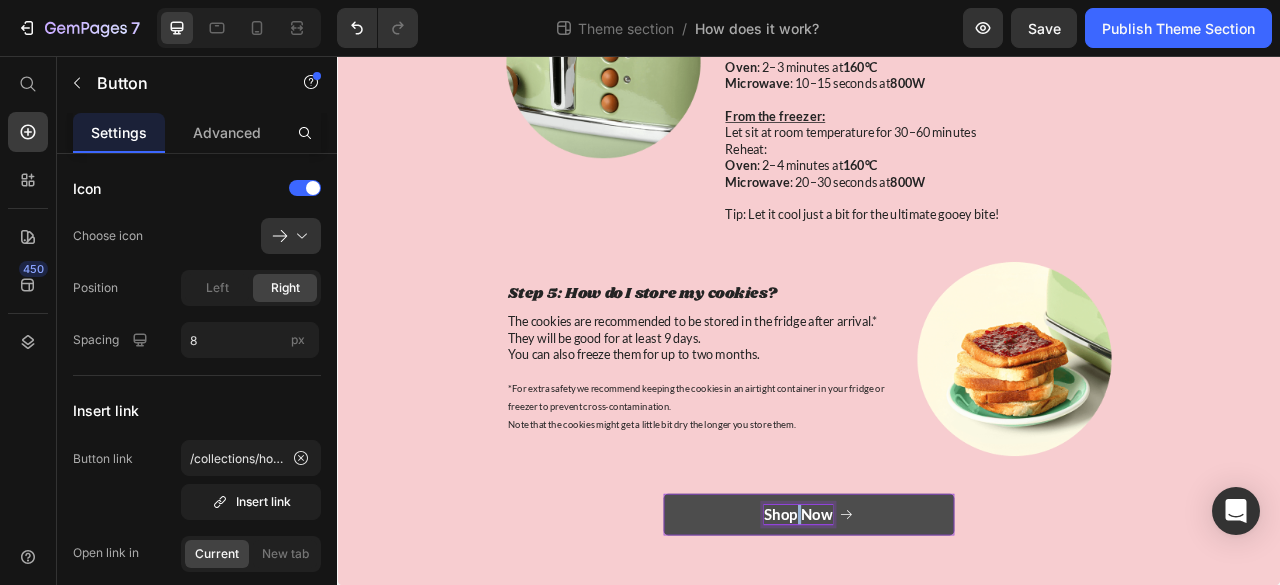 click on "Shop Now" at bounding box center [923, 639] 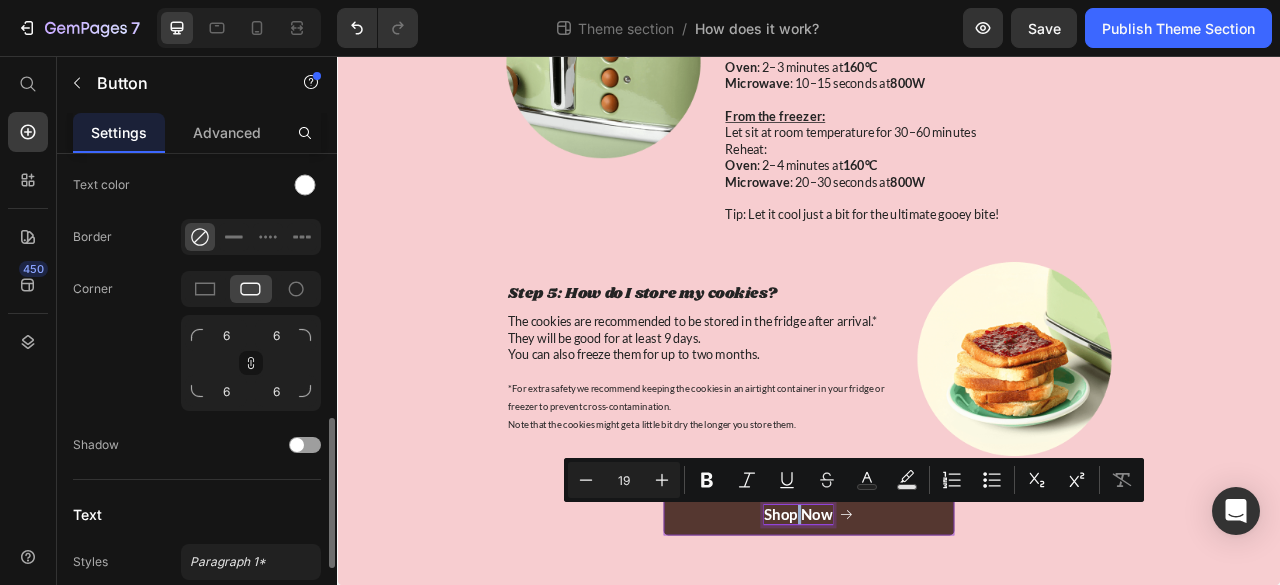 scroll, scrollTop: 1097, scrollLeft: 0, axis: vertical 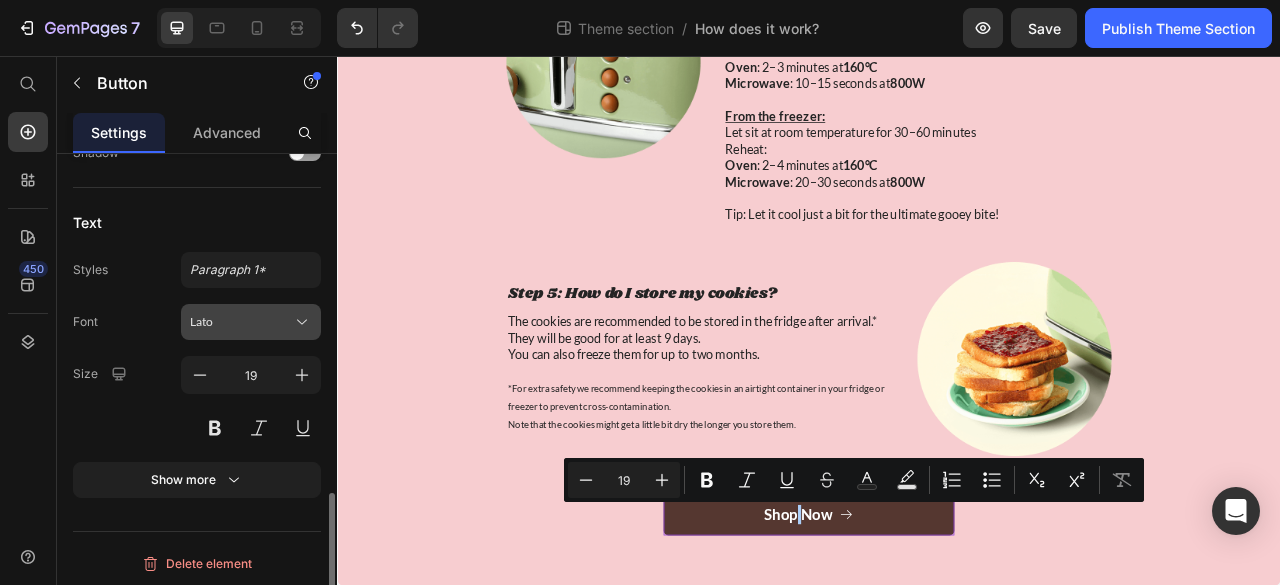 click on "Lato" at bounding box center [241, 322] 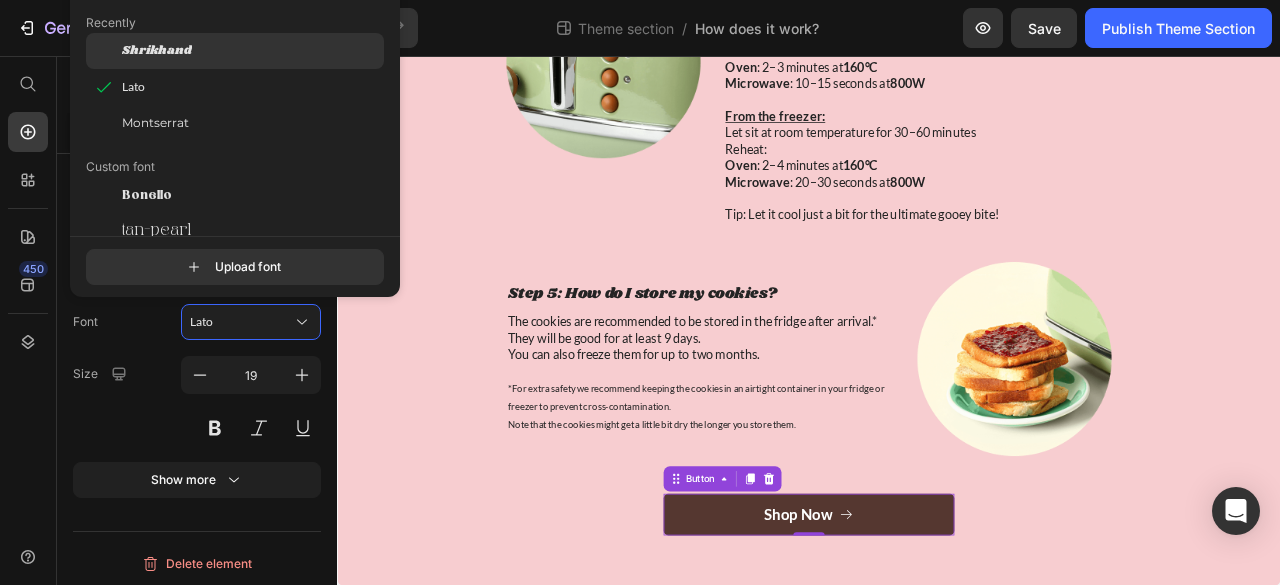 click on "Shrikhand" 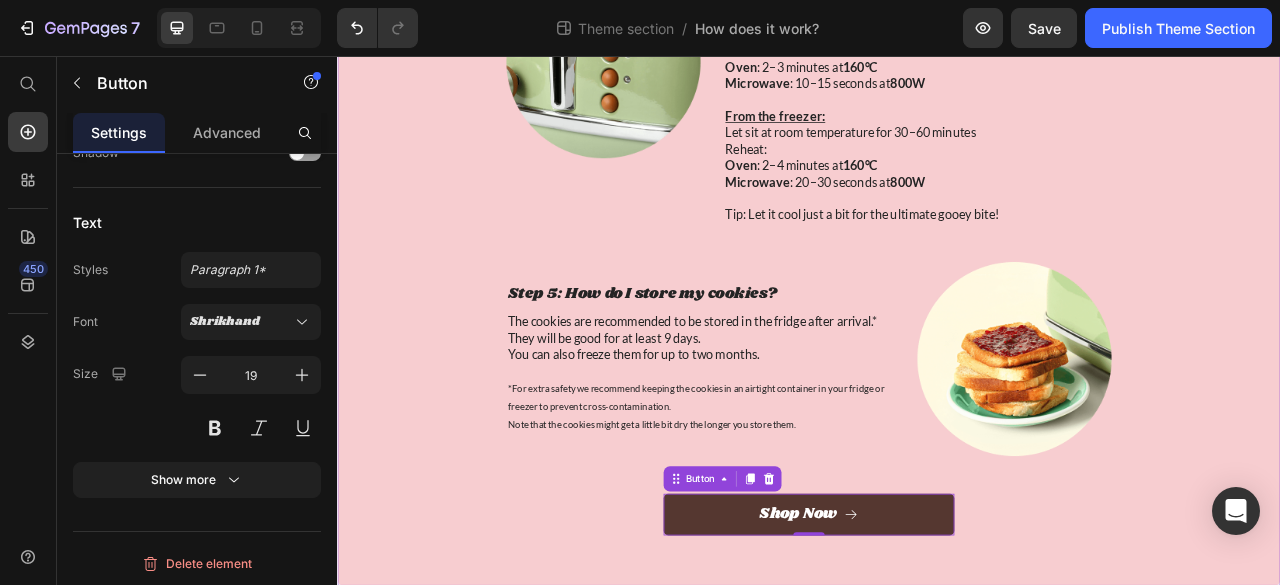 scroll, scrollTop: 0, scrollLeft: 0, axis: both 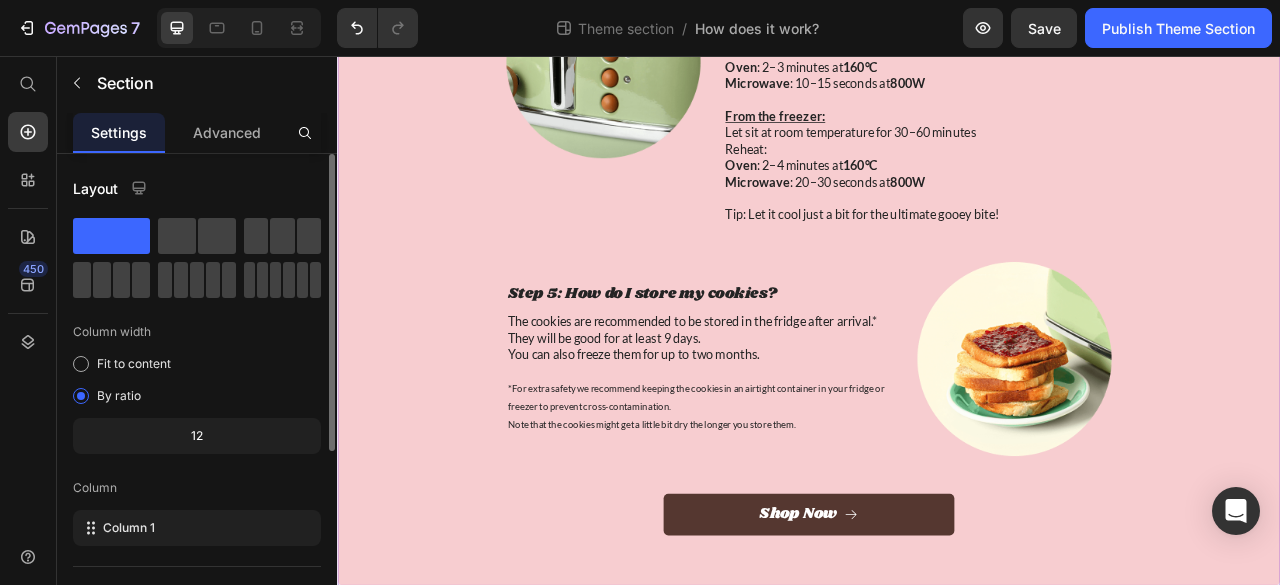click on "How does it work? Heading Row Step 1: Order Text Block Order your favourite cookies on my website. Text Block Image Row Image Step 2: Baking and Shipping Text Block The cookies will be baked as fresh as possible for your order.   Shipping days are on Tuesdays and Wednesdays , unless otherwise agreed. Keep this in mind if you need them for a special day. Text Block Row Step 3: Cookies in the mail Text Block The cookies will be delivered to your mailbox or to your doorstep depending on how big your order is.  Text Block Image Row Image Step 4: Enjoy your cookies Text Block Text Block Our NYC-style cookies are best enjoyed warm.  Soft on the inside, slightly crispy on the outside. Here’s how to get that fresh-out-of-the-oven feel:   From the fridge: Let sit at room temperature for 10-15 minutes, or Reheat: Oven : 2–3 minutes at  160°C Microwave : 10–15 seconds at  800W   From the freezer: Let sit at room temperature for 30–60 minutes Reheat: Oven : 2–4 minutes at  160°C Microwave 800W   Row" at bounding box center (937, -221) 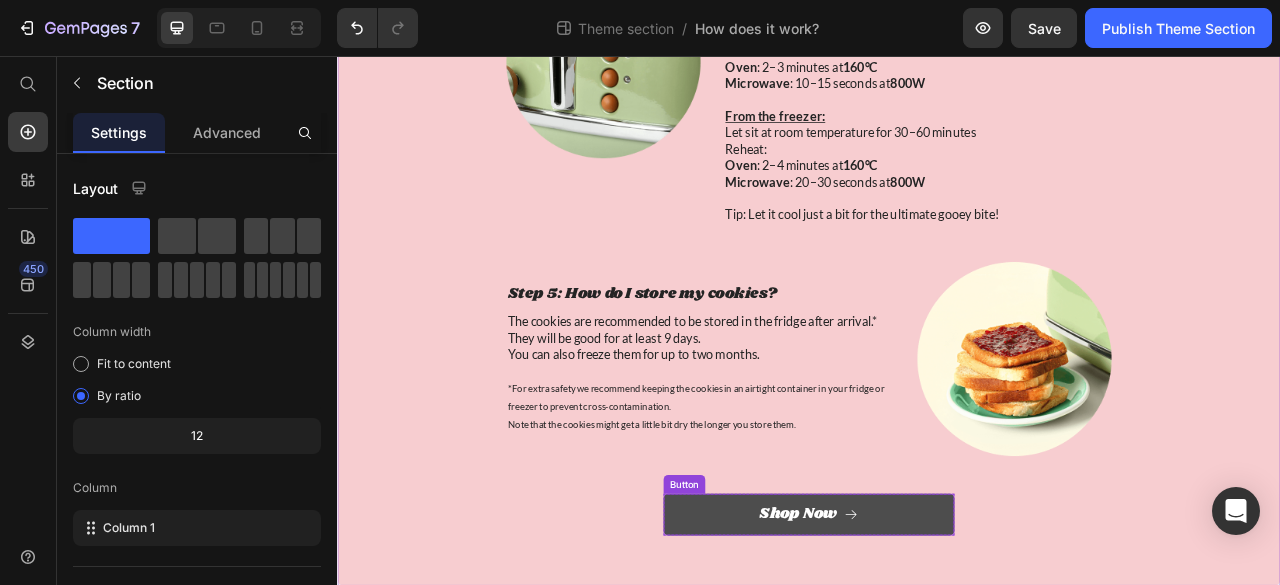 click on "Shop Now" at bounding box center [937, 639] 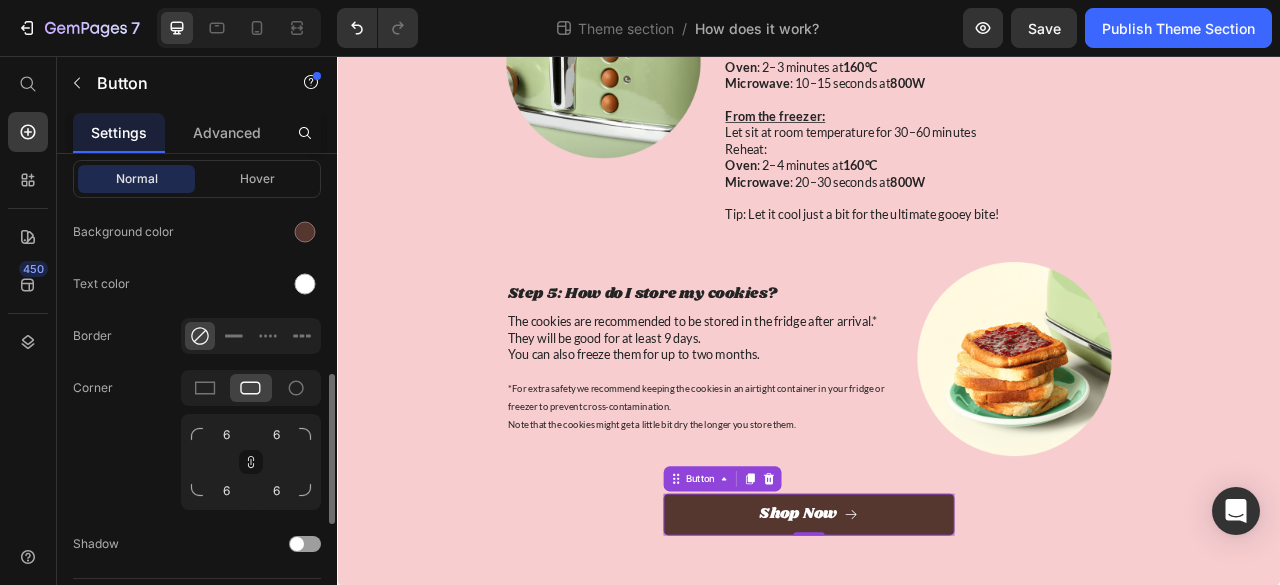 scroll, scrollTop: 708, scrollLeft: 0, axis: vertical 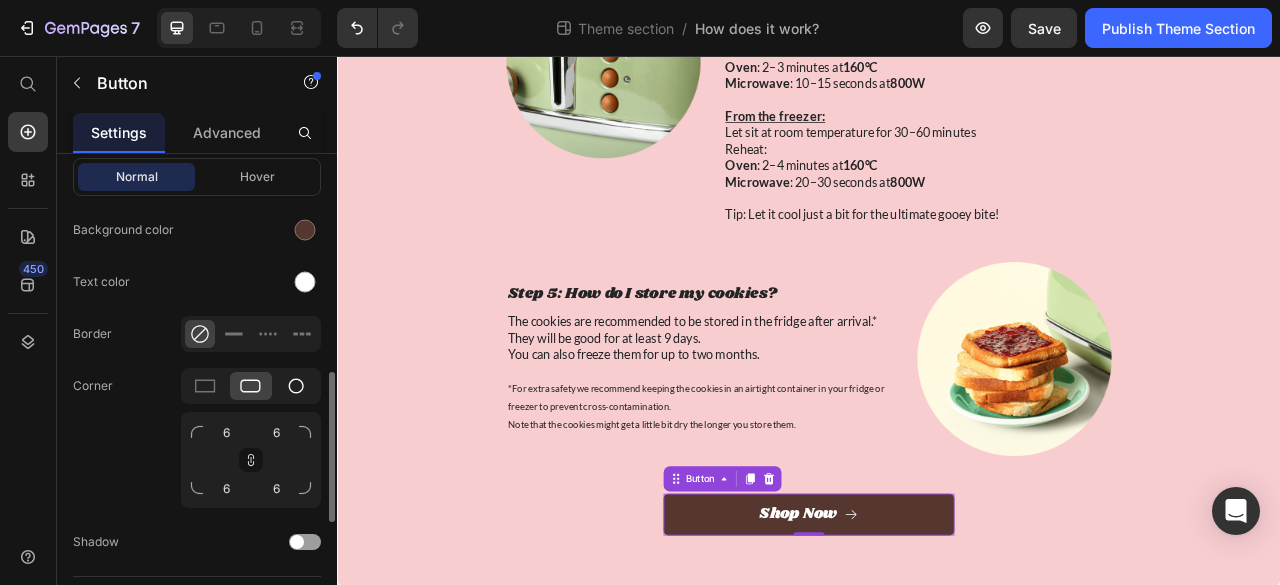 click 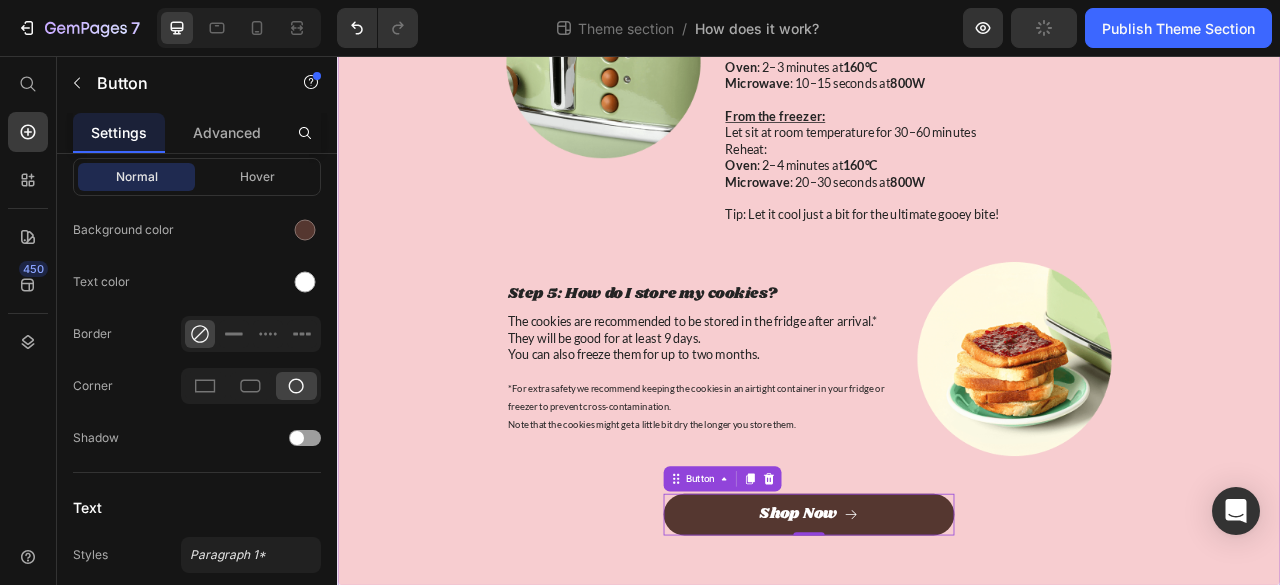 scroll, scrollTop: 0, scrollLeft: 0, axis: both 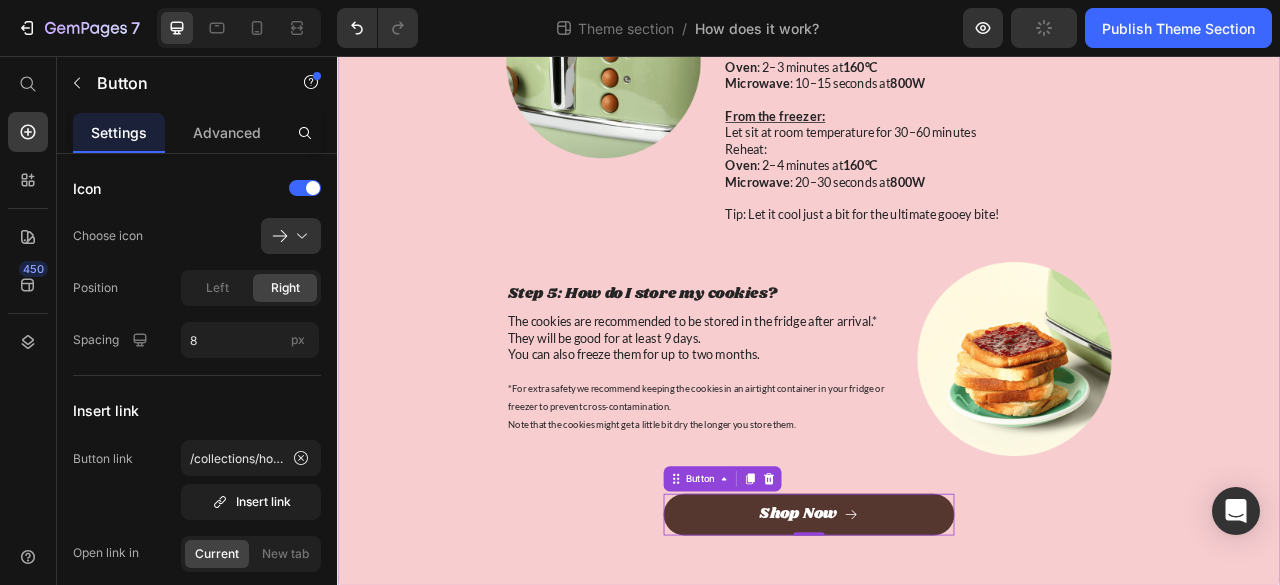click on "How does it work? Heading Row Step 1: Order Text Block Order your favourite cookies on my website. Text Block Image Row Image Step 2: Baking and Shipping Text Block The cookies will be baked as fresh as possible for your order.   Shipping days are on Tuesdays and Wednesdays , unless otherwise agreed. Keep this in mind if you need them for a special day. Text Block Row Step 3: Cookies in the mail Text Block The cookies will be delivered to your mailbox or to your doorstep depending on how big your order is.  Text Block Image Row Image Step 4: Enjoy your cookies Text Block Text Block Our NYC-style cookies are best enjoyed warm.  Soft on the inside, slightly crispy on the outside. Here’s how to get that fresh-out-of-the-oven feel:   From the fridge: Let sit at room temperature for 10-15 minutes, or Reheat: Oven : 2–3 minutes at  160°C Microwave : 10–15 seconds at  800W   From the freezer: Let sit at room temperature for 30–60 minutes Reheat: Oven : 2–4 minutes at  160°C Microwave 800W   Row" at bounding box center (937, -221) 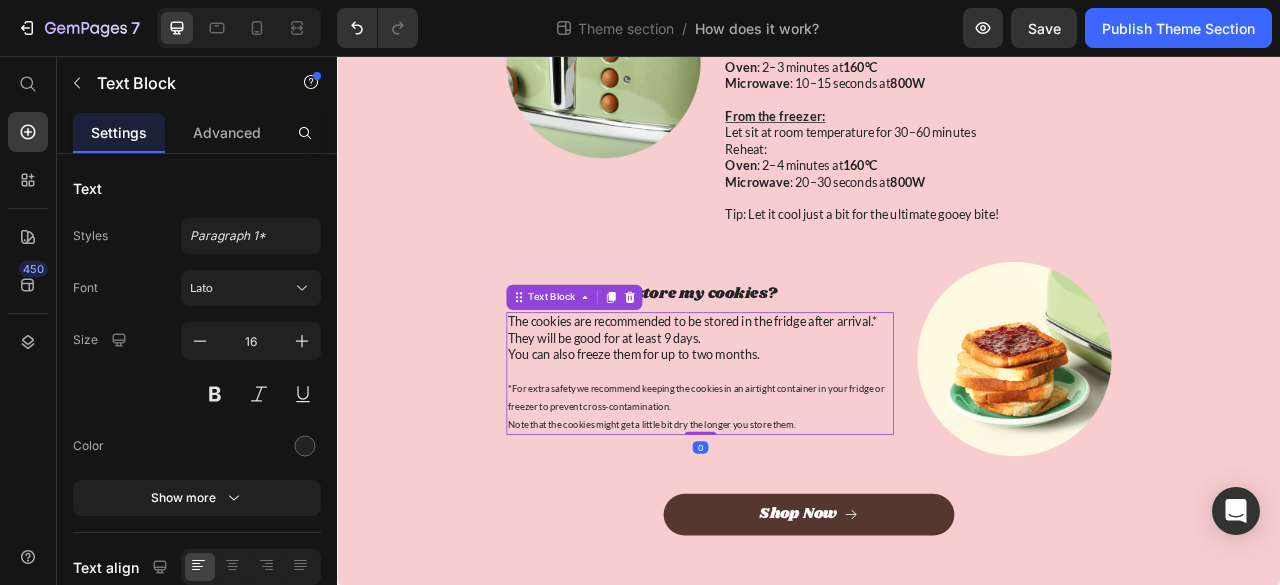 scroll, scrollTop: 1272, scrollLeft: 0, axis: vertical 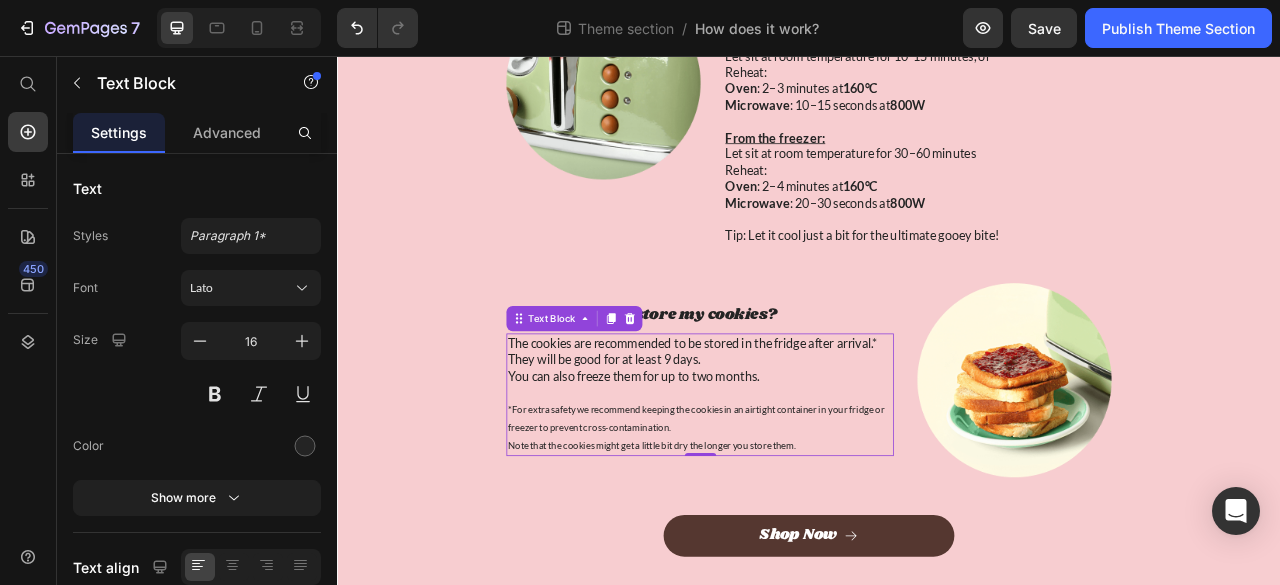 click on "Text Block" at bounding box center [638, 390] 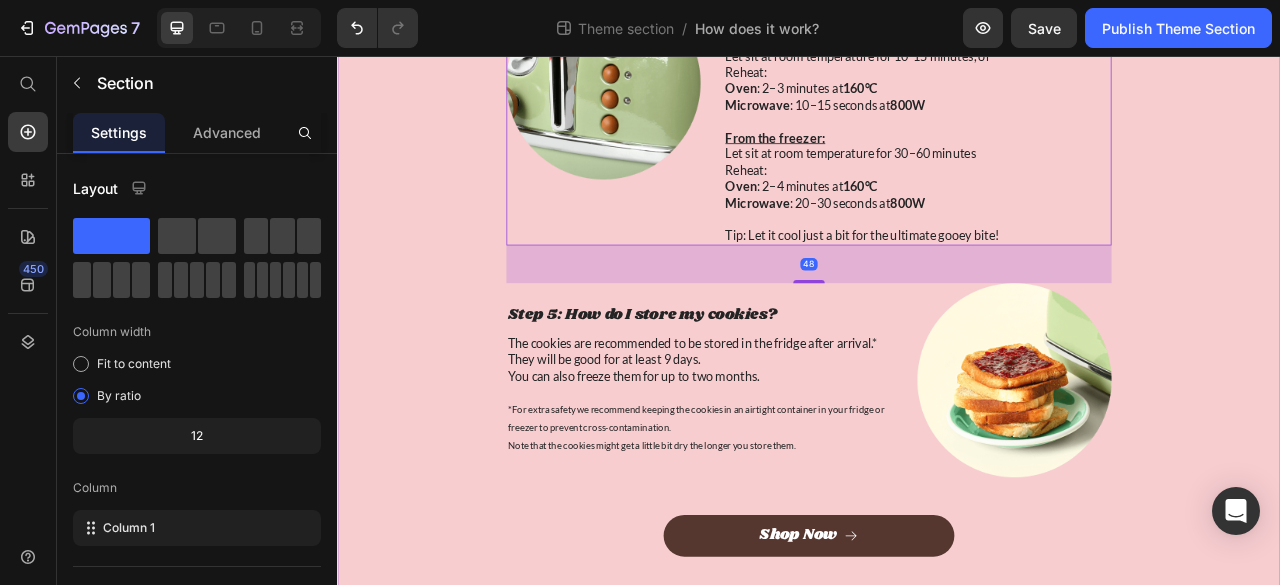 click on "How does it work? Heading Row Step 1: Order Text Block Order your favourite cookies on my website. Text Block Image Row Image Step 2: Baking and Shipping Text Block The cookies will be baked as fresh as possible for your order.   Shipping days are on Tuesdays and Wednesdays , unless otherwise agreed. Keep this in mind if you need them for a special day. Text Block Row Step 3: Cookies in the mail Text Block The cookies will be delivered to your mailbox or to your doorstep depending on how big your order is.  Text Block Image Row Image Step 4: Enjoy your cookies Text Block Text Block Our NYC-style cookies are best enjoyed warm.  Soft on the inside, slightly crispy on the outside. Here’s how to get that fresh-out-of-the-oven feel:   From the fridge: Let sit at room temperature for 10-15 minutes, or Reheat: Oven : 2–3 minutes at  160°C Microwave : 10–15 seconds at  800W   From the freezer: Let sit at room temperature for 30–60 minutes Reheat: Oven : 2–4 minutes at  160°C Microwave 800W   Row" at bounding box center [937, -194] 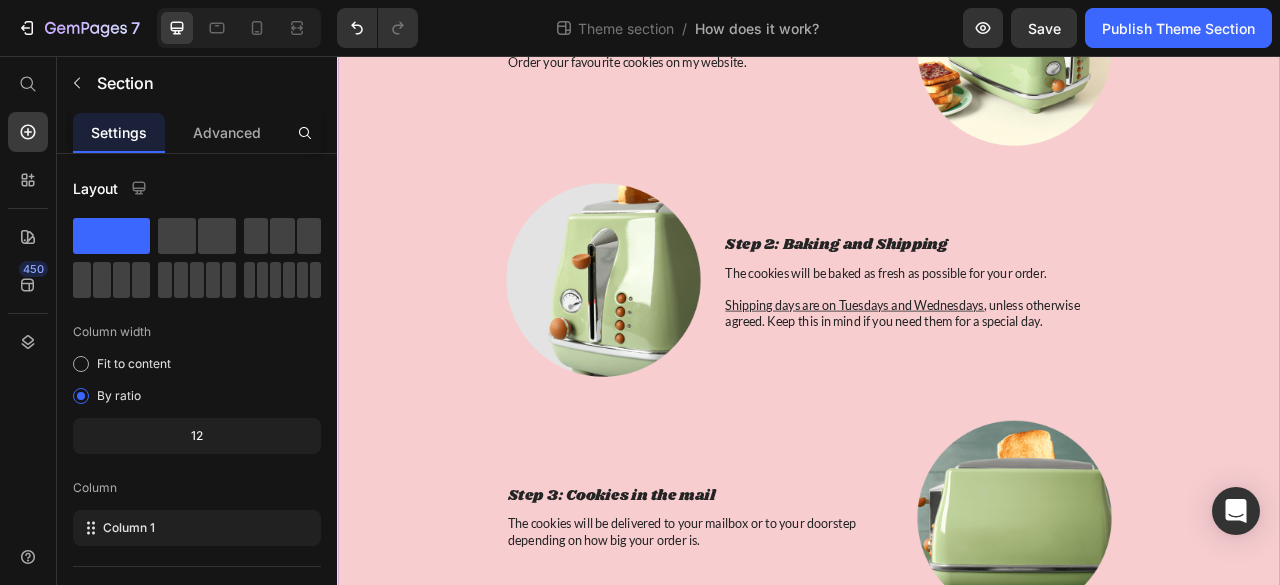 scroll, scrollTop: 0, scrollLeft: 0, axis: both 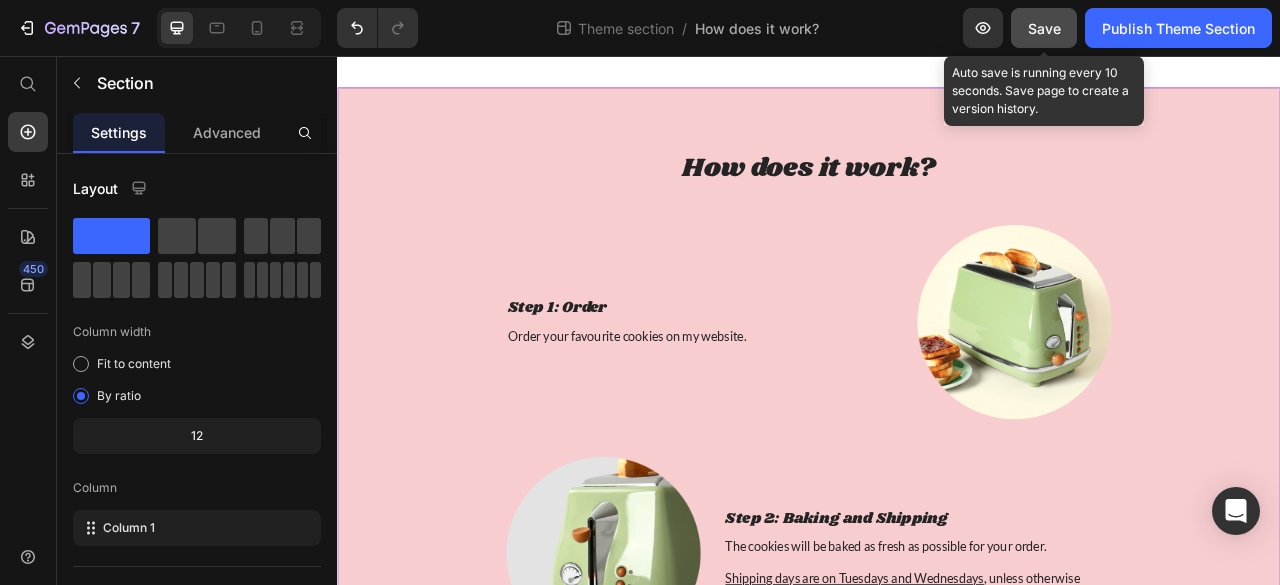 click on "Save" at bounding box center (1044, 28) 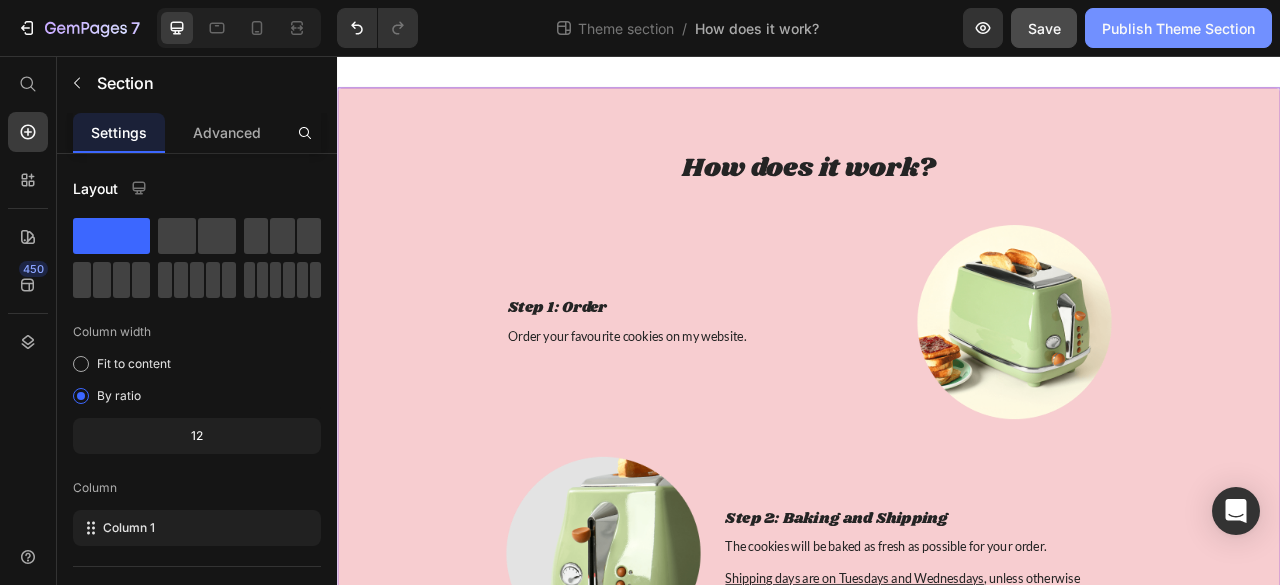 click on "Publish Theme Section" at bounding box center (1178, 28) 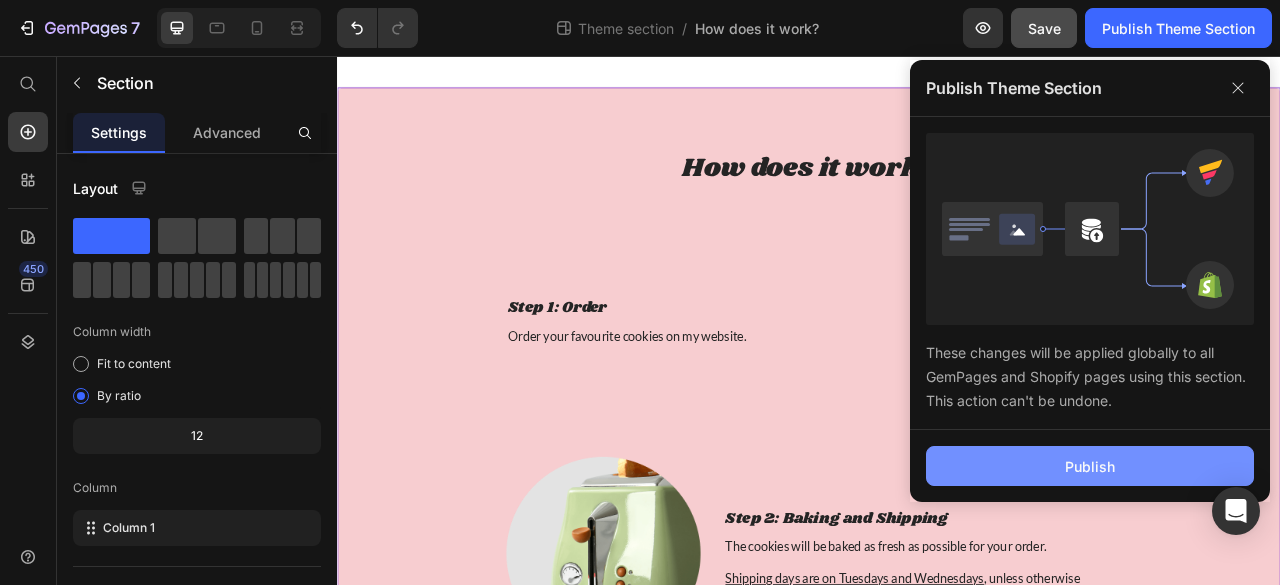 click on "Publish" 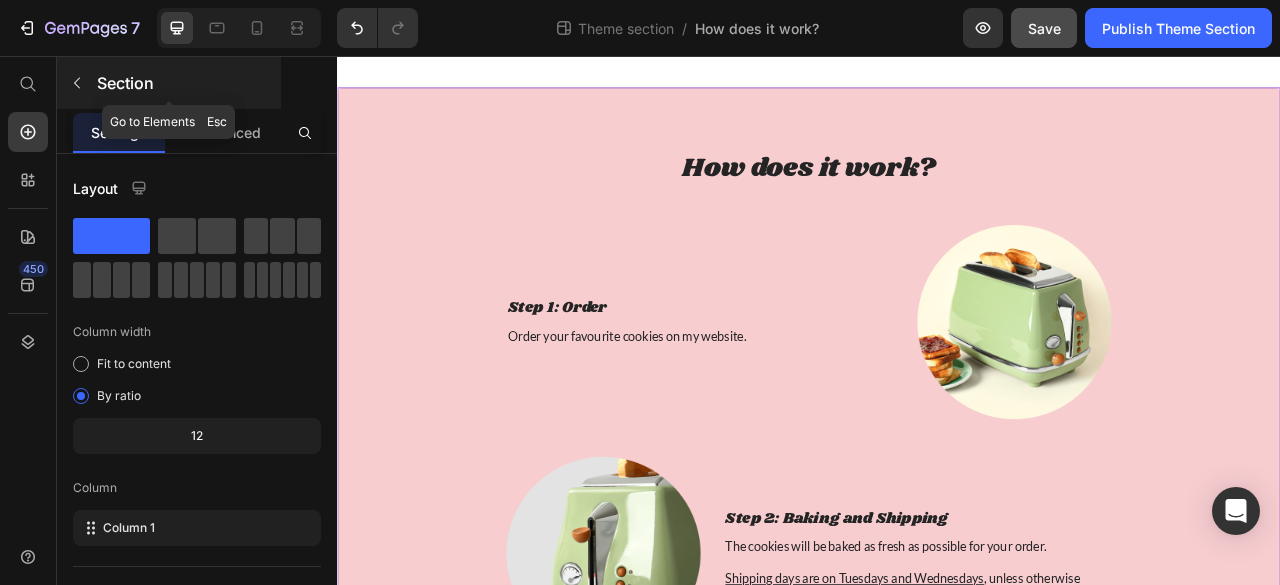 click at bounding box center (77, 83) 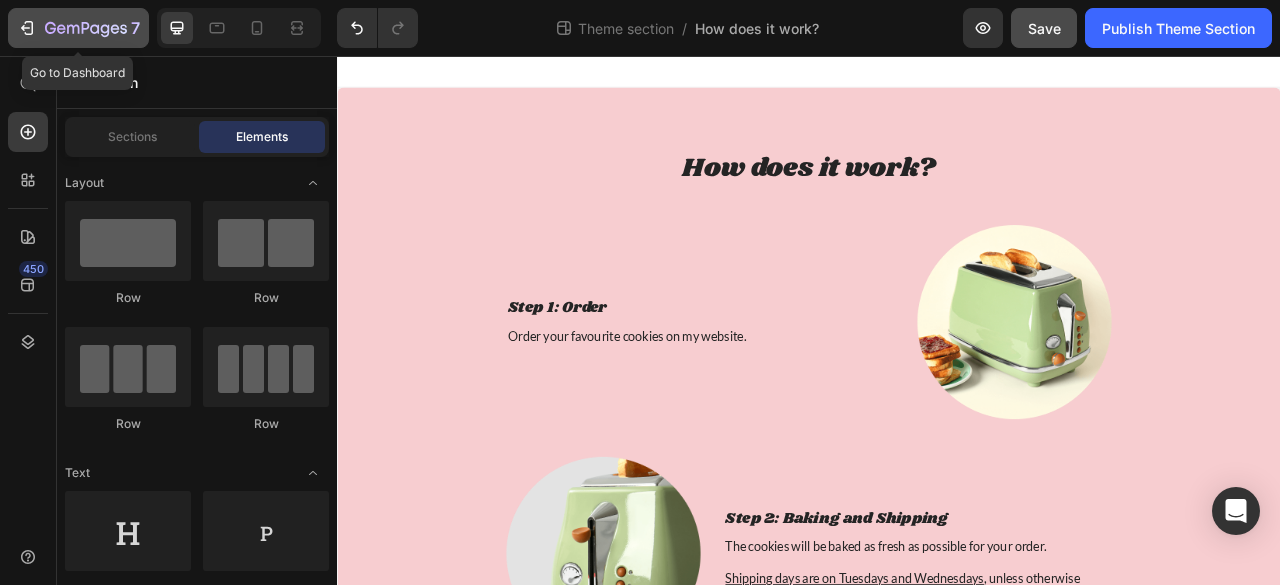 click 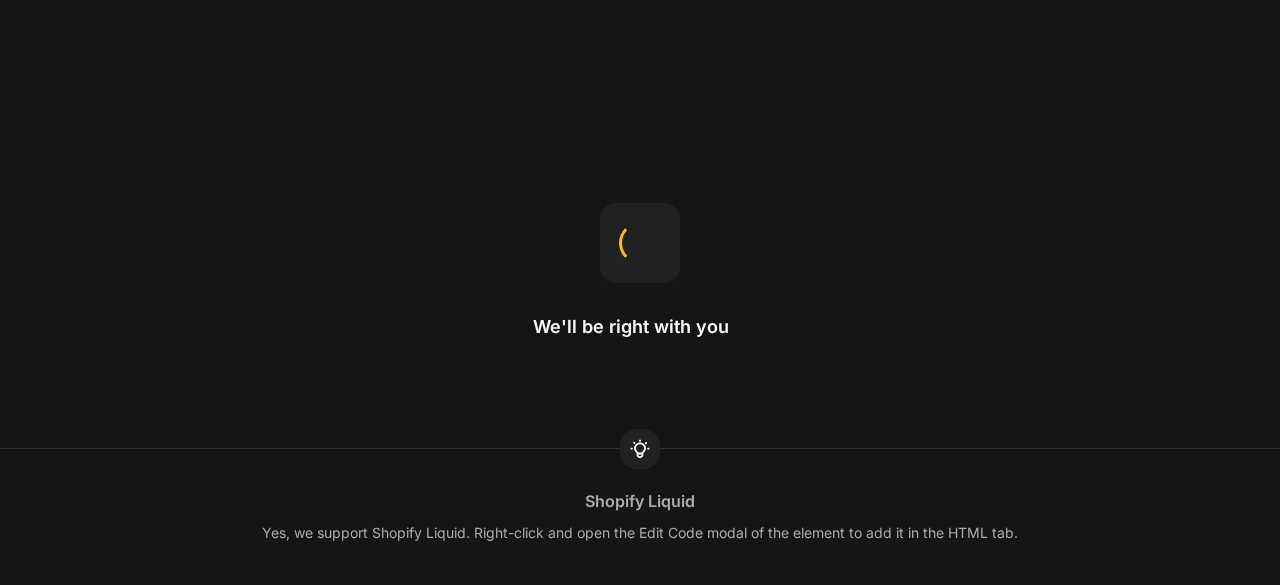 scroll, scrollTop: 0, scrollLeft: 0, axis: both 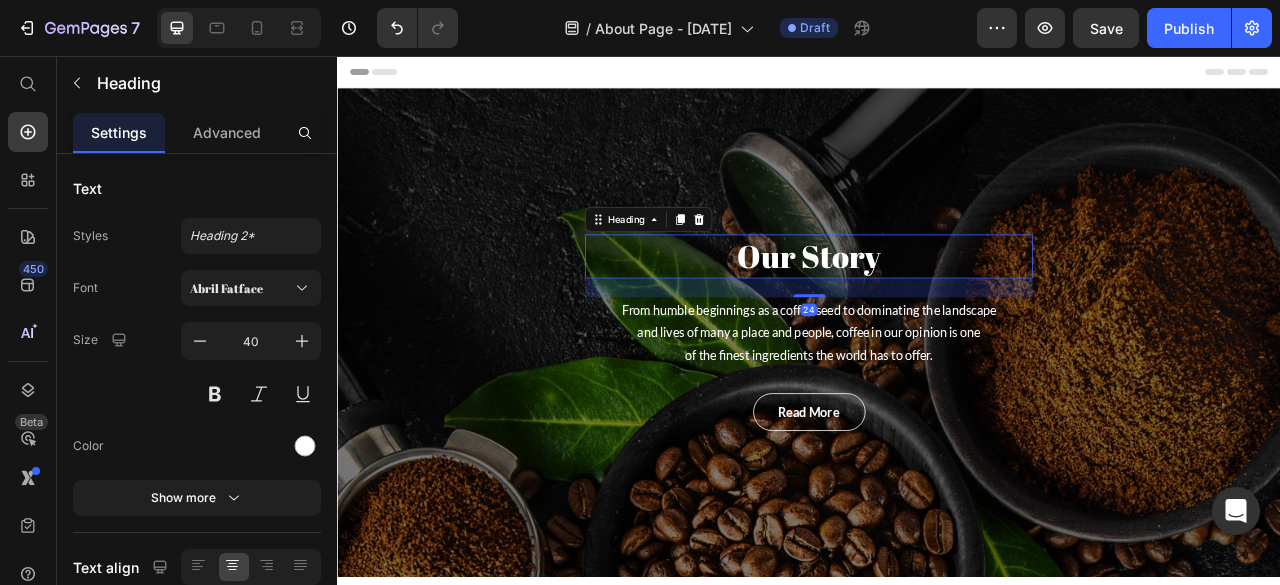 click on "Our Story" at bounding box center (937, 311) 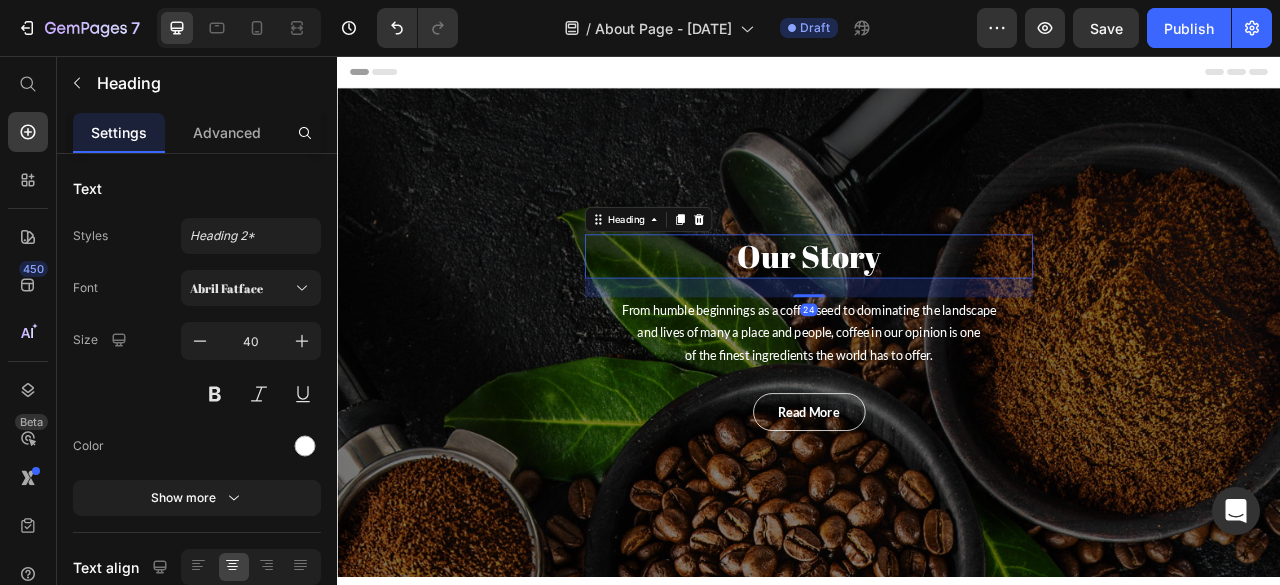 scroll, scrollTop: 0, scrollLeft: 0, axis: both 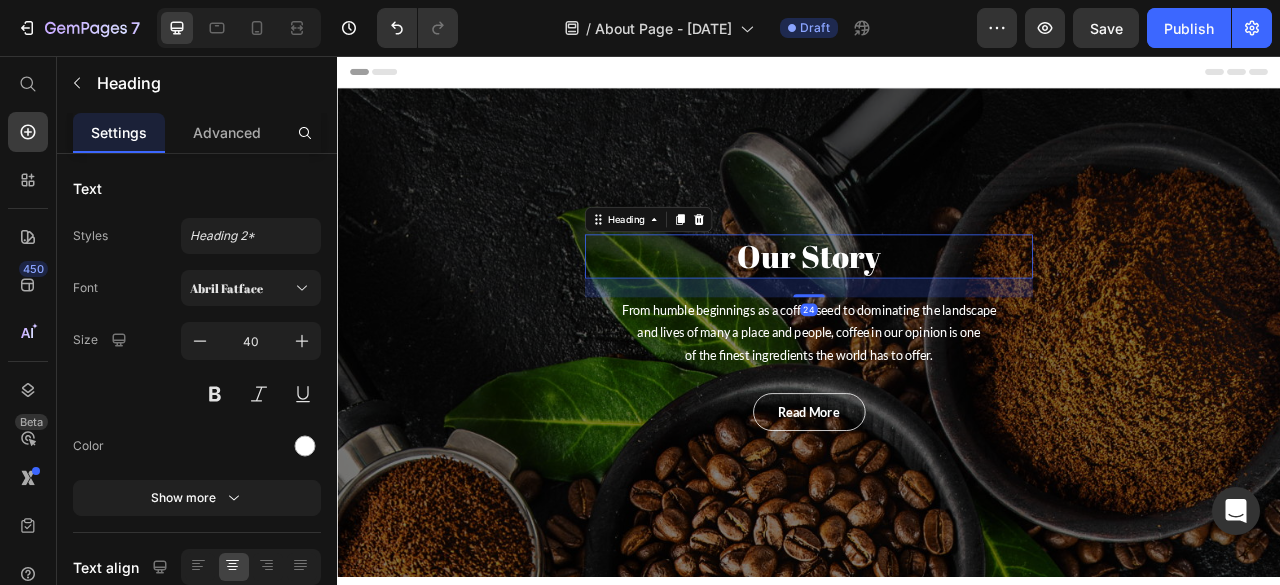 click on "Our Story" at bounding box center [937, 311] 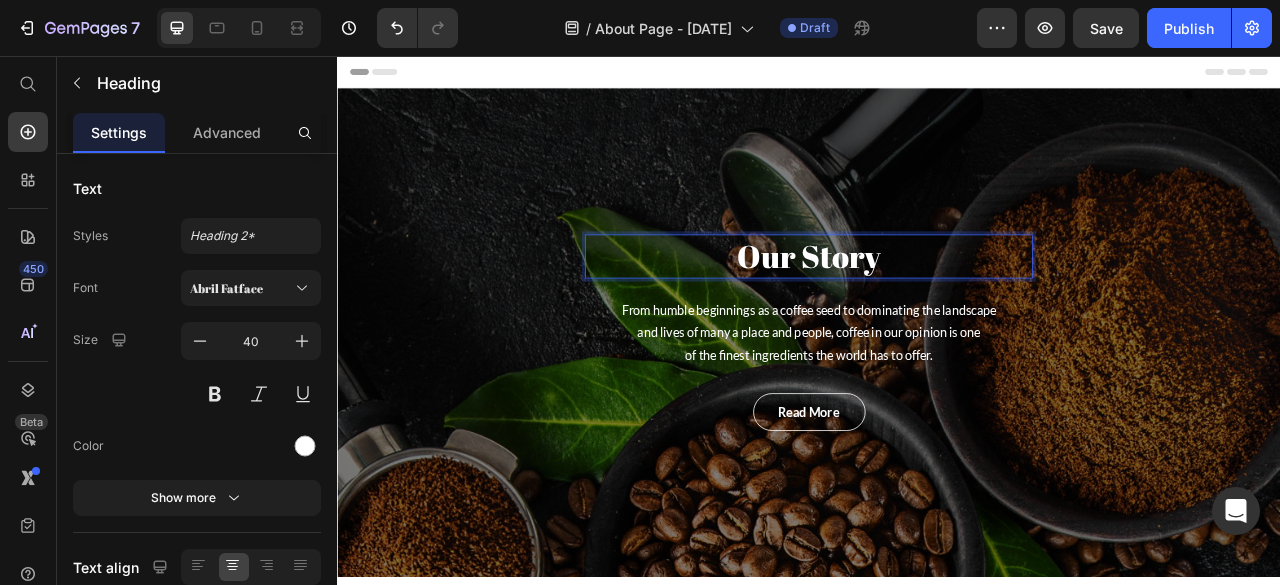 click on "Our Story" at bounding box center (937, 311) 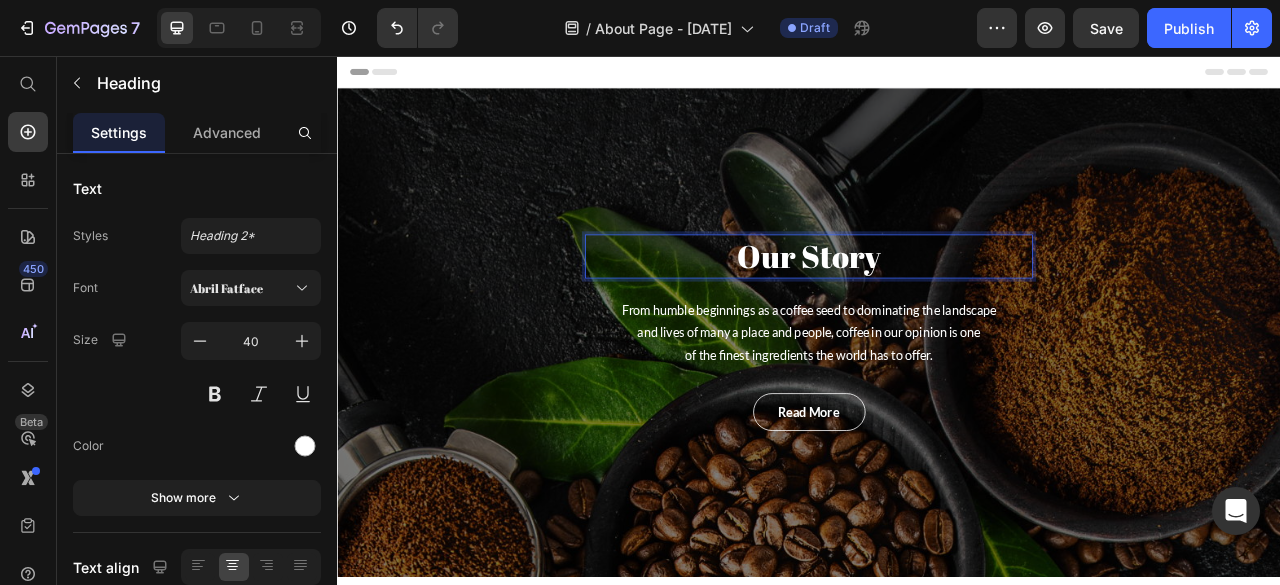 click on "Our Story" at bounding box center [937, 311] 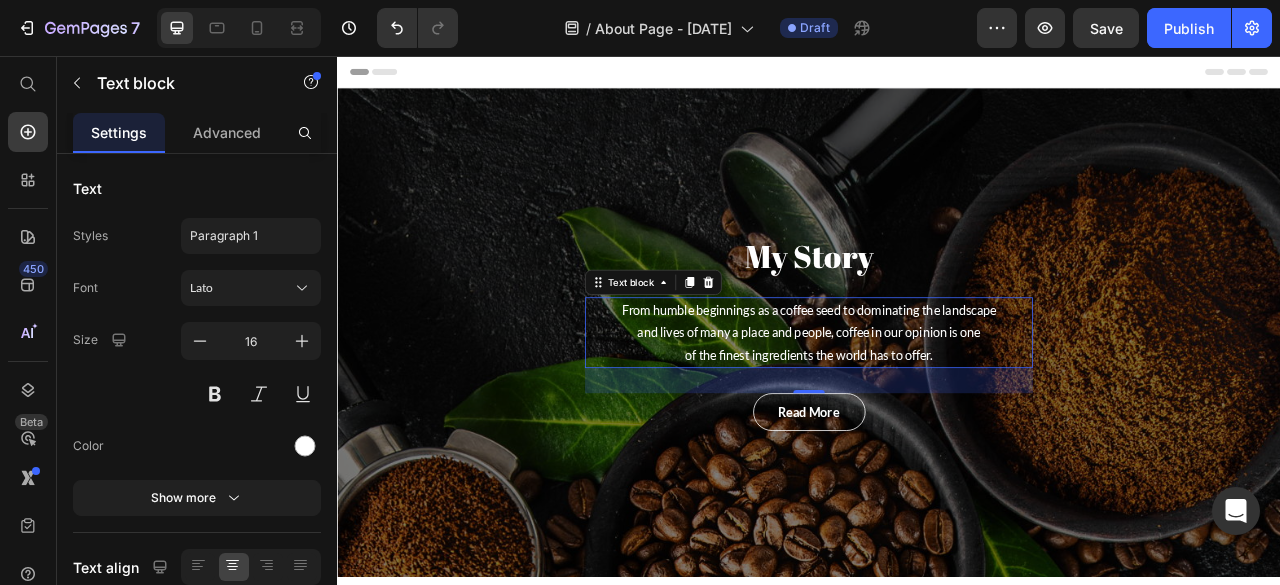 click on "From humble beginnings as a coffee seed to dominating the landscape and lives of many a place and people, coffee in our opinion is one of the finest ingredients the world has to offer." at bounding box center [937, 408] 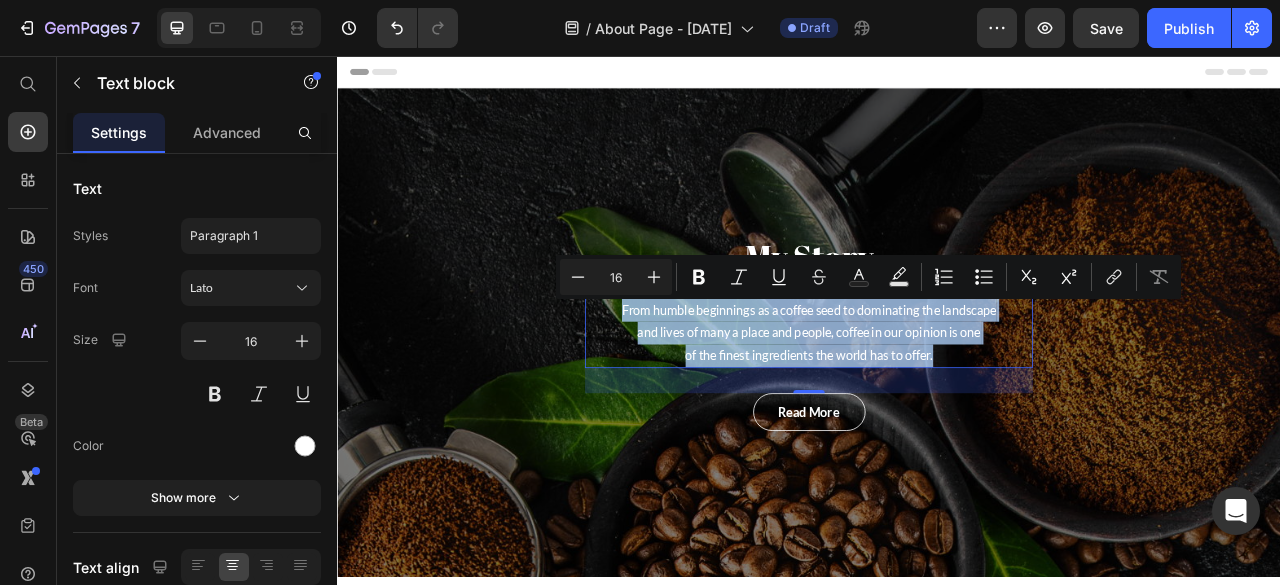 drag, startPoint x: 687, startPoint y: 376, endPoint x: 1112, endPoint y: 458, distance: 432.83832 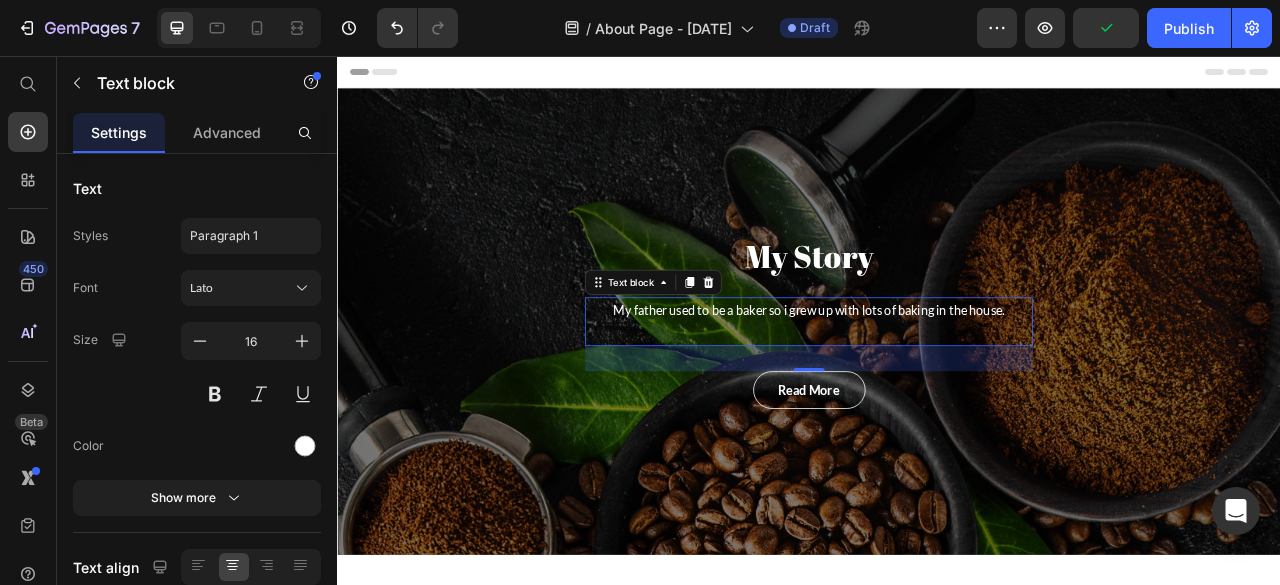 click on "My father used to be a baker so i grew up with lots of baking in the house." at bounding box center (937, 379) 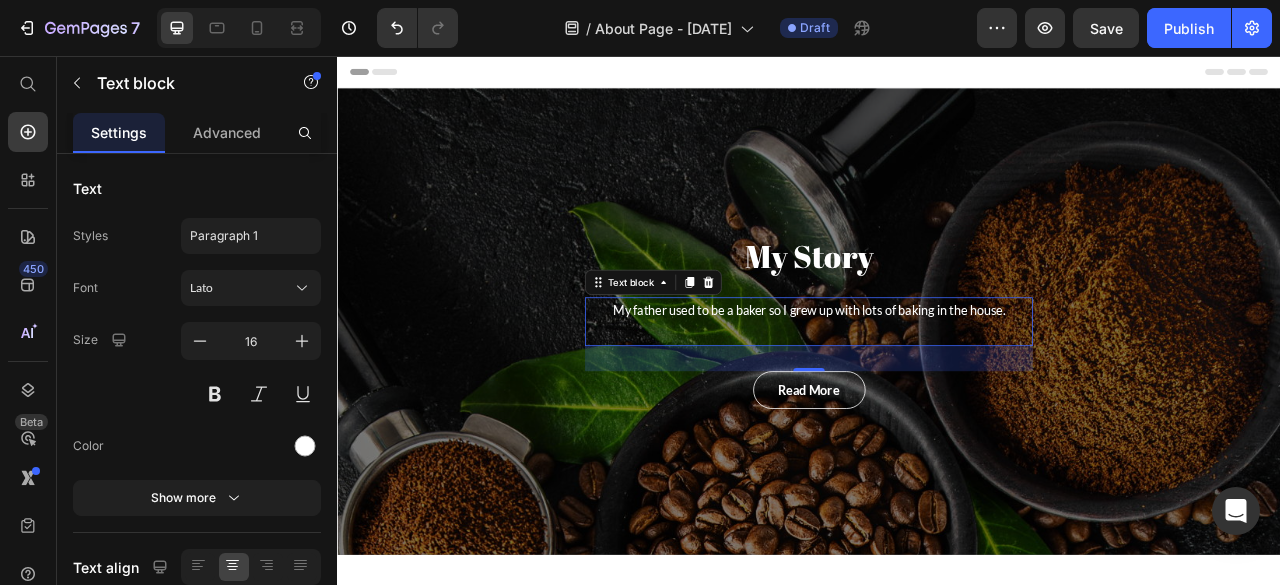 click on "My father used to be a baker so I grew up with lots of baking in the house." at bounding box center (937, 379) 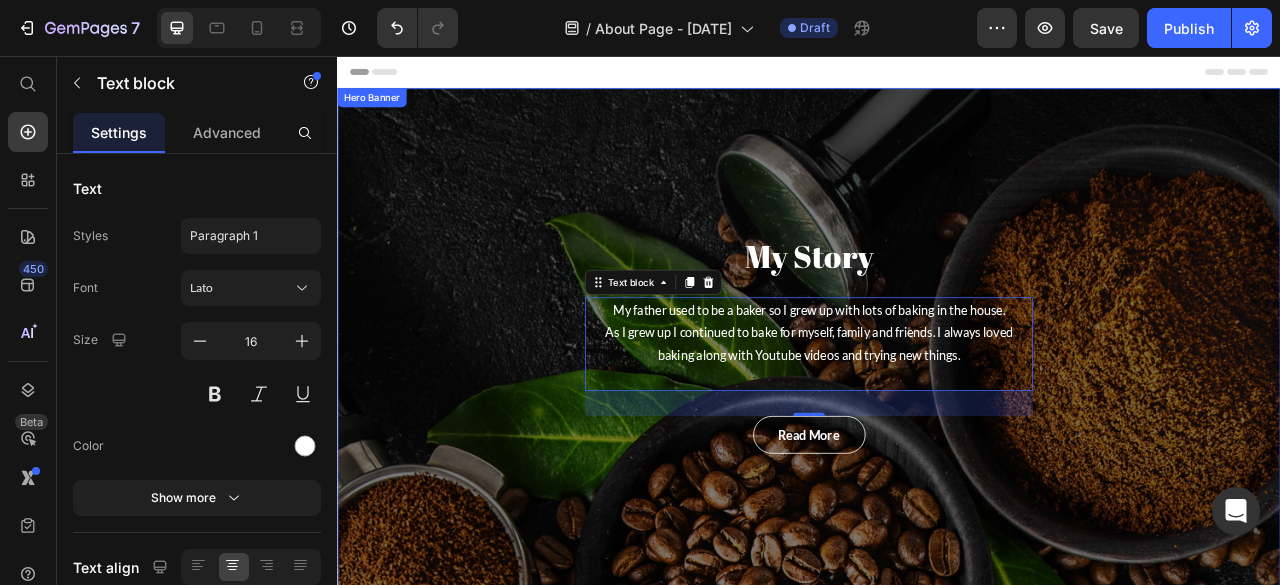 click on "My Story Heading My father used to be a baker so I grew up with lots of baking in the house. As I grew up I continued to bake for myself, family and friends. I always loved baking along with Youtube videos and trying new things. Text block   32 read more Button Row" at bounding box center (937, 422) 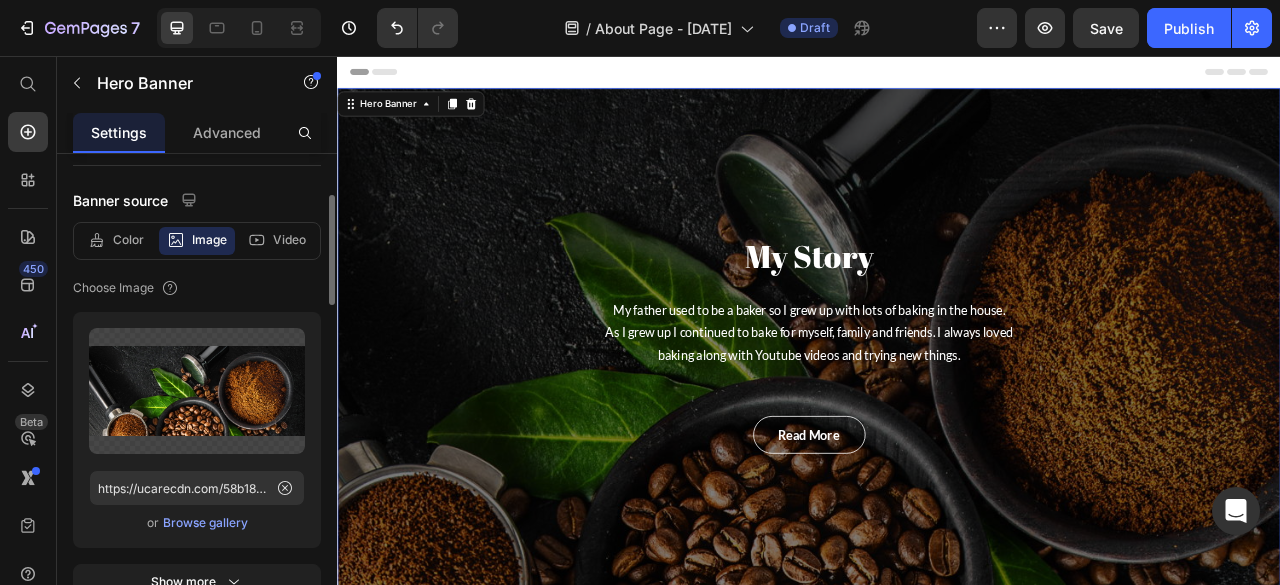 scroll, scrollTop: 182, scrollLeft: 0, axis: vertical 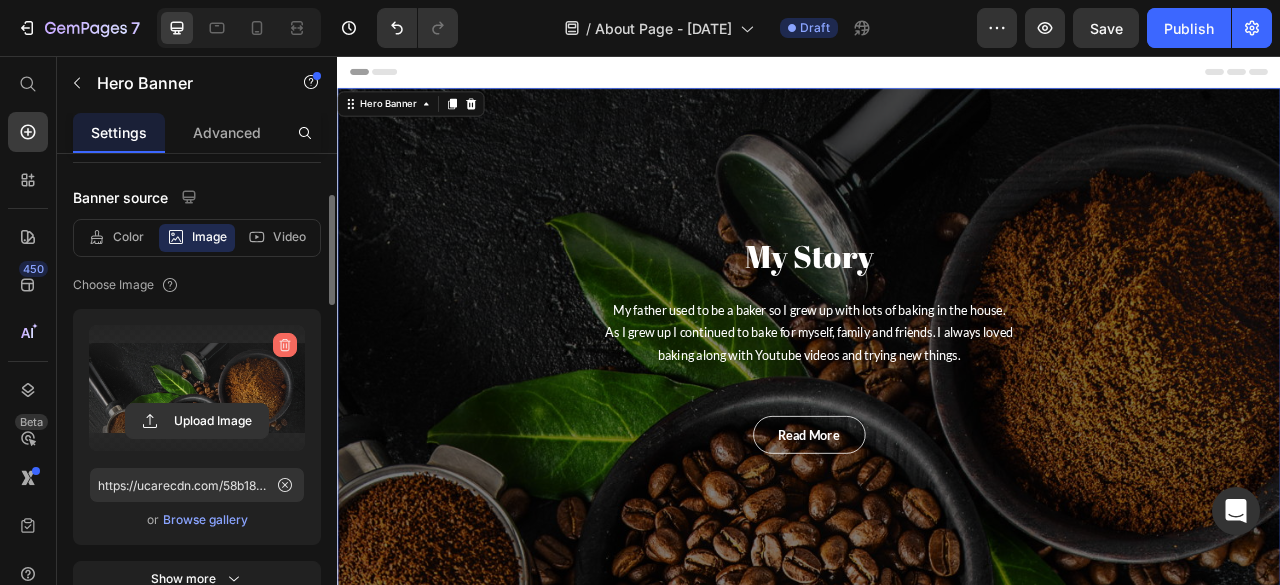 click 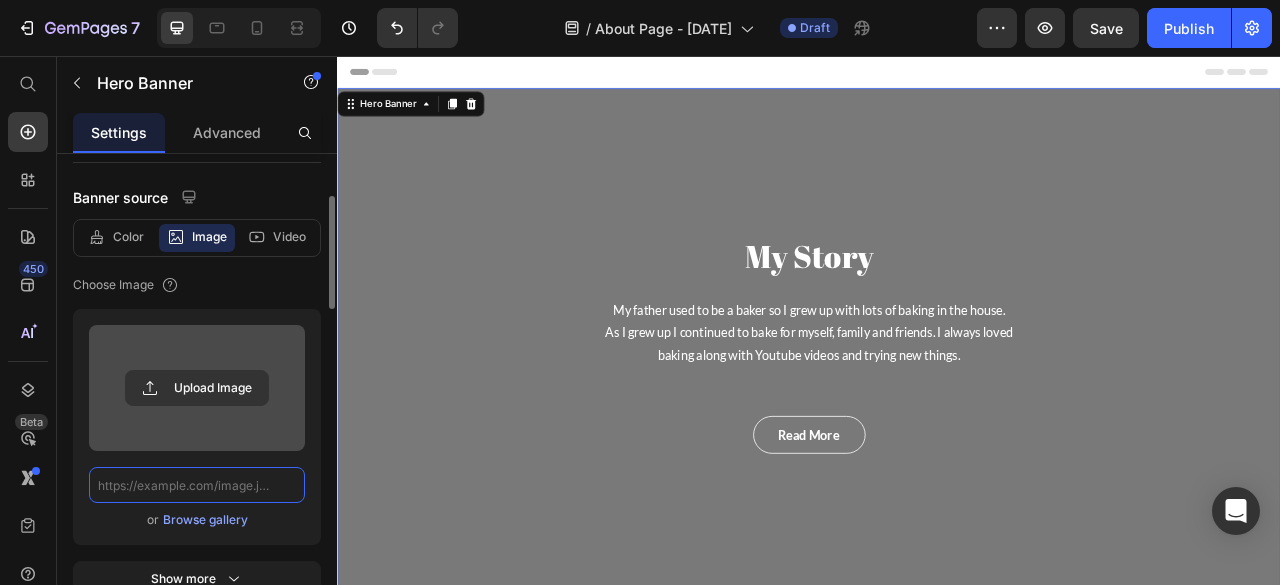 scroll, scrollTop: 0, scrollLeft: 0, axis: both 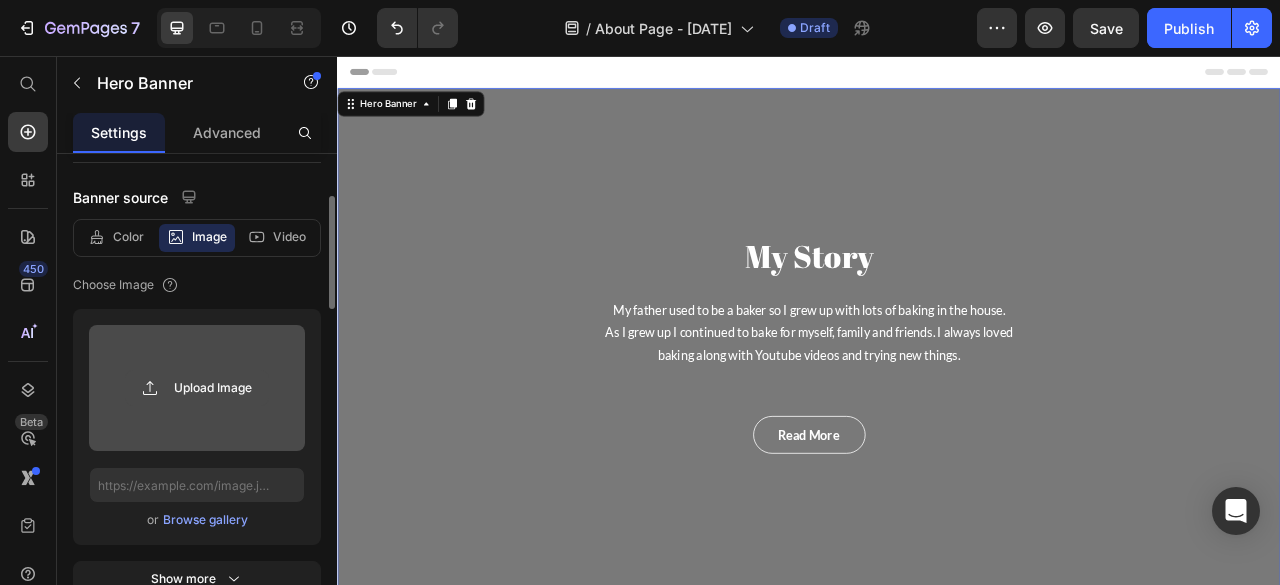 click 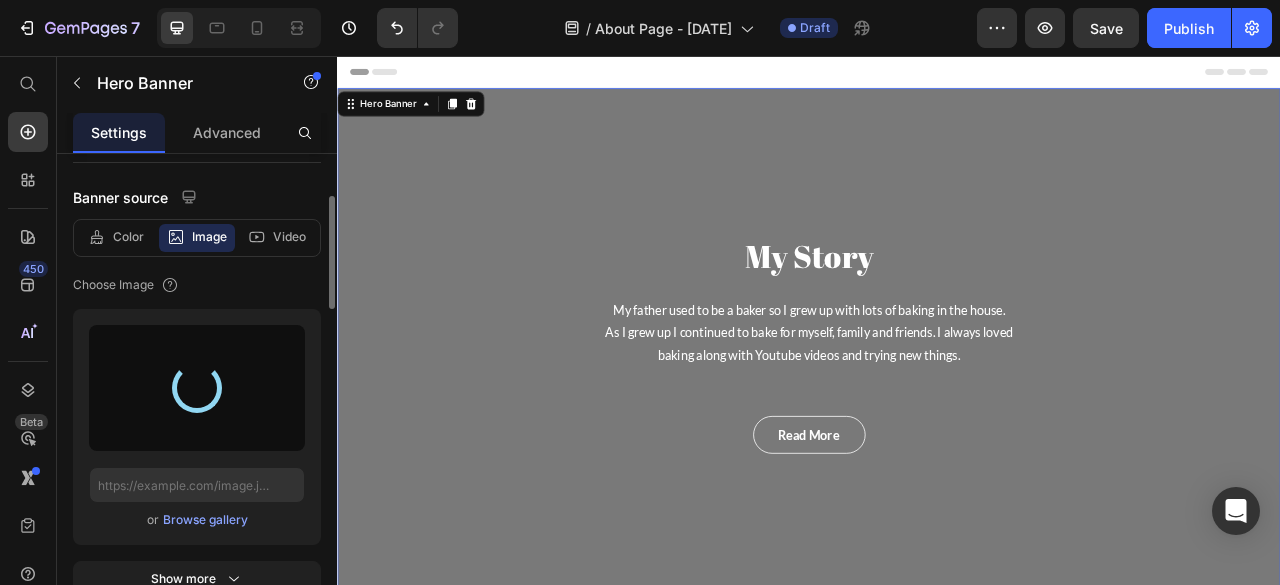 type on "https://cdn.shopify.com/s/files/1/0906/2108/4032/files/gempages_561528931262399573-1769f2ad-31ea-4eac-b4c6-acf612ca50f9.jpg" 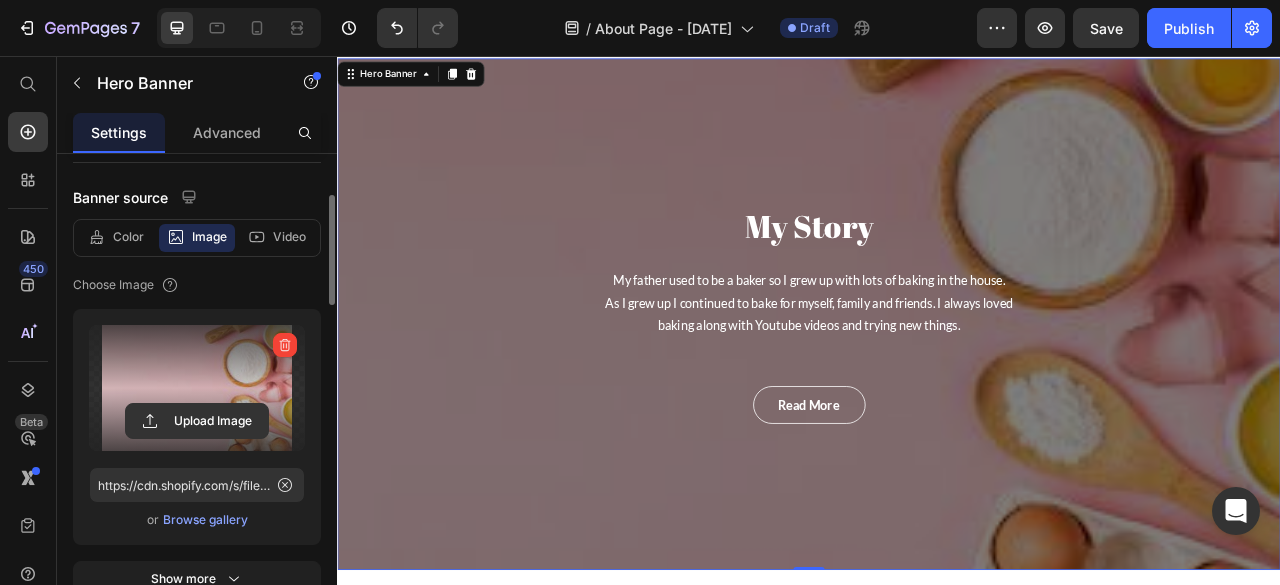 scroll, scrollTop: 36, scrollLeft: 0, axis: vertical 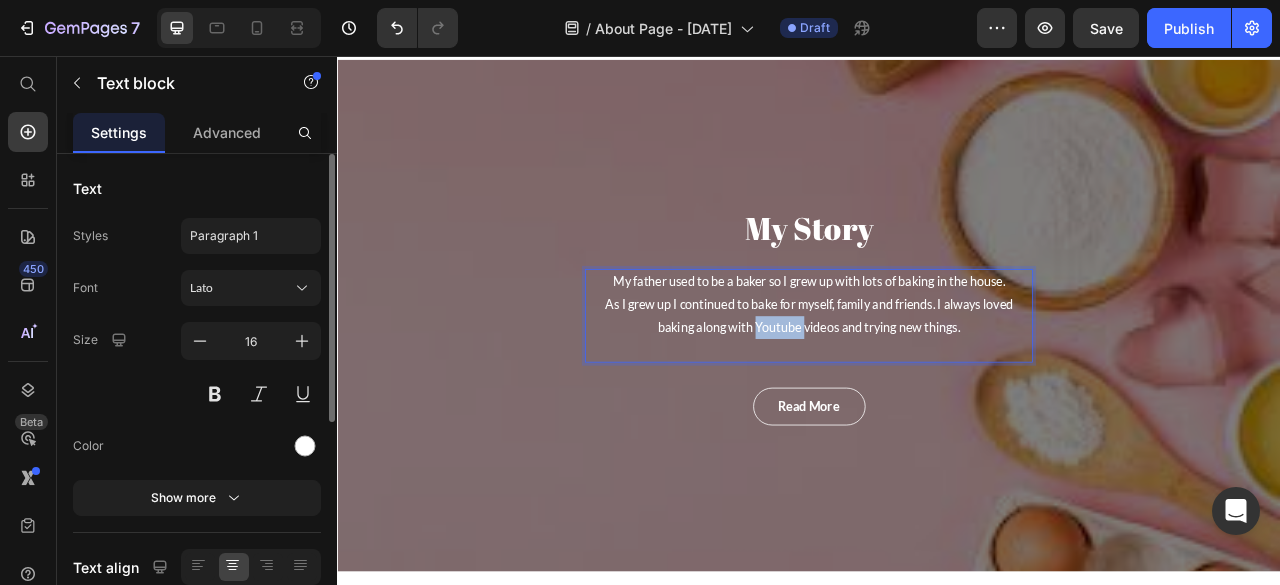 click on "As I grew up I continued to bake for myself, family and friends. I always loved baking along with Youtube videos and trying new things." at bounding box center [937, 387] 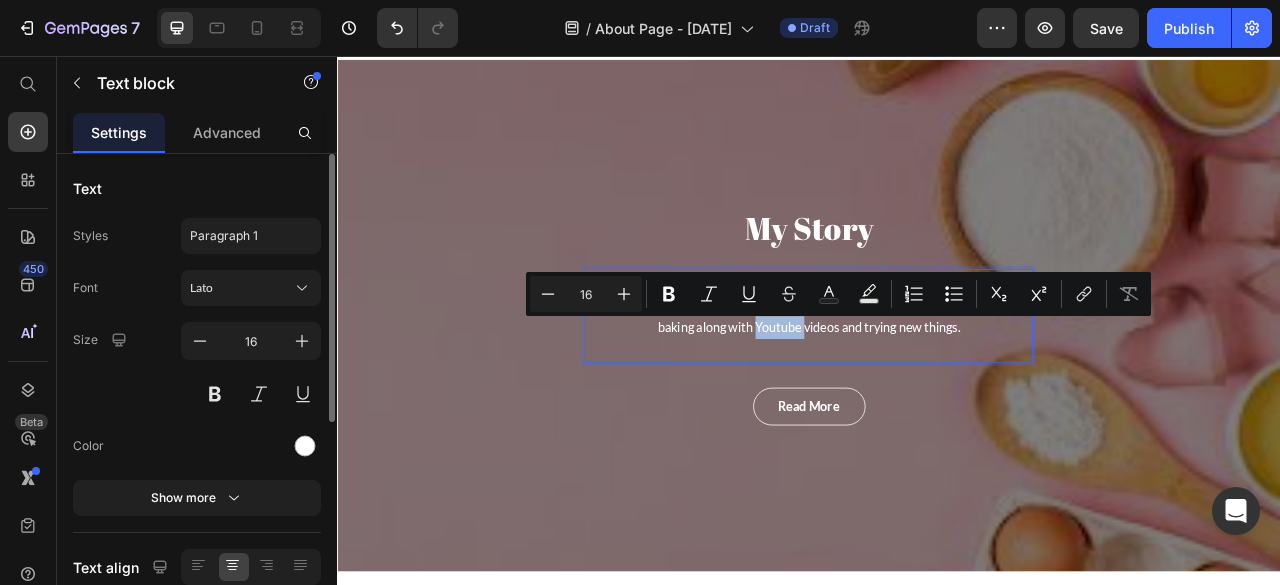 click on "As I grew up I continued to bake for myself, family and friends. I always loved baking along with Youtube videos and trying new things." at bounding box center (937, 387) 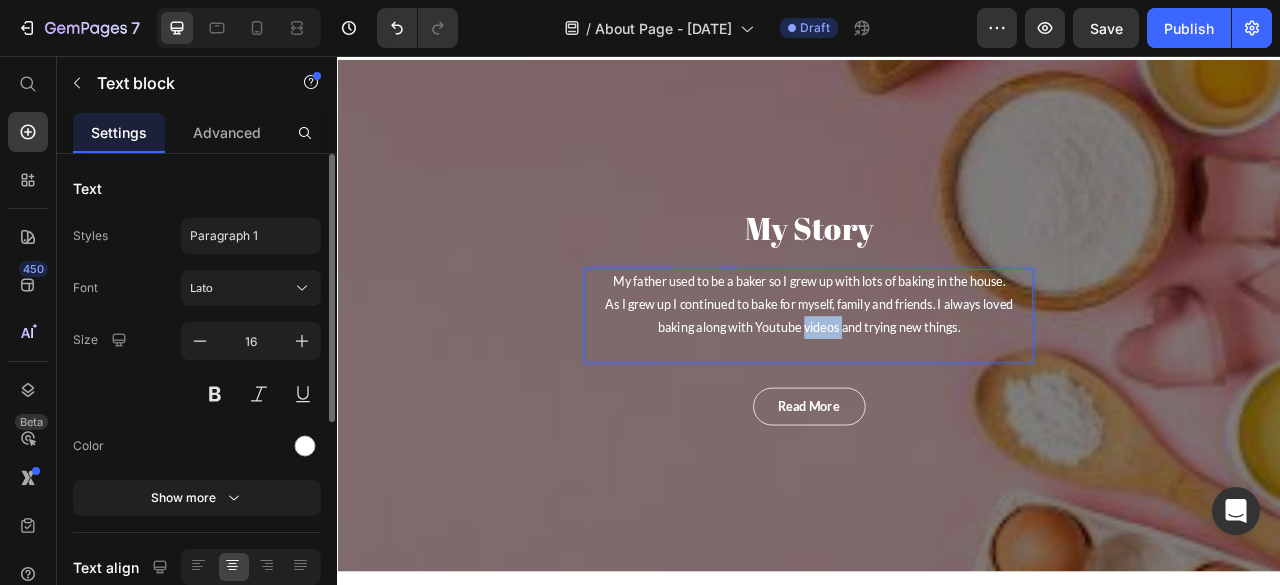 click on "As I grew up I continued to bake for myself, family and friends. I always loved baking along with Youtube videos and trying new things." at bounding box center [937, 387] 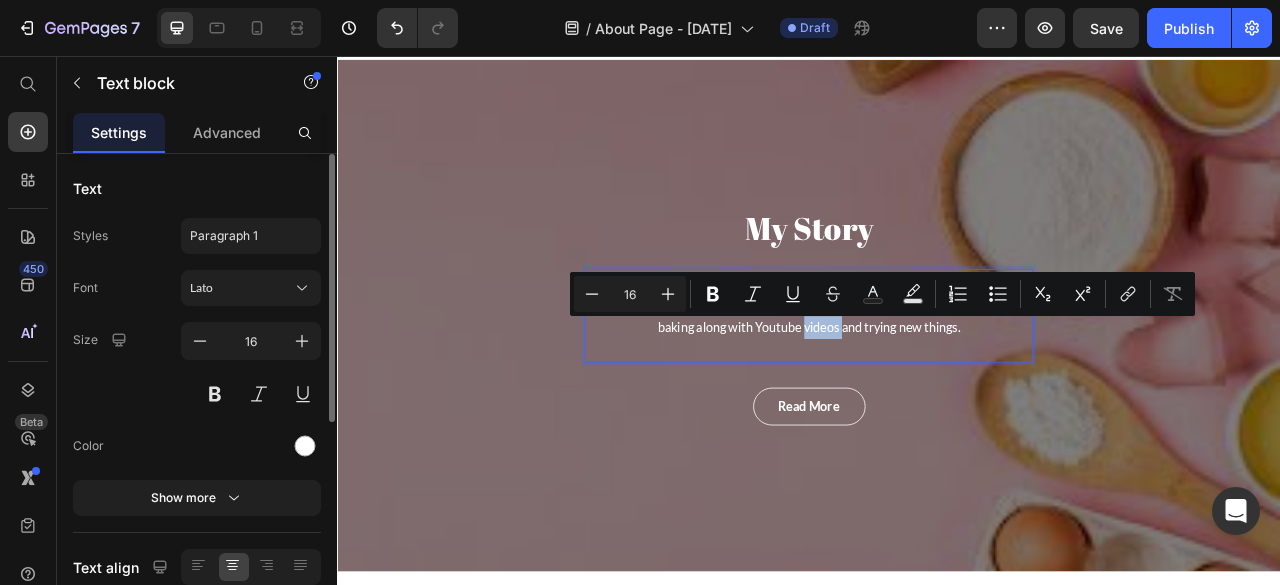 click on "As I grew up I continued to bake for myself, family and friends. I always loved baking along with Youtube videos and trying new things." at bounding box center [937, 387] 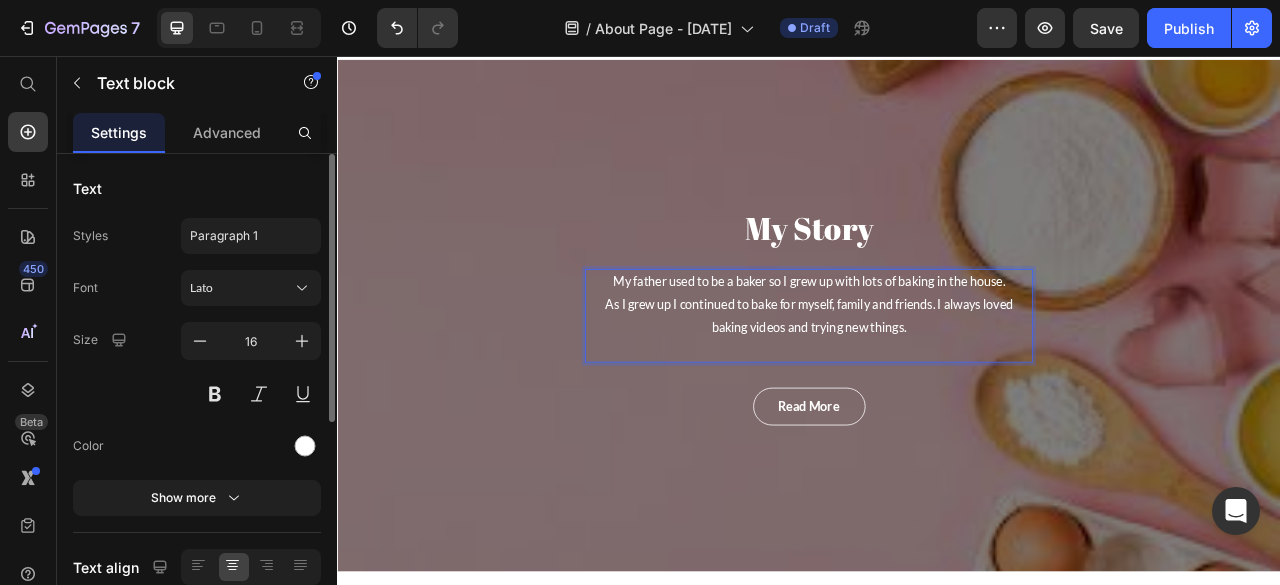 click on "As I grew up I continued to bake for myself, family and friends. I always loved baking videos and trying new things." at bounding box center (937, 387) 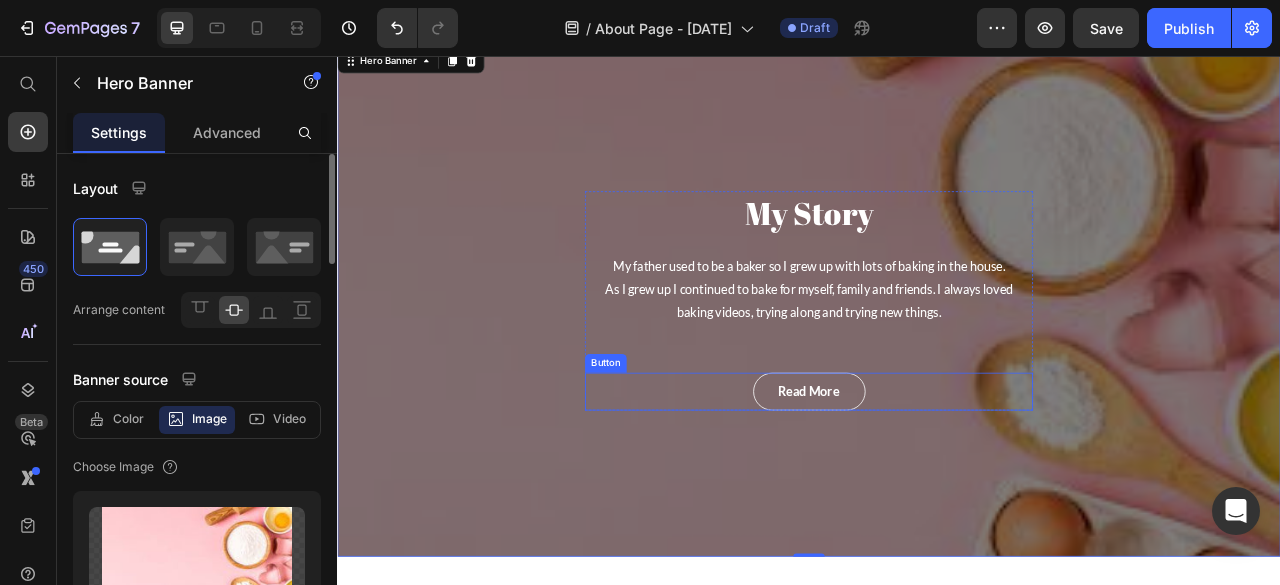scroll, scrollTop: 45, scrollLeft: 0, axis: vertical 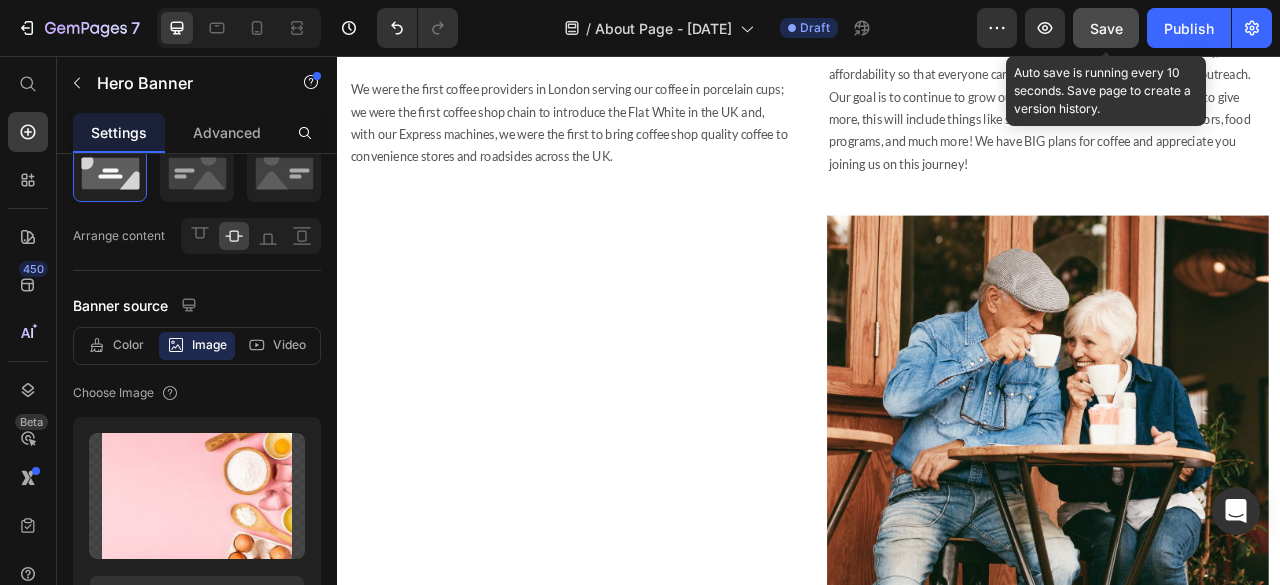 click on "Save" 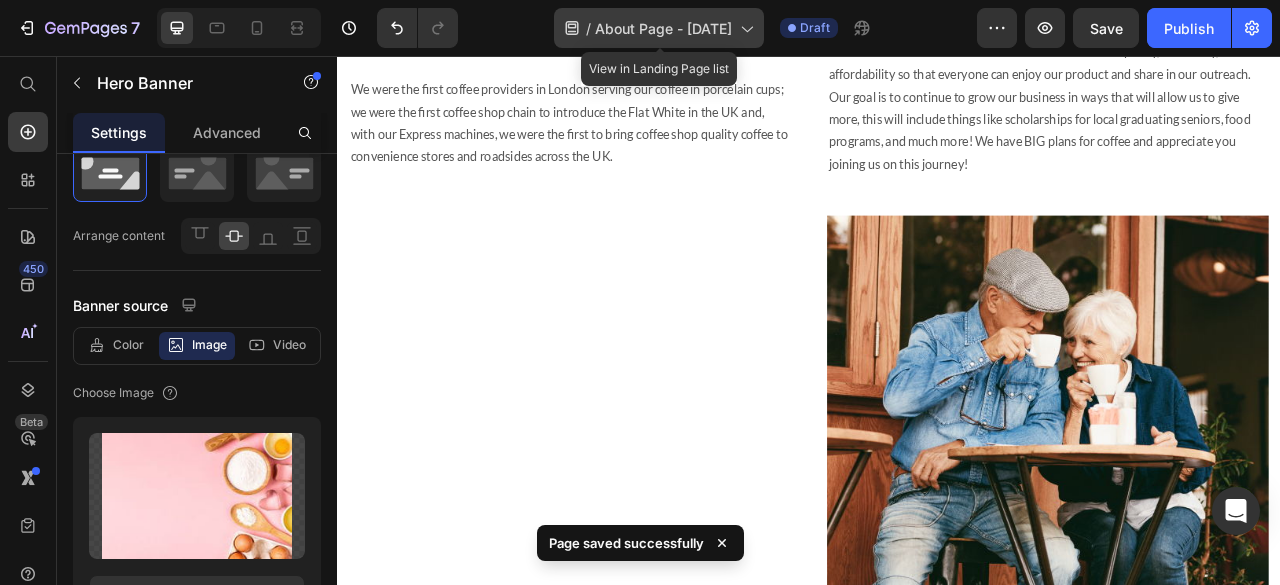 click on "About Page - Jul 12, 20:22:45" at bounding box center (663, 28) 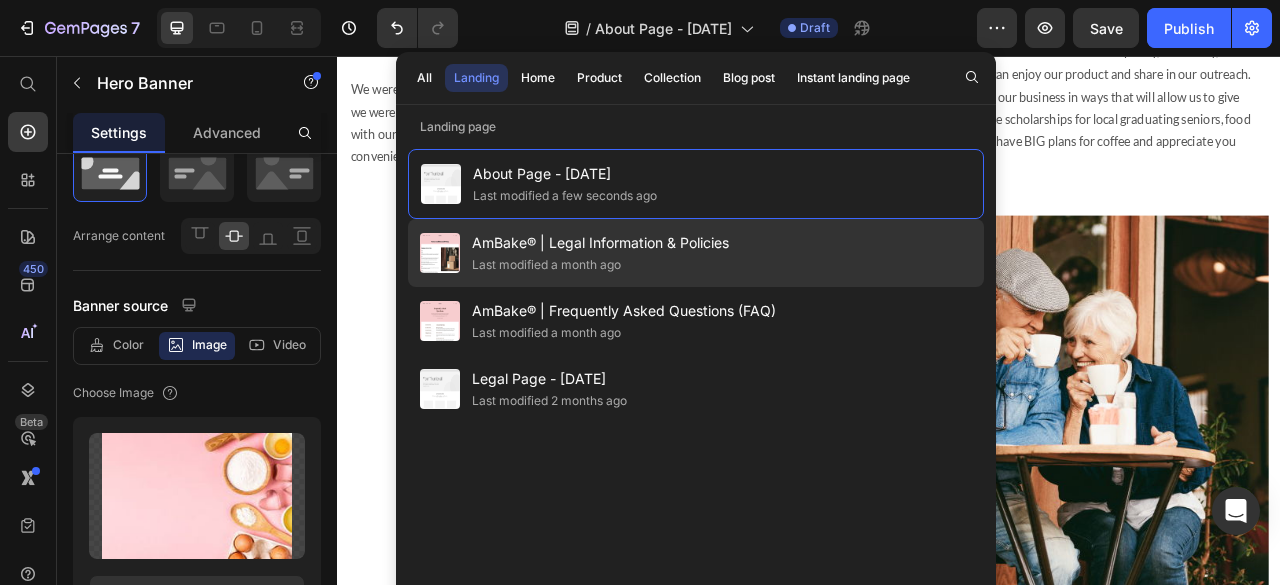 click on "Last modified a month ago" 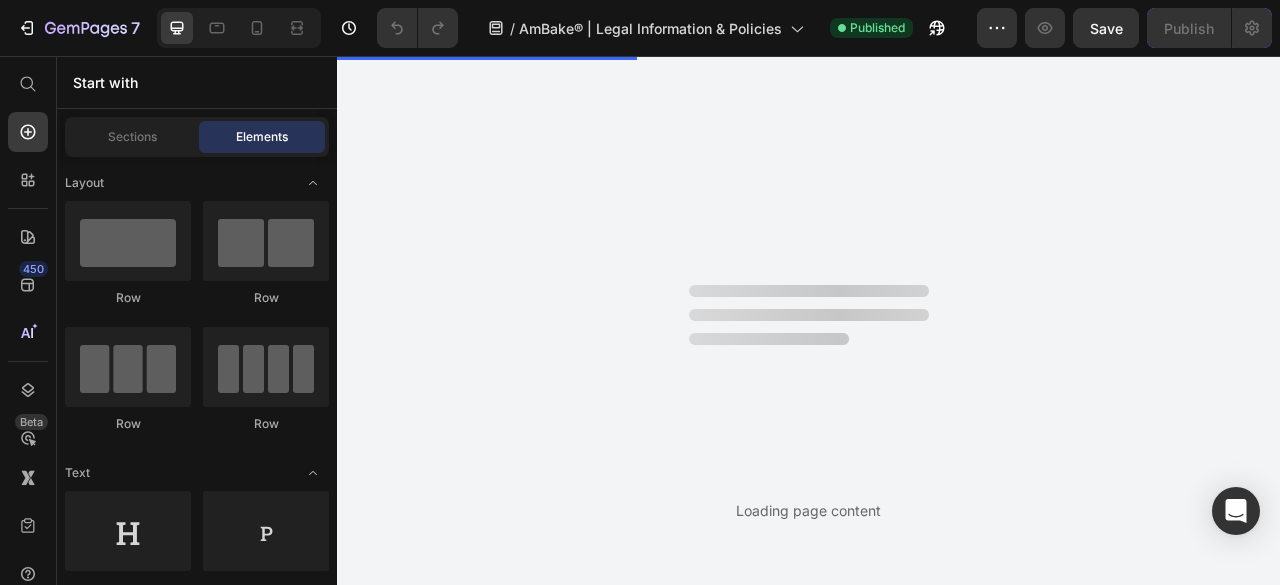scroll, scrollTop: 0, scrollLeft: 0, axis: both 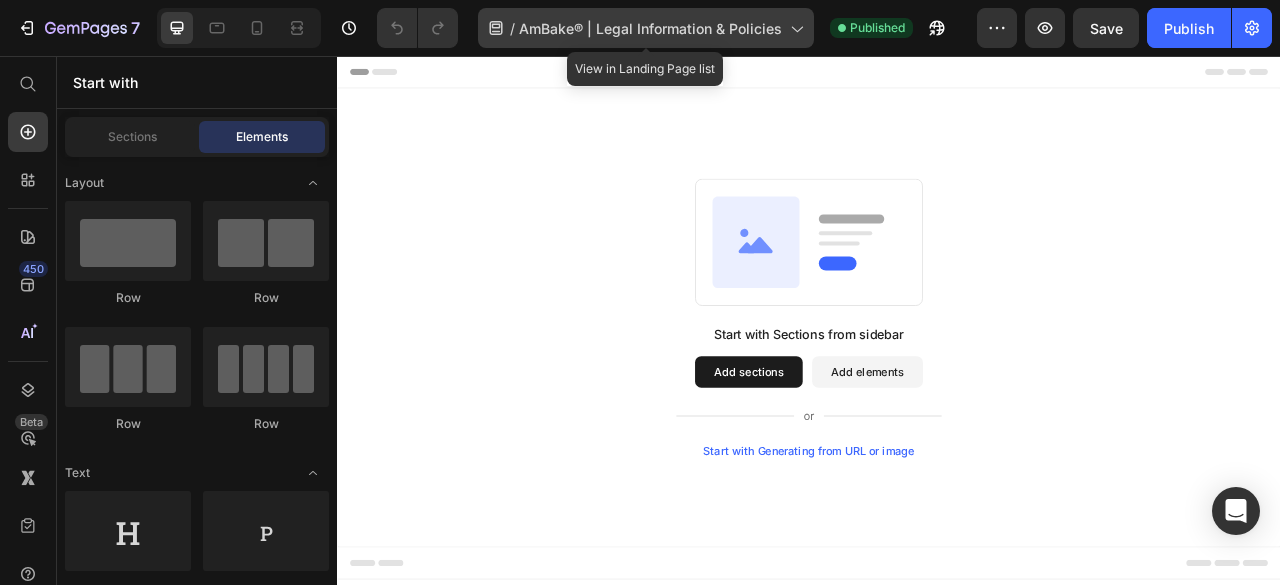 click on "AmBake® | Legal Information & Policies" at bounding box center (650, 28) 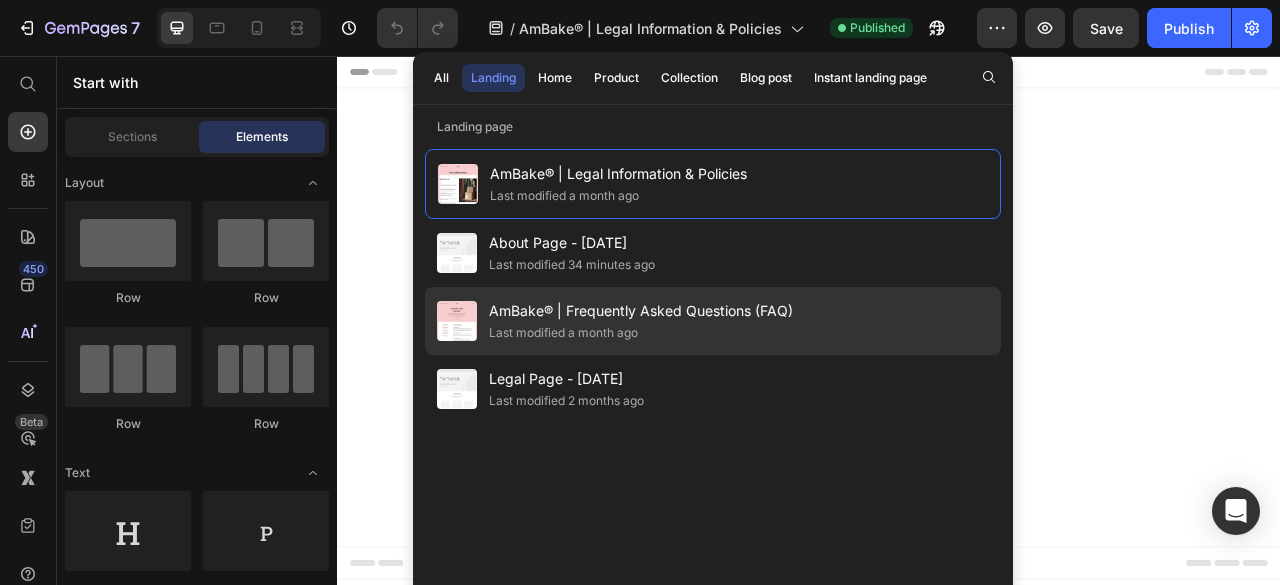 click on "Last modified a month ago" 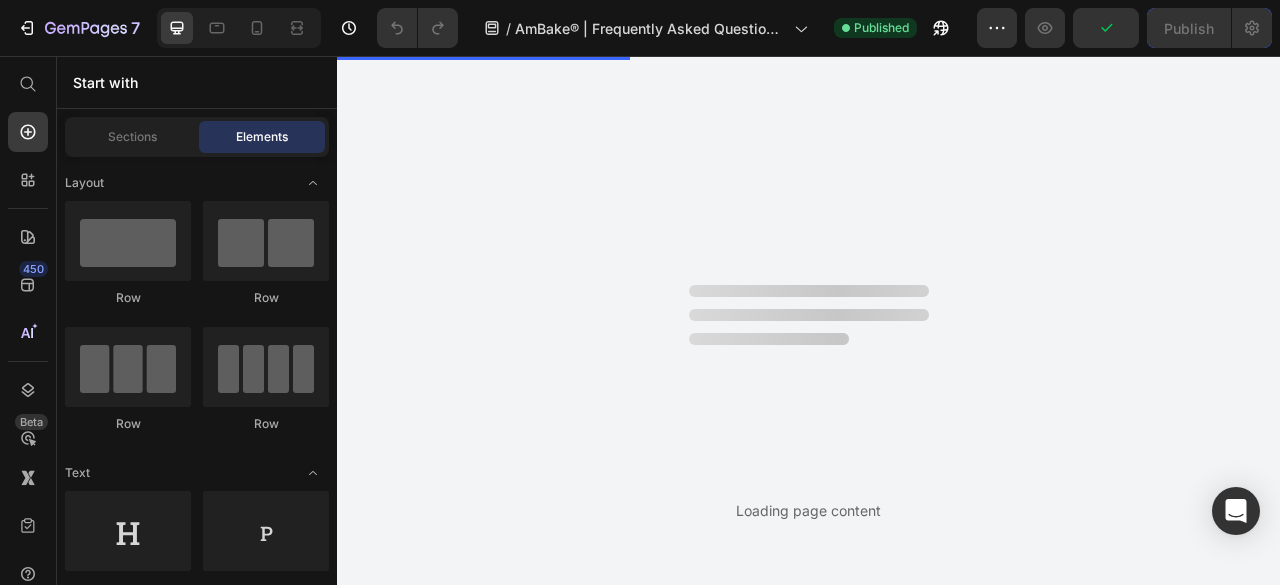 scroll, scrollTop: 0, scrollLeft: 0, axis: both 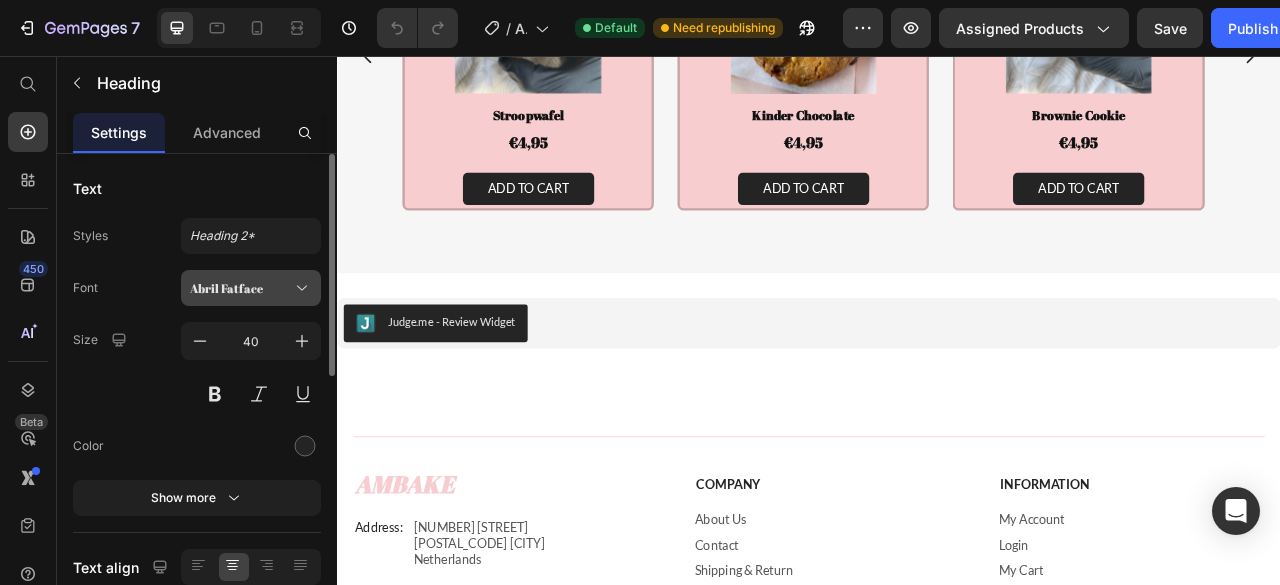 click on "Abril Fatface" at bounding box center (241, 288) 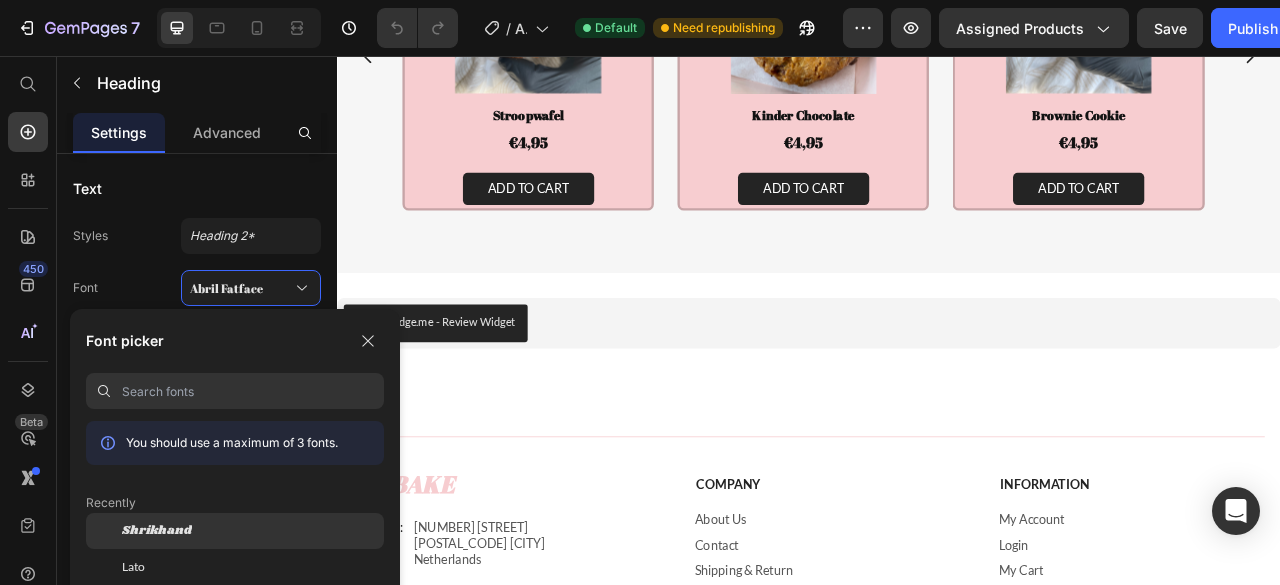 click on "Shrikhand" 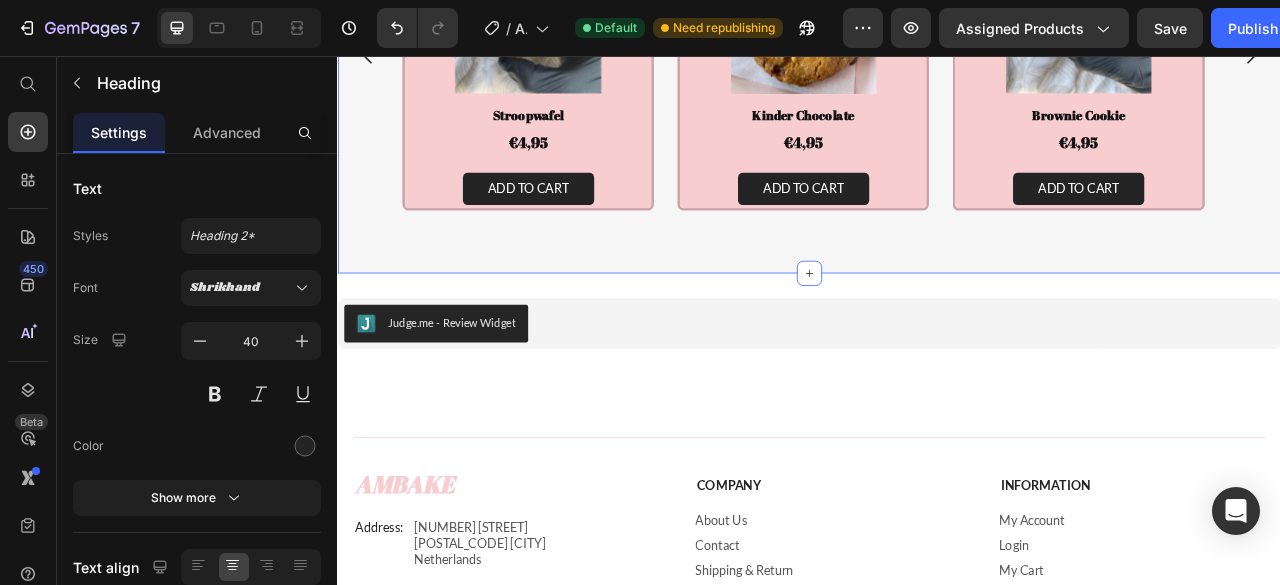 scroll, scrollTop: 3293, scrollLeft: 0, axis: vertical 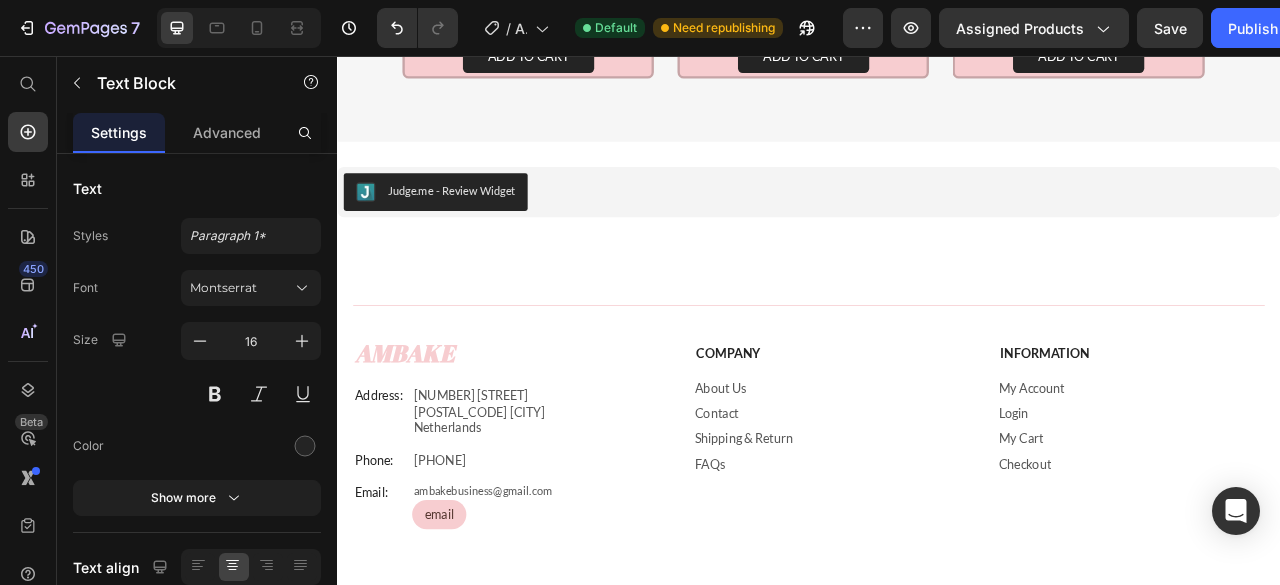 click on "Available both online & offline" at bounding box center (937, -360) 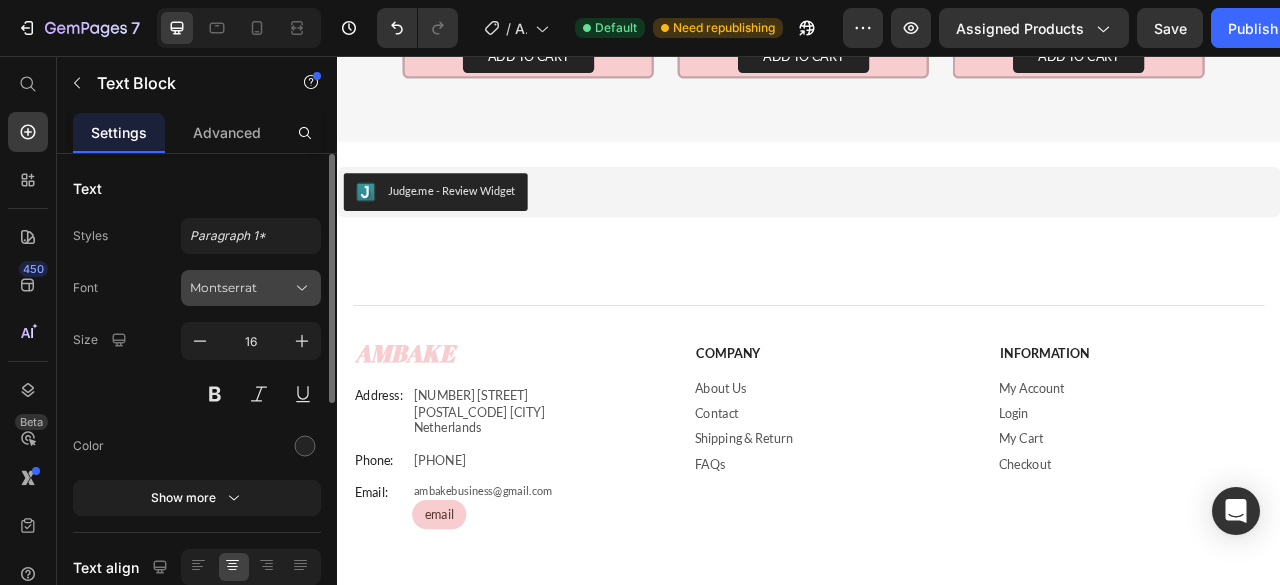 click on "Montserrat" at bounding box center [251, 288] 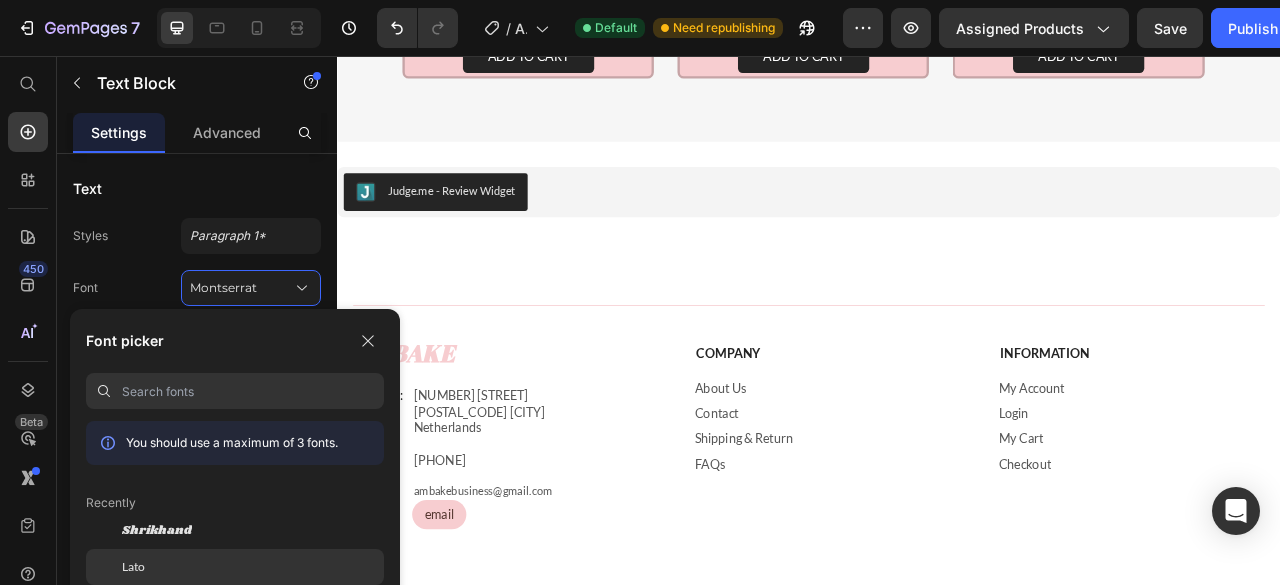 click on "Lato" at bounding box center (133, 567) 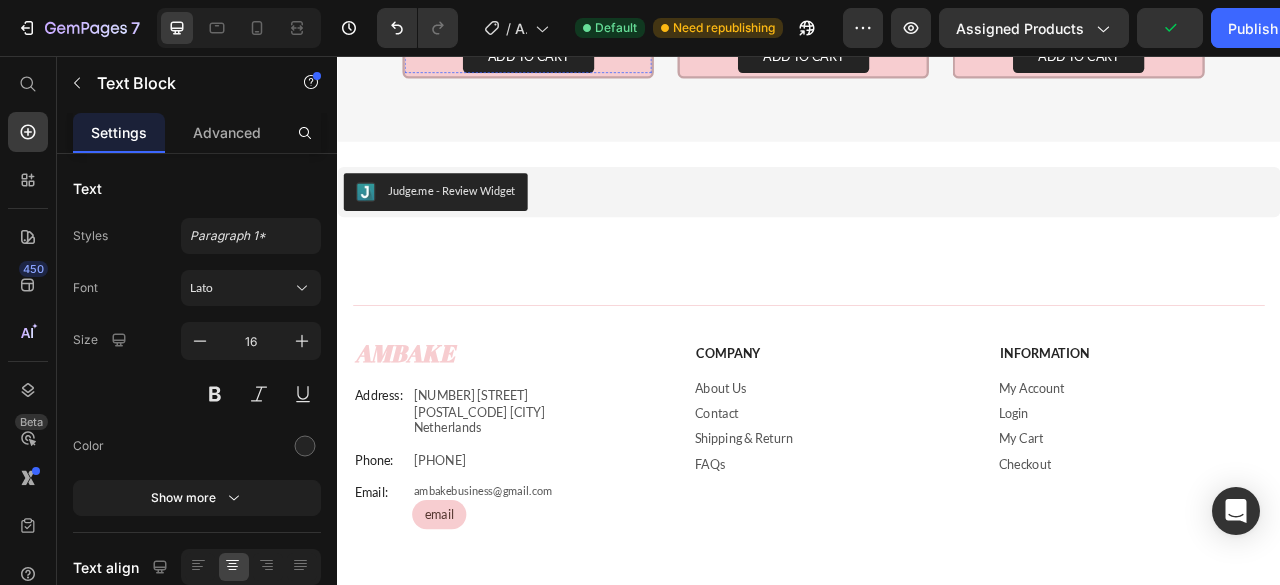 click on "Stroopwafel" at bounding box center (579, -36) 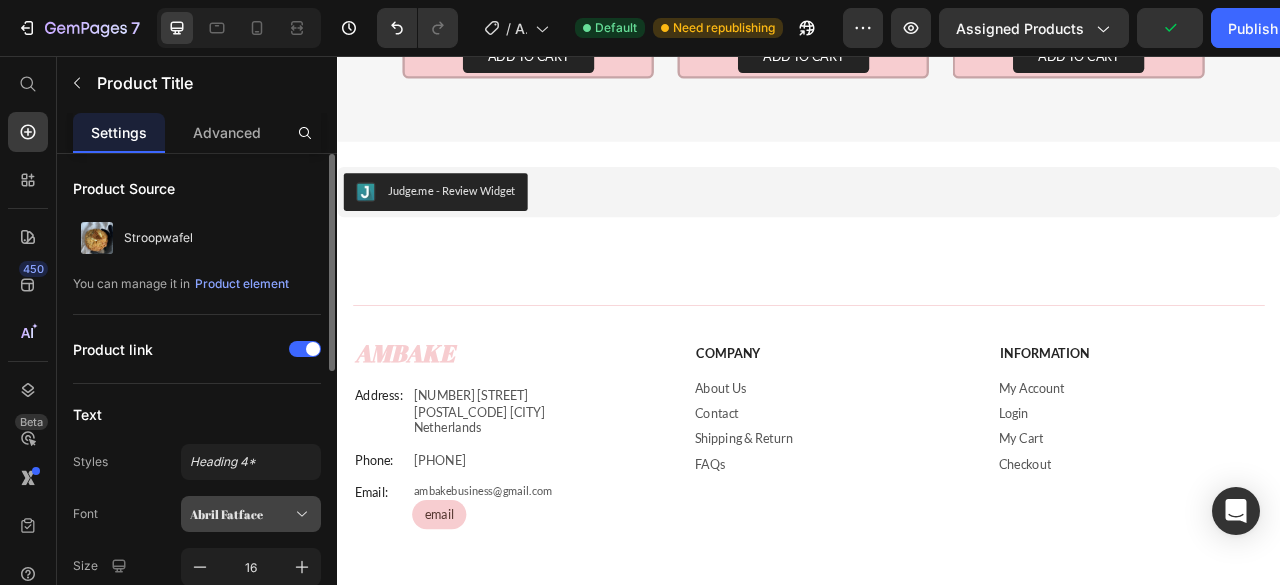 click on "Abril Fatface" at bounding box center [241, 514] 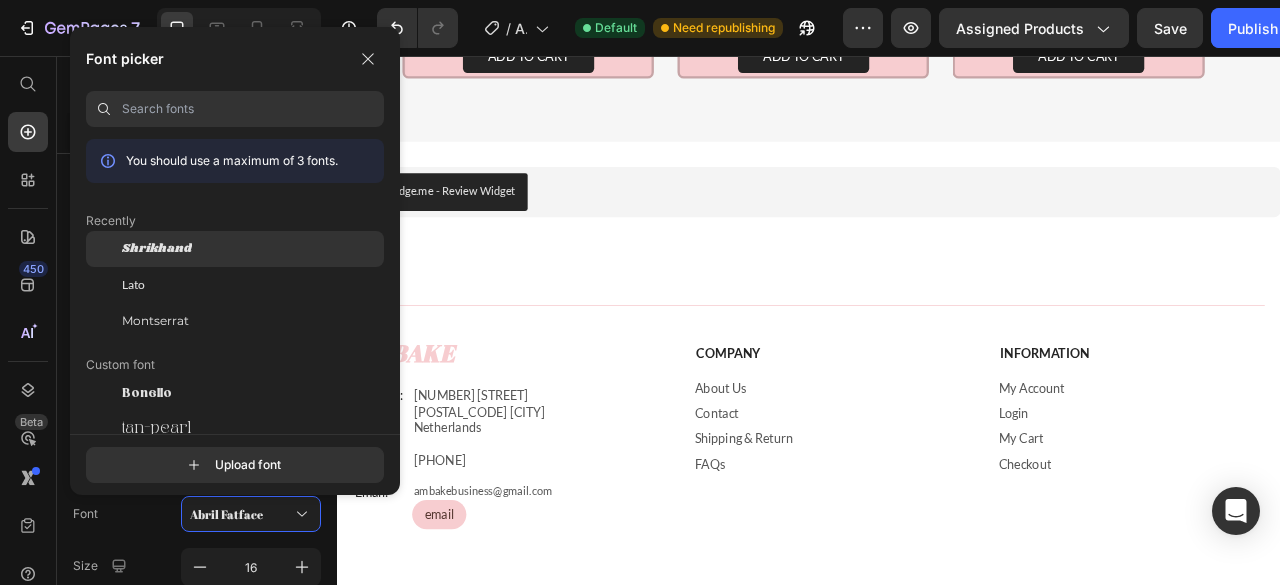 click on "Shrikhand" 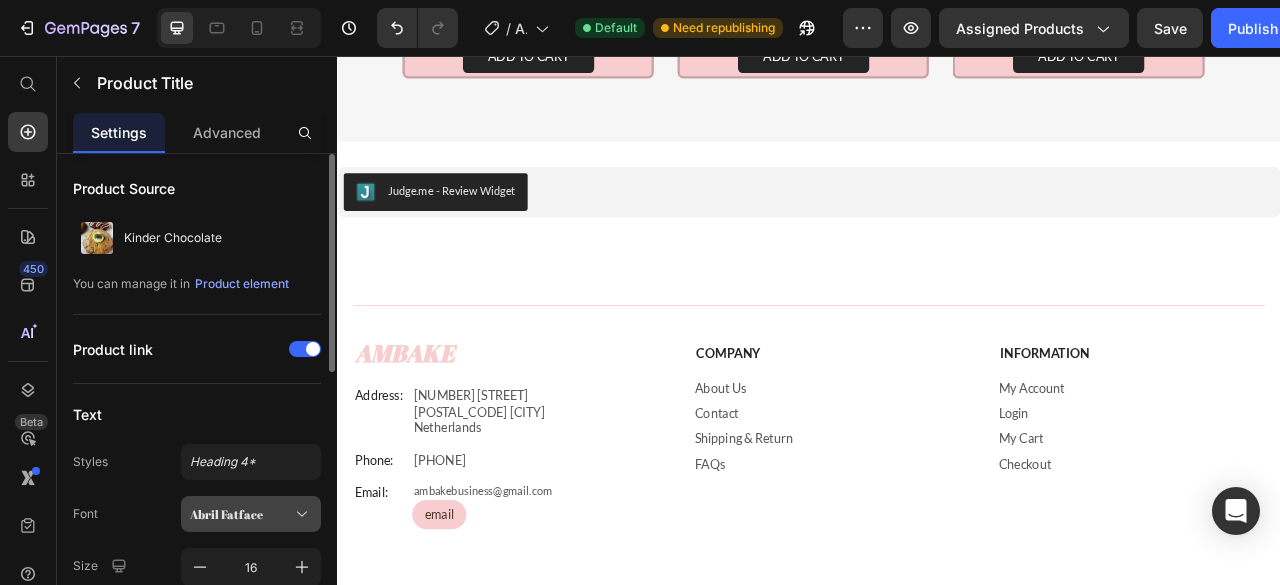 click on "Abril Fatface" at bounding box center (241, 514) 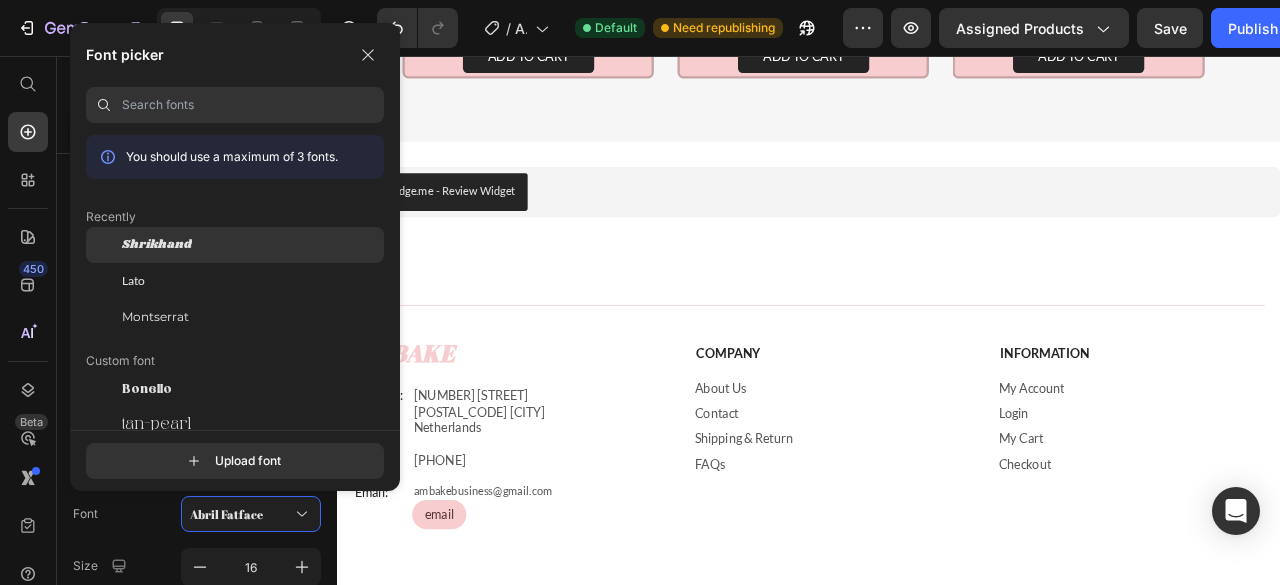 click on "Shrikhand" 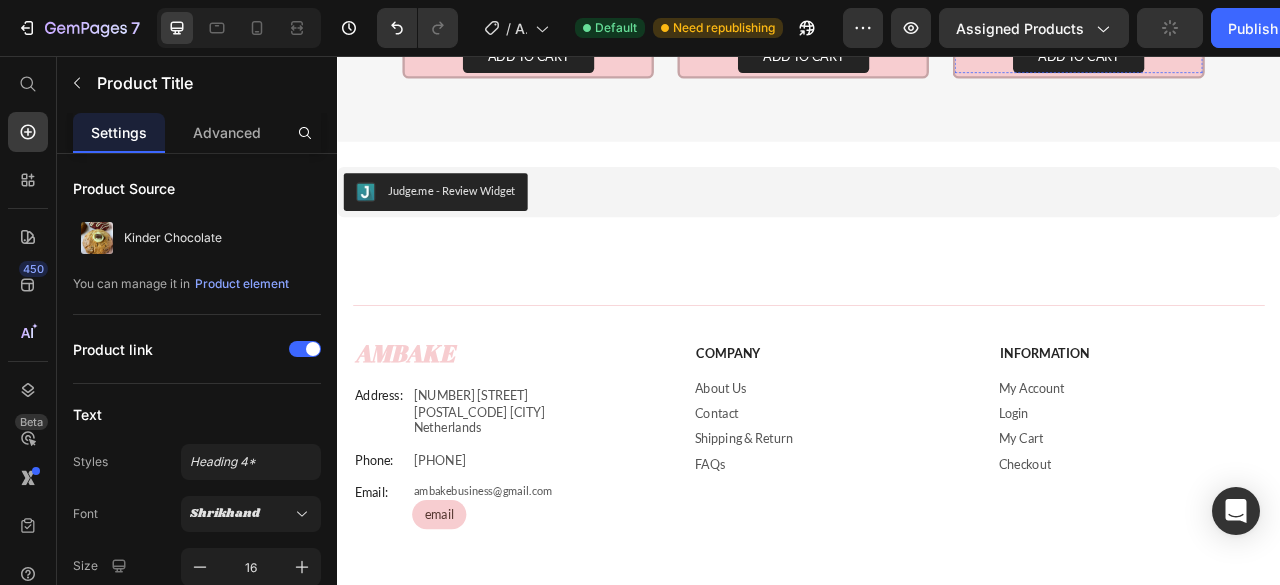click on "Brownie Cookie" at bounding box center (1279, -36) 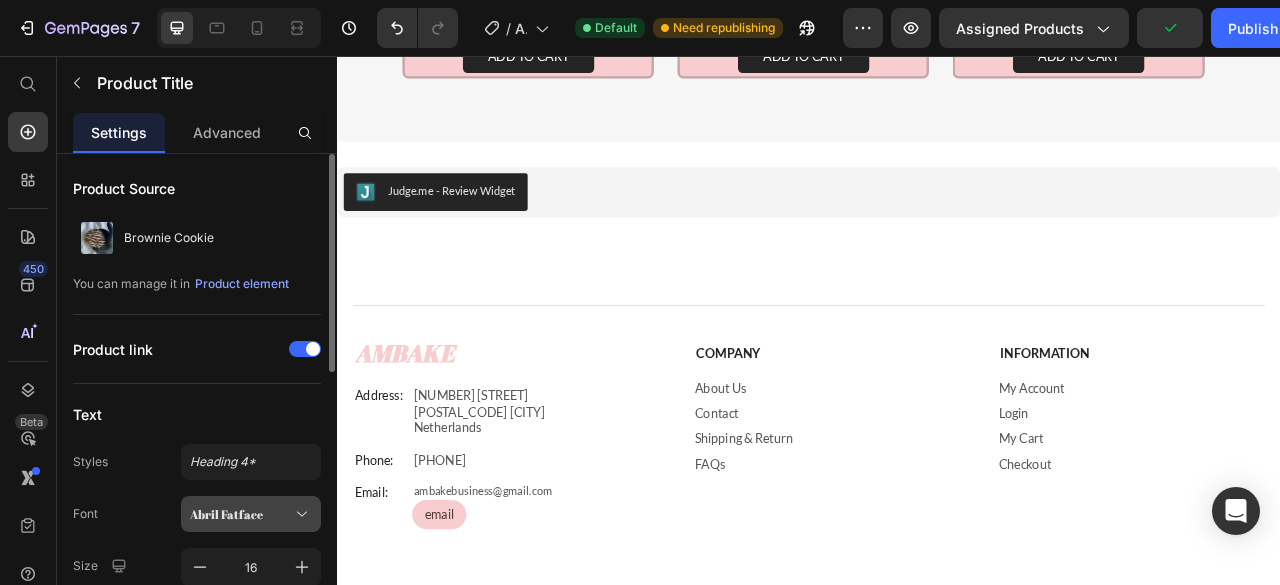 click on "Abril Fatface" at bounding box center (251, 514) 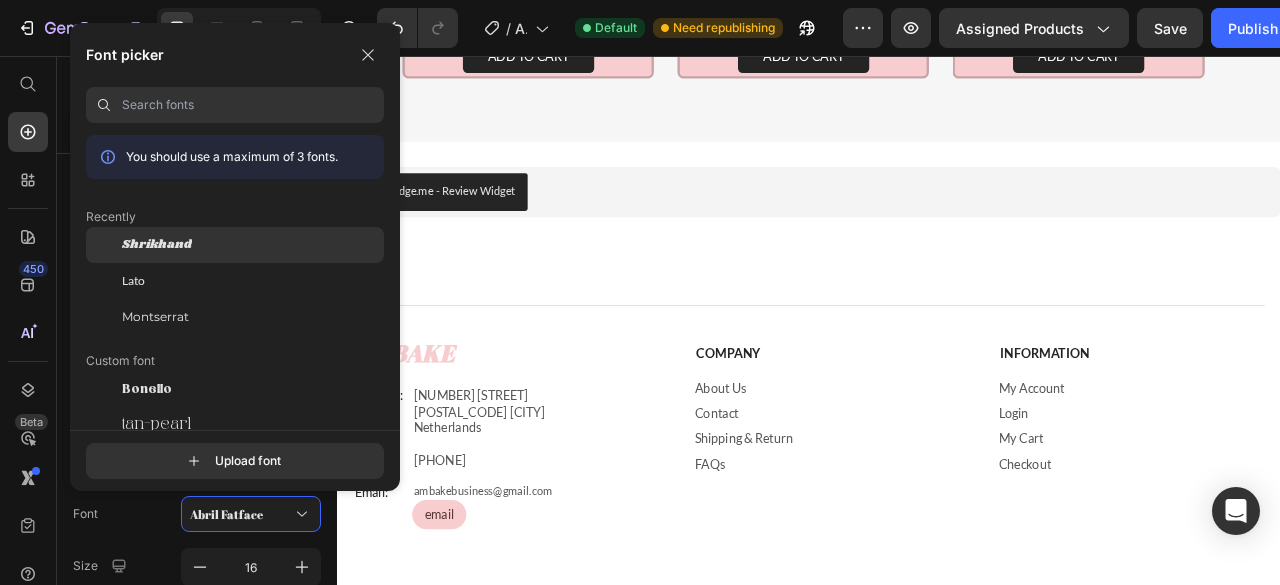 click on "Shrikhand" 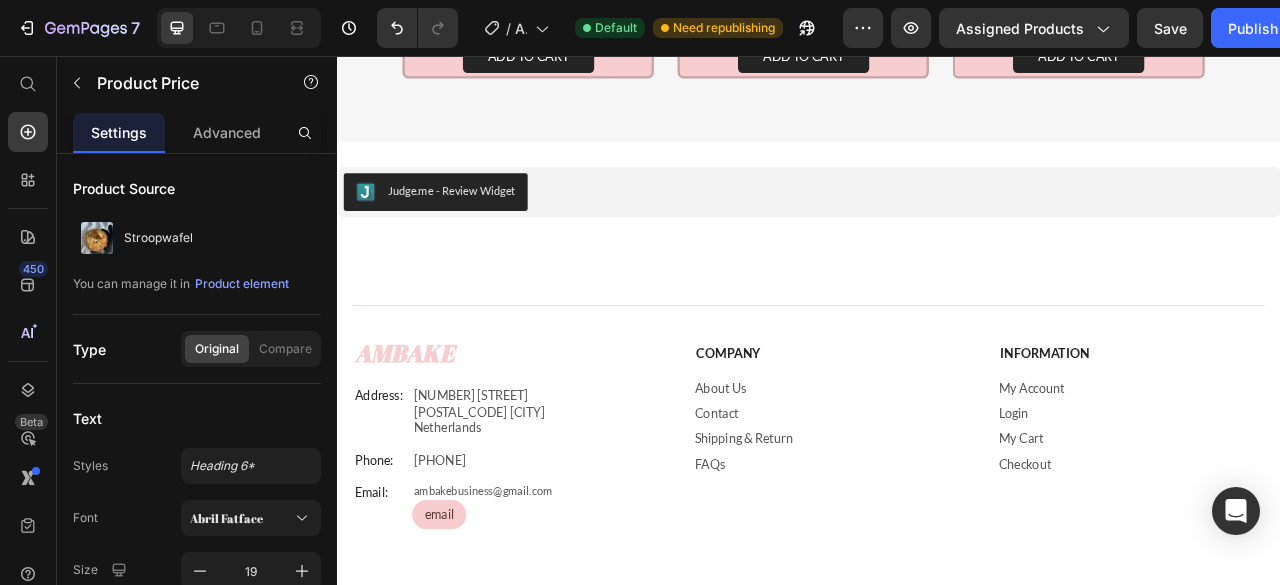 click on "€4,95" at bounding box center [579, -2] 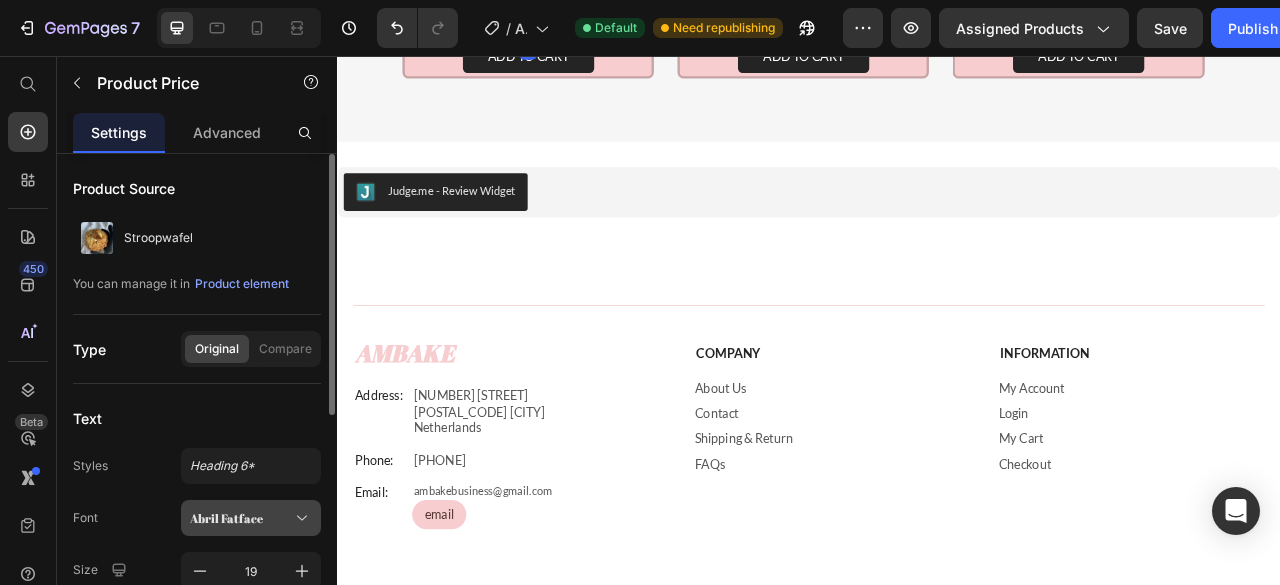 click on "Abril Fatface" at bounding box center (241, 518) 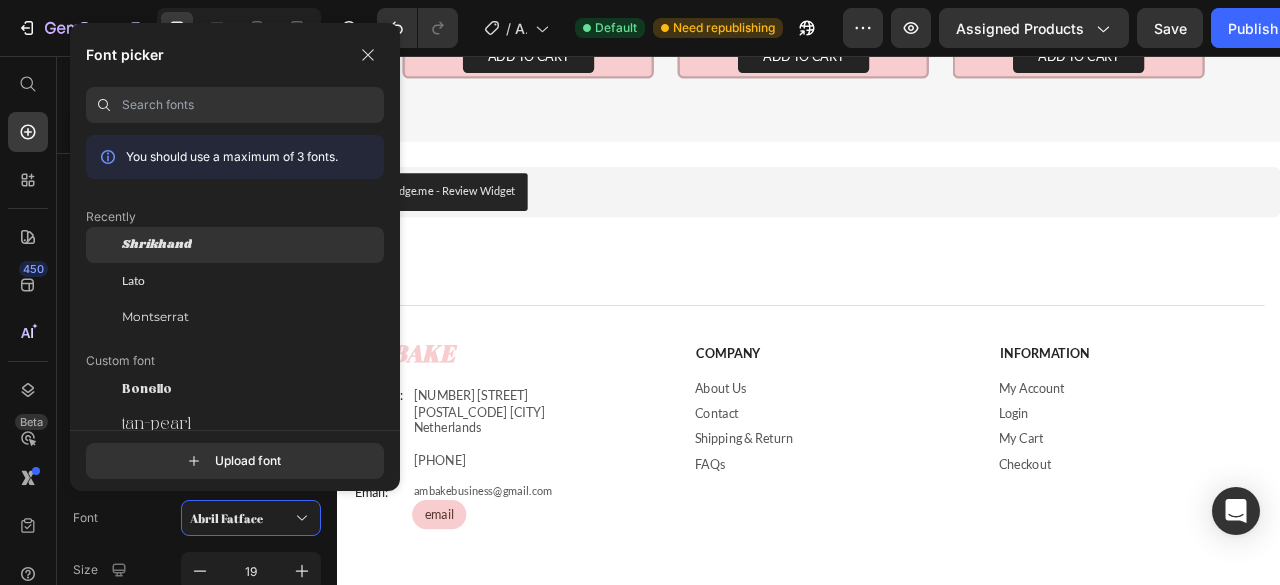 click on "Shrikhand" 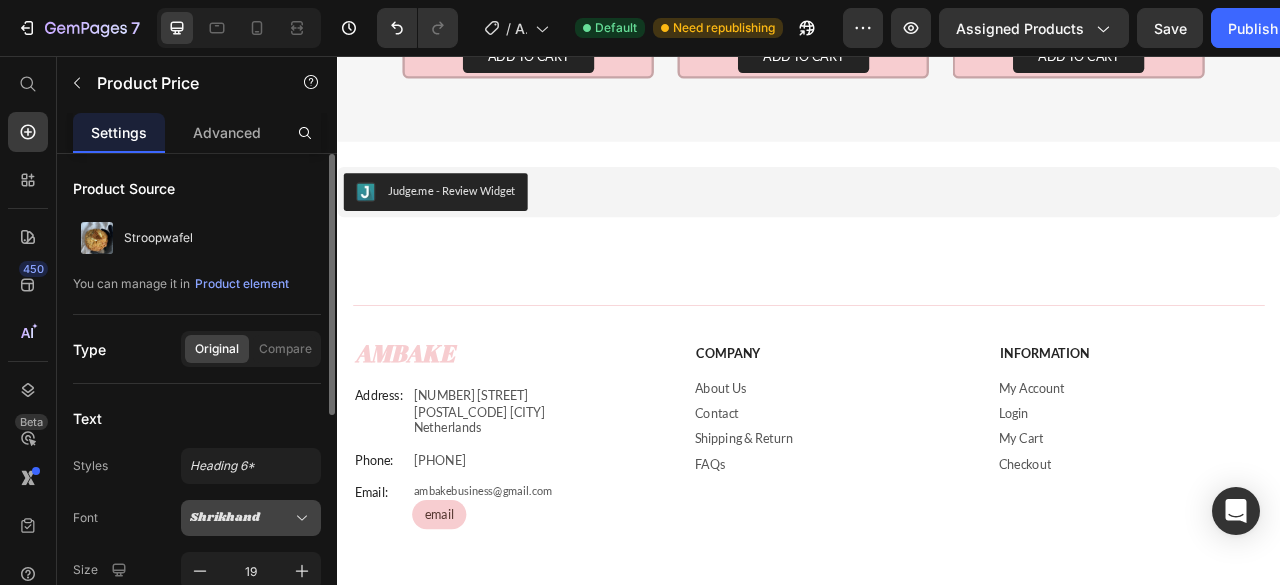 click on "Shrikhand" at bounding box center (241, 518) 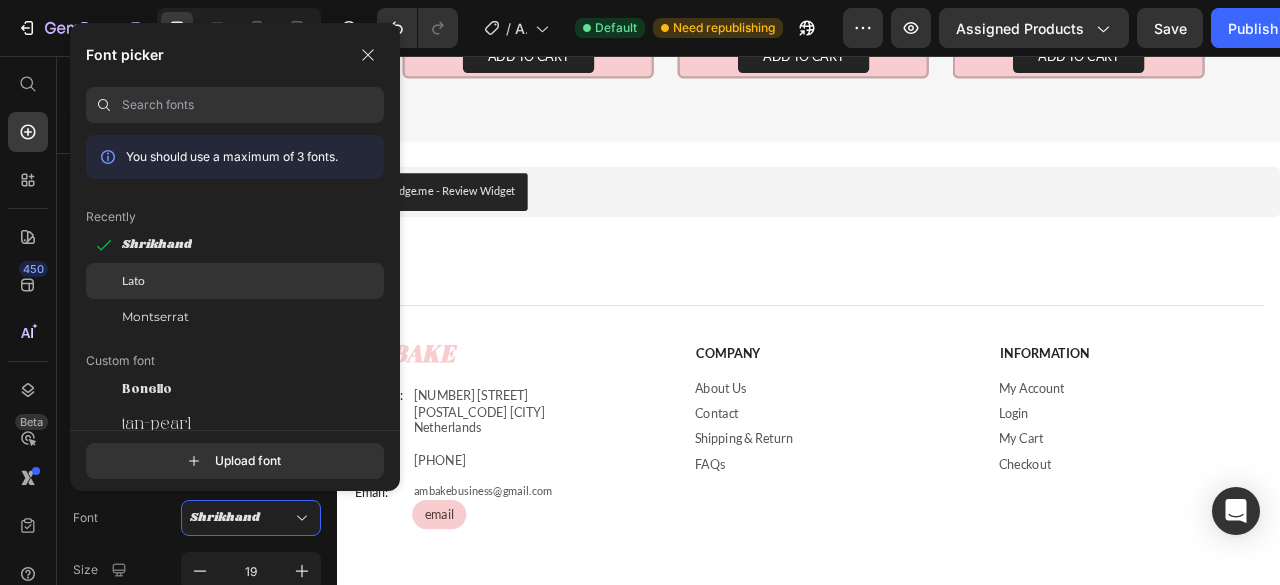 click on "Lato" 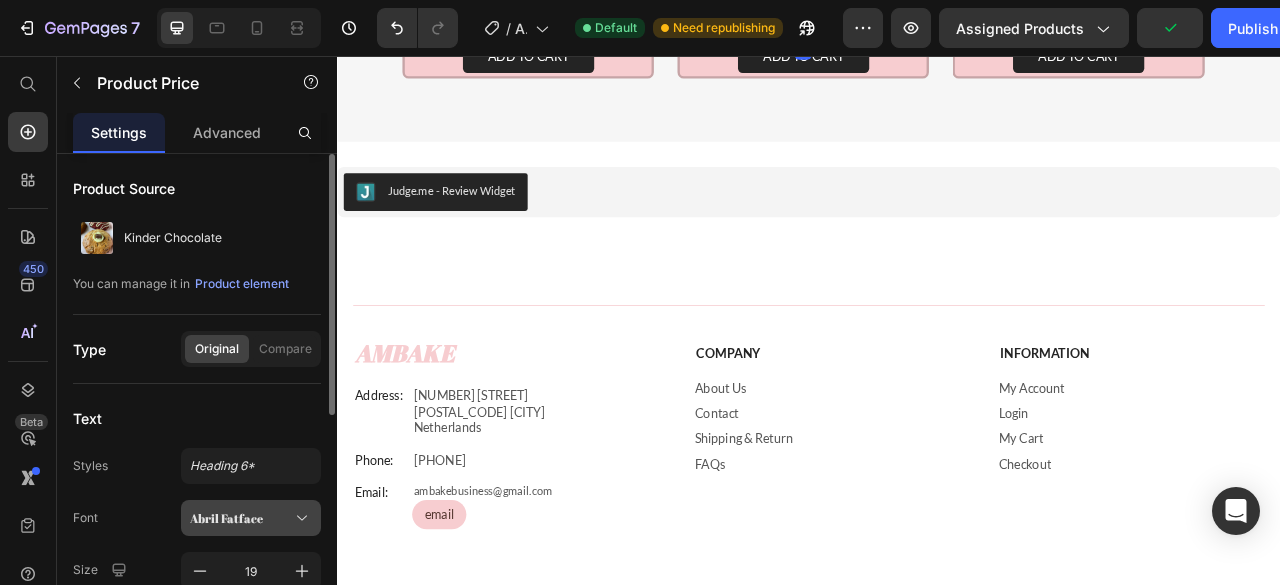 click on "Abril Fatface" at bounding box center [241, 518] 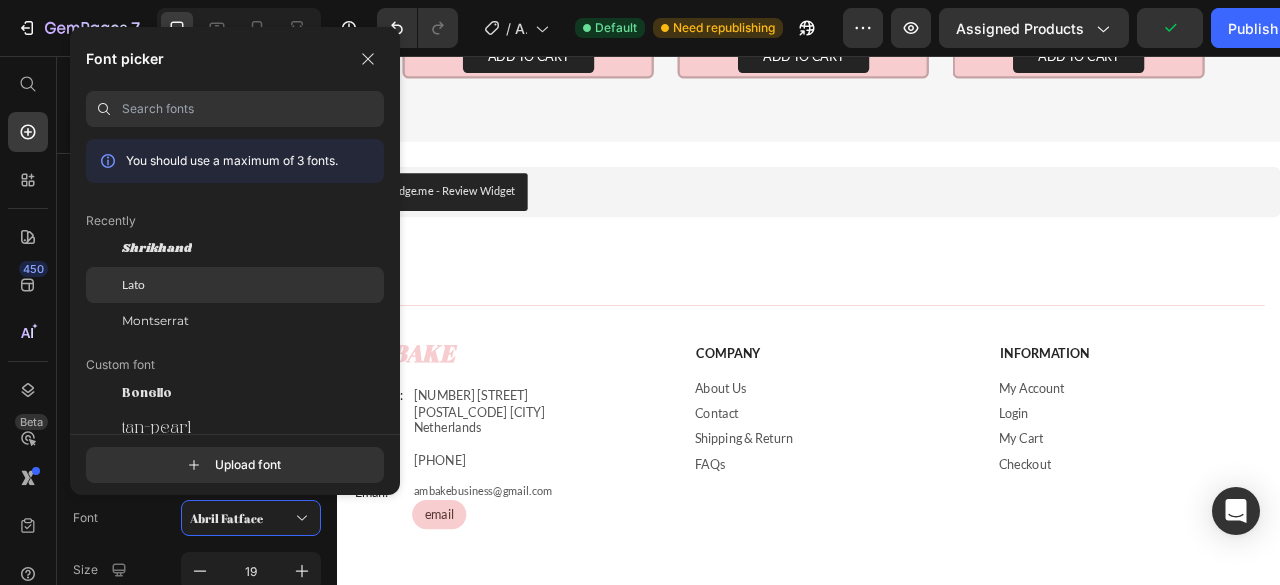 click on "Lato" at bounding box center (133, 285) 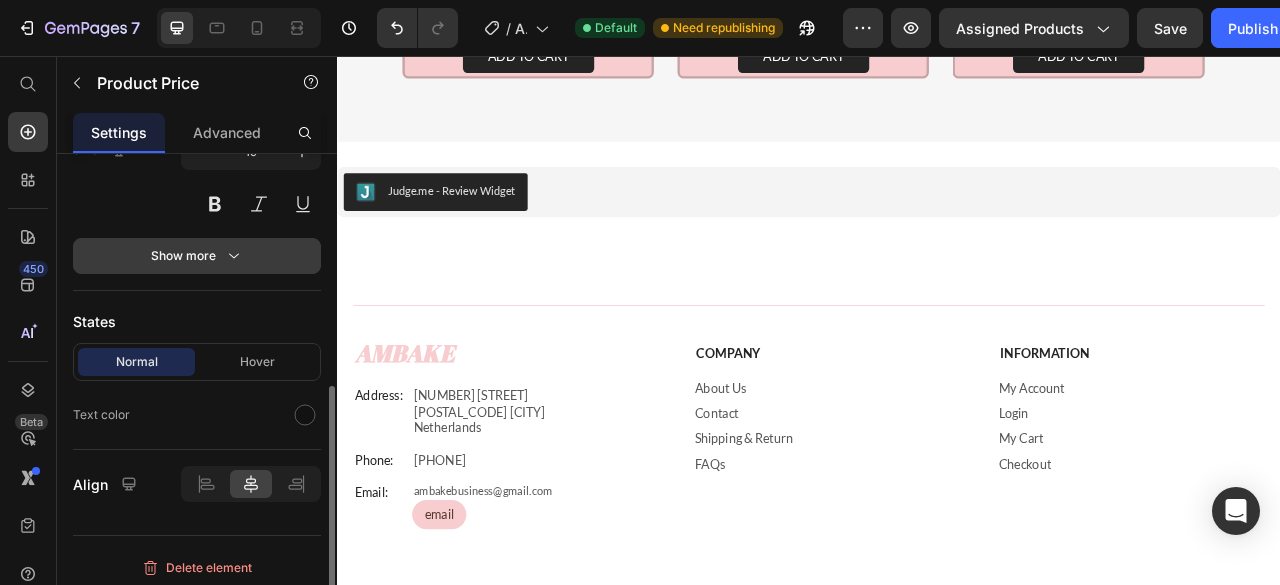 scroll, scrollTop: 424, scrollLeft: 0, axis: vertical 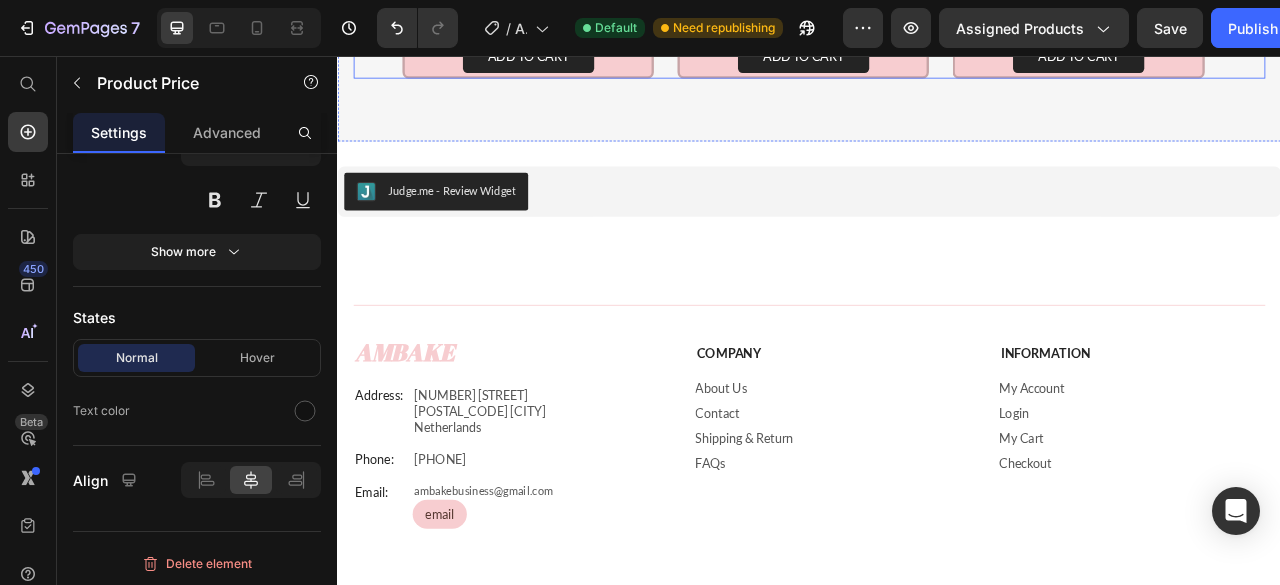 click 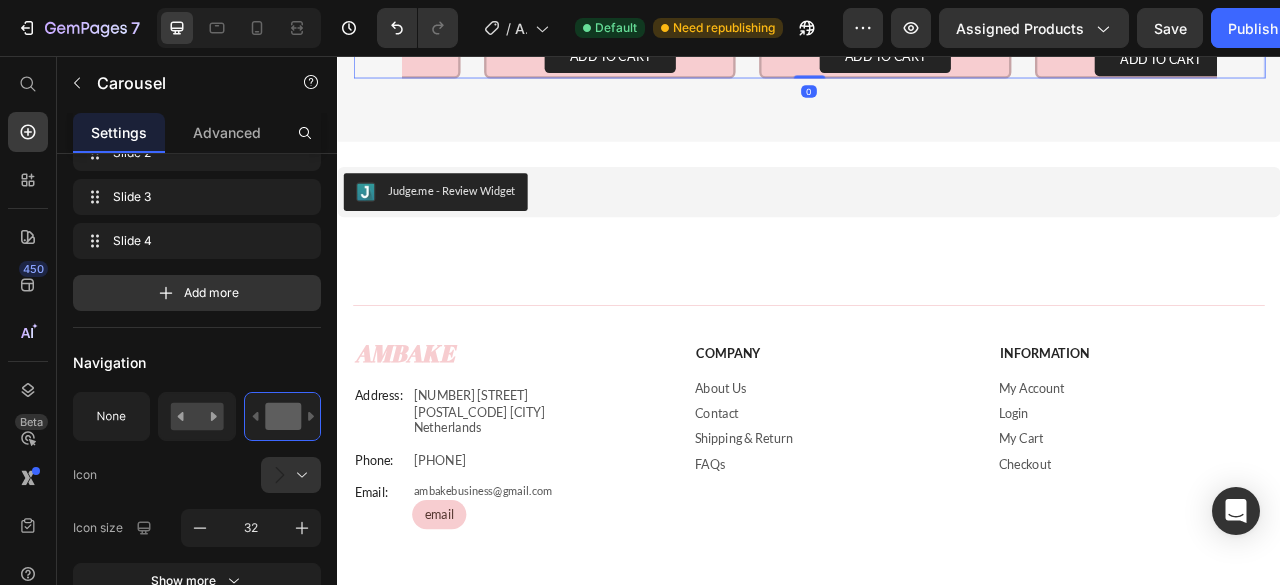 scroll, scrollTop: 0, scrollLeft: 0, axis: both 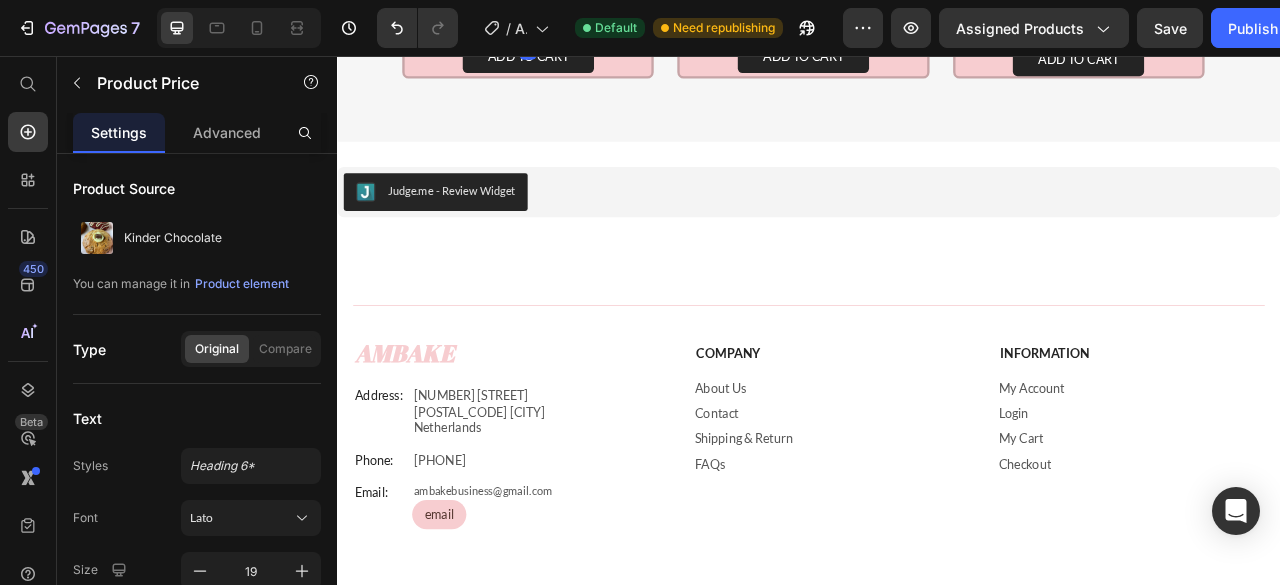 click on "€4,95" at bounding box center (579, -2) 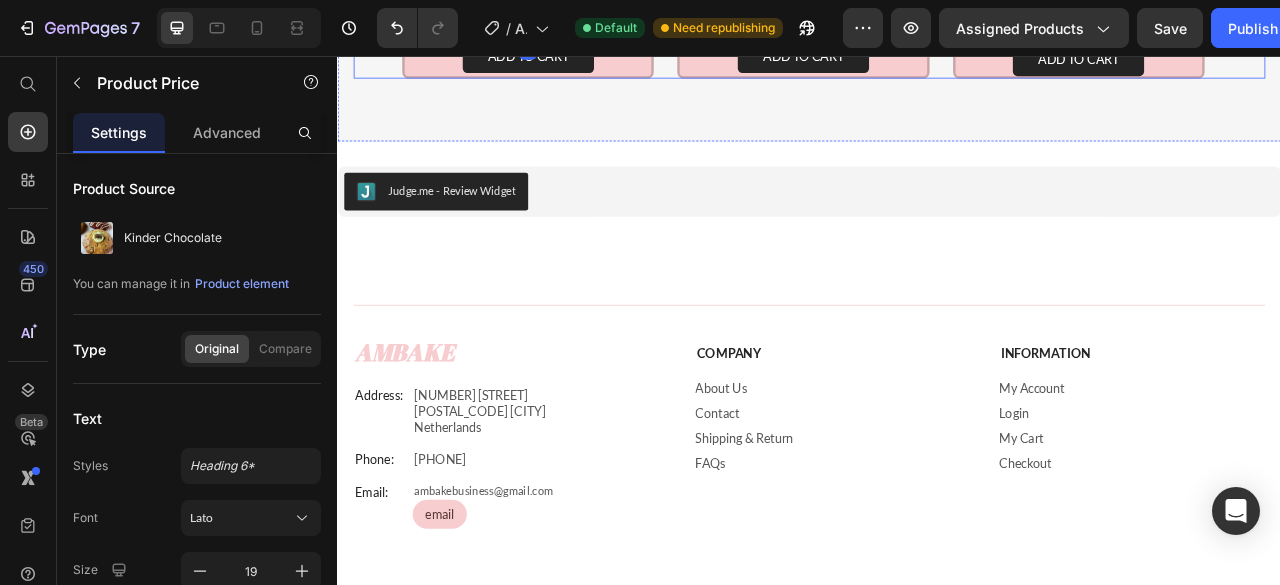 click 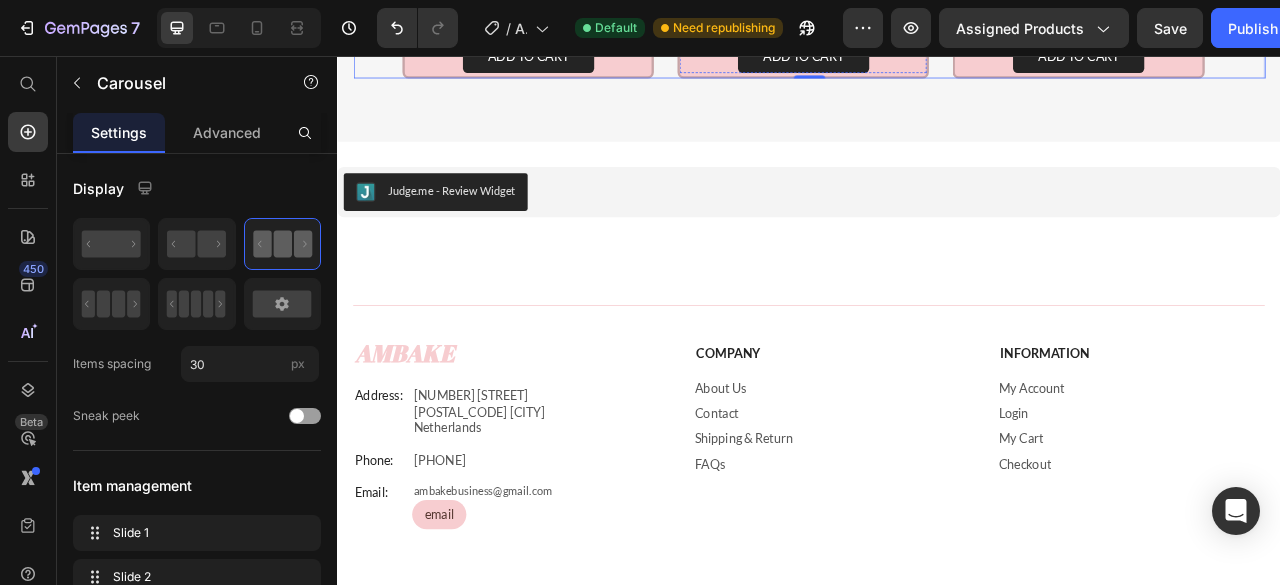 click on "€4,95" at bounding box center (929, -2) 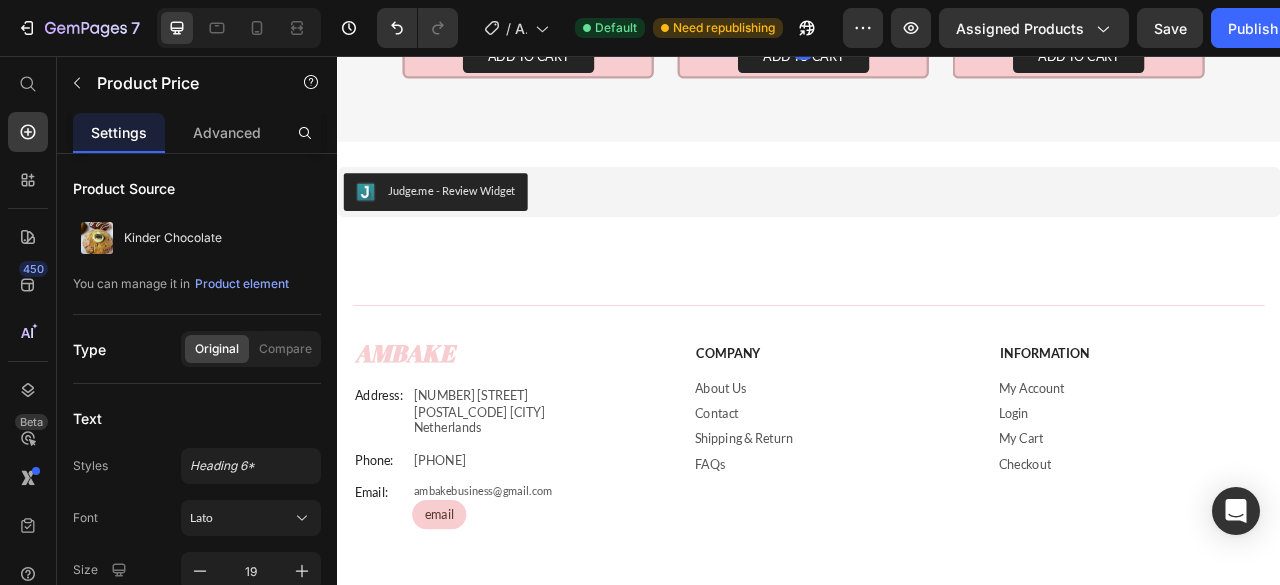 click on "€4,95" at bounding box center [929, -2] 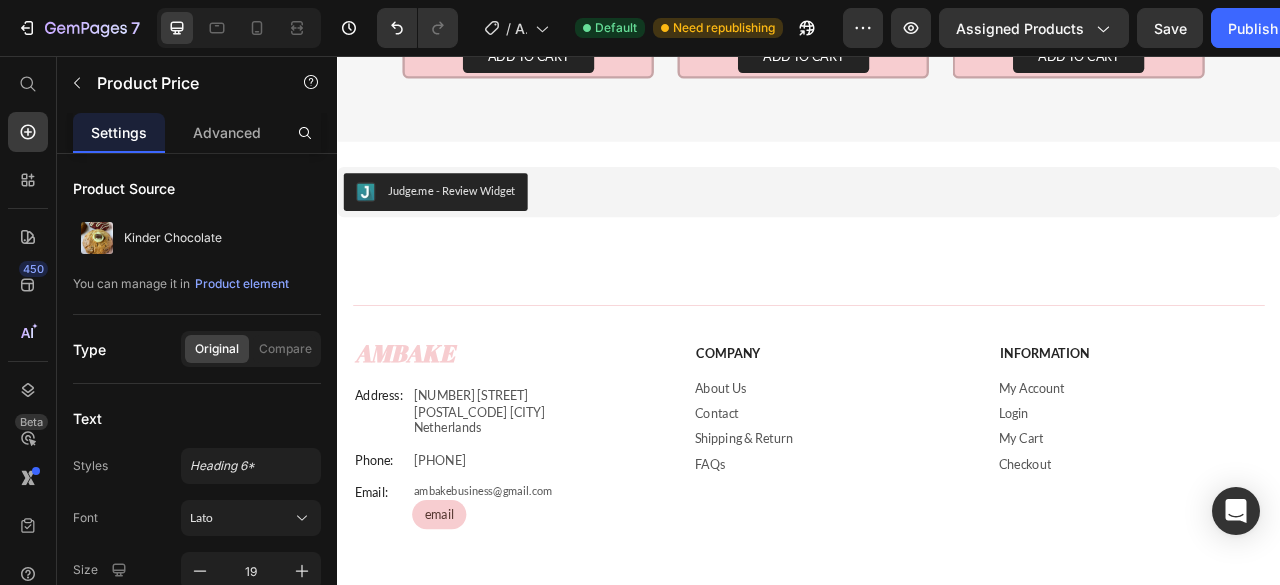 click on "€4,95" at bounding box center (929, -2) 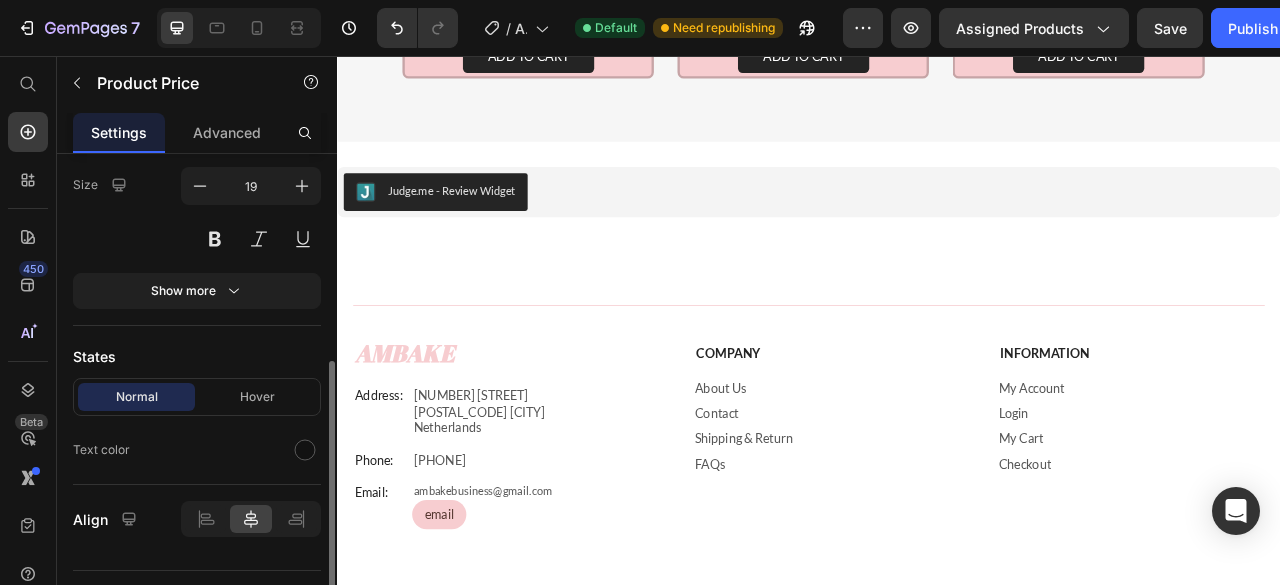 scroll, scrollTop: 424, scrollLeft: 0, axis: vertical 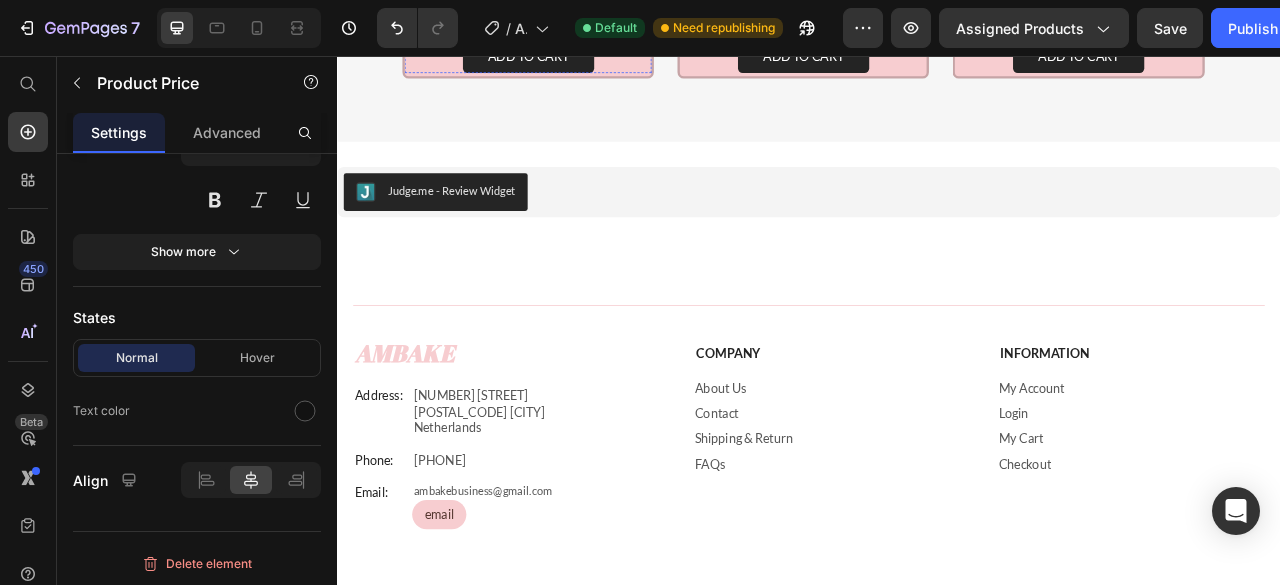 click on "€4,95" at bounding box center (579, -2) 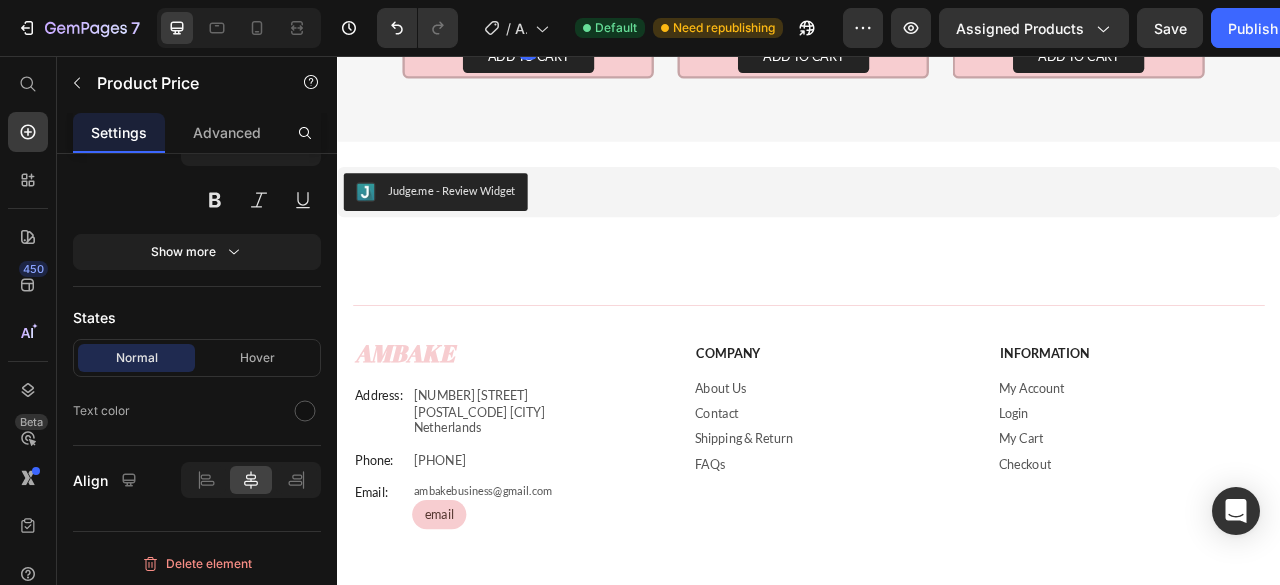 scroll, scrollTop: 424, scrollLeft: 0, axis: vertical 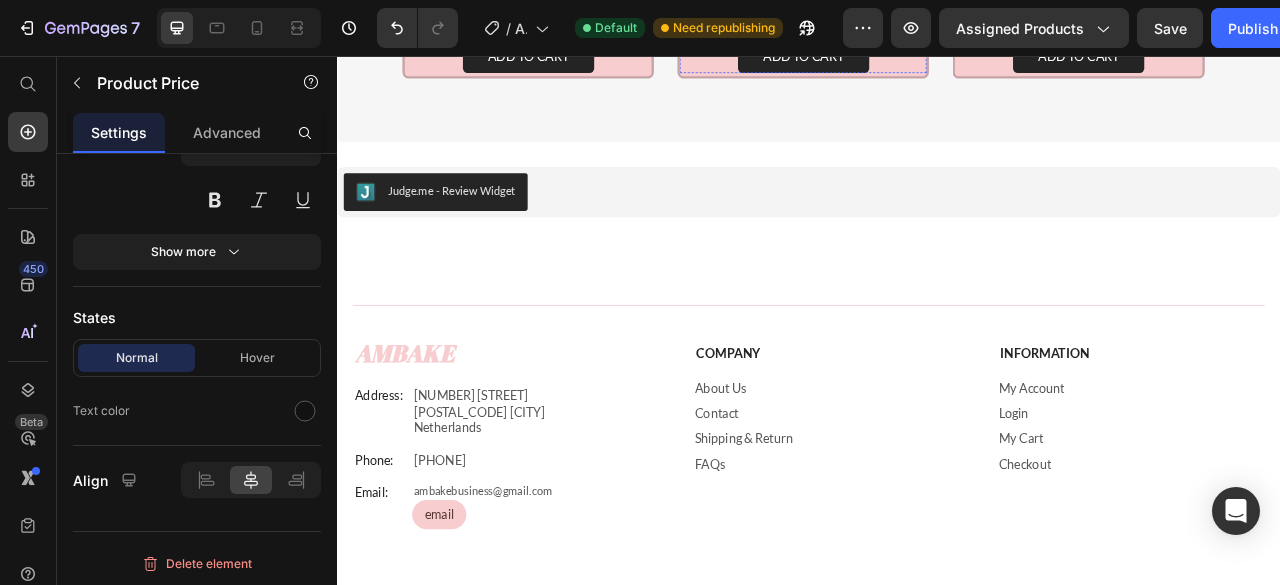 click on "€4,95" at bounding box center [929, -2] 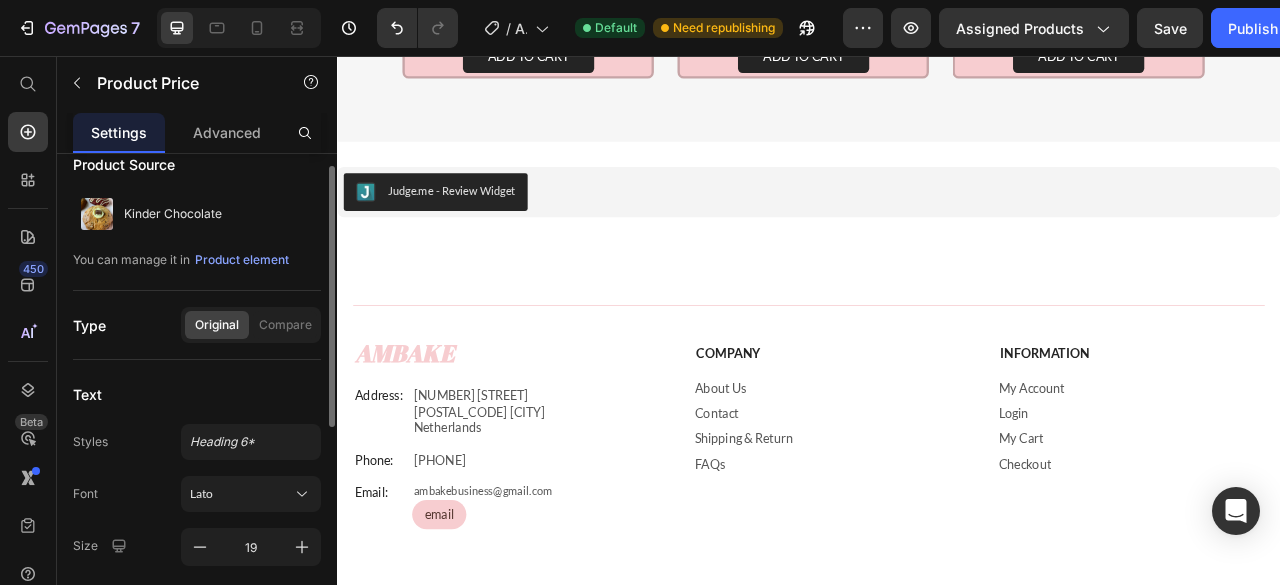 scroll, scrollTop: 0, scrollLeft: 0, axis: both 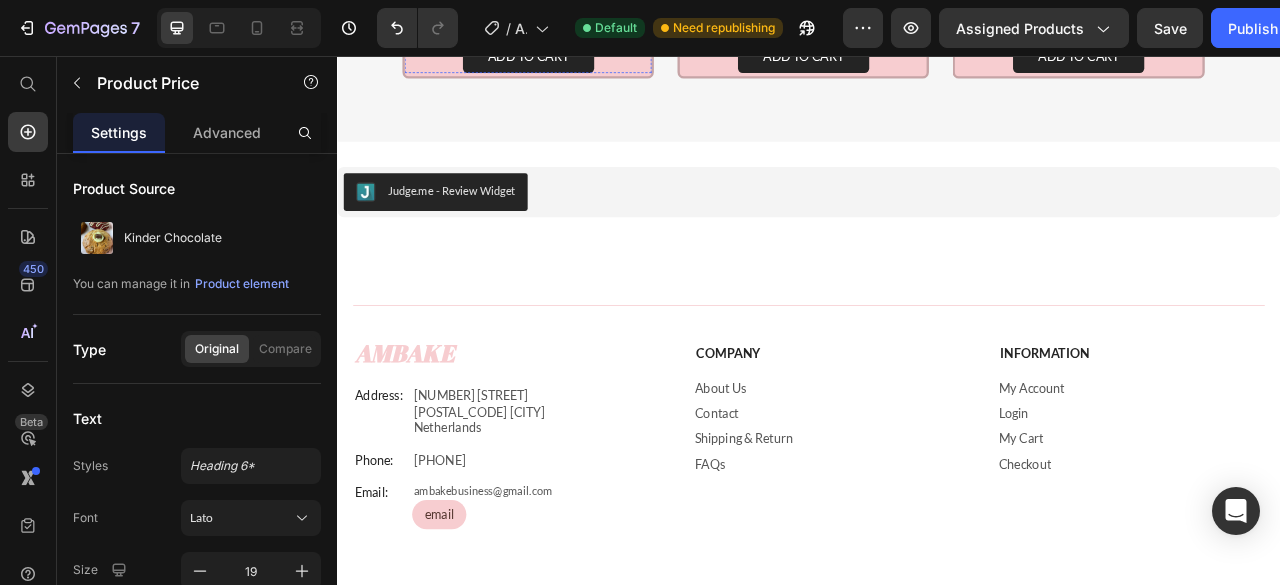 click on "€4,95" at bounding box center [579, -2] 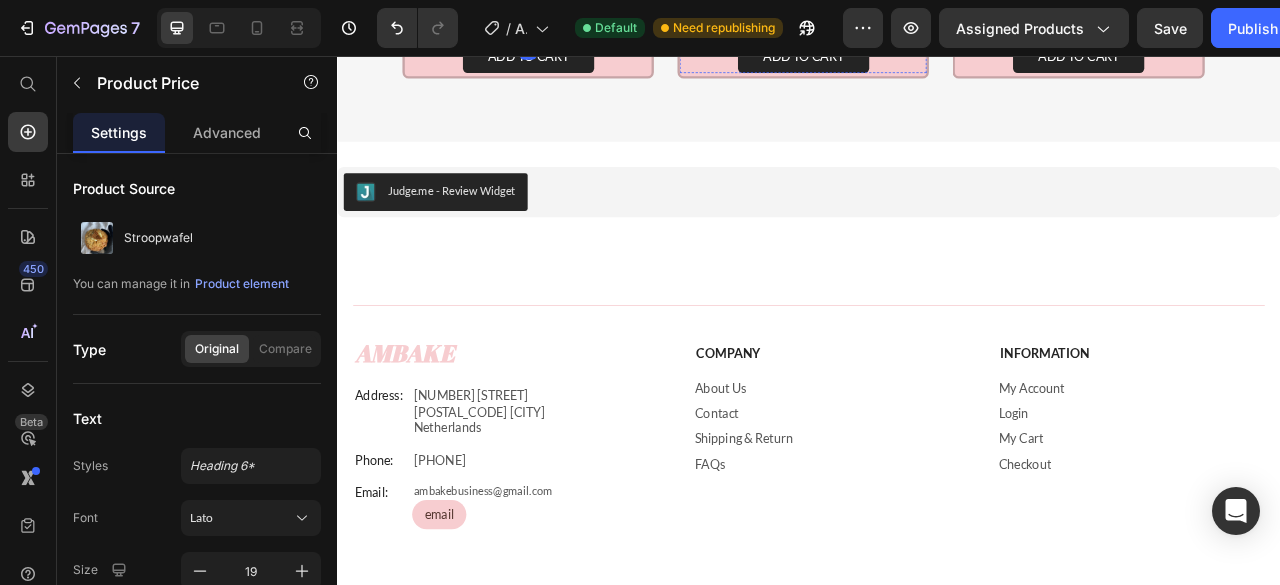 click on "€4,95" at bounding box center (929, -2) 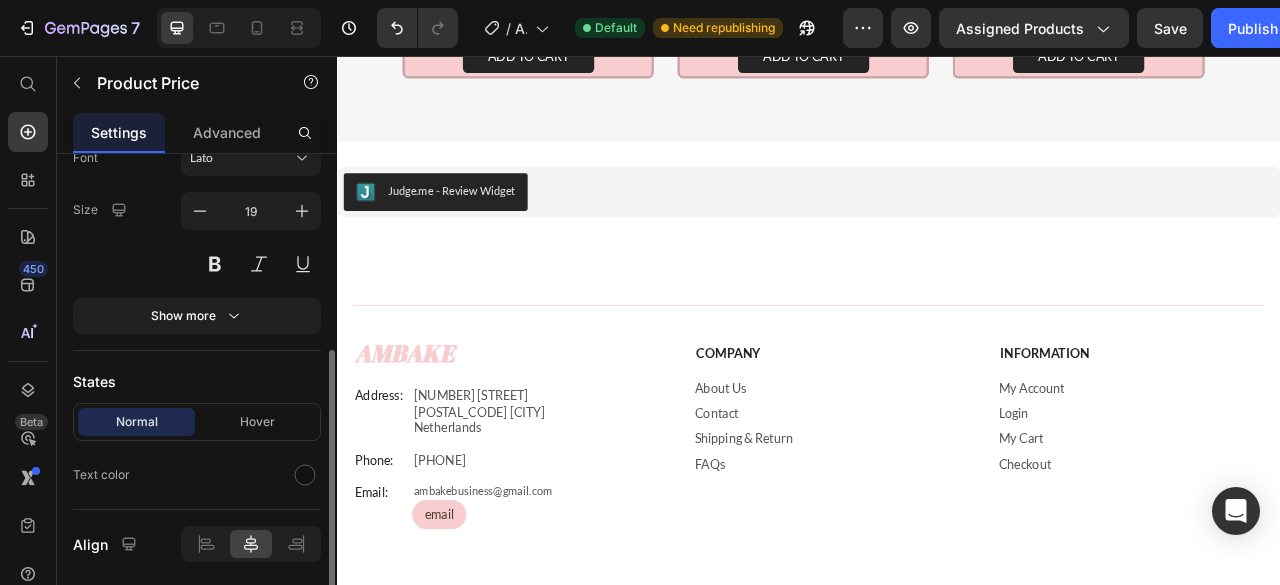 scroll, scrollTop: 362, scrollLeft: 0, axis: vertical 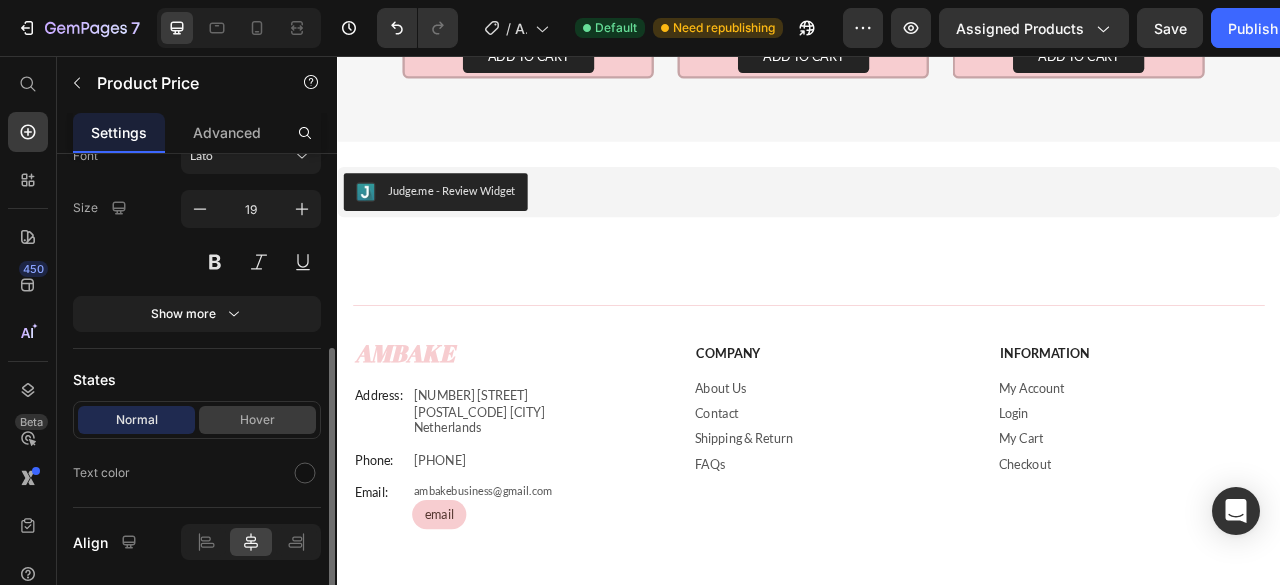click on "Hover" at bounding box center (257, 420) 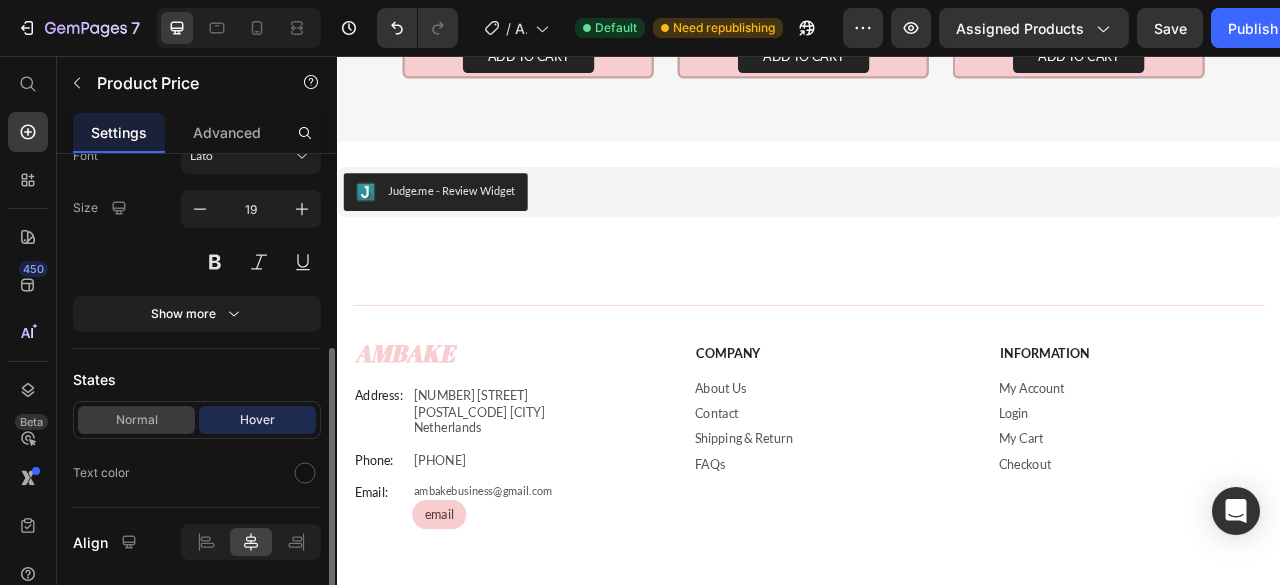 click on "Normal" at bounding box center [136, 420] 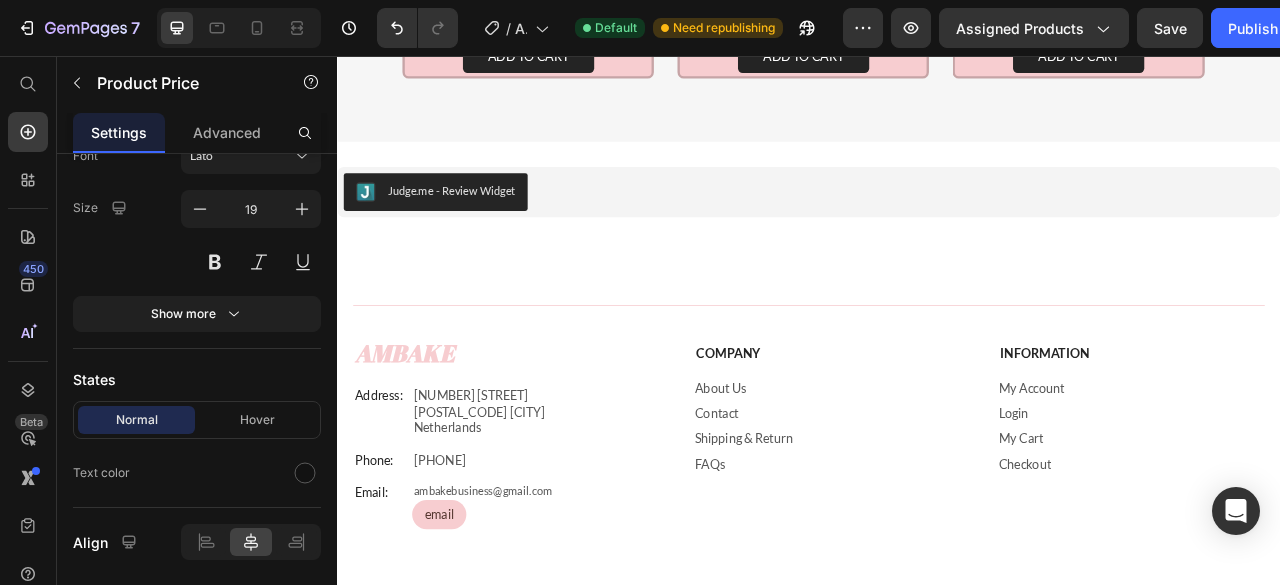 click on "€4,95" at bounding box center (929, -2) 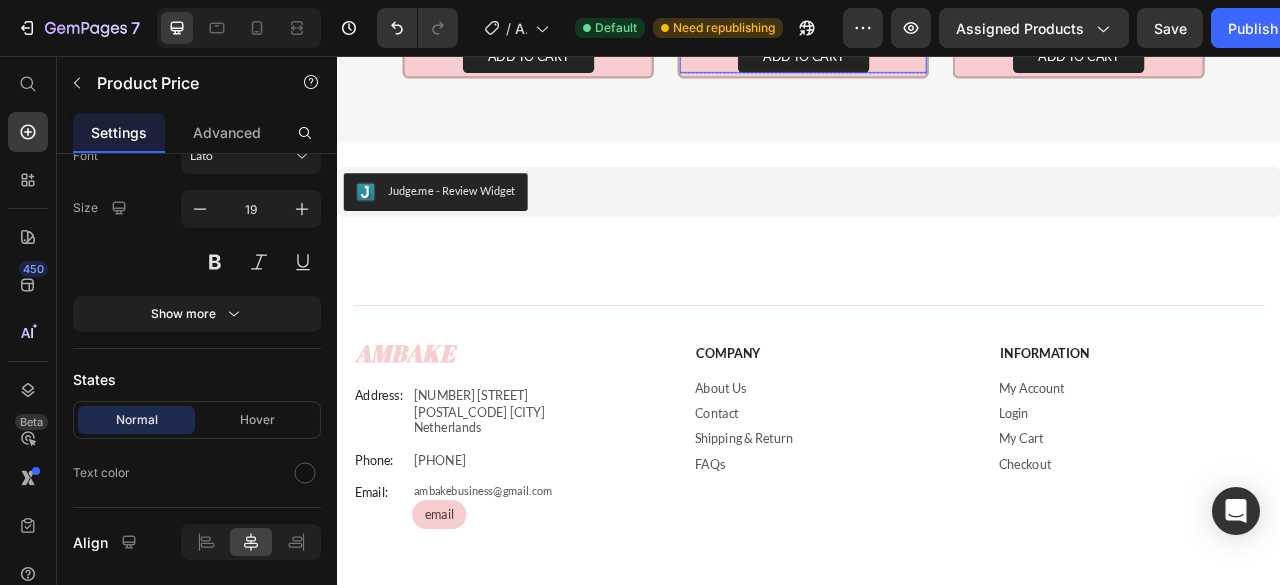 click on "Add to cart Add to Cart" at bounding box center [929, 57] 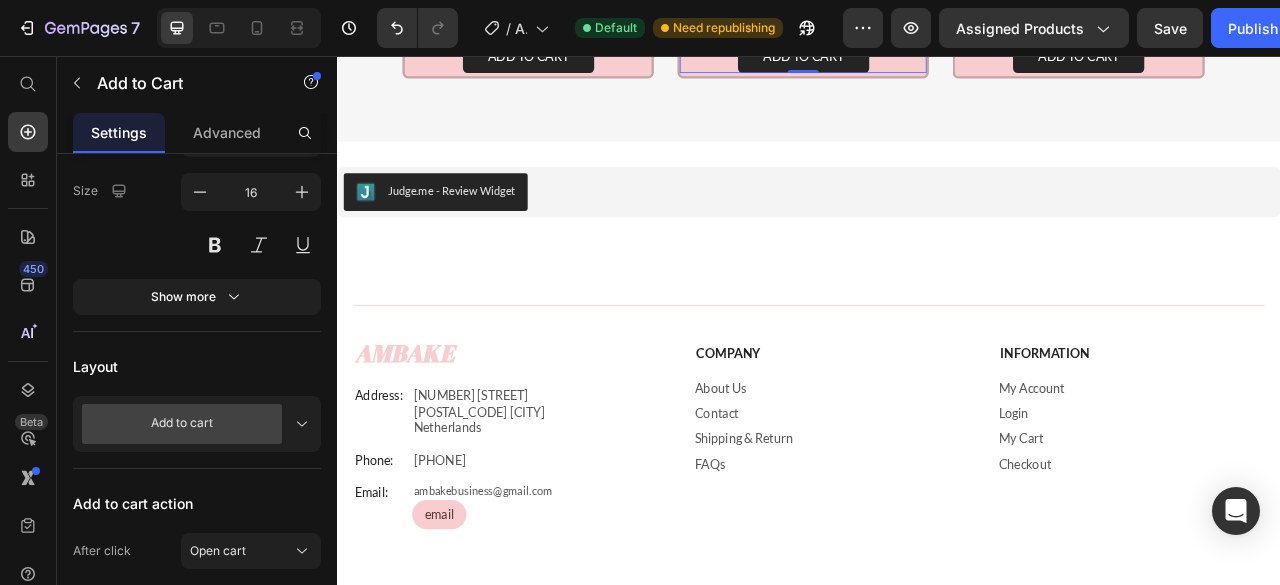 scroll, scrollTop: 0, scrollLeft: 0, axis: both 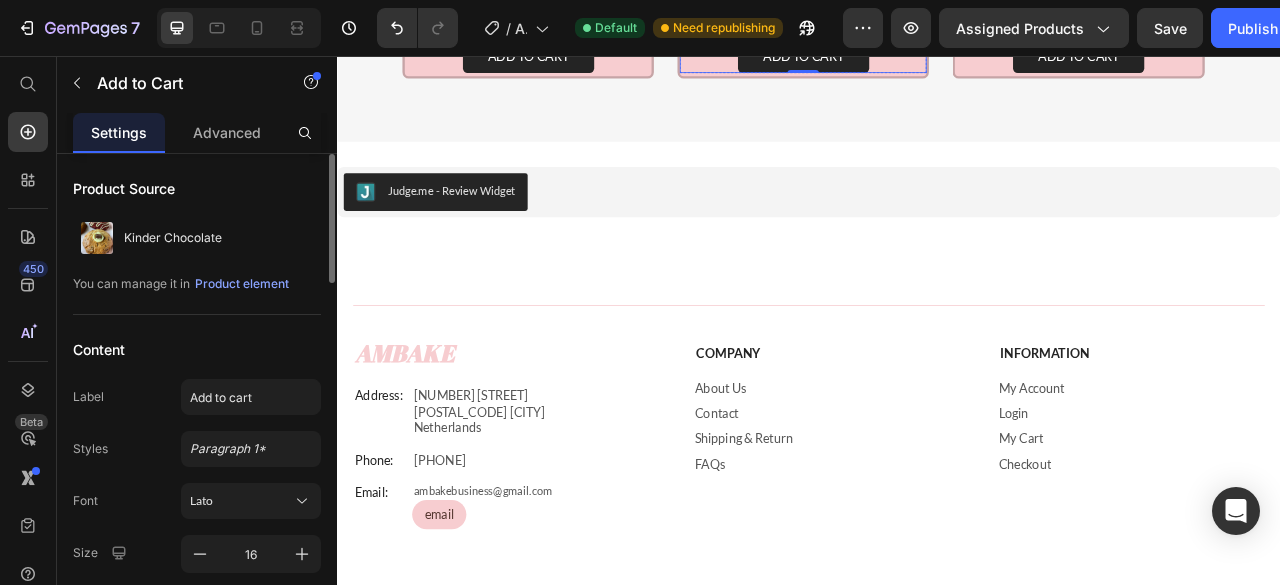 click on "€4,95" at bounding box center (929, -2) 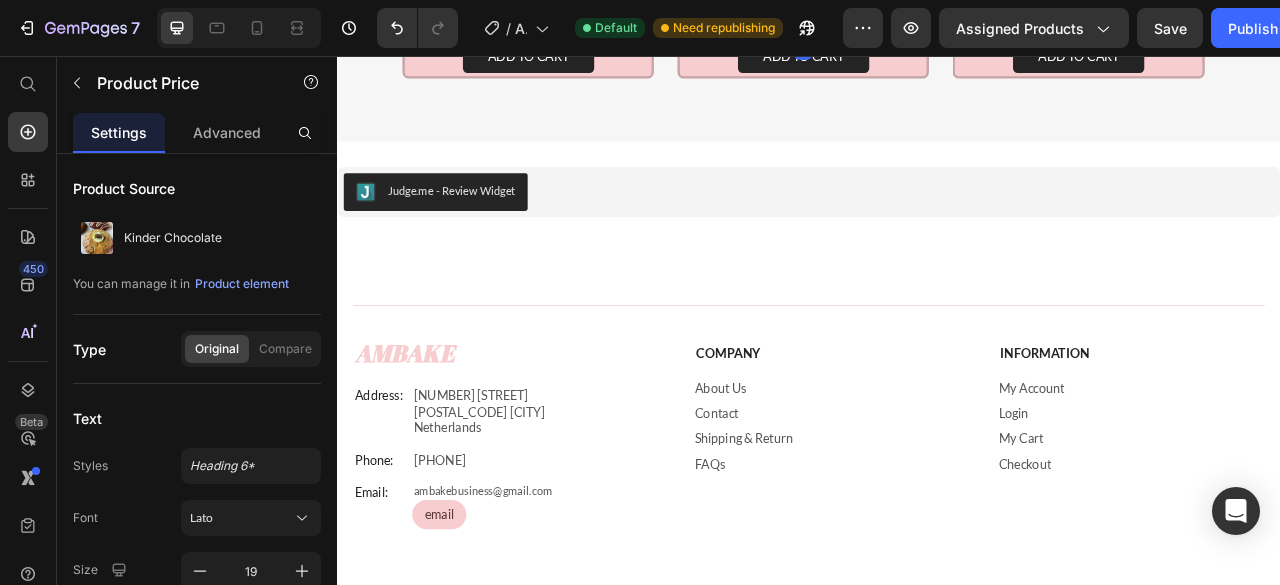click on "€4,95" at bounding box center (929, -2) 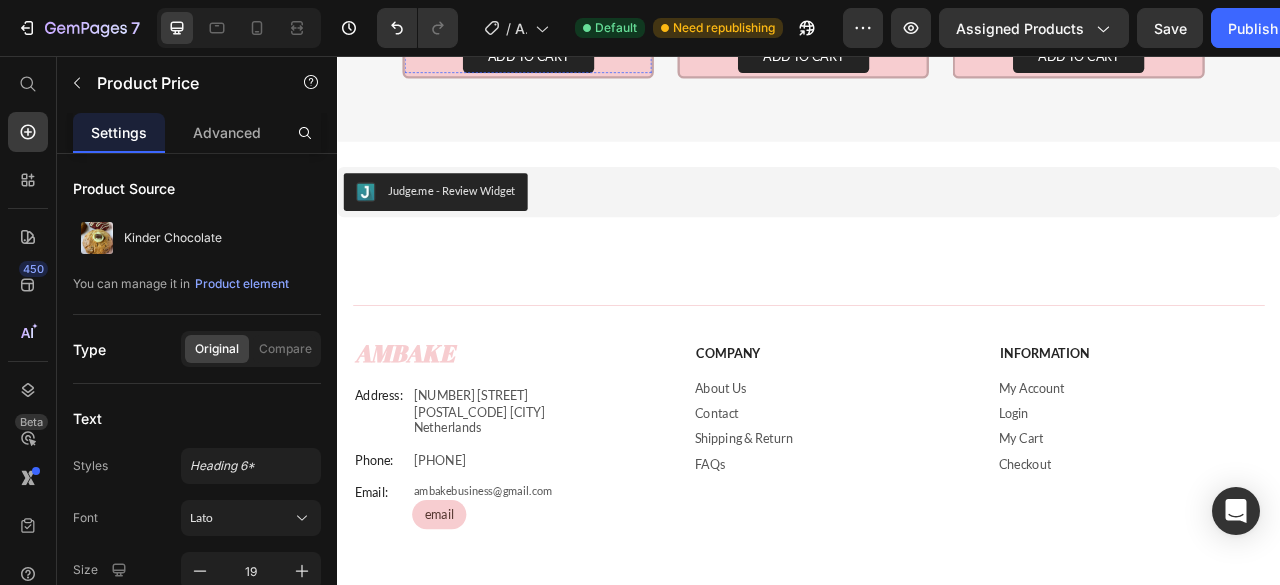 click on "€4,95" at bounding box center (579, -2) 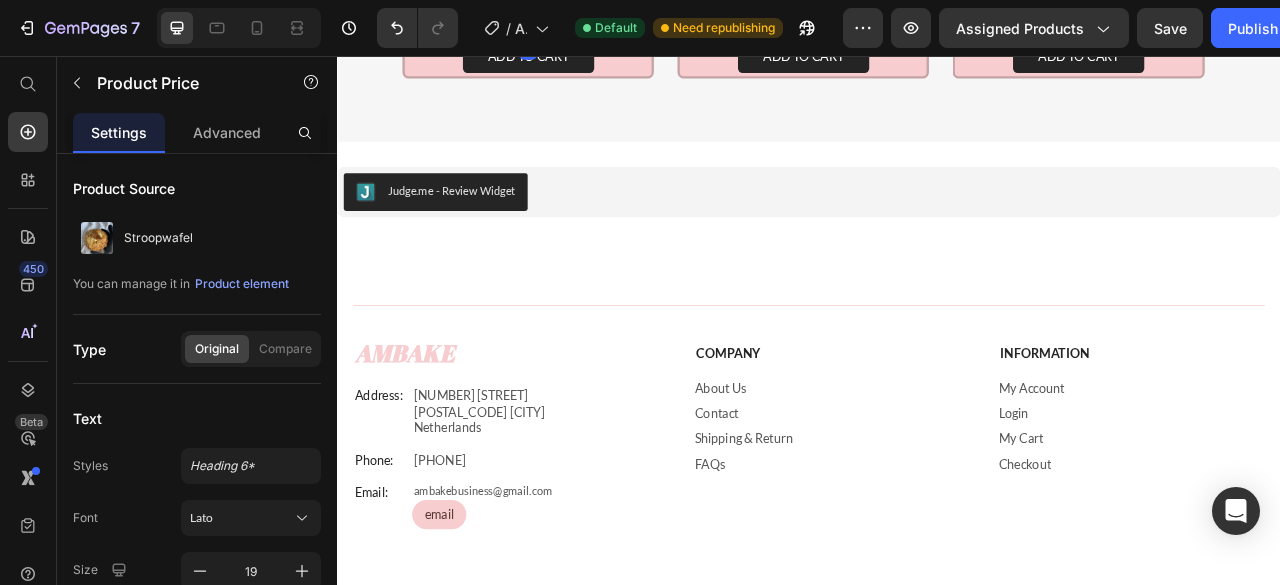 click on "€4,95" at bounding box center (579, -2) 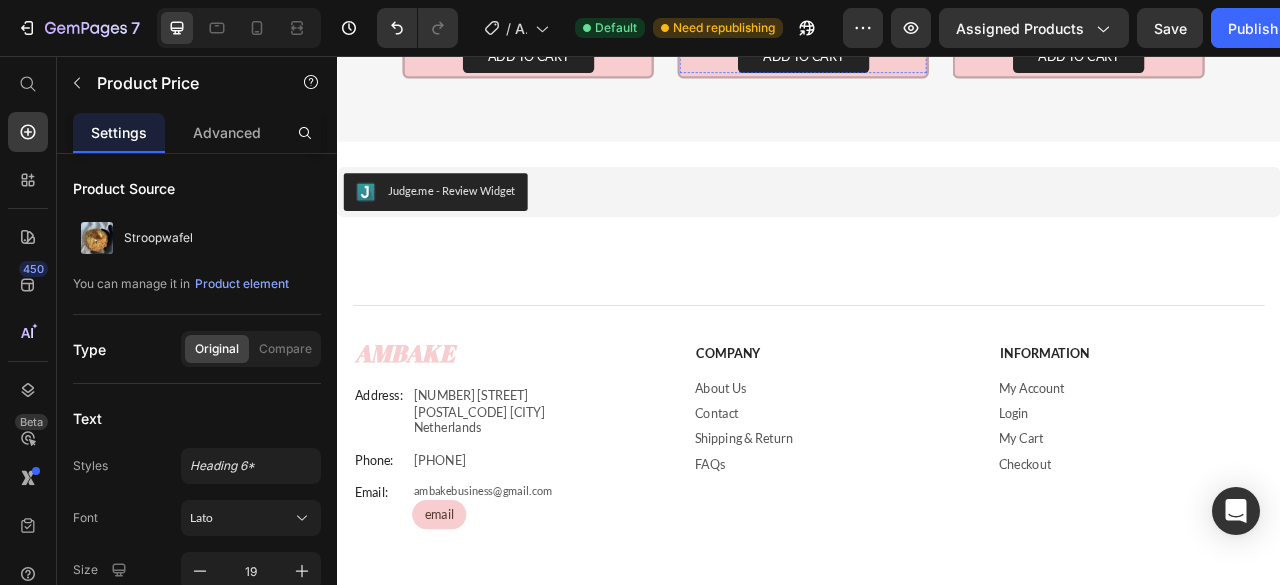 click on "€4,95" at bounding box center [929, -2] 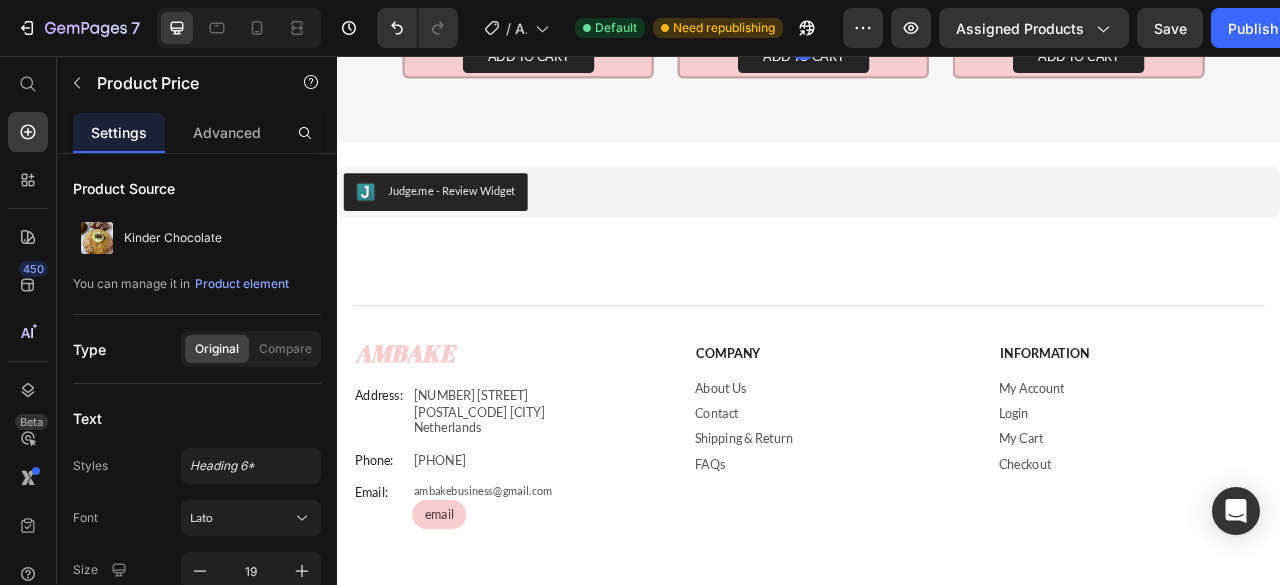 click 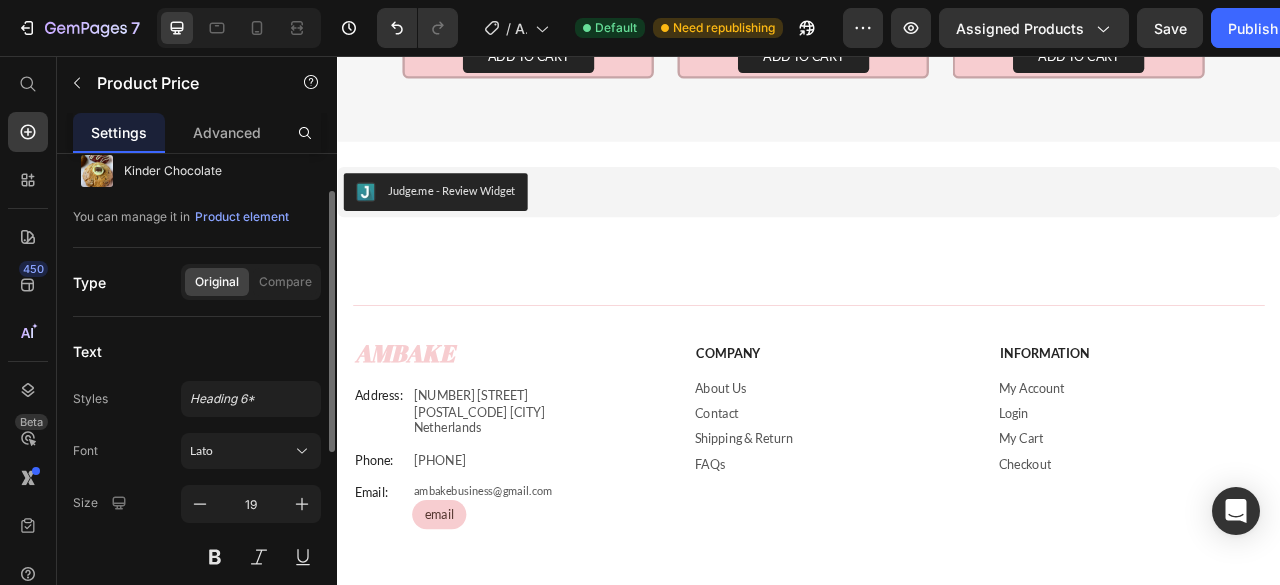 scroll, scrollTop: 70, scrollLeft: 0, axis: vertical 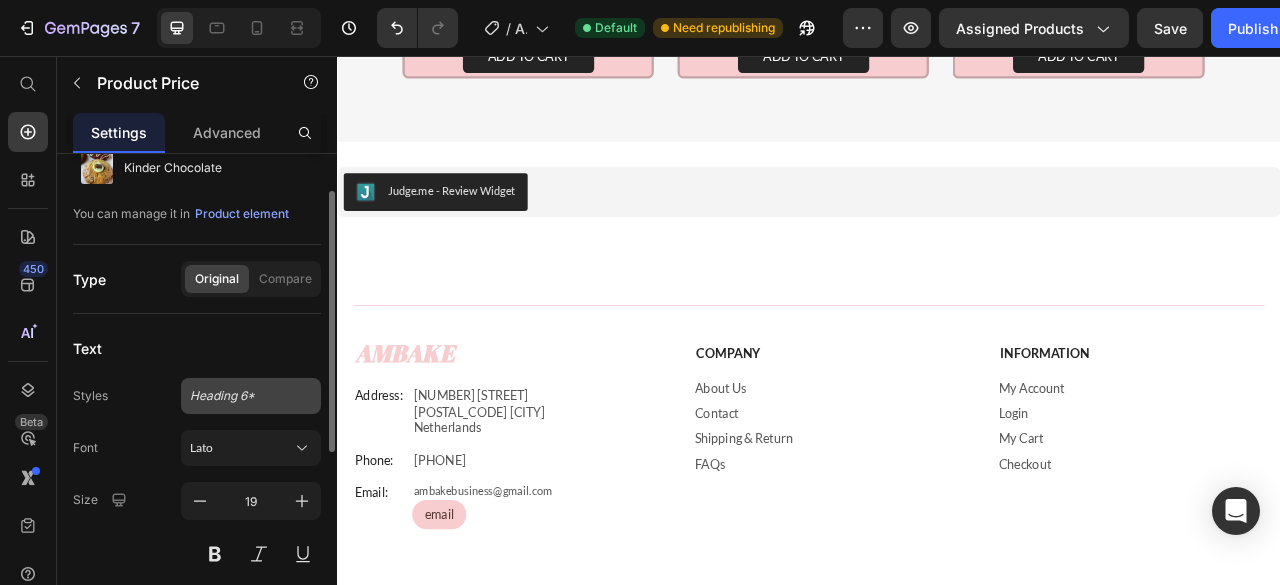 click on "Heading 6*" at bounding box center (239, 396) 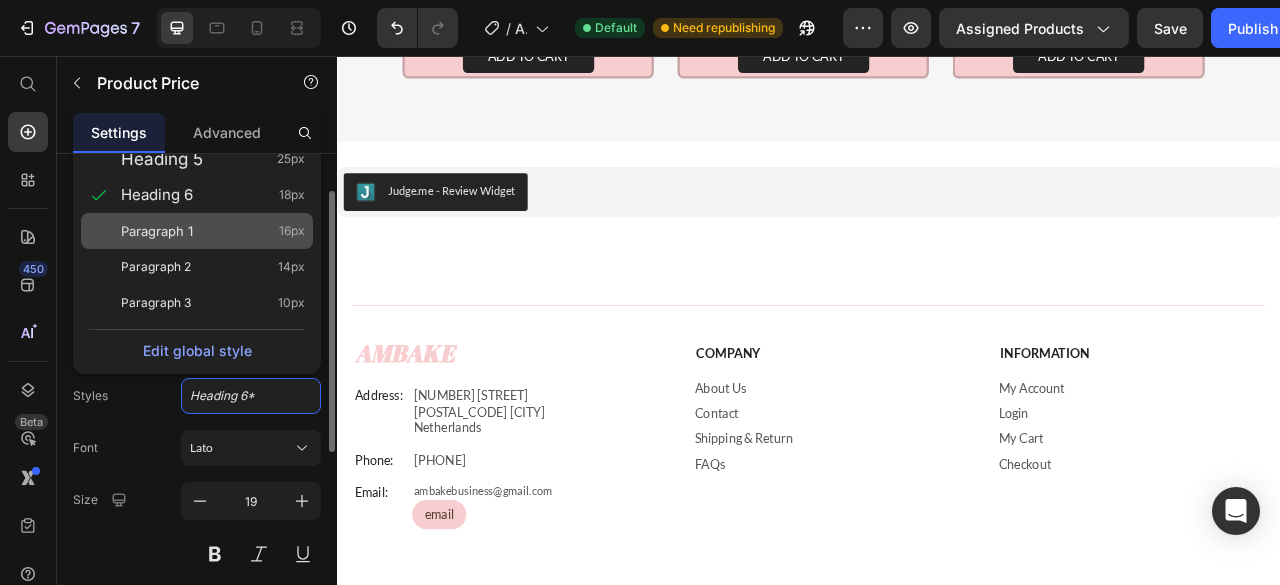 click on "Paragraph 1" at bounding box center (157, 231) 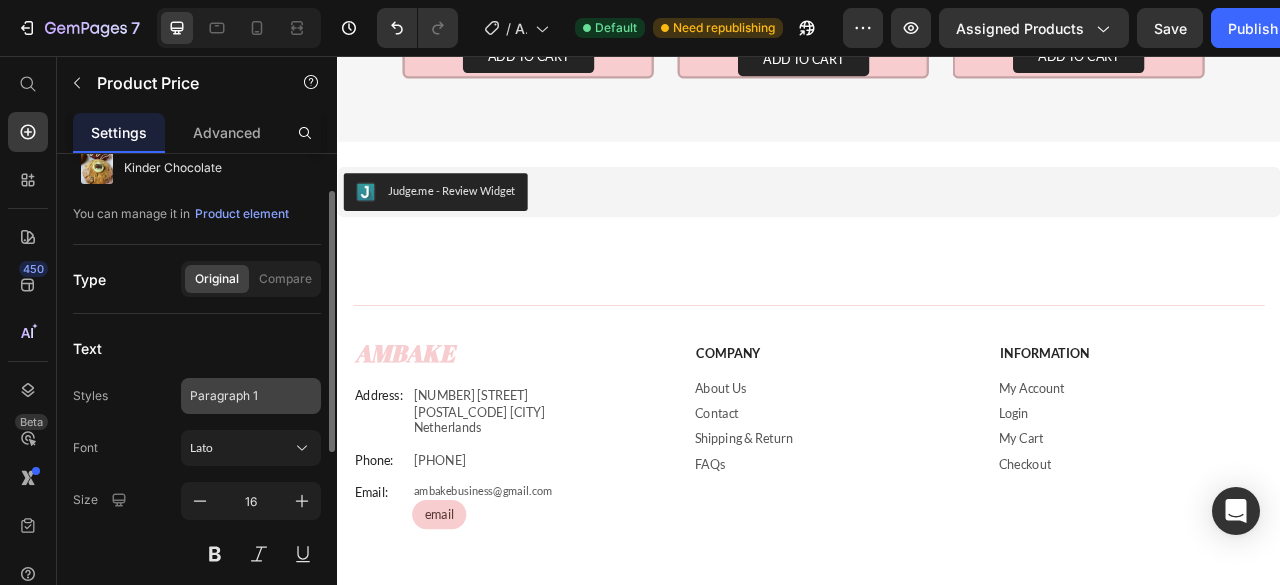 click on "Paragraph 1" 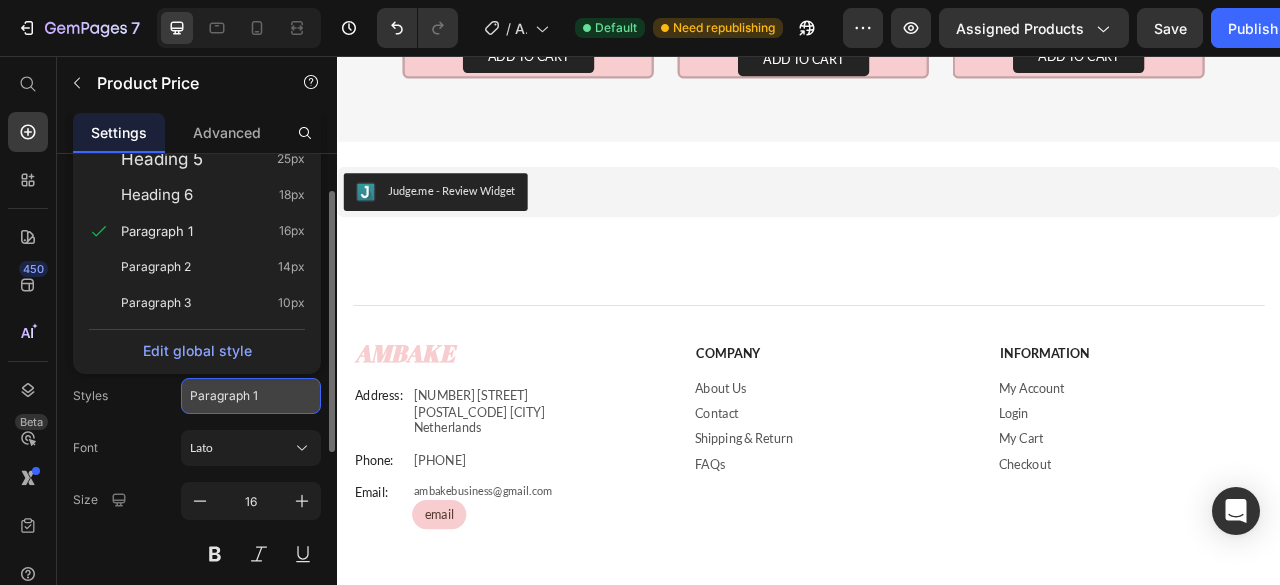 click on "Paragraph 1" 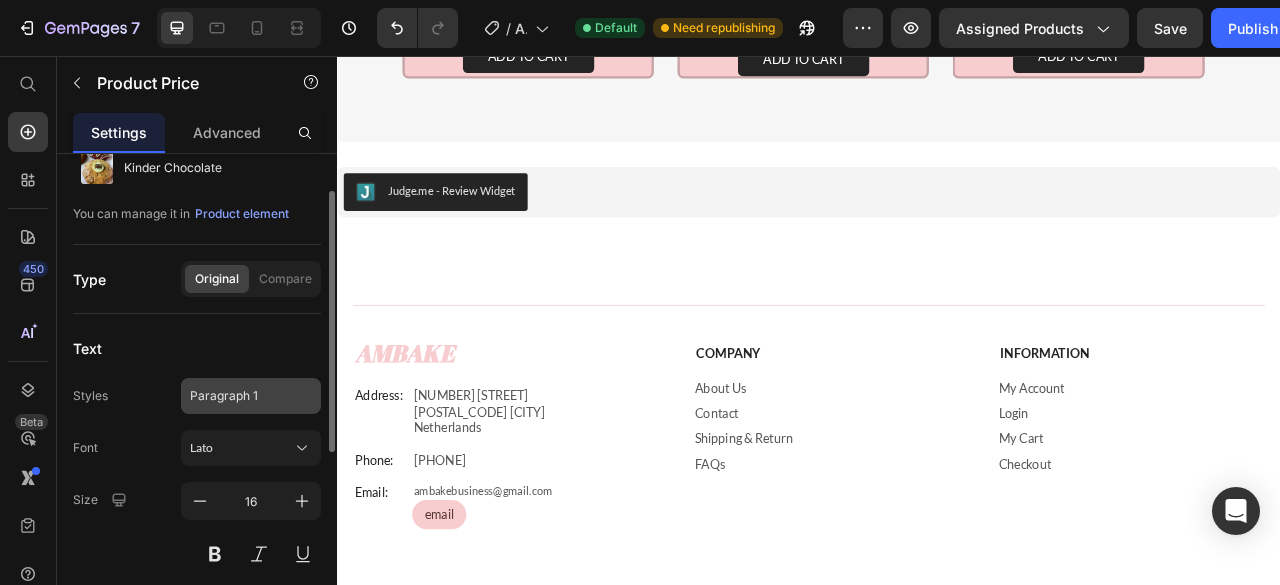 click on "Paragraph 1" 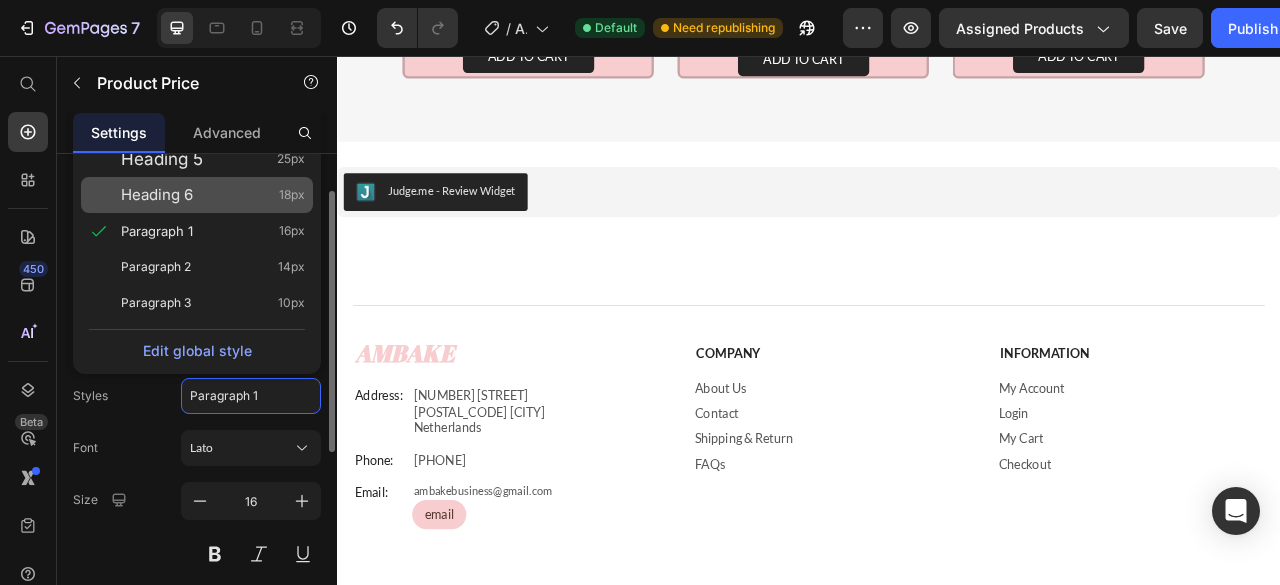 click on "Heading 6 18px" at bounding box center (213, 195) 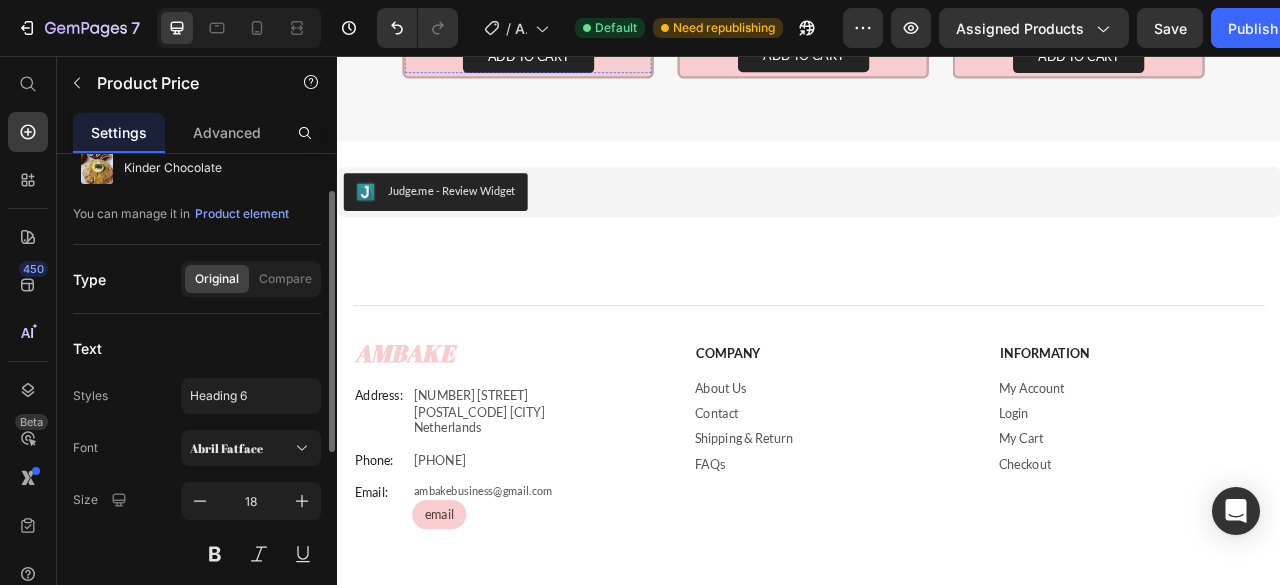 click on "€4,95" at bounding box center (579, -2) 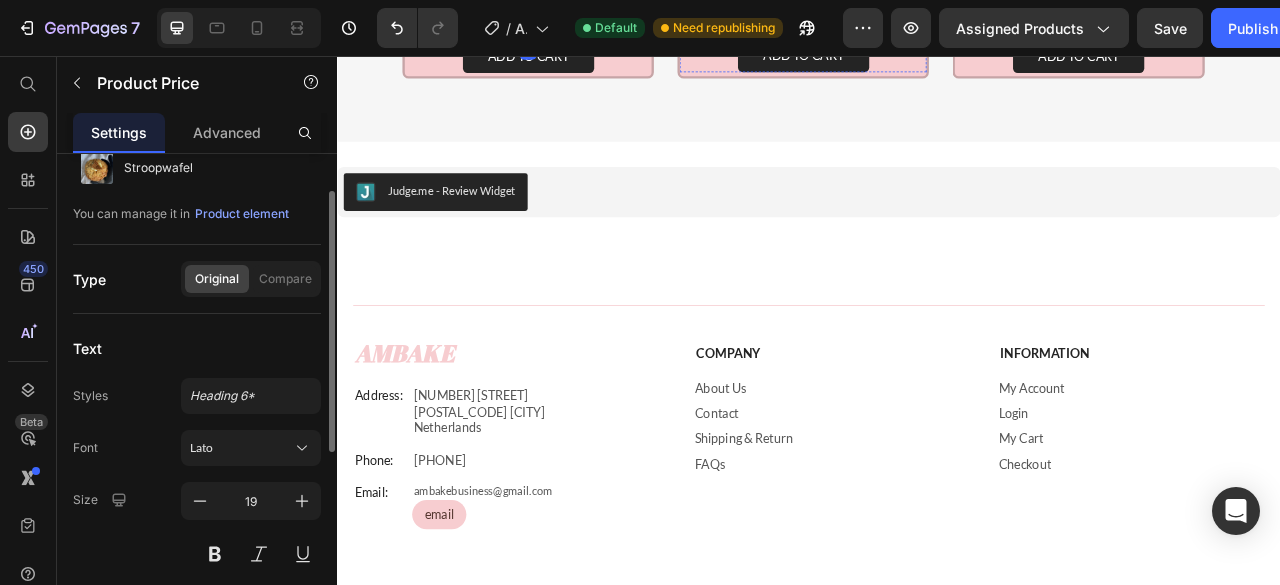 click on "€4,95" at bounding box center [929, -3] 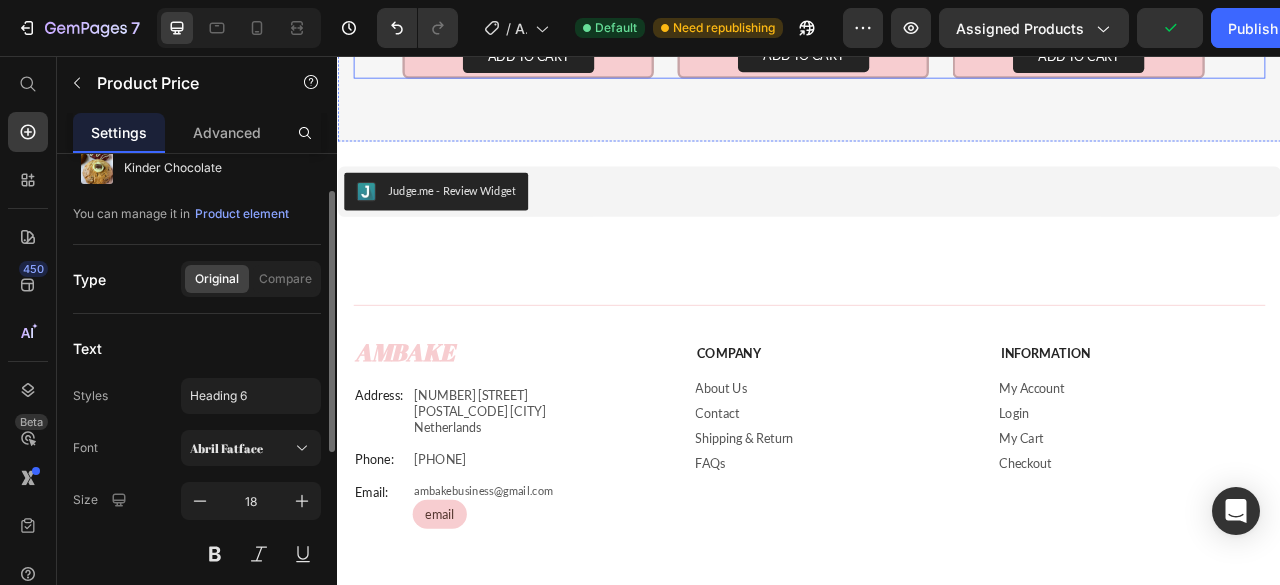 click 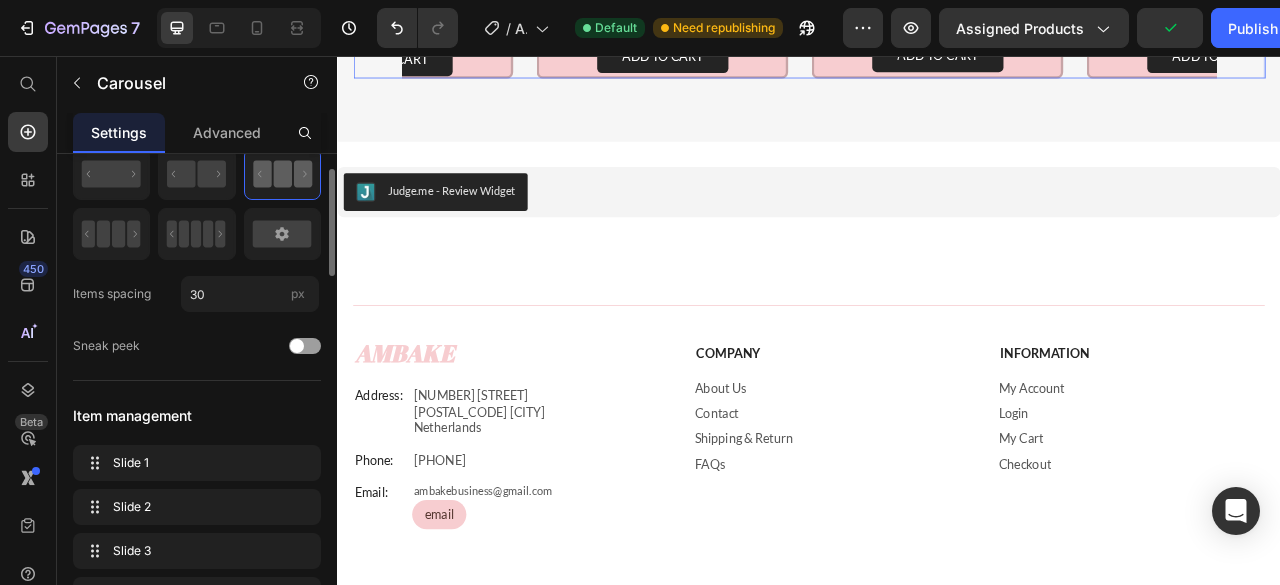 scroll, scrollTop: 0, scrollLeft: 0, axis: both 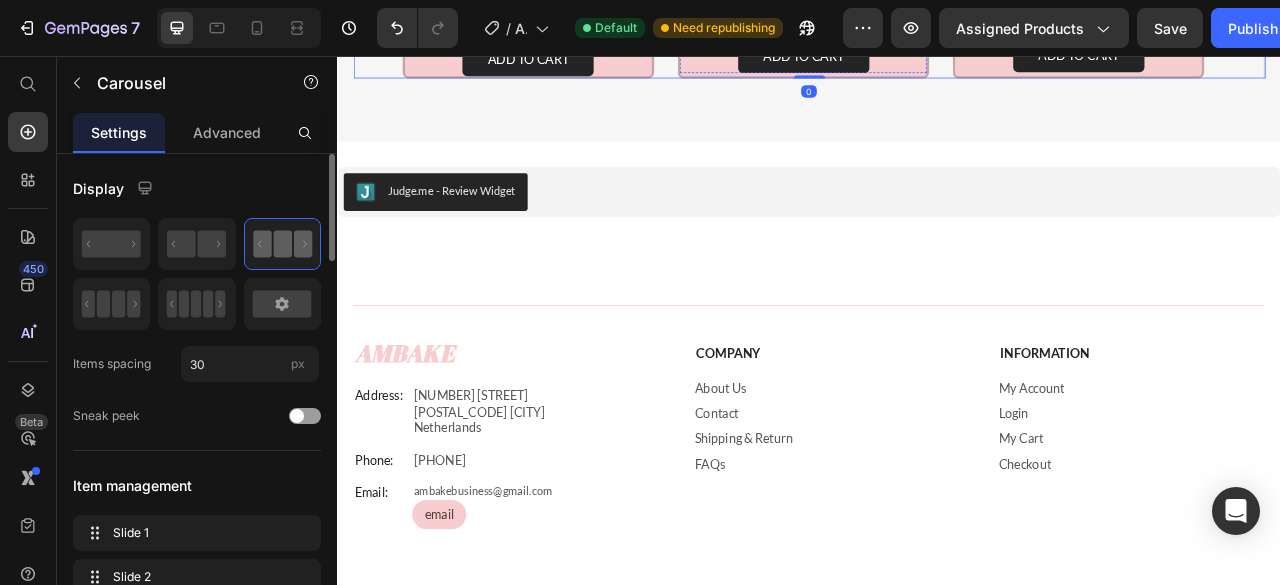 click on "€4,95" at bounding box center [929, -2] 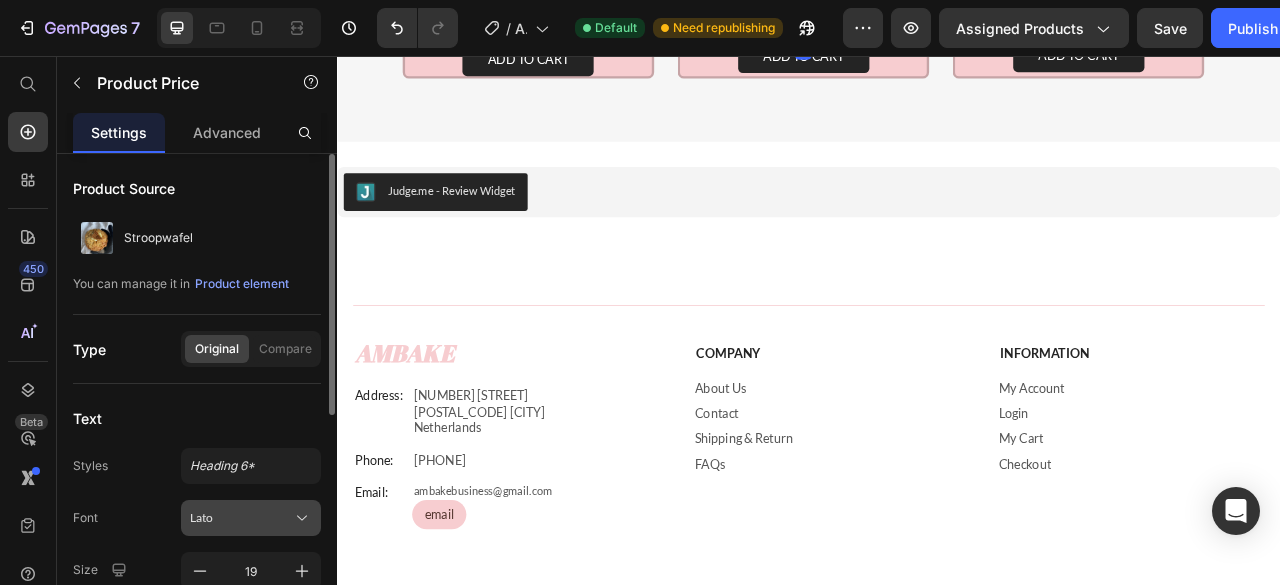 click on "Lato" at bounding box center [241, 518] 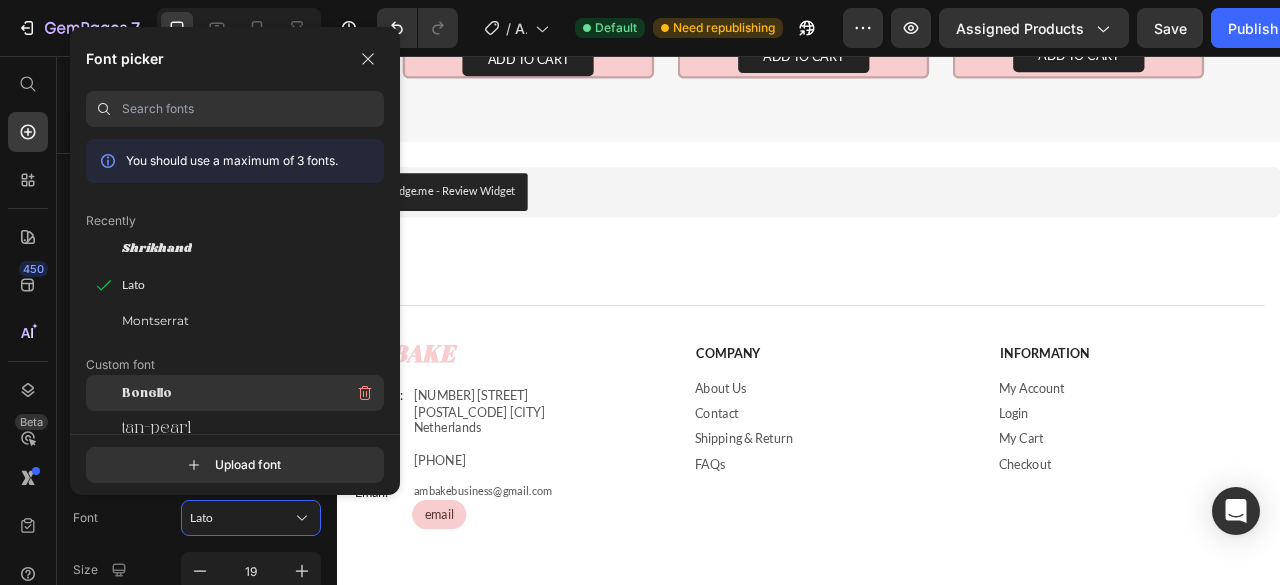 click on "Bonello" 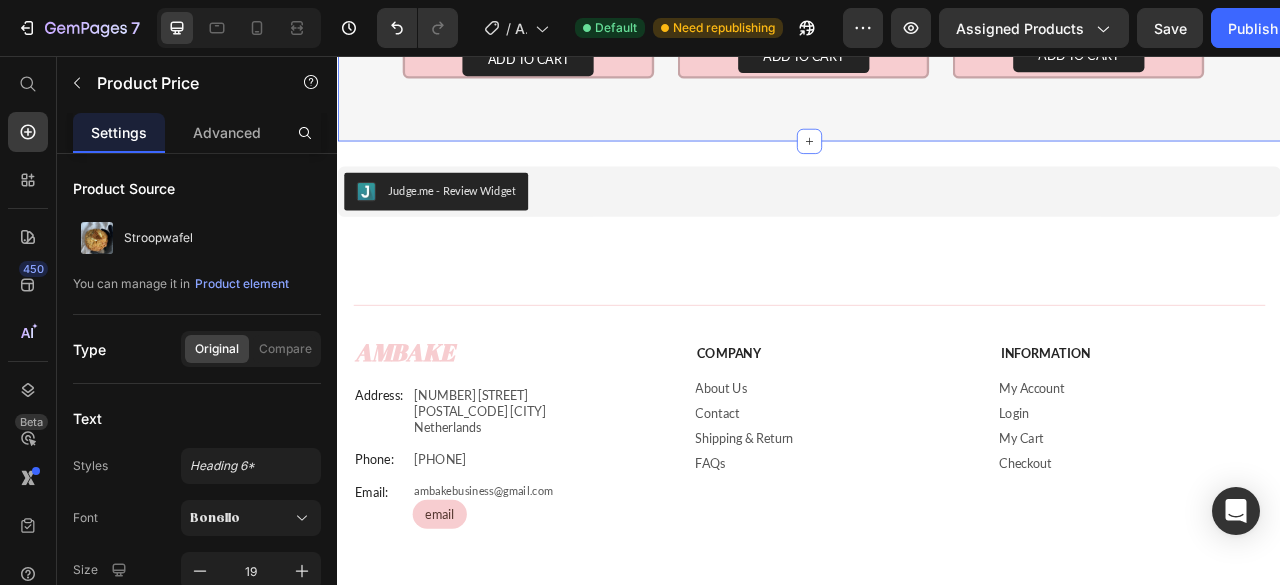 click on "You May Also Like Heading Available both online & offline Text Block
Product Images Stroopwafel Product Title €4,95 Product Price   Edit content in Shopify 24 Add to cart Add to Cart Product Product Images Kinder Chocolate Product Title €4,95 Product Price Add to cart Add to Cart Product Product Images Brownie Cookie Product Title €4,95 Product Price Add to cart Add to Cart Product Product Images Red Velvet Product Title €4,95 Product Price Add to cart Add to Cart Product
Carousel Section 3" at bounding box center [937, -180] 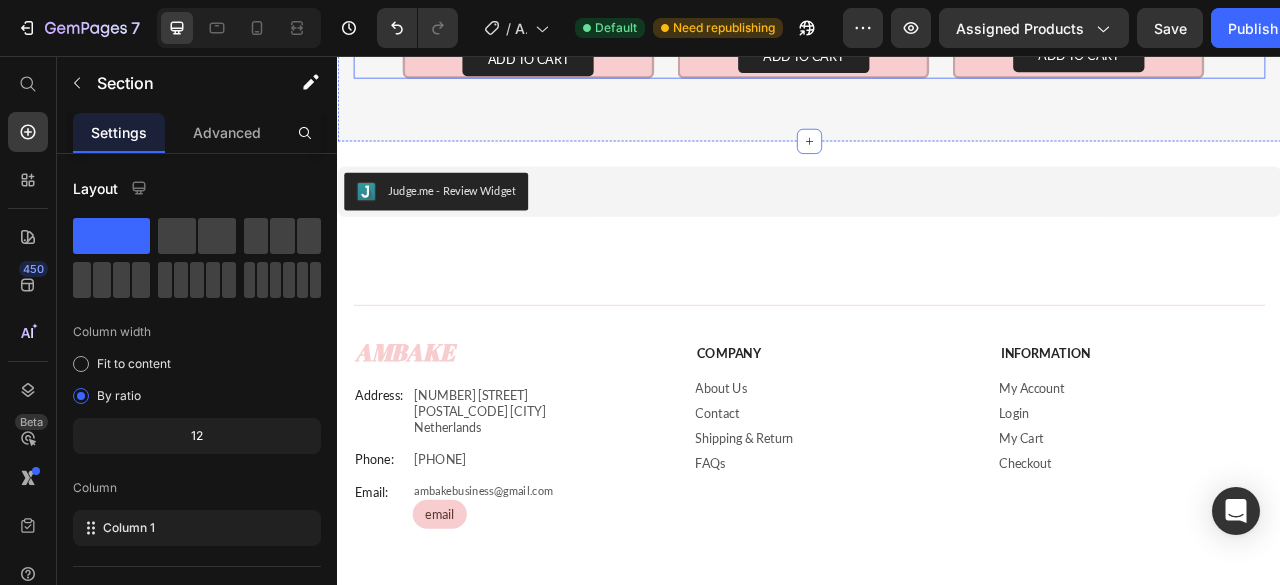 click 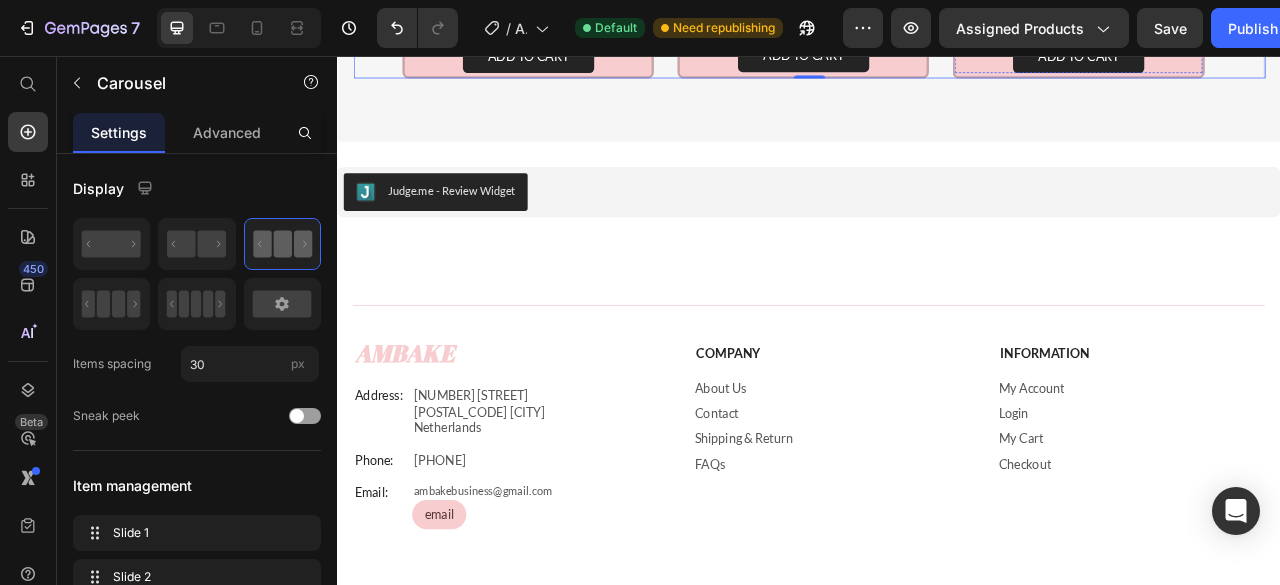 click on "€4,95" at bounding box center [1279, -2] 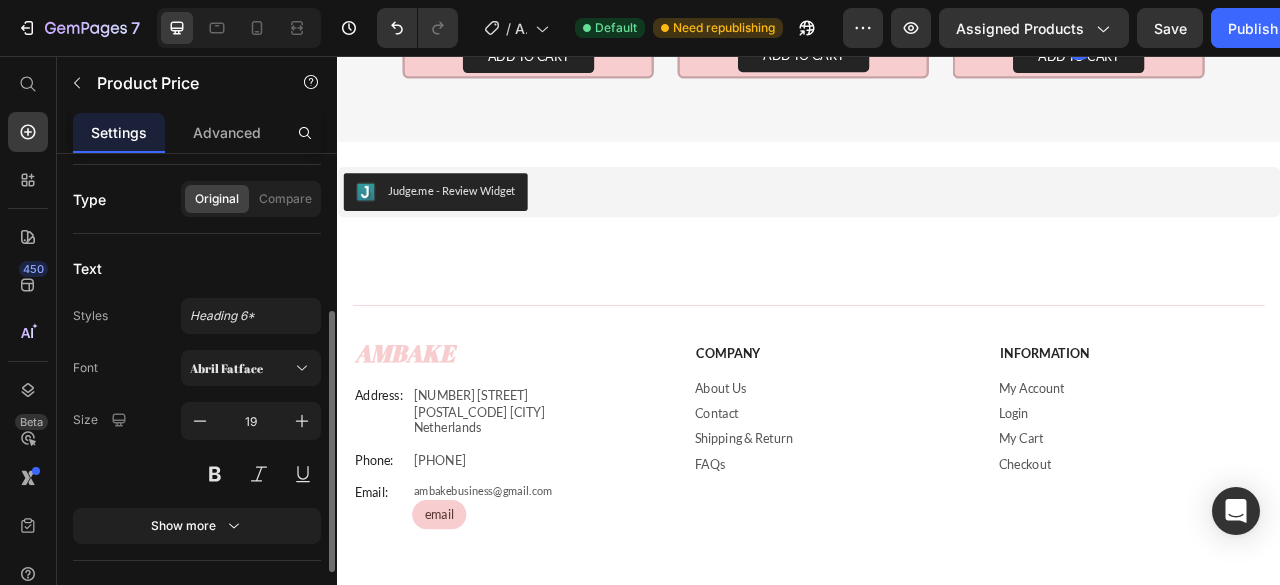 scroll, scrollTop: 216, scrollLeft: 0, axis: vertical 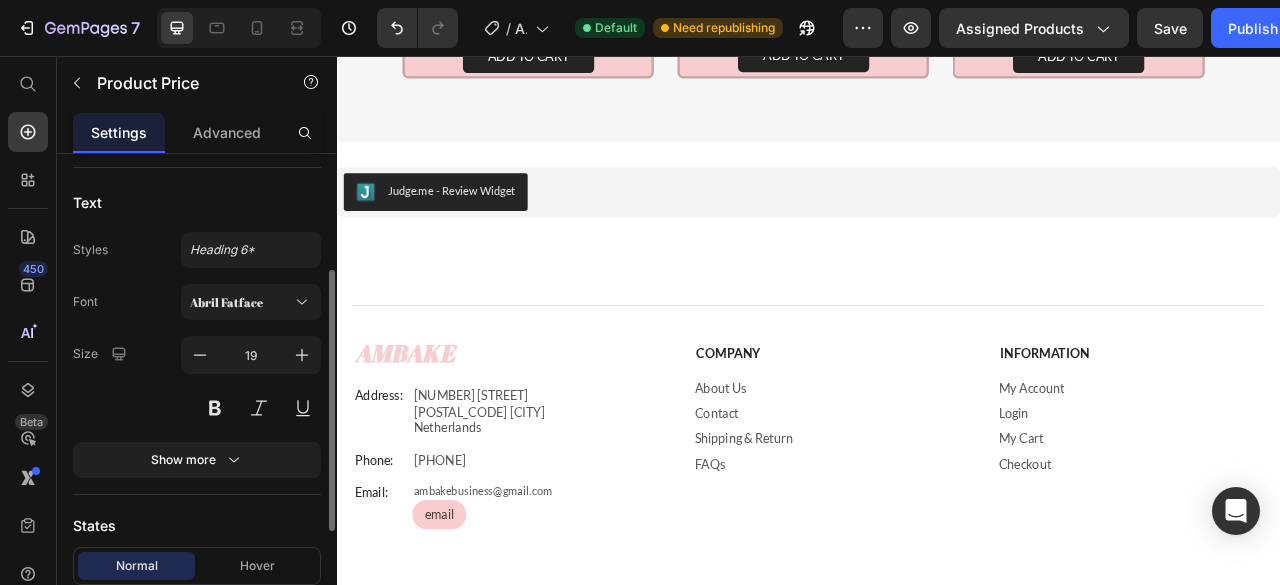 click at bounding box center (251, 408) 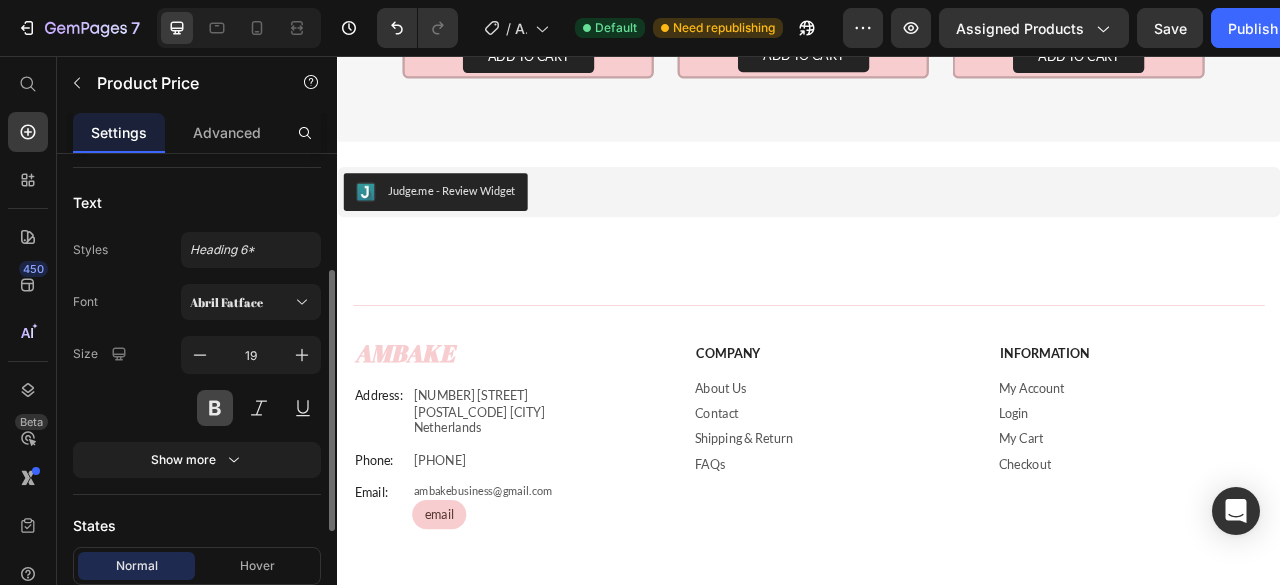 click at bounding box center [215, 408] 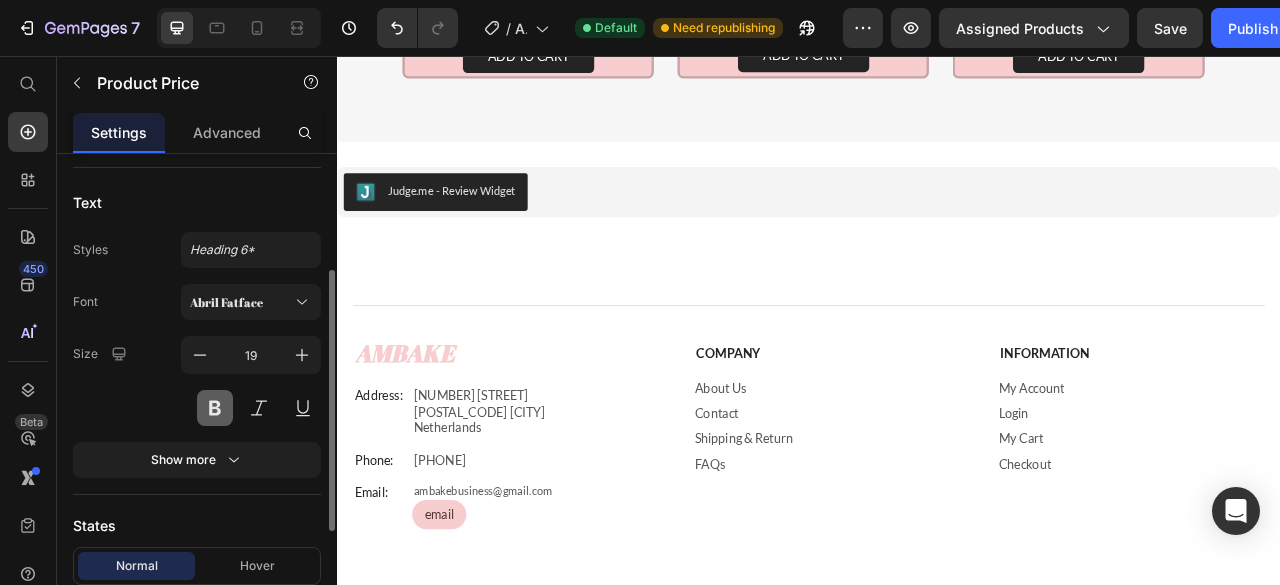 click at bounding box center (215, 408) 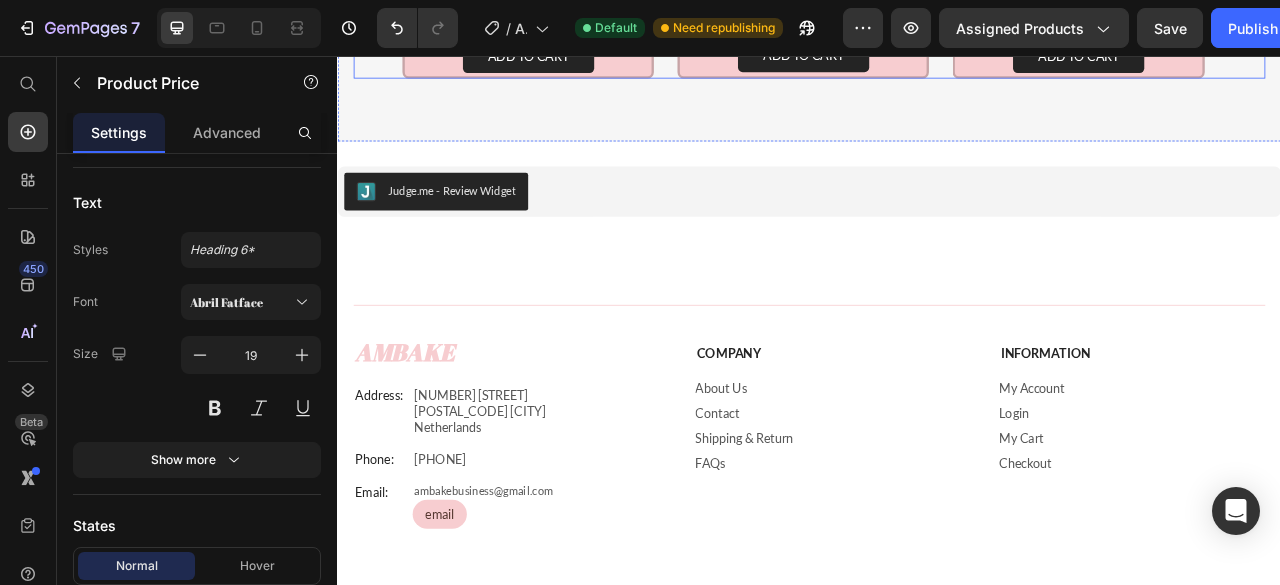 click 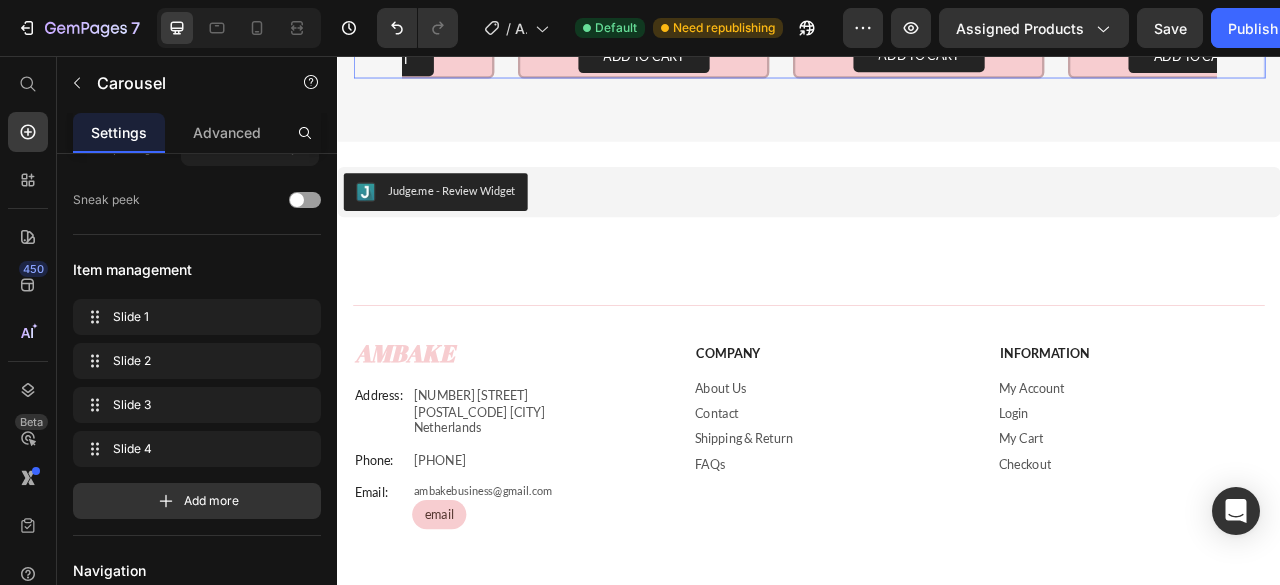 scroll, scrollTop: 0, scrollLeft: 0, axis: both 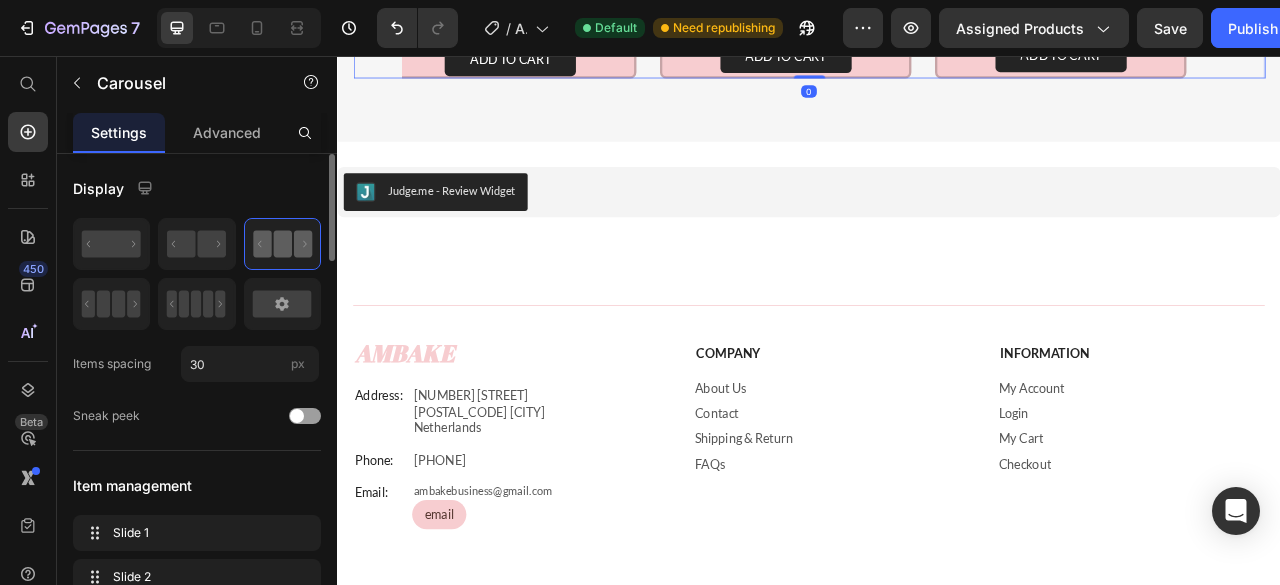 click 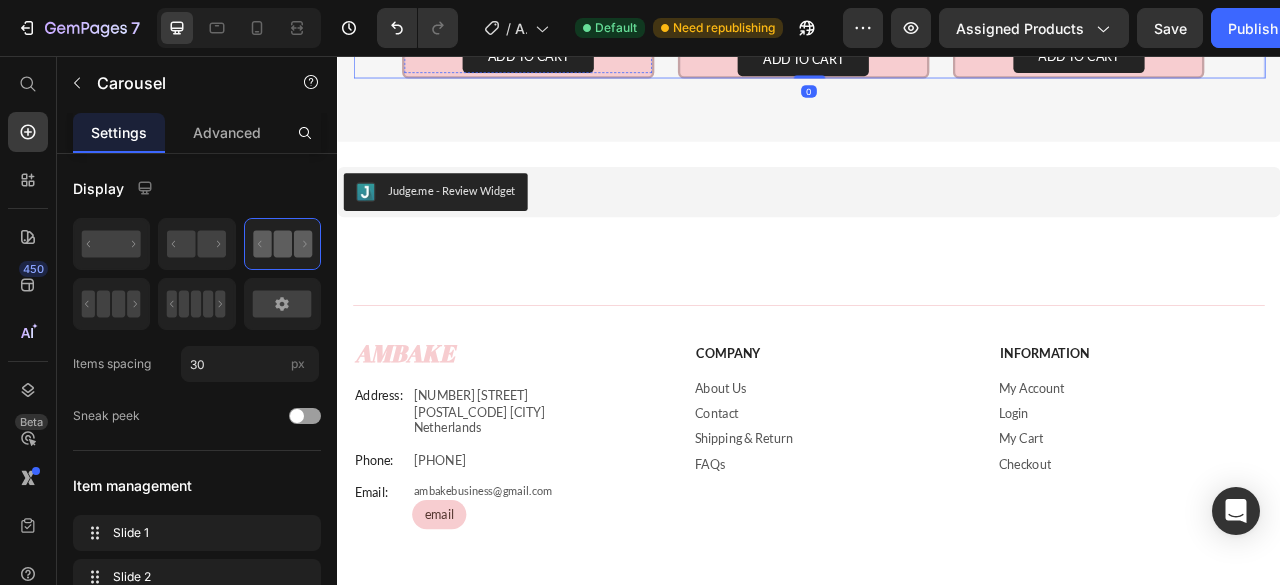 click on "€4,95" at bounding box center (579, -2) 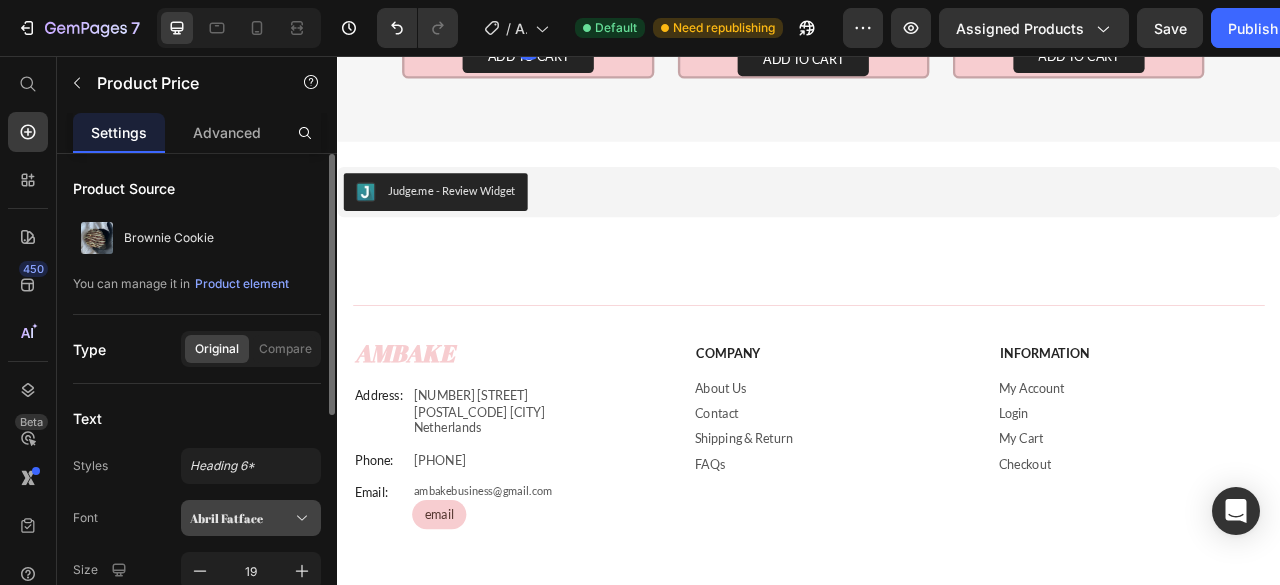 click on "Abril Fatface" at bounding box center [251, 518] 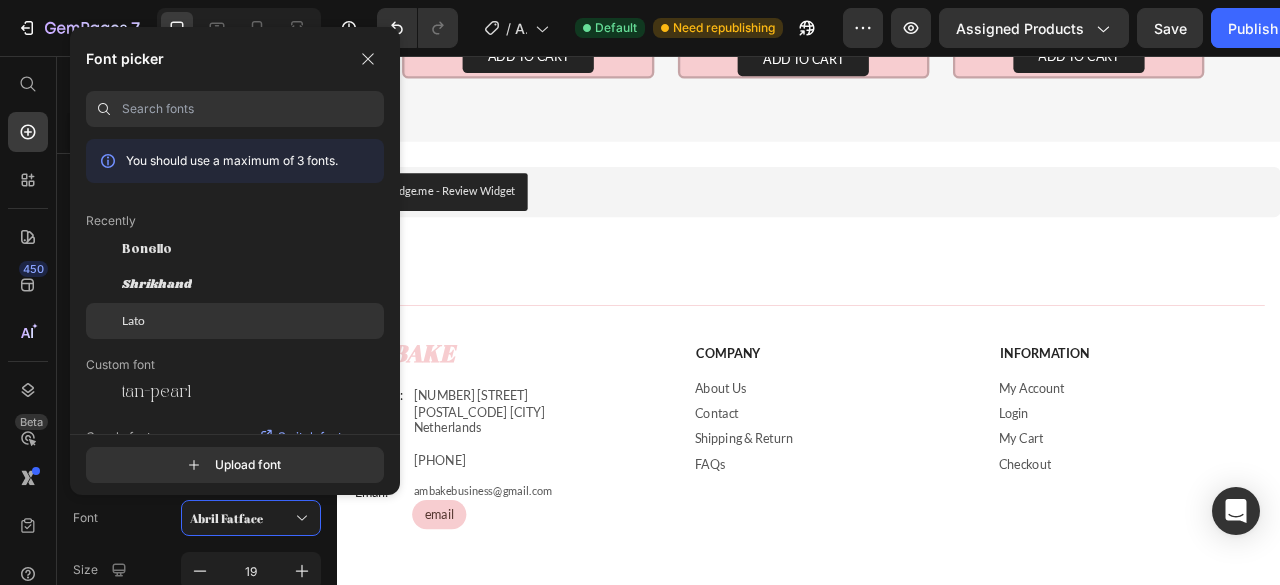 click on "Lato" 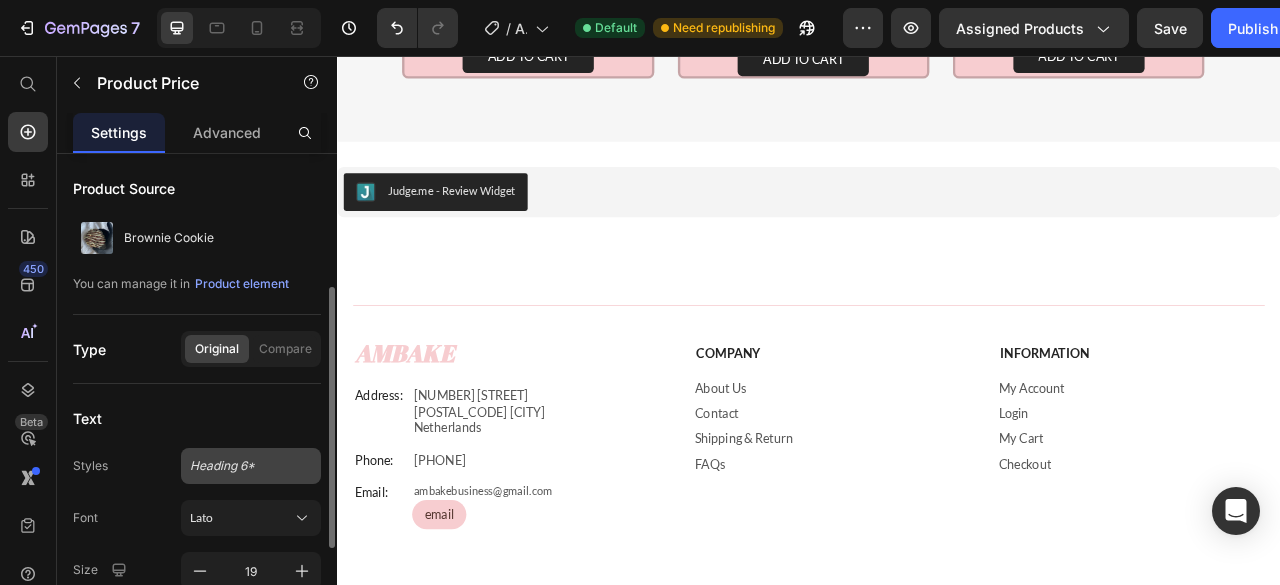 scroll, scrollTop: 95, scrollLeft: 0, axis: vertical 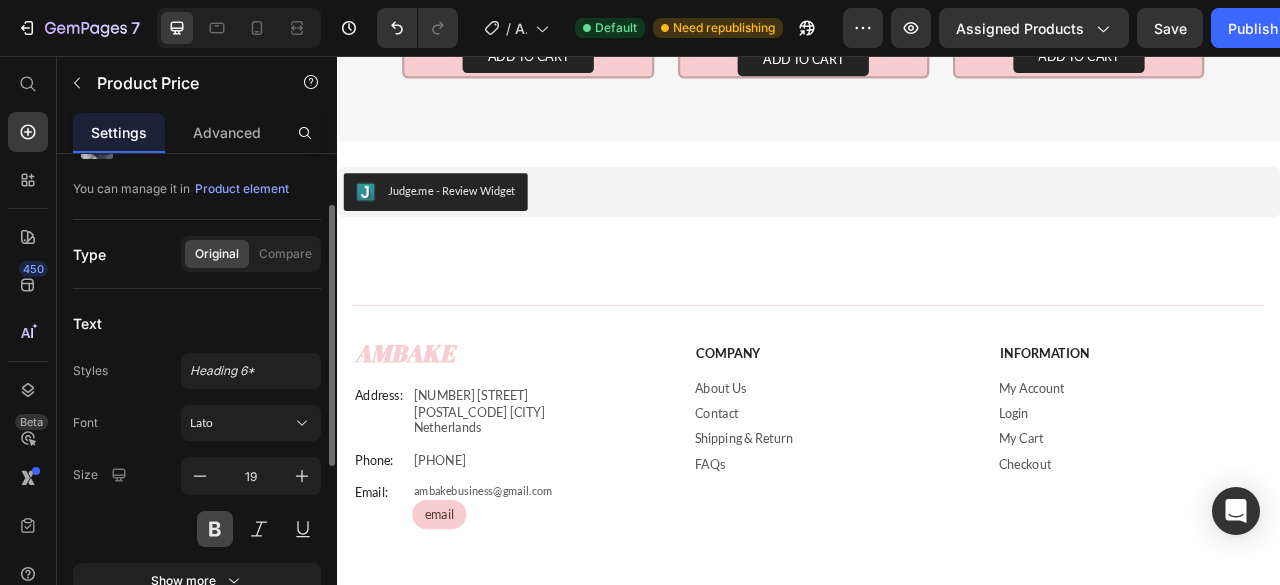 click at bounding box center (215, 529) 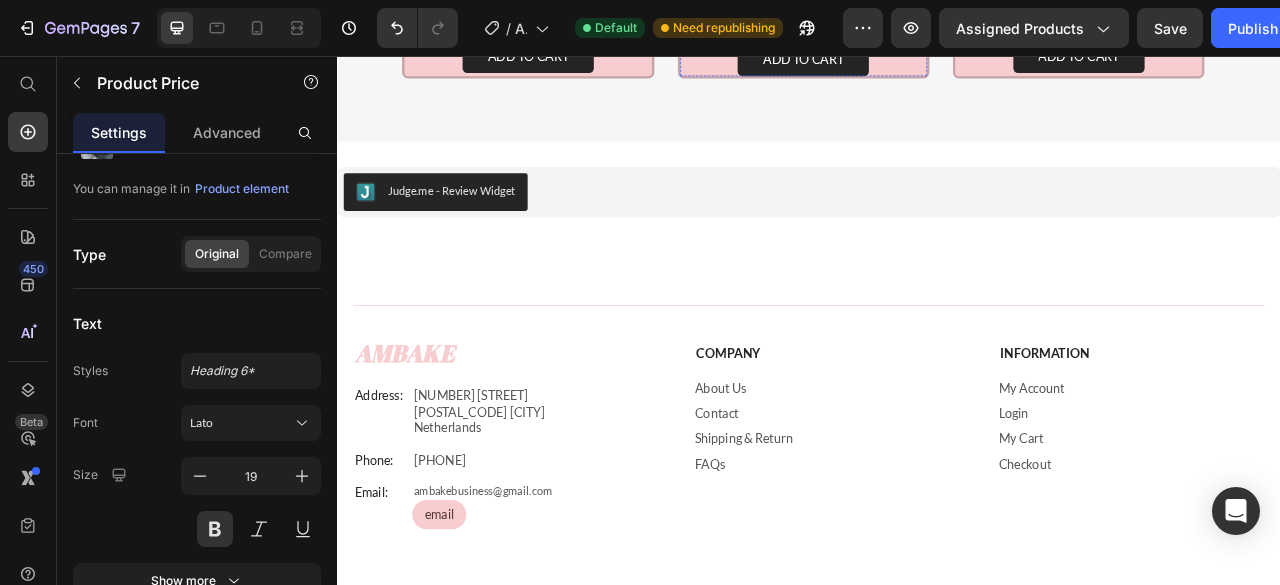 click on "€4,95" at bounding box center (929, 2) 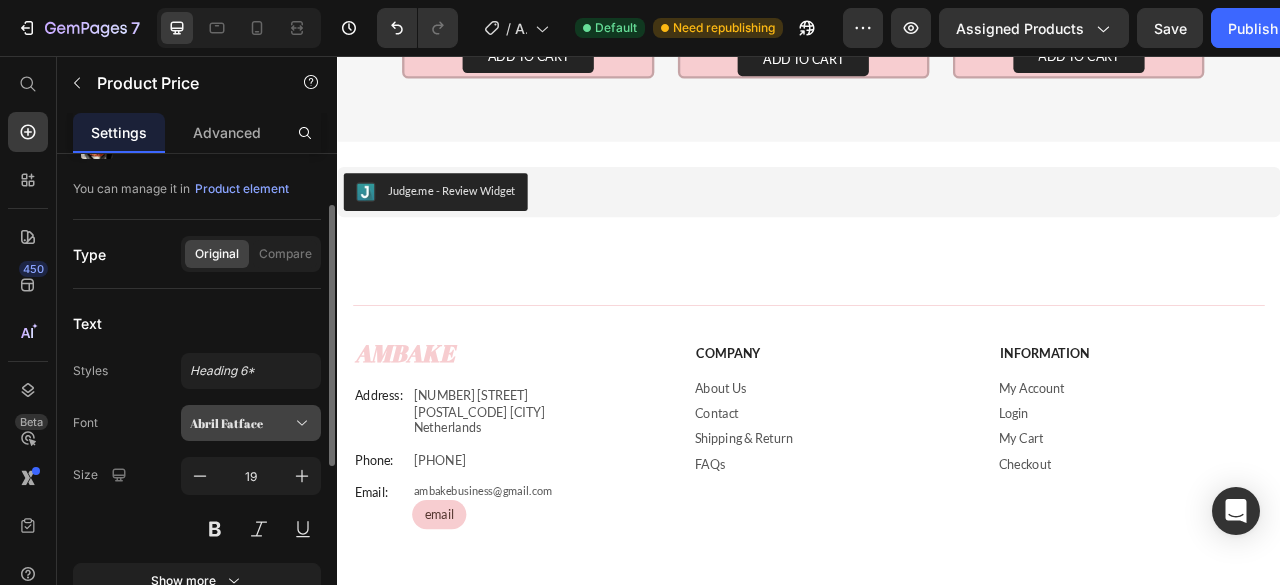 click on "Abril Fatface" at bounding box center (241, 423) 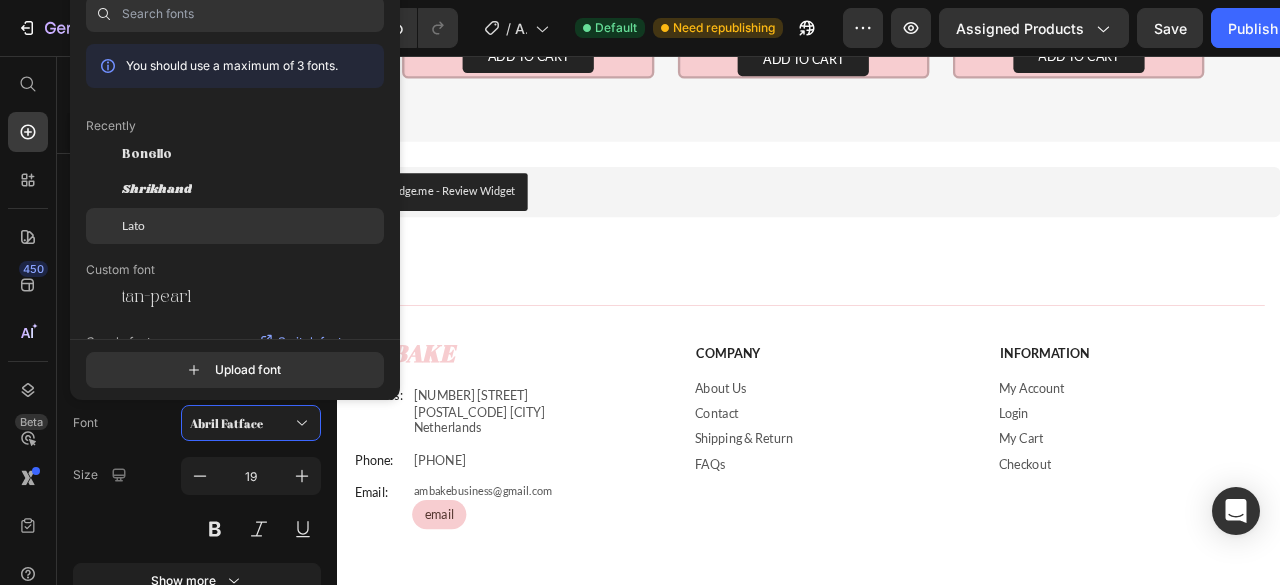 click on "Lato" 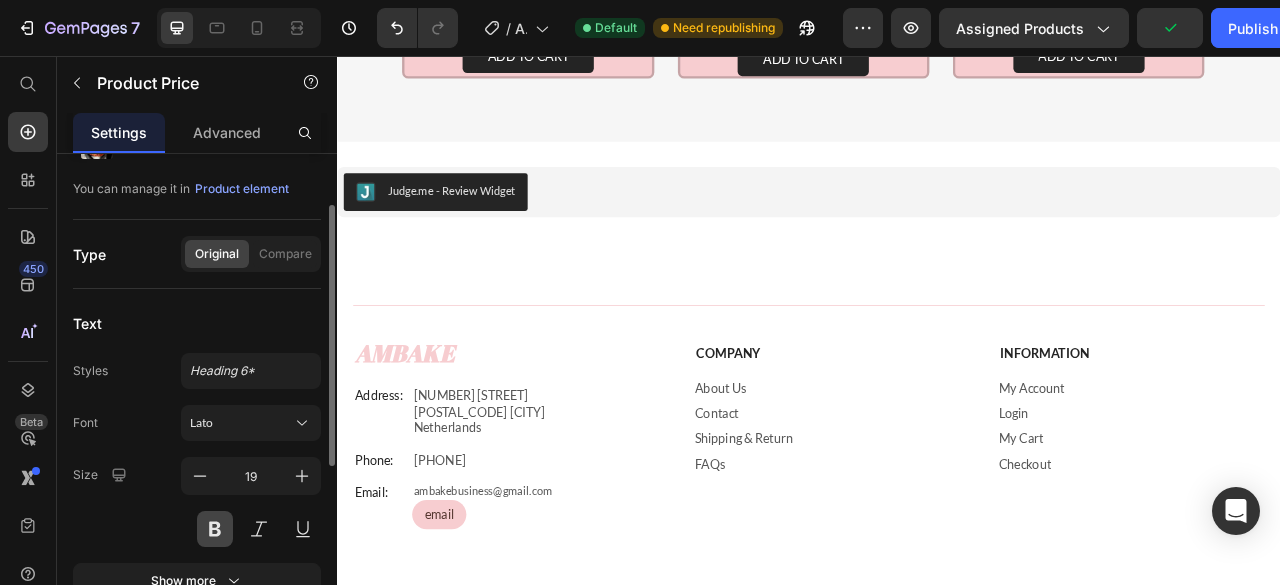 click at bounding box center (215, 529) 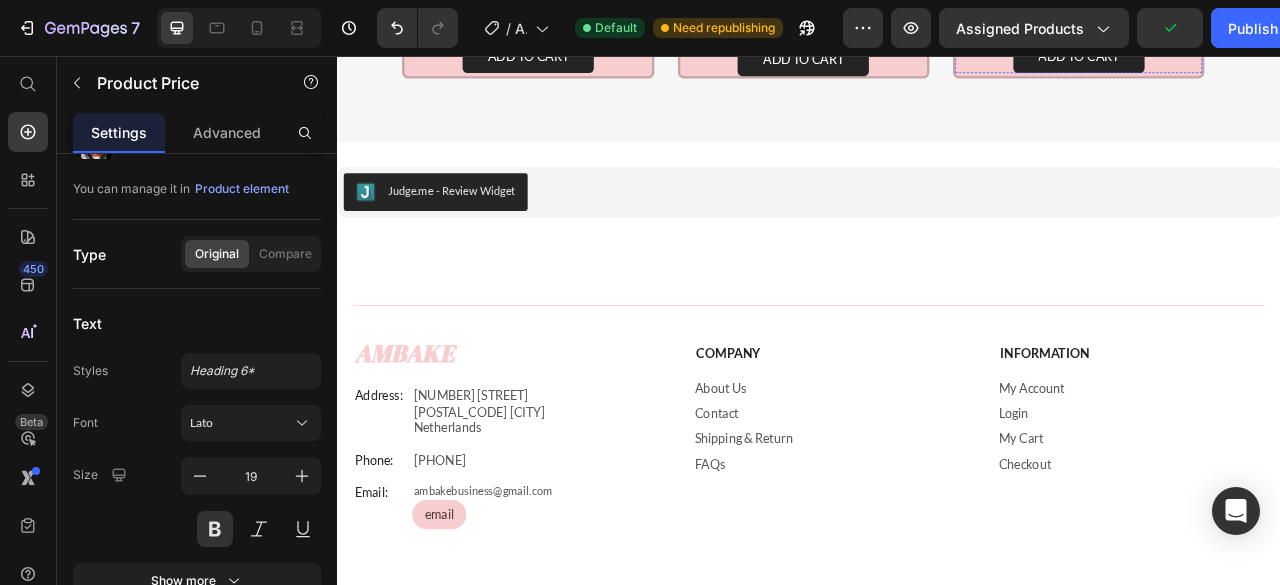 click on "€4,95" at bounding box center (1279, -2) 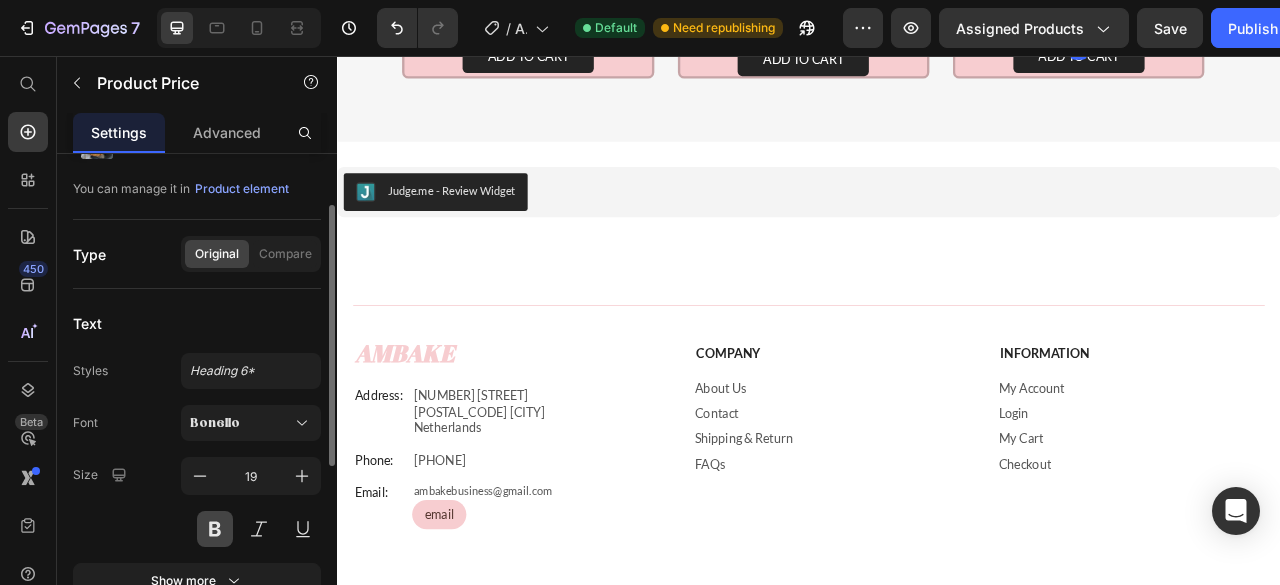 click at bounding box center [215, 529] 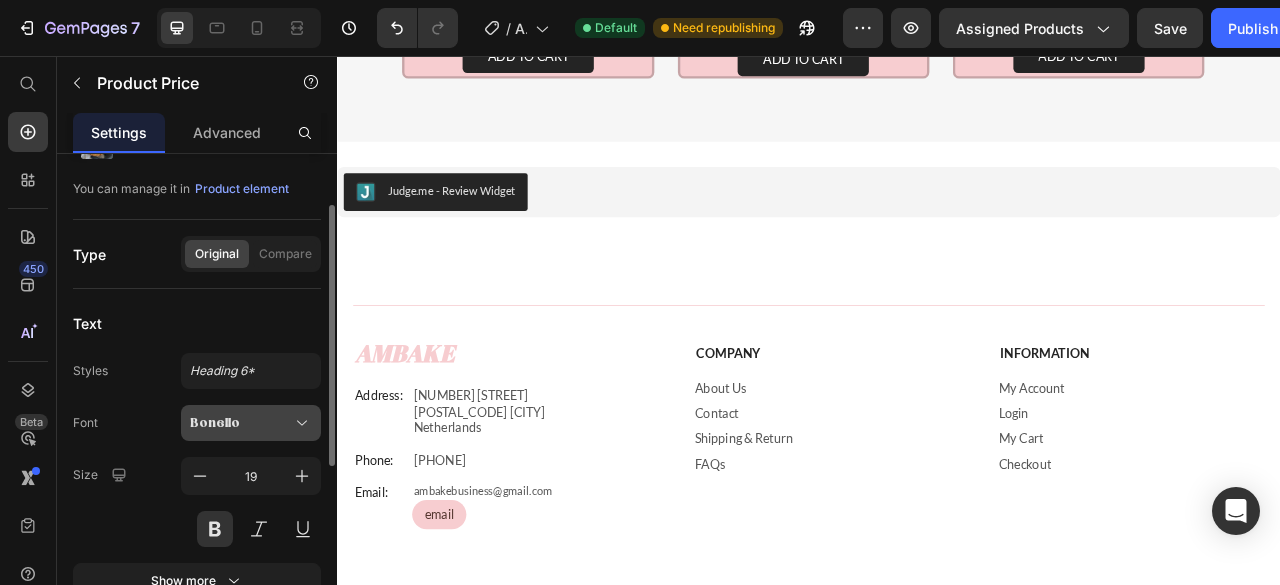 click on "Bonello" at bounding box center (251, 423) 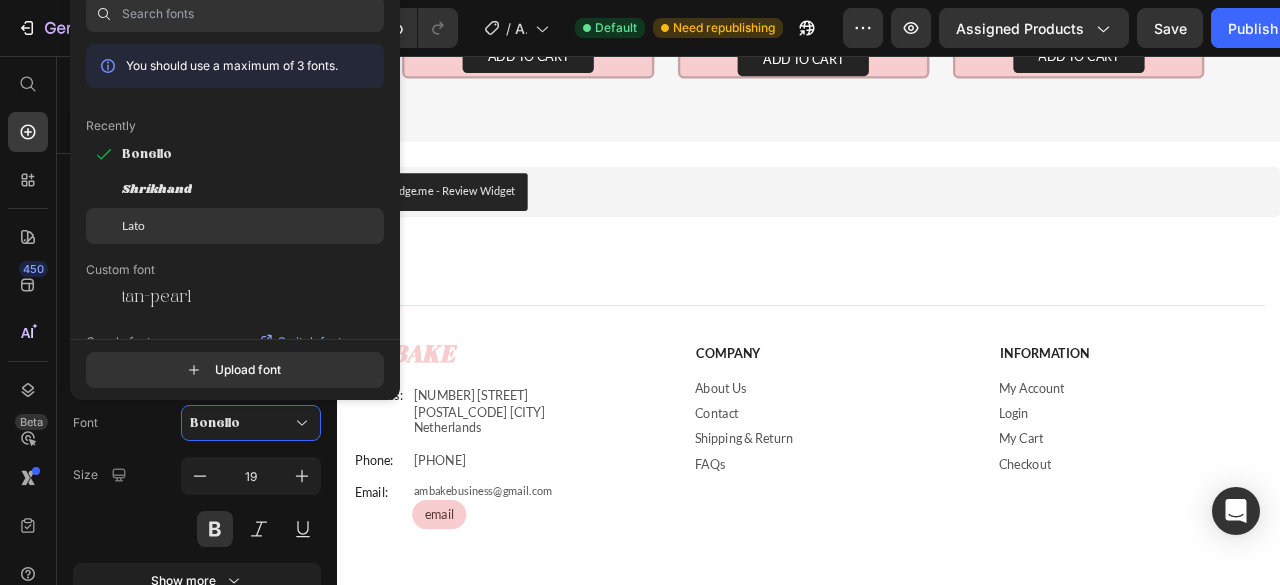 click on "Lato" 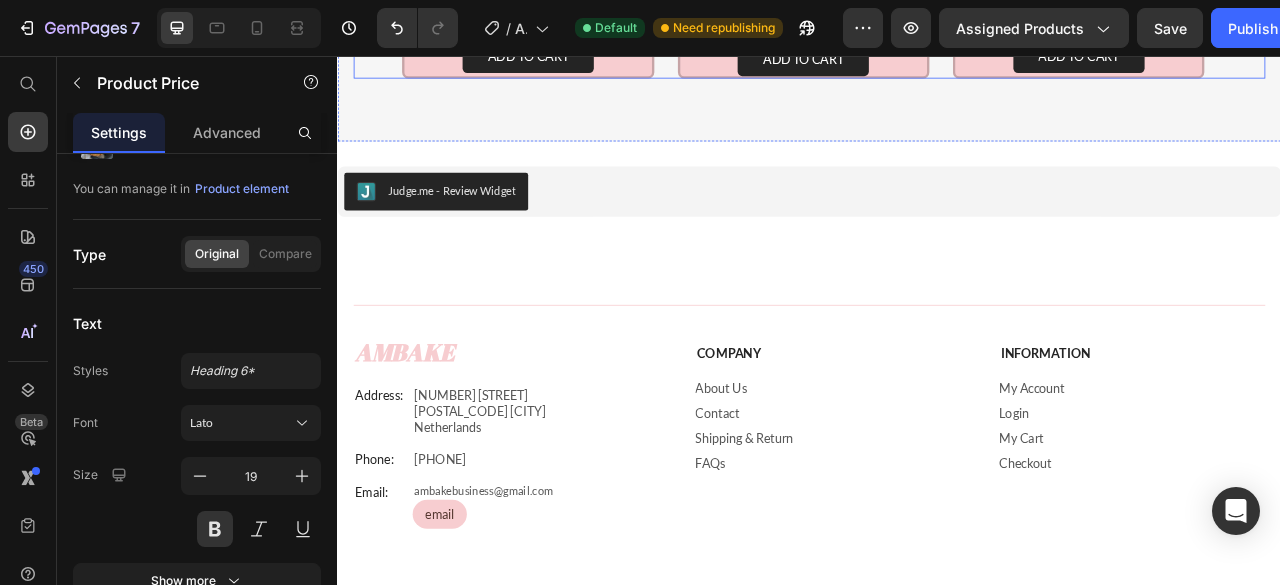 click 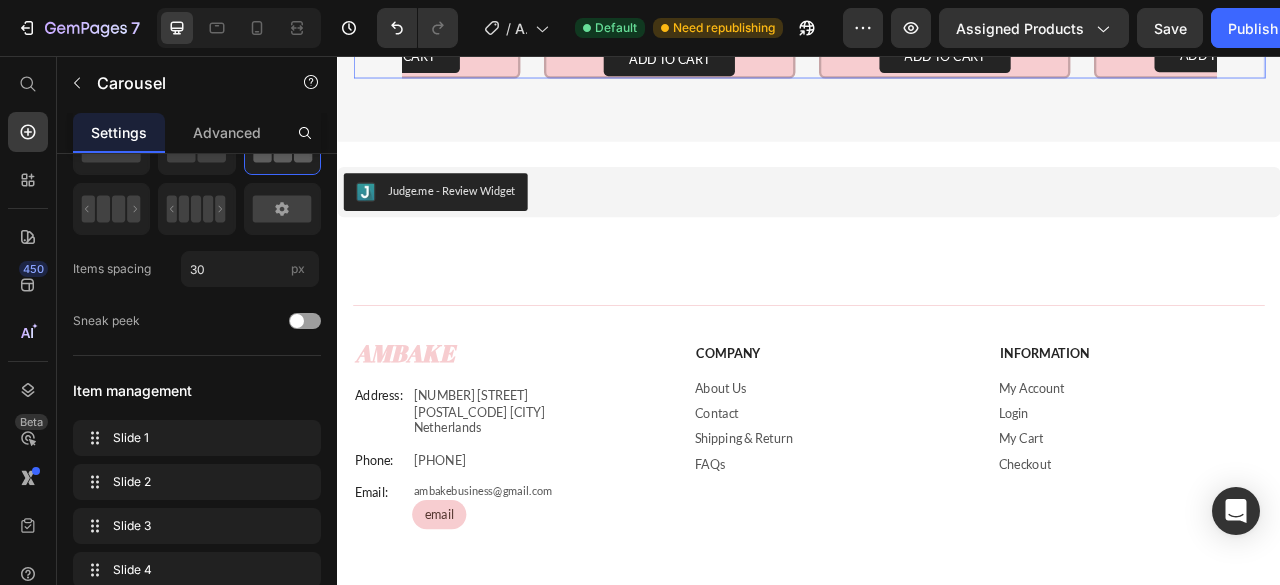 scroll, scrollTop: 0, scrollLeft: 0, axis: both 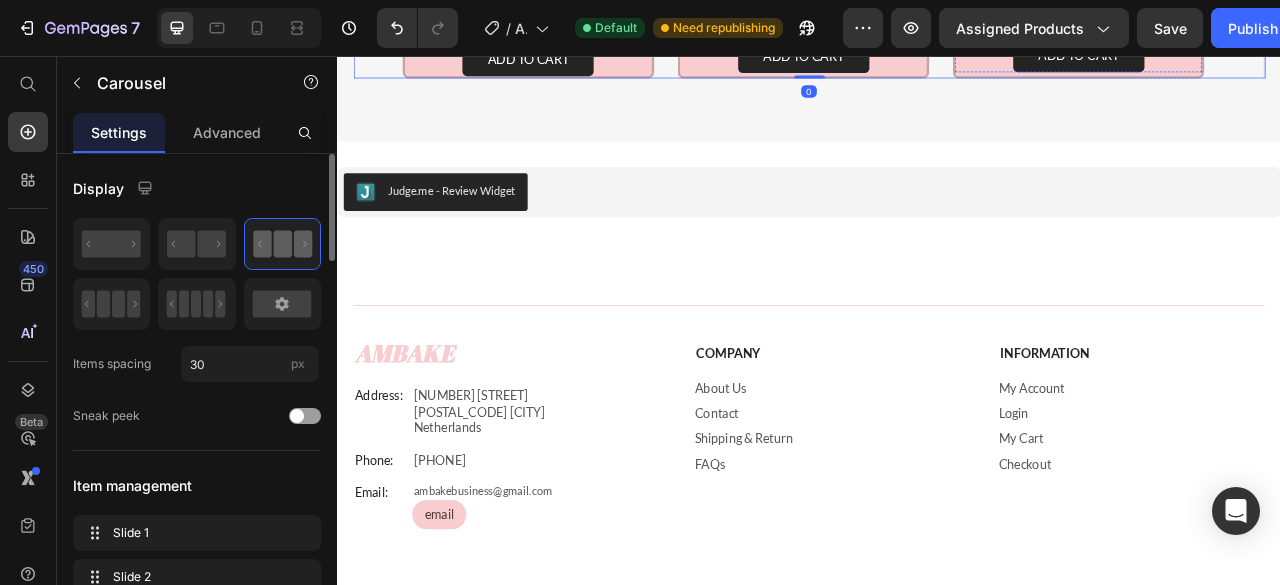 click on "€4,95" at bounding box center (1279, -3) 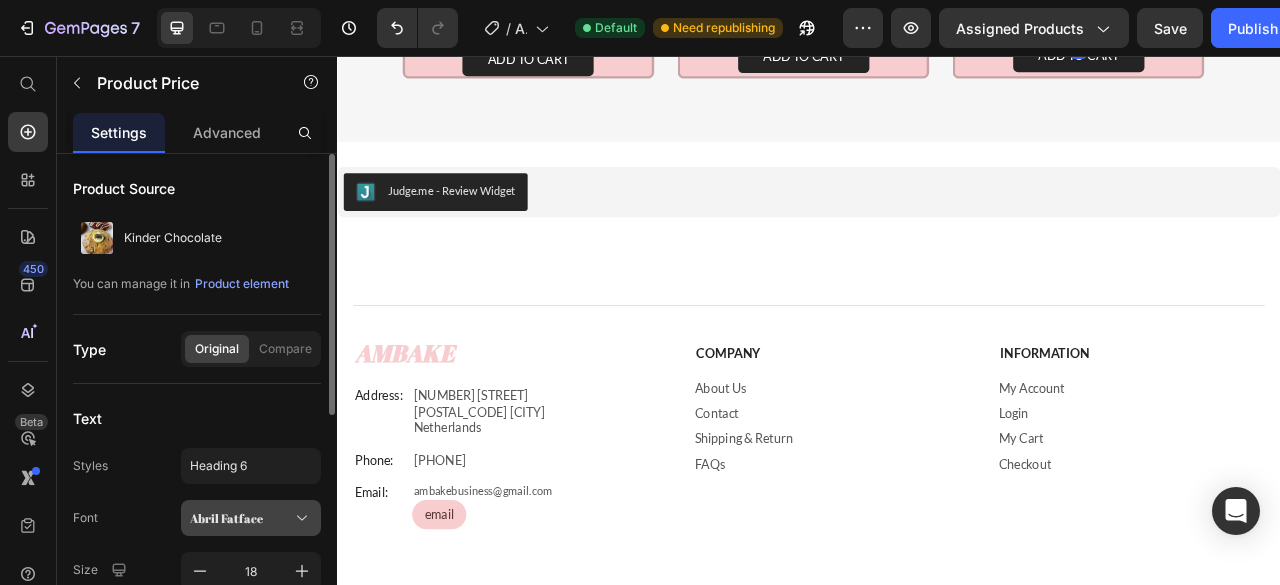 click on "Abril Fatface" at bounding box center [241, 518] 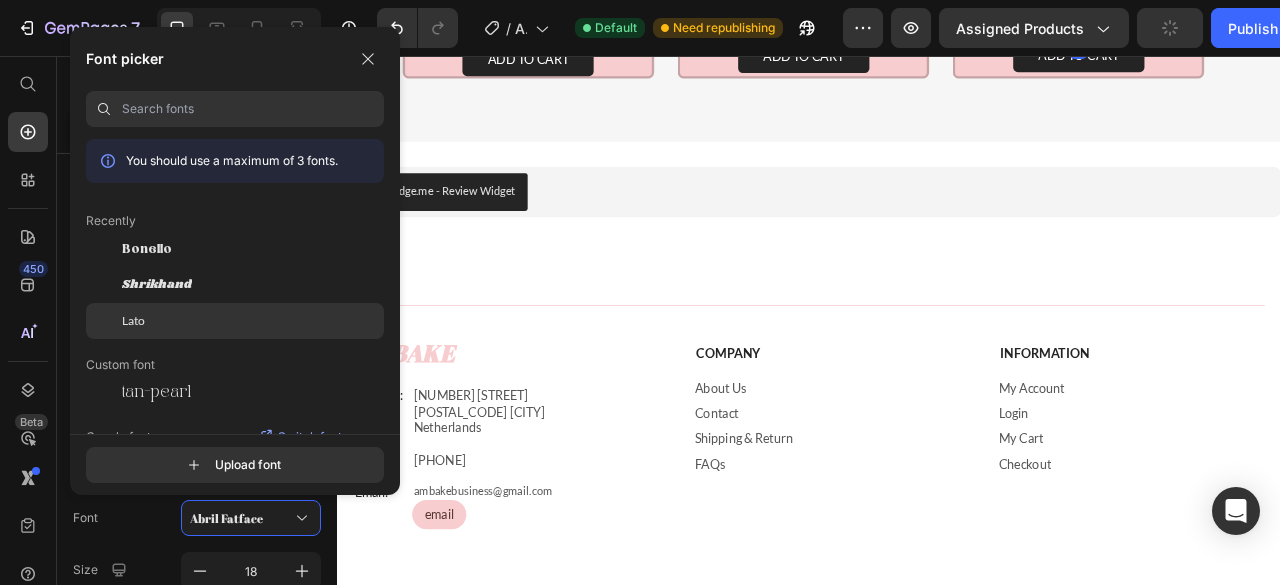 click on "Lato" 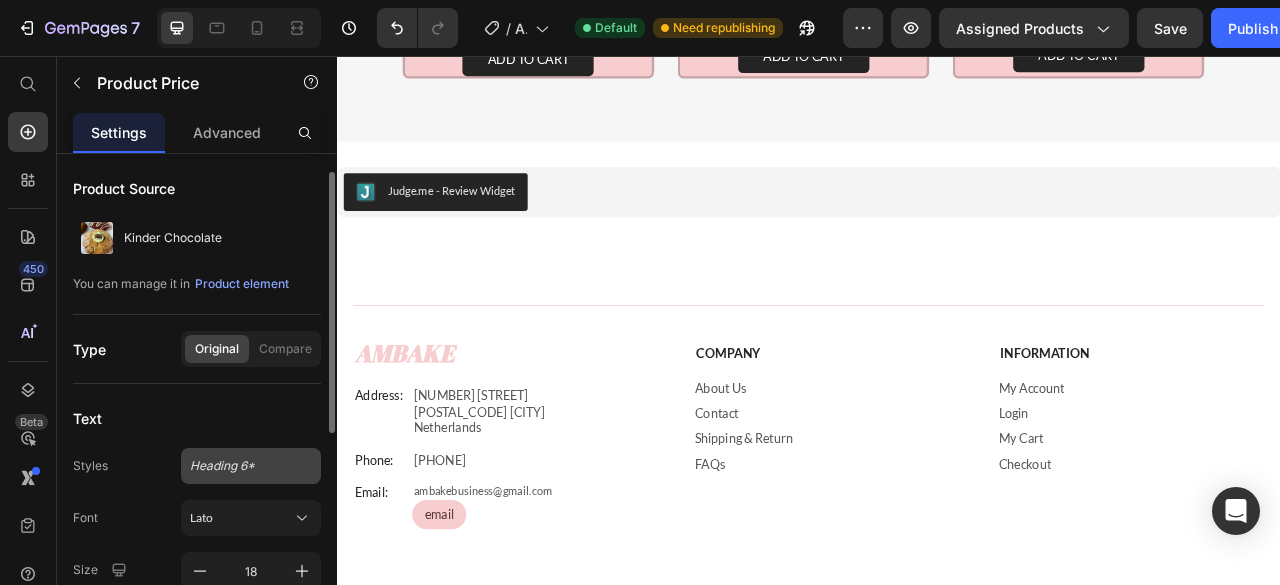 scroll, scrollTop: 71, scrollLeft: 0, axis: vertical 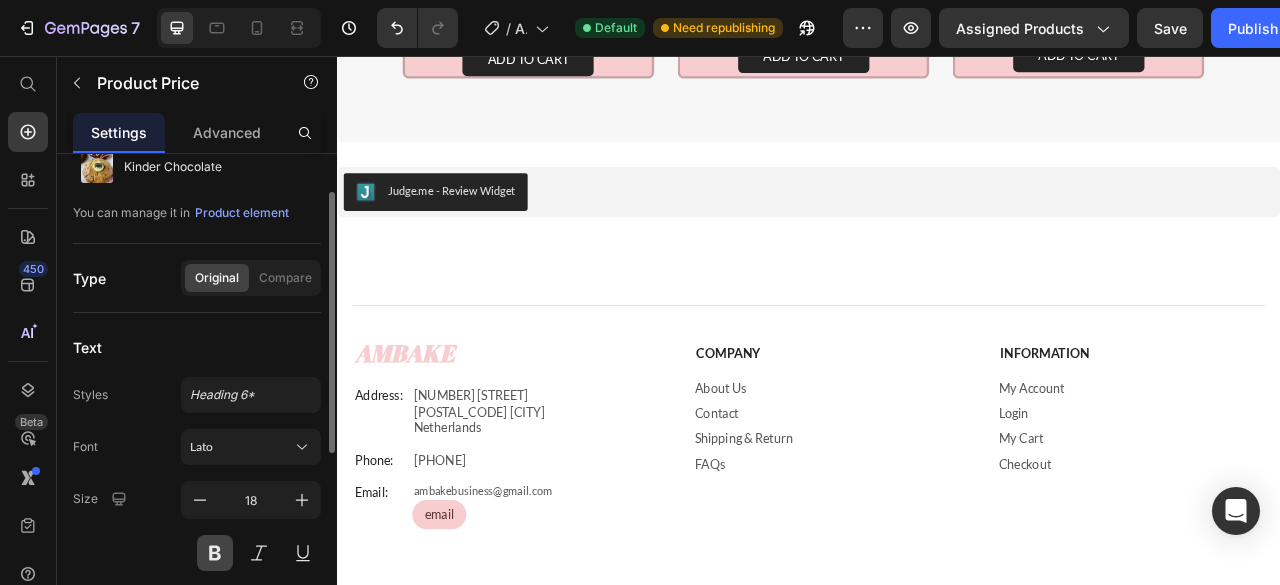 click at bounding box center [215, 553] 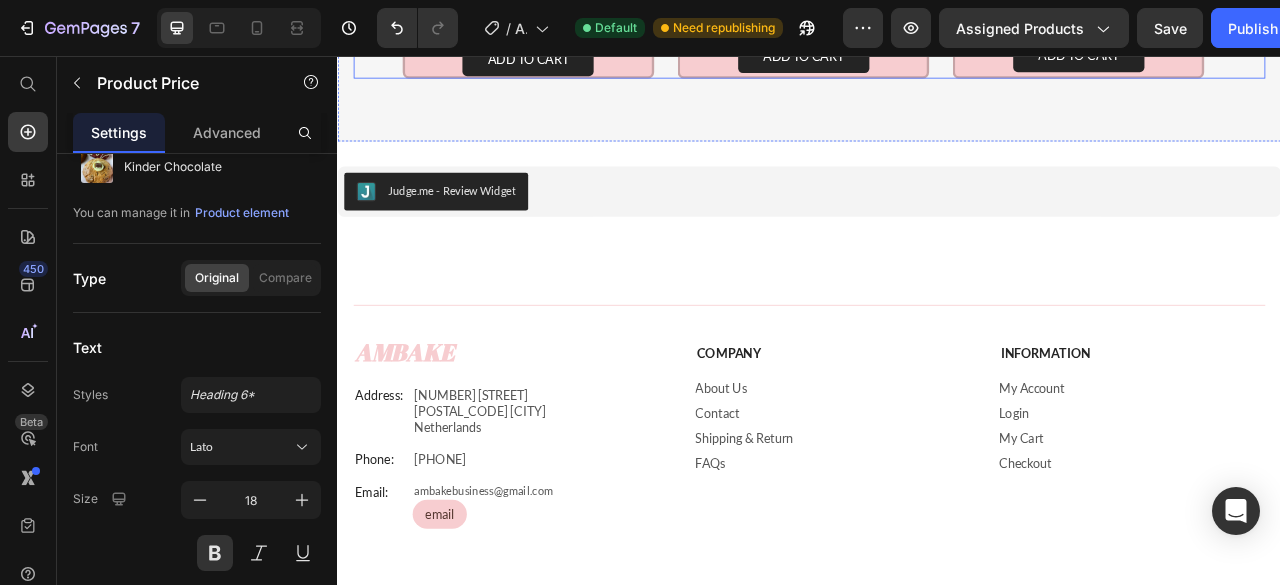 click 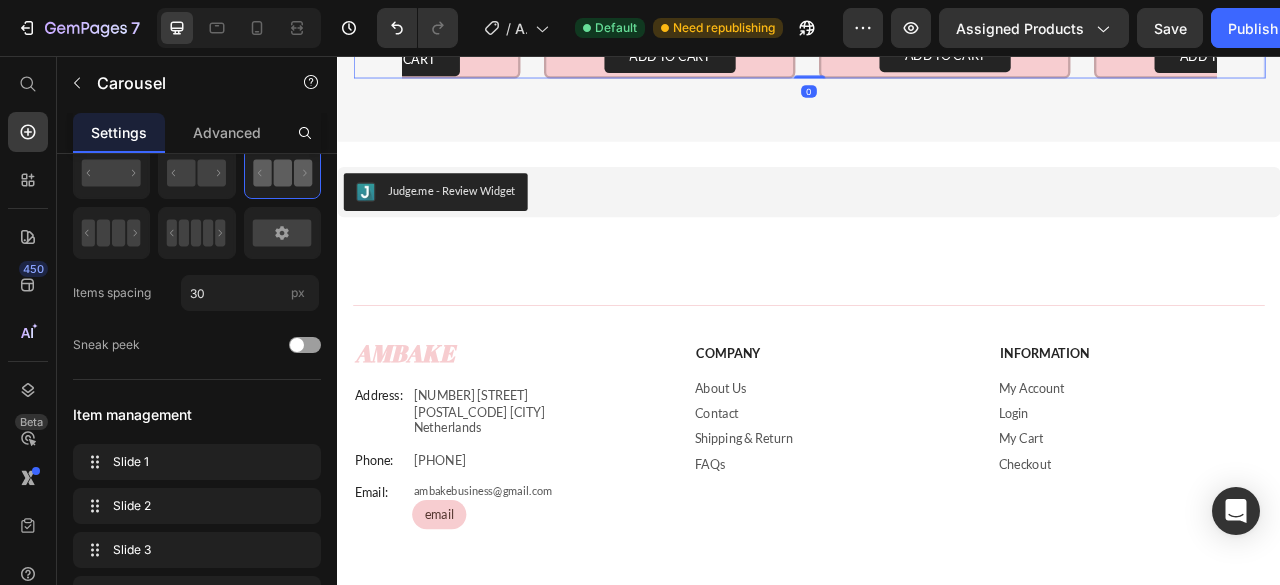 scroll, scrollTop: 0, scrollLeft: 0, axis: both 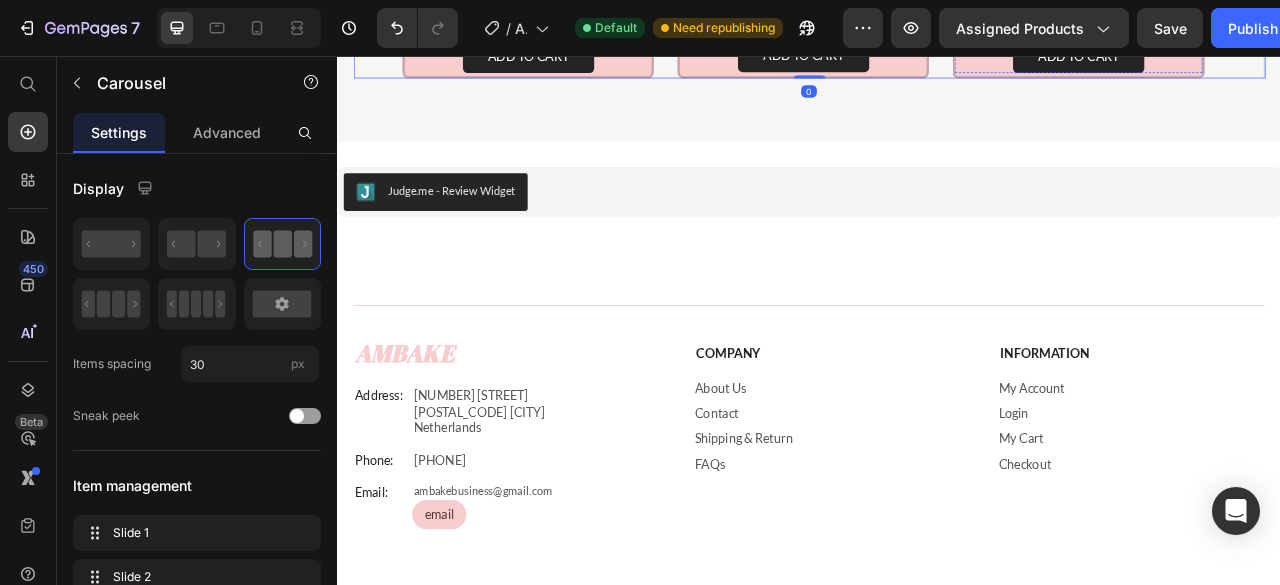 click on "€4,95" at bounding box center (1279, -2) 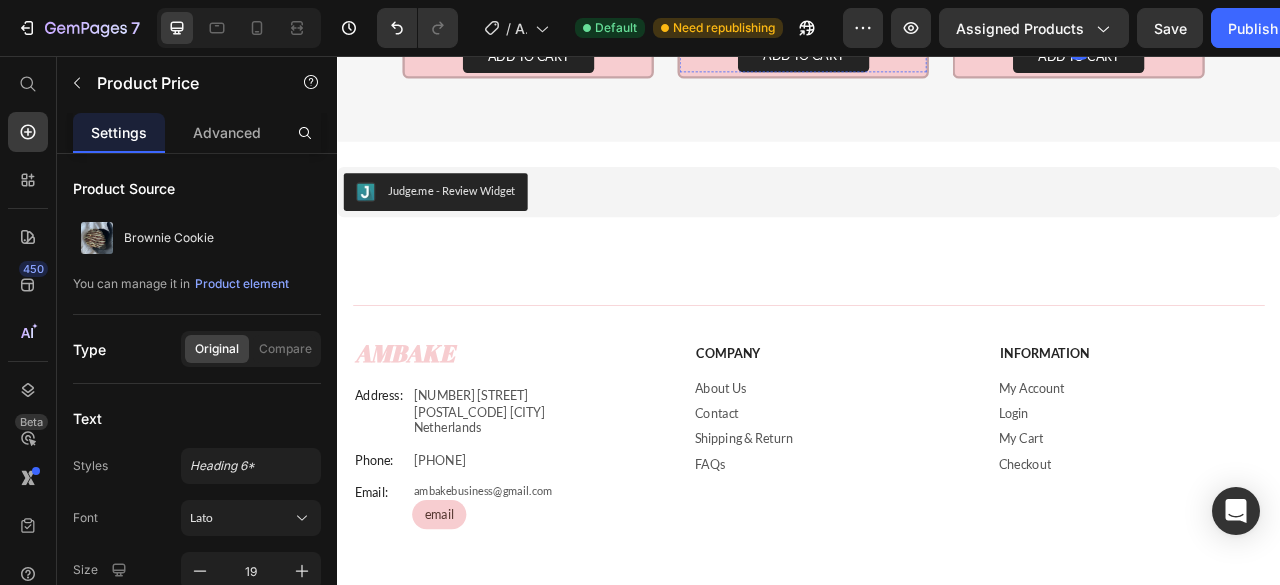 click on "€4,95" at bounding box center (929, -3) 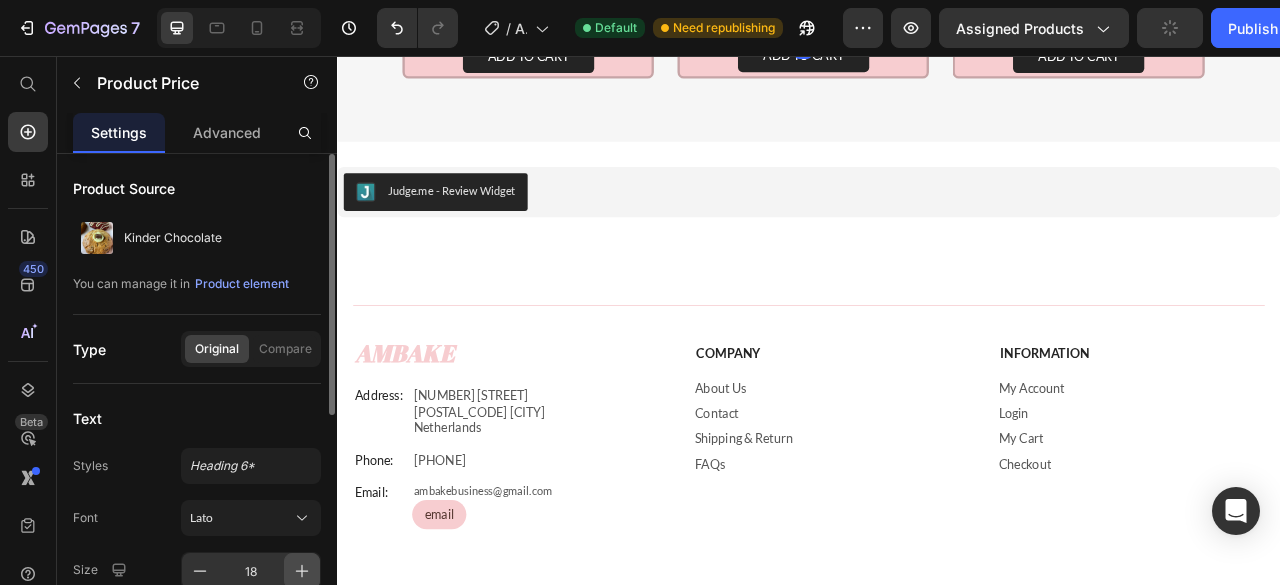 click 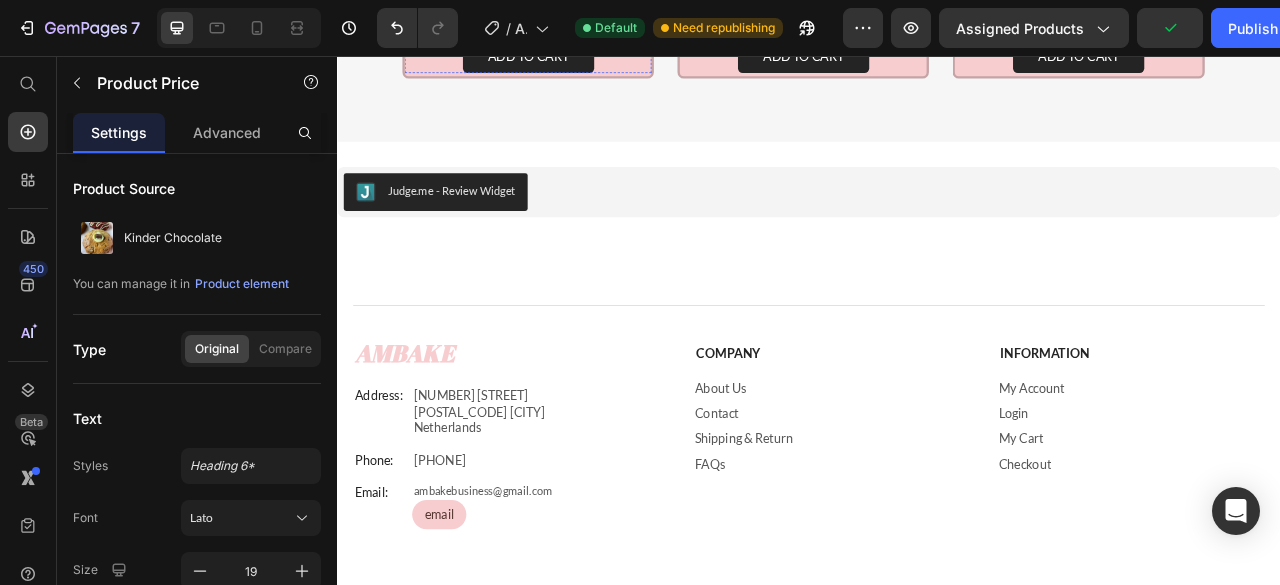 click on "€4,95" at bounding box center [579, -2] 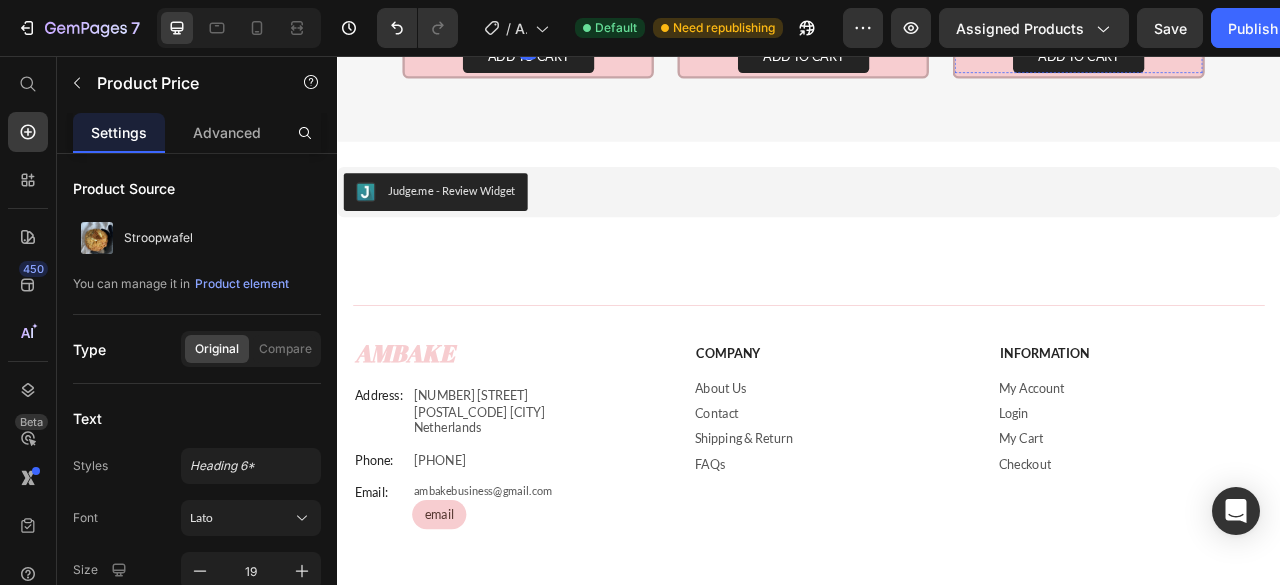 click on "€4,95" at bounding box center [1279, -2] 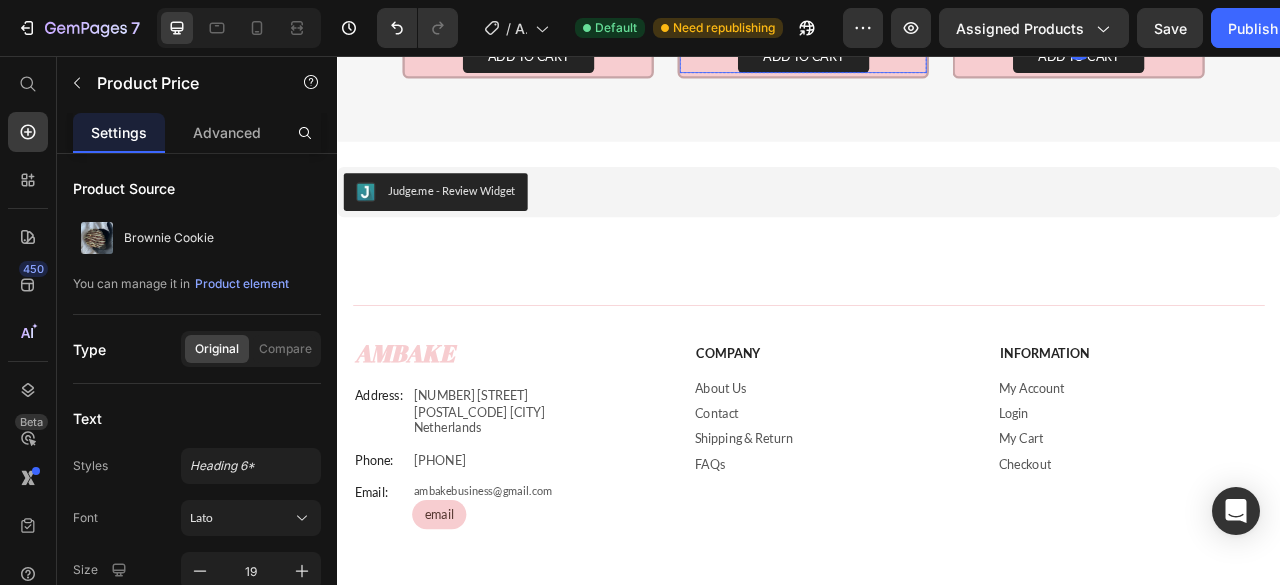 click on "You May Also Like Heading Available both online & offline Text Block
Product Images Stroopwafel Product Title €4,95 Product Price Add to cart Add to Cart Product Product Images Kinder Chocolate Product Title €4,95 Product Price Add to cart Add to Cart Product Product Images Brownie Cookie Product Title €4,95 Product Price   Edit content in Shopify 24 Add to cart Add to Cart Product Product Images Red Velvet Product Title €4,95 Product Price Add to cart Add to Cart Product
Carousel Section 3" at bounding box center (937, -180) 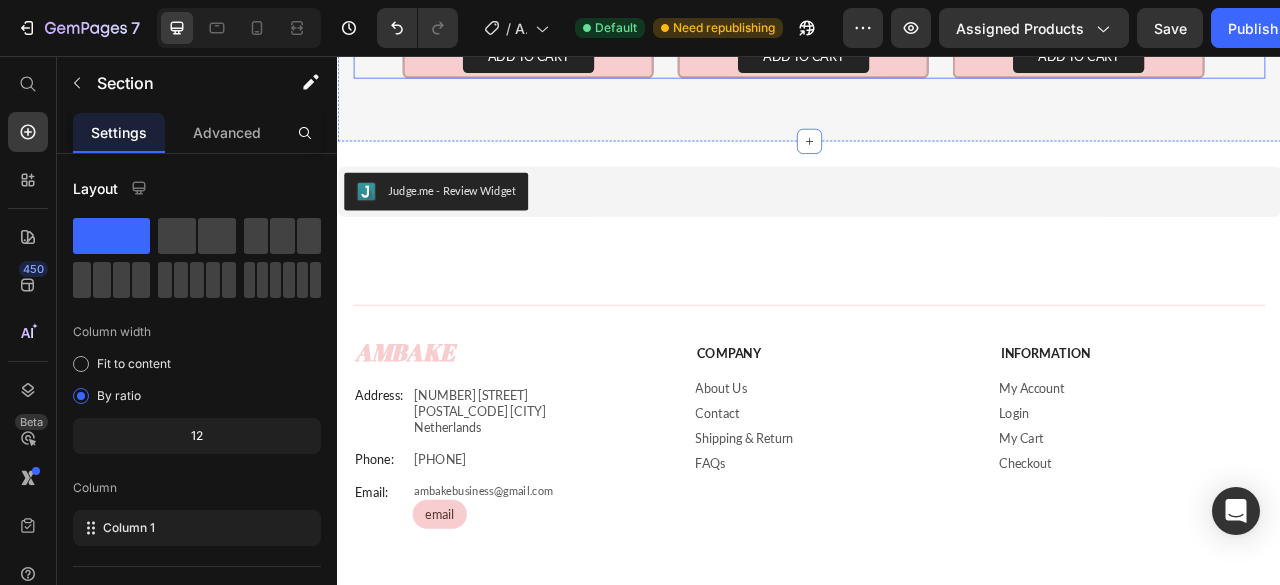 click 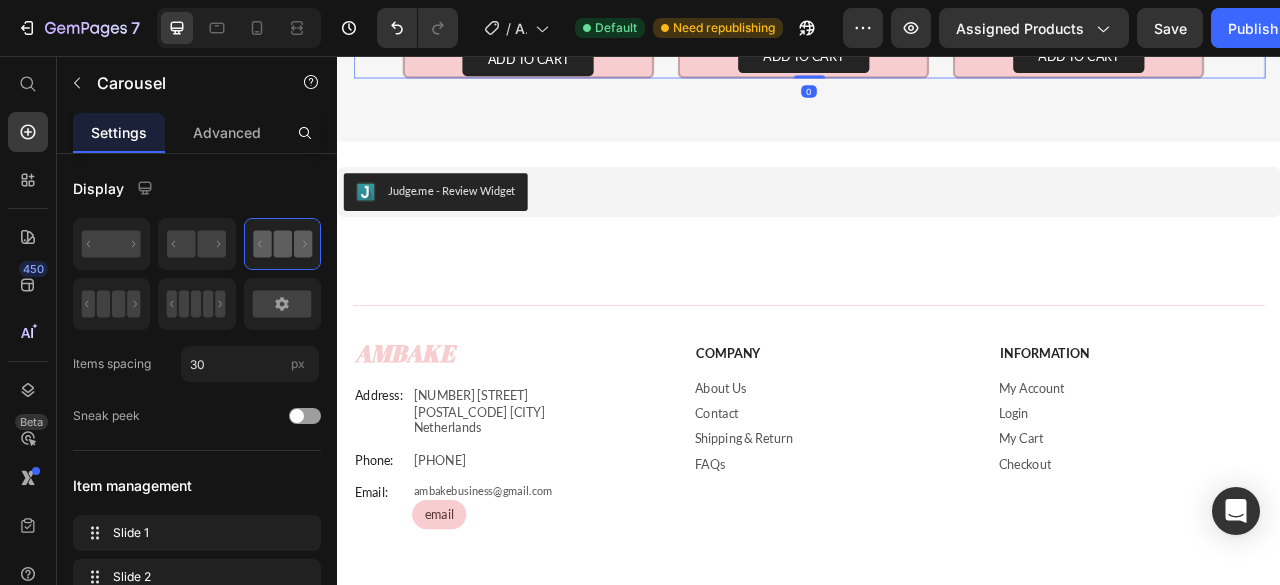 click 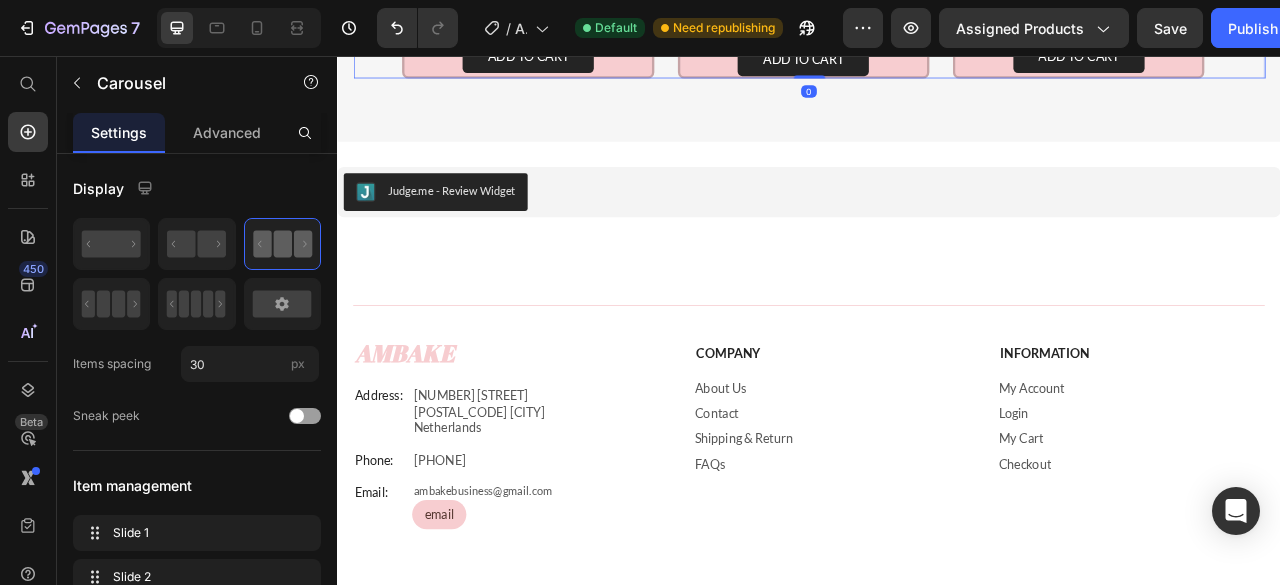click 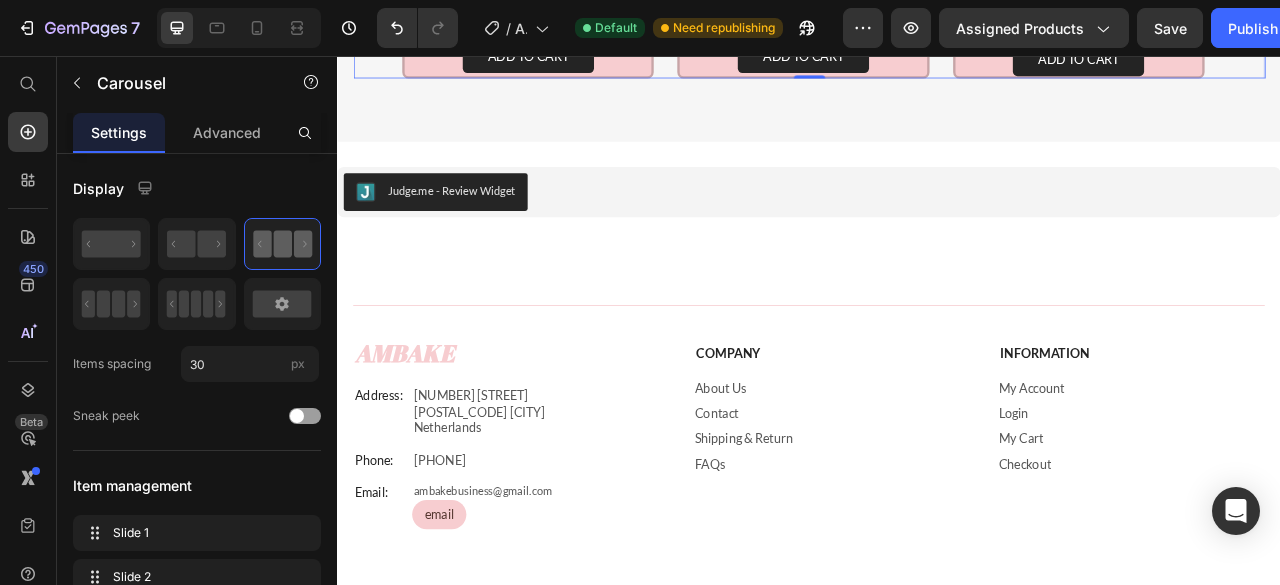 click 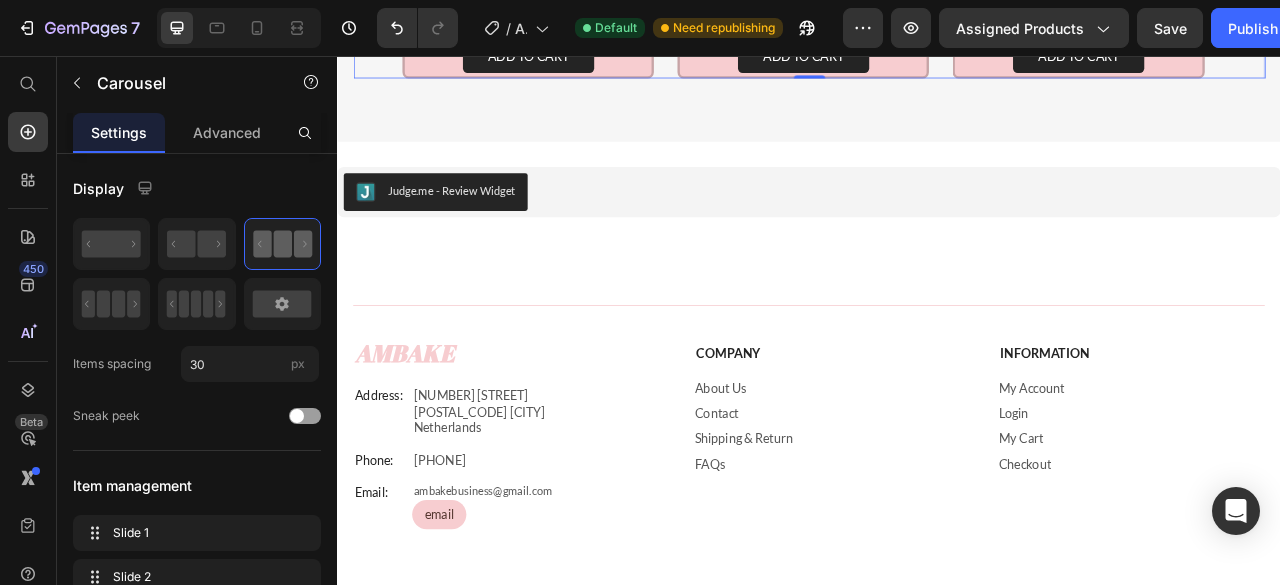 click 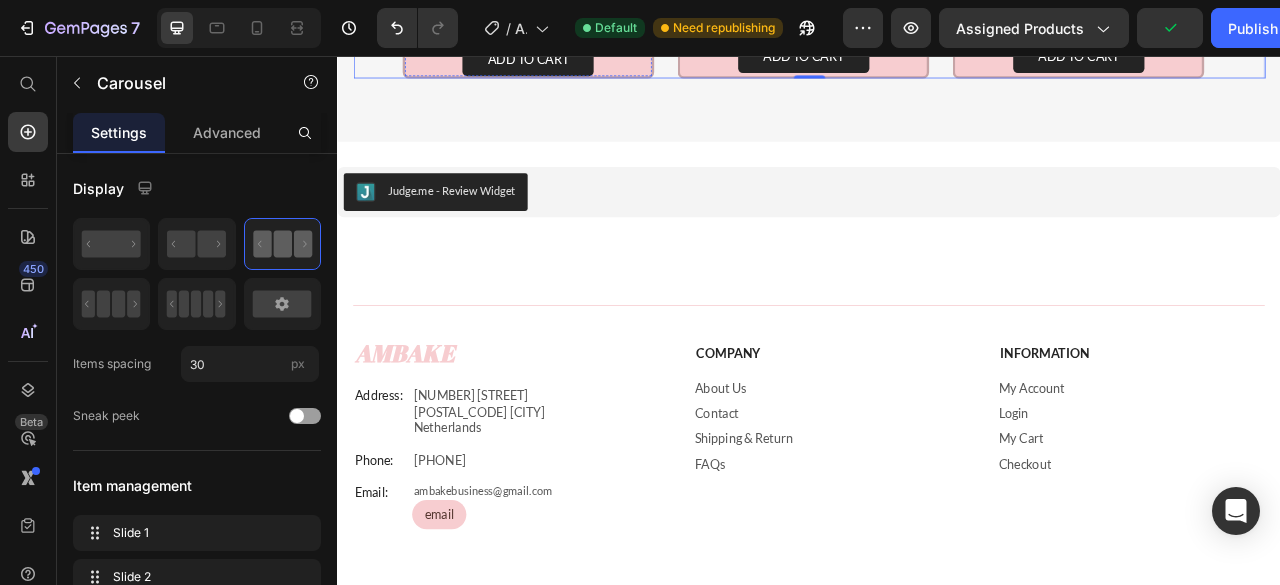 click on "€4,95" at bounding box center (579, 2) 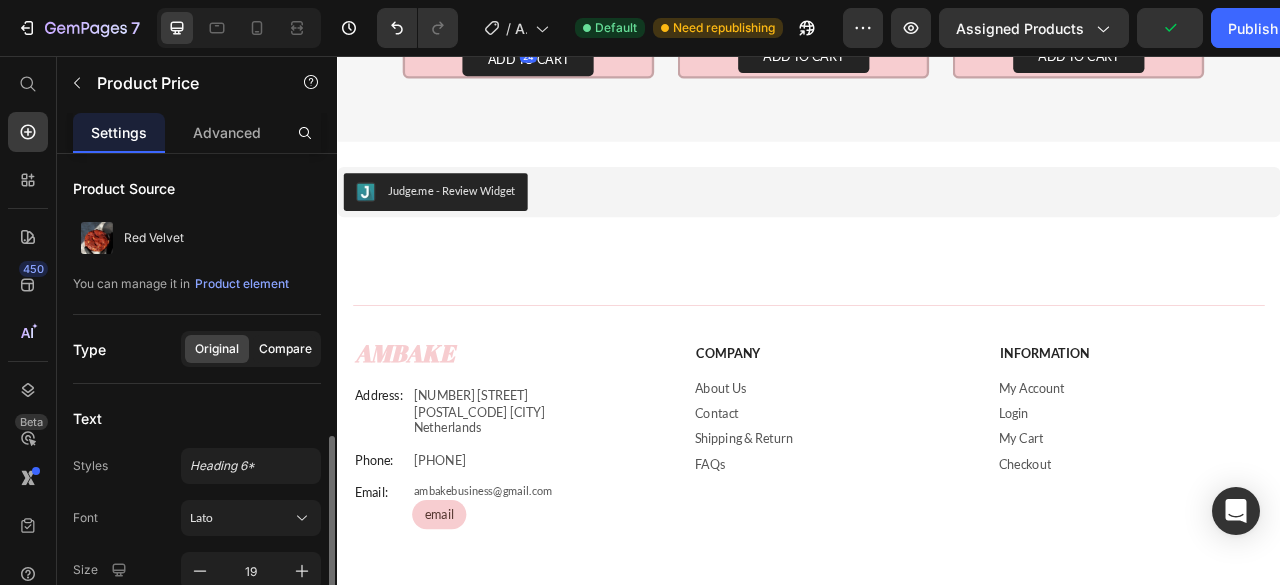 scroll, scrollTop: 282, scrollLeft: 0, axis: vertical 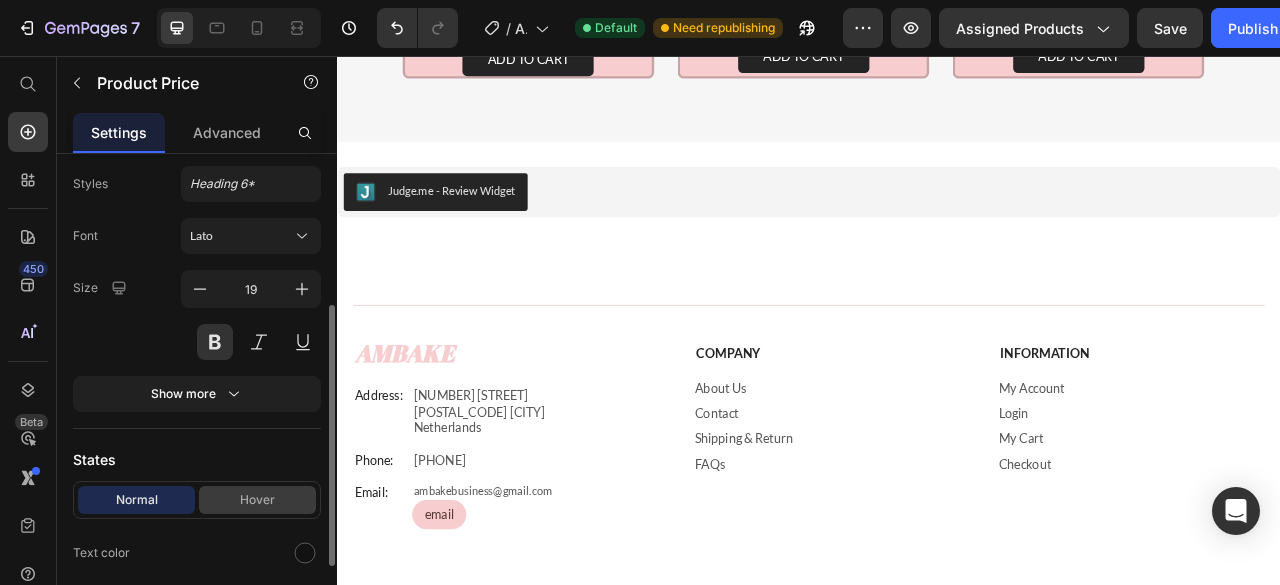 click on "Hover" at bounding box center [257, 500] 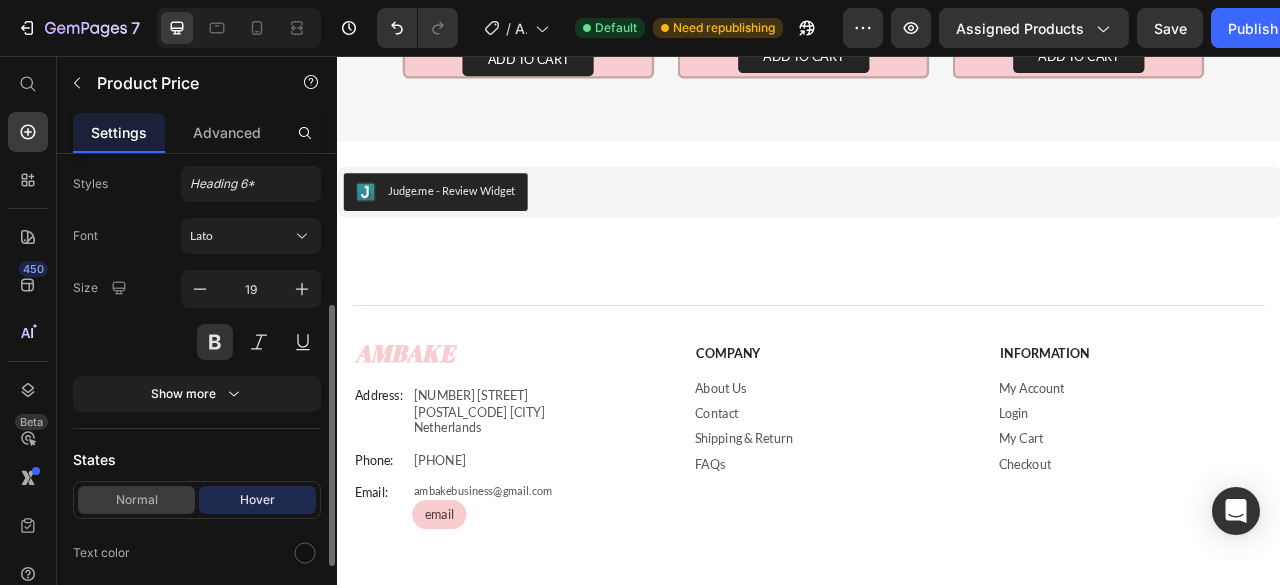 drag, startPoint x: 148, startPoint y: 486, endPoint x: 181, endPoint y: 627, distance: 144.81023 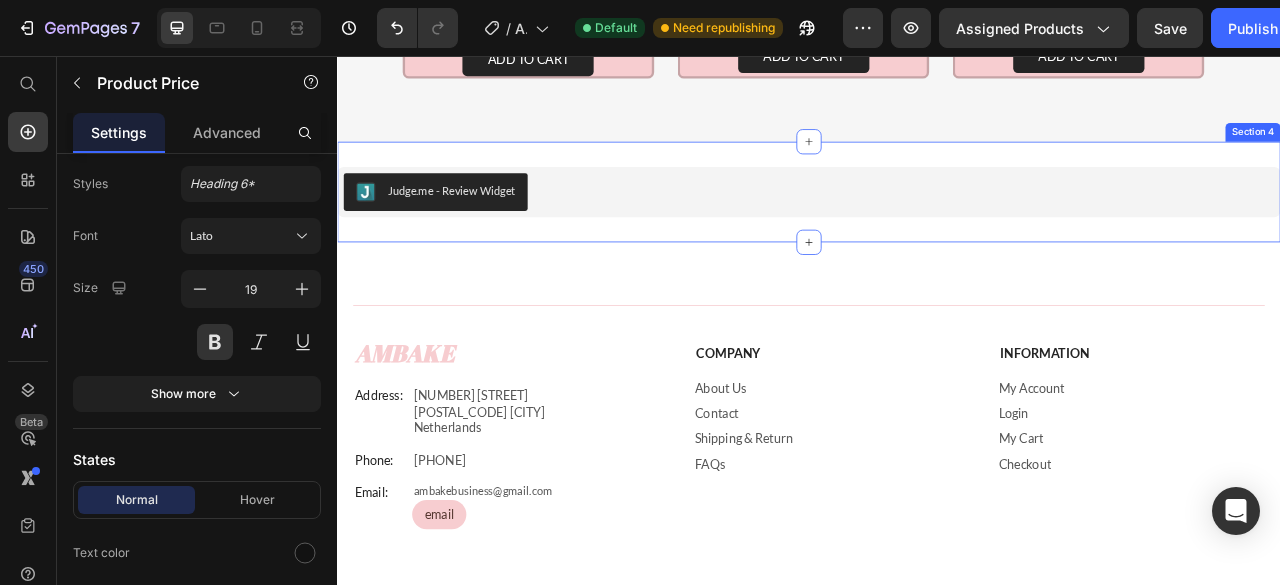 click on "You May Also Like Heading Available both online & offline Text Block
Product Images Stroopwafel Product Title €4,95 Product Price Add to cart Add to Cart Product Product Images Kinder Chocolate Product Title €4,95 Product Price Add to cart Add to Cart Product Product Images Brownie Cookie Product Title €4,95 Product Price Add to cart Add to Cart Product Product Images Red Velvet Product Title €4,95 Product Price   Edit content in Shopify 24 Add to cart Add to Cart Product
Carousel Section 3" at bounding box center (937, -180) 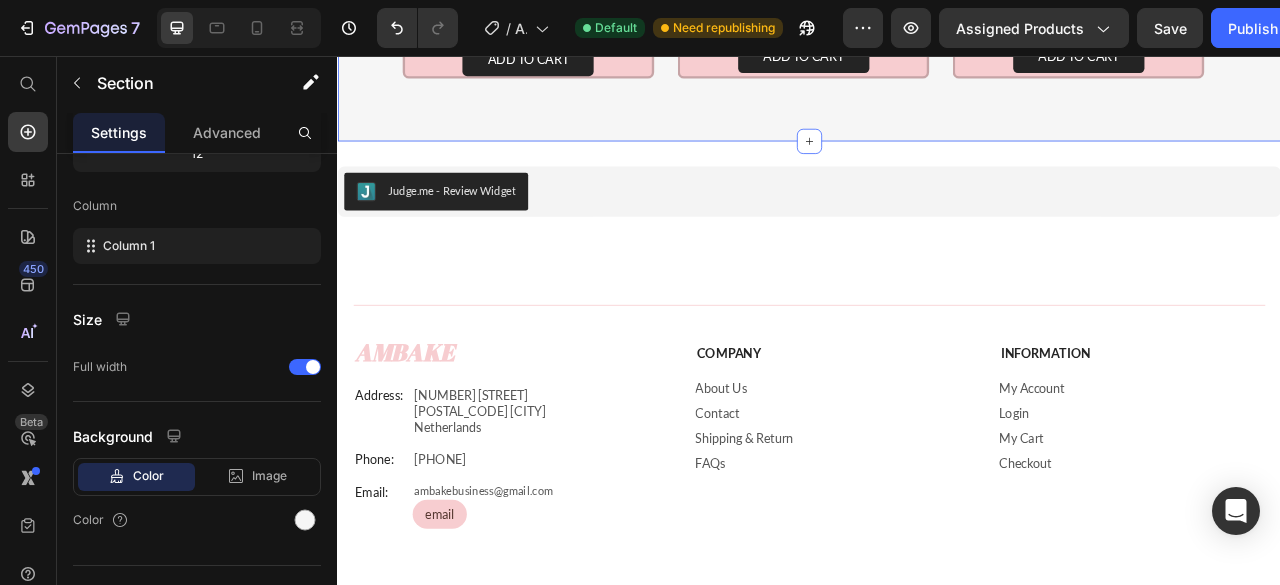 scroll, scrollTop: 0, scrollLeft: 0, axis: both 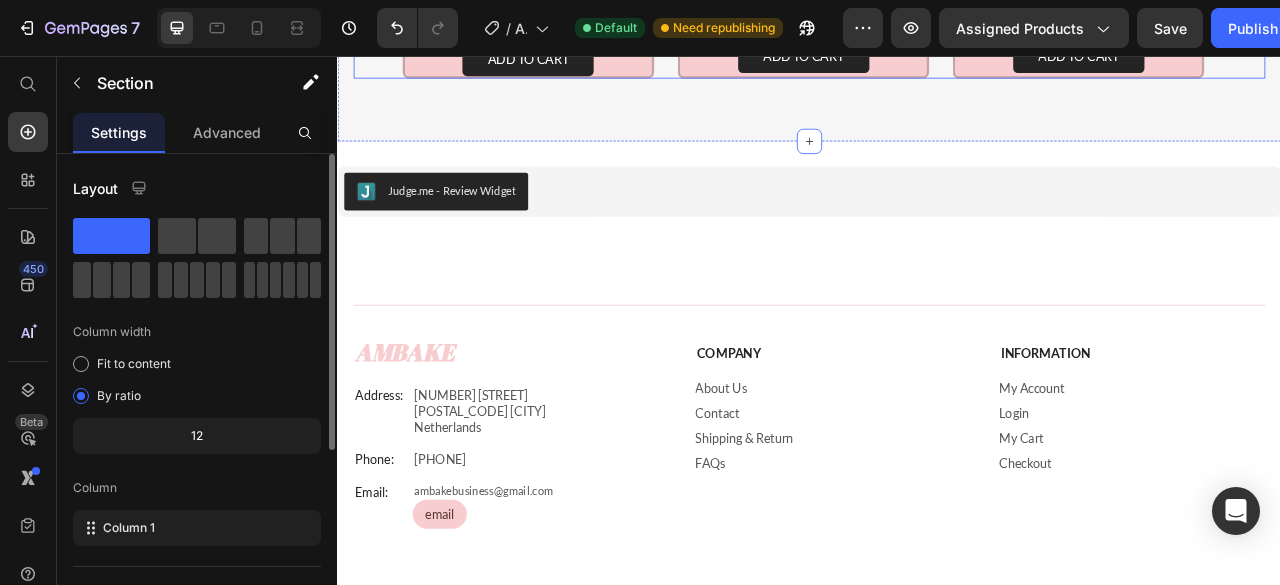 click 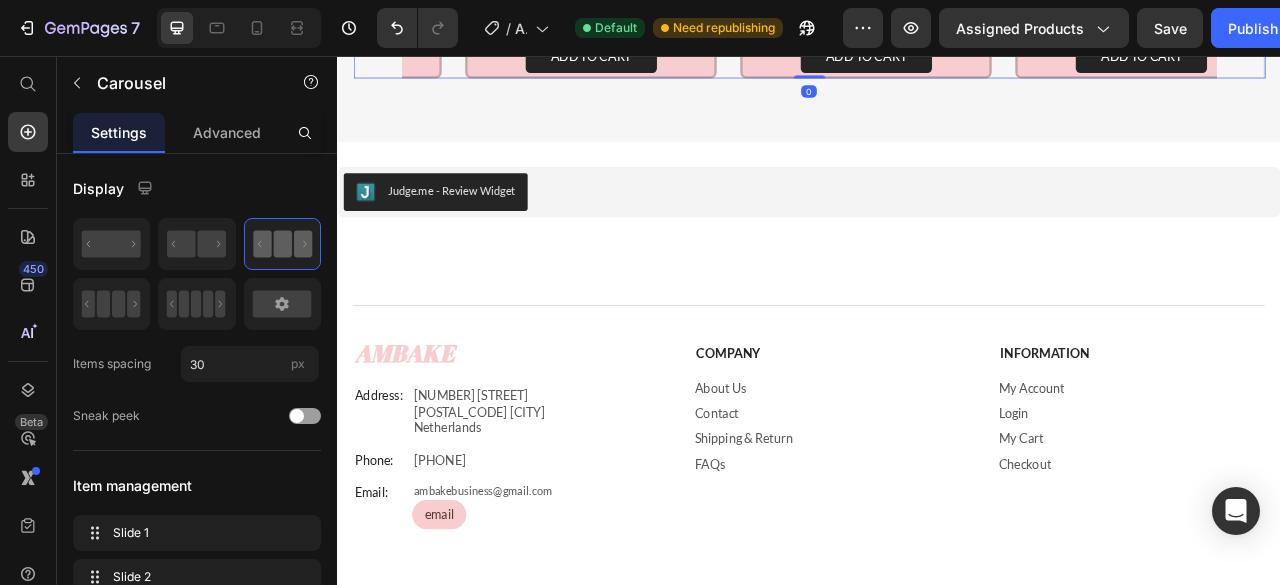 click 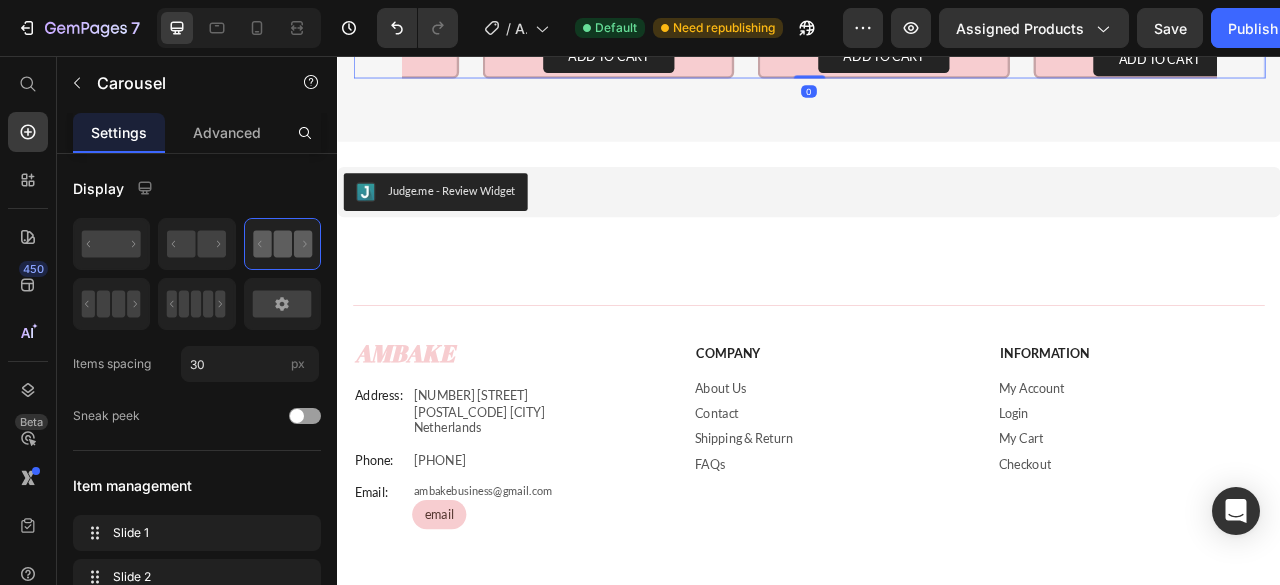 click 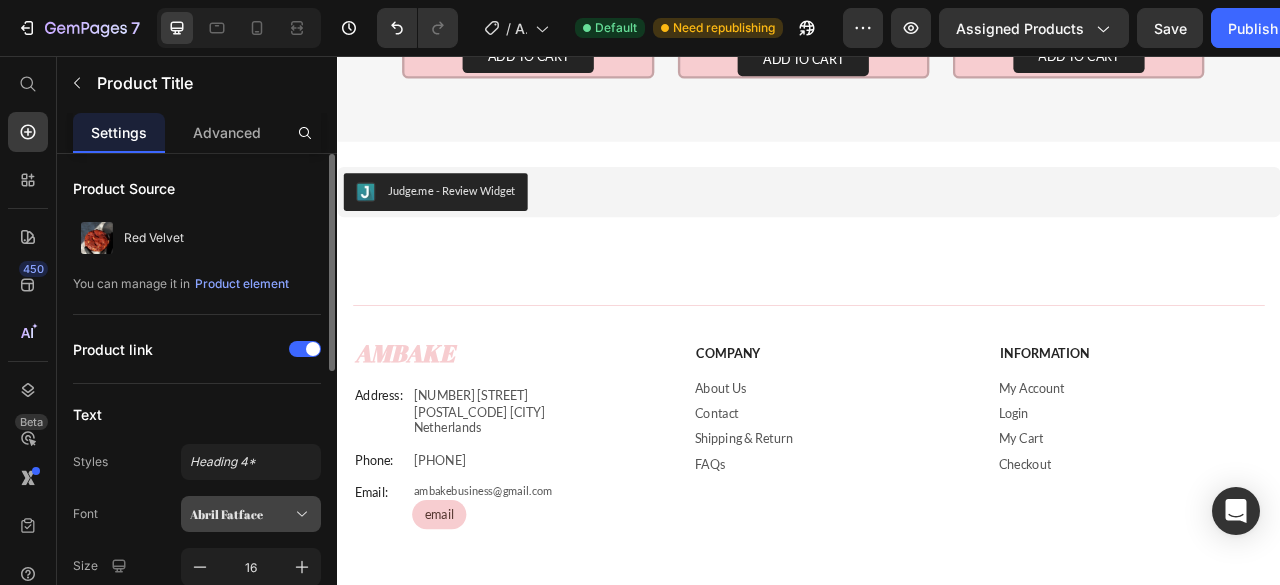 click on "Abril Fatface" at bounding box center [241, 514] 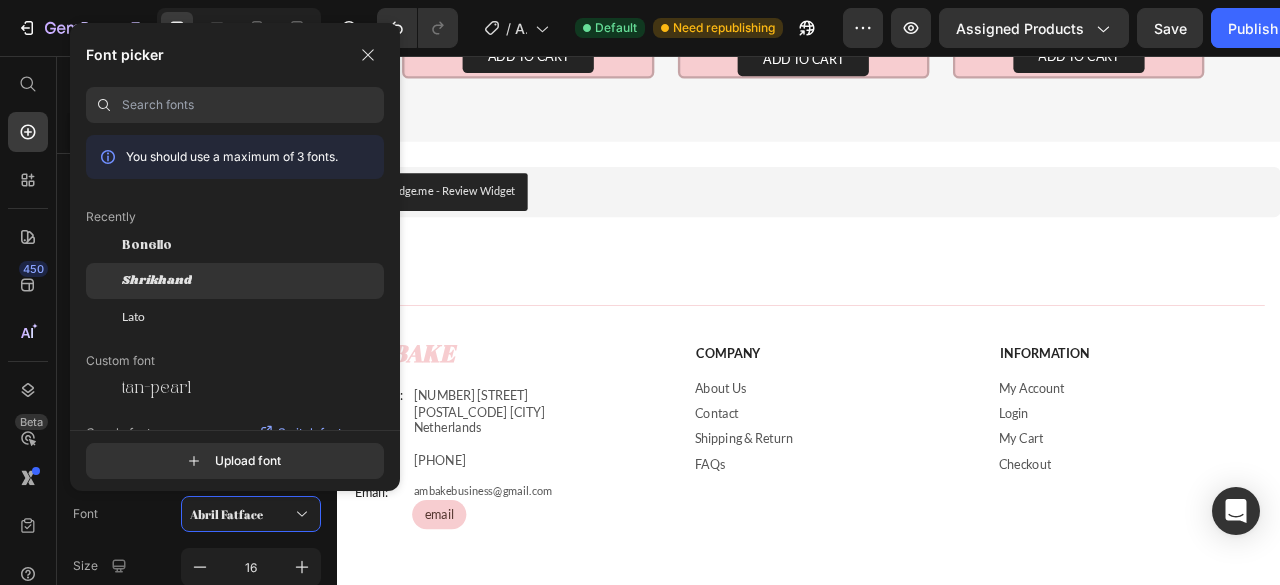 click on "Shrikhand" at bounding box center (157, 281) 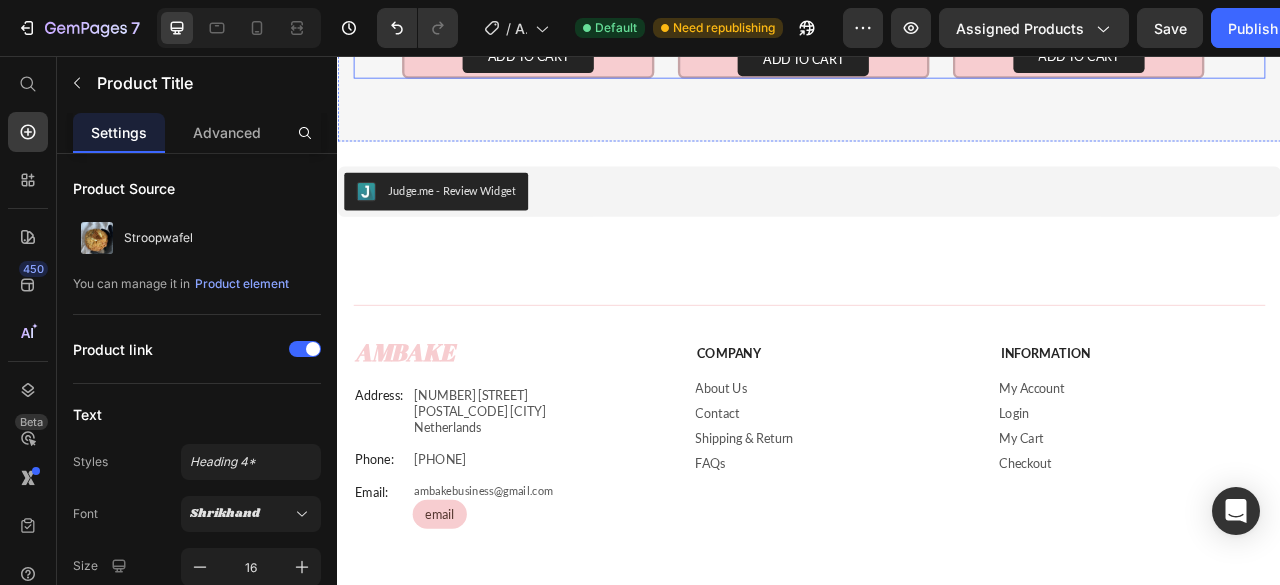 click 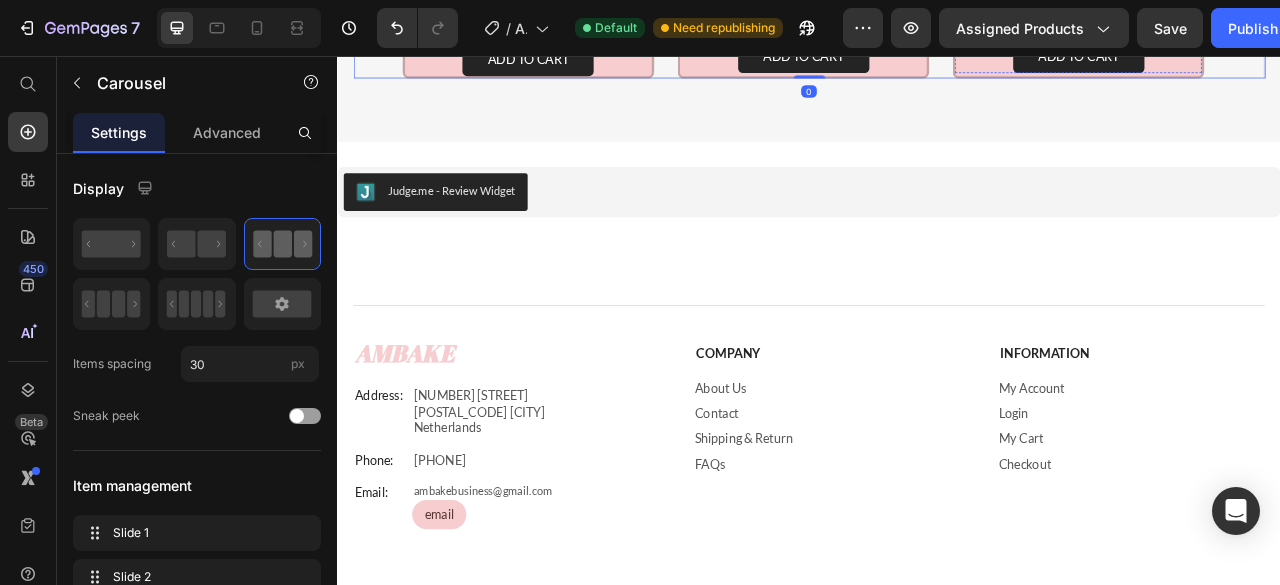 click on "Kinder Chocolate" at bounding box center (1279, -36) 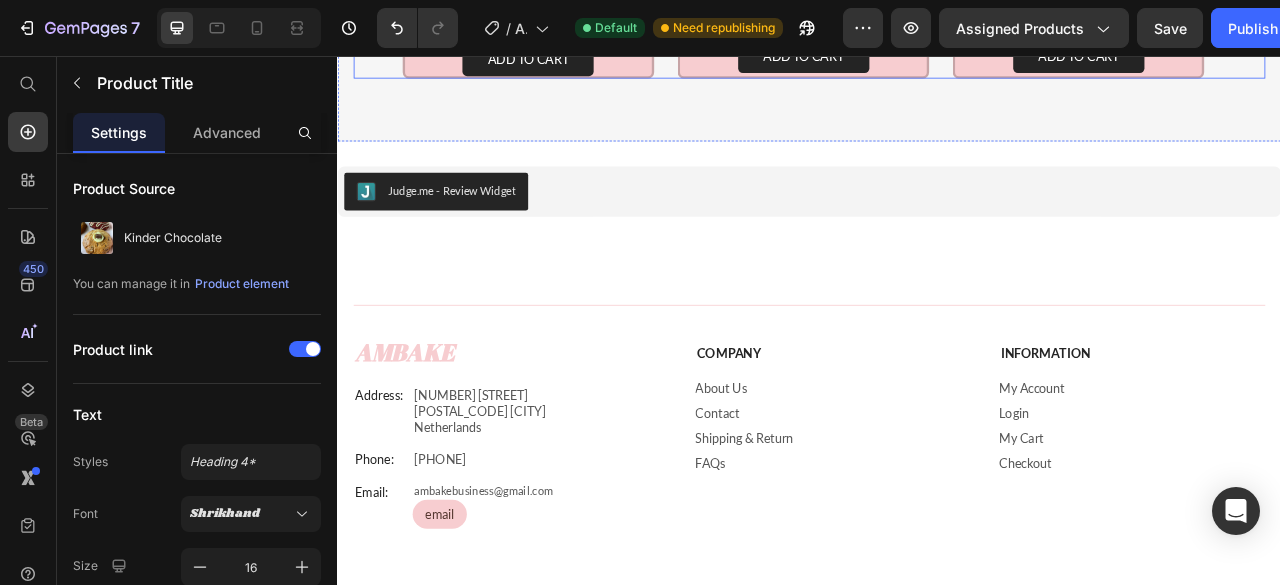 click 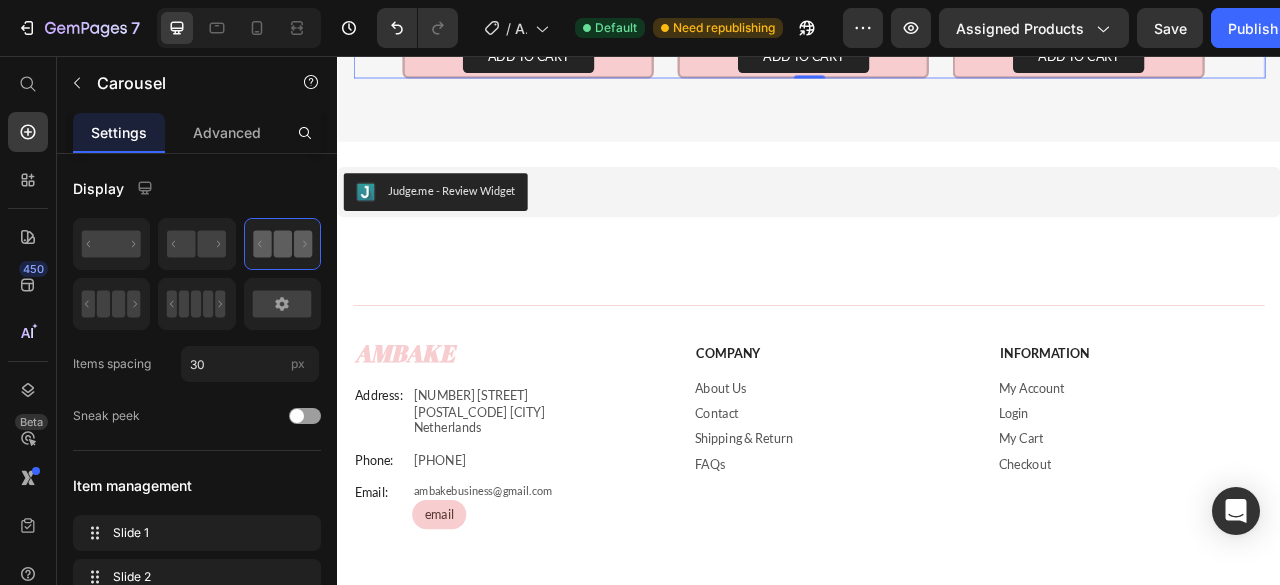 click 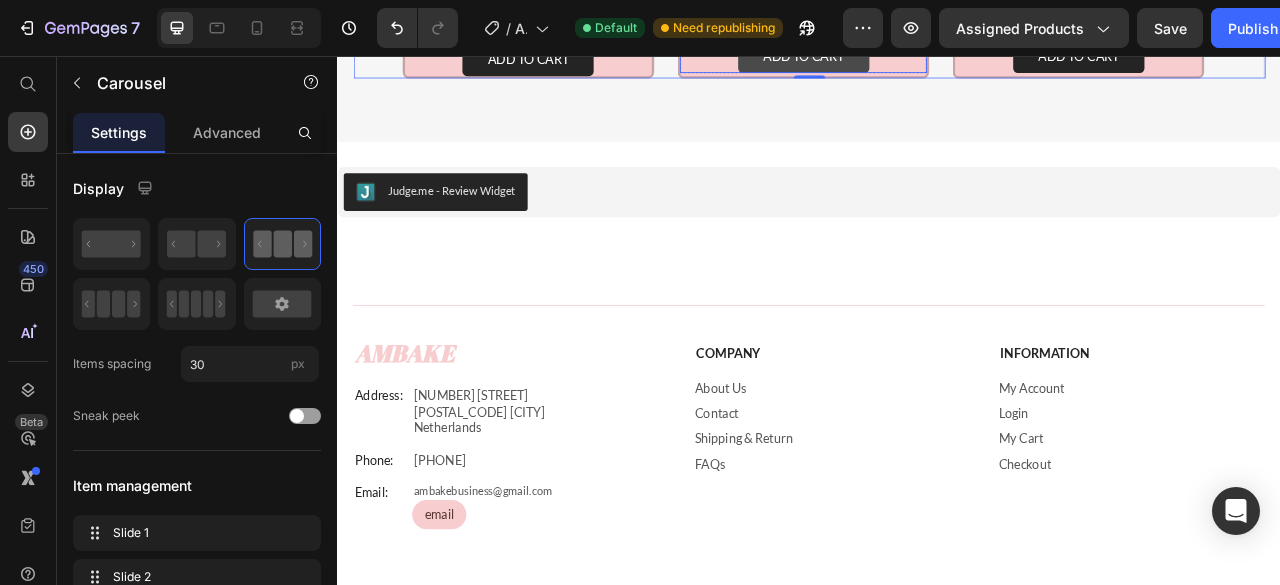 click on "Add to cart" at bounding box center (929, 57) 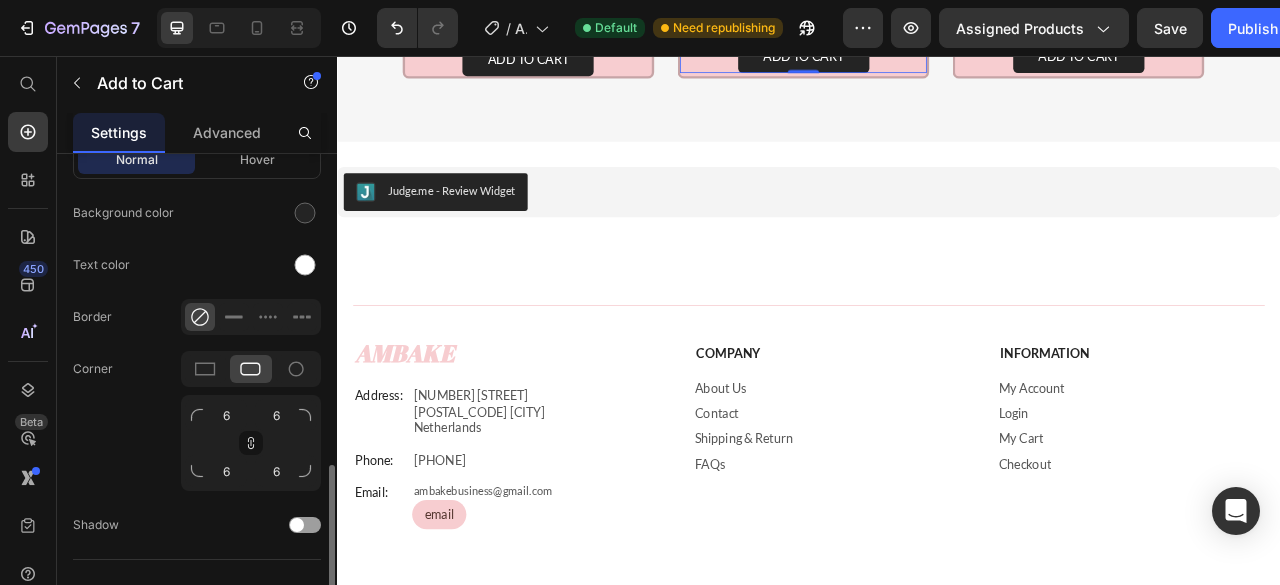 scroll, scrollTop: 1206, scrollLeft: 0, axis: vertical 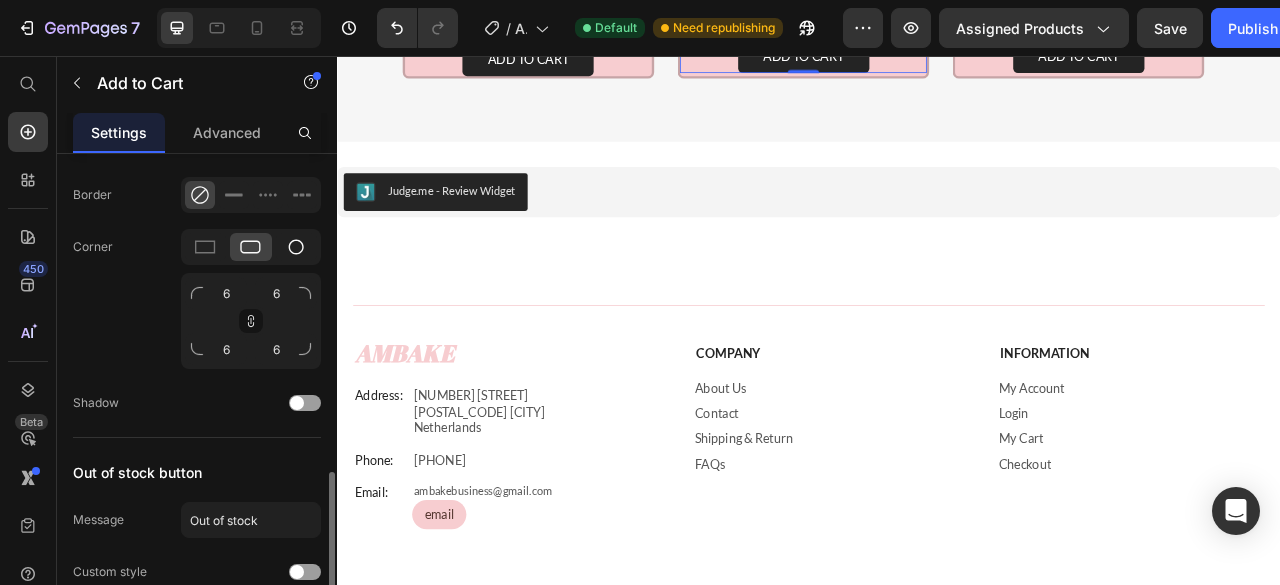 click 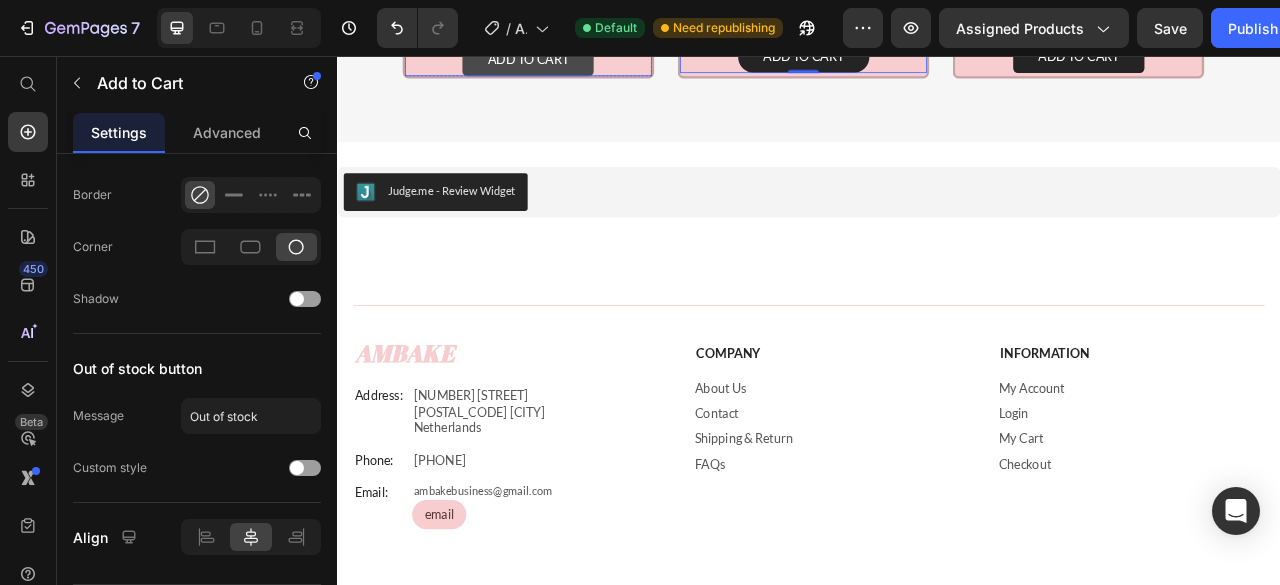 click on "Add to cart" at bounding box center [579, 61] 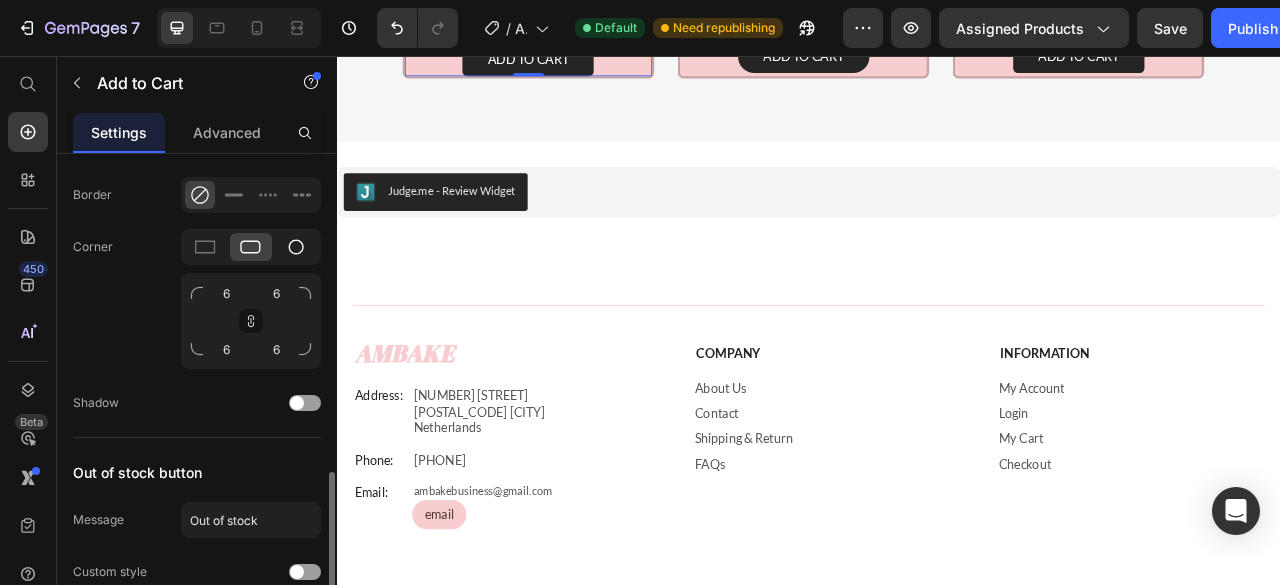 click 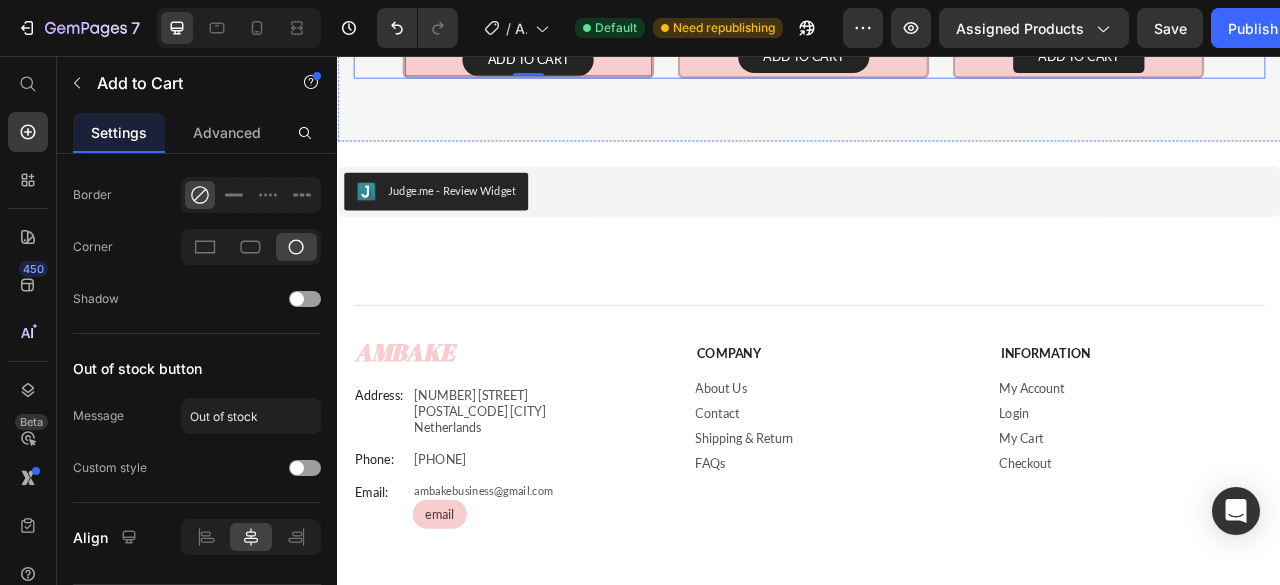 click 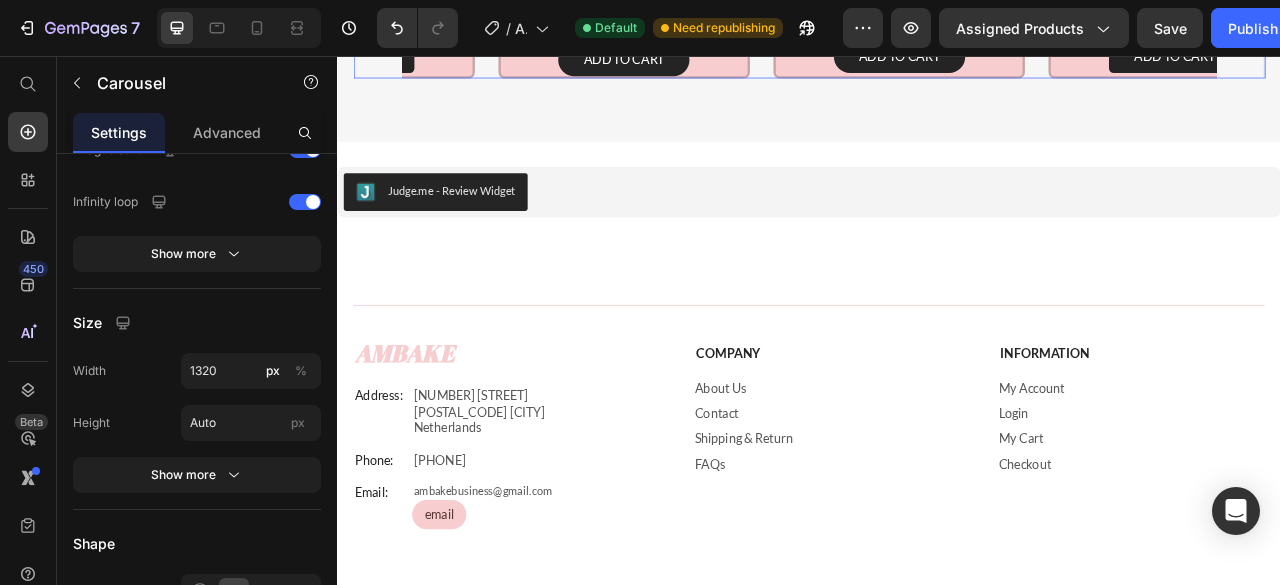 scroll, scrollTop: 0, scrollLeft: 0, axis: both 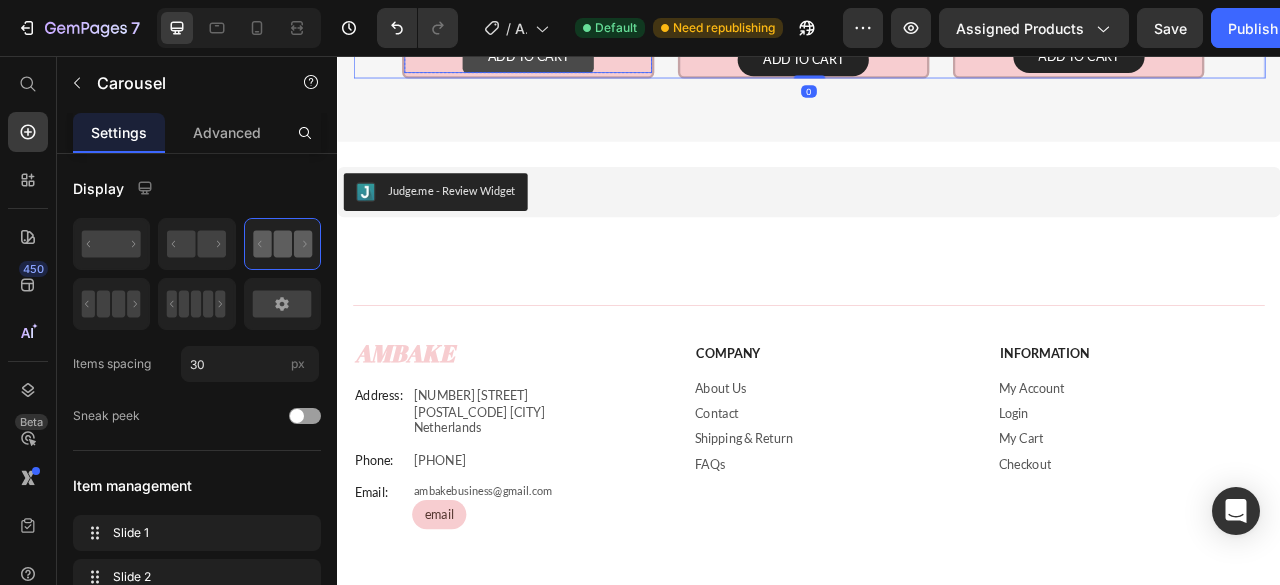 click on "Add to cart" 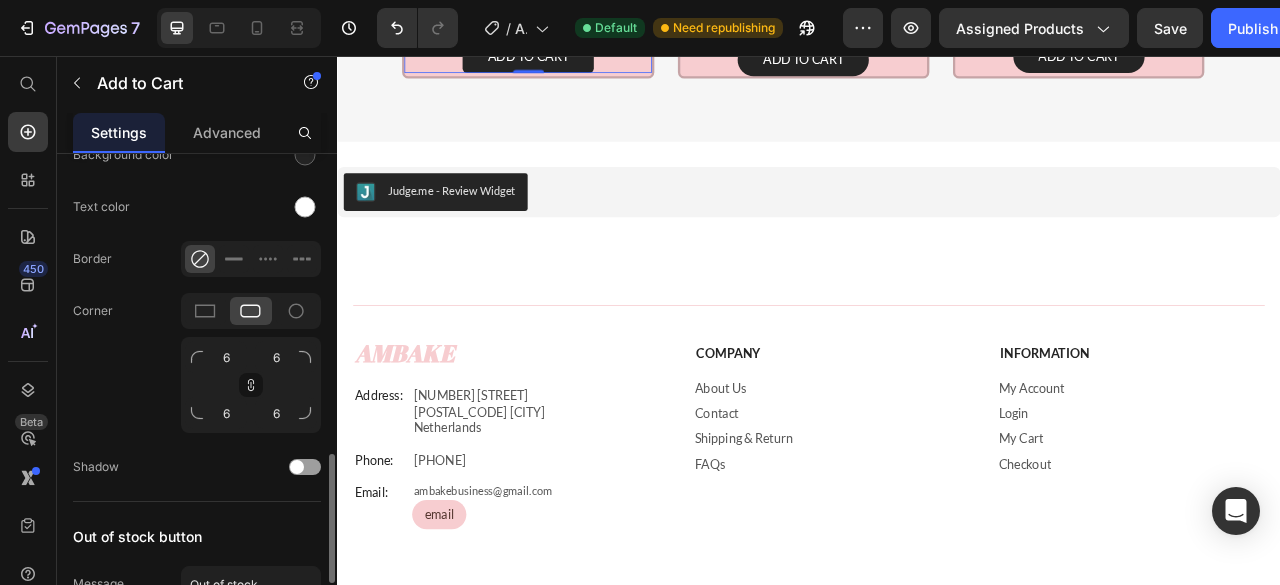 scroll, scrollTop: 1144, scrollLeft: 0, axis: vertical 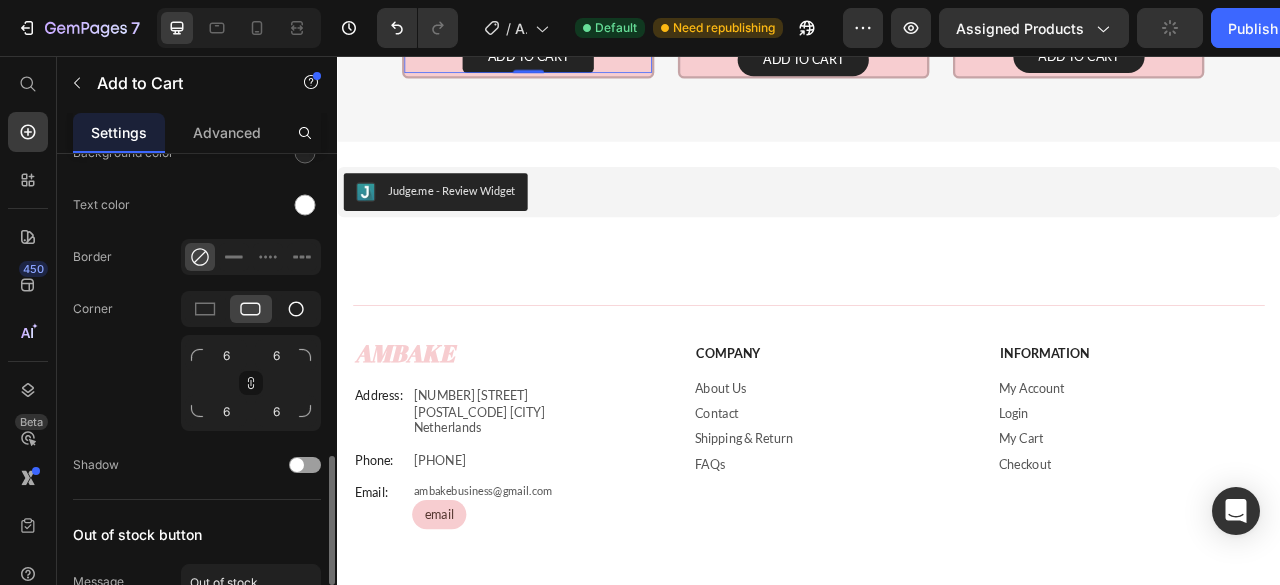 click 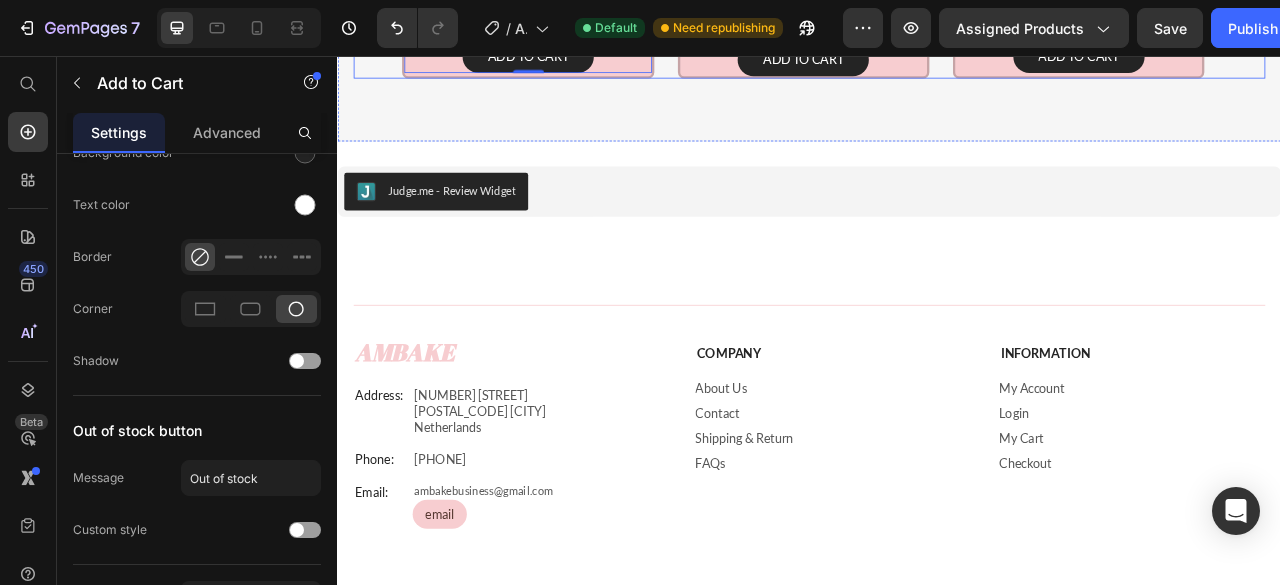 click 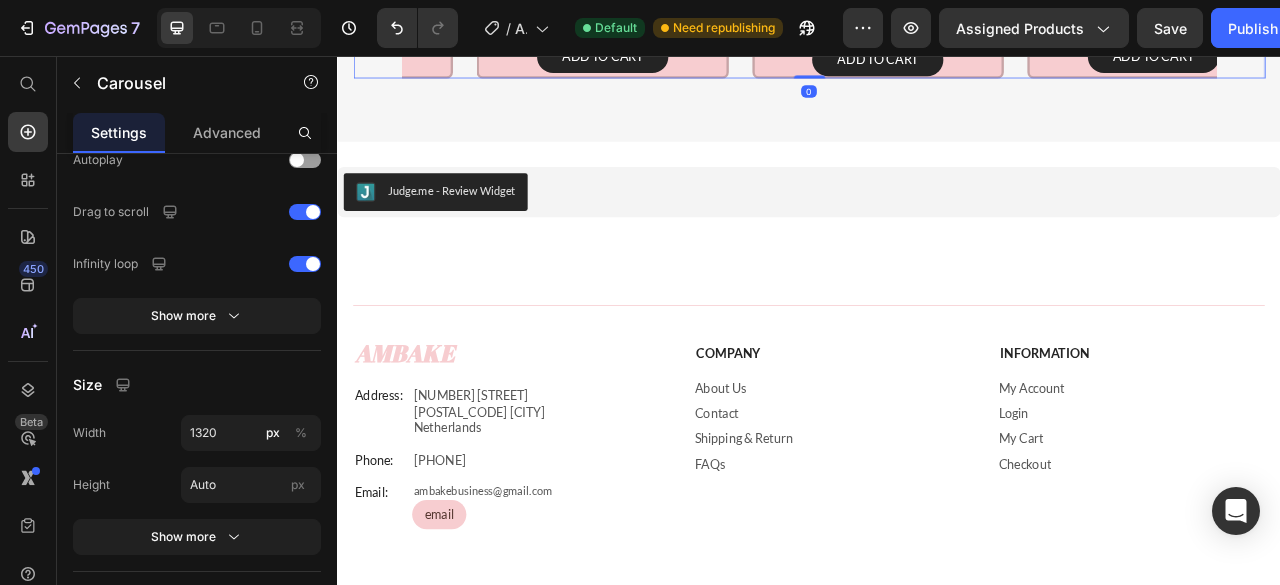 scroll, scrollTop: 0, scrollLeft: 0, axis: both 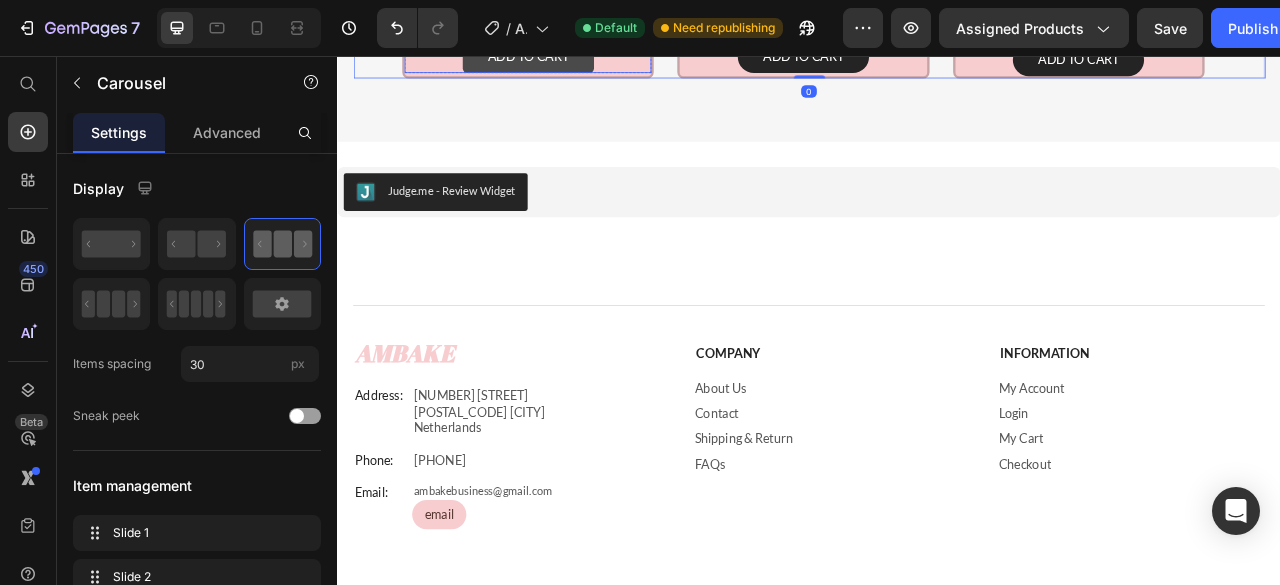 click on "Add to cart" 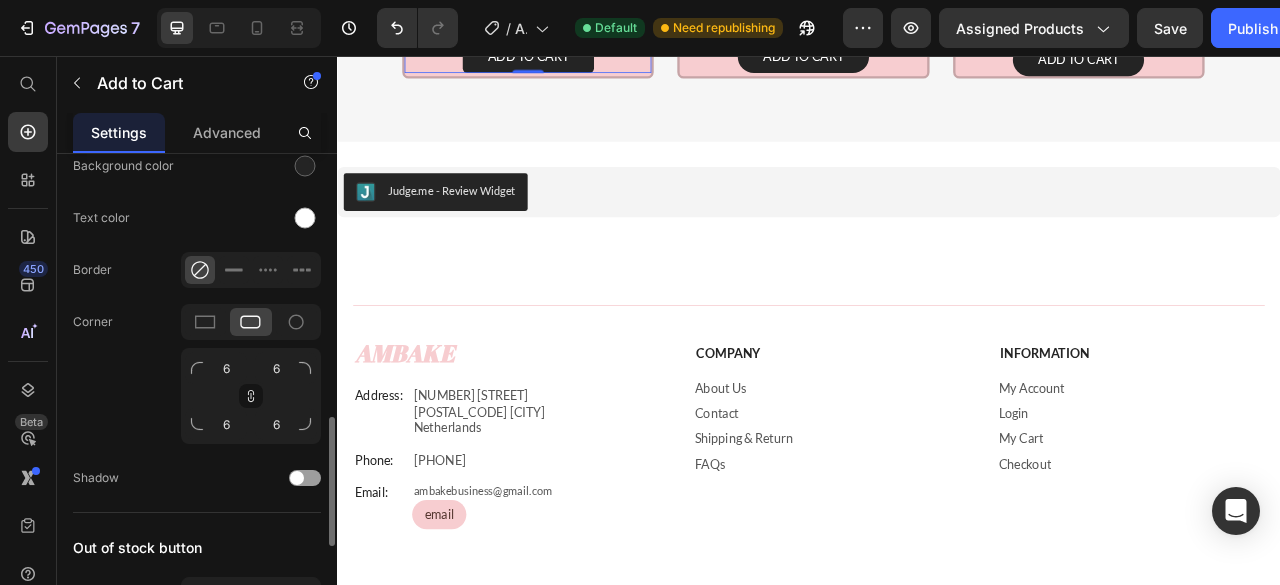 scroll, scrollTop: 1080, scrollLeft: 0, axis: vertical 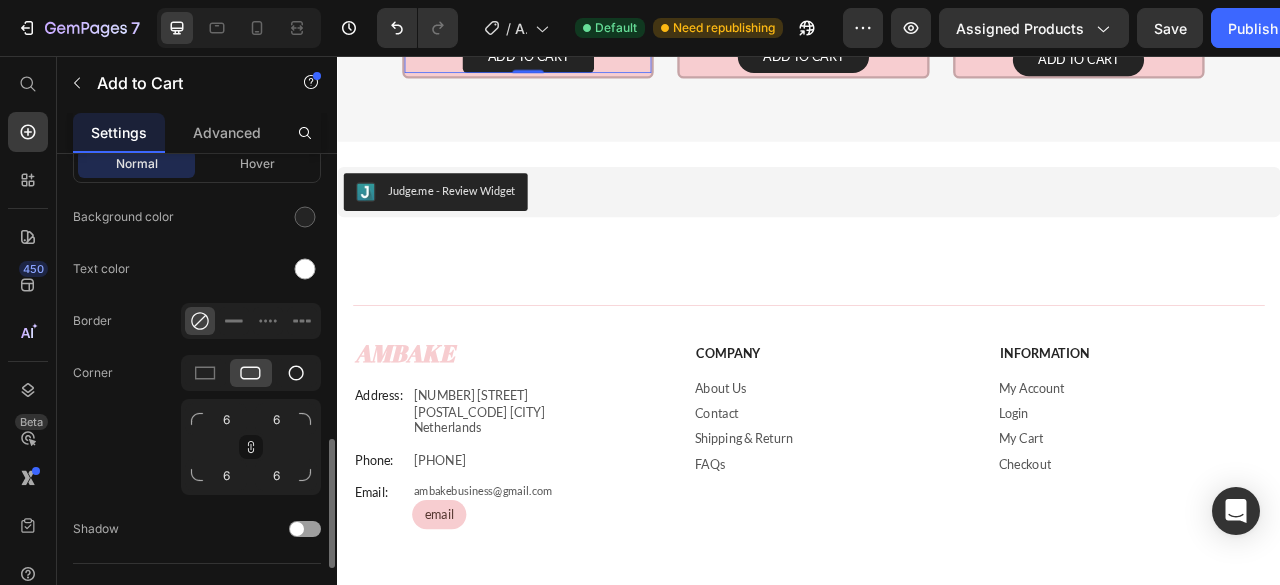 click 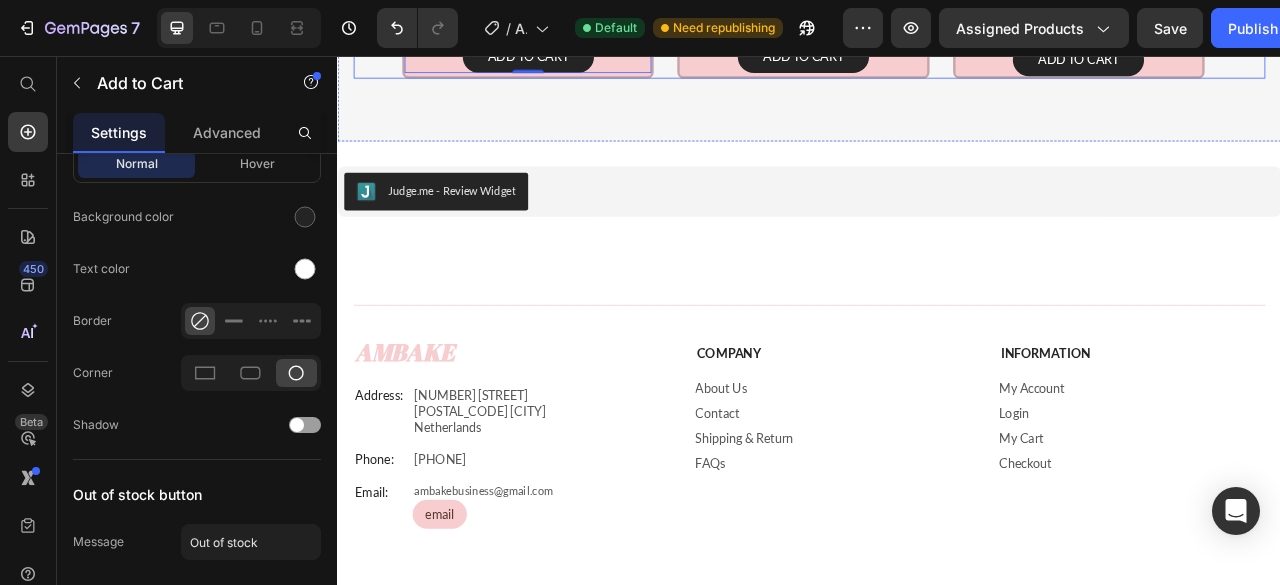 click 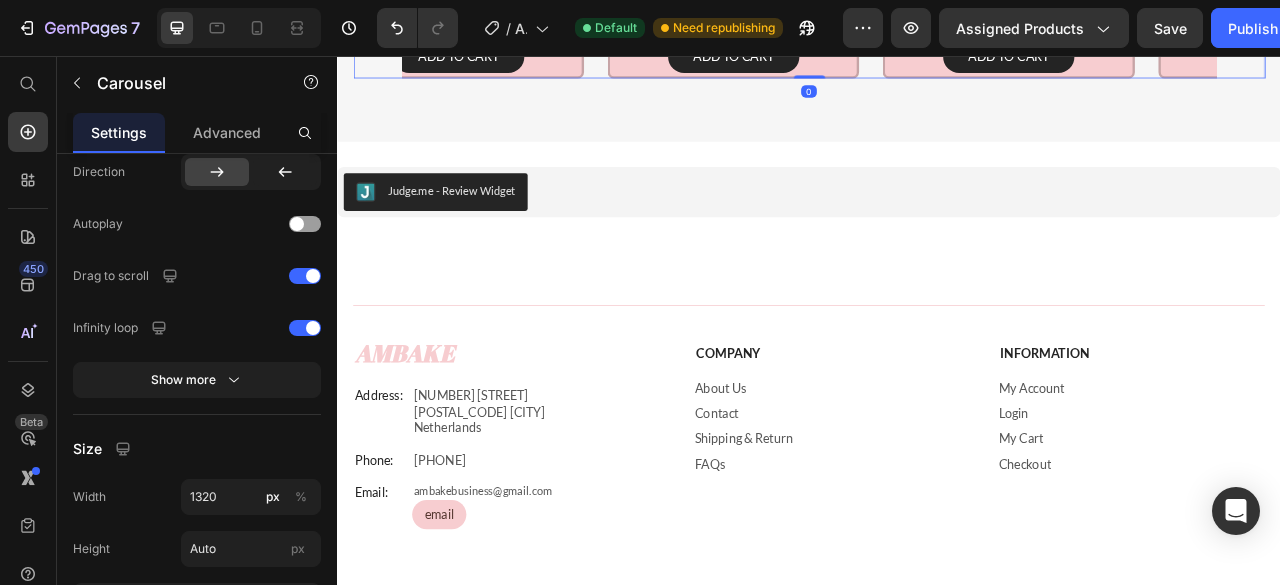 scroll, scrollTop: 0, scrollLeft: 0, axis: both 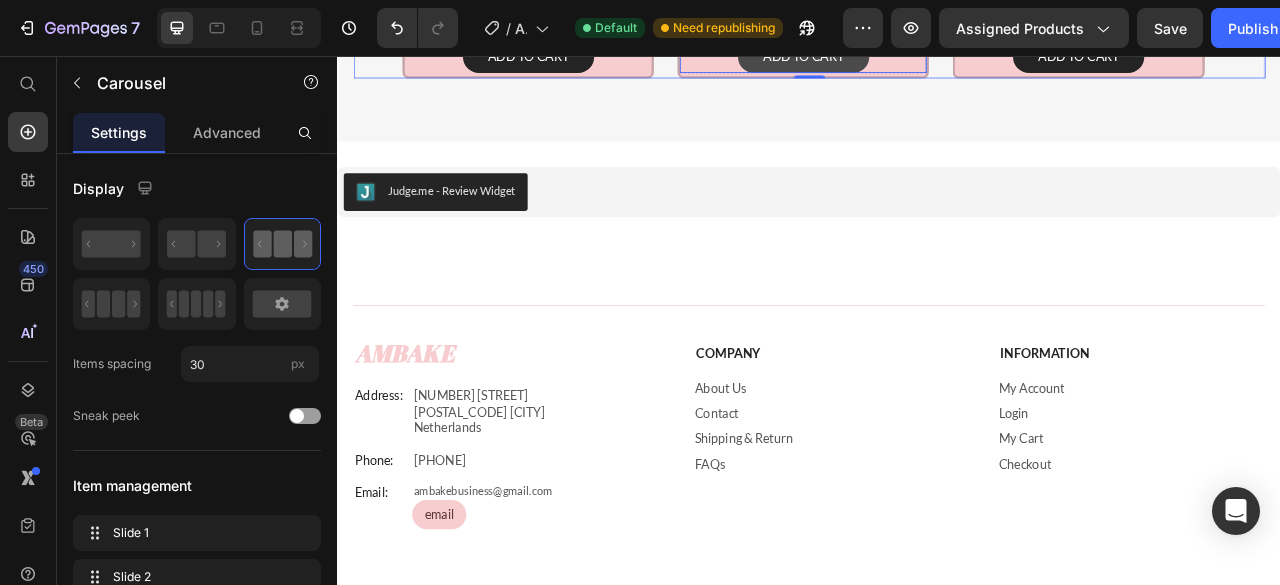 click on "Add to cart" 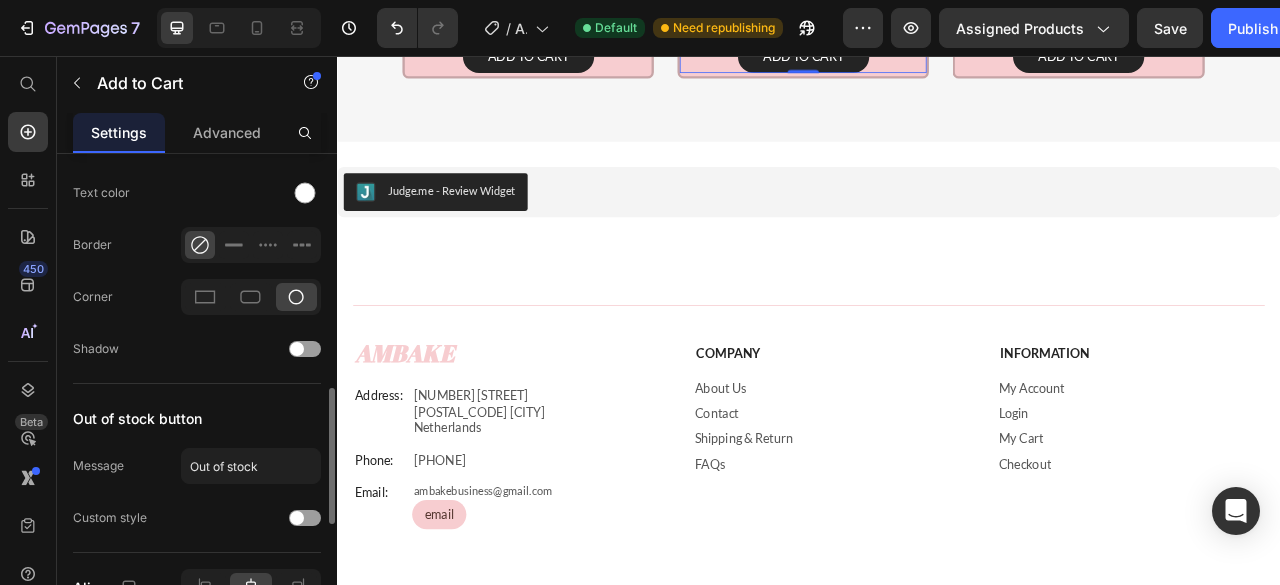 scroll, scrollTop: 1062, scrollLeft: 0, axis: vertical 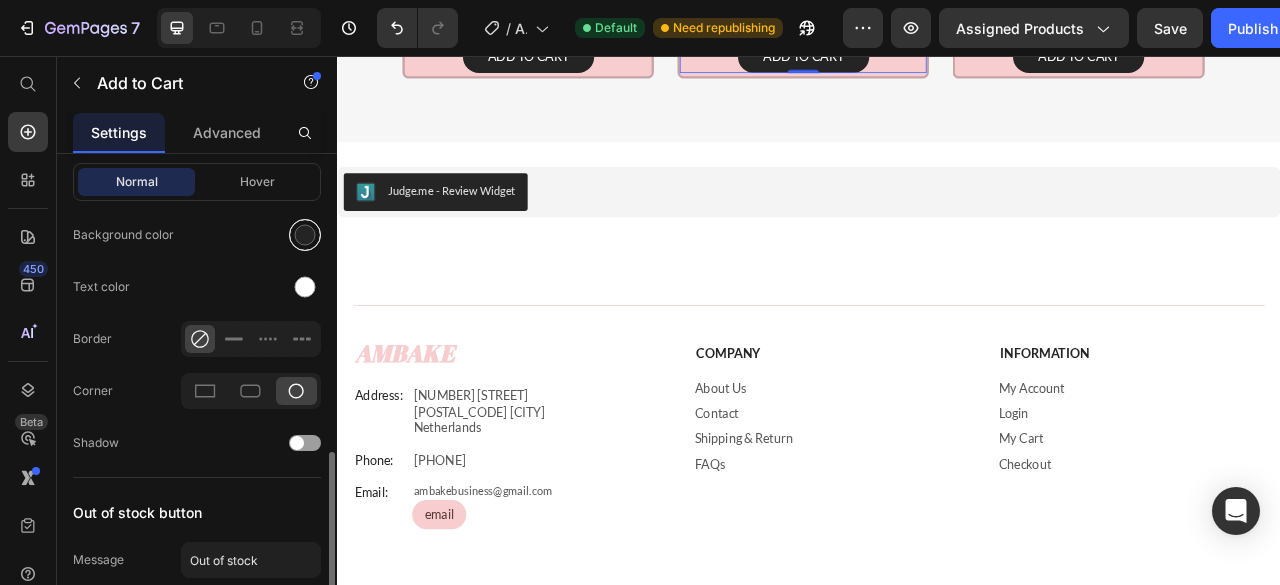 click 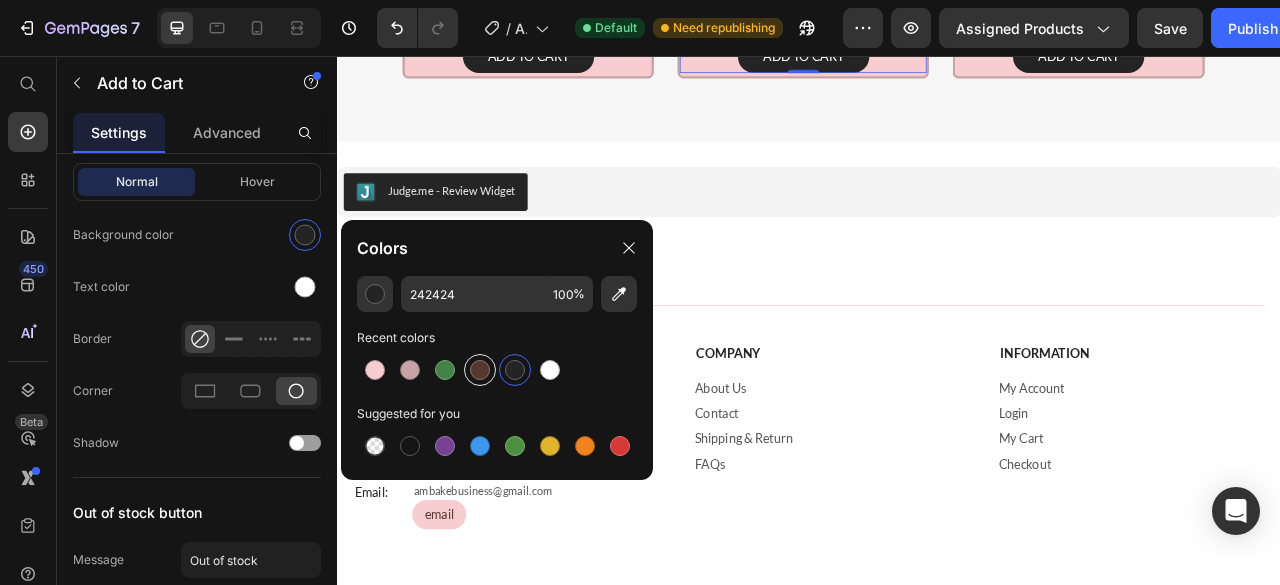 click 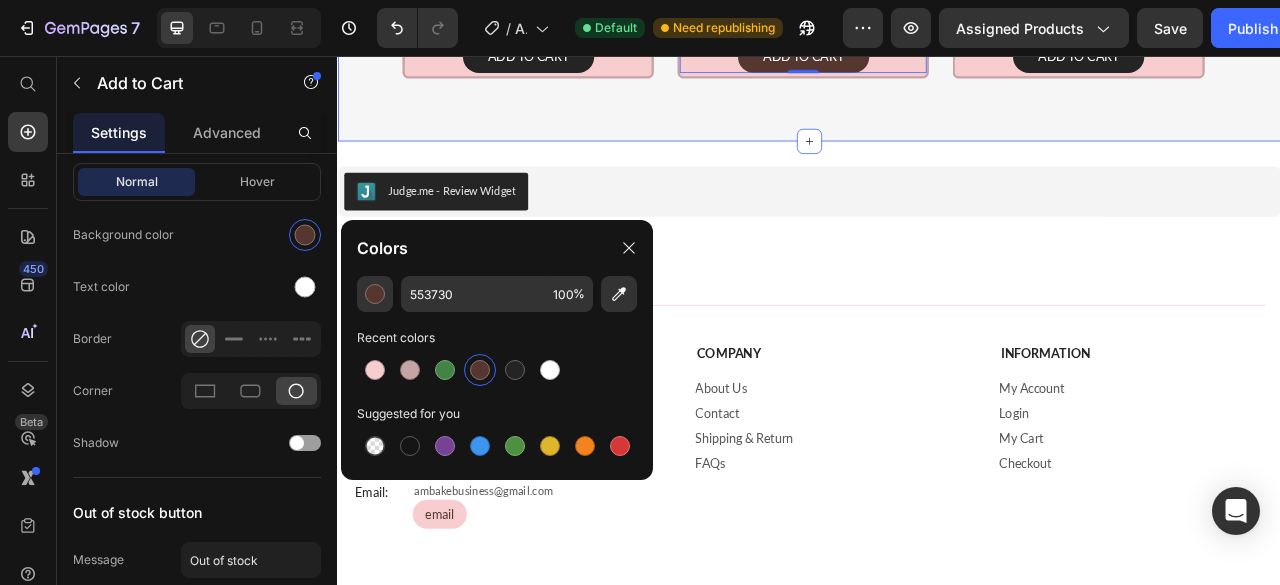 scroll, scrollTop: 0, scrollLeft: 0, axis: both 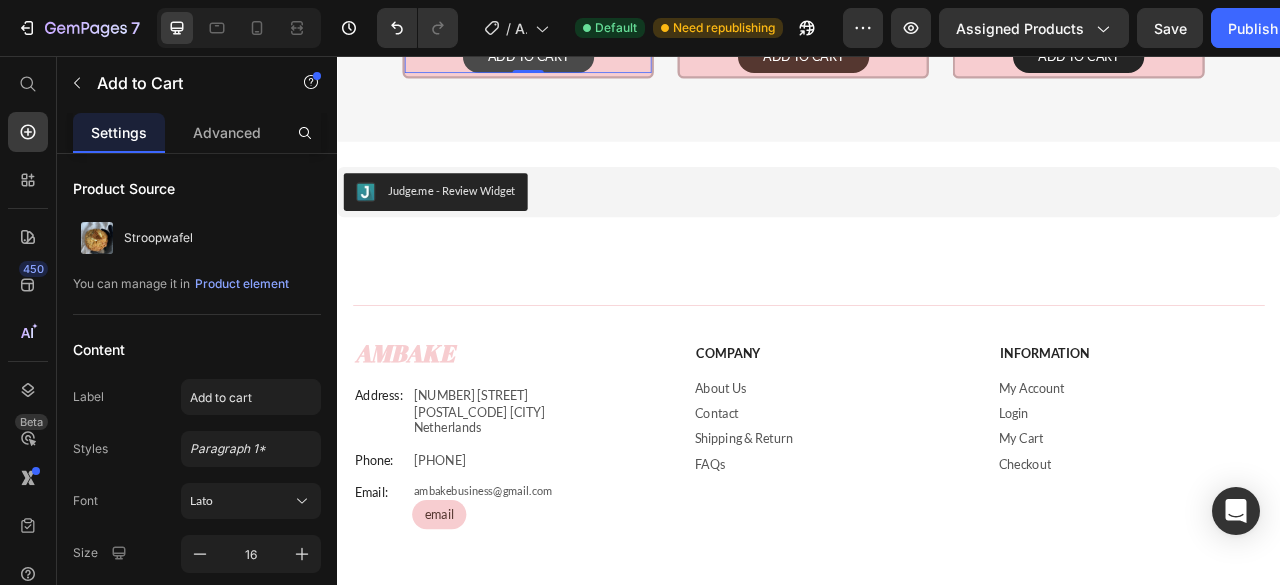 click on "Add to cart" 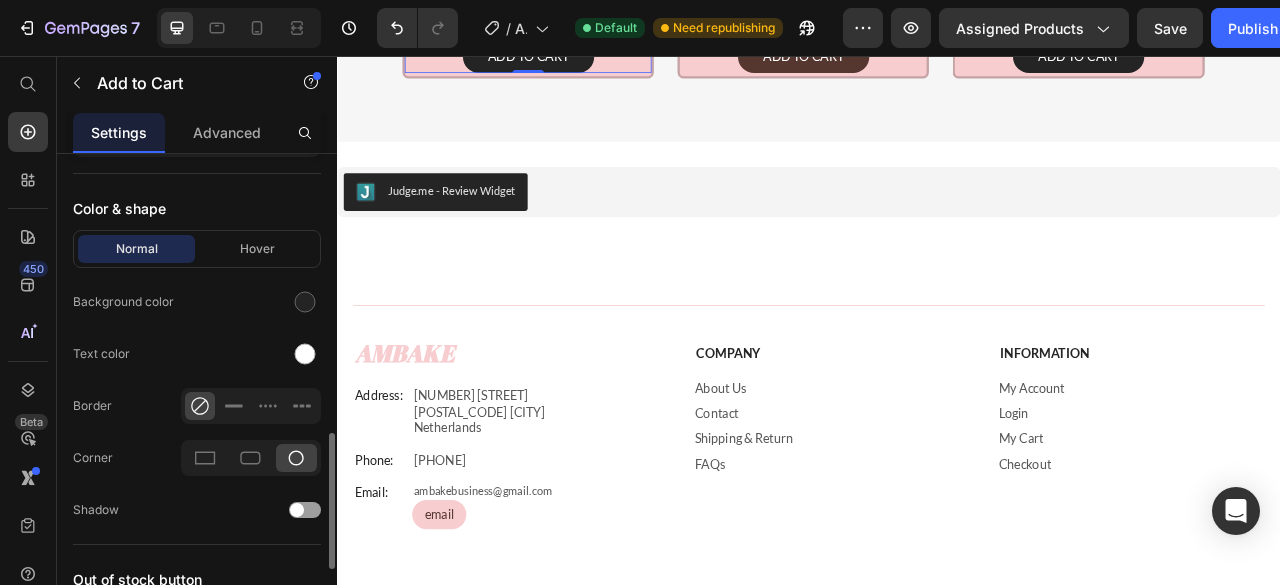 scroll, scrollTop: 996, scrollLeft: 0, axis: vertical 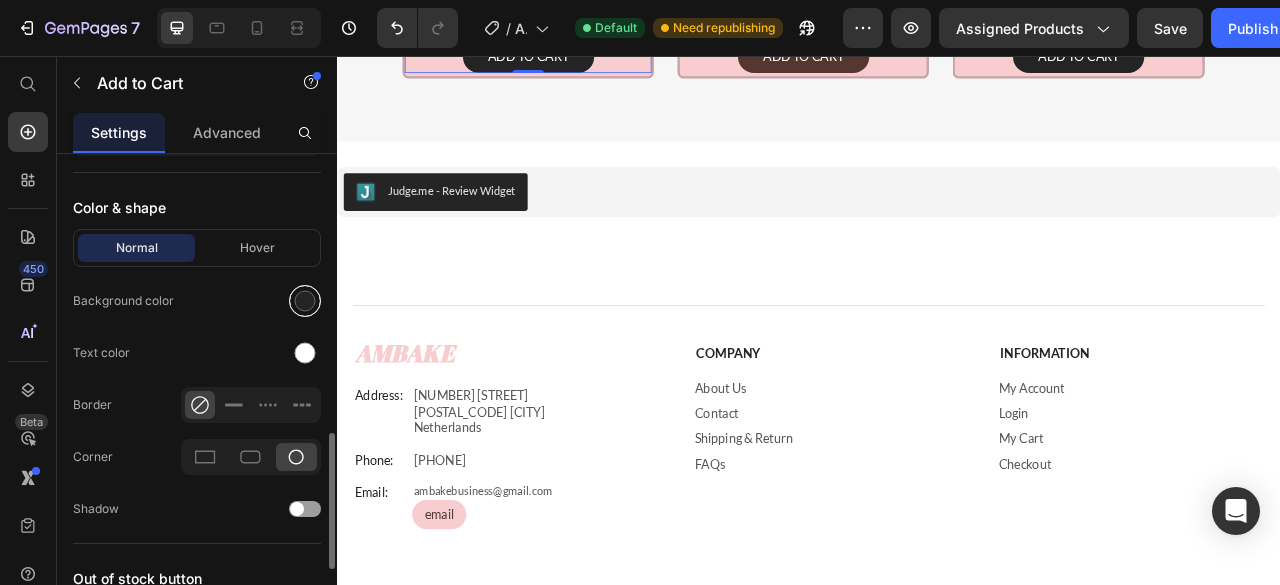 click 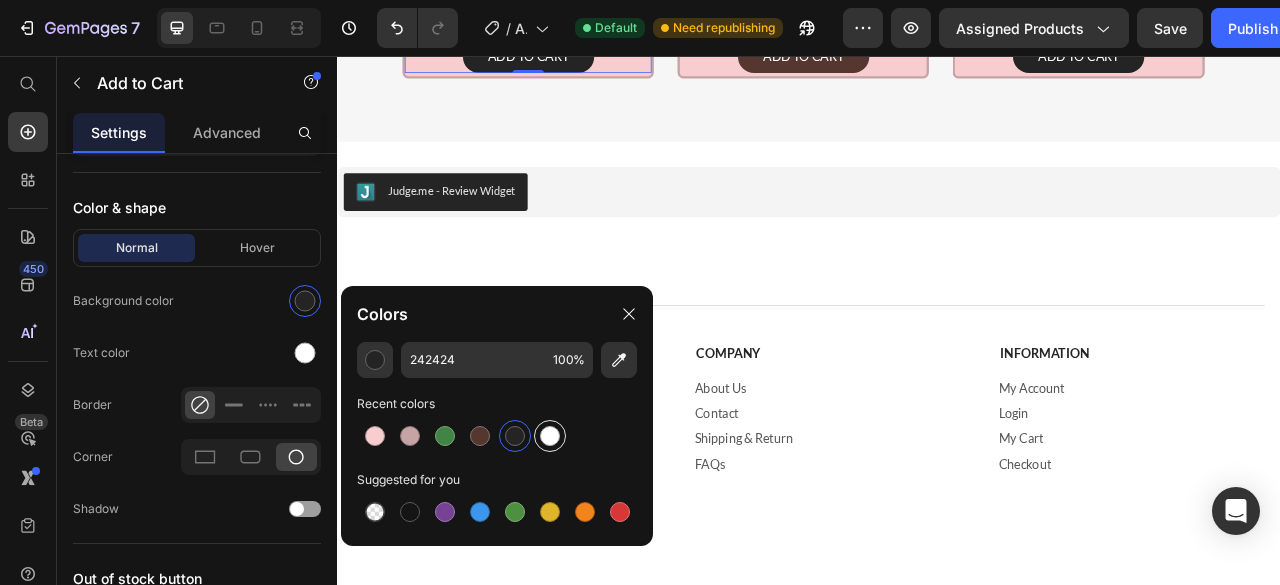click 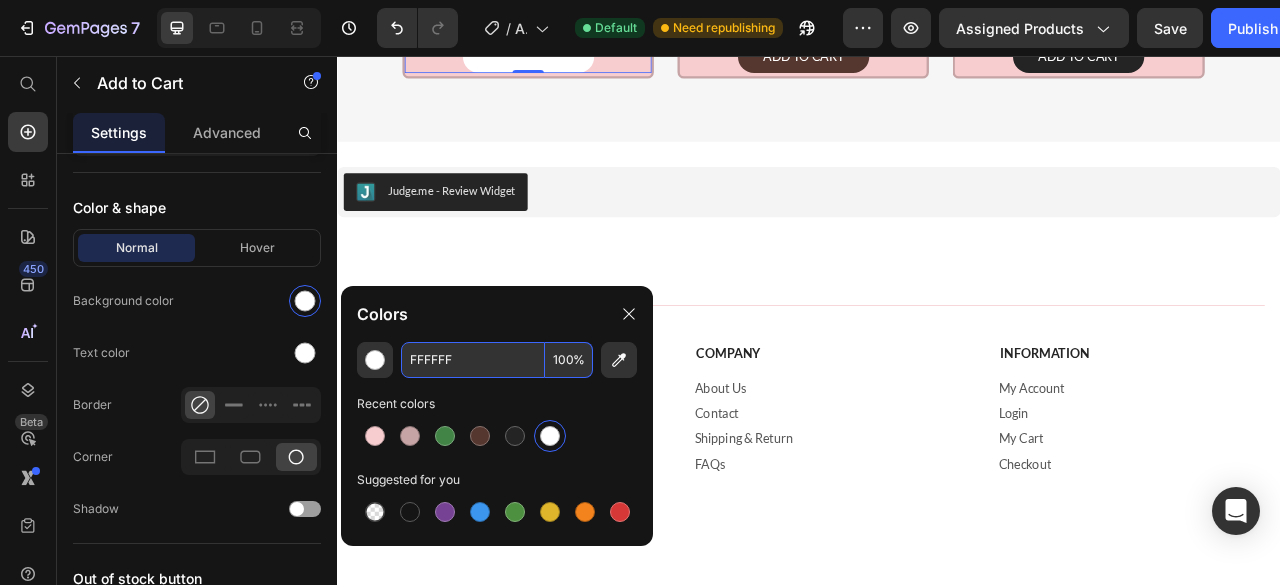 click on "FFFFFF" 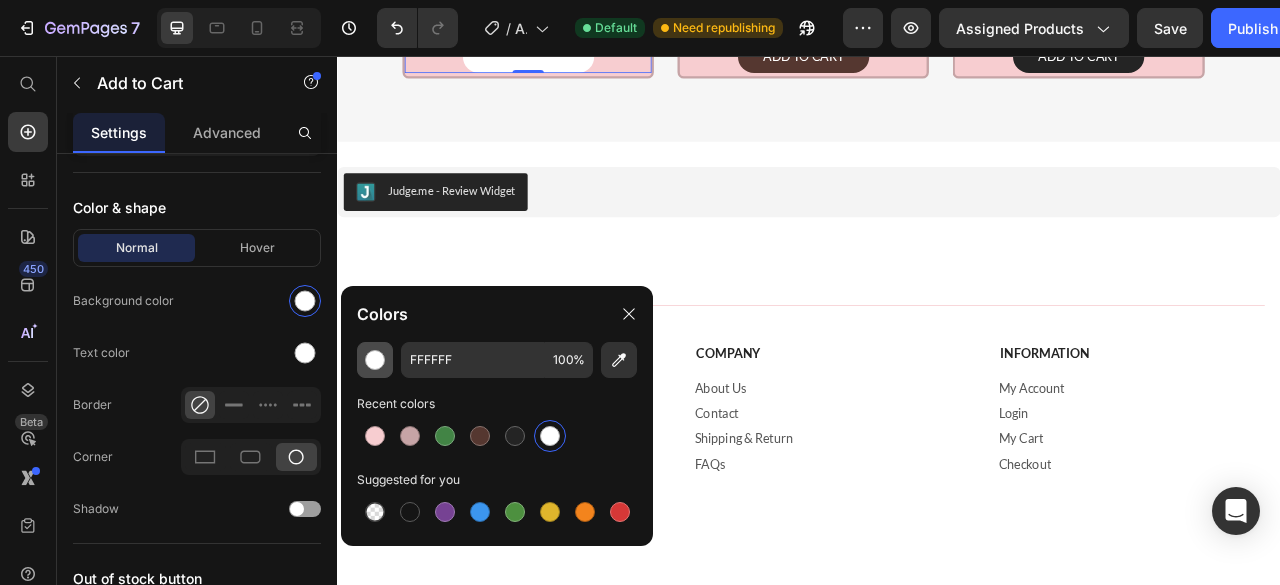 click 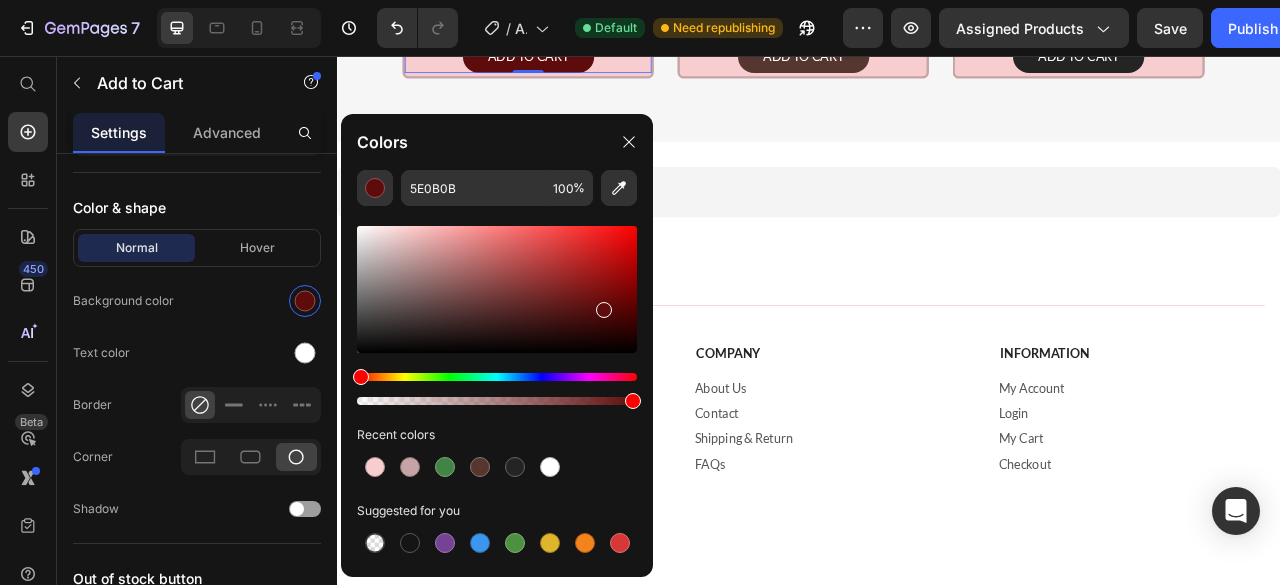 type on "5E0C0C" 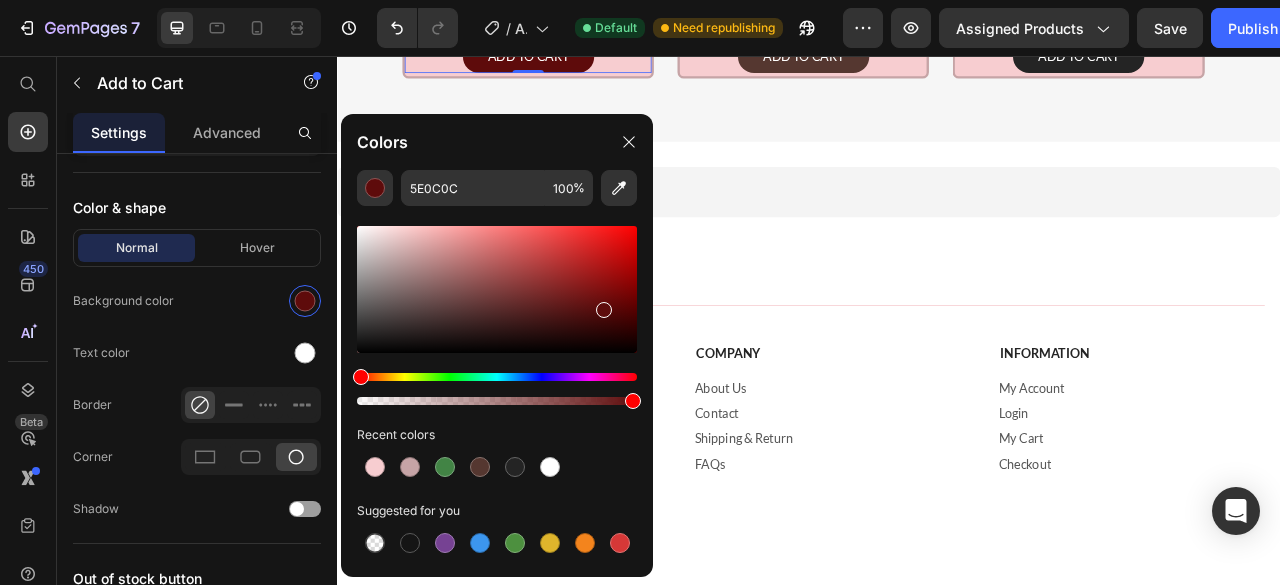 drag, startPoint x: 359, startPoint y: 231, endPoint x: 603, endPoint y: 305, distance: 254.9745 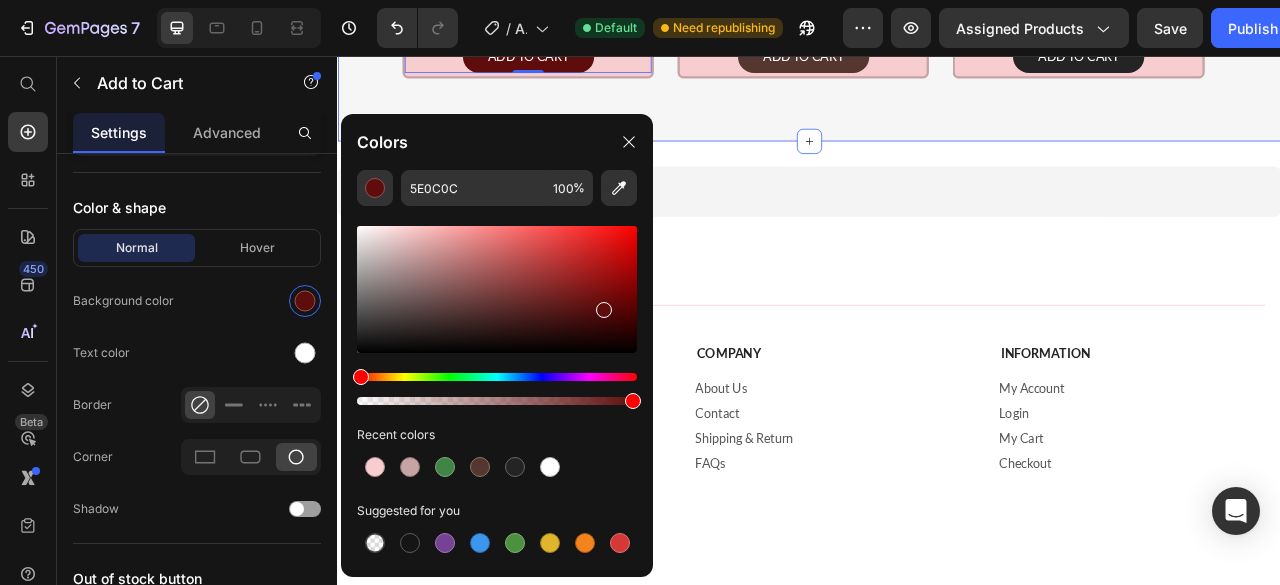 scroll, scrollTop: 0, scrollLeft: 0, axis: both 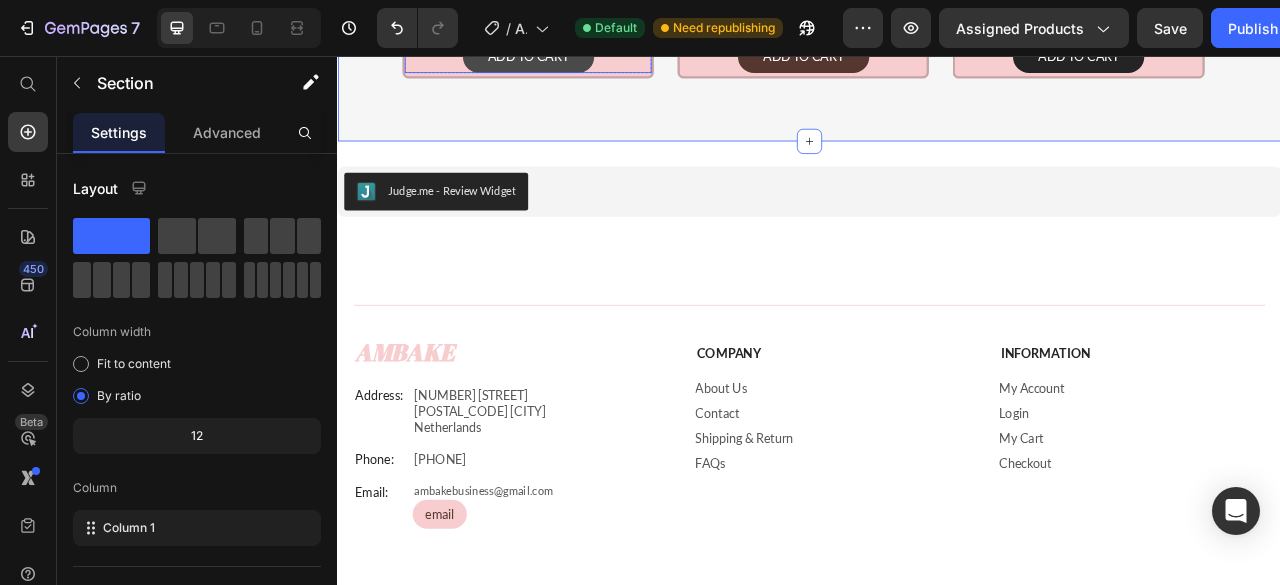 click on "Add to cart" 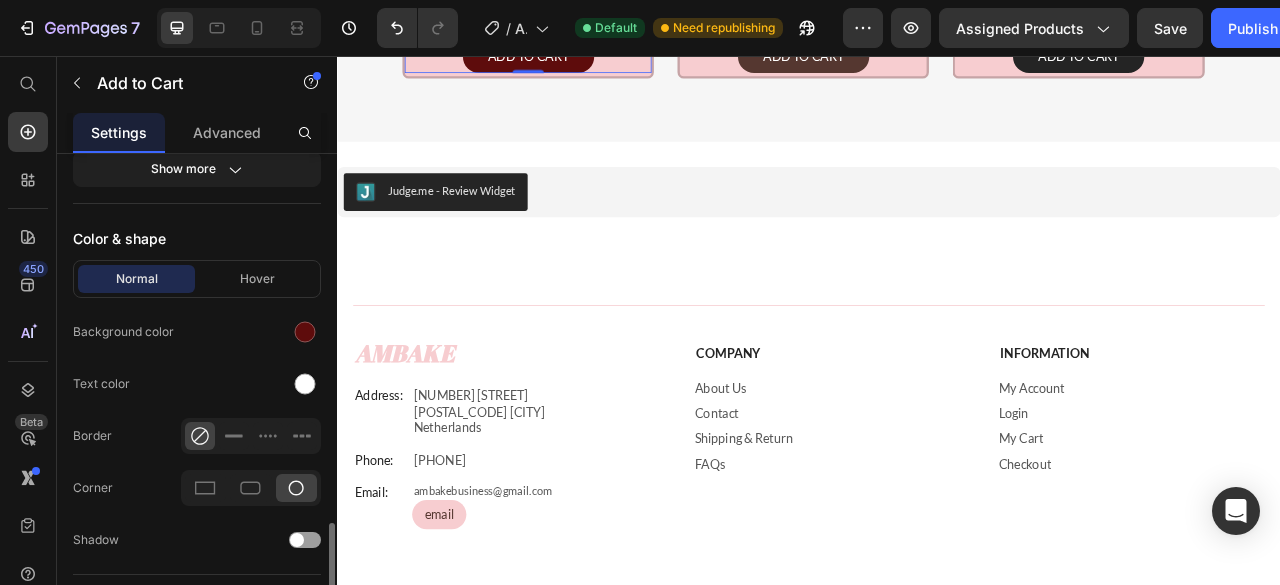 scroll, scrollTop: 1042, scrollLeft: 0, axis: vertical 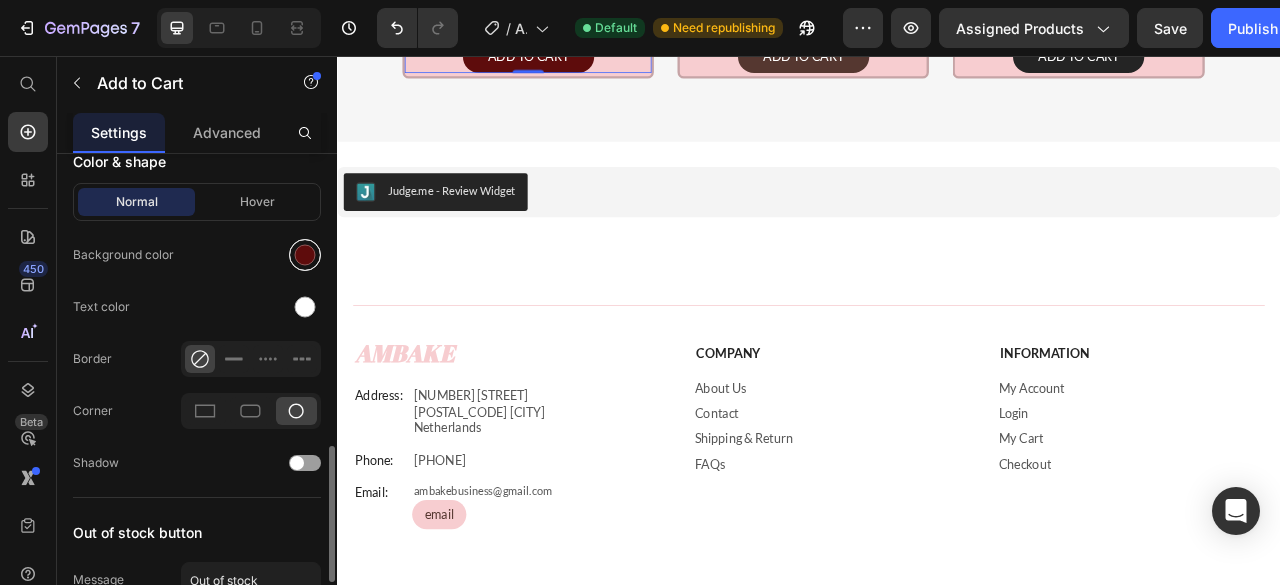 click 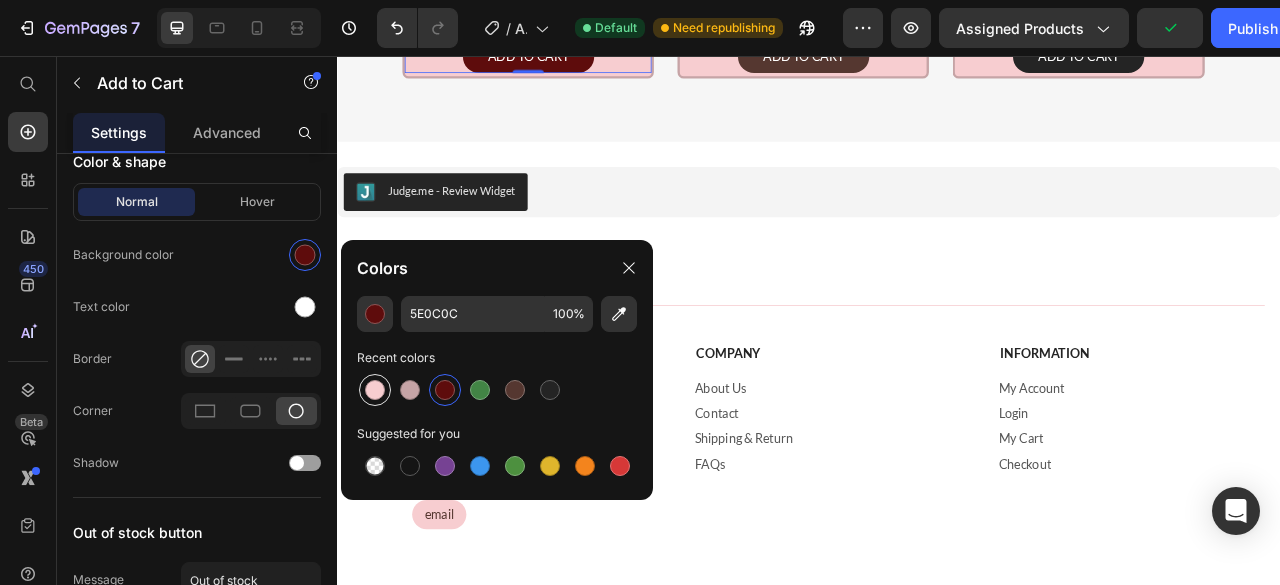 click 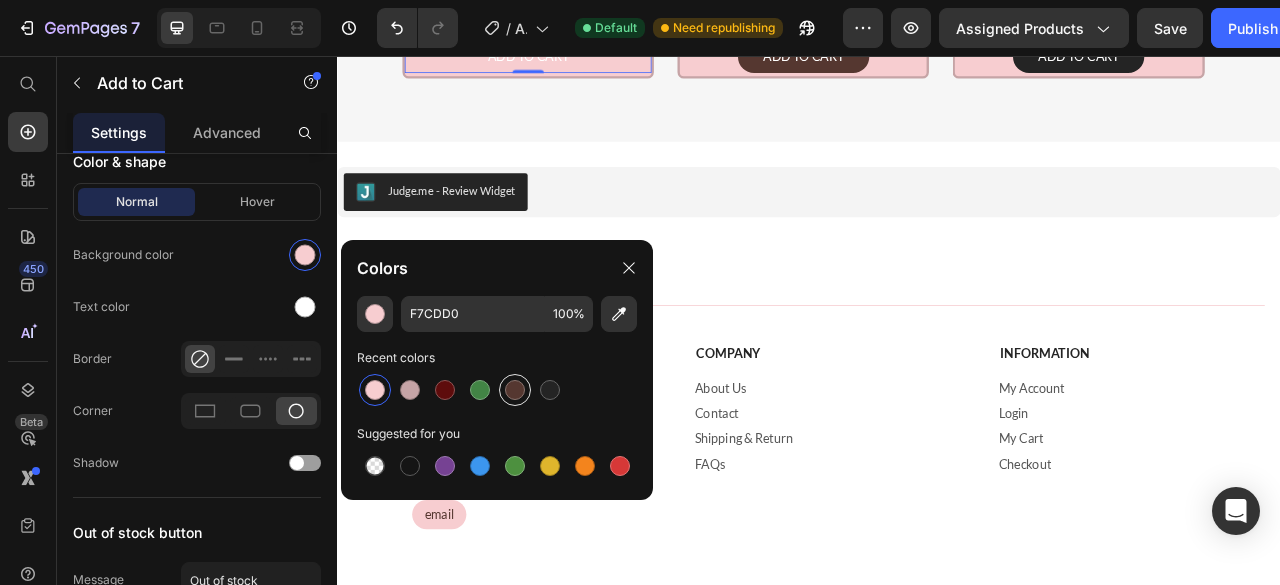click 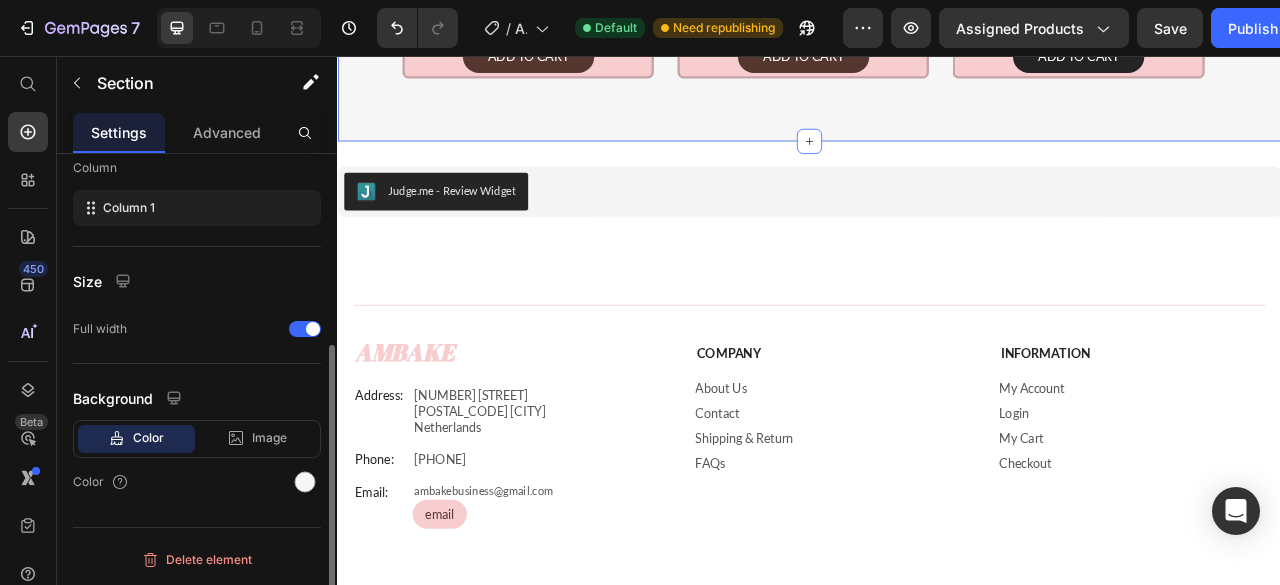 scroll, scrollTop: 0, scrollLeft: 0, axis: both 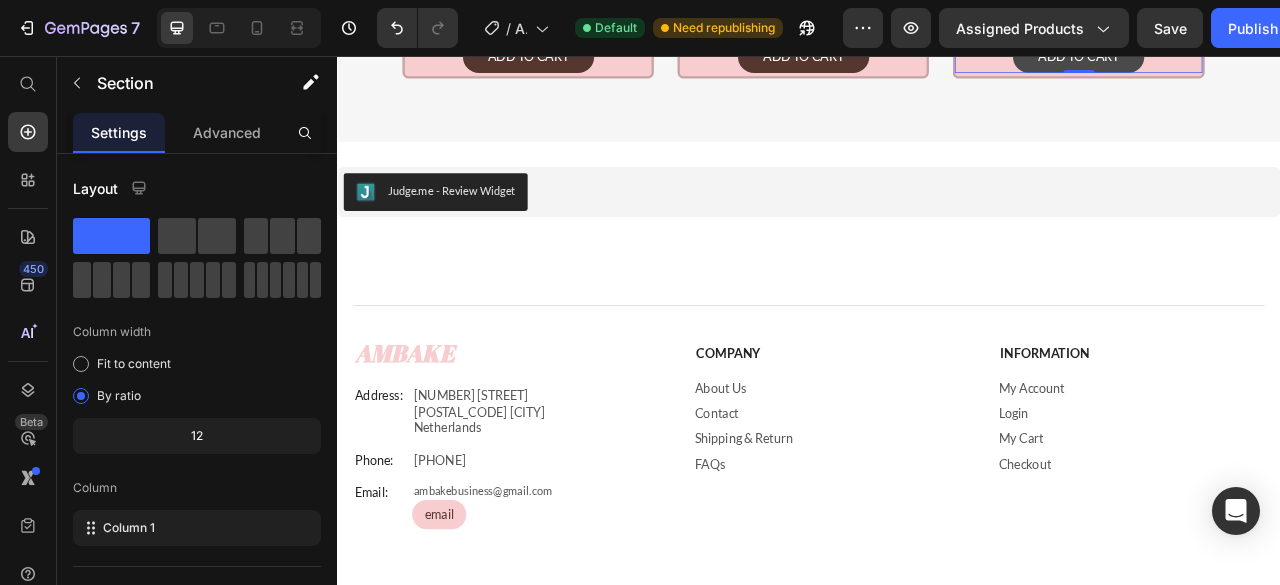 click on "Add to cart" 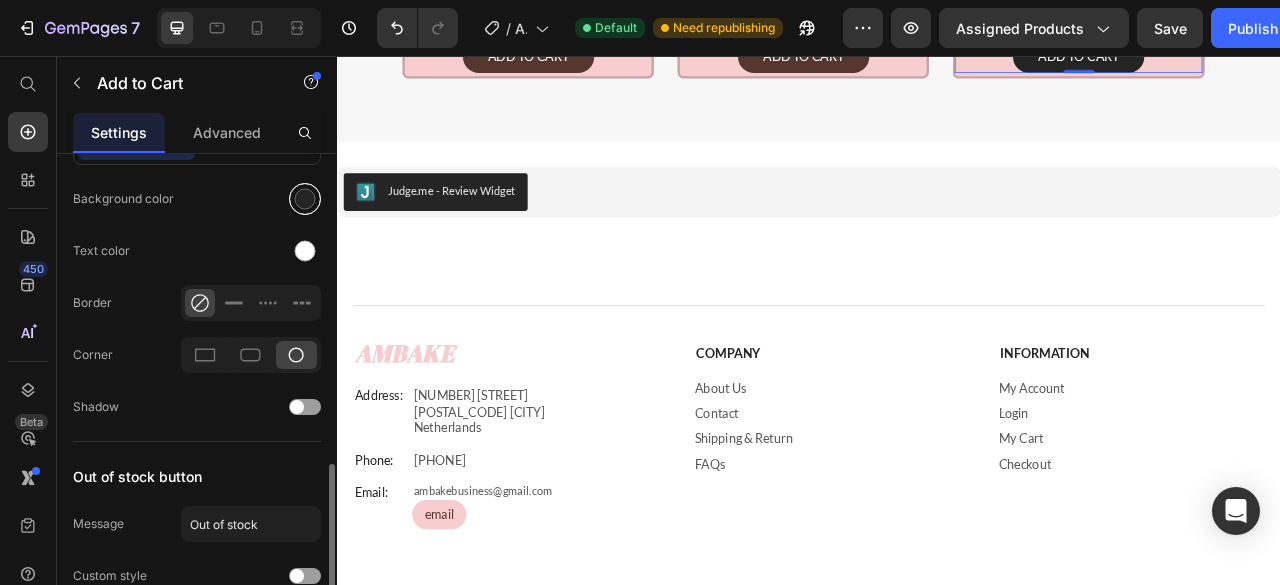 scroll, scrollTop: 1100, scrollLeft: 0, axis: vertical 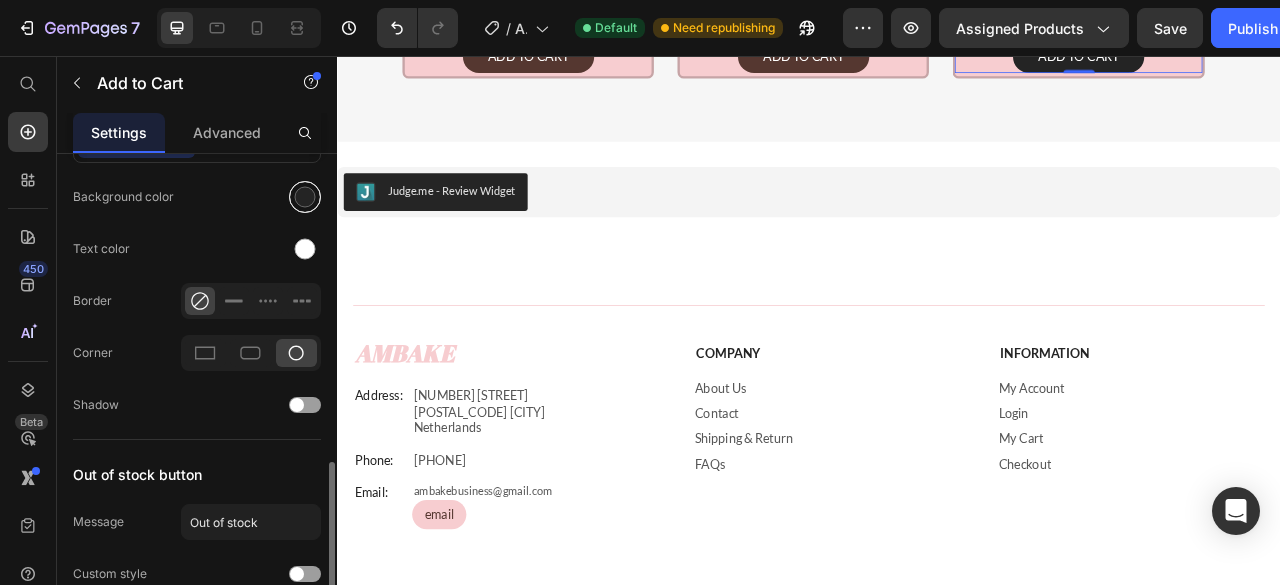 click 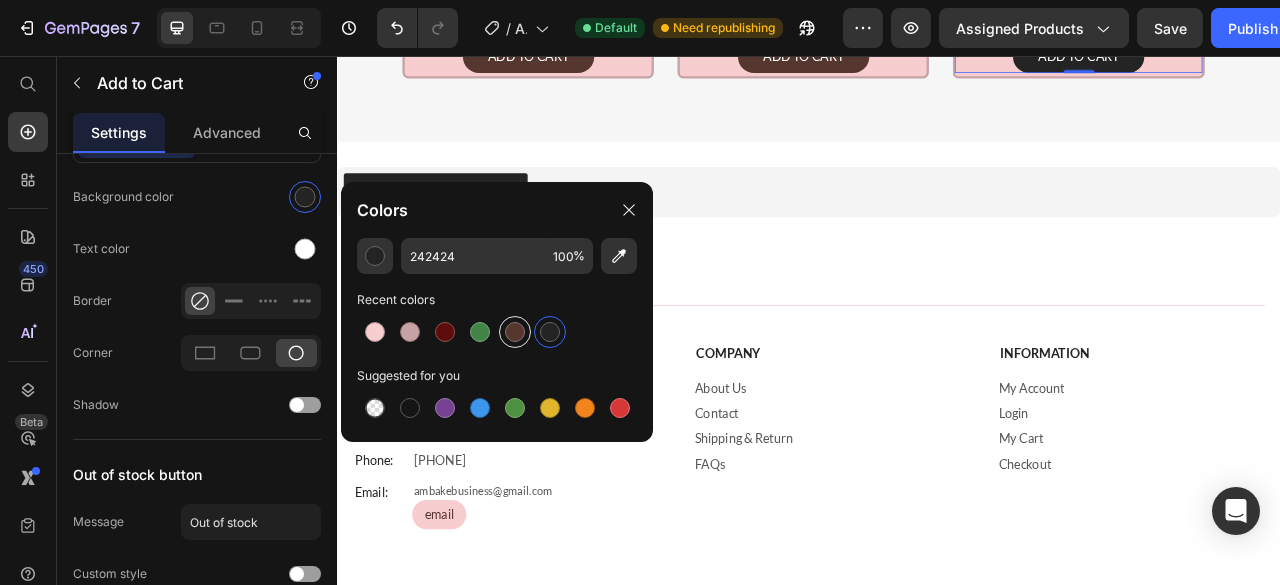 click 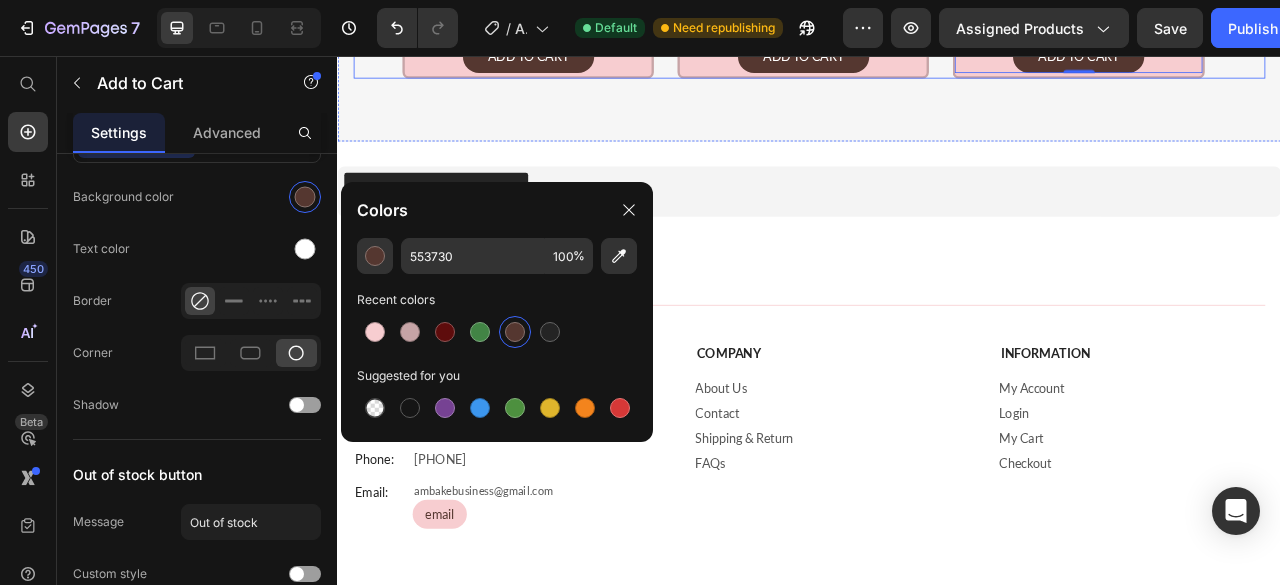 click 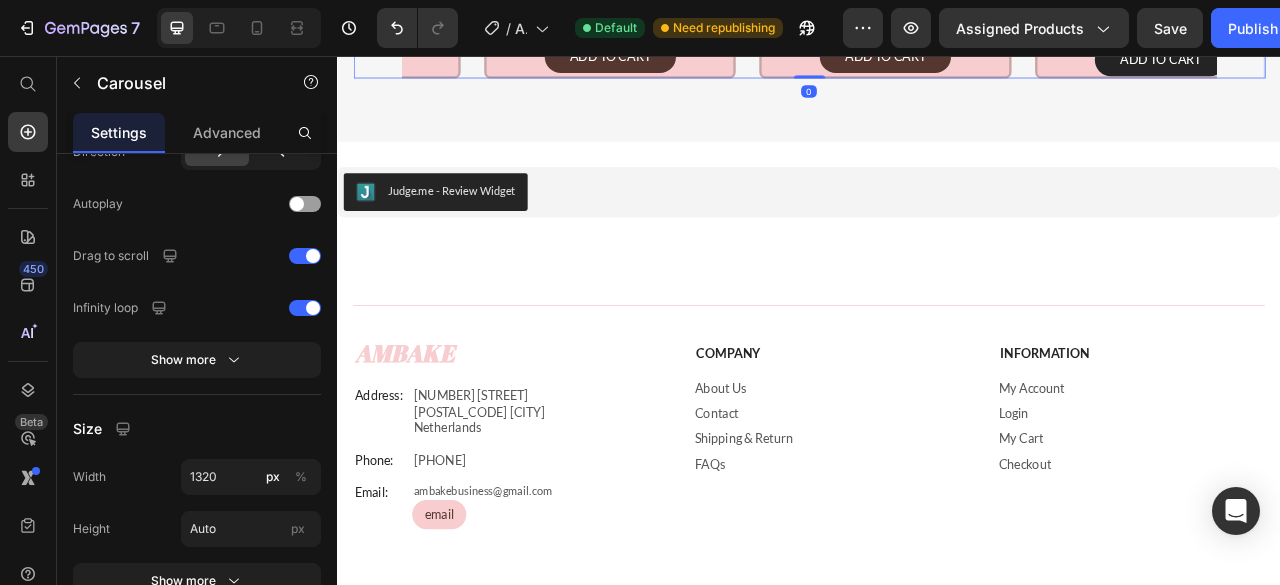 scroll, scrollTop: 0, scrollLeft: 0, axis: both 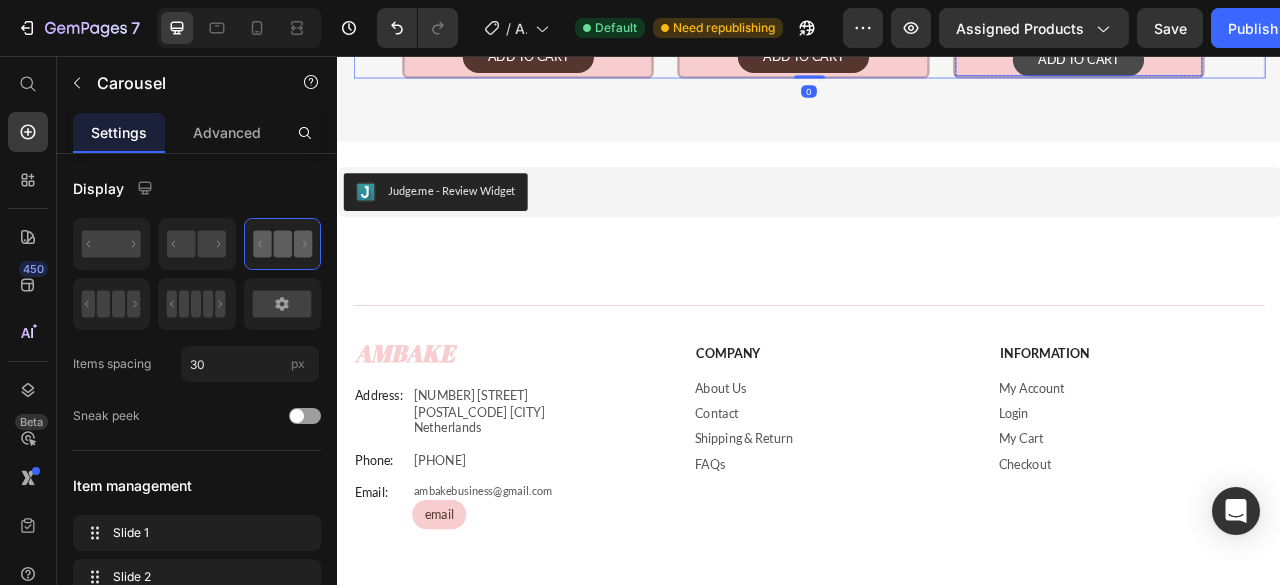 click on "Add to cart" 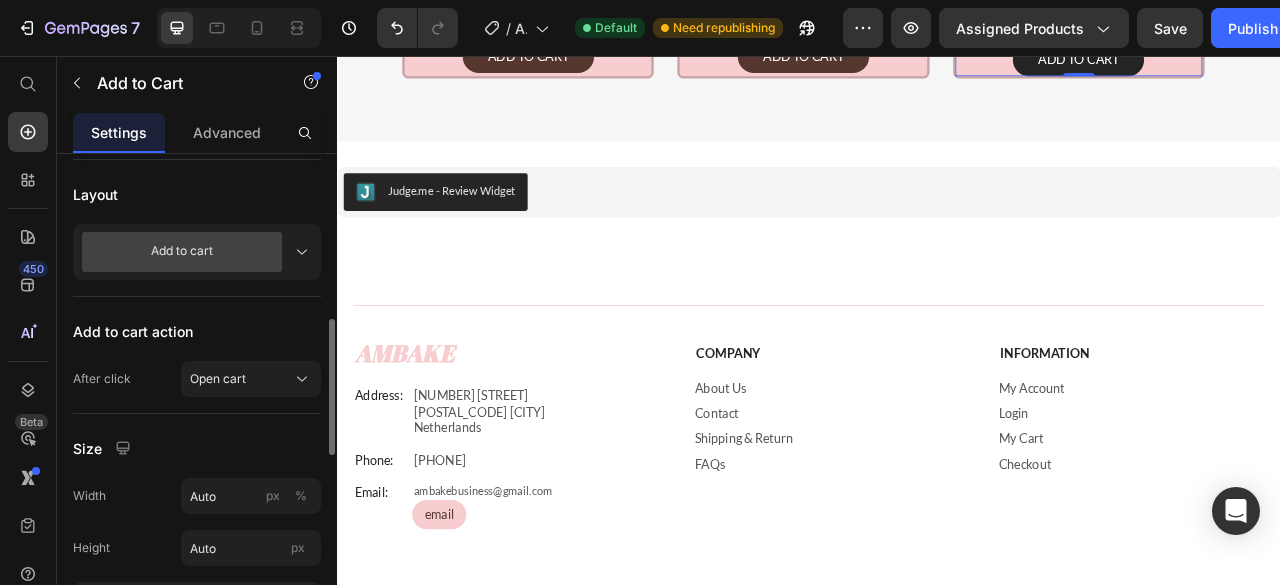 scroll, scrollTop: 999, scrollLeft: 0, axis: vertical 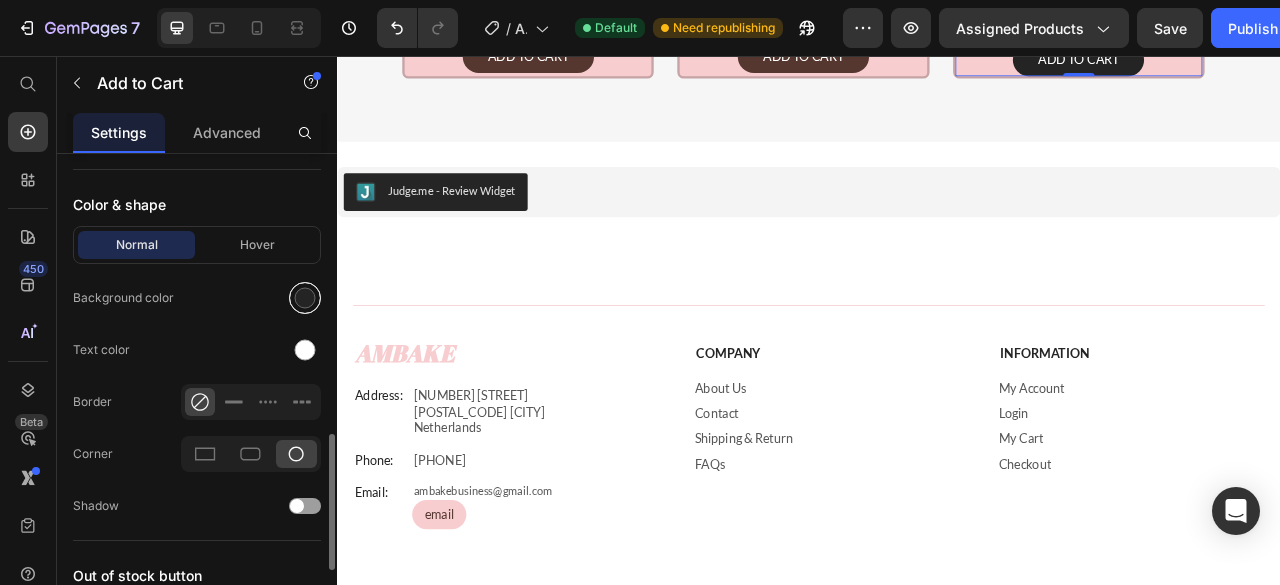 click 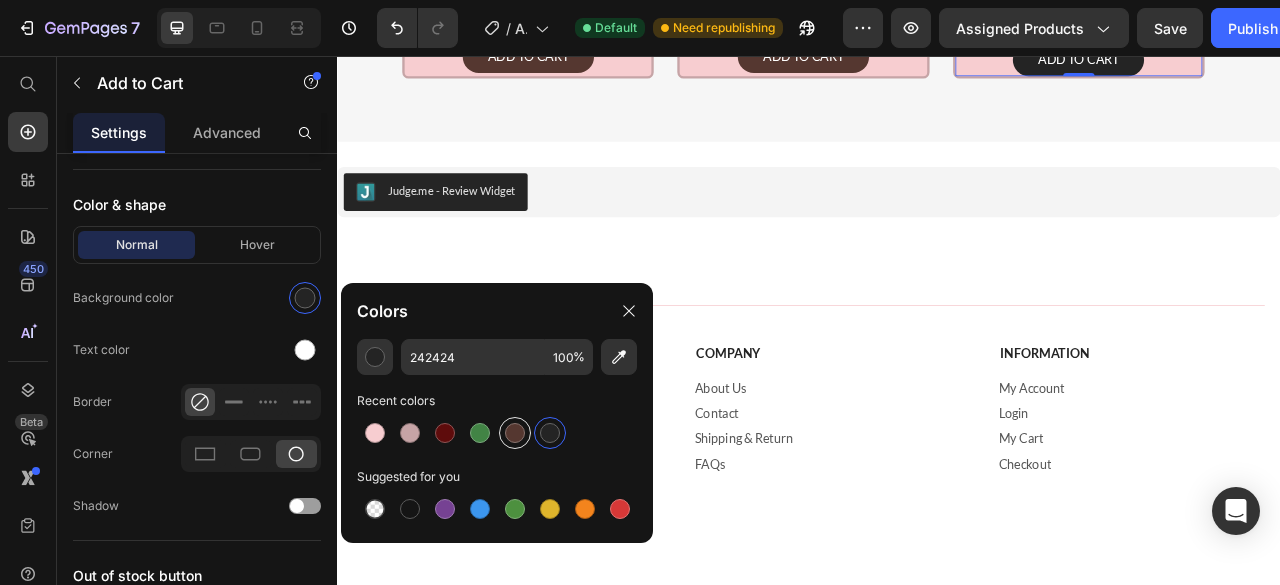 click 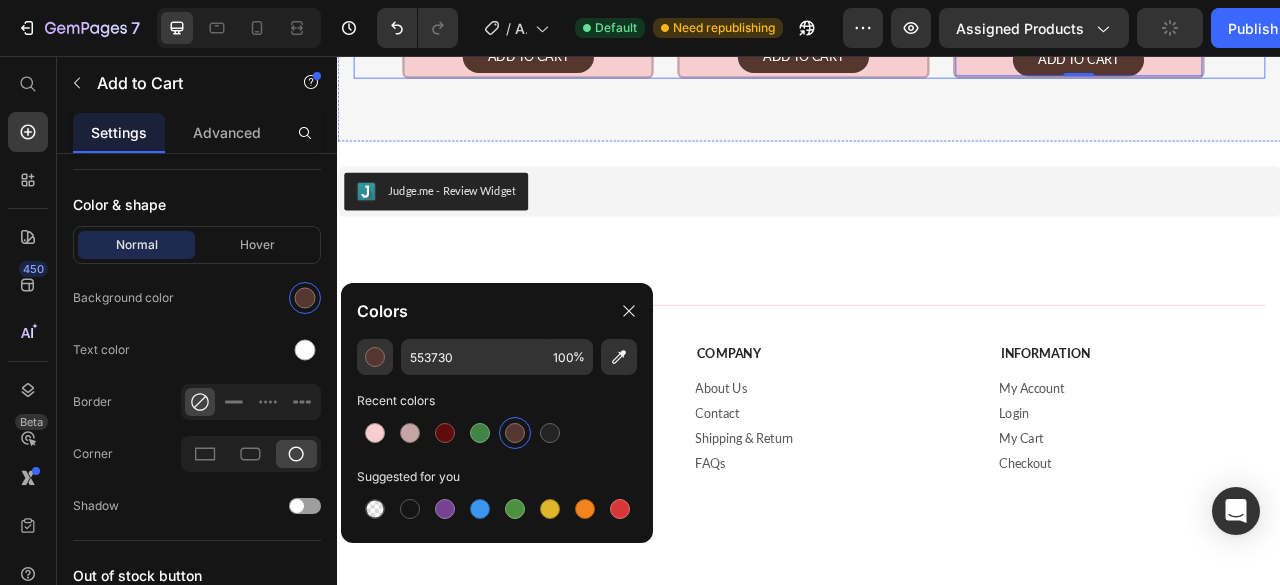 click 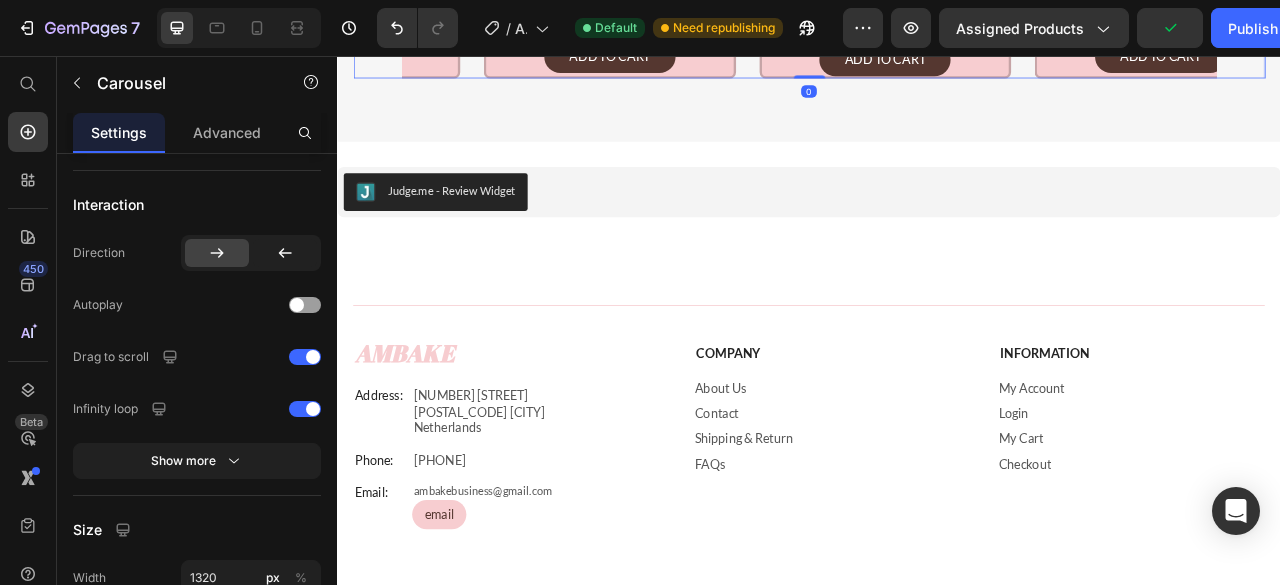scroll, scrollTop: 0, scrollLeft: 0, axis: both 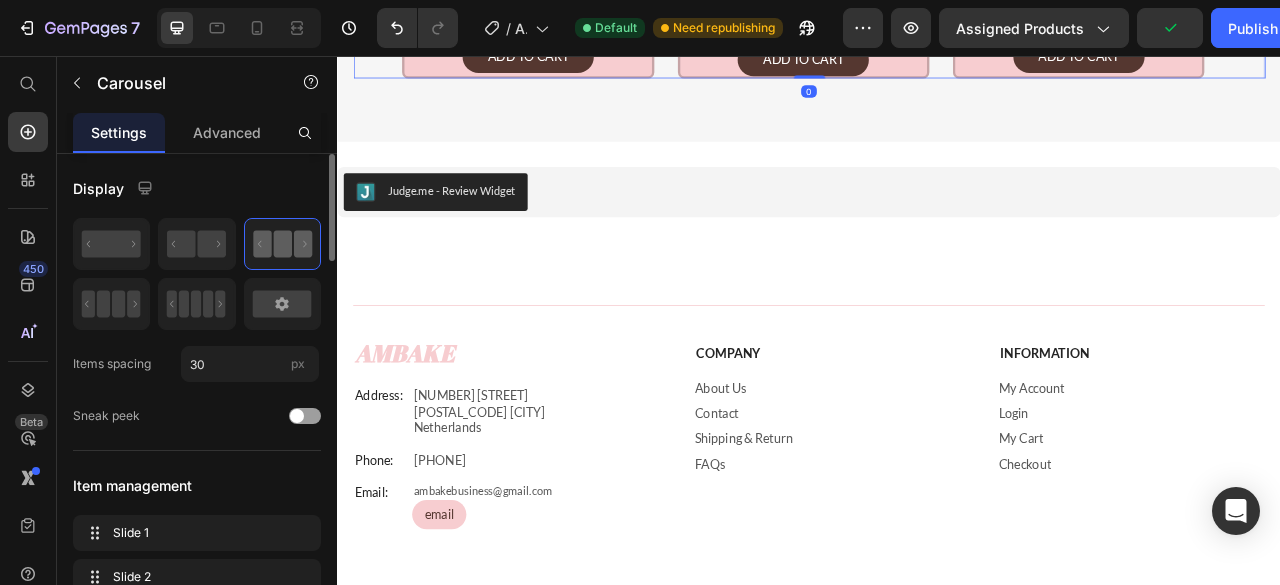 click 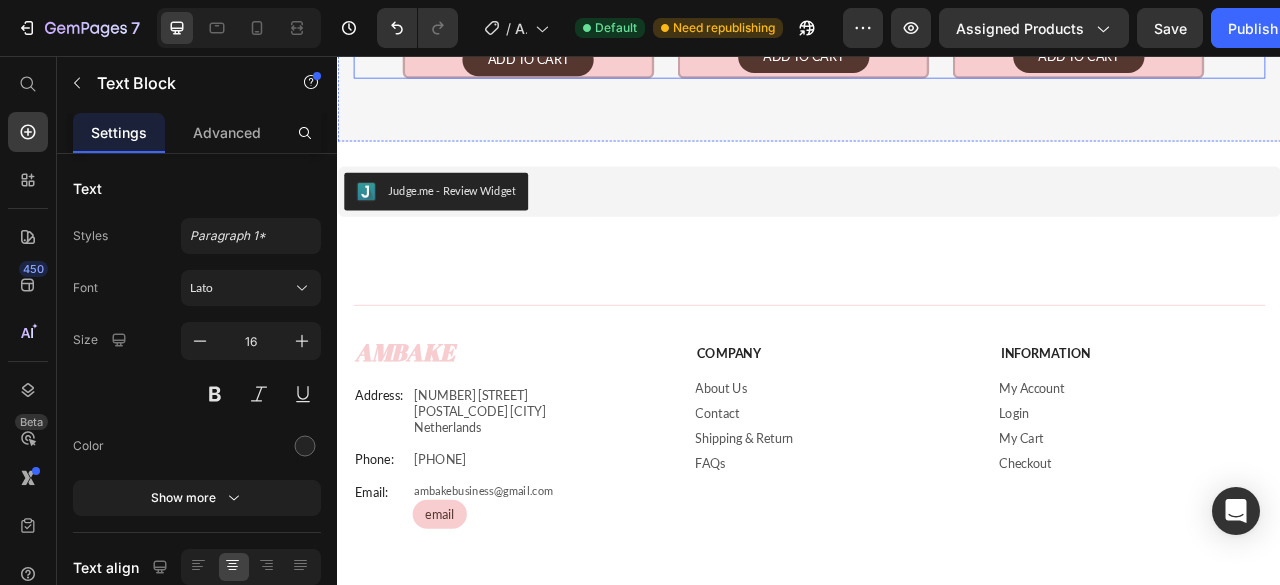 click 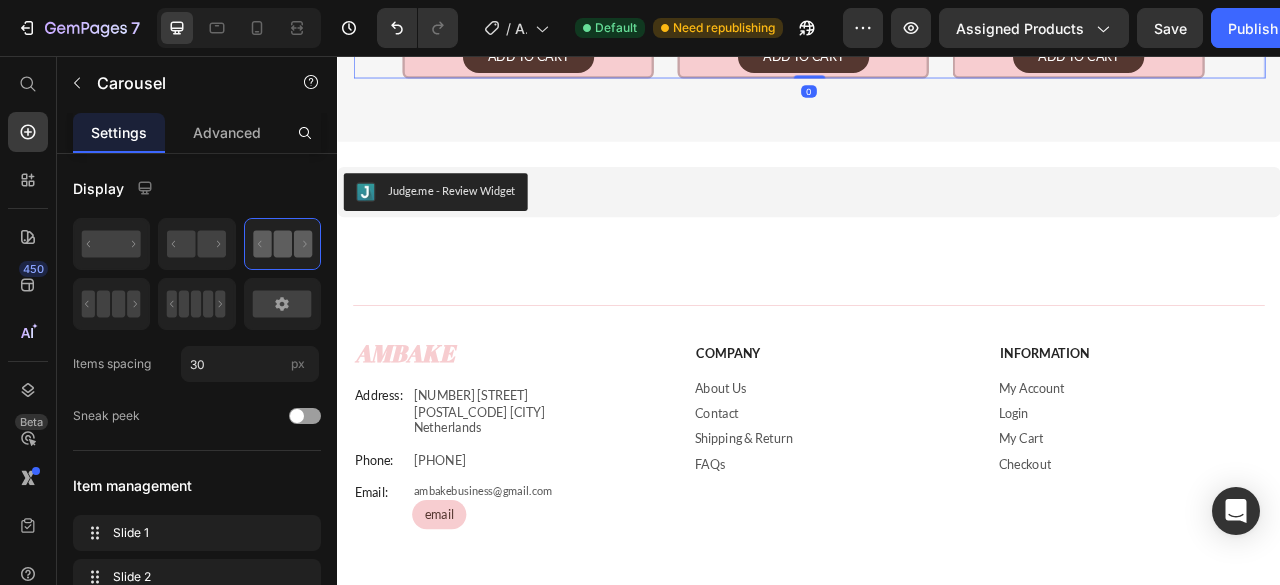 click 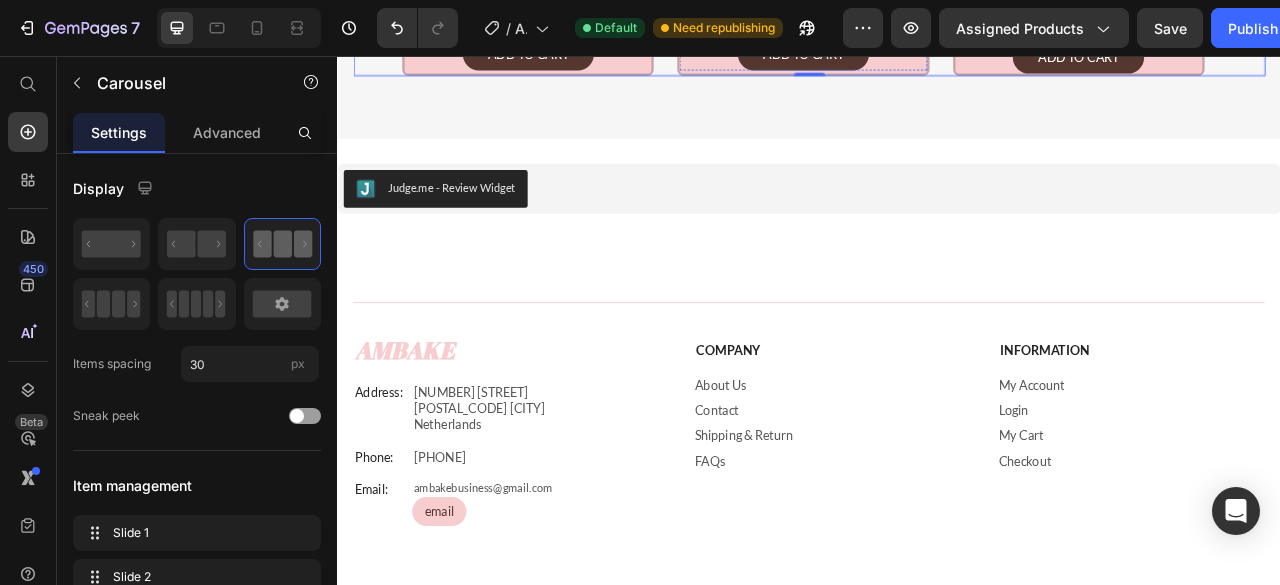 scroll, scrollTop: 3833, scrollLeft: 0, axis: vertical 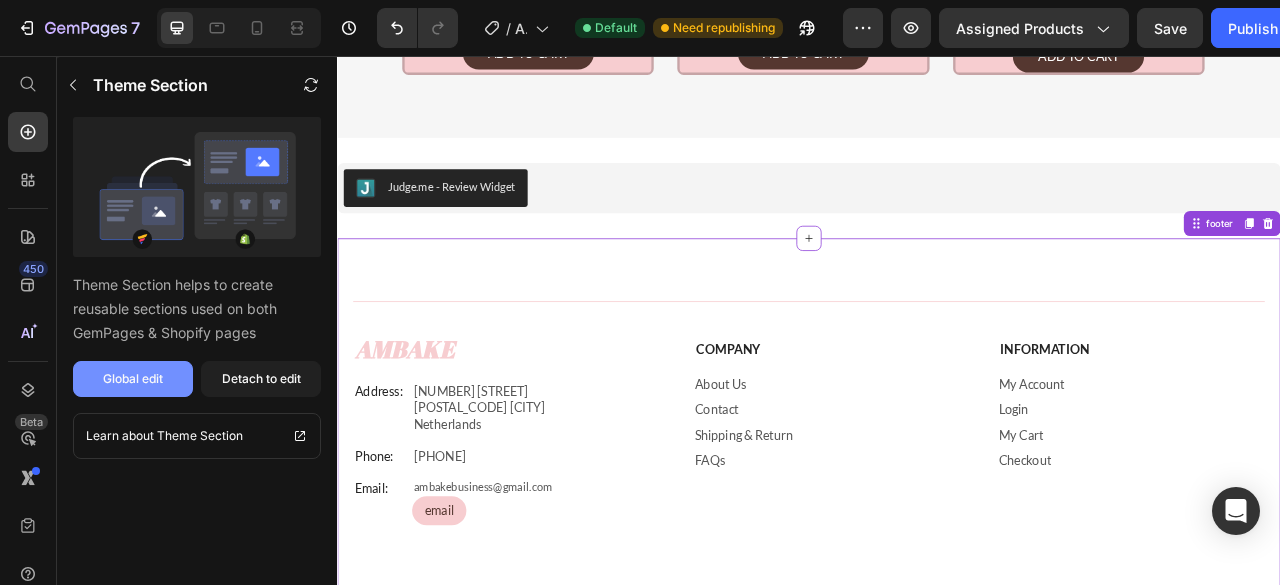 click on "Global edit" 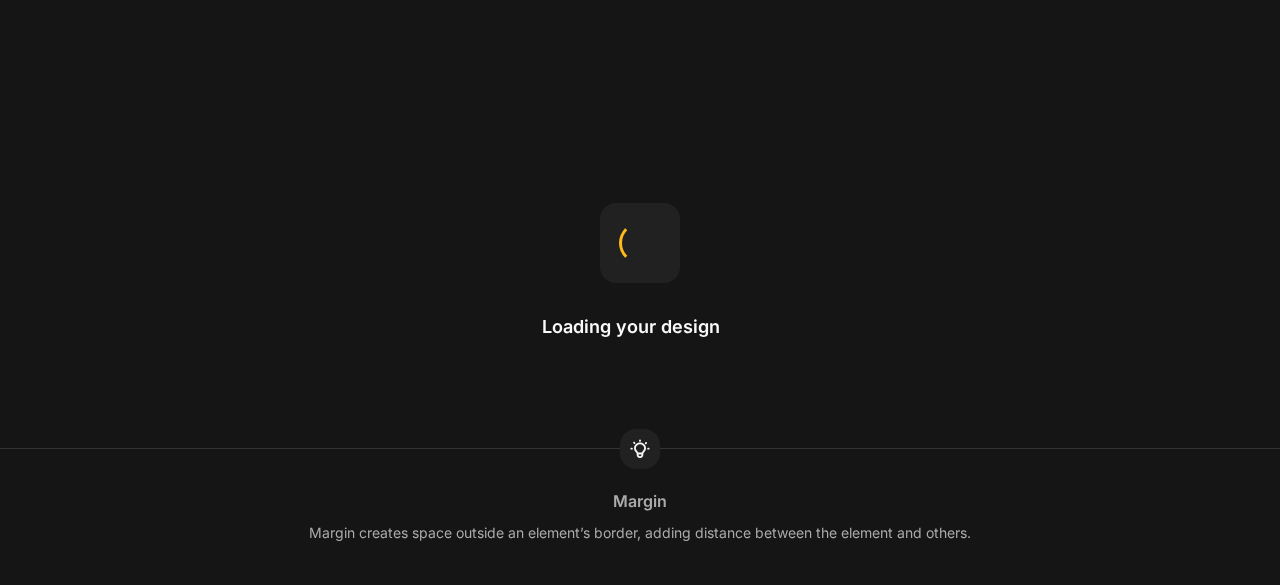 scroll, scrollTop: 0, scrollLeft: 0, axis: both 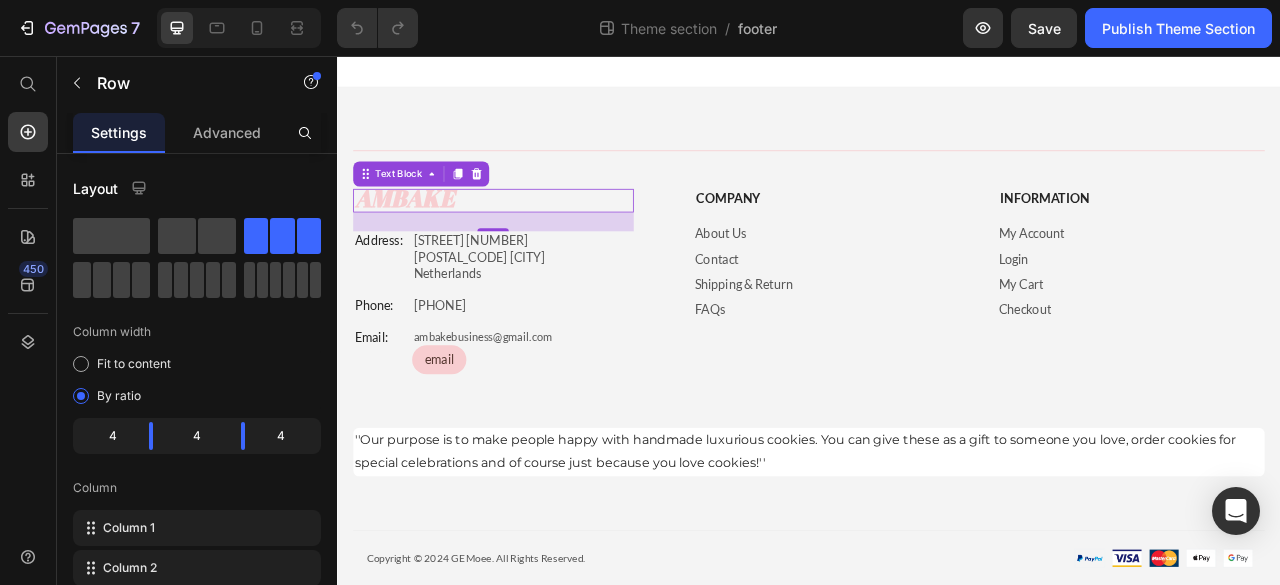 click on "AmBake" at bounding box center (422, 236) 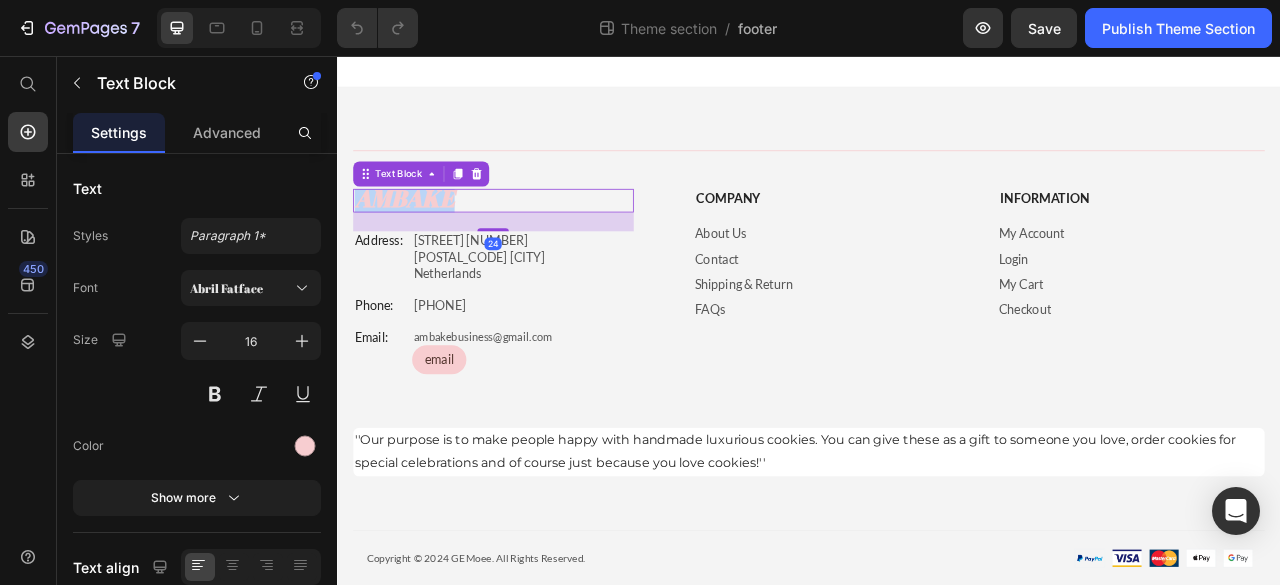 click on "AmBake" at bounding box center (422, 236) 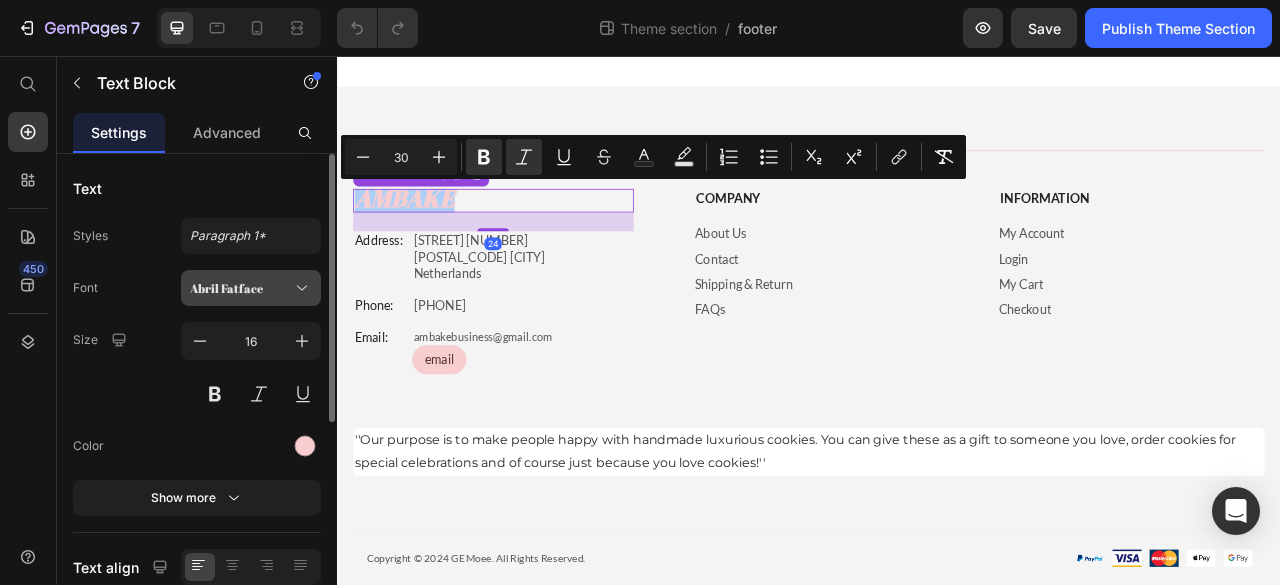 click on "Abril Fatface" at bounding box center [241, 288] 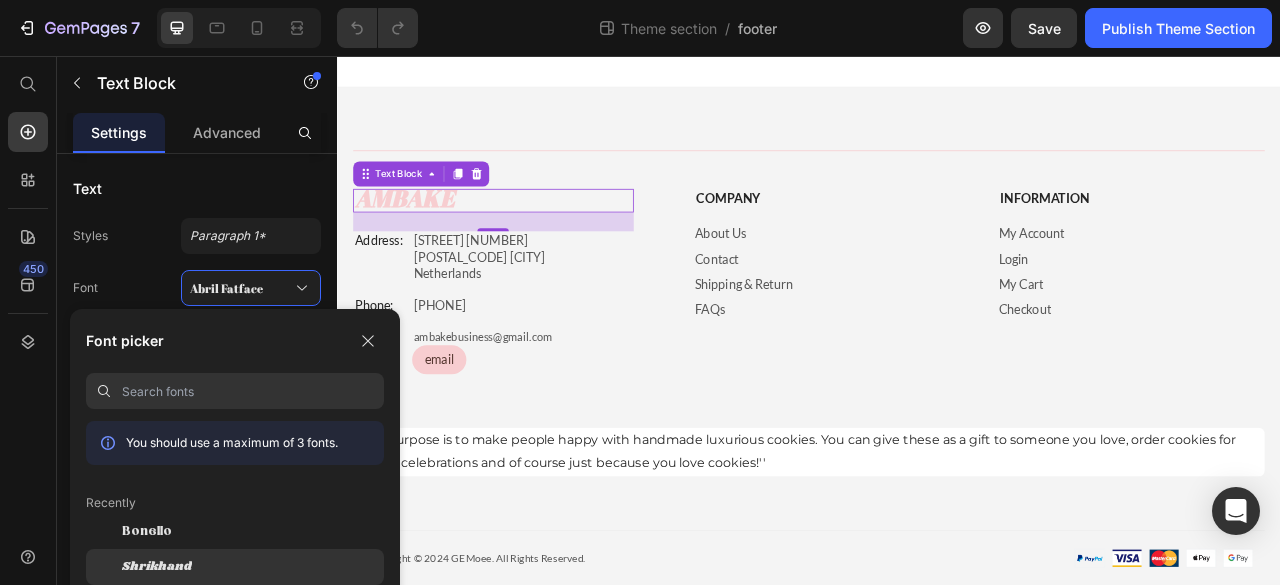 click on "Shrikhand" 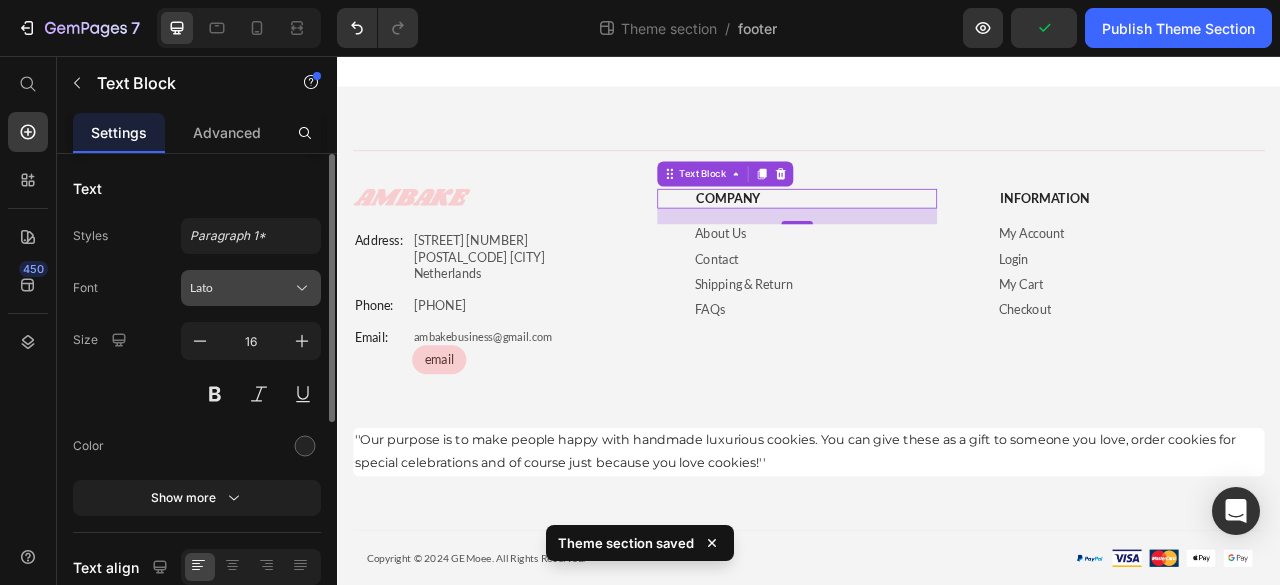 click on "Lato" at bounding box center (251, 288) 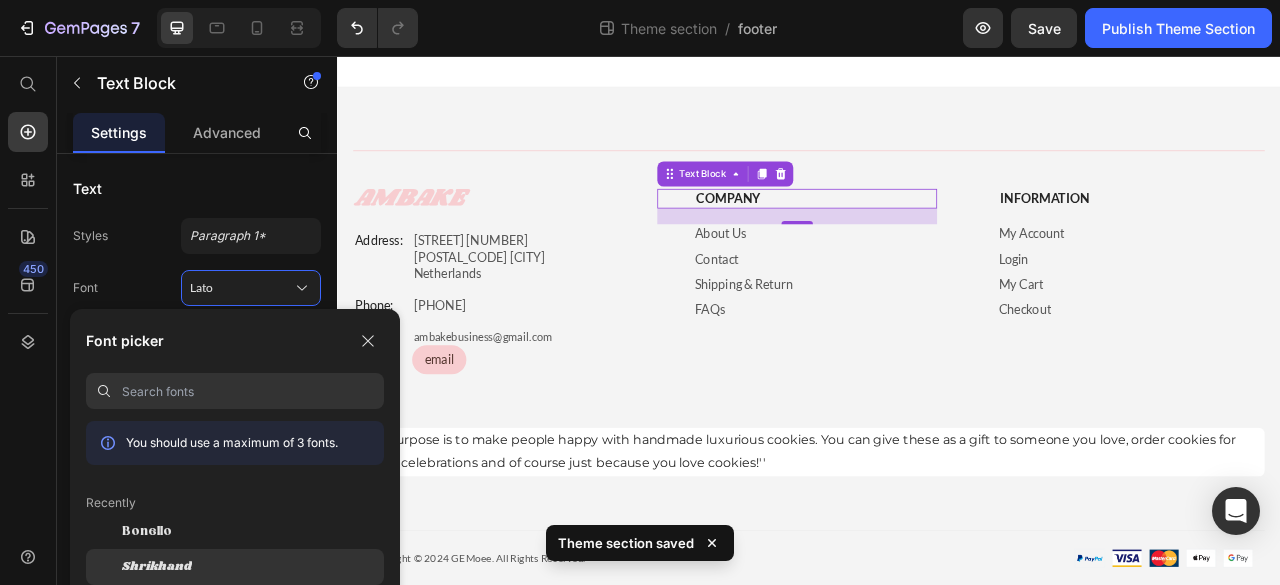 click on "Shrikhand" at bounding box center [157, 567] 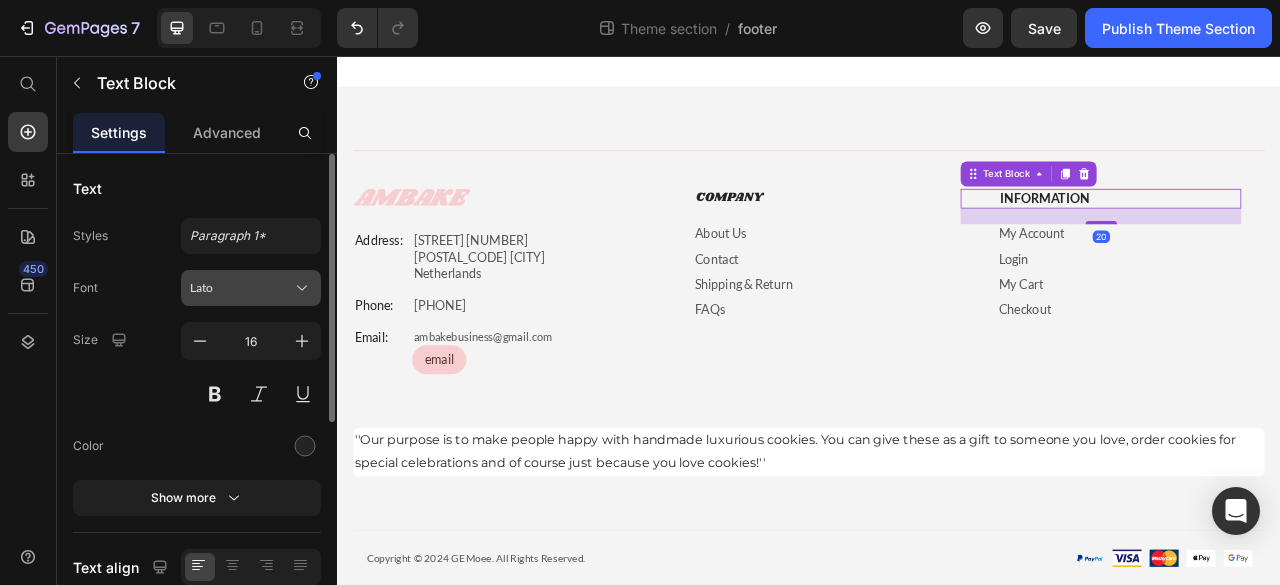 click on "Lato" at bounding box center (241, 288) 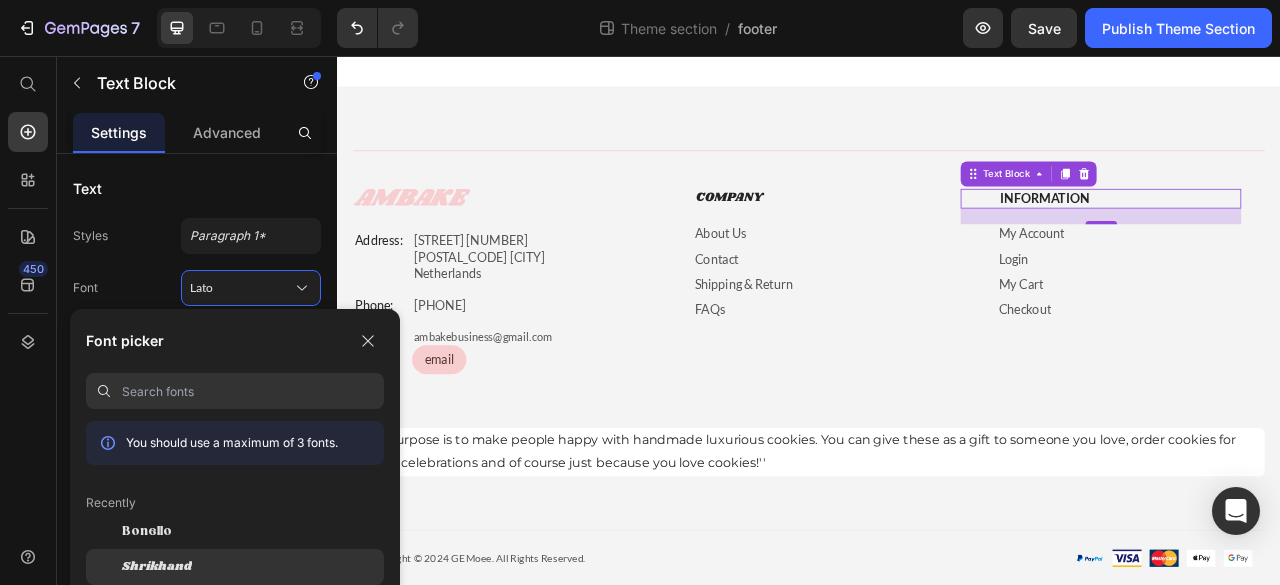 click on "Shrikhand" at bounding box center (157, 567) 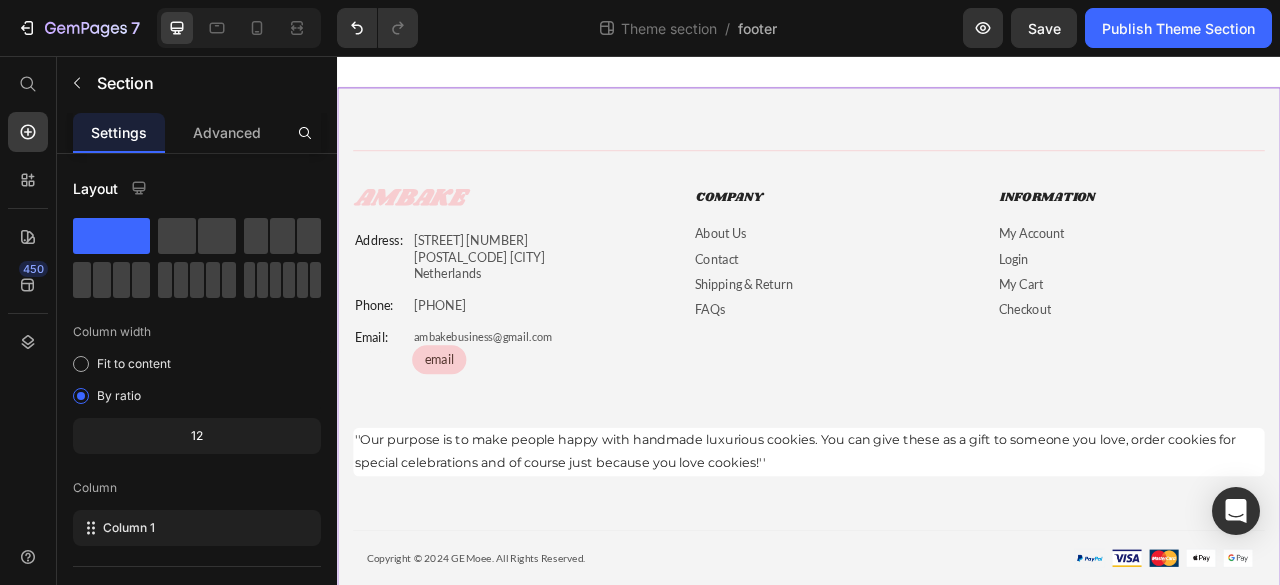 click on "Title Line AmBake Text Block Address: Text Block Dijkmanstraat 59 4872XT Etten-Leur Netherlands Text Block Row Phone: Text Block +31 613513554 Text Block Row Email: Text Block ambakebusiness@gmail.com Text Block email Button Row Company Text Block About Us Button Contact Button Shipping   & Return Button FAQs Button Information Text Block My Account Button Login Button My Cart Button Checkout Button Row ''Our purpose is to make people happy with handmade luxurious cookies. You can give these as a gift to someone you love, order cookies for special celebrations and of course just because you love cookies!'' Text Block Row Copyright © 2024 GEMoee. All Rights Reserved. Text Block Image Image Image Image Image Row Row" at bounding box center [937, 454] 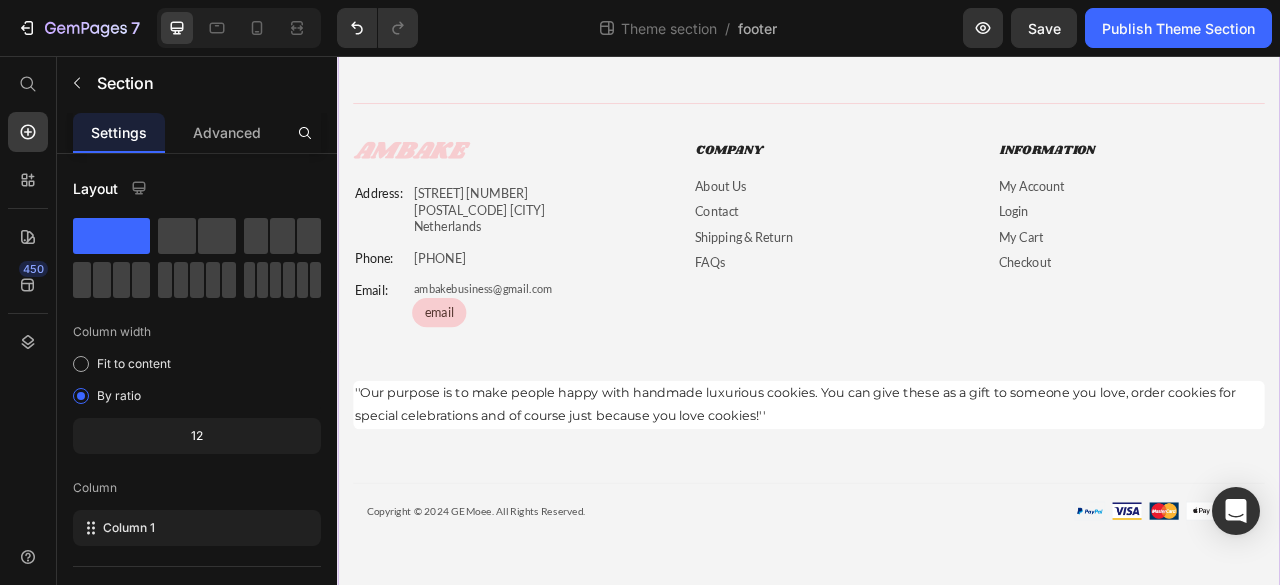 scroll, scrollTop: 82, scrollLeft: 0, axis: vertical 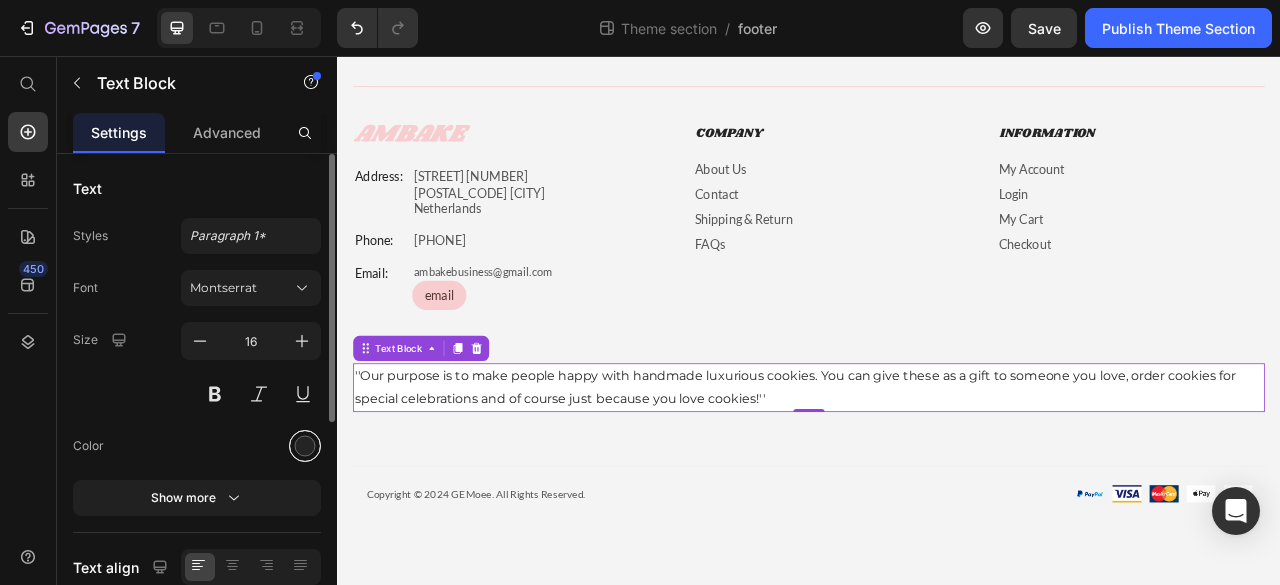 click at bounding box center (305, 446) 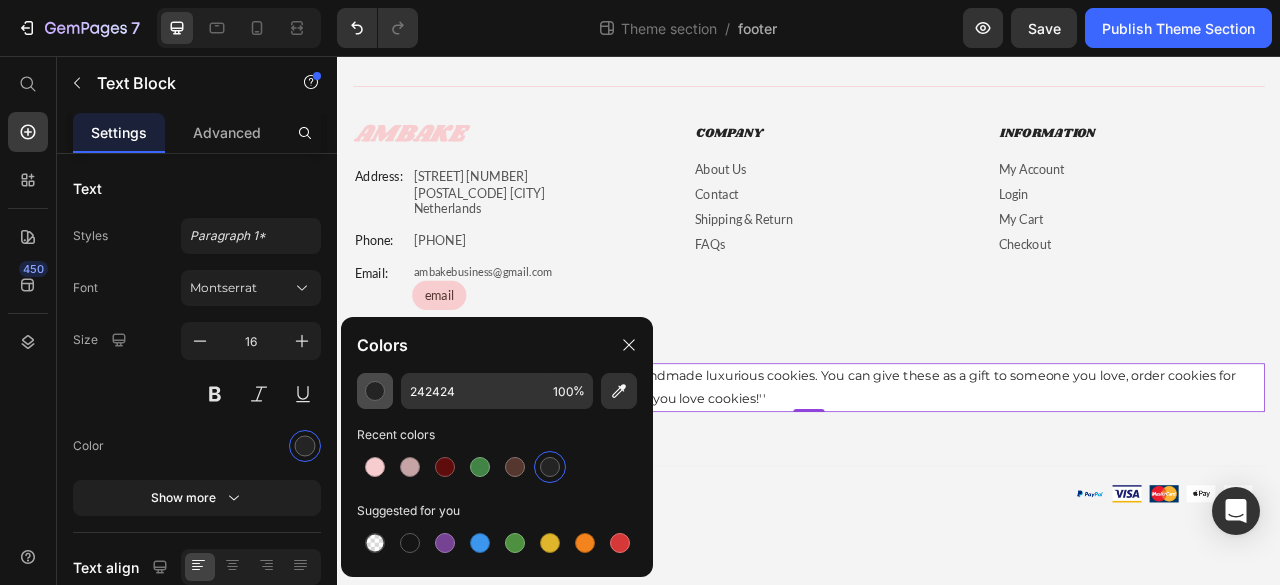 click at bounding box center (375, 391) 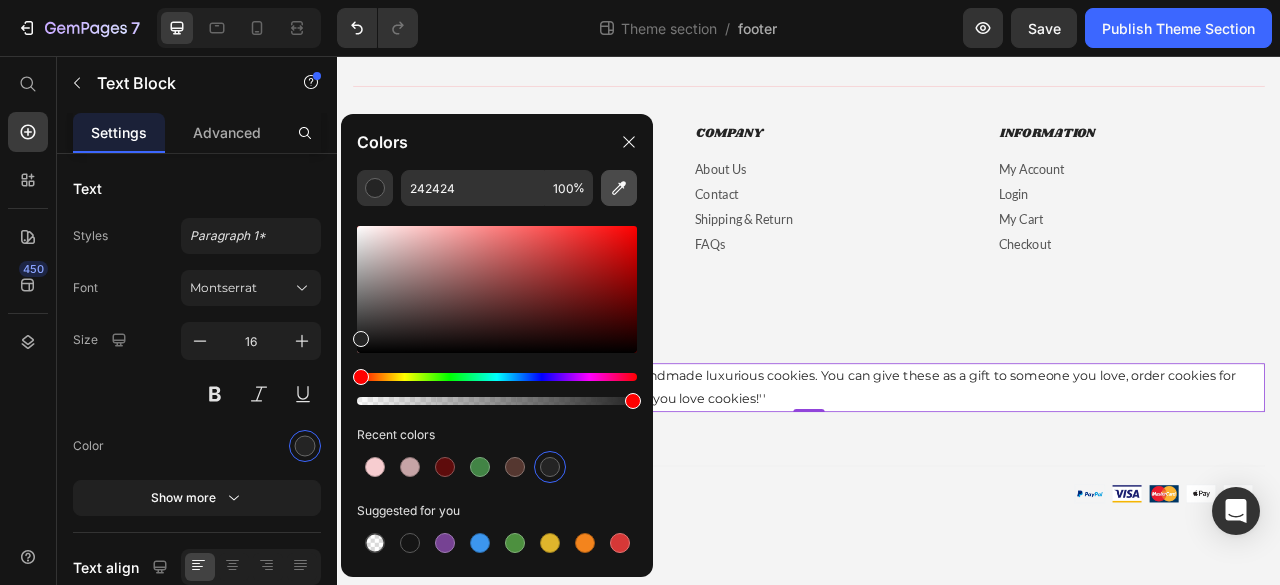 click at bounding box center [619, 188] 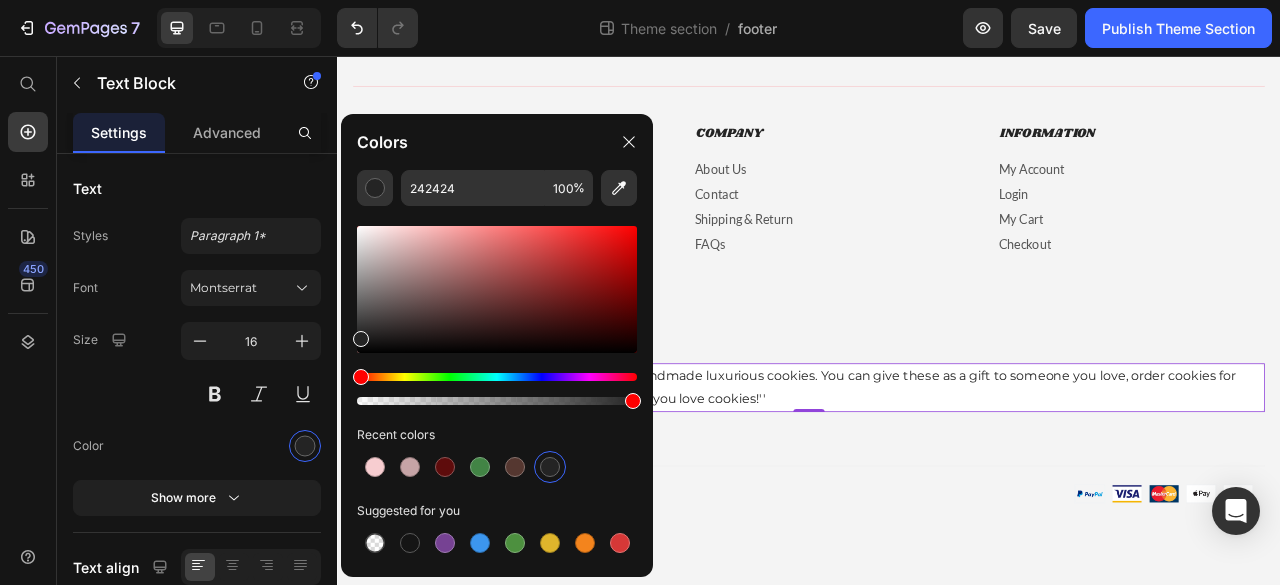 type on "F4F4F4" 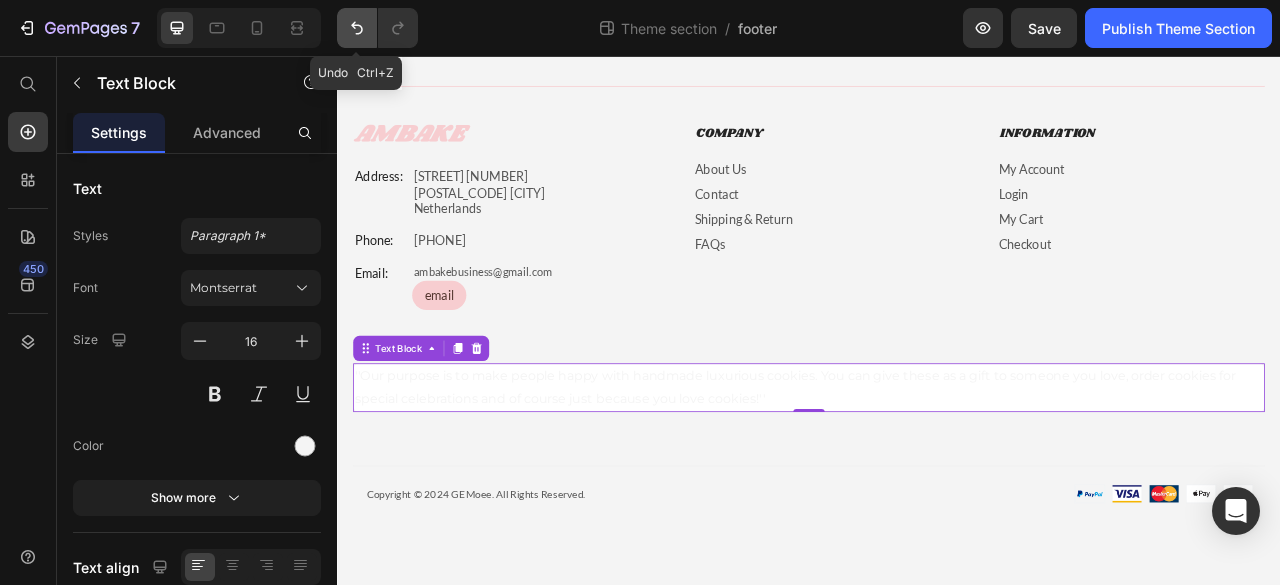 click 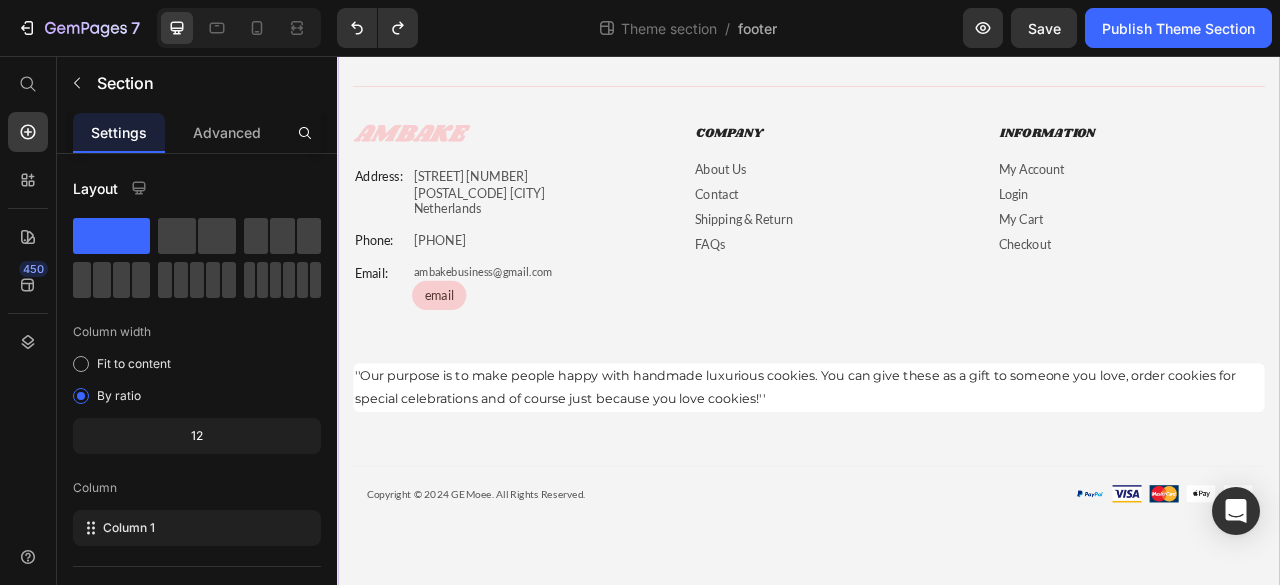 click on "Title Line AmBake Text Block Address: Text Block Dijkmanstraat 59 4872XT Etten-Leur Netherlands Text Block Row Phone: Text Block +31 613513554 Text Block Row Email: Text Block ambakebusiness@gmail.com Text Block email Button Row Company Text Block About Us Button Contact Button Shipping   & Return Button FAQs Button Information Text Block My Account Button Login Button My Cart Button Checkout Button Row ''Our purpose is to make people happy with handmade luxurious cookies. You can give these as a gift to someone you love, order cookies for special celebrations and of course just because you love cookies!'' Text Block Row Copyright © 2024 GEMoee. All Rights Reserved. Text Block Image Image Image Image Image Row Row" at bounding box center [937, 372] 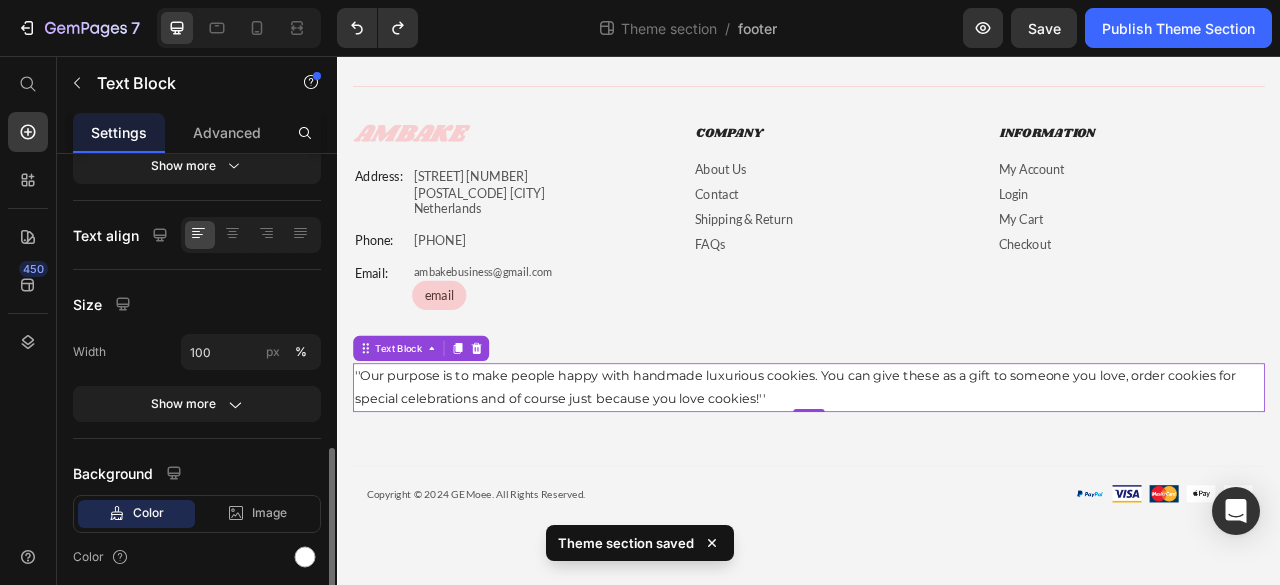 scroll, scrollTop: 404, scrollLeft: 0, axis: vertical 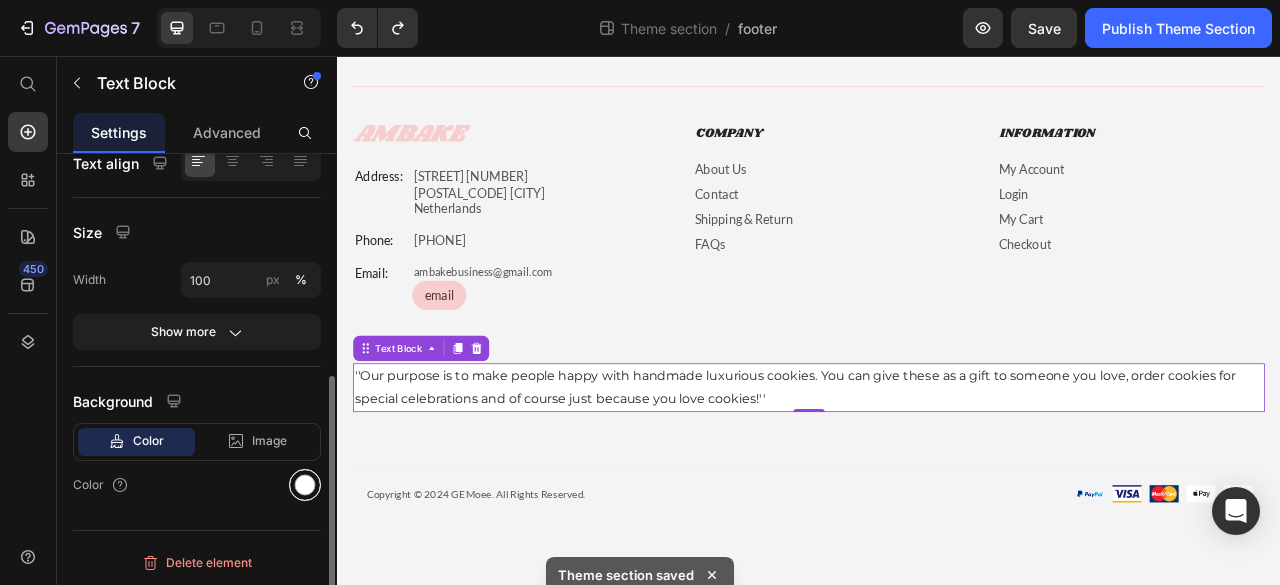 click at bounding box center [305, 485] 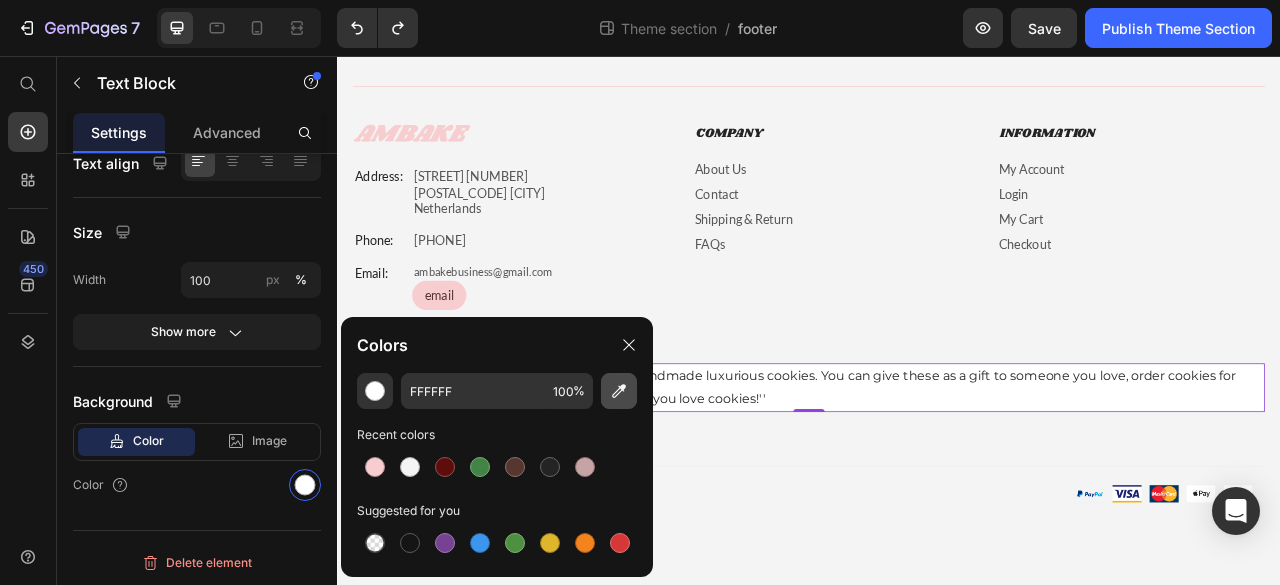 click 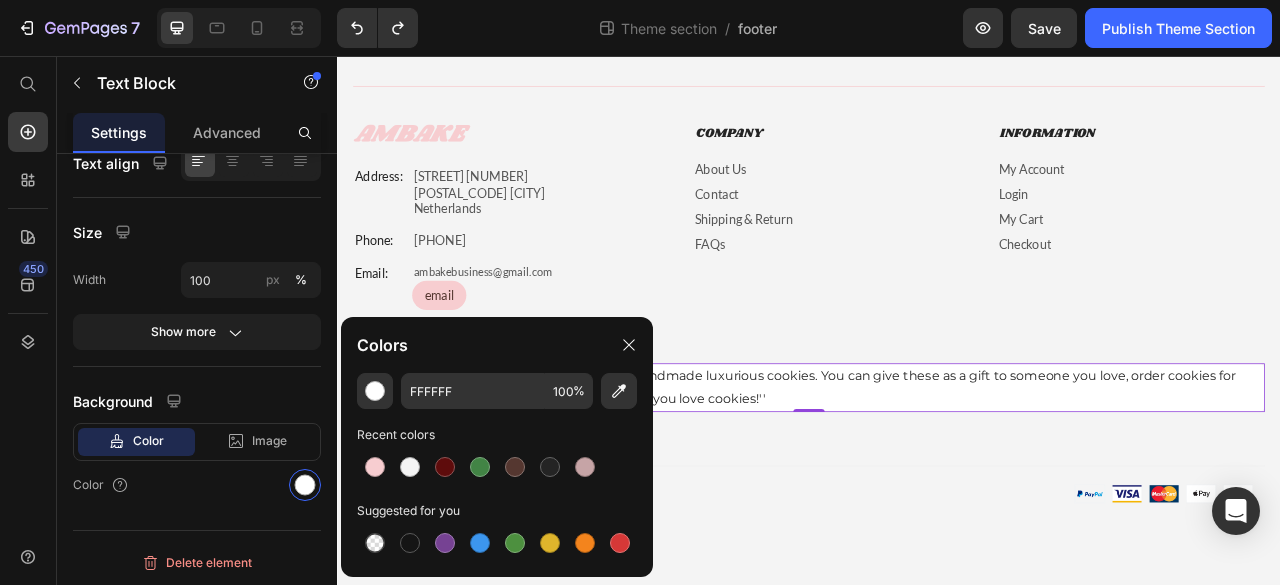 type on "F4F4F4" 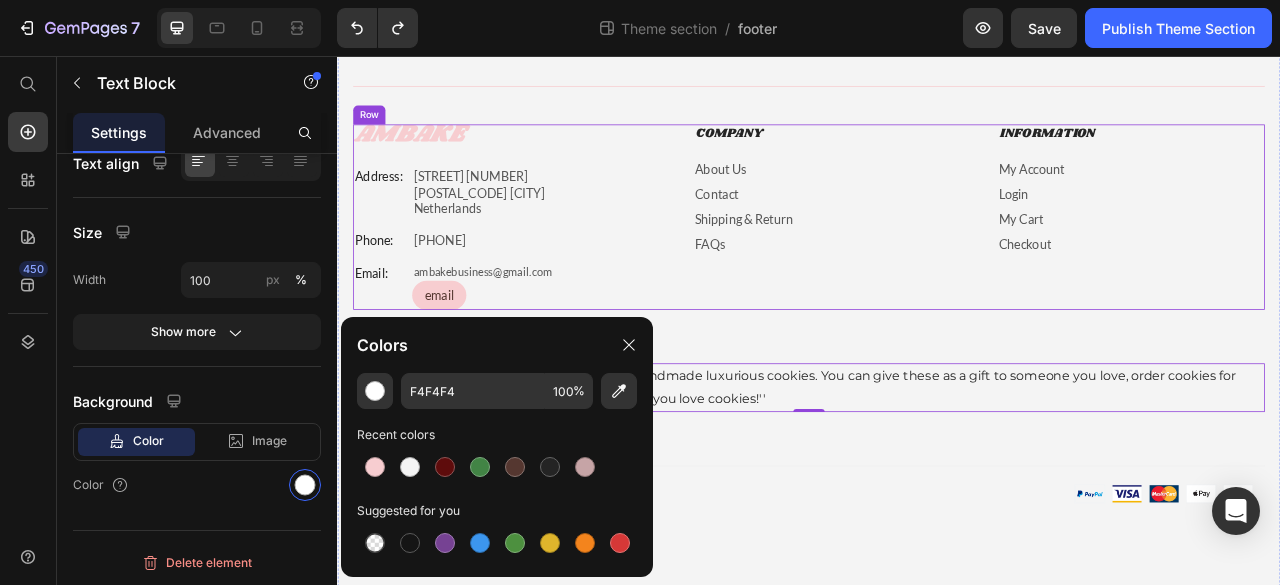 scroll, scrollTop: 404, scrollLeft: 0, axis: vertical 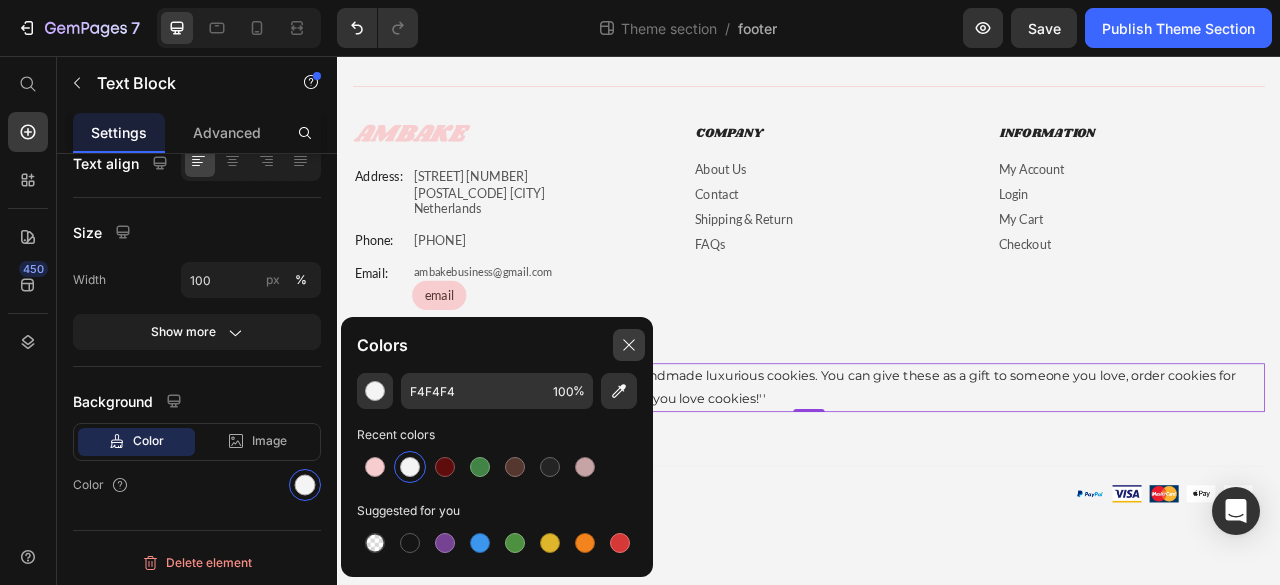 click 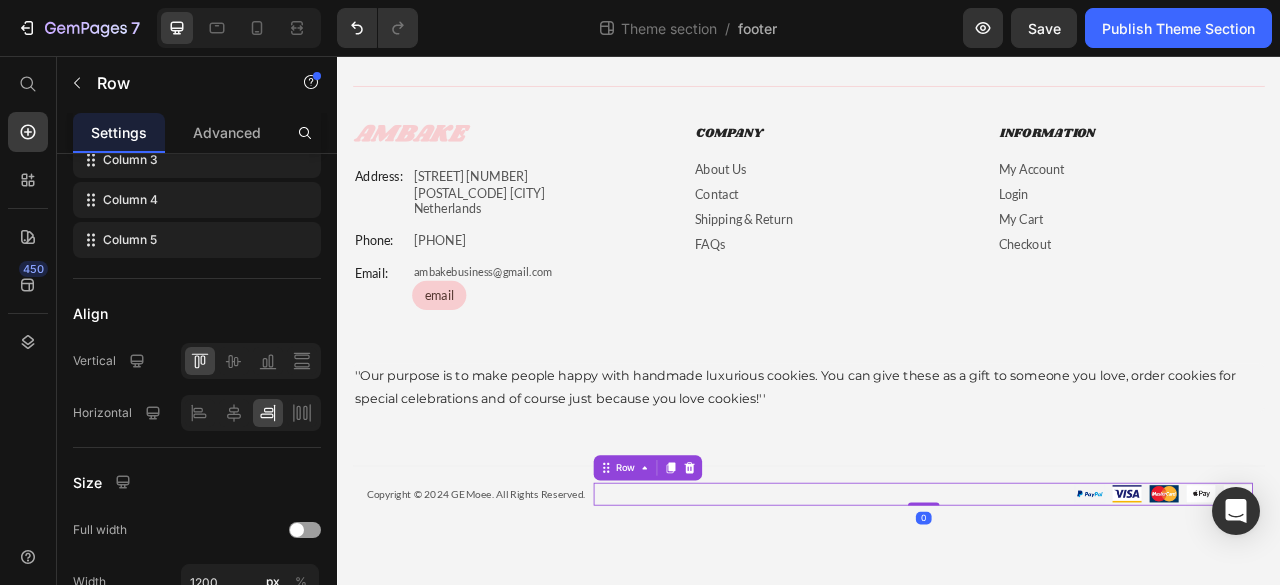 scroll, scrollTop: 0, scrollLeft: 0, axis: both 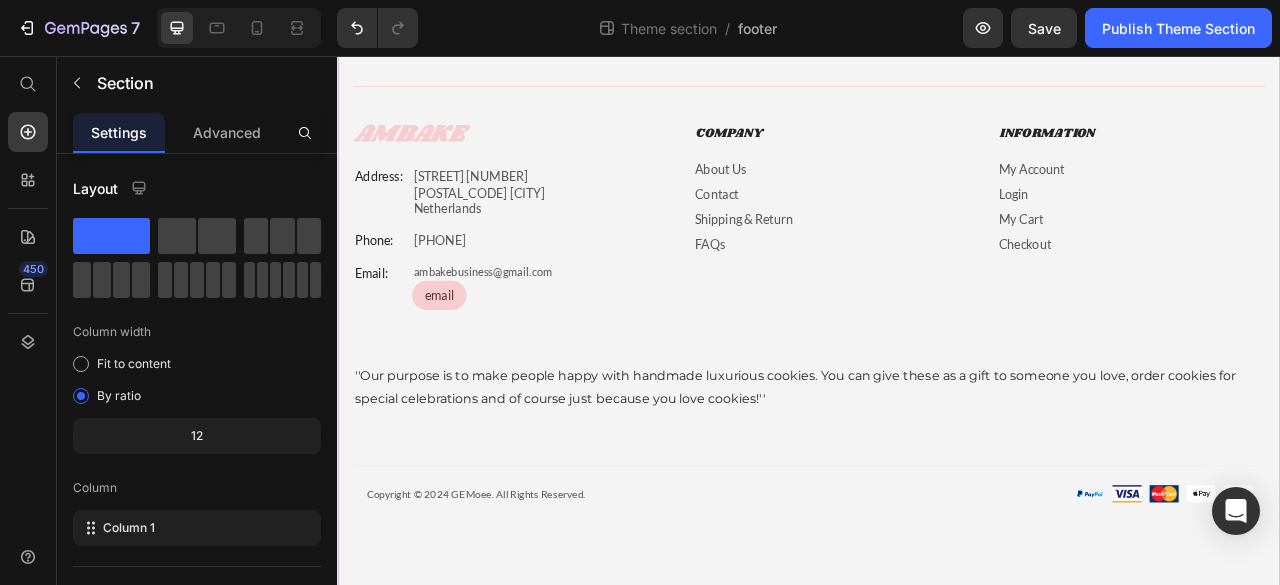 click on "Title Line AmBake Text Block Address: Text Block Dijkmanstraat 59 4872XT Etten-Leur Netherlands Text Block Row Phone: Text Block +31 613513554 Text Block Row Email: Text Block ambakebusiness@gmail.com Text Block email Button Row Company Text Block About Us Button Contact Button Shipping   & Return Button FAQs Button Information Text Block My Account Button Login Button My Cart Button Checkout Button Row ''Our purpose is to make people happy with handmade luxurious cookies. You can give these as a gift to someone you love, order cookies for special celebrations and of course just because you love cookies!'' Text Block Row Copyright © 2024 GEMoee. All Rights Reserved. Text Block Image Image Image Image Image Row Row" at bounding box center [937, 372] 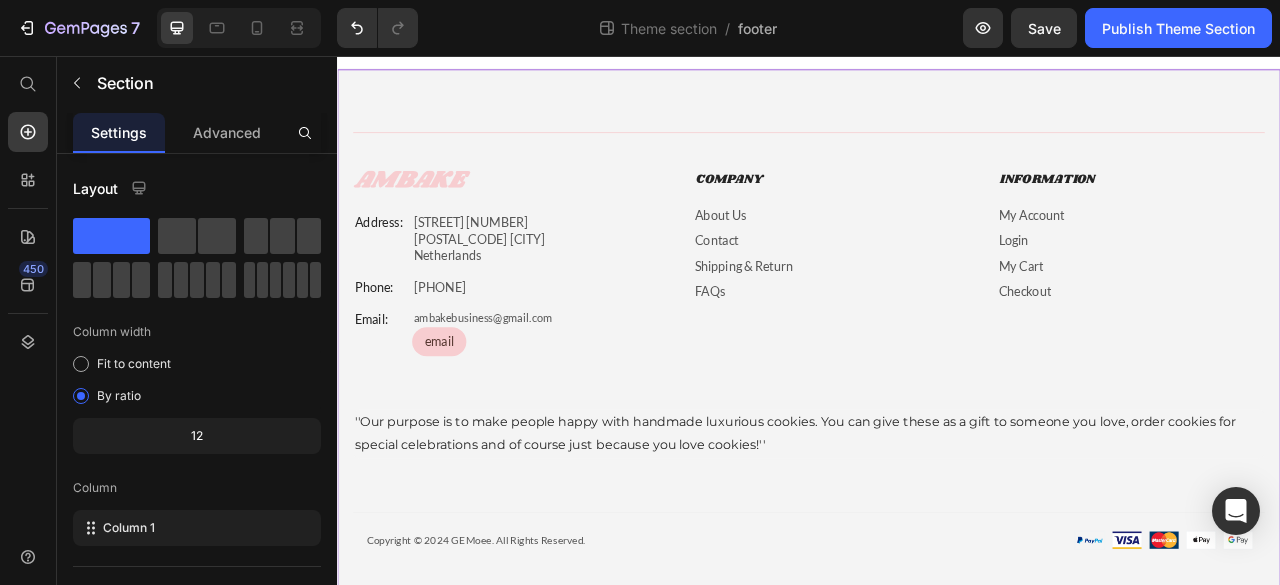 scroll, scrollTop: 0, scrollLeft: 0, axis: both 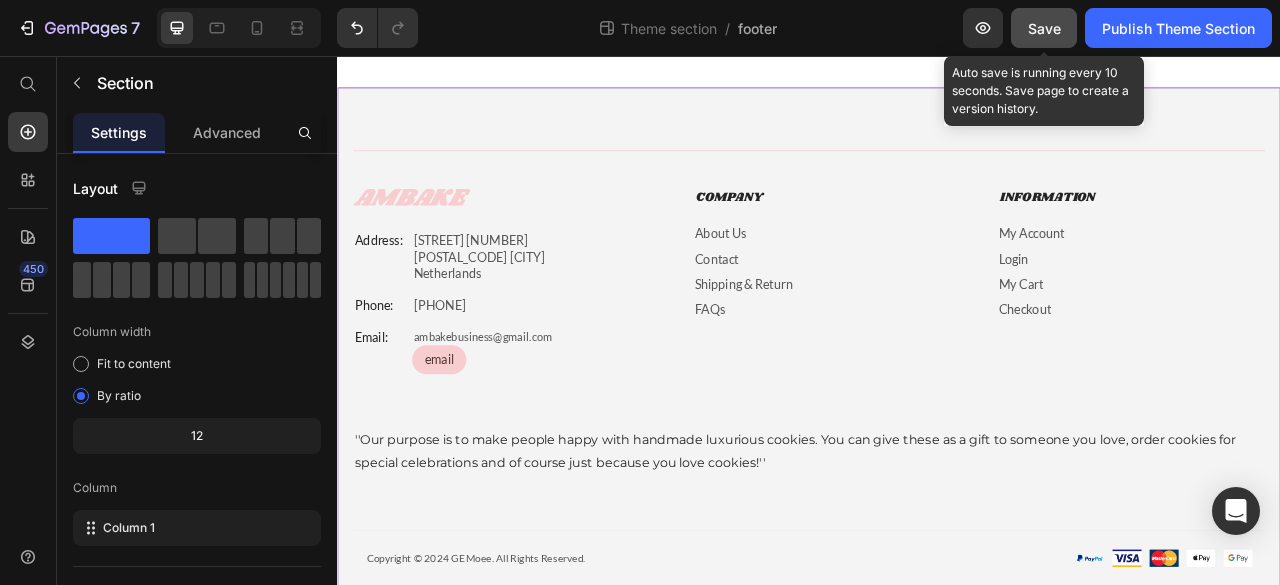 click on "Save" at bounding box center [1044, 28] 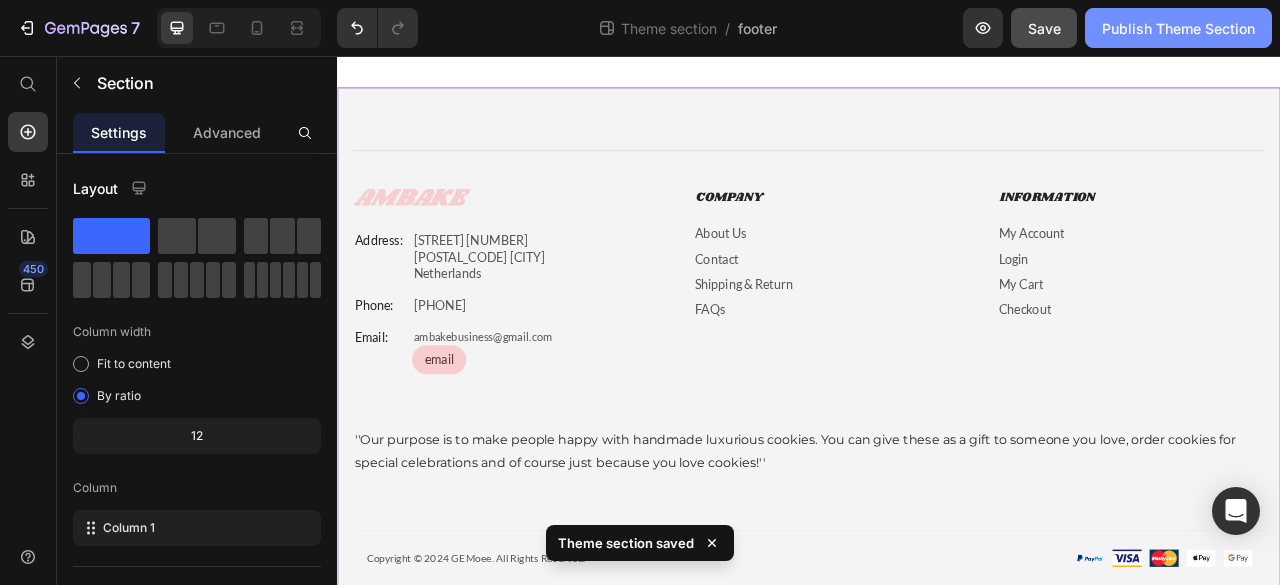 click on "Publish Theme Section" at bounding box center [1178, 28] 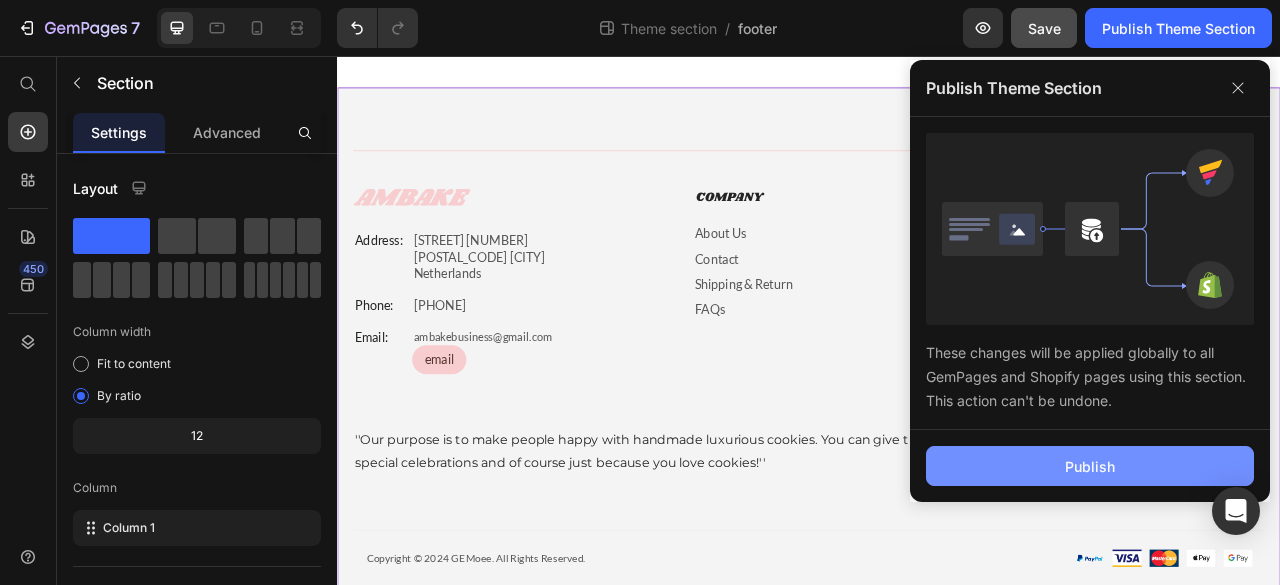 click on "Publish" 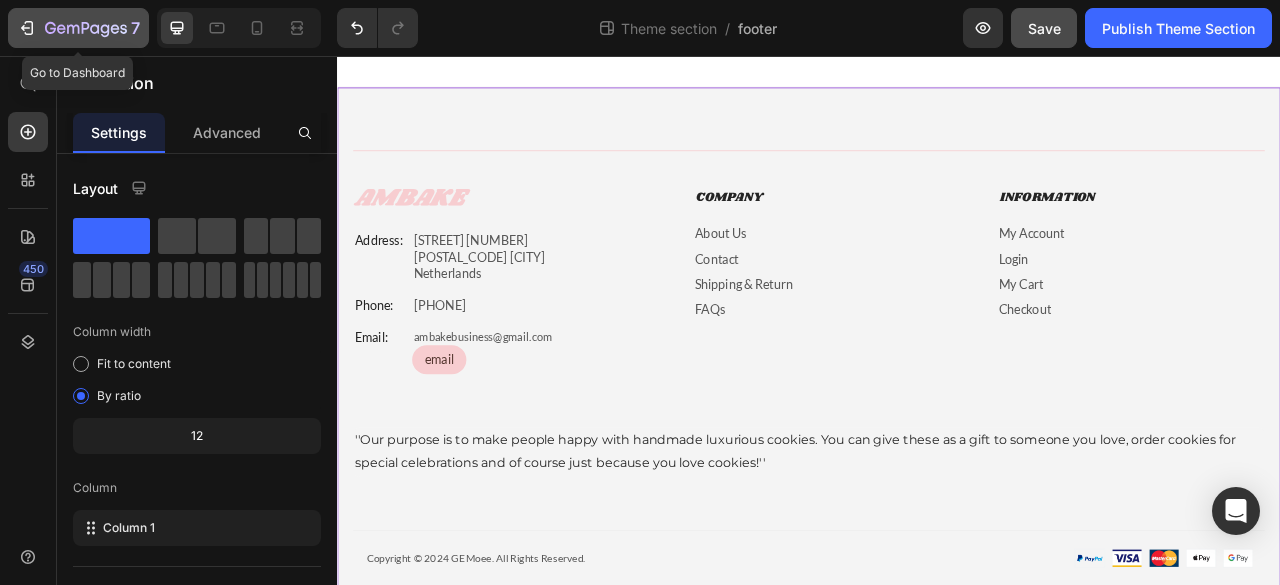 click 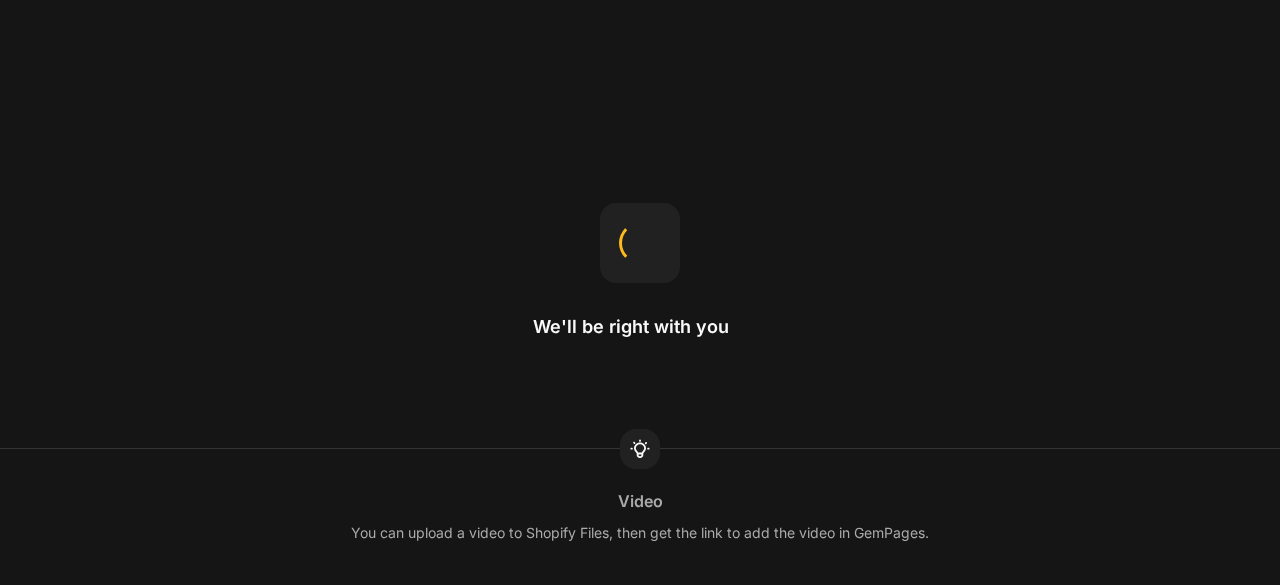 scroll, scrollTop: 0, scrollLeft: 0, axis: both 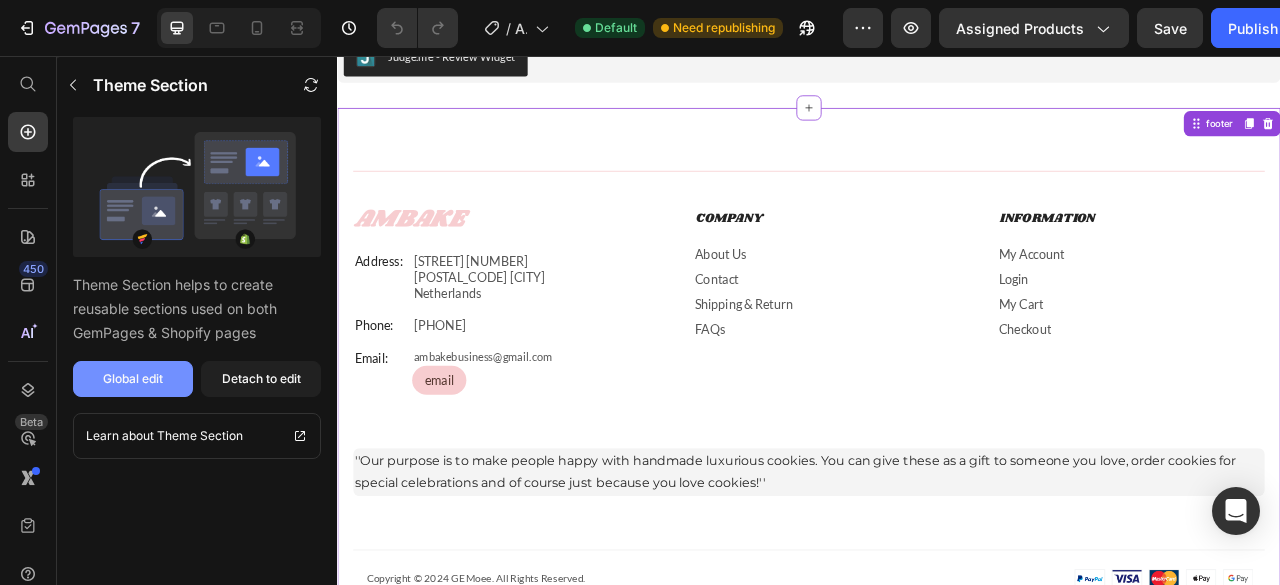 click on "Global edit" at bounding box center (133, 379) 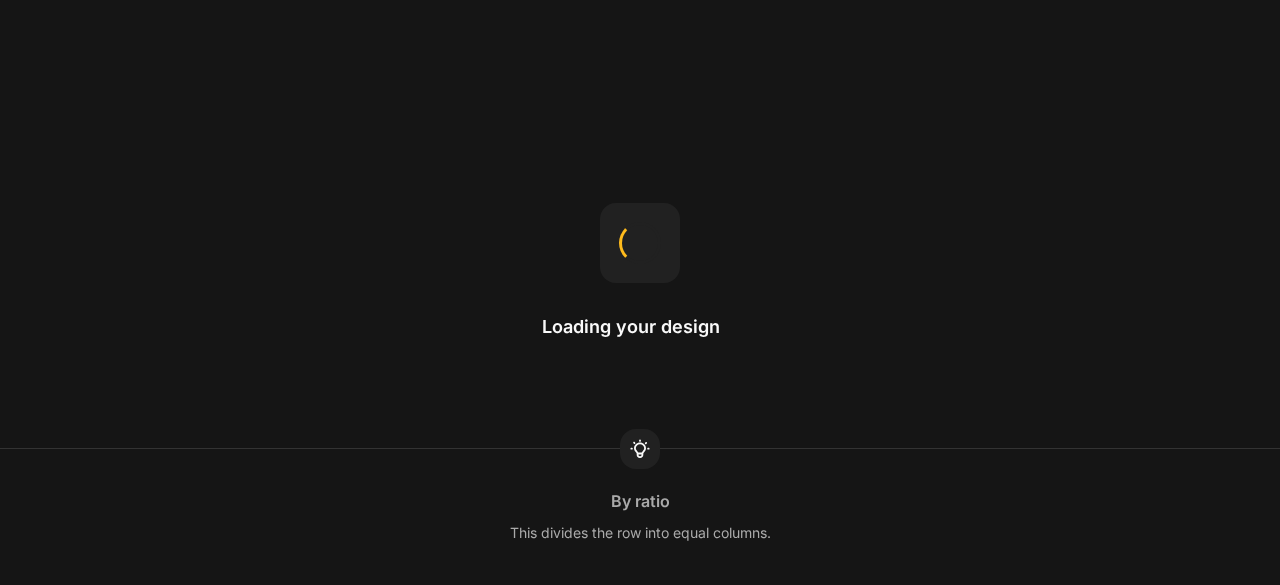 scroll, scrollTop: 0, scrollLeft: 0, axis: both 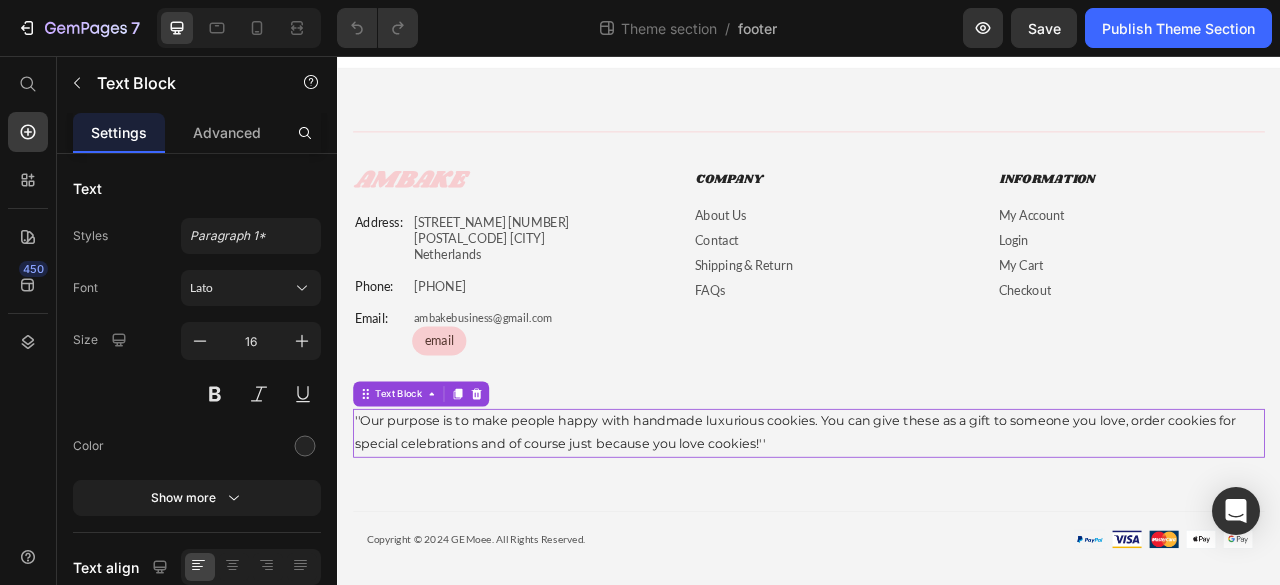 click on "''Our purpose is to make people happy with handmade luxurious cookies. You can give these as a gift to someone you love, order cookies for special celebrations and of course just because you love cookies!''" at bounding box center (937, 536) 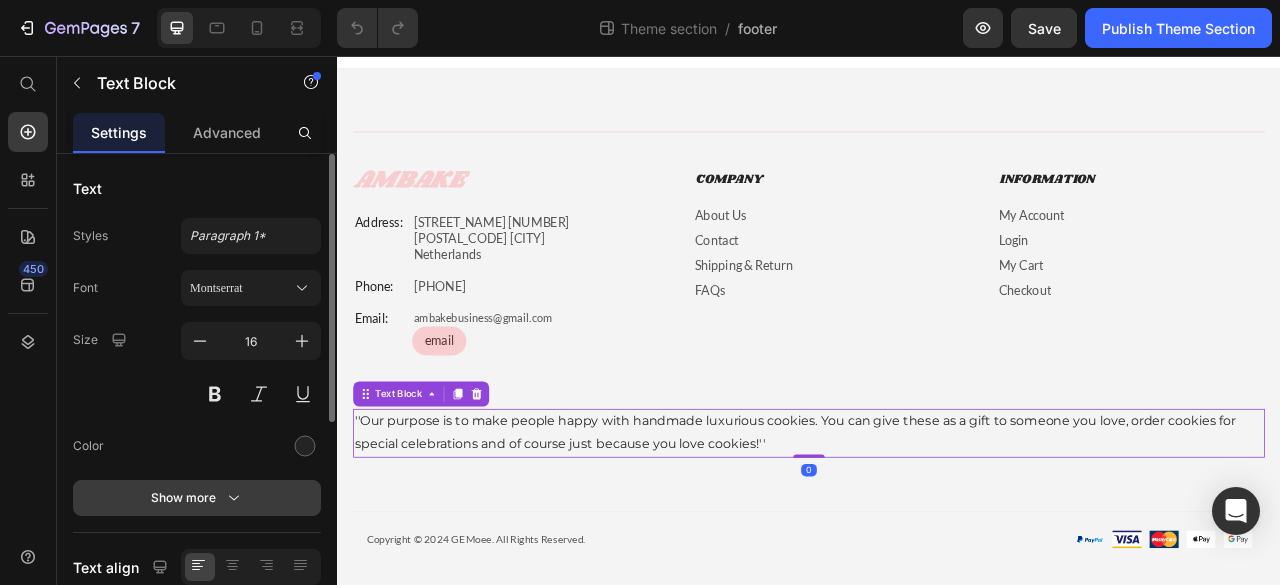 scroll, scrollTop: 404, scrollLeft: 0, axis: vertical 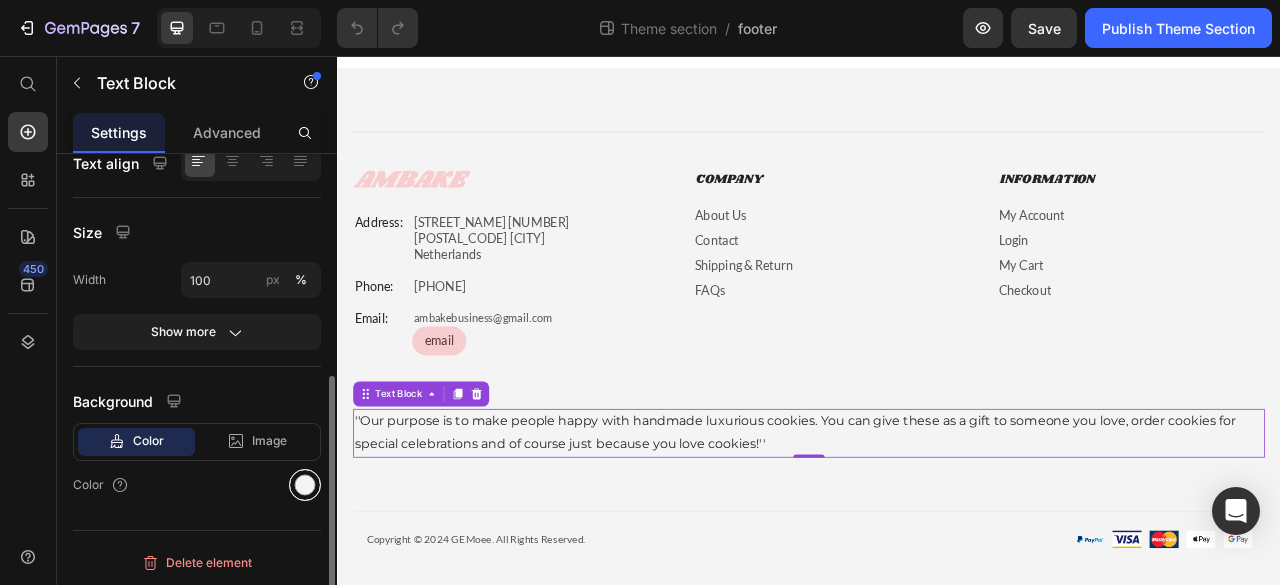 click at bounding box center [305, 485] 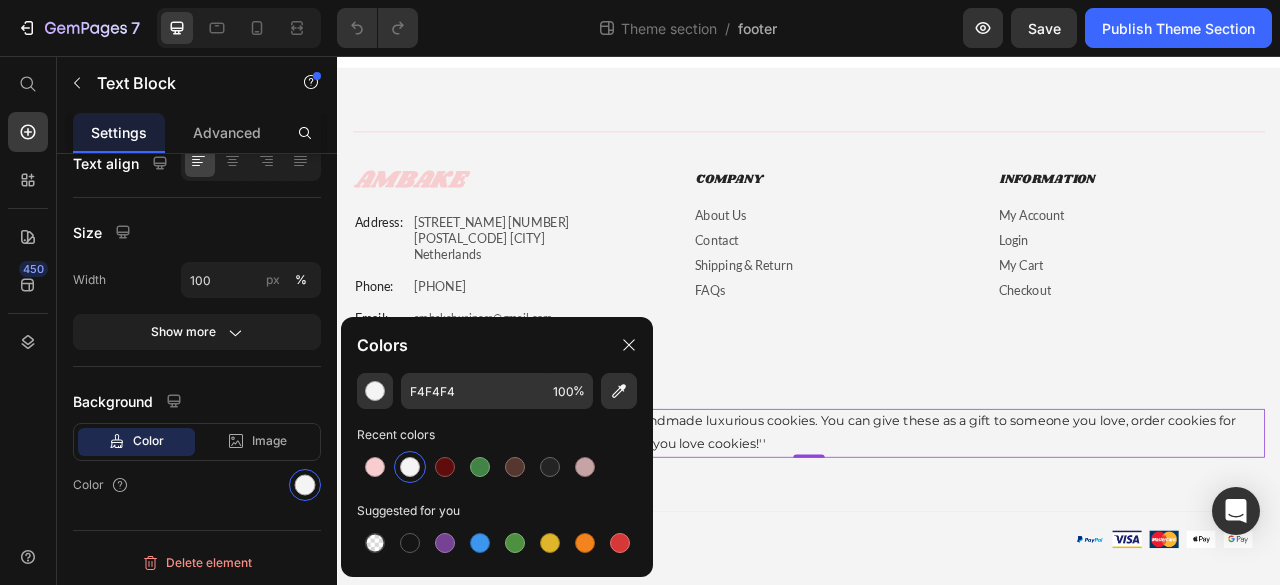 click at bounding box center (410, 467) 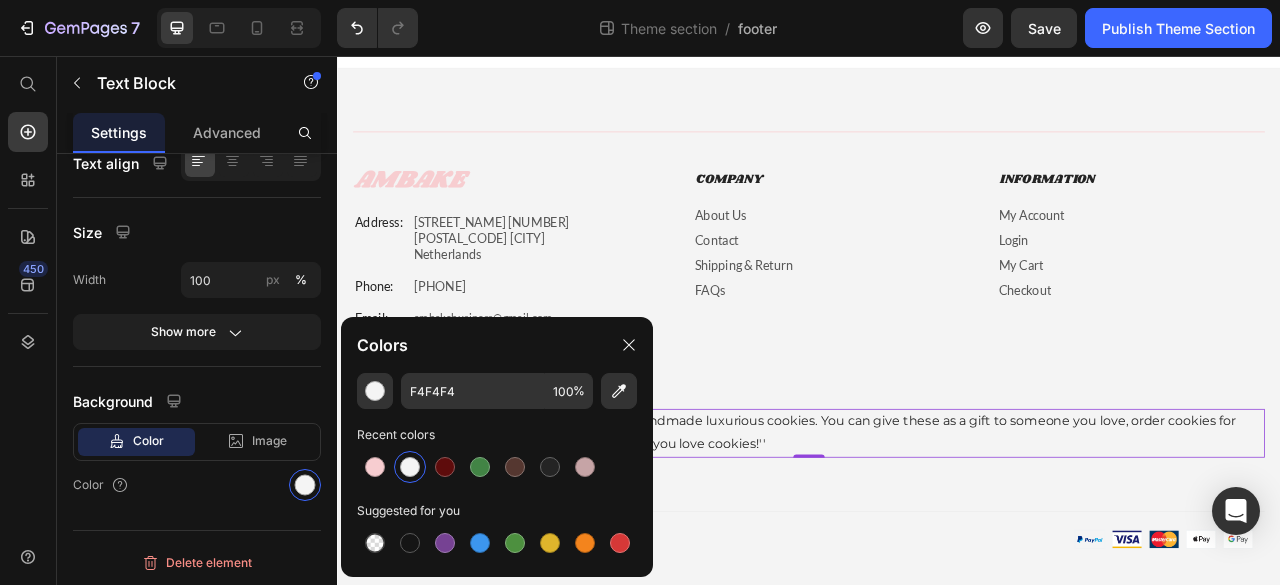 scroll, scrollTop: 404, scrollLeft: 0, axis: vertical 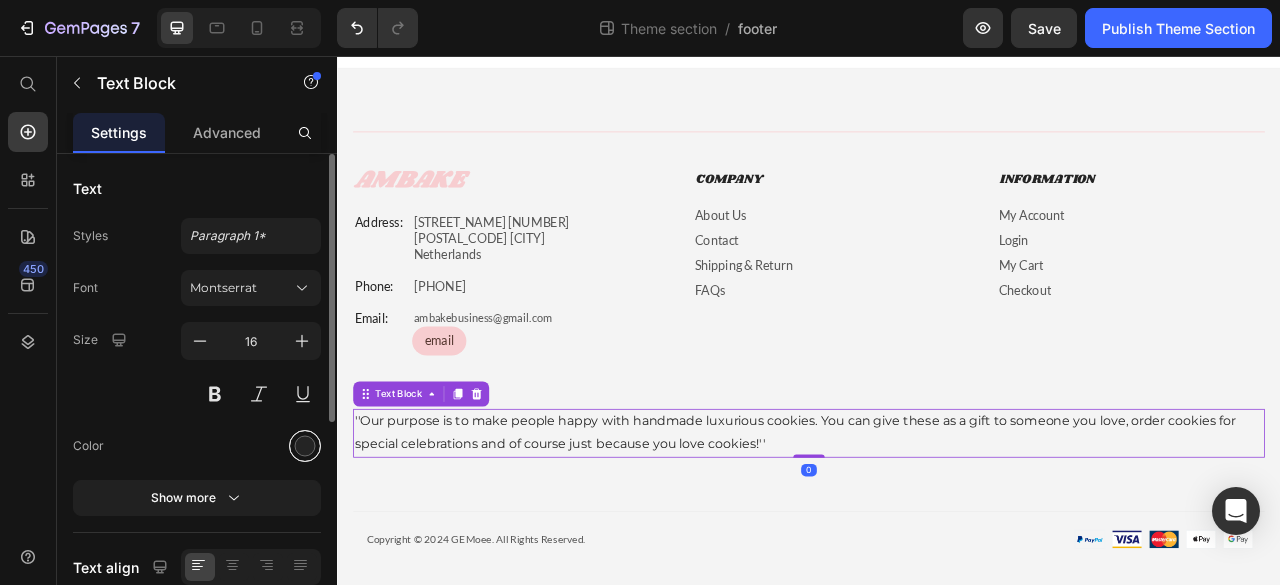 click at bounding box center (305, 446) 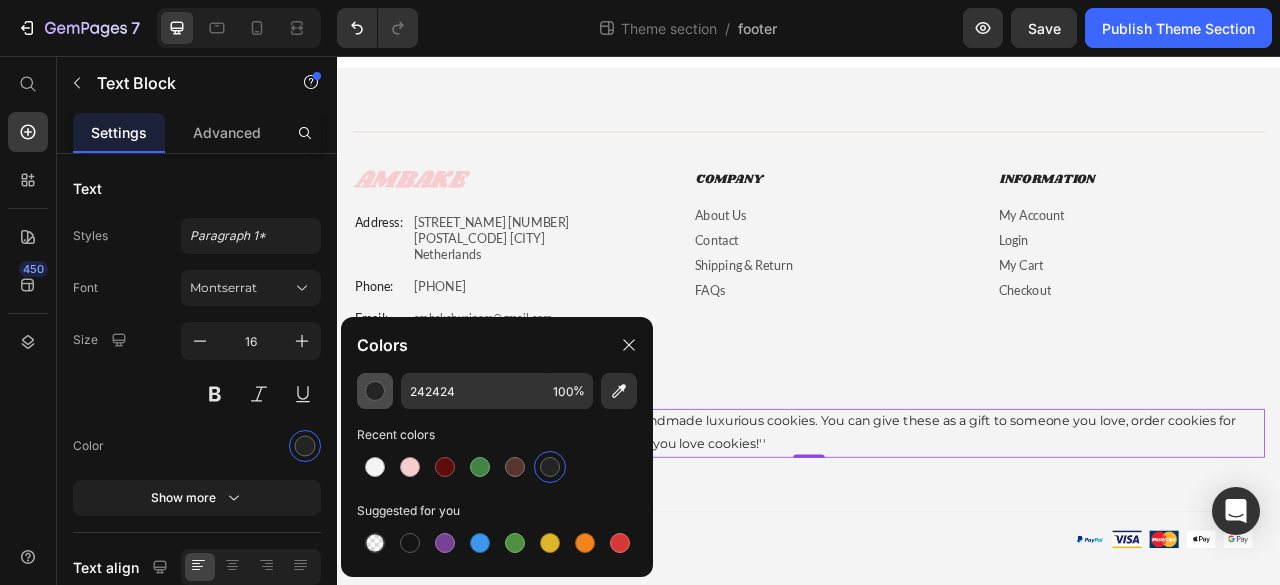 click at bounding box center [375, 391] 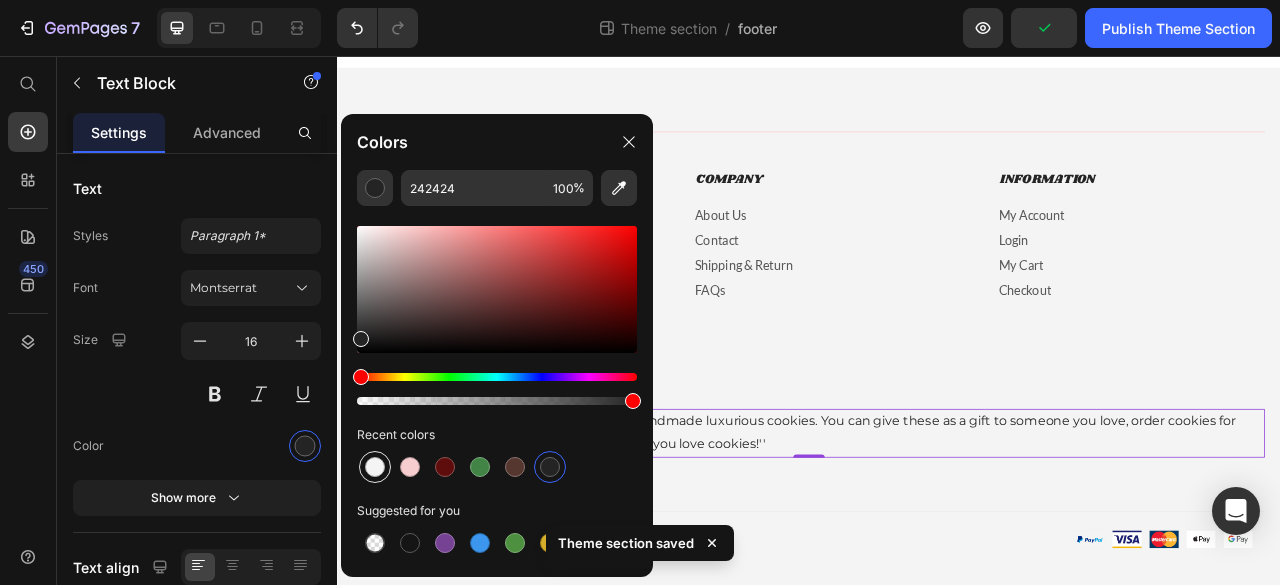 click at bounding box center [375, 467] 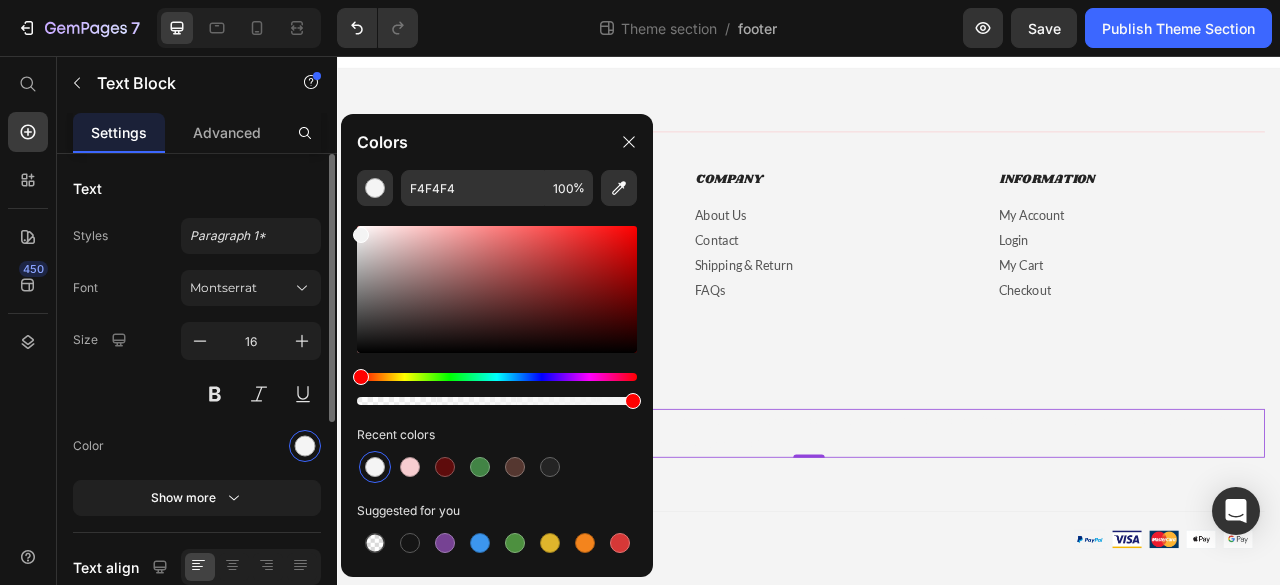 click at bounding box center [251, 446] 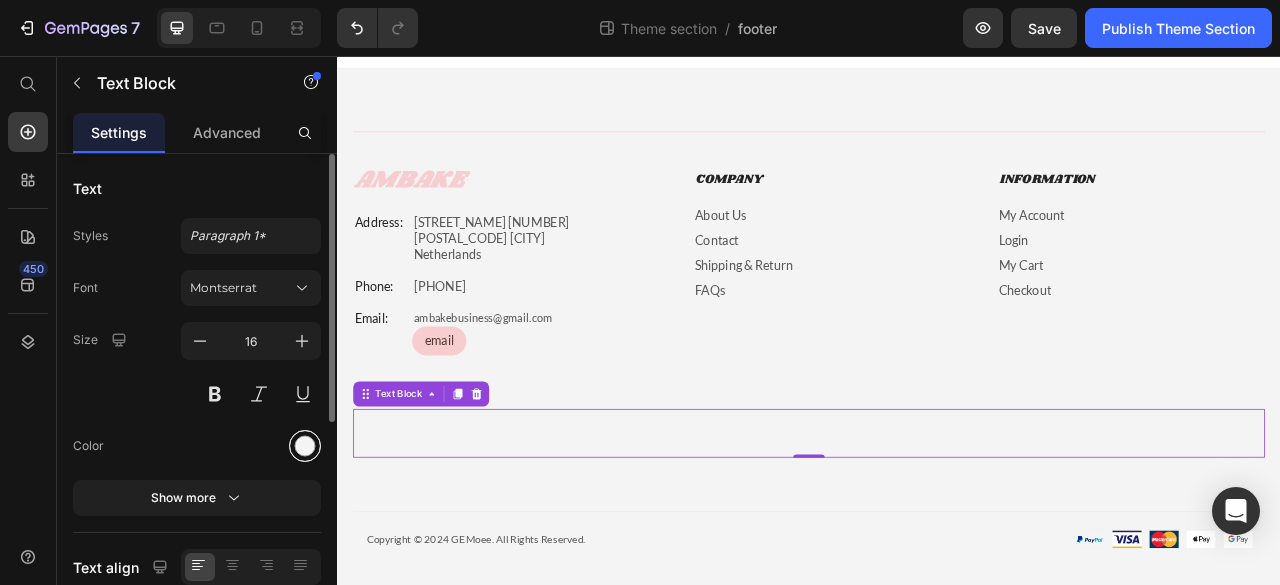click at bounding box center (305, 446) 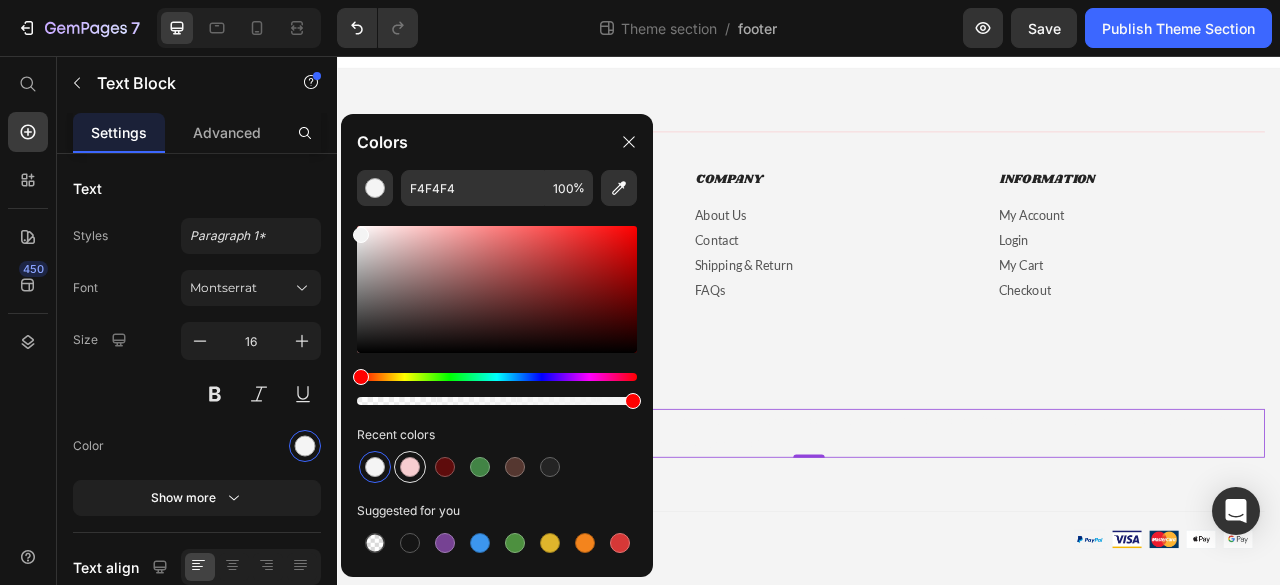 click at bounding box center [410, 467] 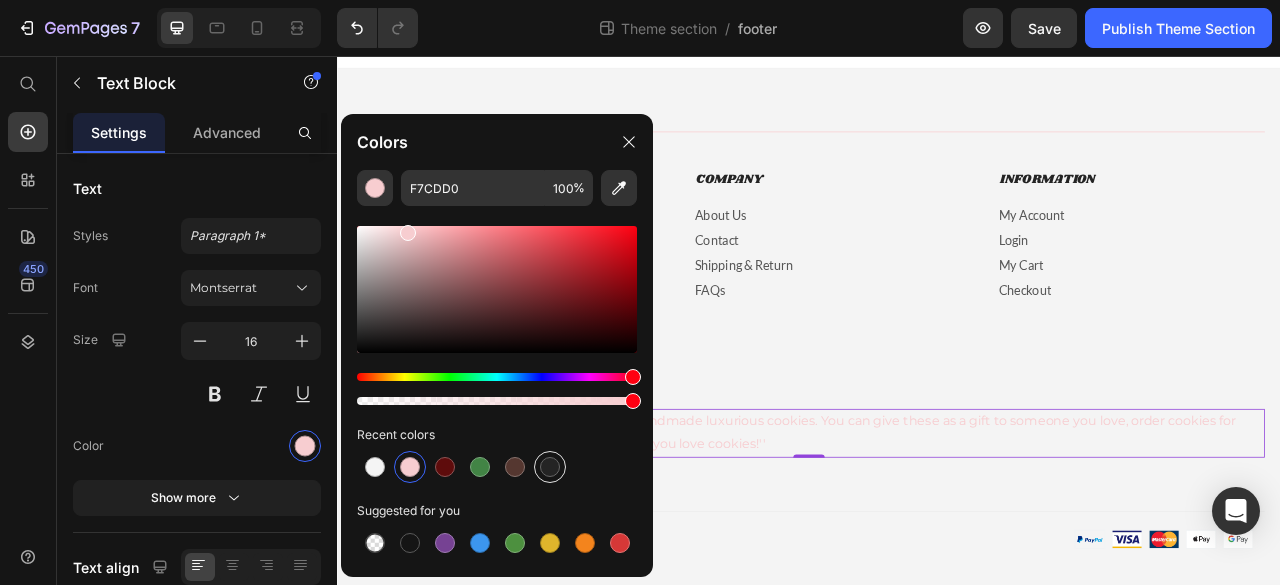 click at bounding box center [550, 467] 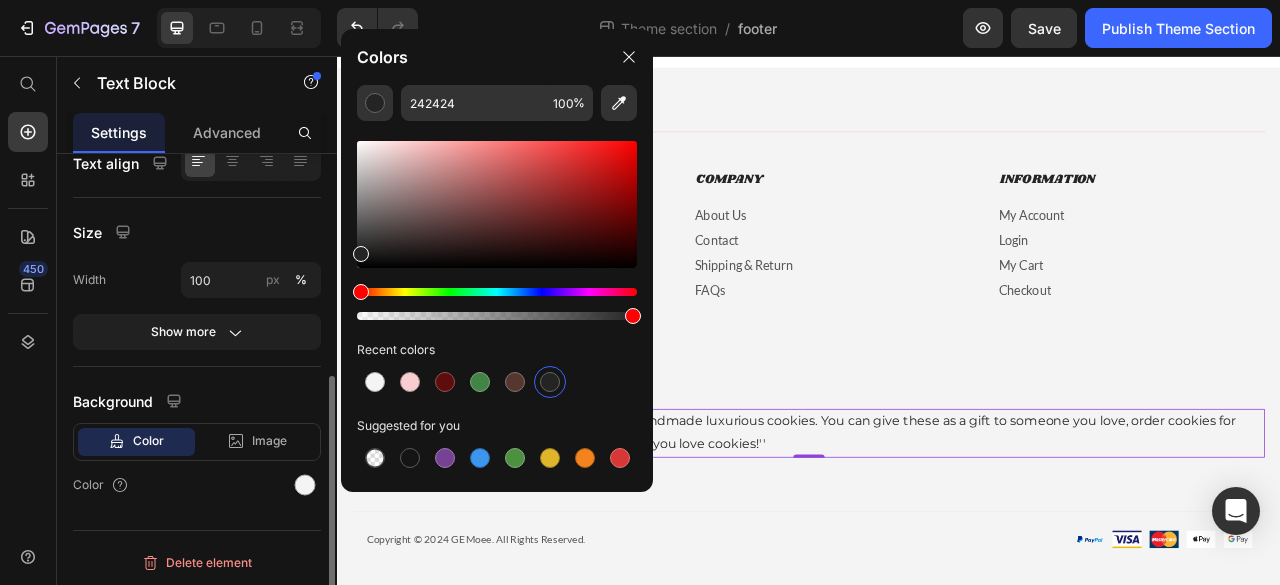 scroll, scrollTop: 404, scrollLeft: 0, axis: vertical 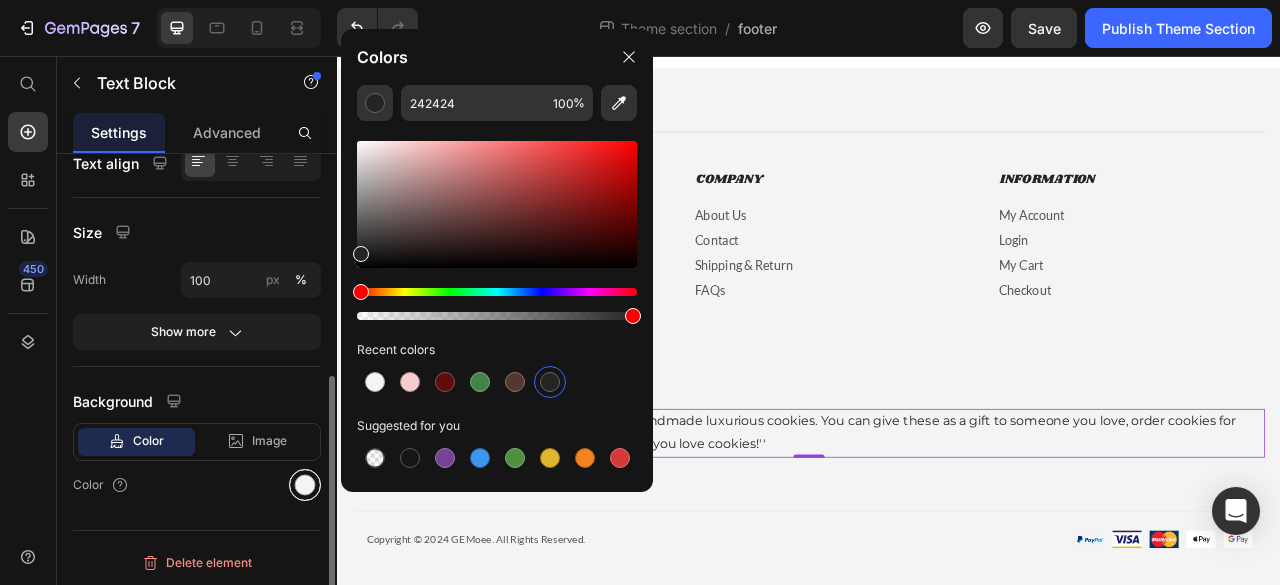 click at bounding box center [305, 485] 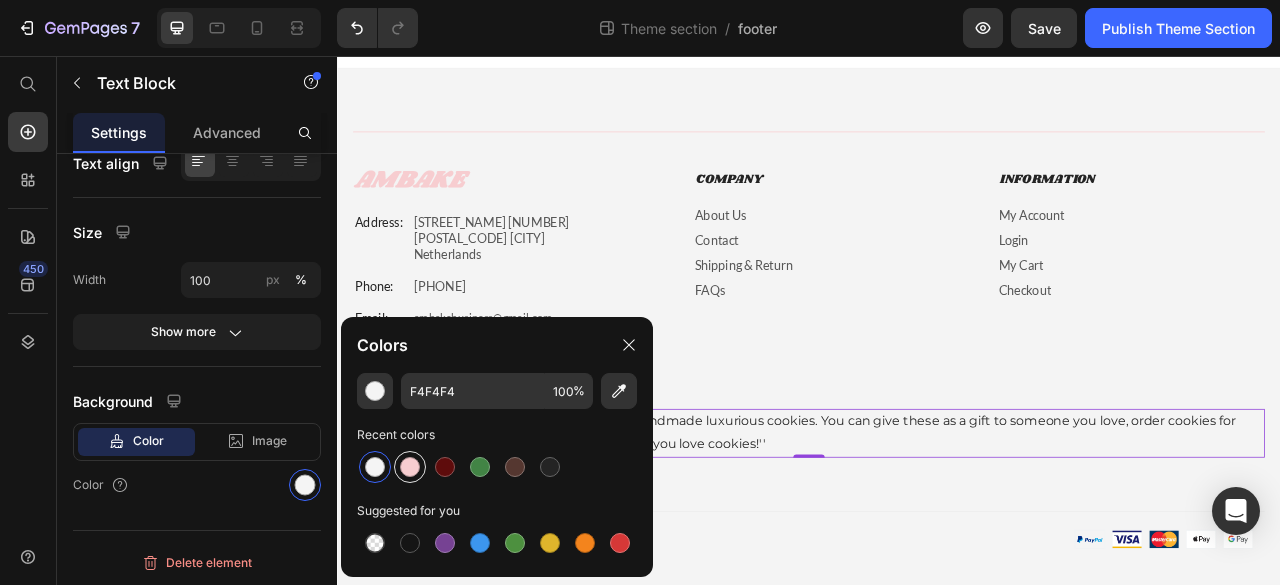 click at bounding box center (410, 467) 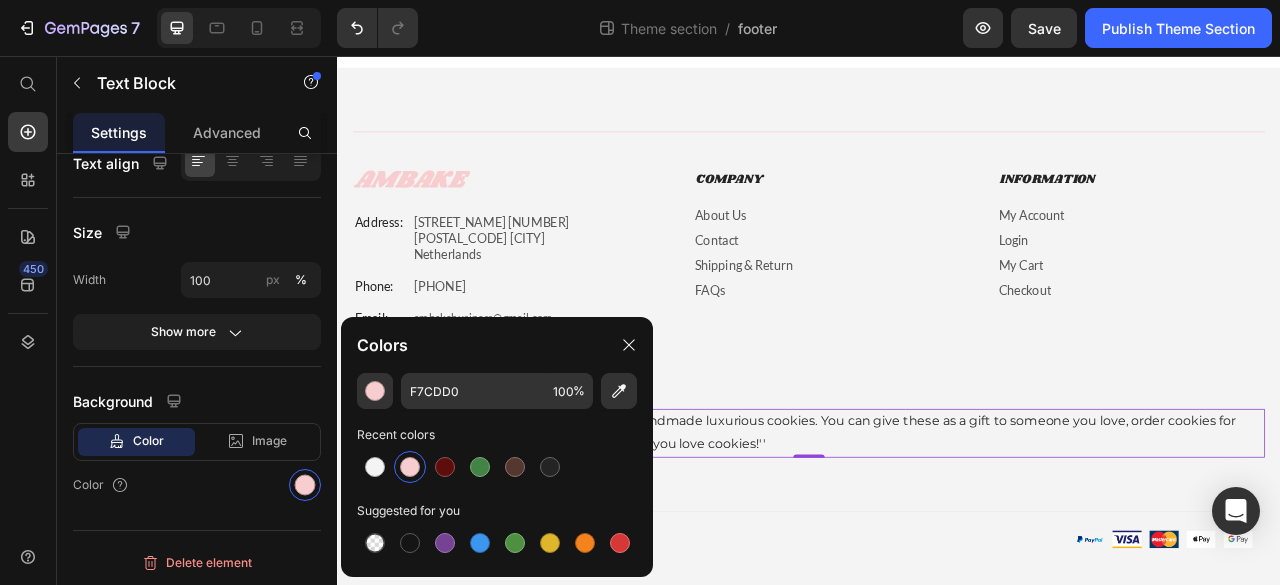 scroll, scrollTop: 404, scrollLeft: 0, axis: vertical 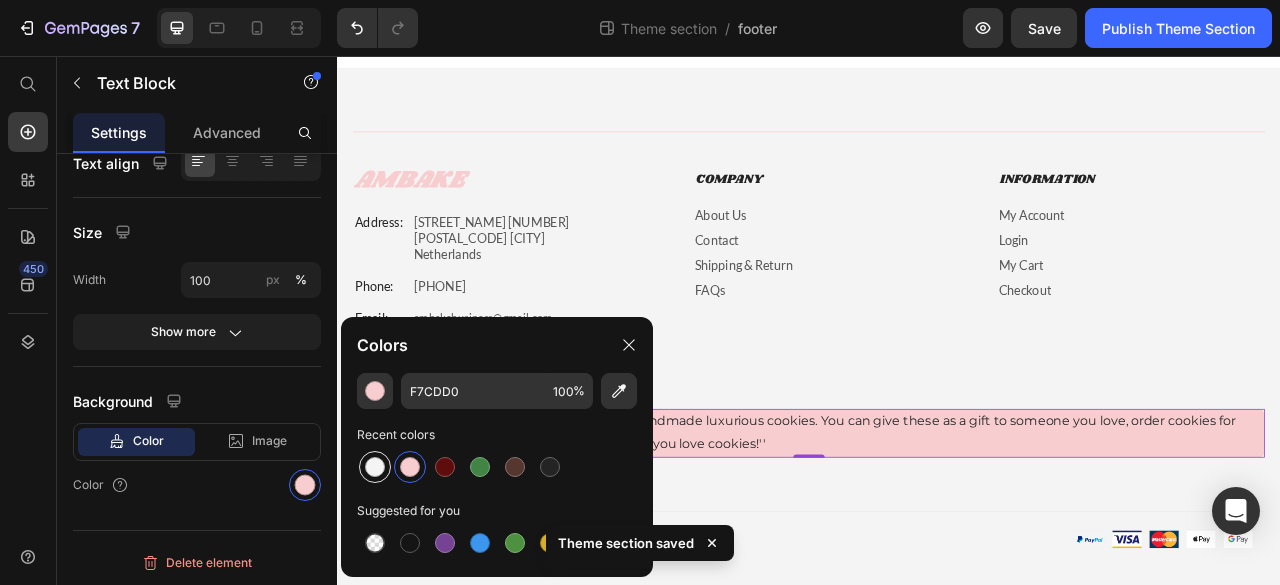 click at bounding box center [375, 467] 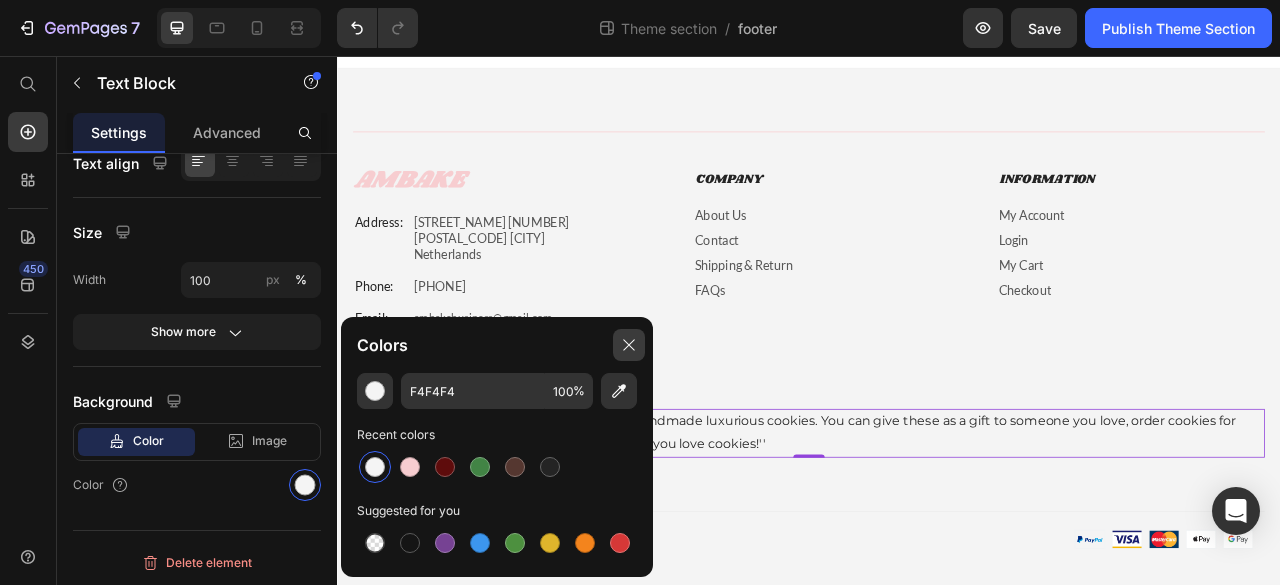 click 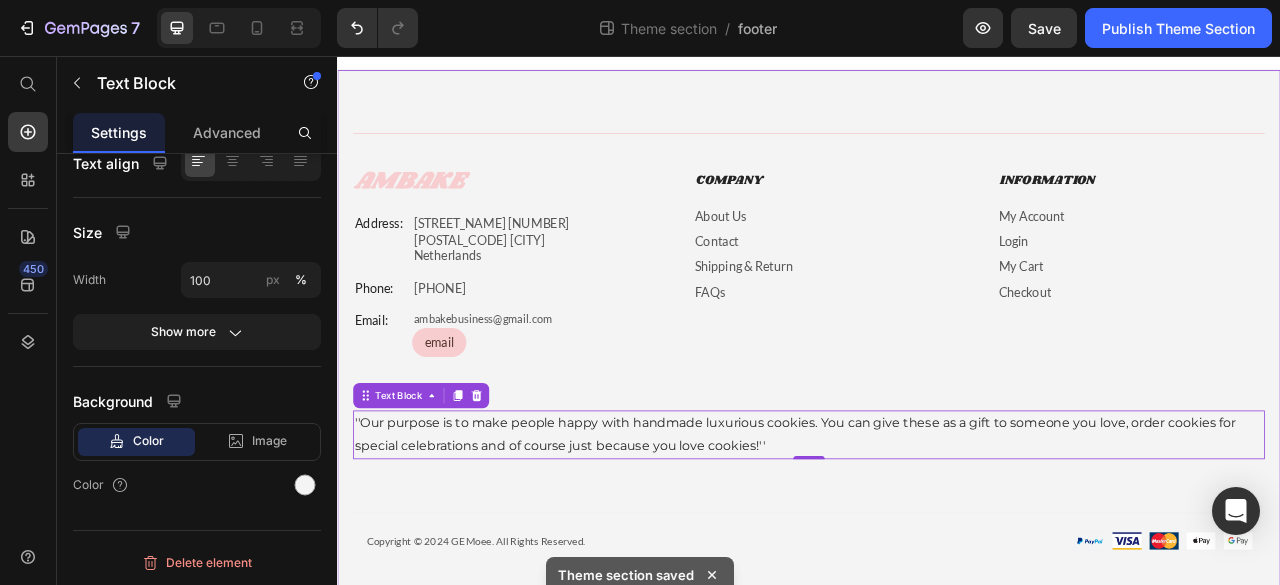 scroll, scrollTop: 0, scrollLeft: 0, axis: both 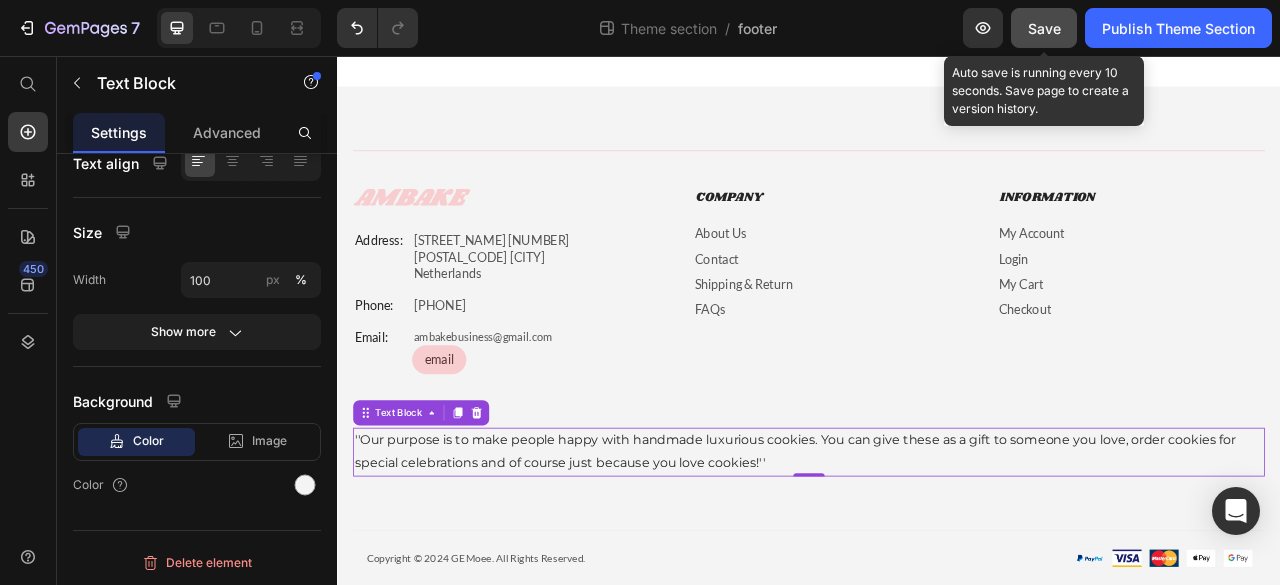 click on "Save" 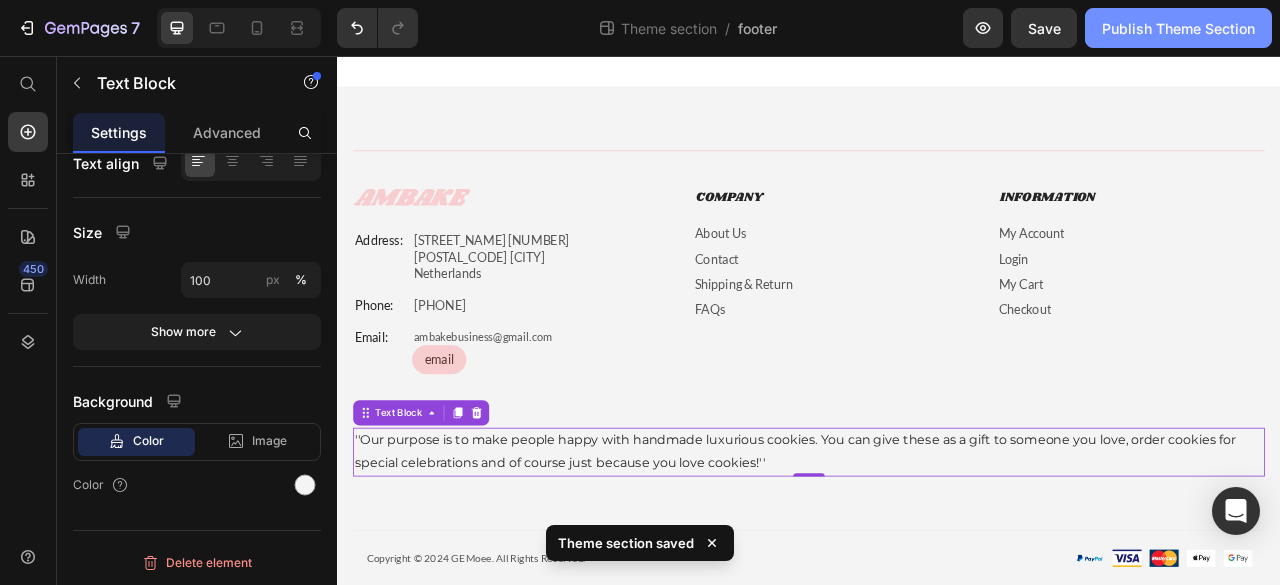 click on "Publish Theme Section" at bounding box center (1178, 28) 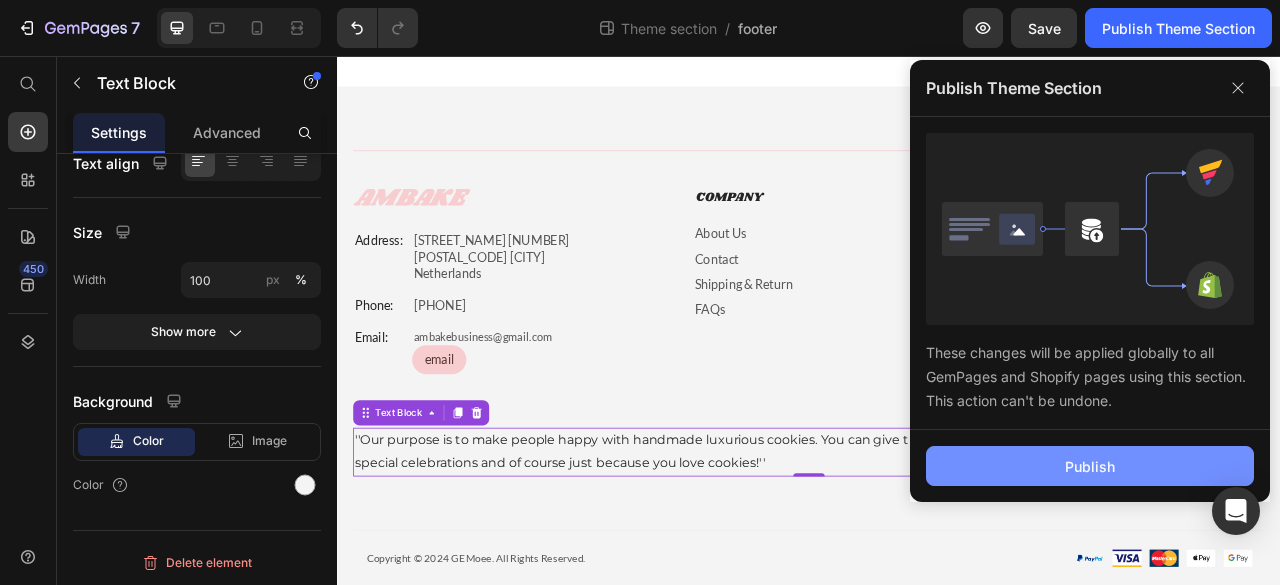 click on "Publish" at bounding box center [1090, 466] 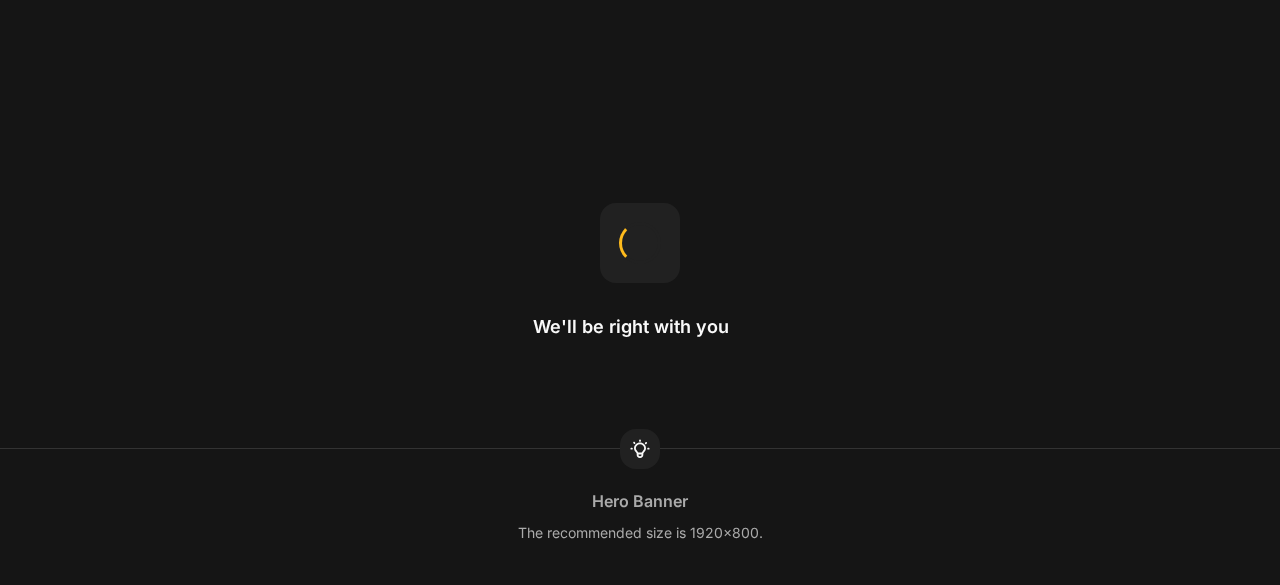 scroll, scrollTop: 0, scrollLeft: 0, axis: both 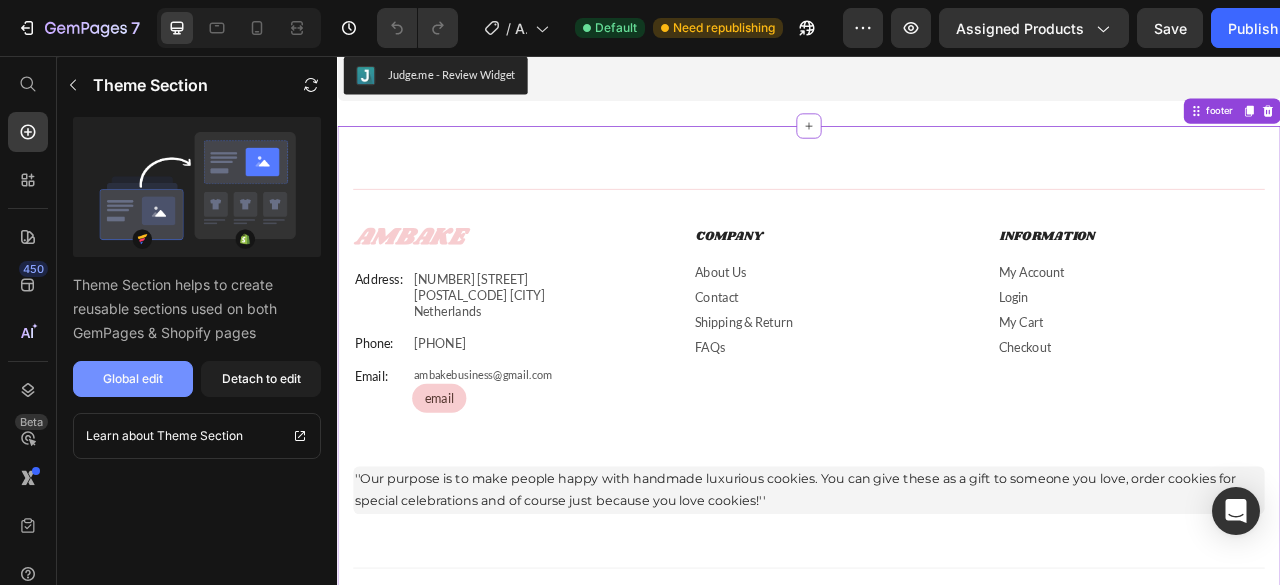 click on "Global edit" at bounding box center (133, 379) 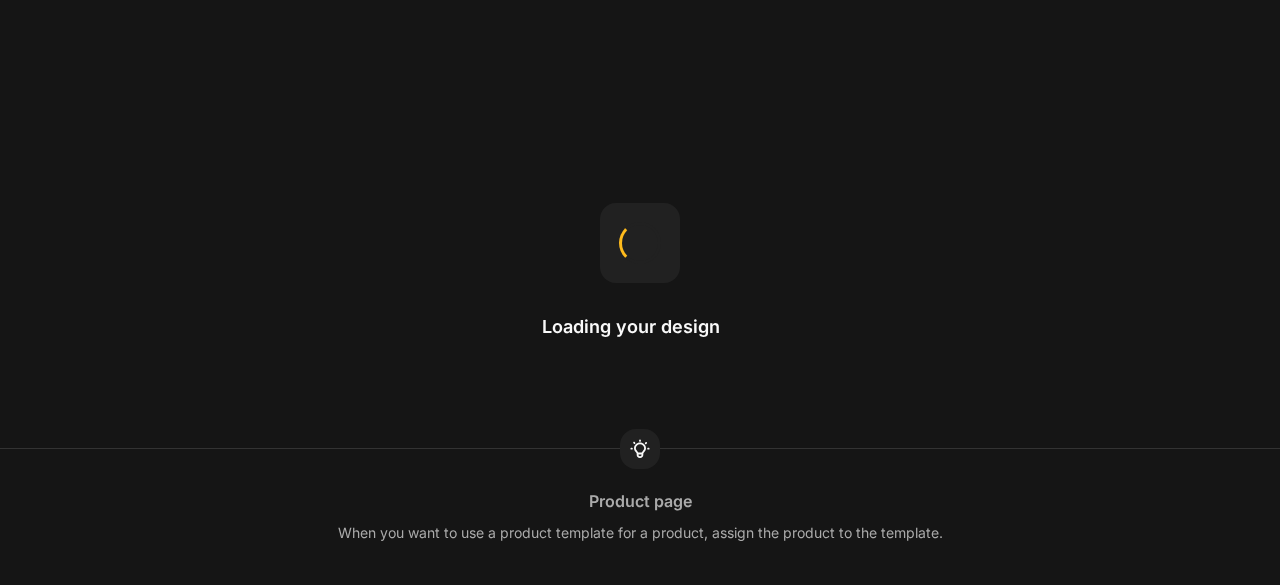 scroll, scrollTop: 0, scrollLeft: 0, axis: both 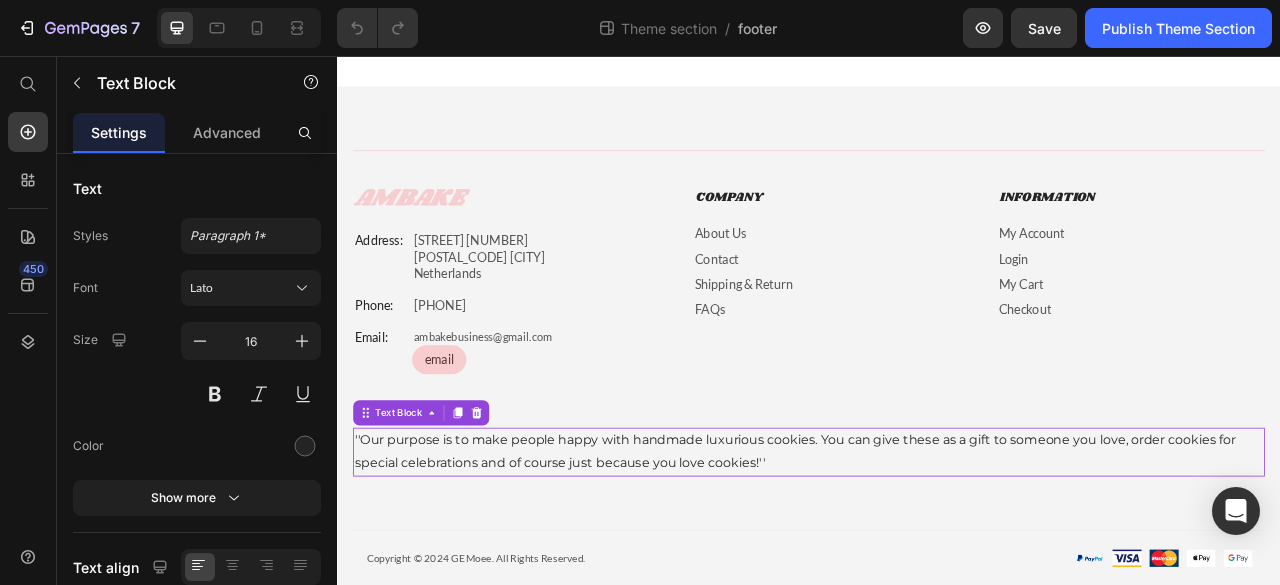 click on "''Our purpose is to make people happy with handmade luxurious cookies. You can give these as a gift to someone you love, order cookies for special celebrations and of course just because you love cookies!''" at bounding box center (937, 560) 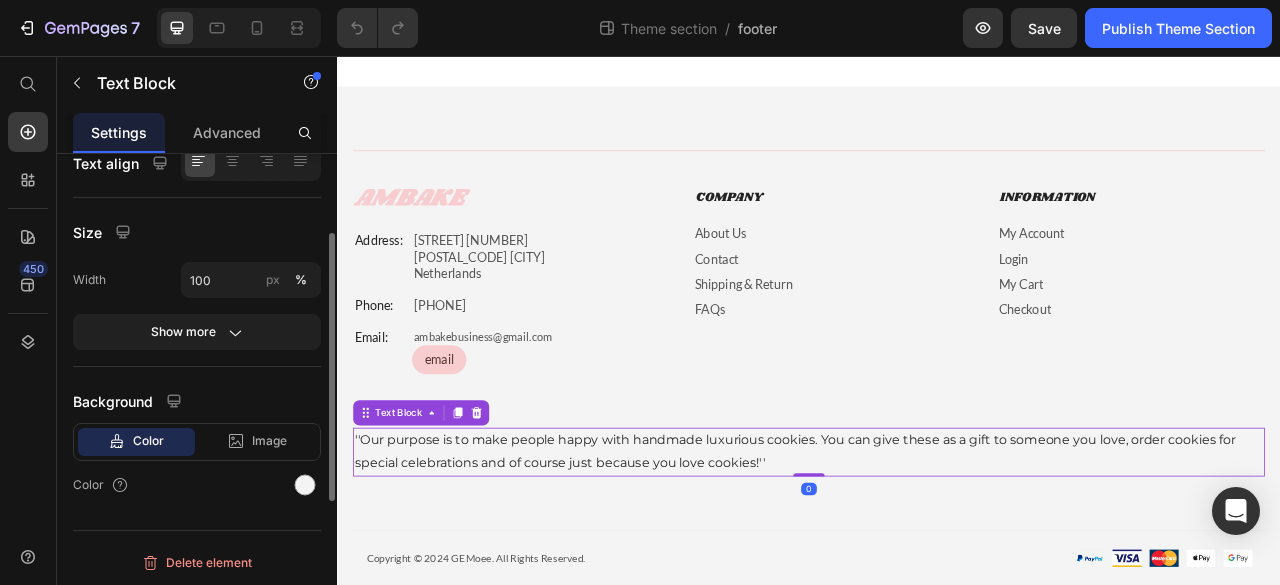 scroll, scrollTop: 404, scrollLeft: 0, axis: vertical 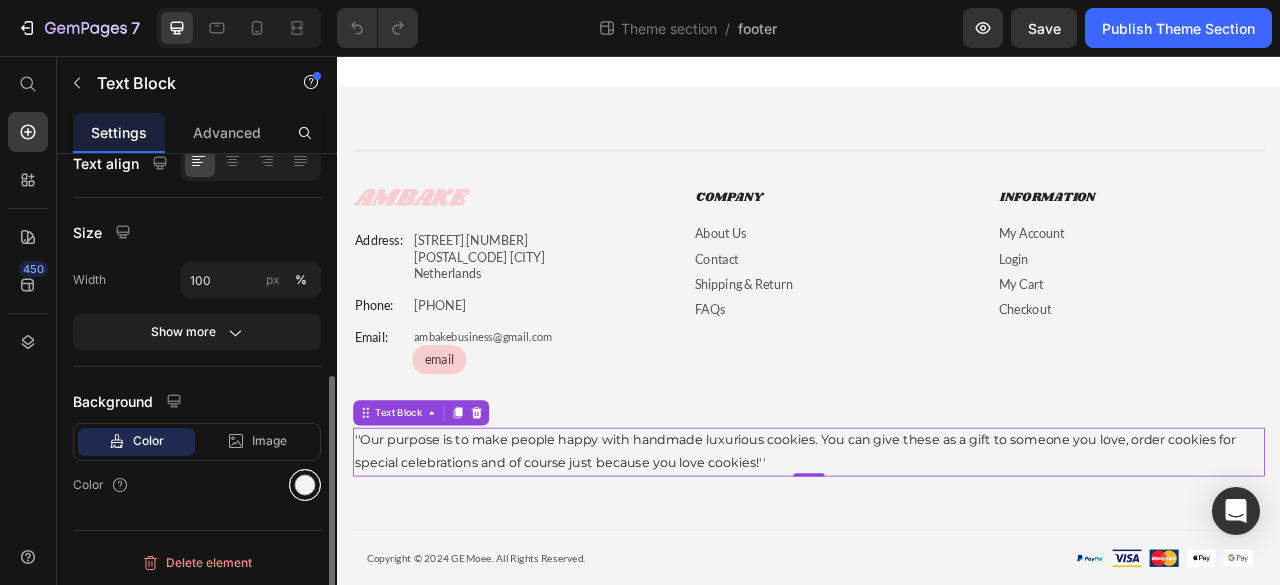 click at bounding box center (305, 485) 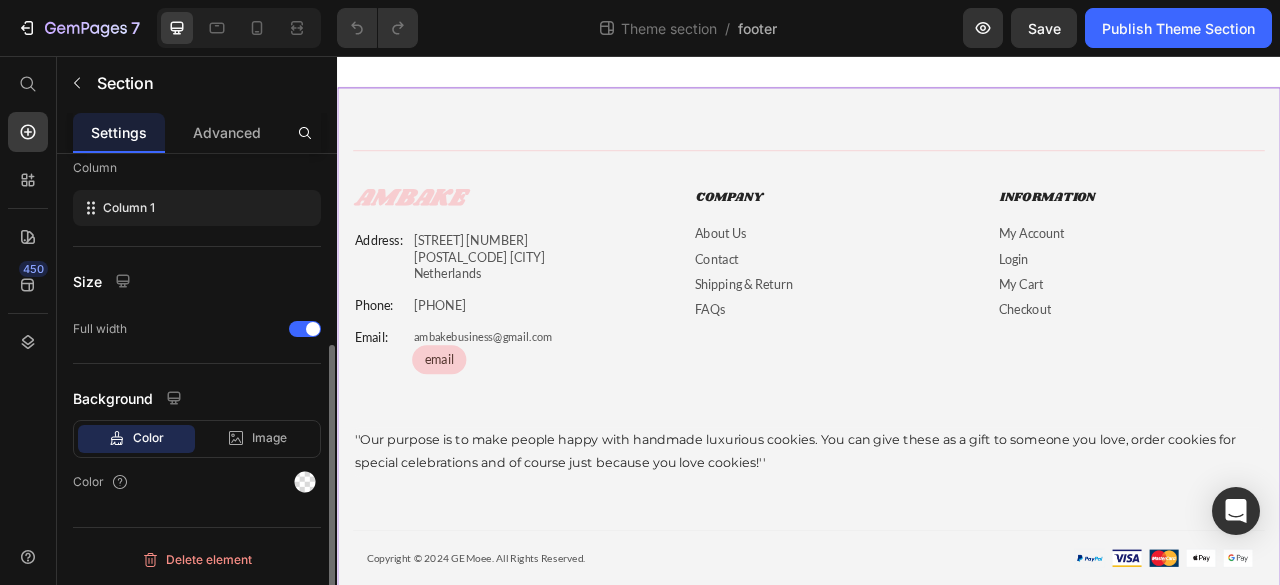 scroll, scrollTop: 0, scrollLeft: 0, axis: both 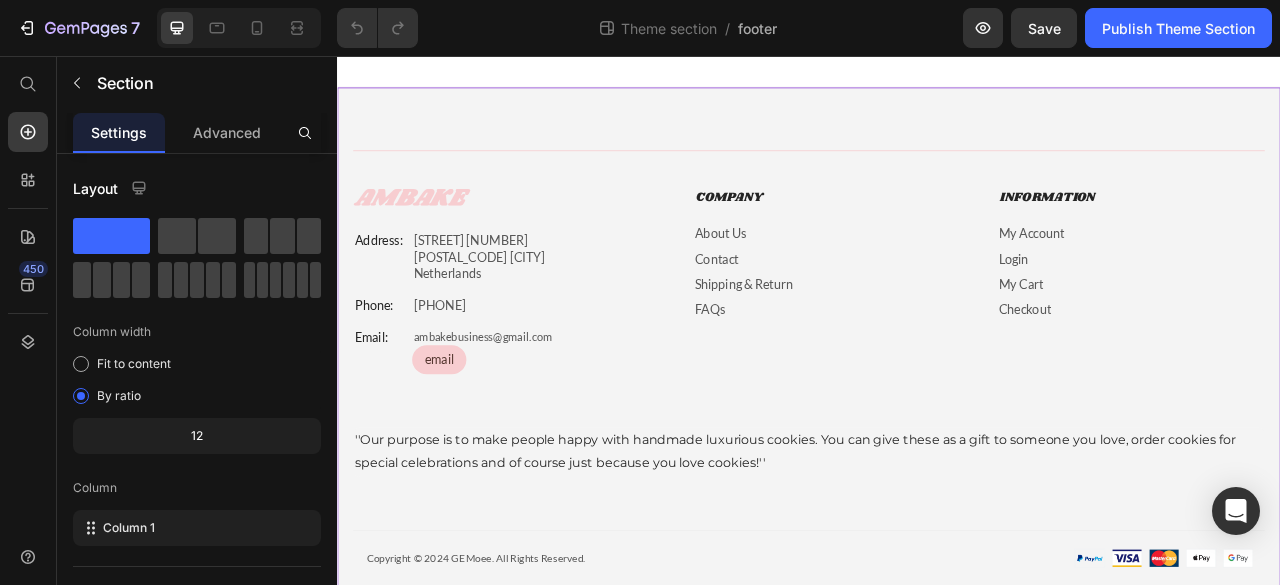 click on "Title Line AmBake Text Block Address: Text Block [STREET] [NUMBER] [POSTAL_CODE] [CITY] [COUNTRY] Text Block Row Phone: Text Block [PHONE] Text Block Row Email: Text Block [EMAIL] Text Block email Button Row Company Text Block About Us Button Contact Button Shipping   & Return Button FAQs Button Information Text Block My Account Button Login Button My Cart Button Checkout Button Row ''Our purpose is to make people happy with handmade luxurious cookies. You can give these as a gift to someone you love, order cookies for special celebrations and of course just because you love cookies!'' Text Block Row Copyright © 2024 GEMoee. All Rights Reserved. Text Block Image Image Image Image Image Row Row" at bounding box center (937, 454) 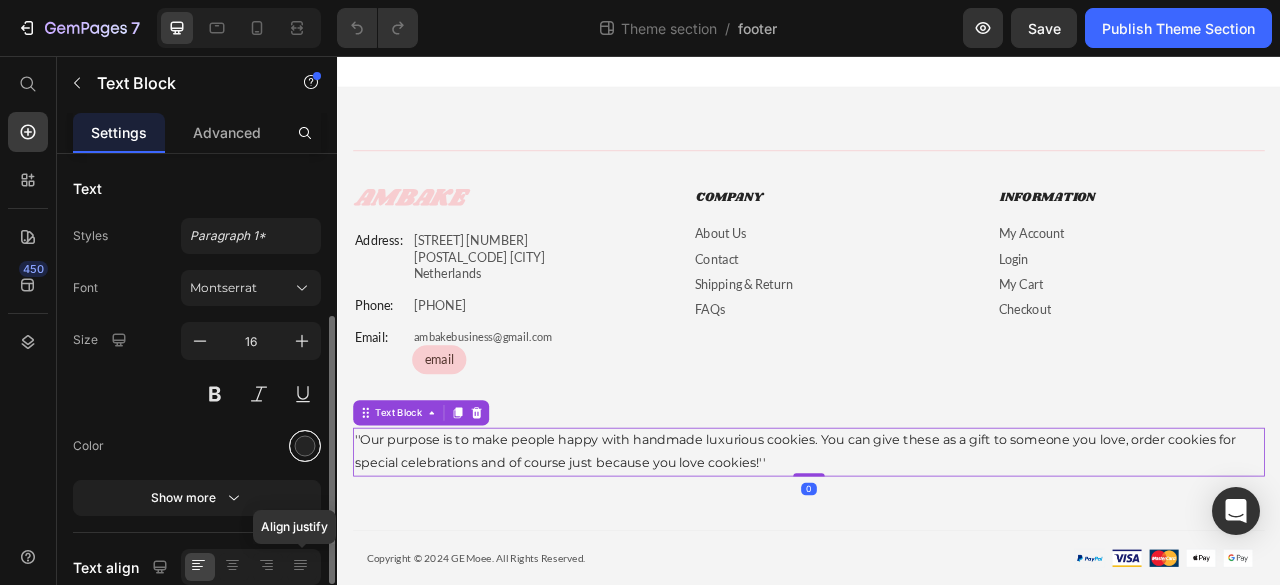 scroll, scrollTop: 404, scrollLeft: 0, axis: vertical 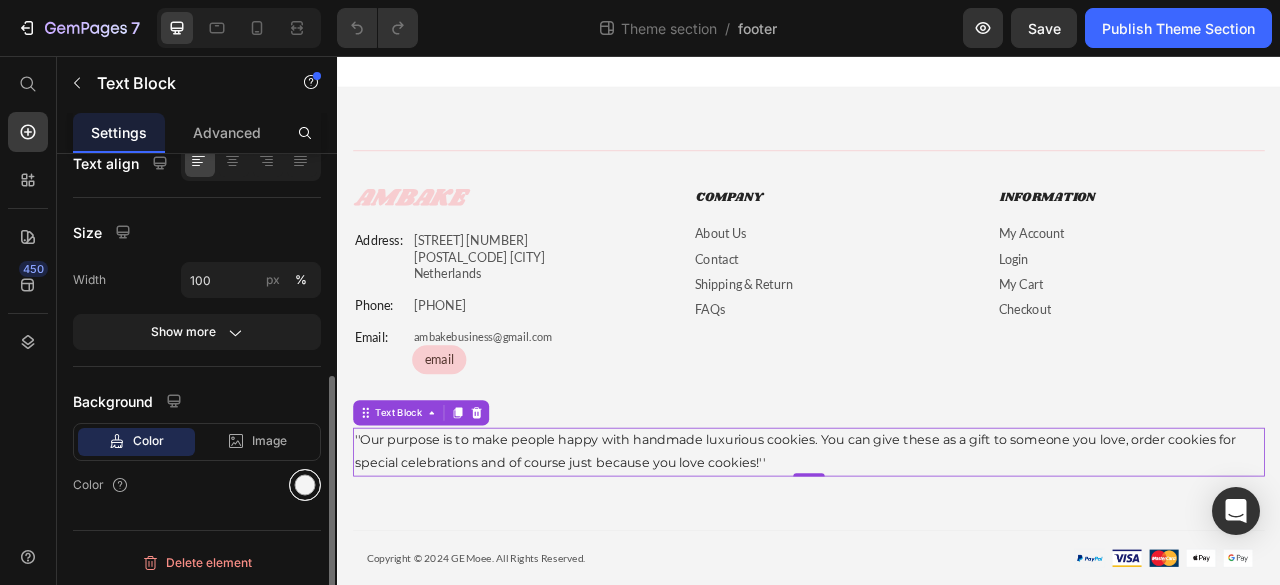 click at bounding box center [305, 485] 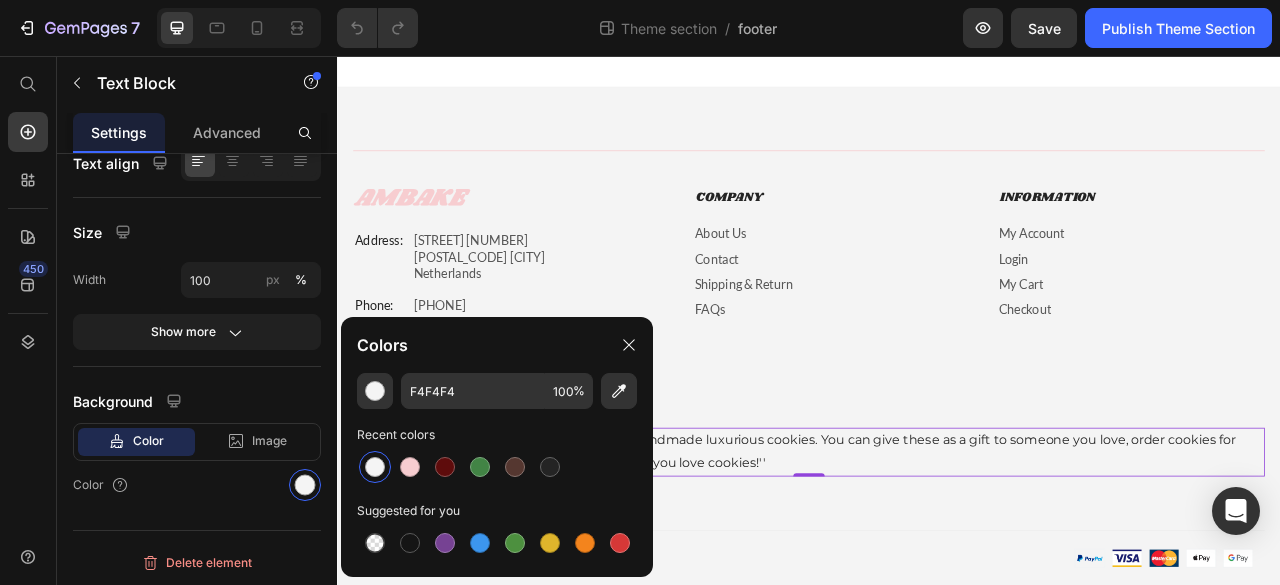 click at bounding box center [375, 467] 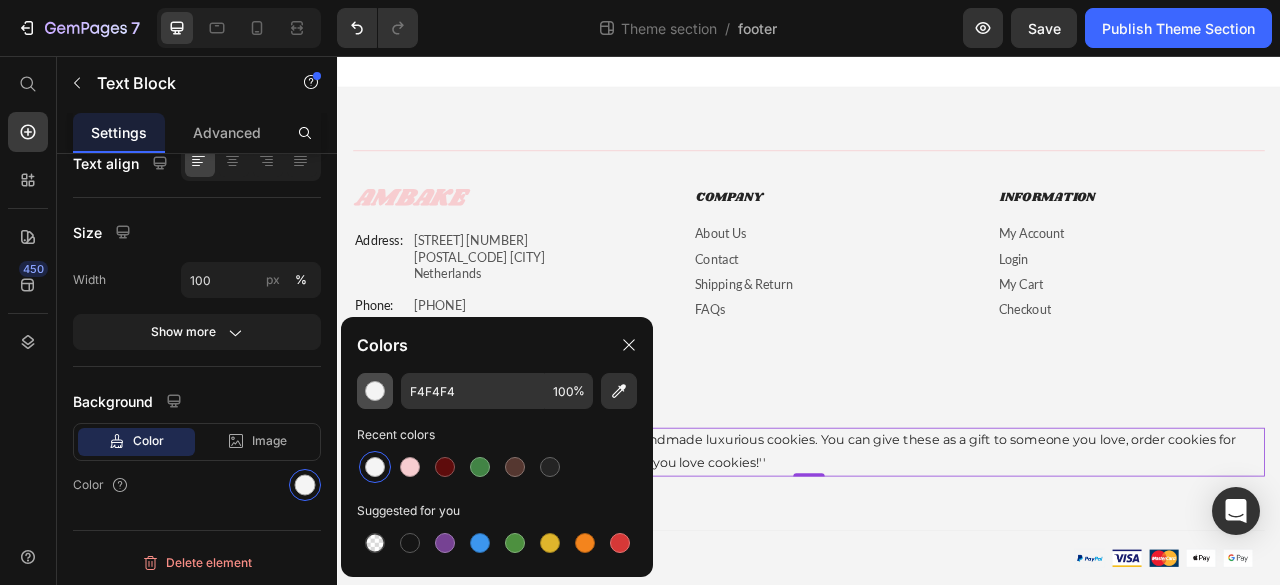click at bounding box center (375, 391) 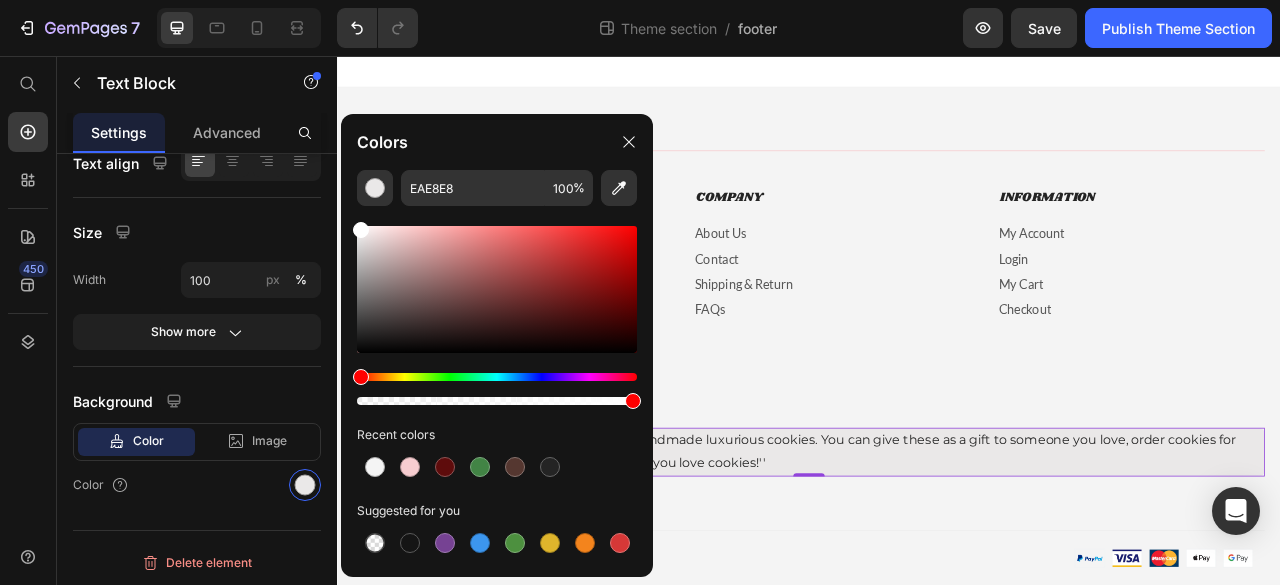 type on "FFFFFF" 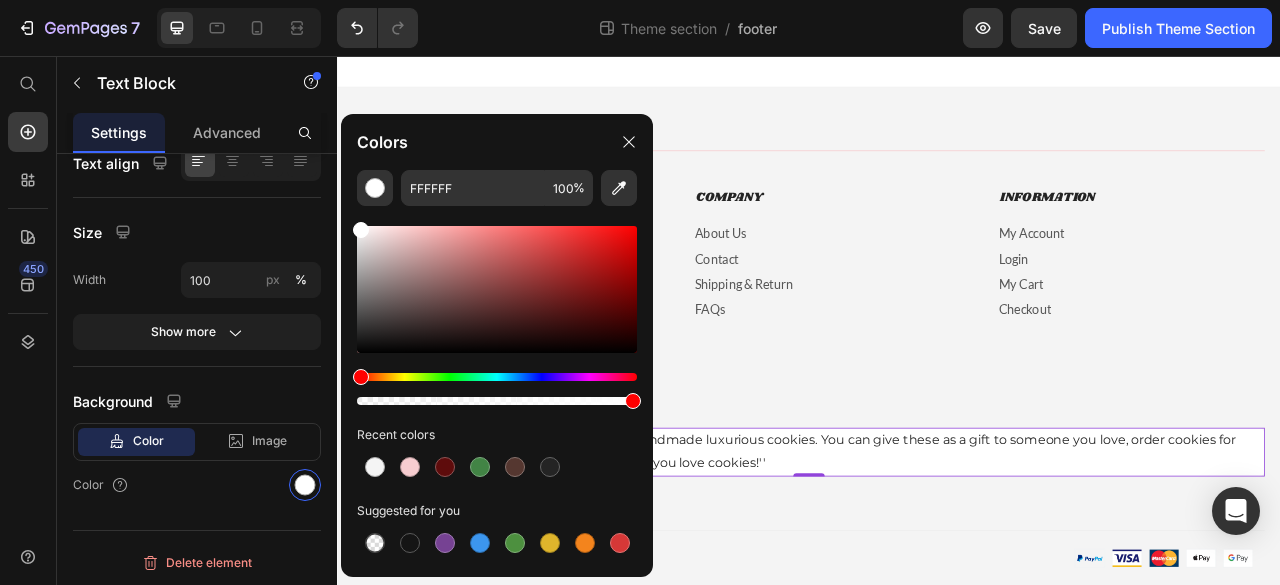 drag, startPoint x: 360, startPoint y: 235, endPoint x: 352, endPoint y: 212, distance: 24.351591 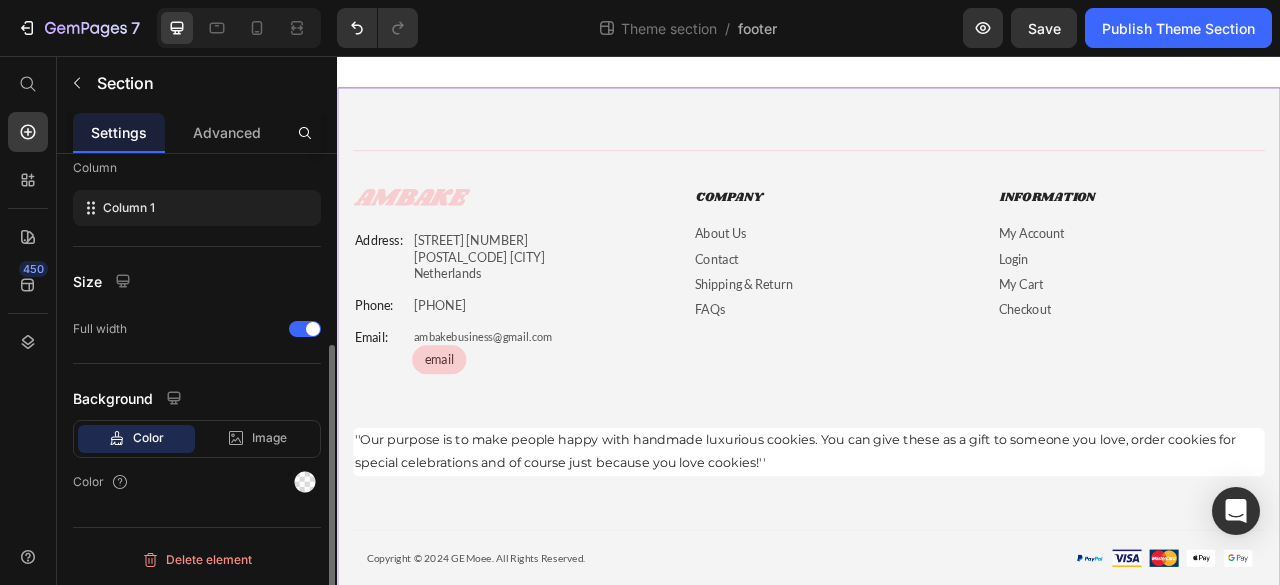 scroll, scrollTop: 0, scrollLeft: 0, axis: both 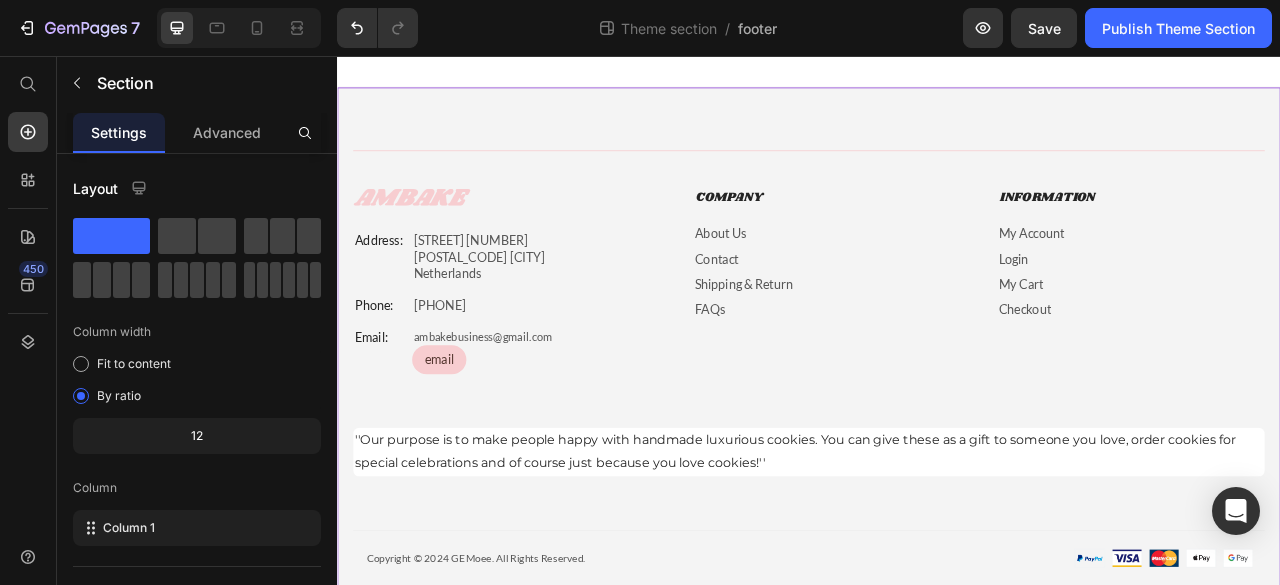 click on "Title Line AmBake Text Block Address: Text Block [STREET] [NUMBER] [POSTAL_CODE] [CITY] [COUNTRY] Text Block Row Phone: Text Block [PHONE] Text Block Row Email: Text Block [EMAIL] Text Block email Button Row Company Text Block About Us Button Contact Button Shipping   & Return Button FAQs Button Information Text Block My Account Button Login Button My Cart Button Checkout Button Row ''Our purpose is to make people happy with handmade luxurious cookies. You can give these as a gift to someone you love, order cookies for special celebrations and of course just because you love cookies!'' Text Block   0 Row Copyright © 2024 GEMoee. All Rights Reserved. Text Block Image Image Image Image Image Row Row" at bounding box center [937, 454] 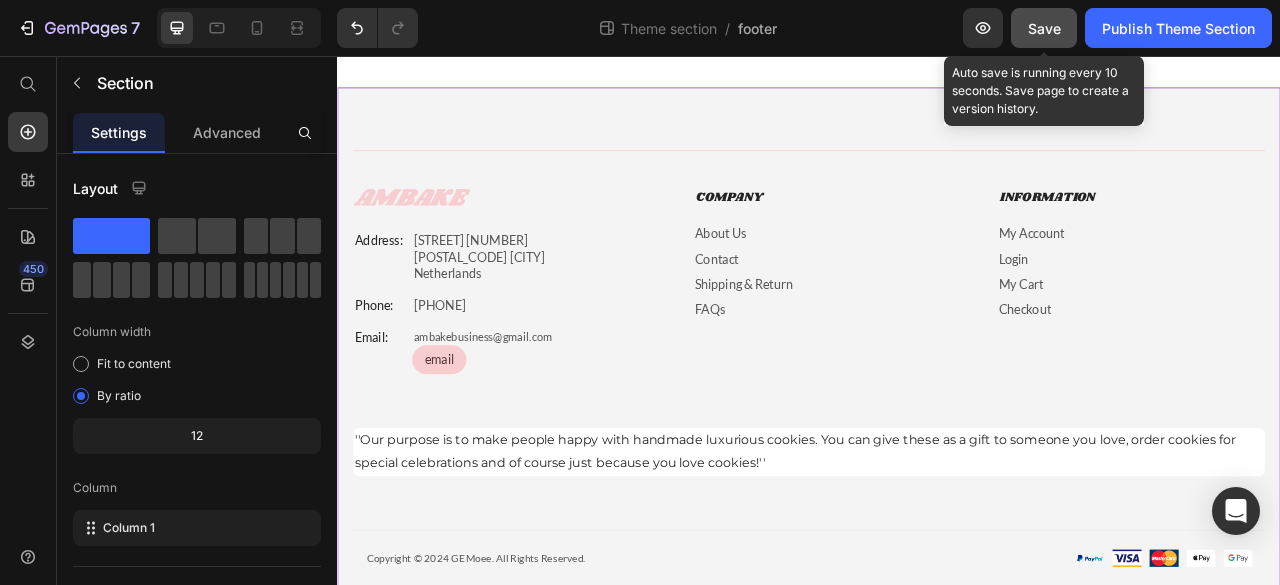 click on "Save" at bounding box center (1044, 28) 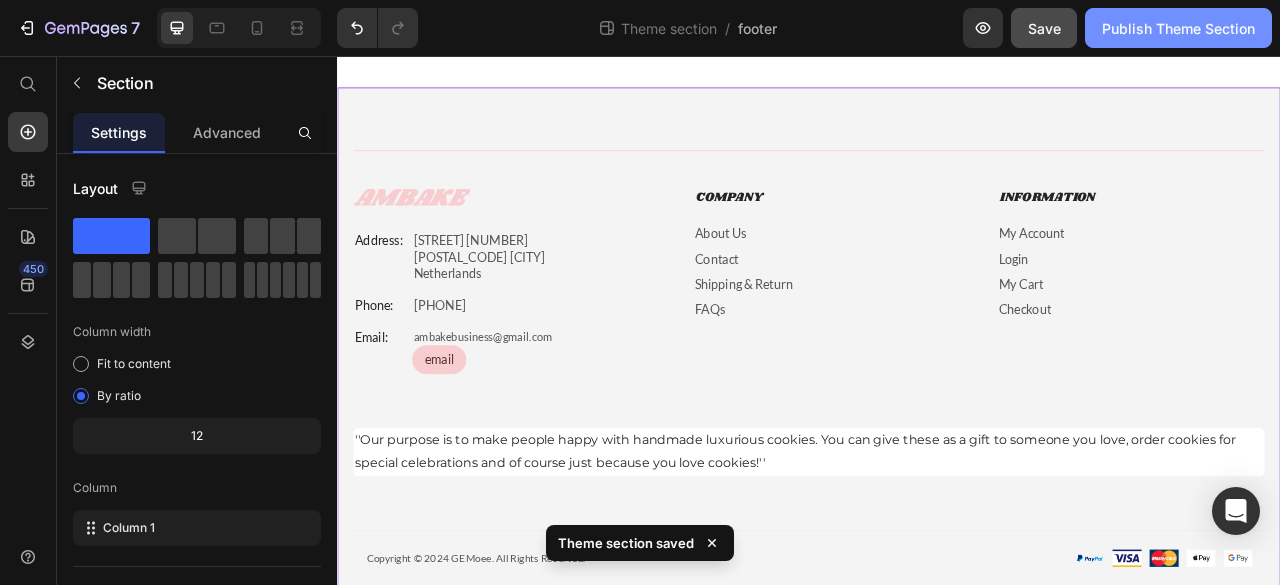 click on "Publish Theme Section" at bounding box center [1178, 28] 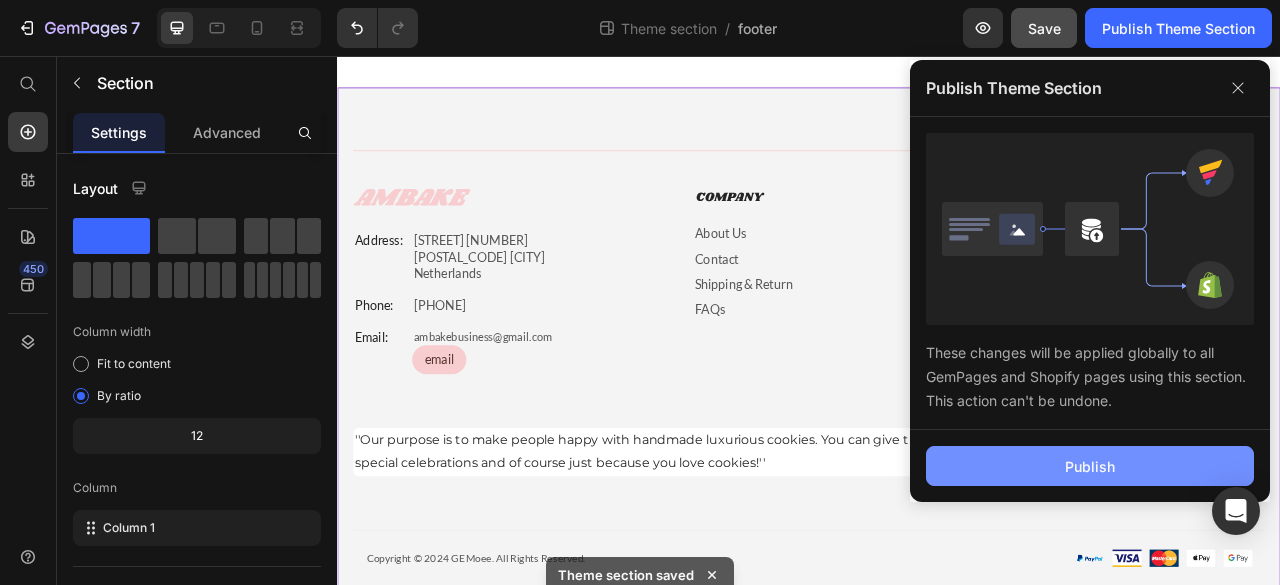 click on "Publish" at bounding box center [1090, 466] 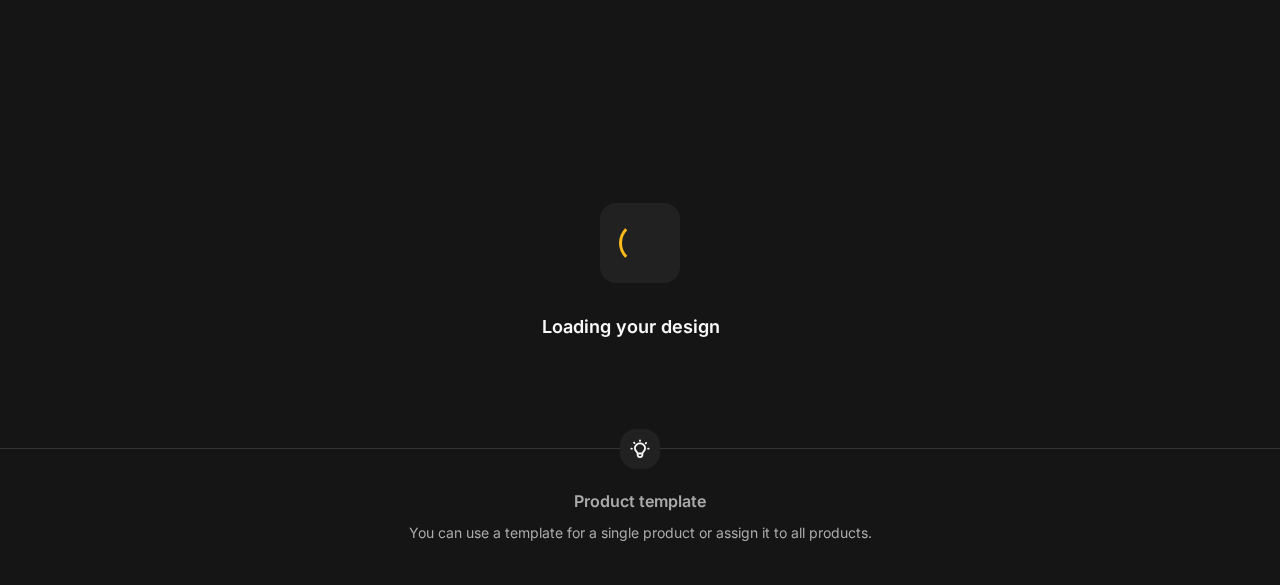 scroll, scrollTop: 0, scrollLeft: 0, axis: both 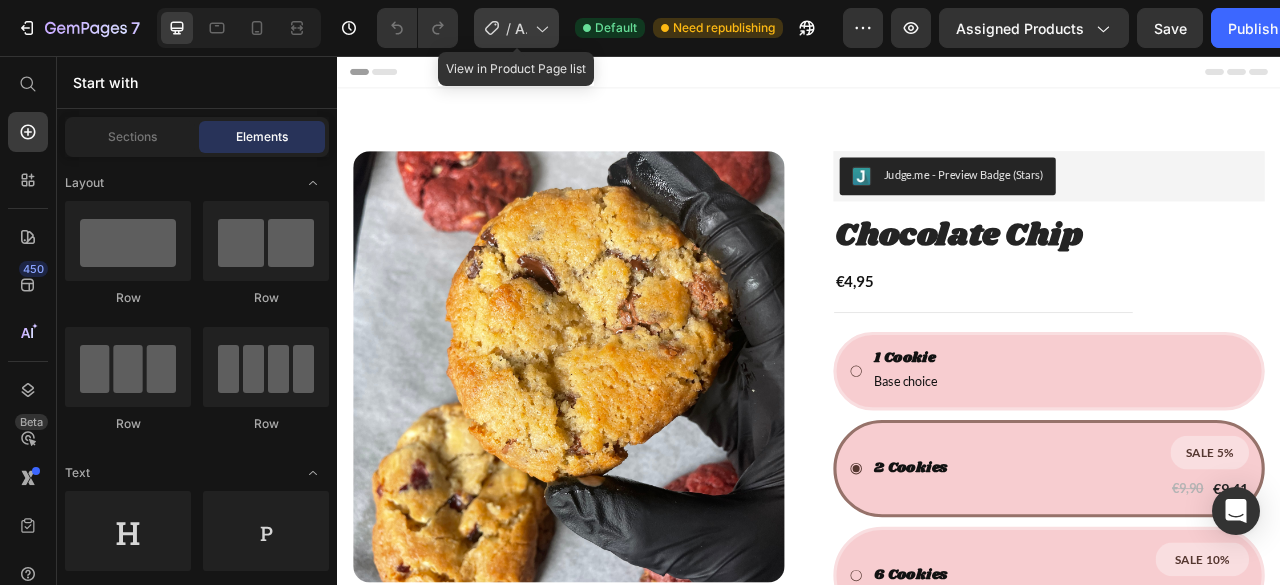click 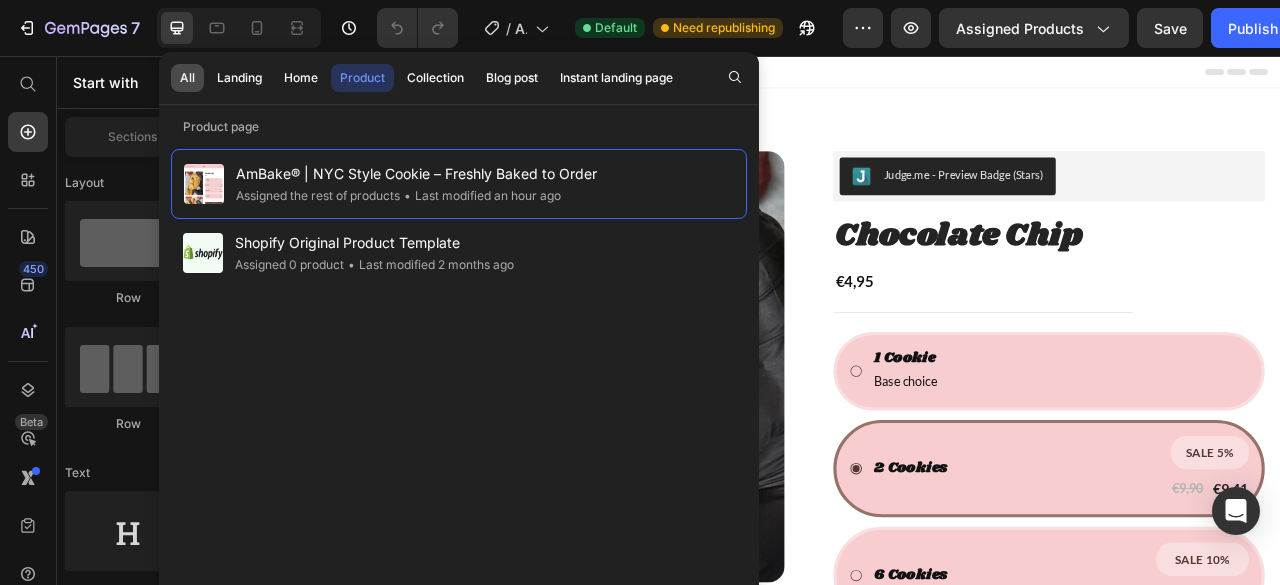 click on "All" at bounding box center [187, 78] 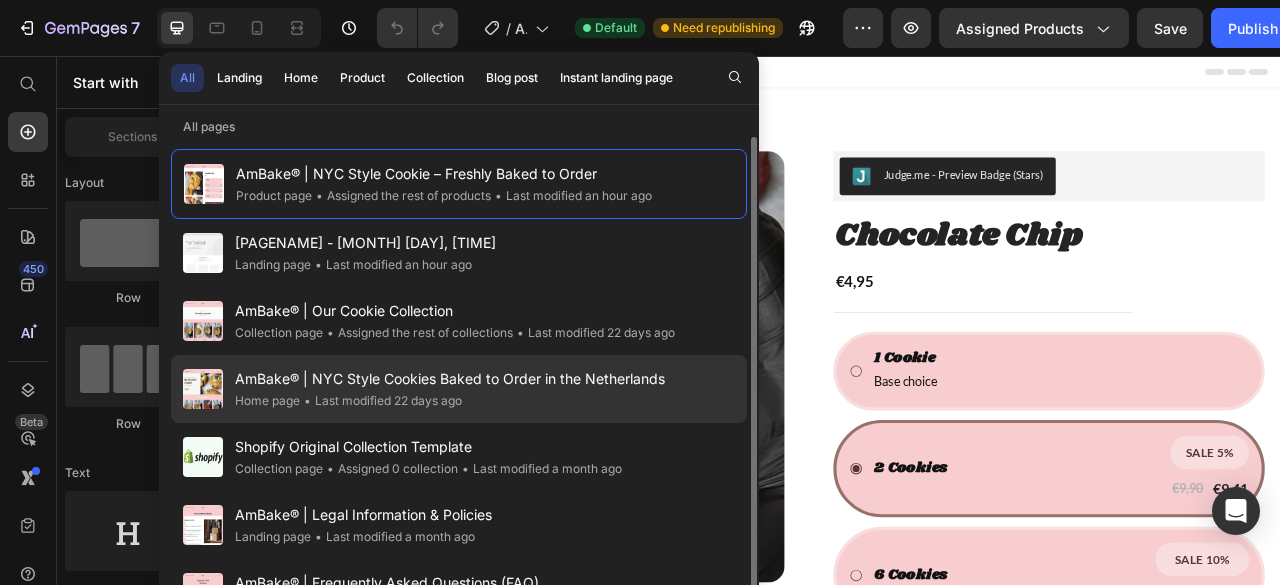 click on "• Last modified 22 days ago" 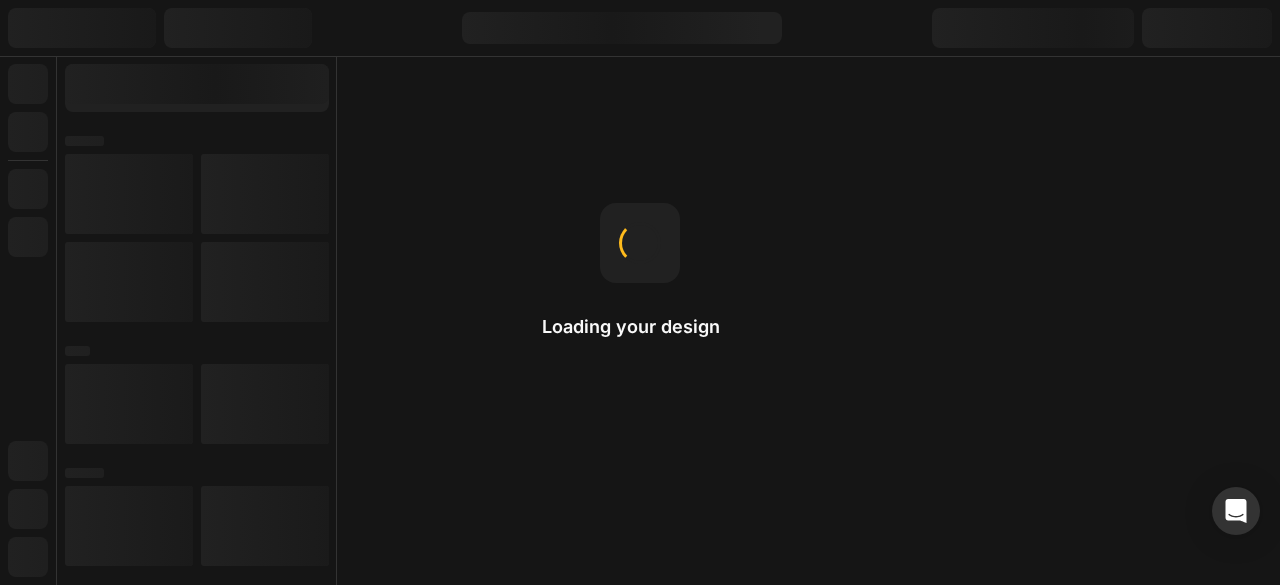 scroll, scrollTop: 0, scrollLeft: 0, axis: both 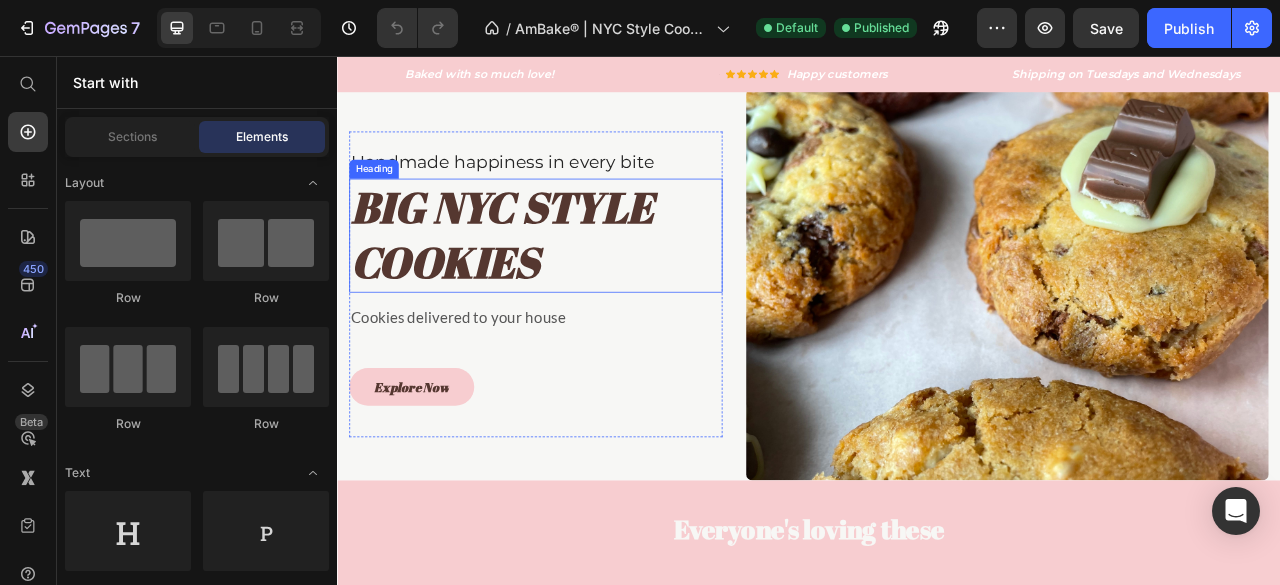 click on "BIG NYC STYLE COOKIES" at bounding box center [589, 284] 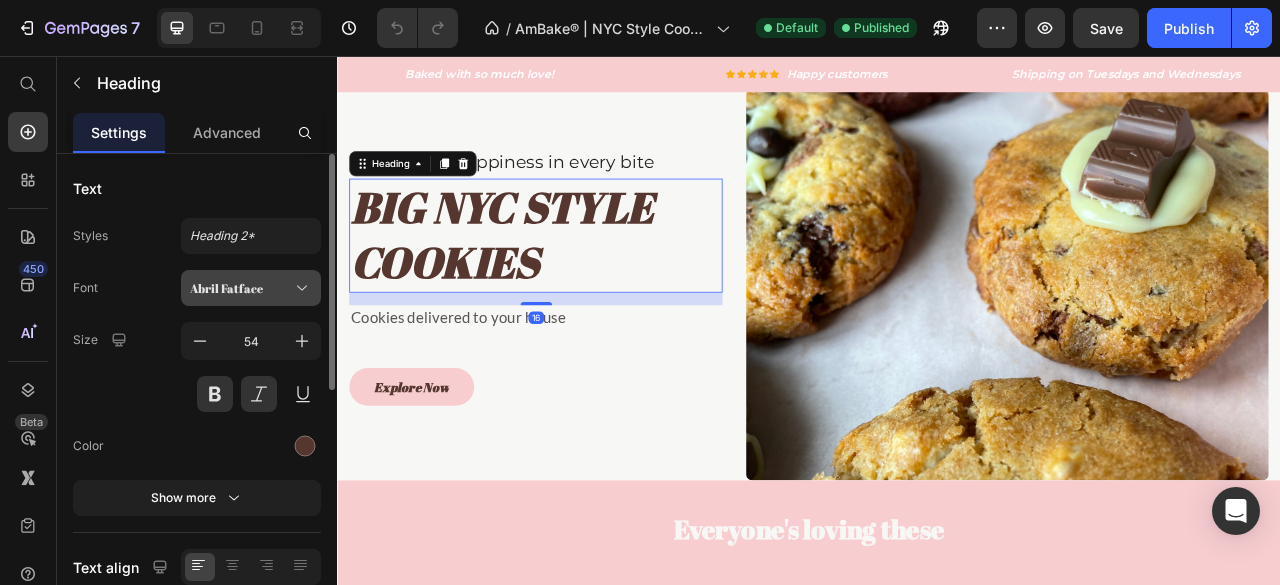 click 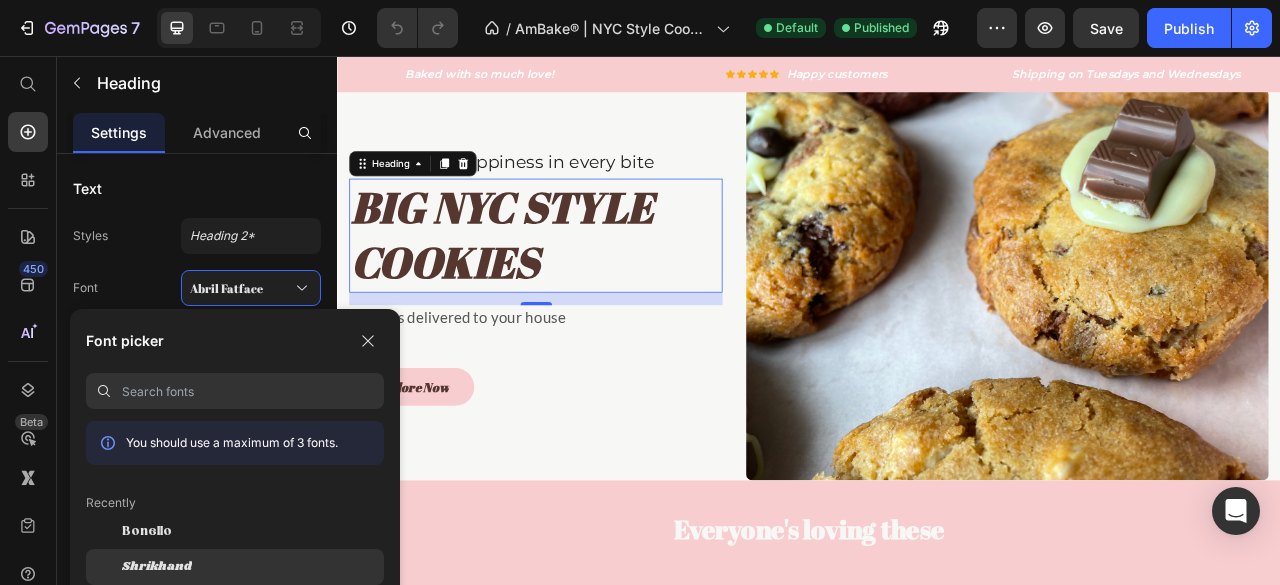 click on "Shrikhand" at bounding box center [157, 567] 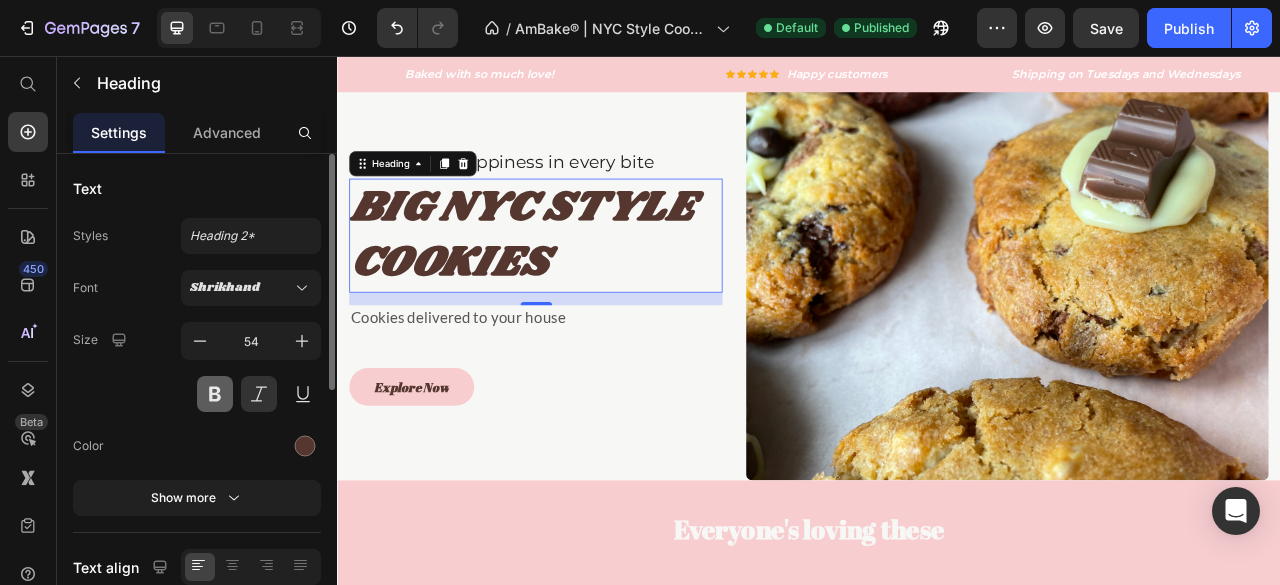 click at bounding box center (215, 394) 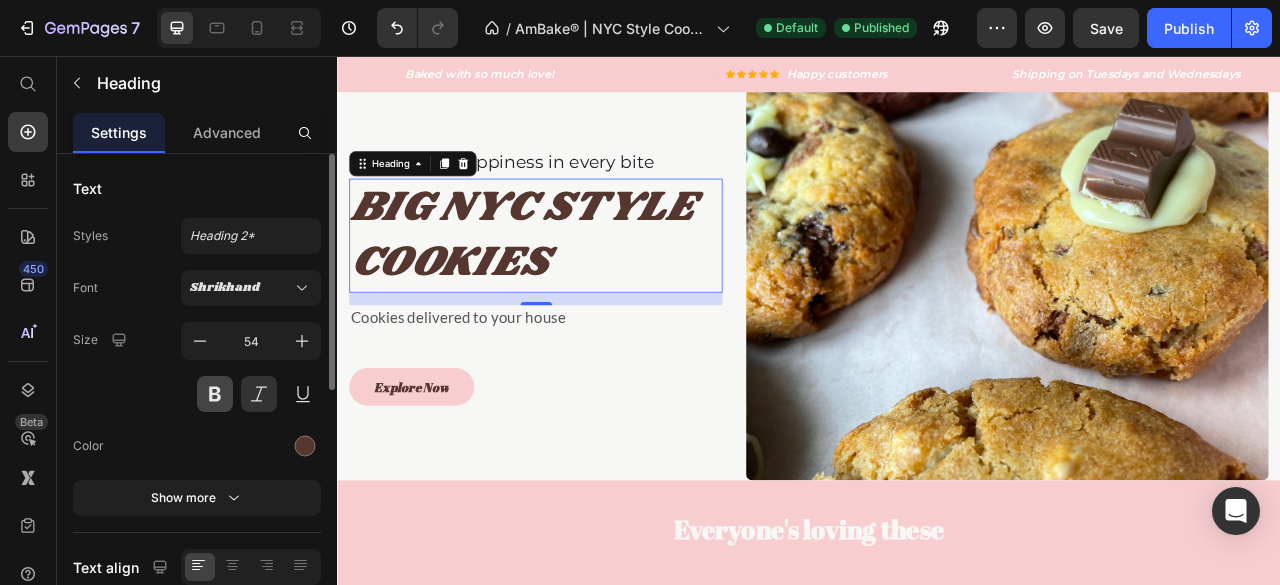 click at bounding box center (215, 394) 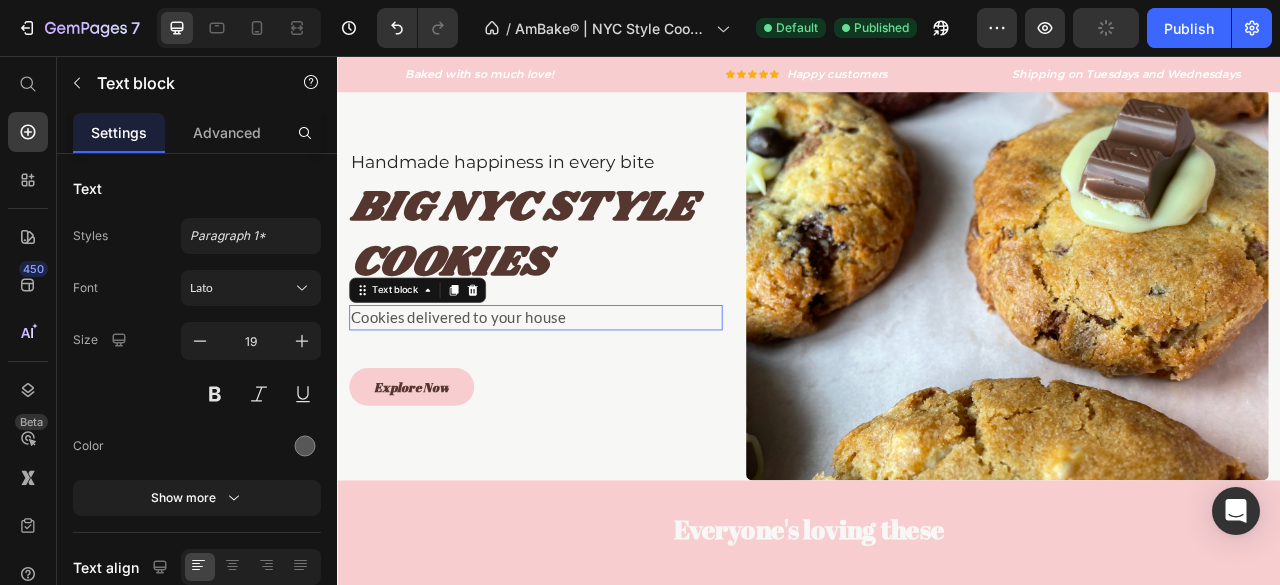 click on "Cookies delivered to your house" at bounding box center [589, 389] 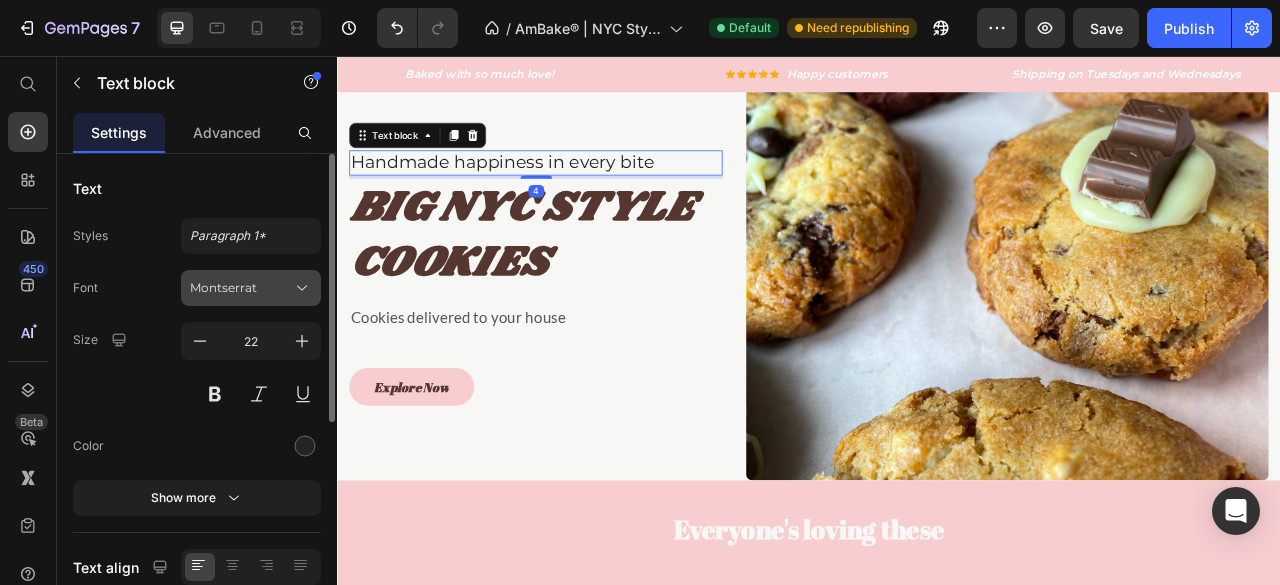 click 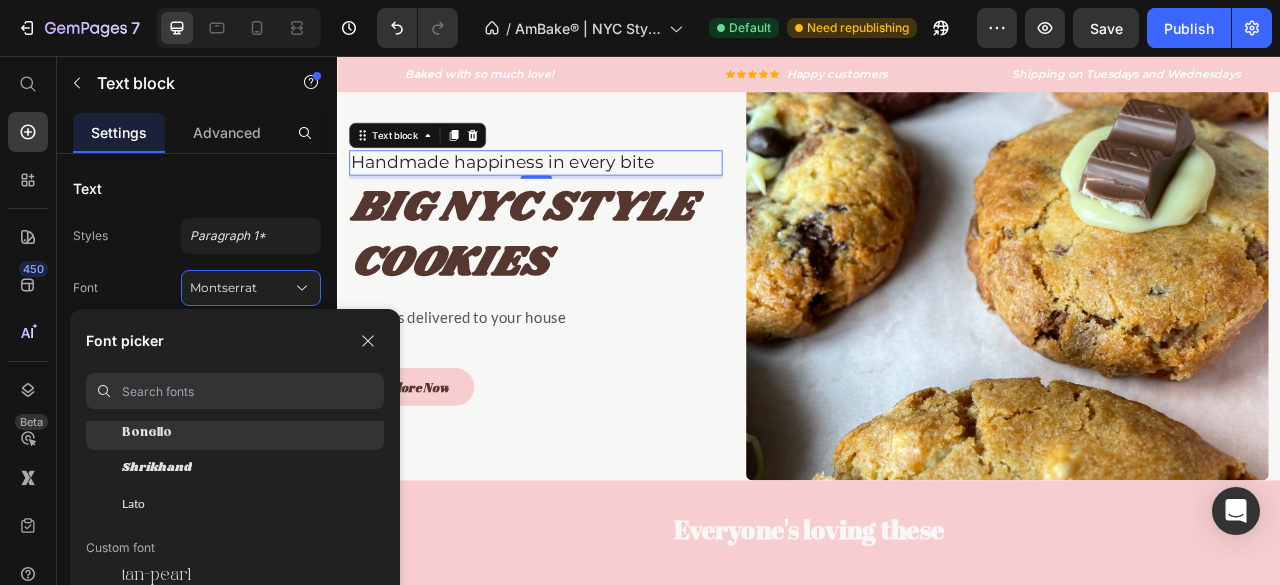 scroll, scrollTop: 109, scrollLeft: 0, axis: vertical 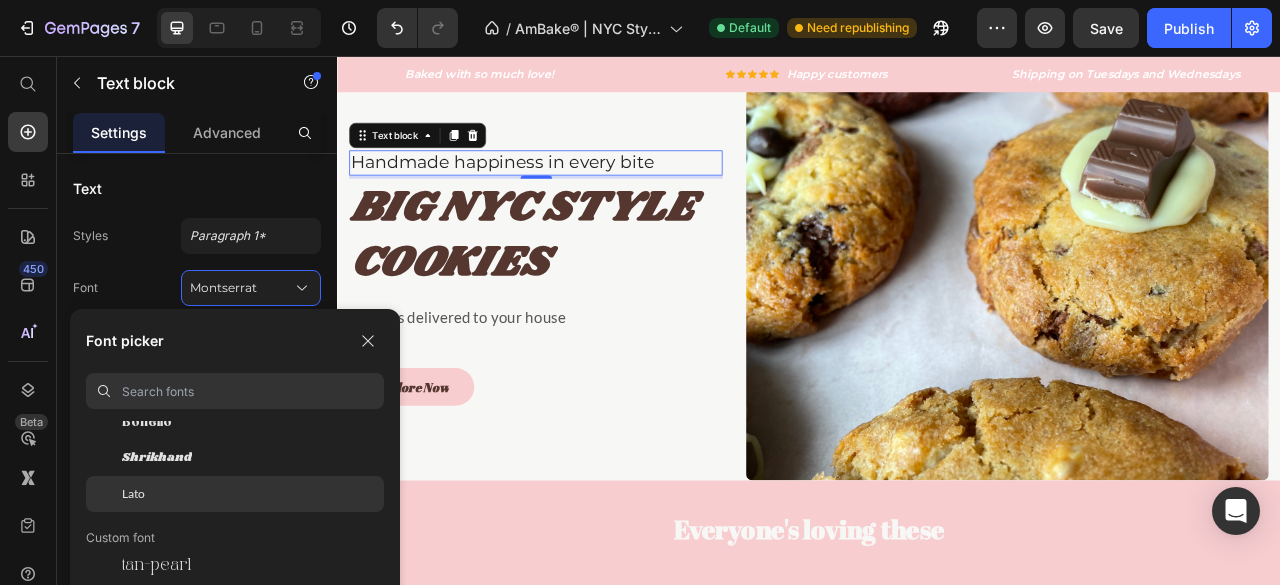 click on "Lato" at bounding box center [133, 494] 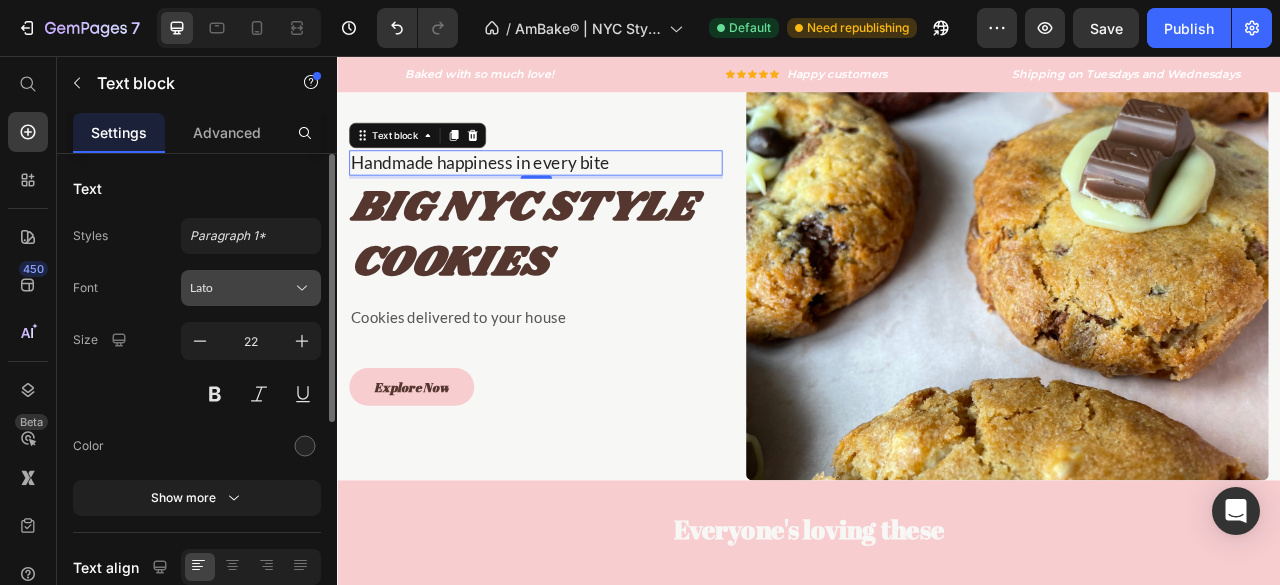 click on "Lato" at bounding box center [241, 288] 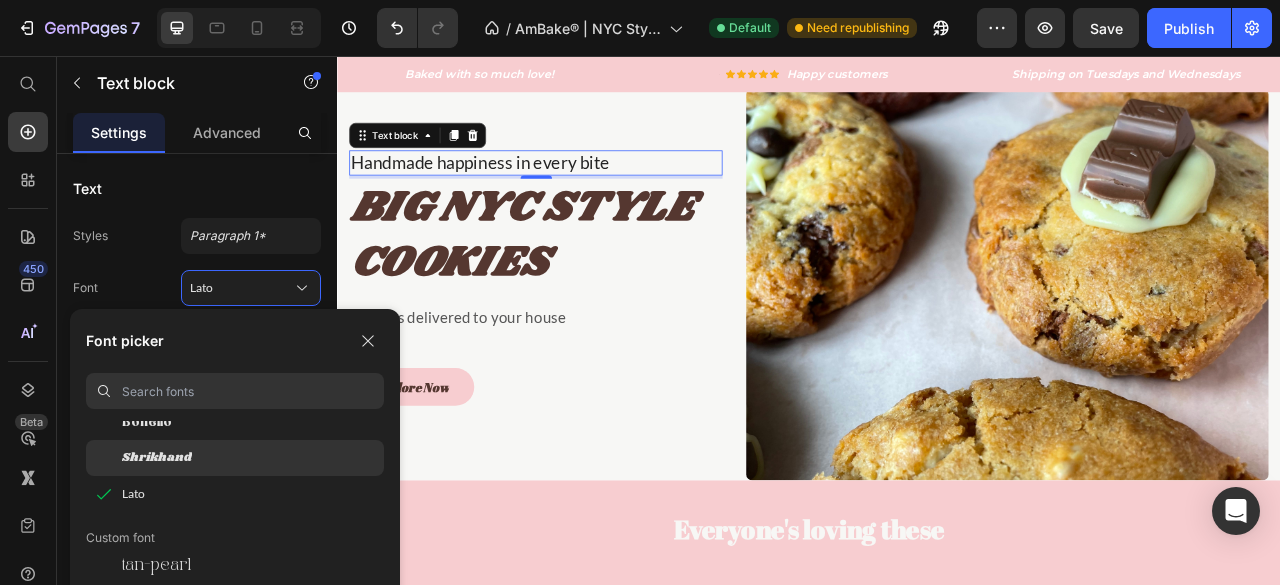 click on "Shrikhand" 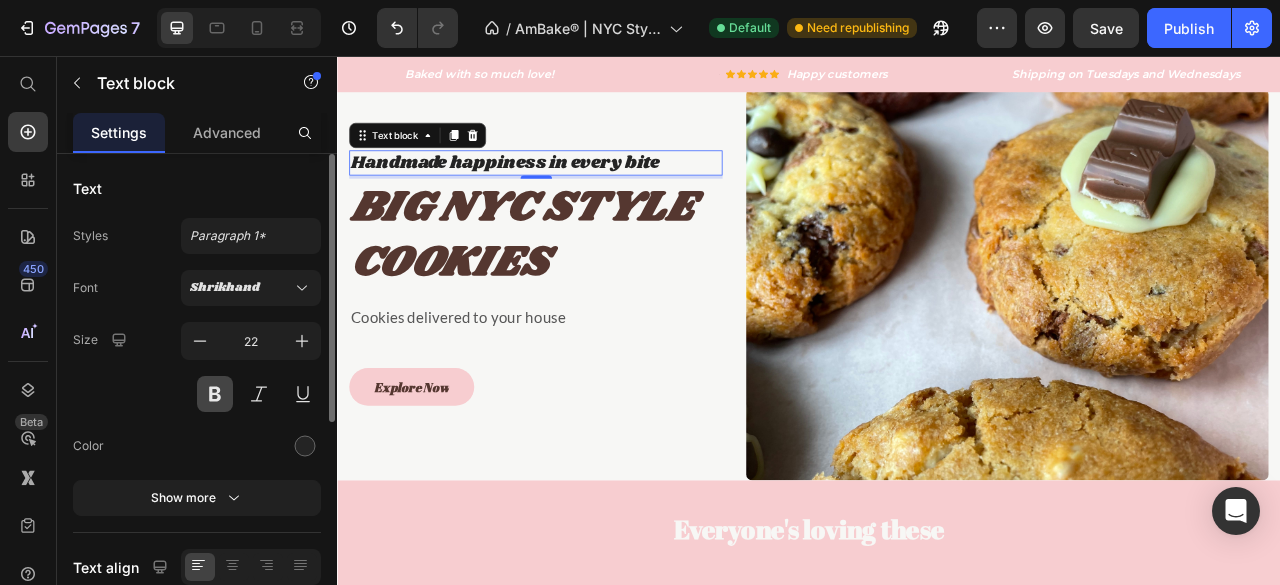 click at bounding box center (215, 394) 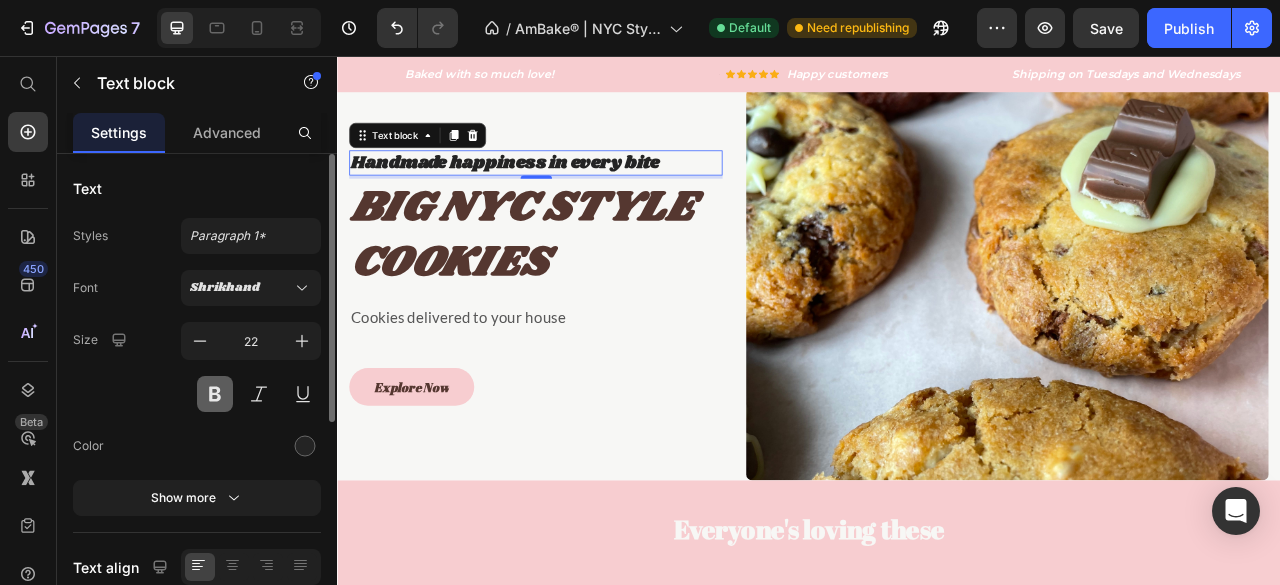 click at bounding box center [215, 394] 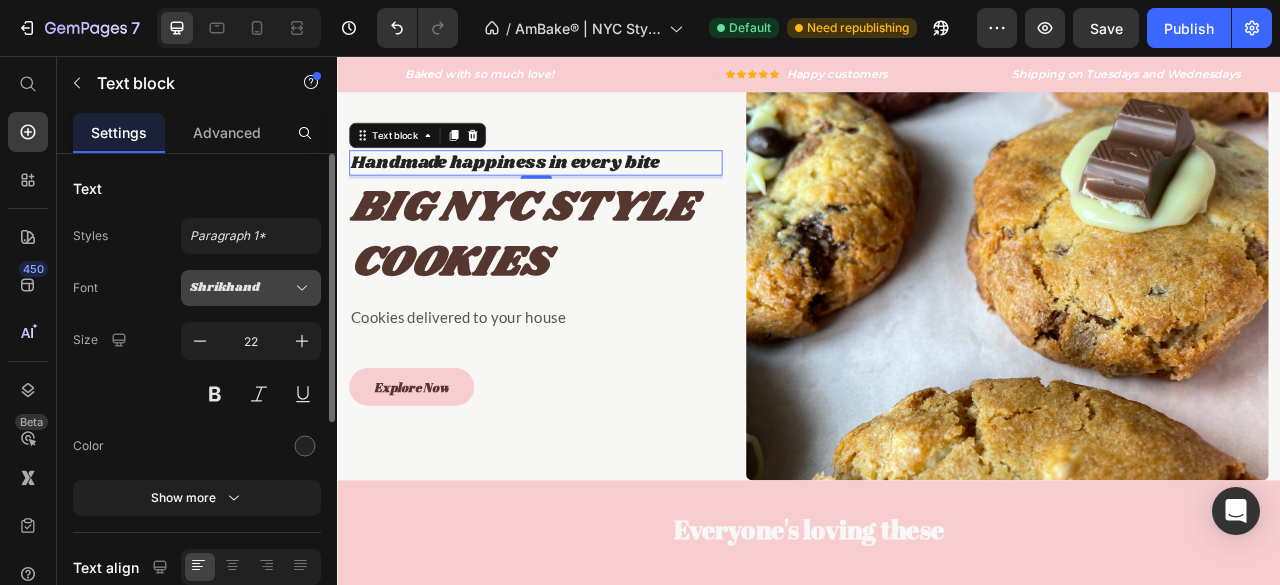 click on "Shrikhand" at bounding box center [251, 288] 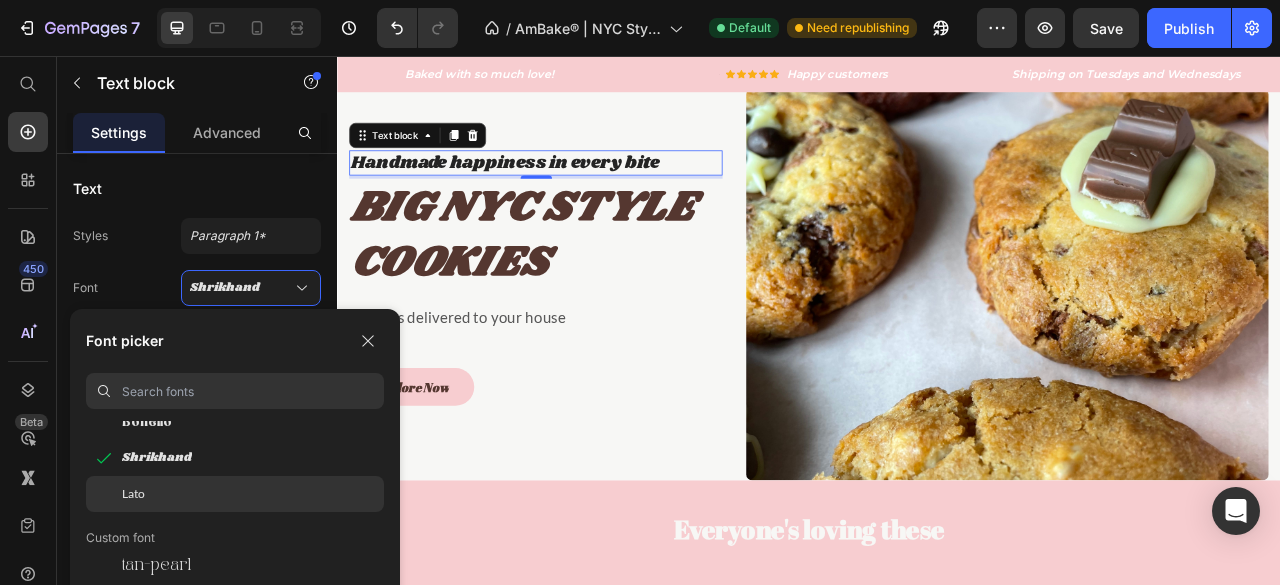 click on "Lato" 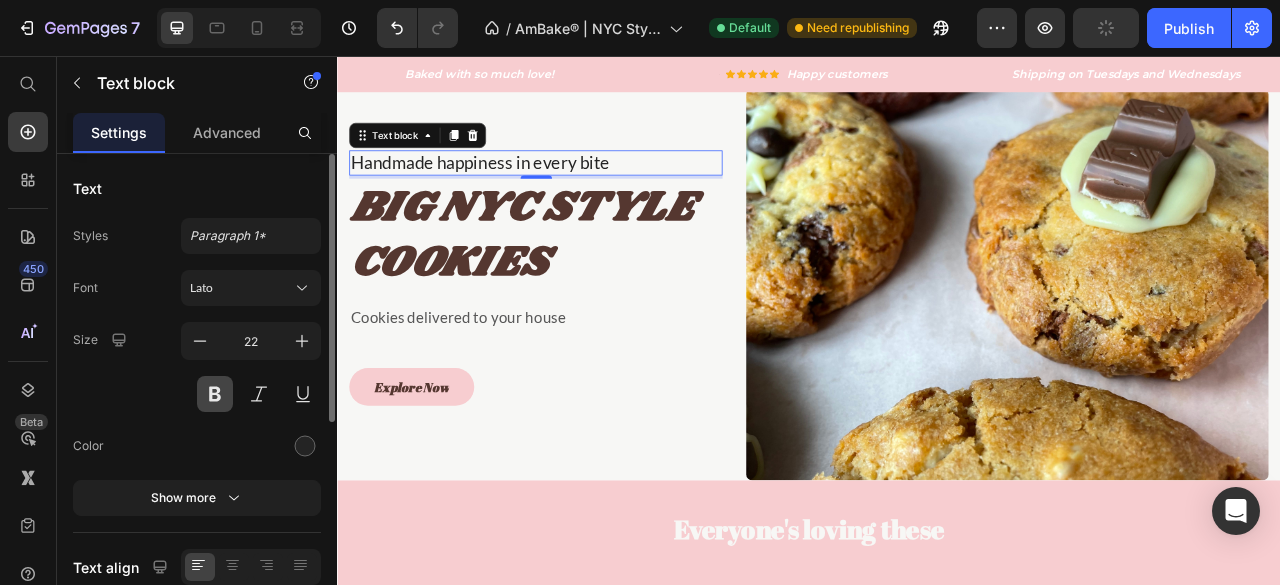 click at bounding box center (215, 394) 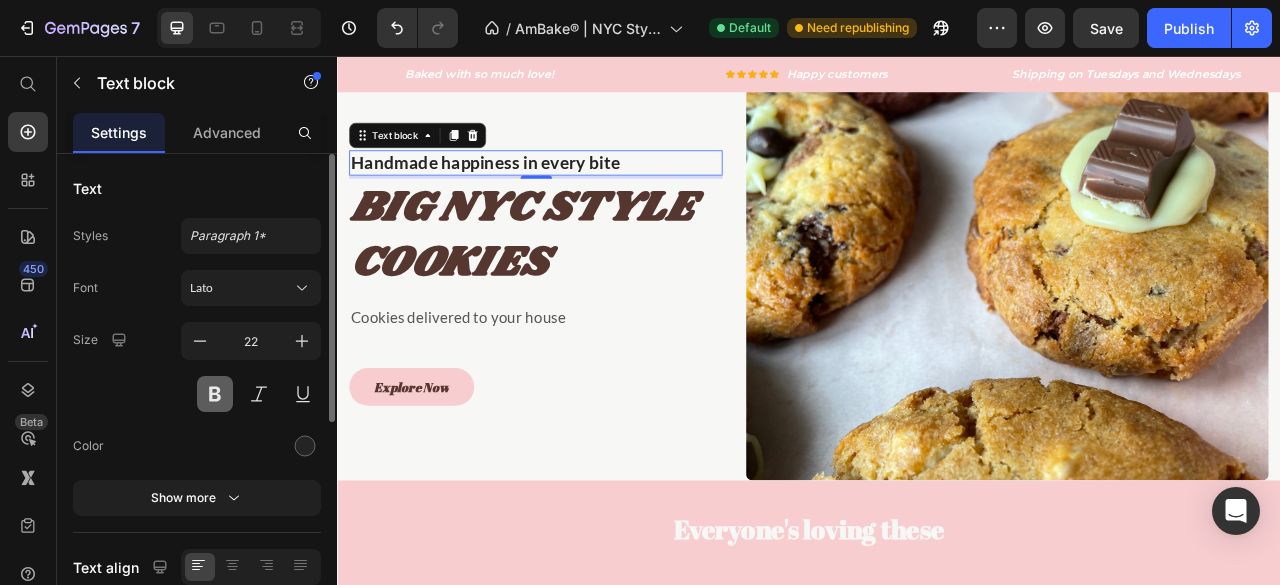 click at bounding box center [215, 394] 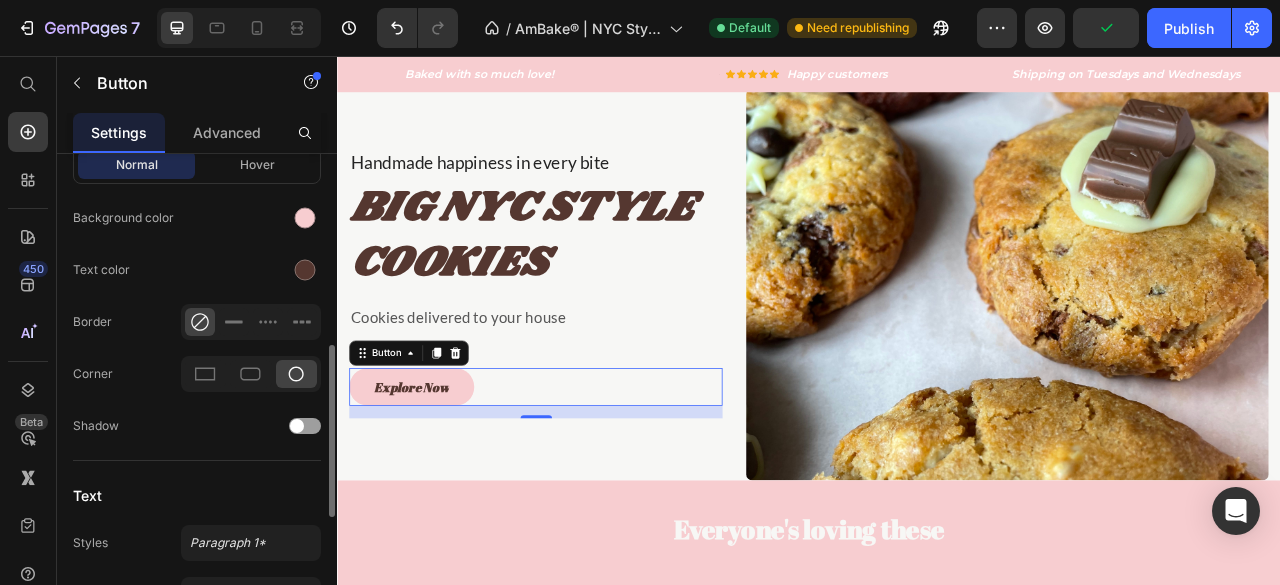 scroll, scrollTop: 564, scrollLeft: 0, axis: vertical 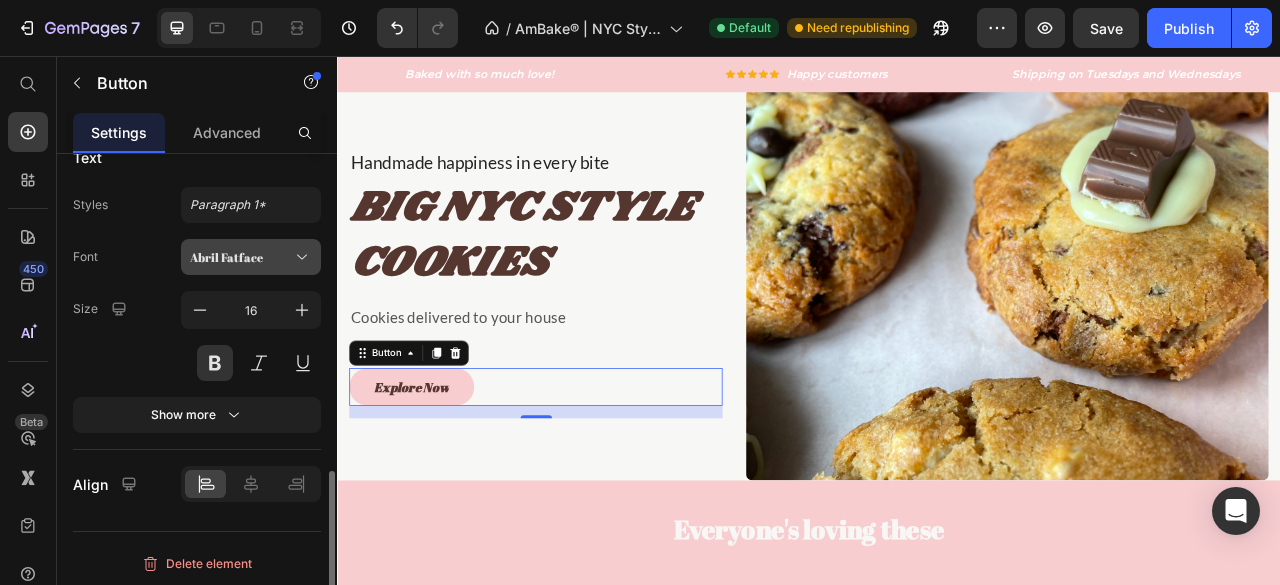 click on "Abril Fatface" at bounding box center (241, 257) 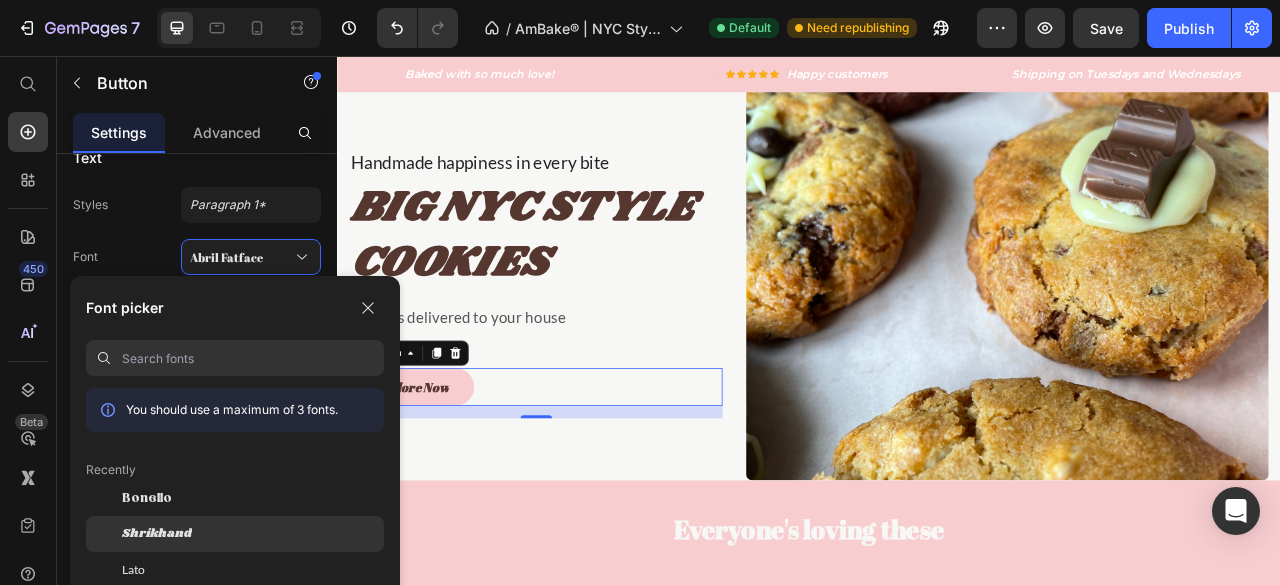 click on "Shrikhand" at bounding box center (157, 534) 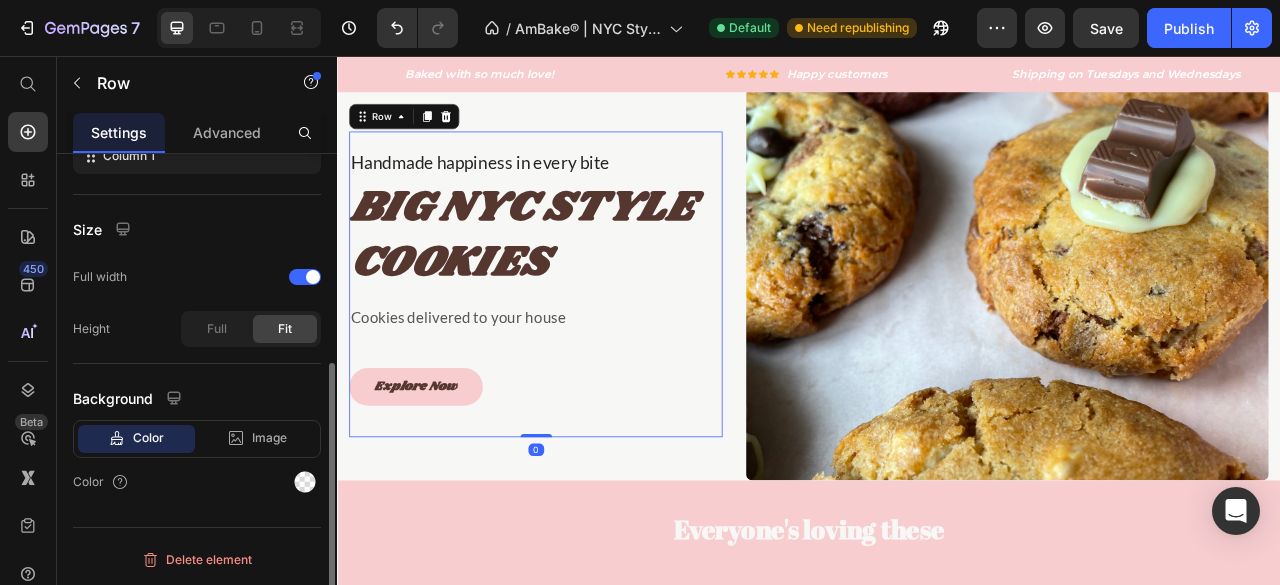 scroll, scrollTop: 0, scrollLeft: 0, axis: both 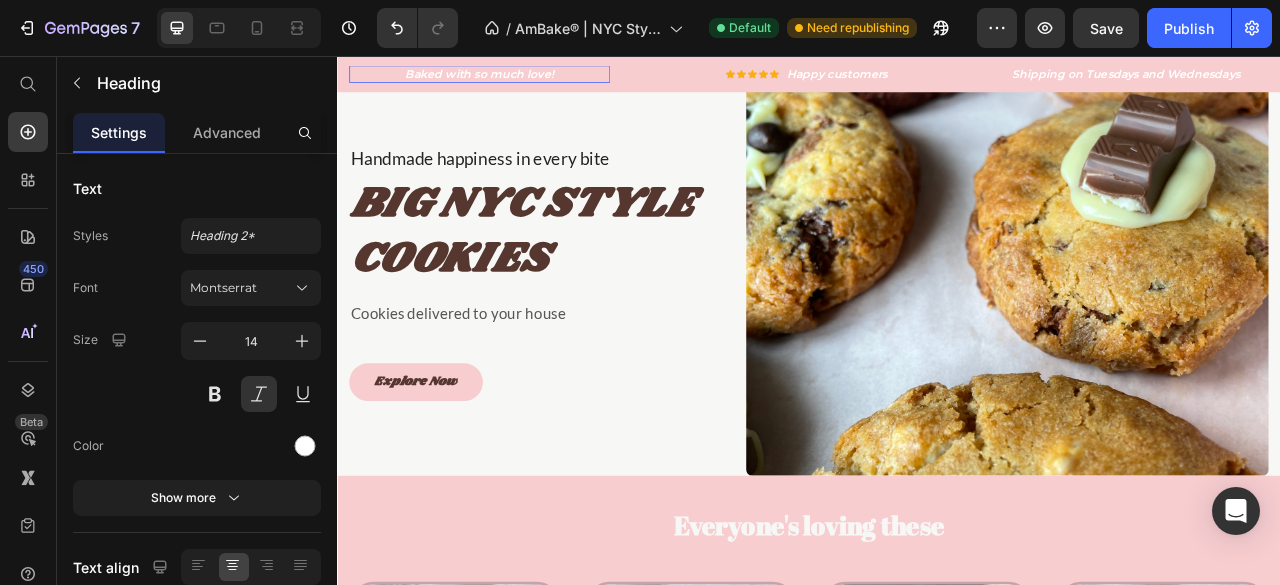 click on "Baked with so much love!" at bounding box center (518, 79) 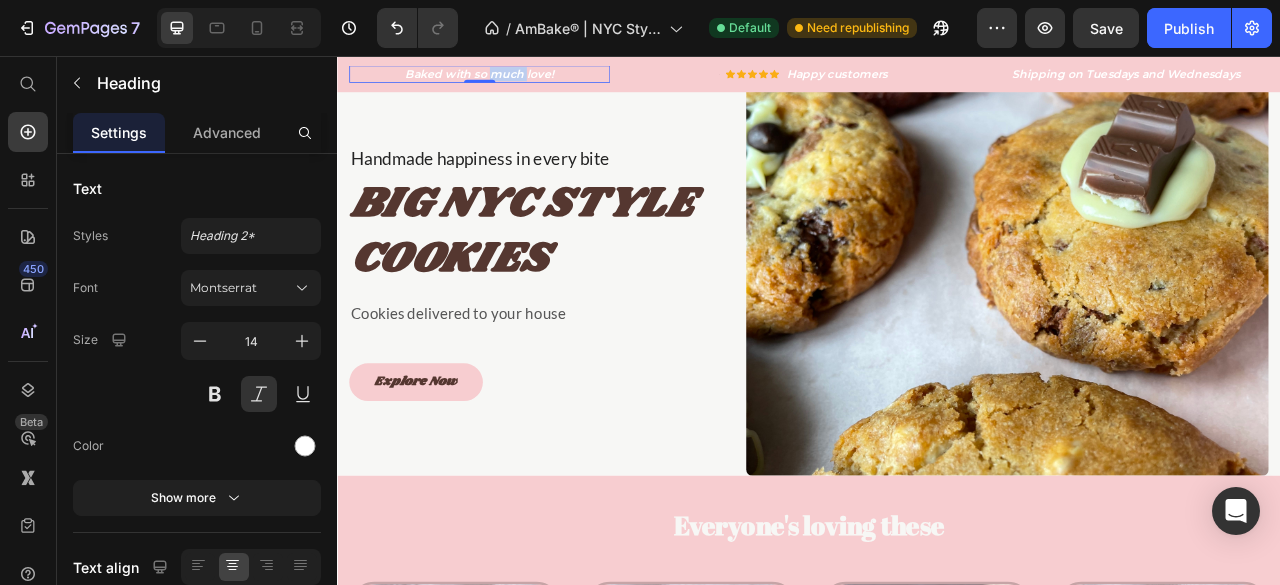click on "Baked with so much love!" at bounding box center [518, 79] 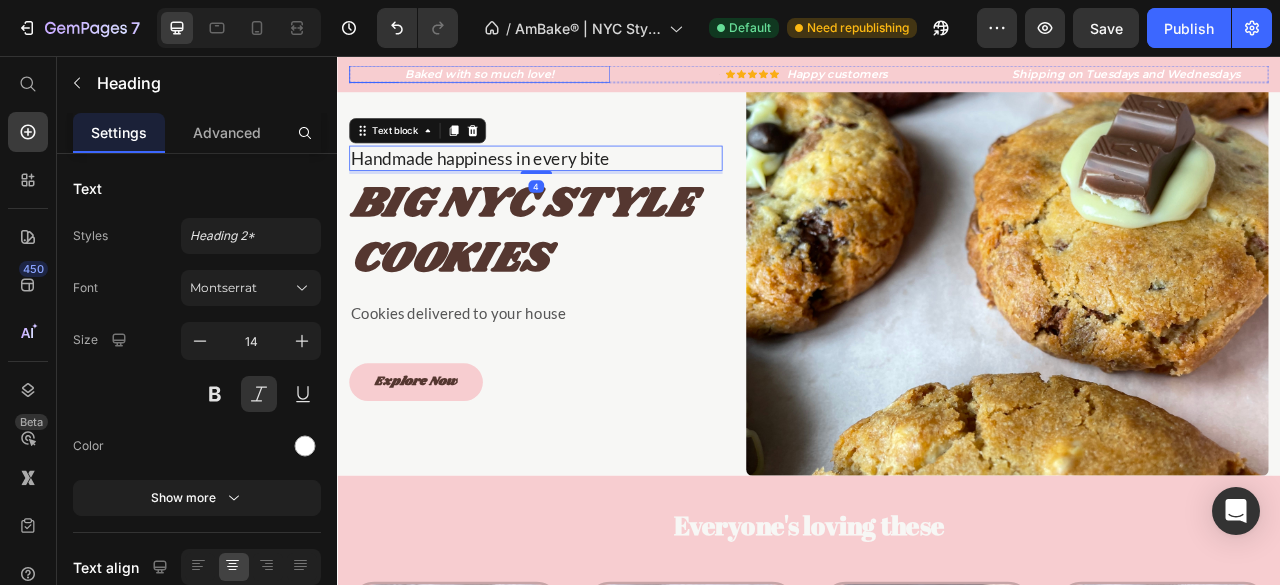 click on "Baked with so much love!" at bounding box center [518, 79] 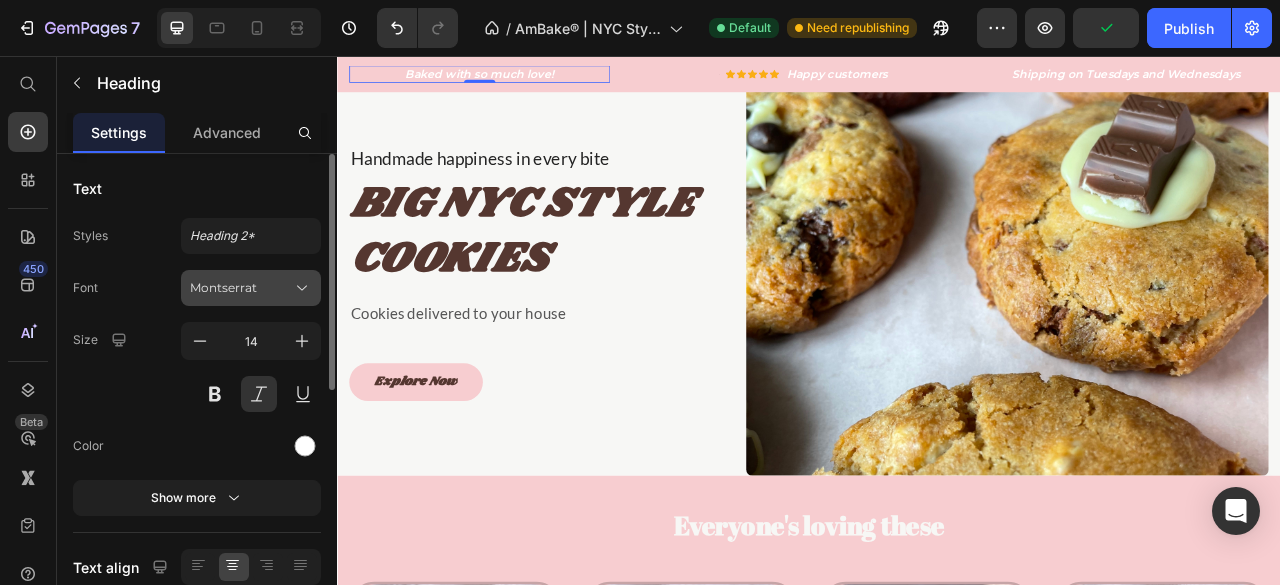 click on "Montserrat" at bounding box center (241, 288) 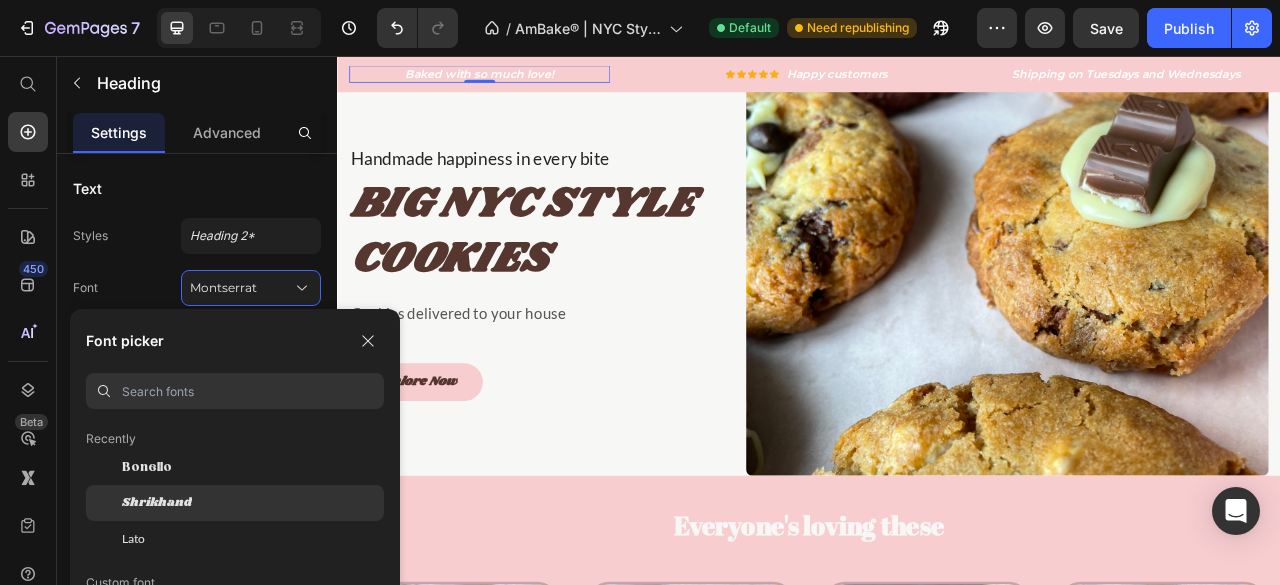 scroll, scrollTop: 66, scrollLeft: 0, axis: vertical 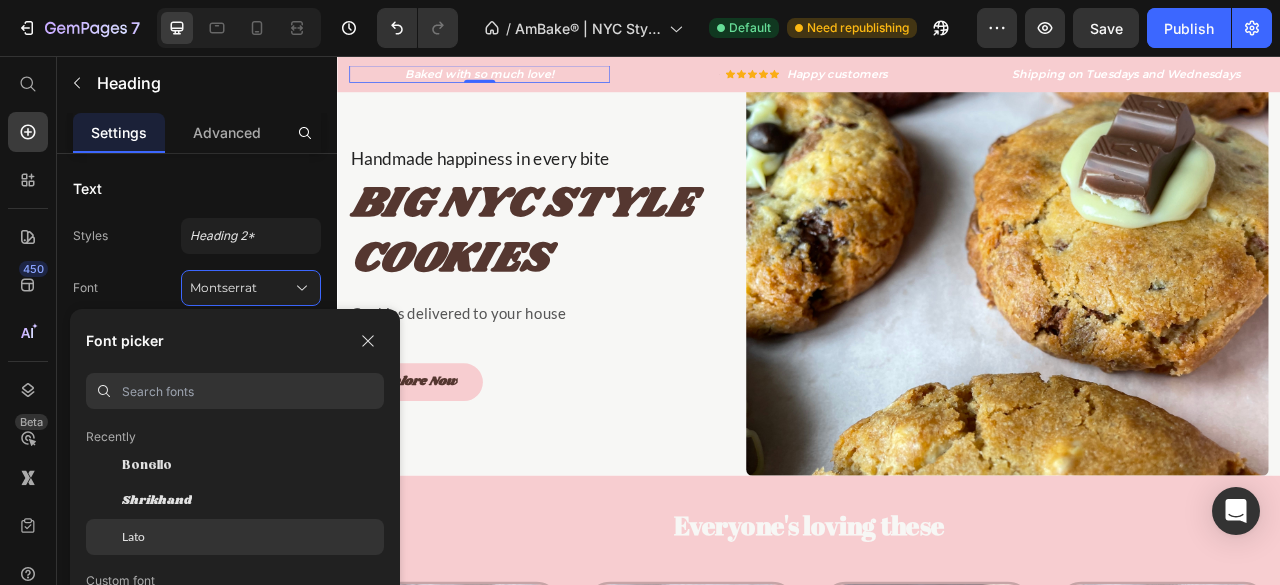 click on "Lato" 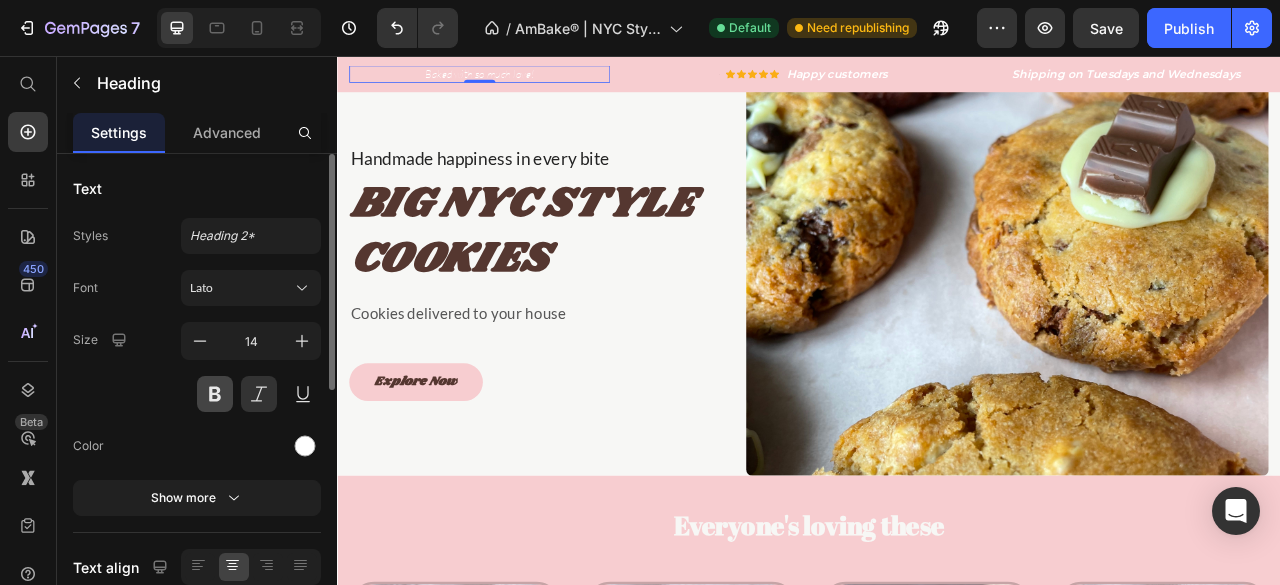 click at bounding box center [215, 394] 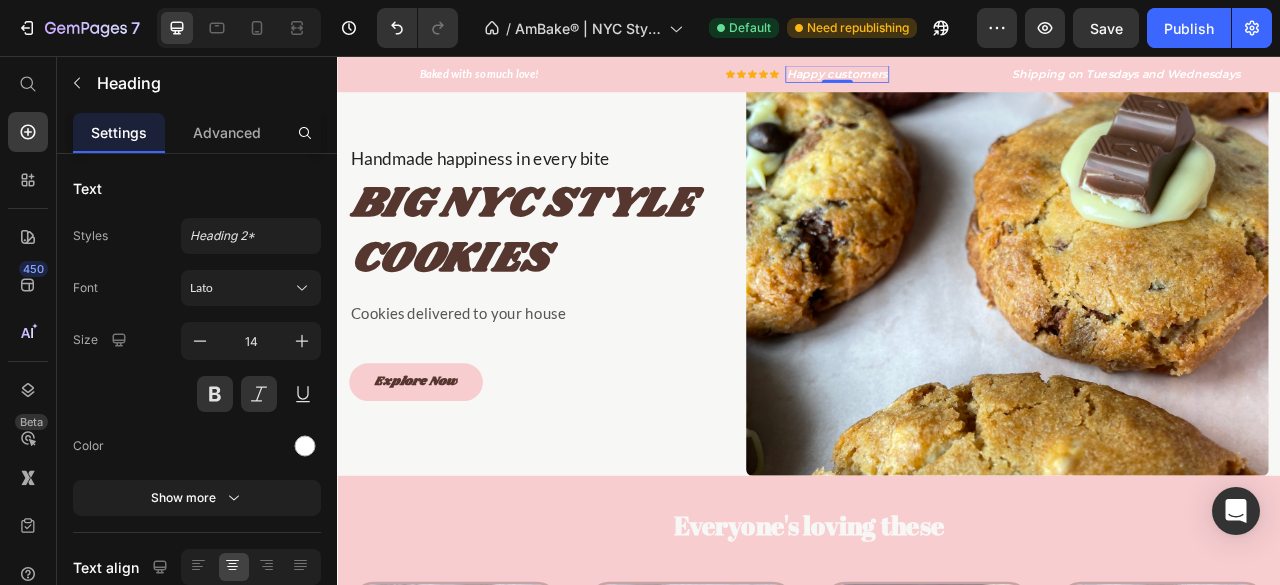 click on "Happy customers" at bounding box center (973, 79) 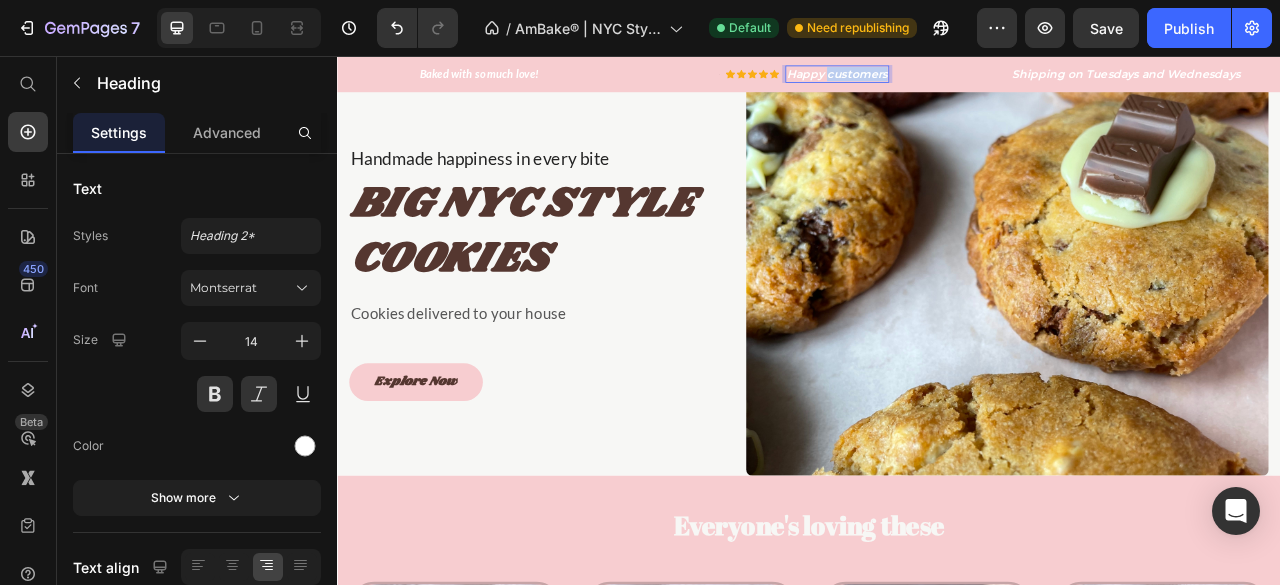 click on "Happy customers" at bounding box center [973, 79] 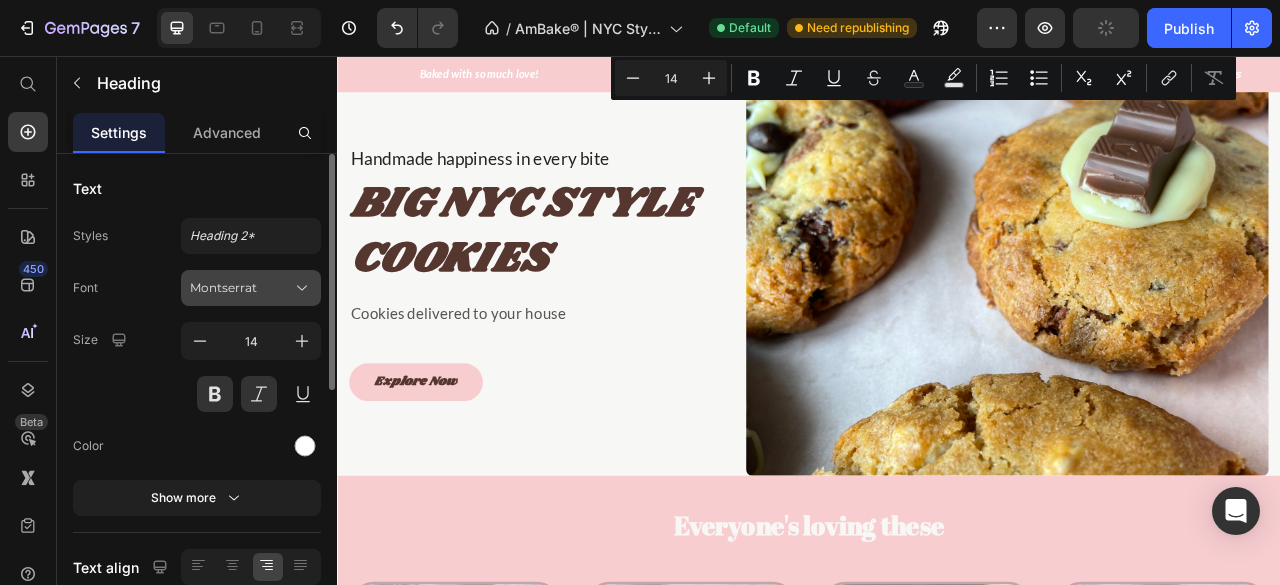 click on "Montserrat" at bounding box center (241, 288) 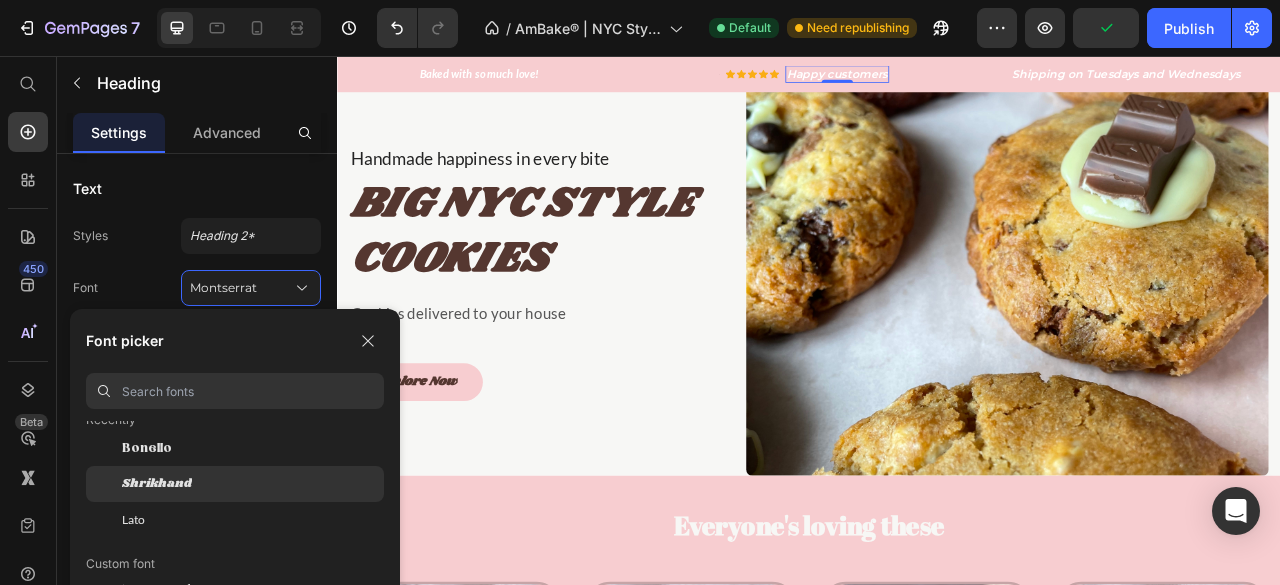 scroll, scrollTop: 84, scrollLeft: 0, axis: vertical 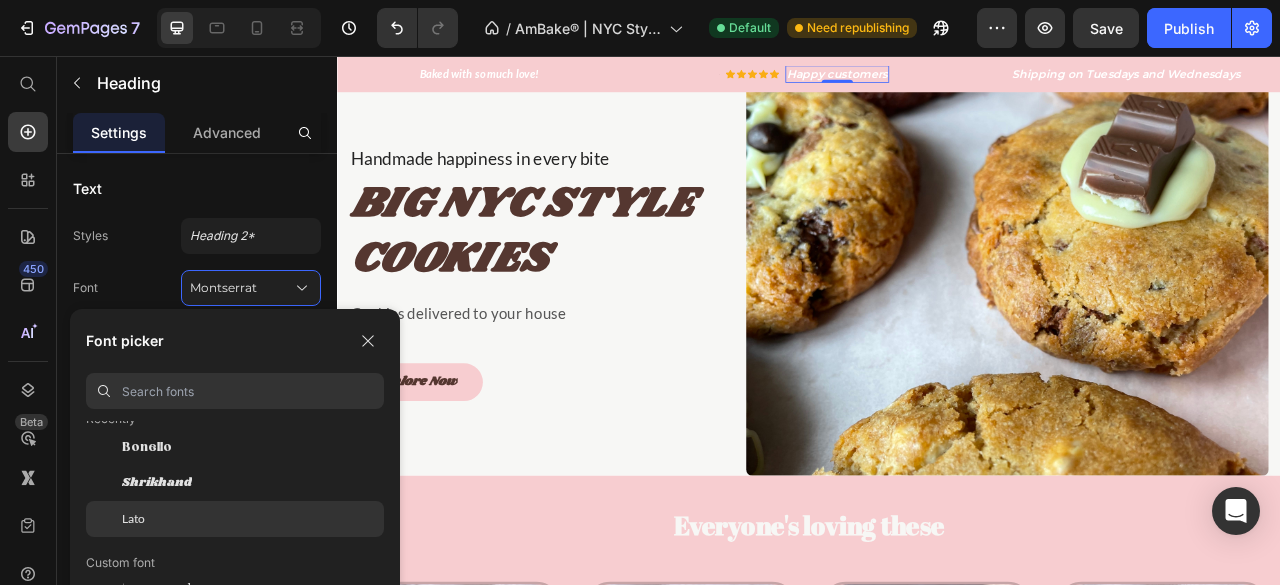 click on "Lato" 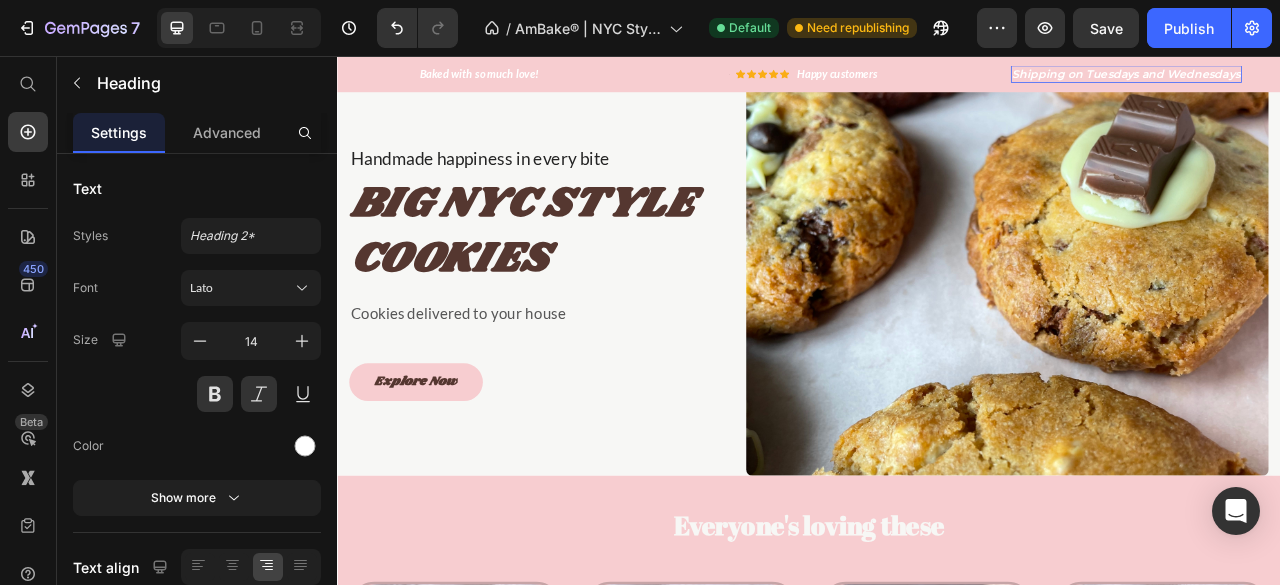 click on "Shipping on Tuesdays and Wednesdays" at bounding box center [1341, 79] 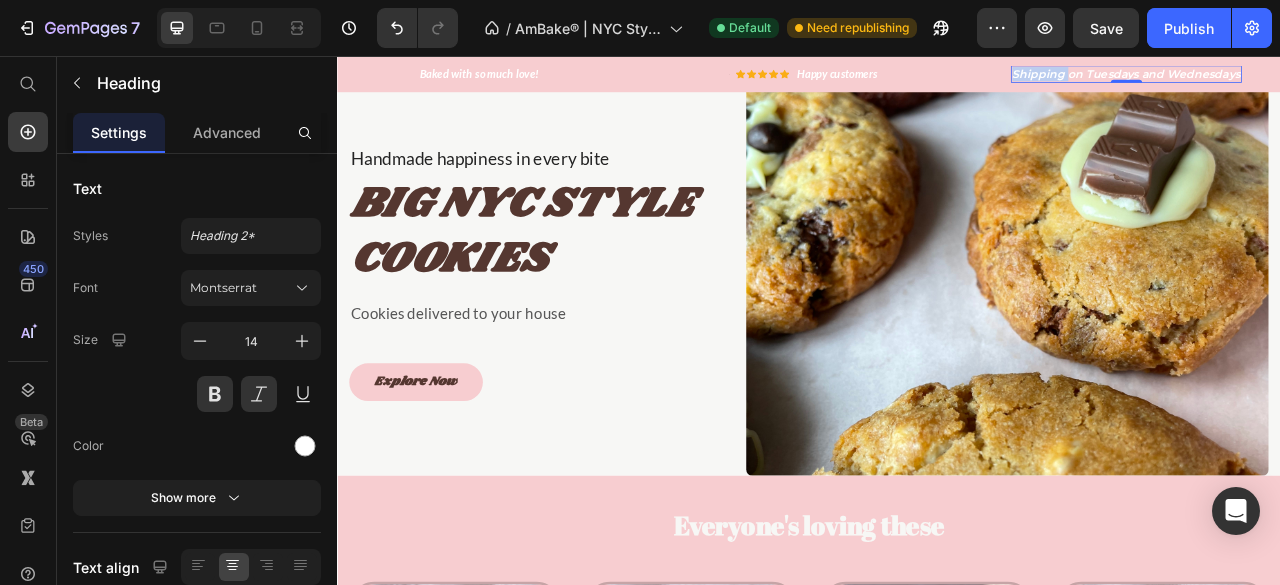 click on "Shipping on Tuesdays and Wednesdays" at bounding box center (1341, 79) 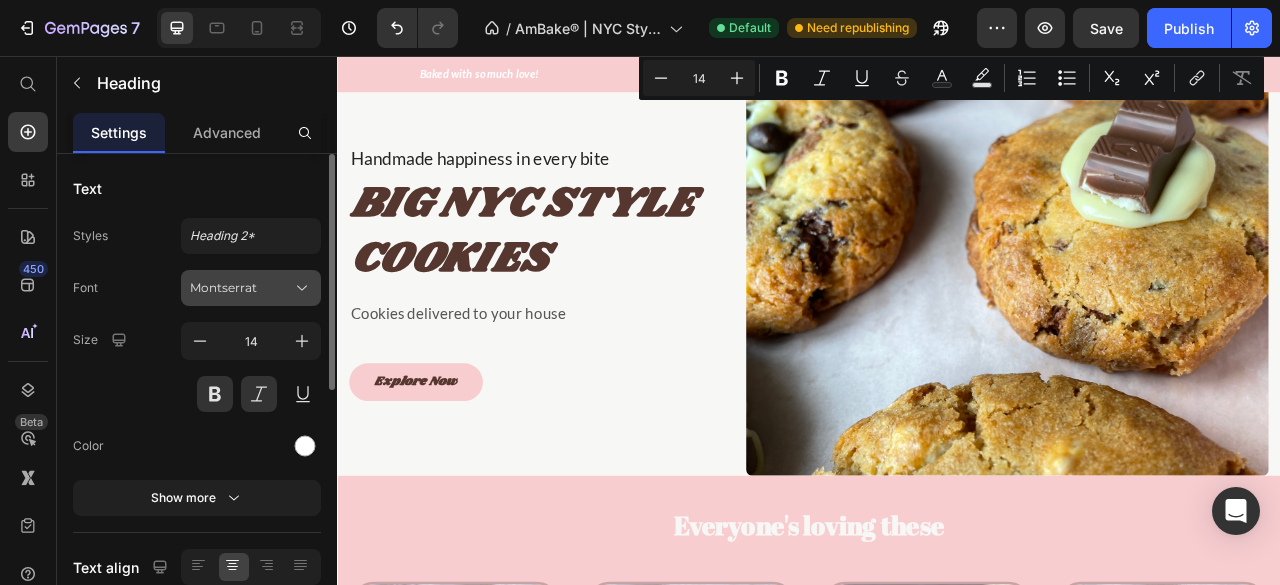 click on "Montserrat" at bounding box center [241, 288] 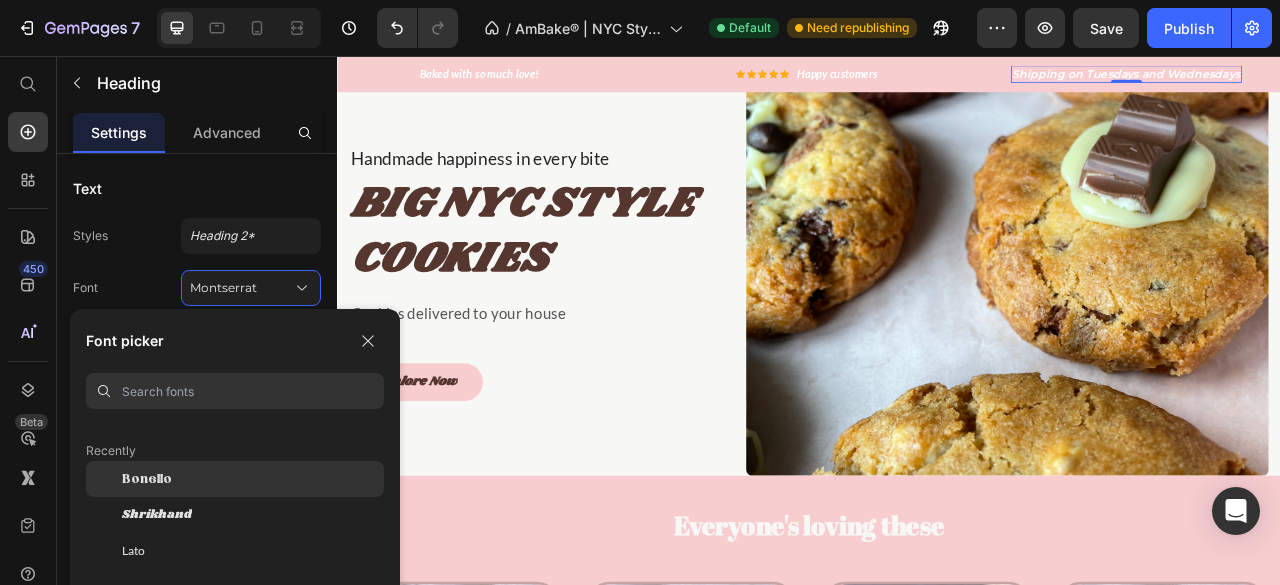 scroll, scrollTop: 53, scrollLeft: 0, axis: vertical 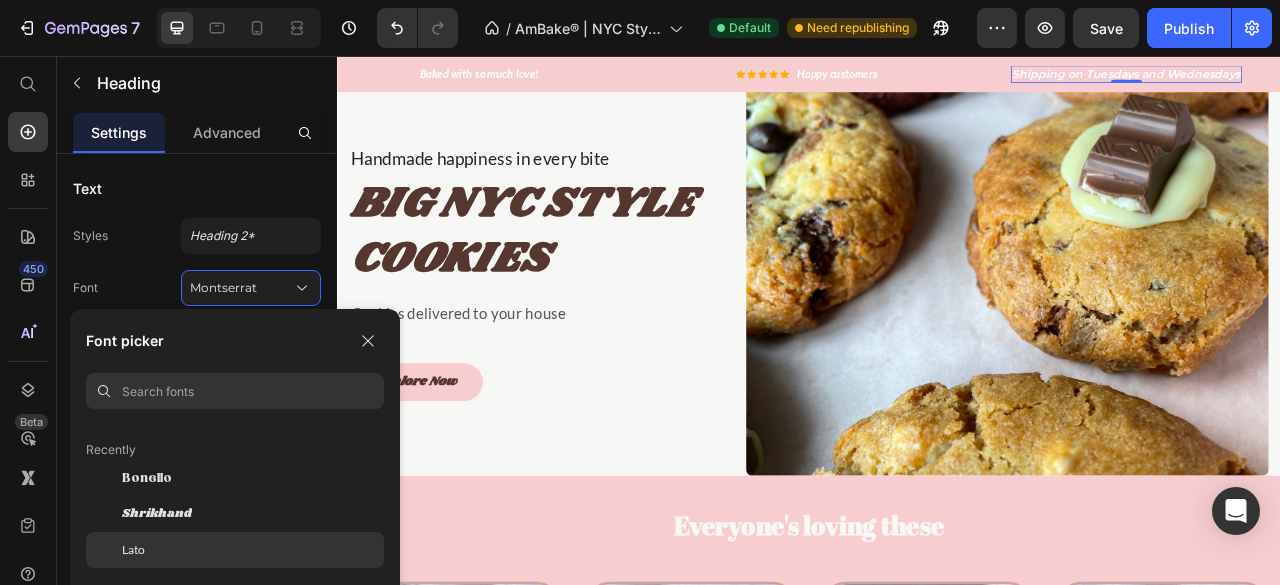 click on "Lato" 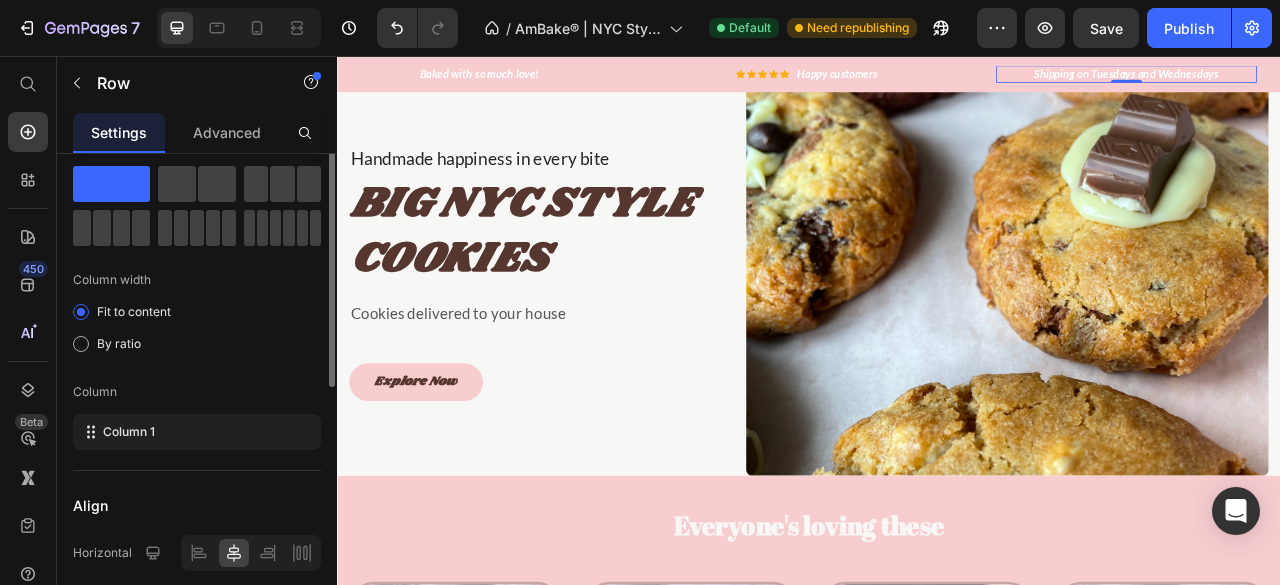 scroll, scrollTop: 100, scrollLeft: 0, axis: vertical 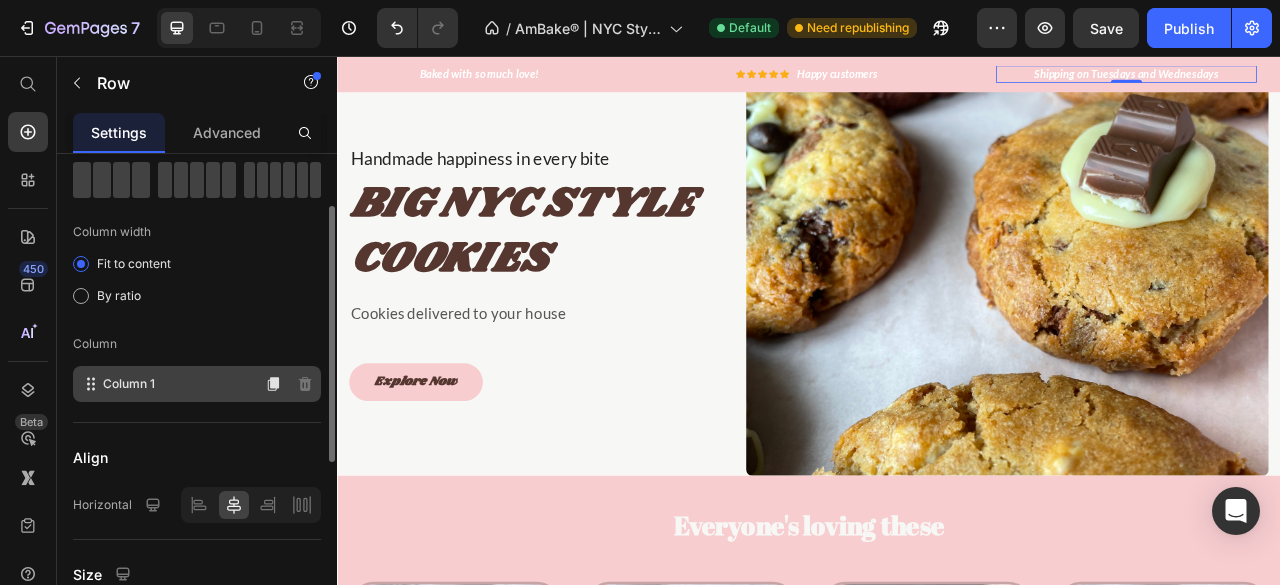 click on "Column 1" at bounding box center [129, 384] 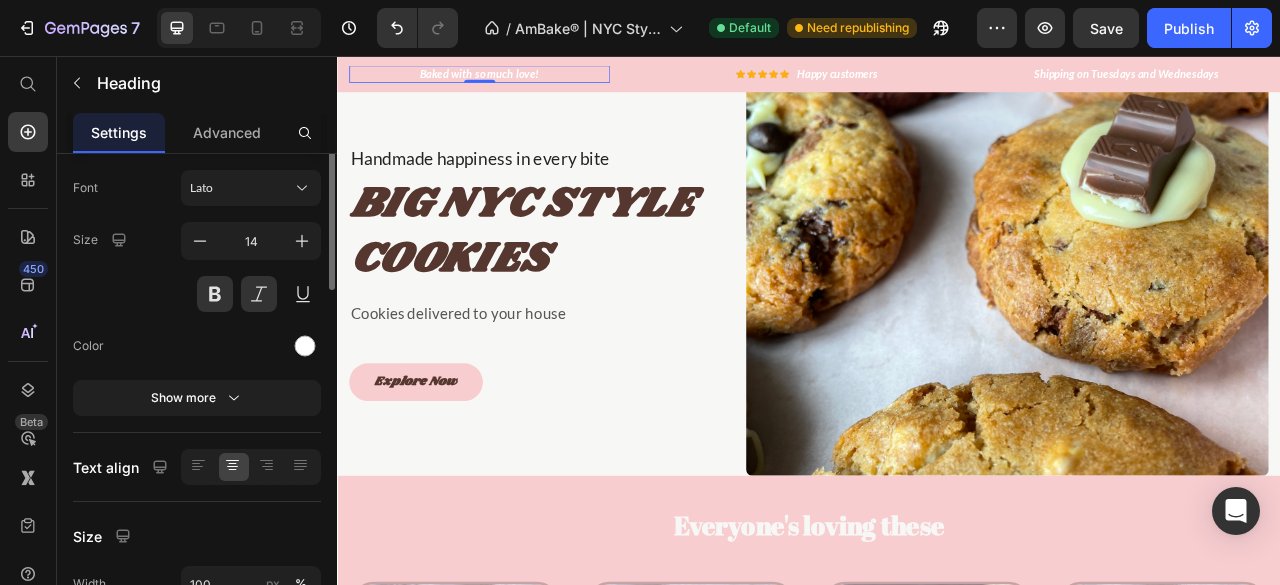 scroll, scrollTop: 0, scrollLeft: 0, axis: both 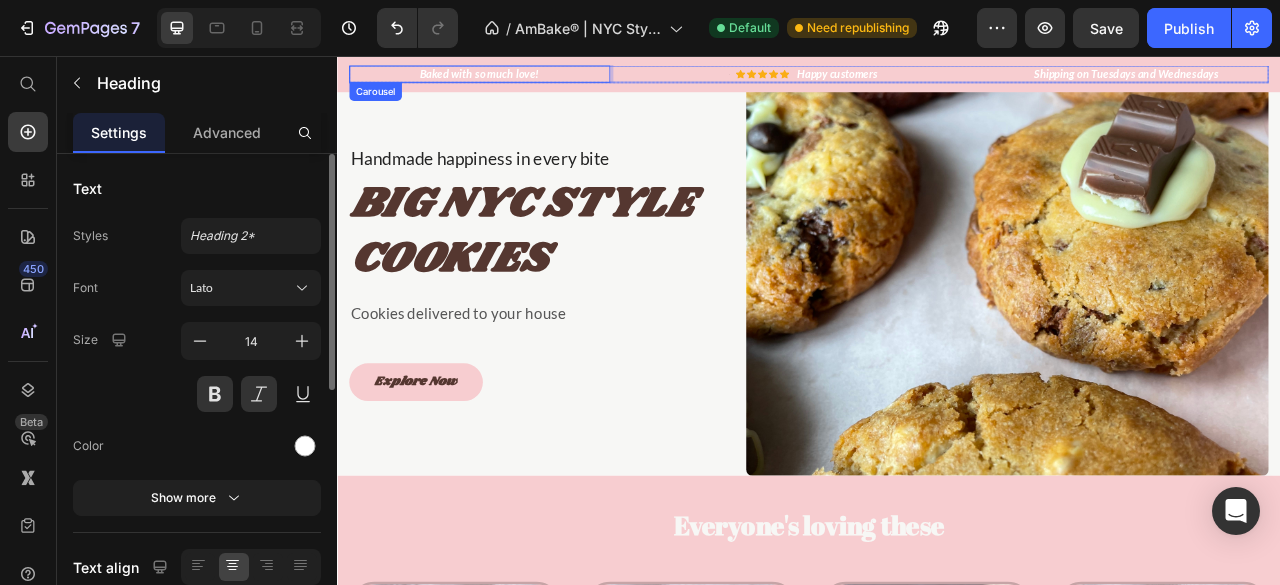 click on "Baked with so much love! Heading   0 Heading                Icon                Icon                Icon                Icon                Icon Icon List Hoz Happy customers Heading Row Row Shipping on Tuesdays and Wednesdays Heading Row Handmade Heading Row" at bounding box center (937, 79) 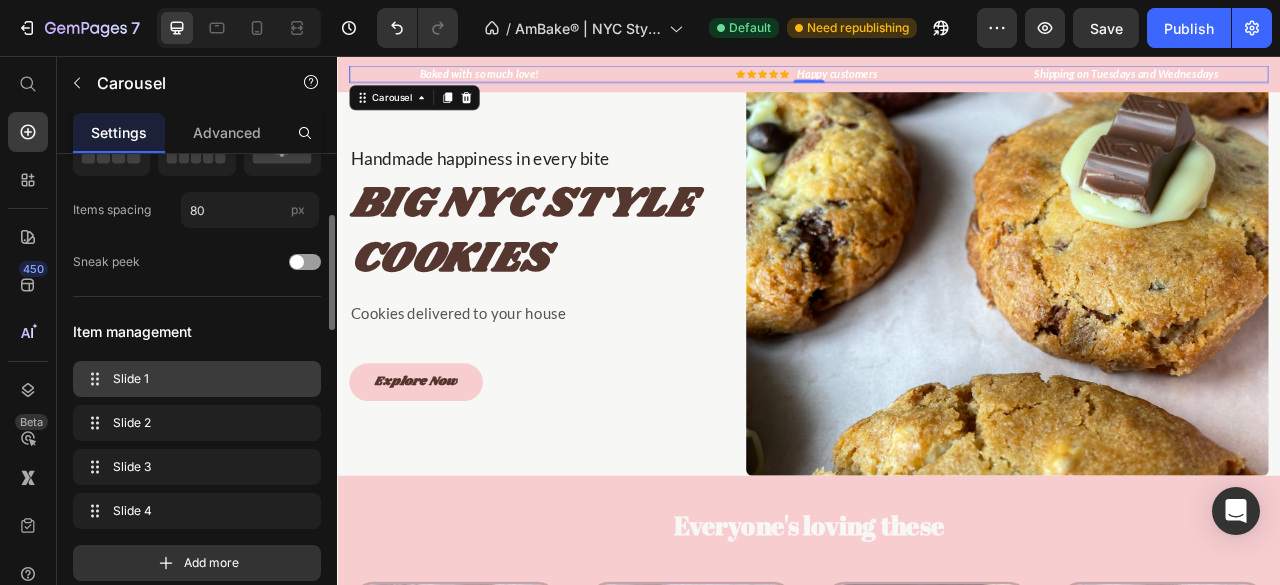 scroll, scrollTop: 175, scrollLeft: 0, axis: vertical 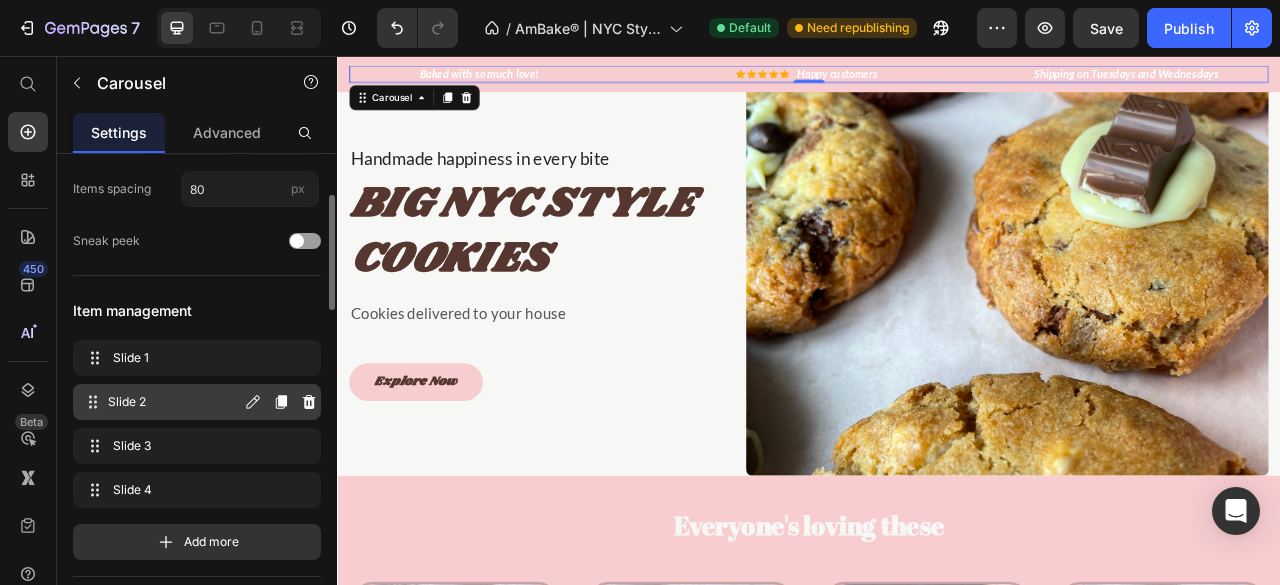click on "Slide 2" at bounding box center (174, 402) 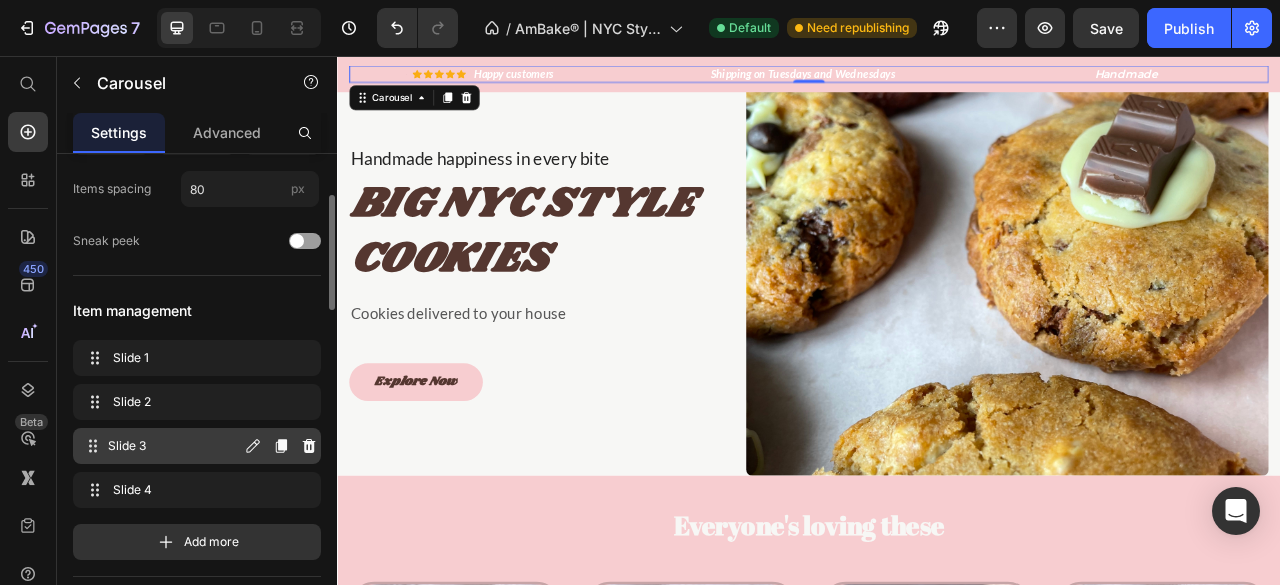 click on "Slide 3" at bounding box center (174, 446) 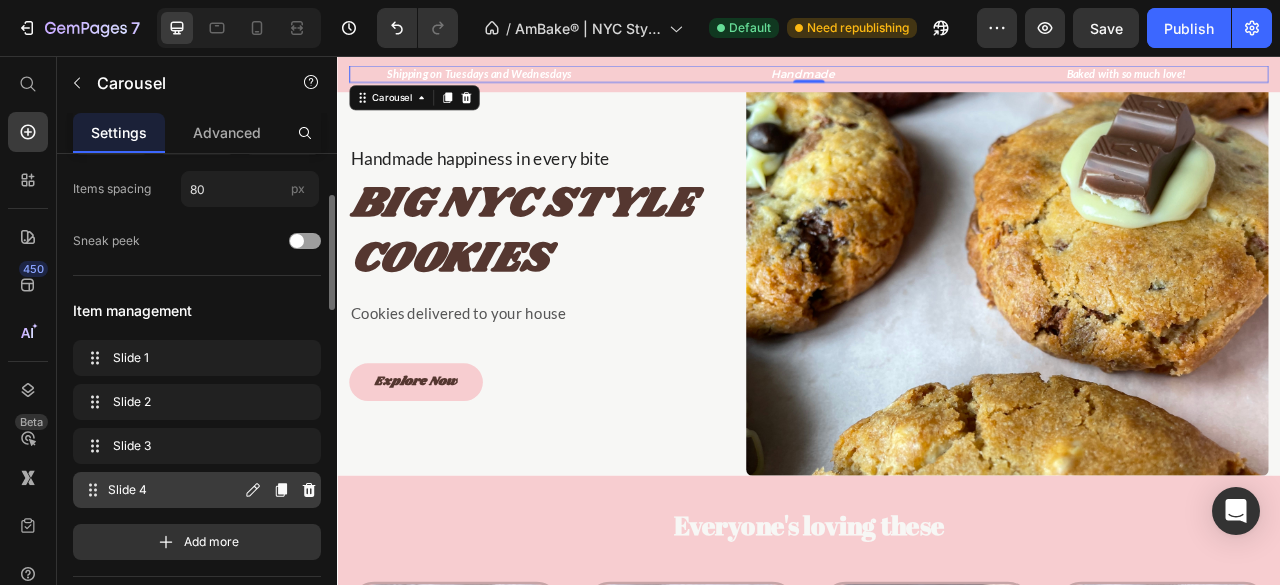 click on "Slide 4" at bounding box center [174, 490] 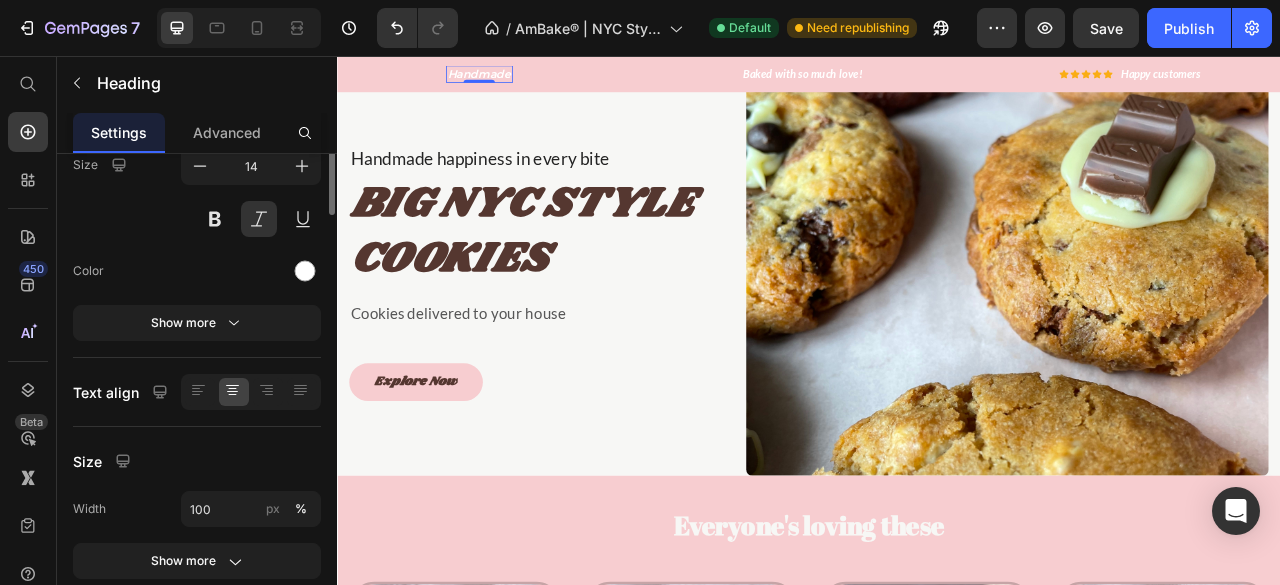 scroll, scrollTop: 0, scrollLeft: 0, axis: both 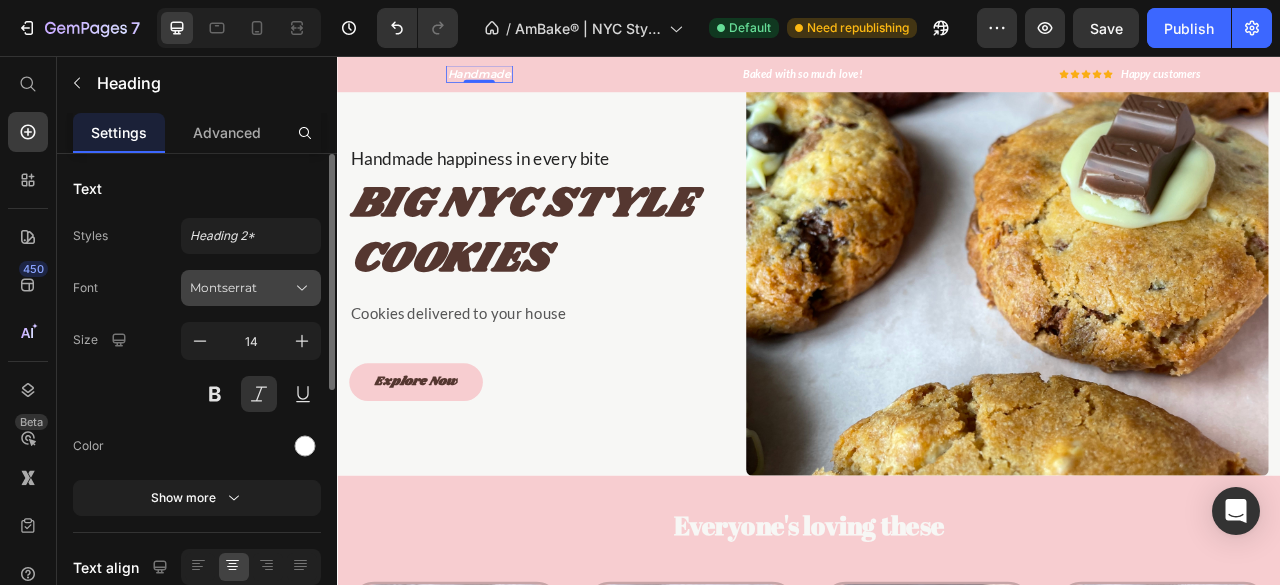click 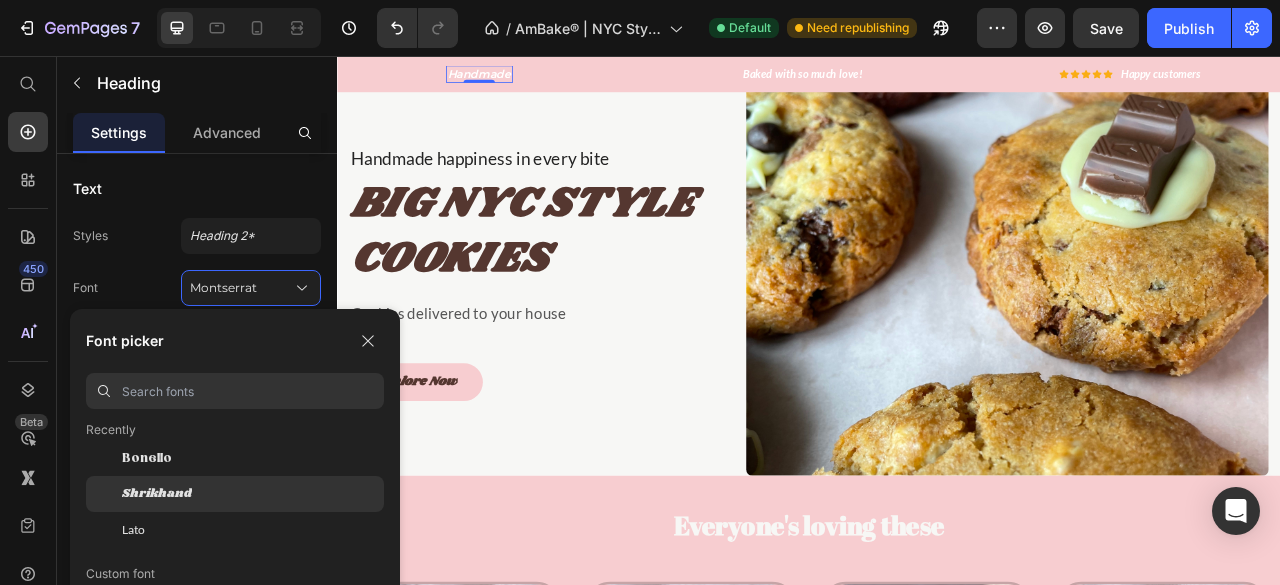 scroll, scrollTop: 74, scrollLeft: 0, axis: vertical 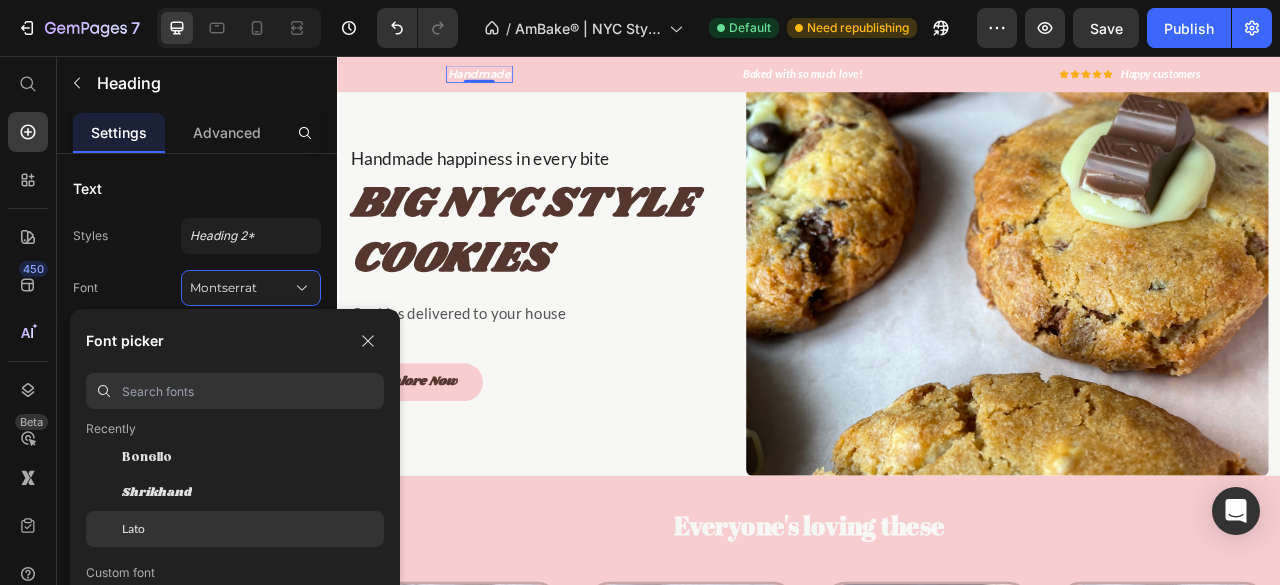 click on "Lato" 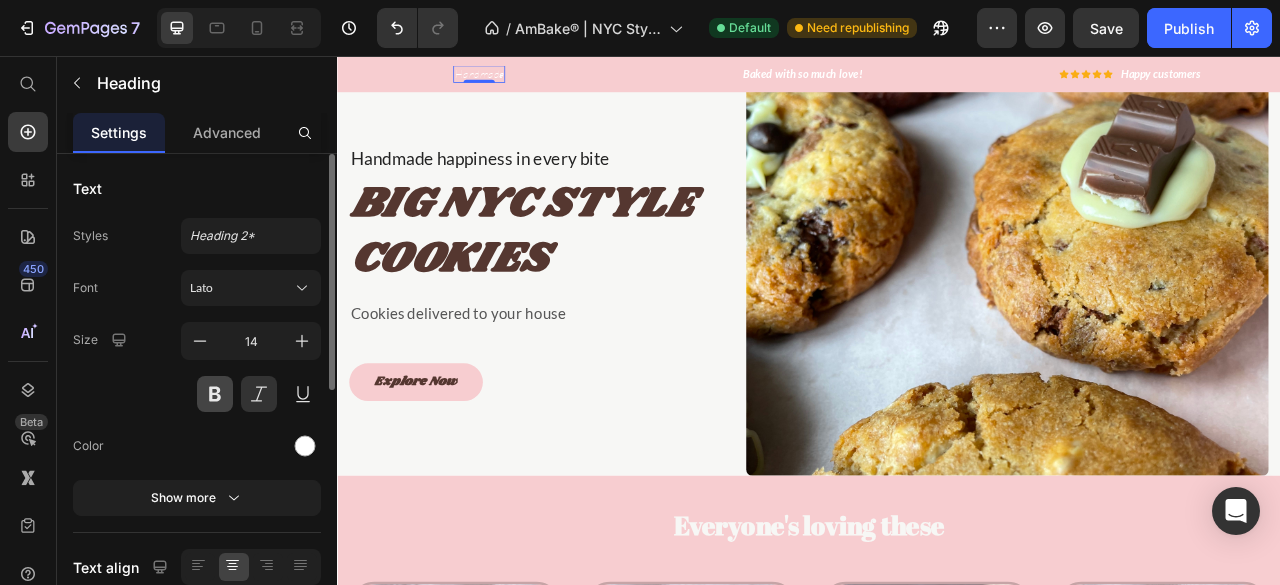 click at bounding box center (215, 394) 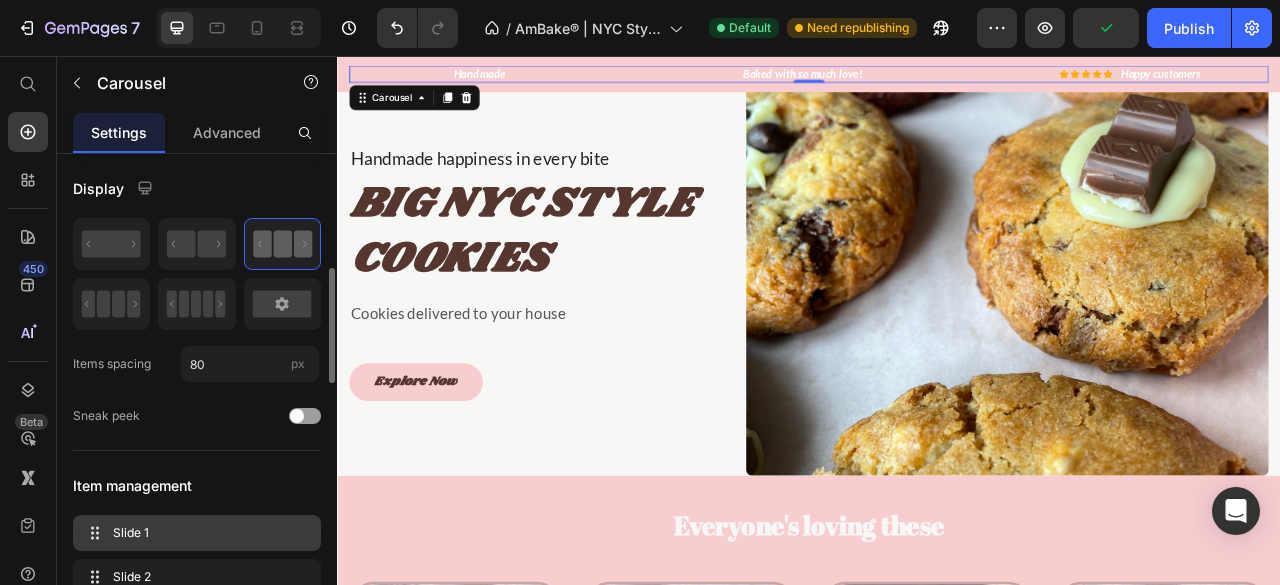 scroll, scrollTop: 93, scrollLeft: 0, axis: vertical 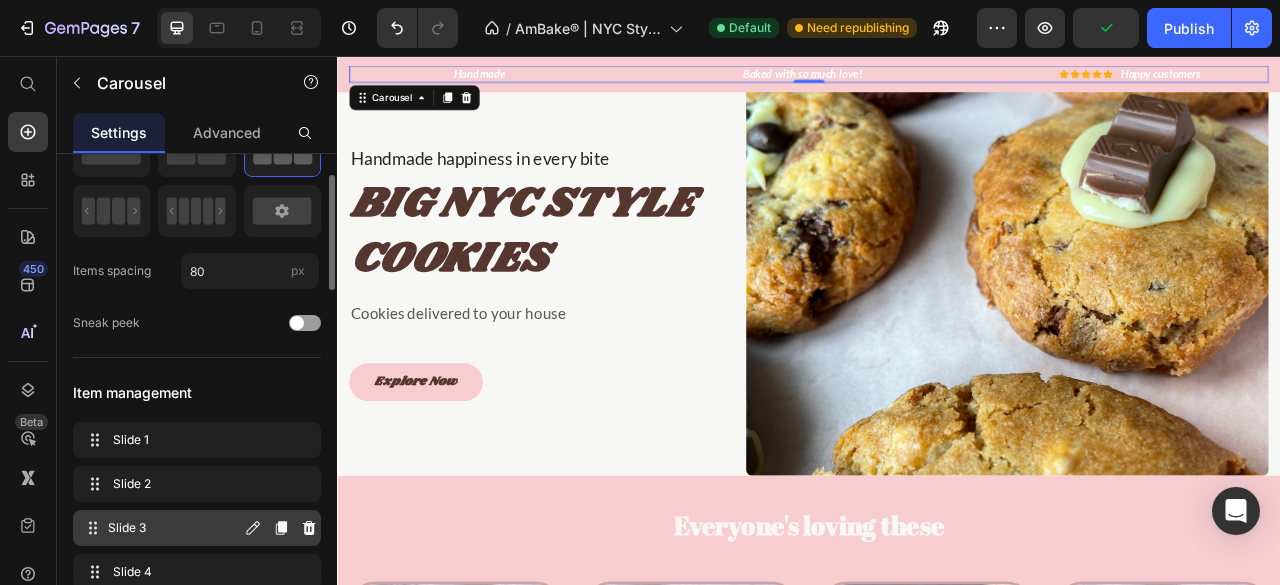 click on "Slide 3" at bounding box center [174, 528] 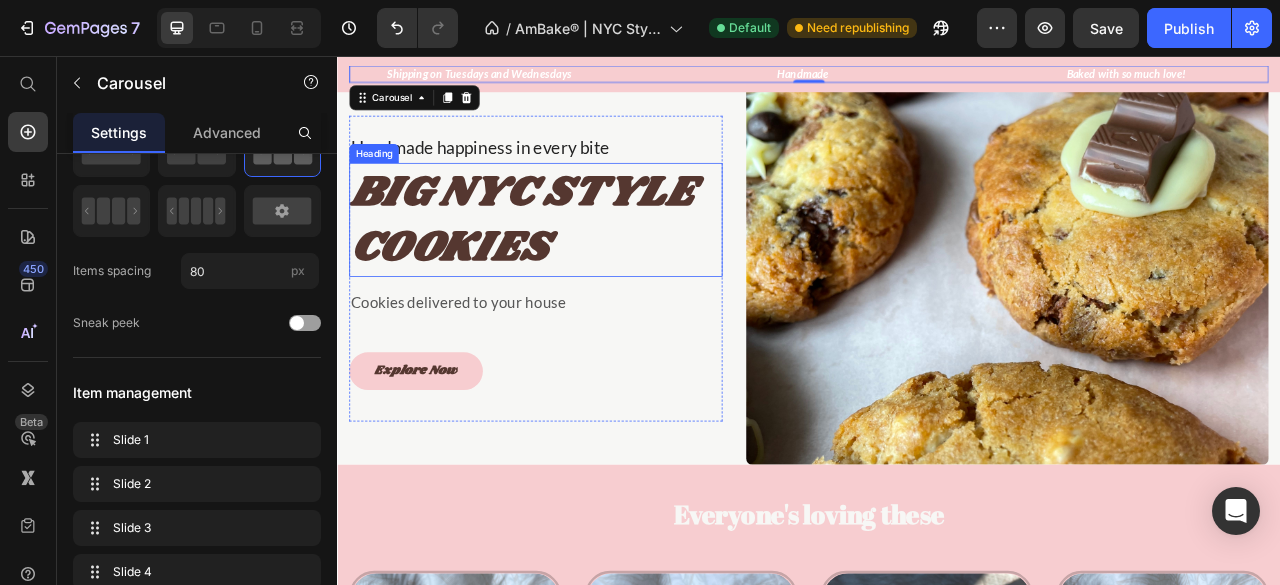 scroll, scrollTop: 0, scrollLeft: 0, axis: both 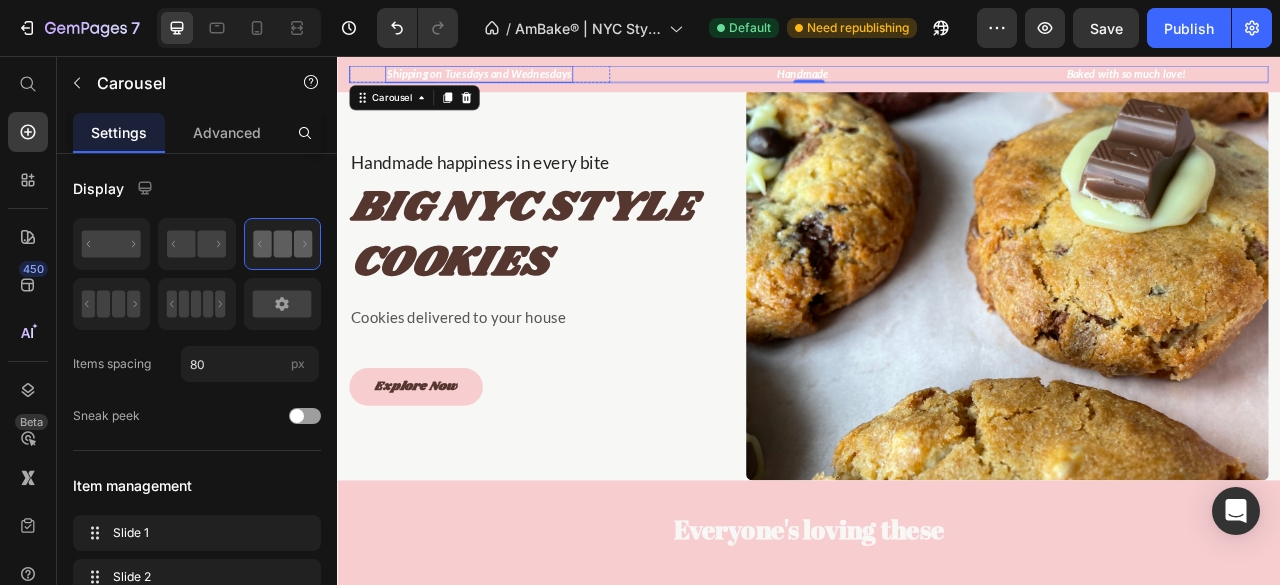 click on "Shipping on Tuesdays and Wednesdays" at bounding box center [517, 79] 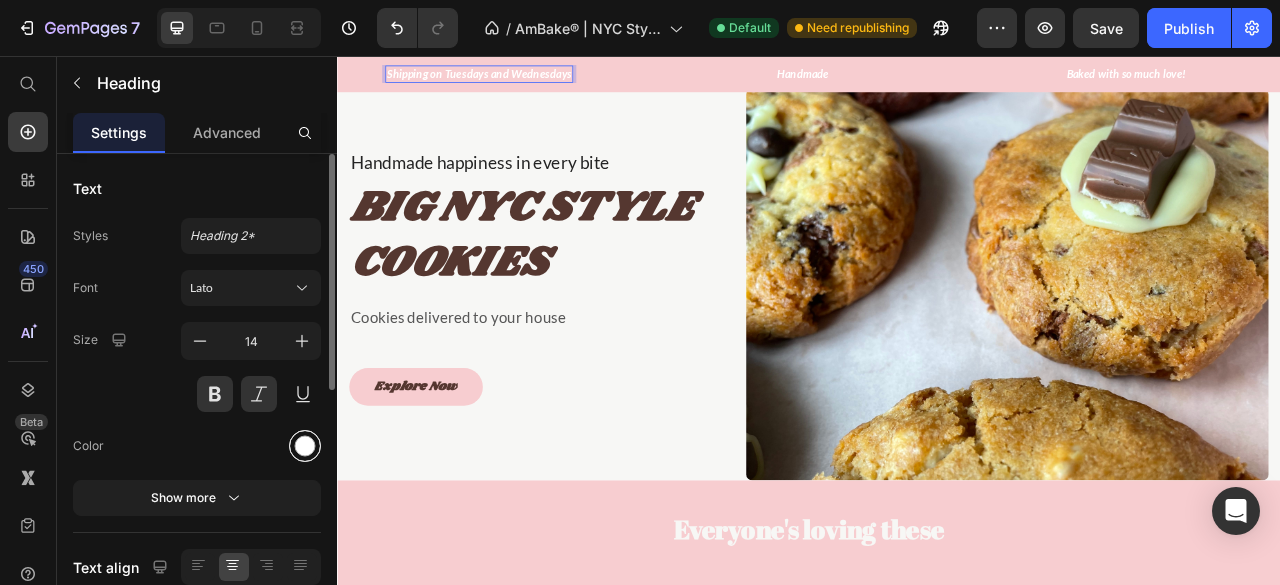 click at bounding box center (305, 446) 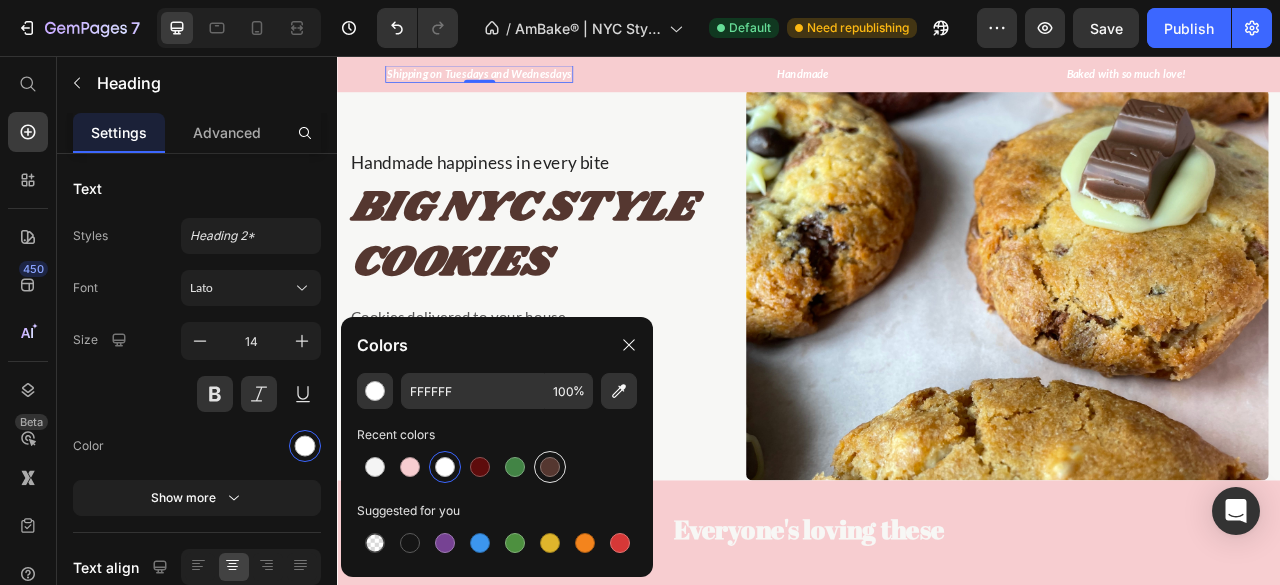 click at bounding box center [550, 467] 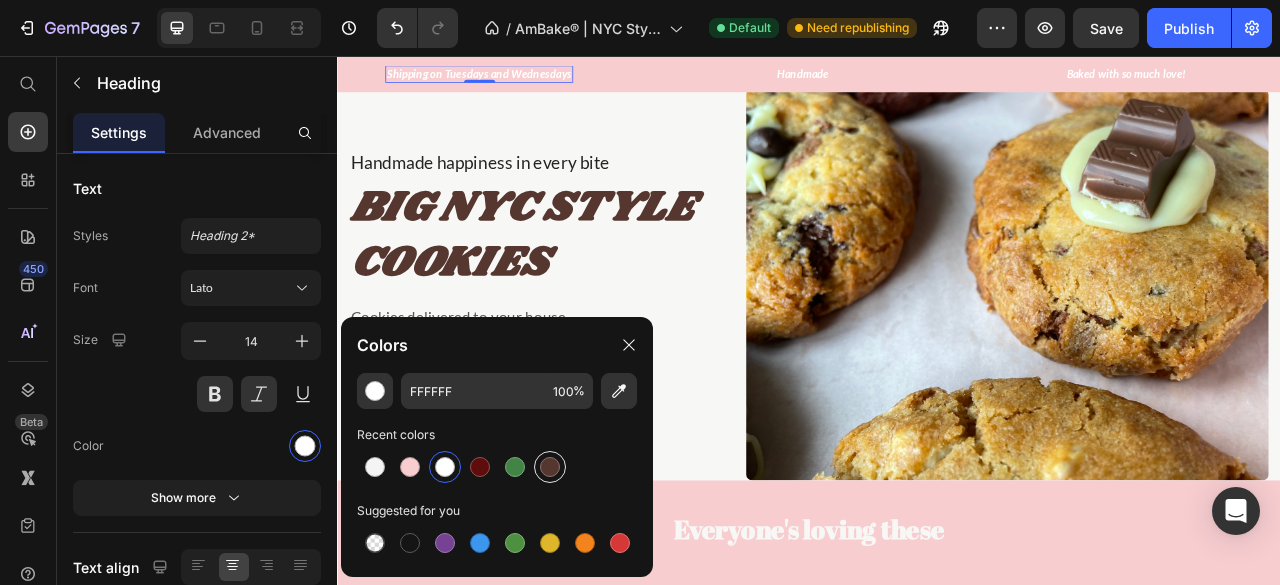 type on "553730" 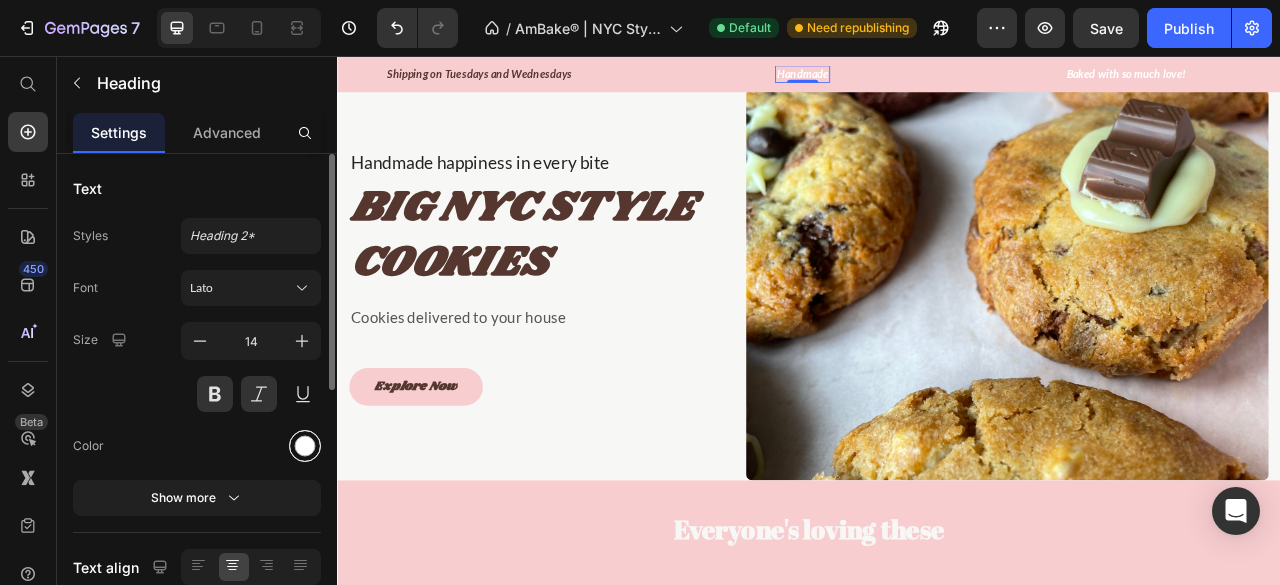 click at bounding box center [305, 446] 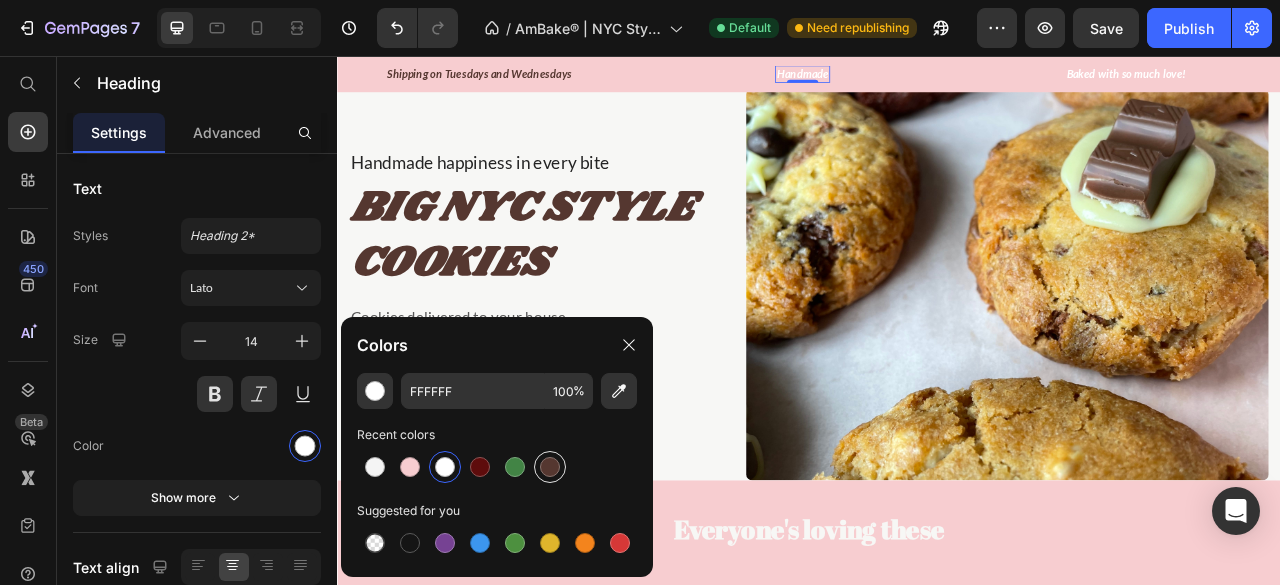 click at bounding box center [550, 467] 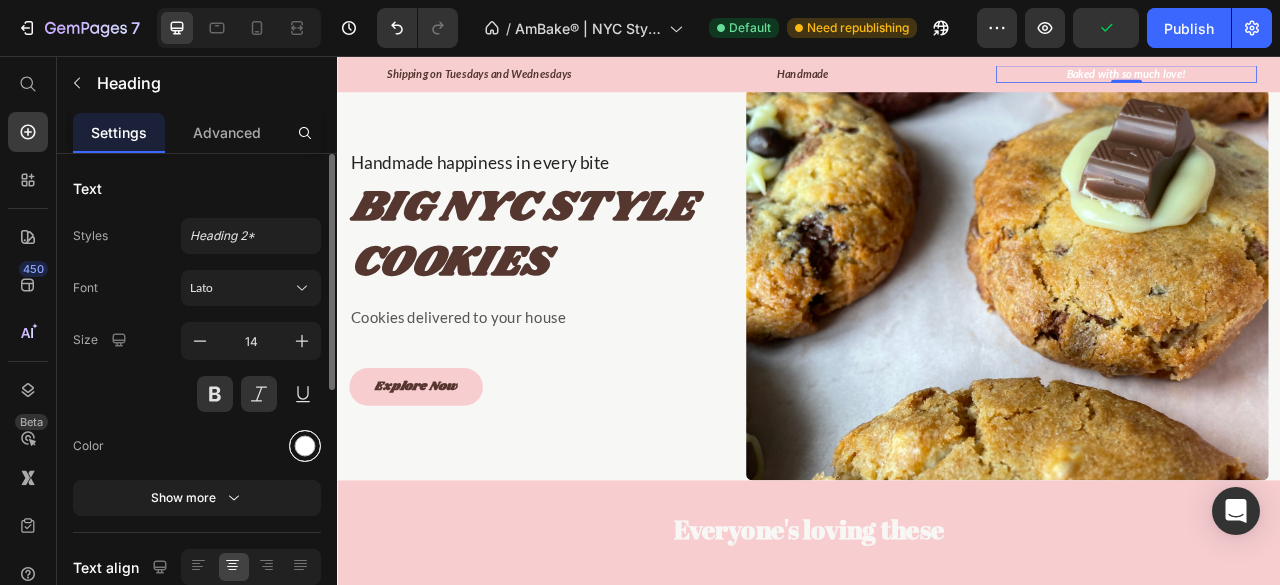click at bounding box center (305, 446) 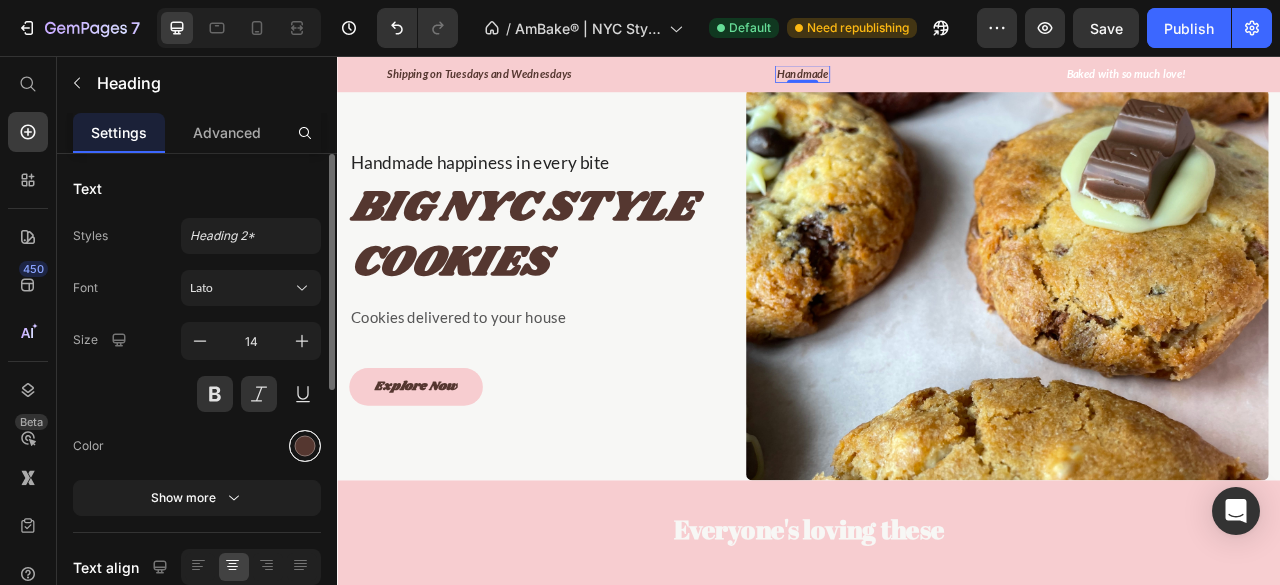 click at bounding box center (305, 446) 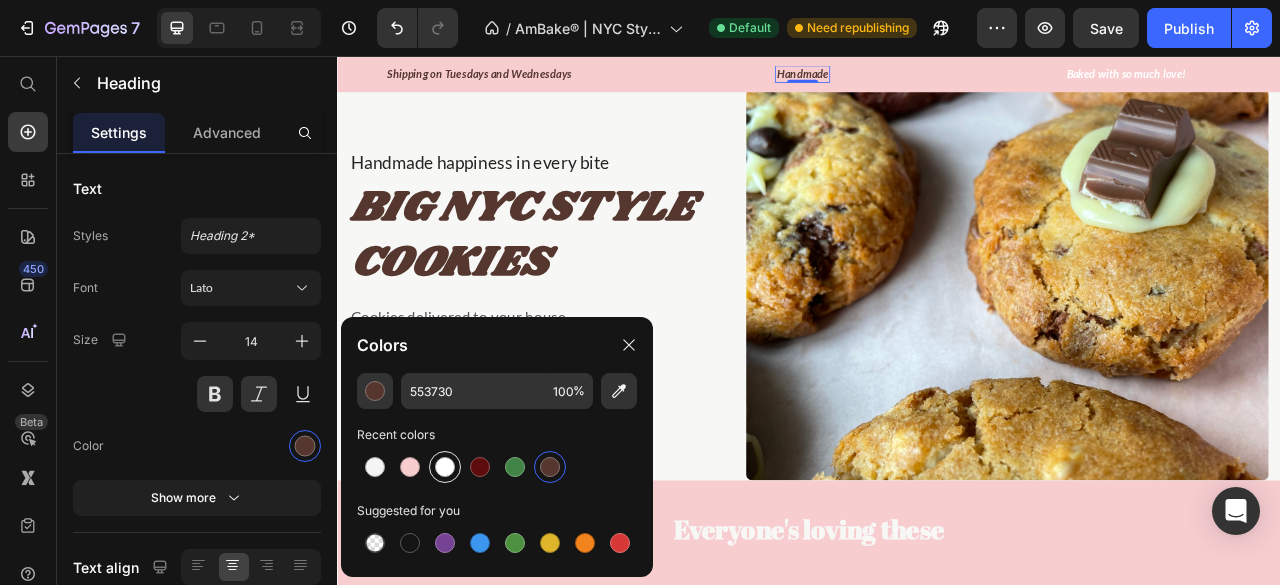 click at bounding box center [445, 467] 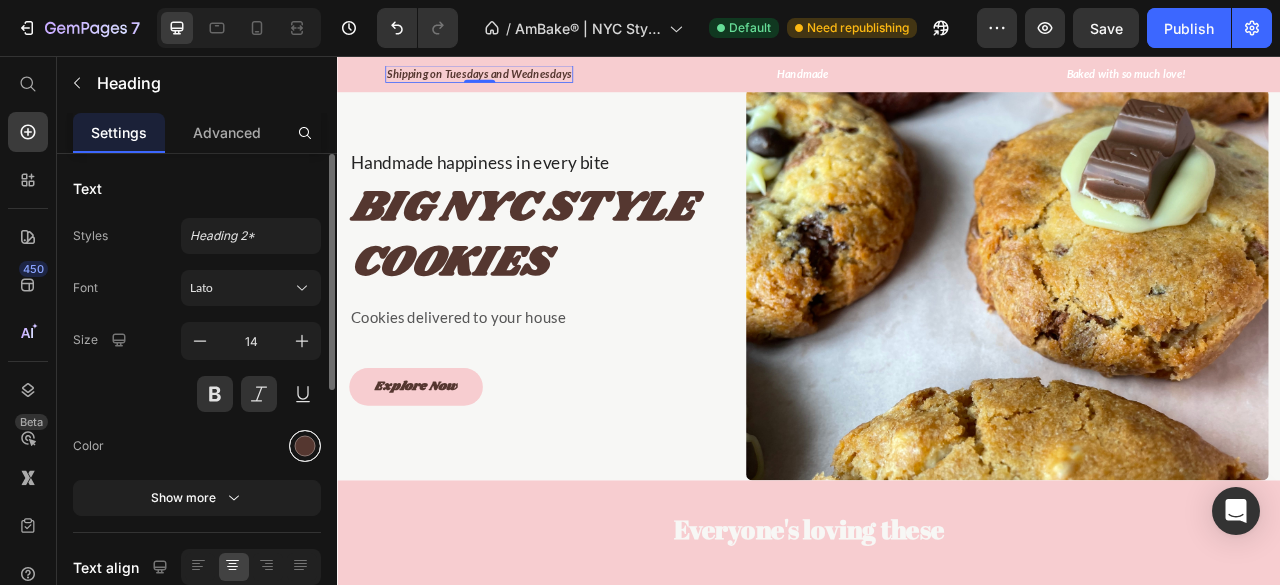 click at bounding box center (305, 446) 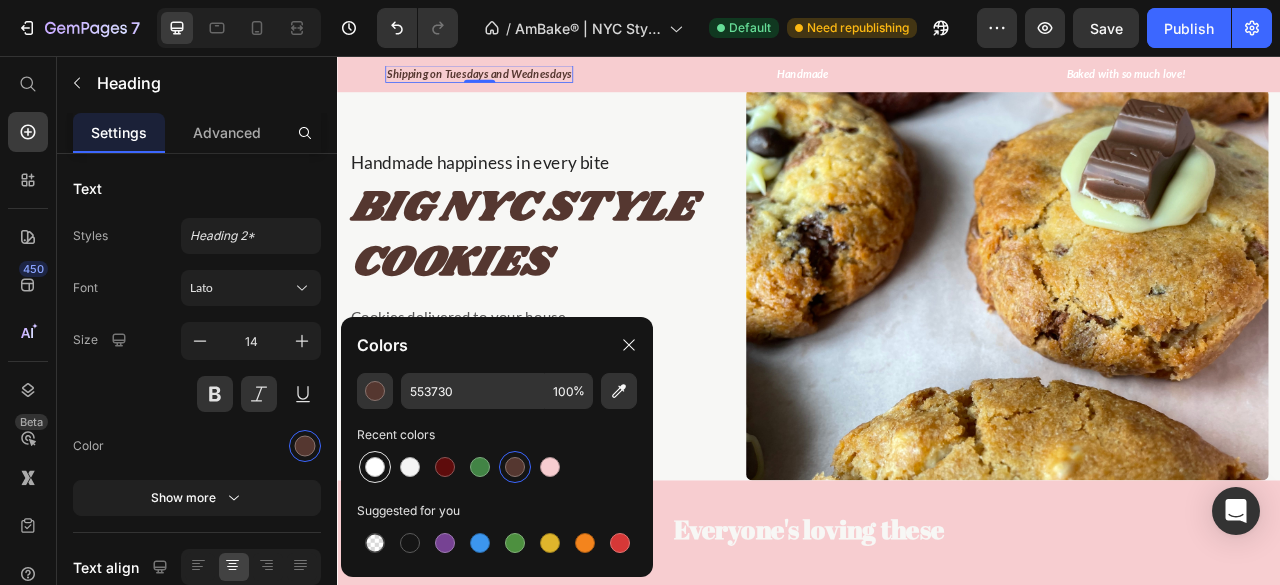 click at bounding box center [375, 467] 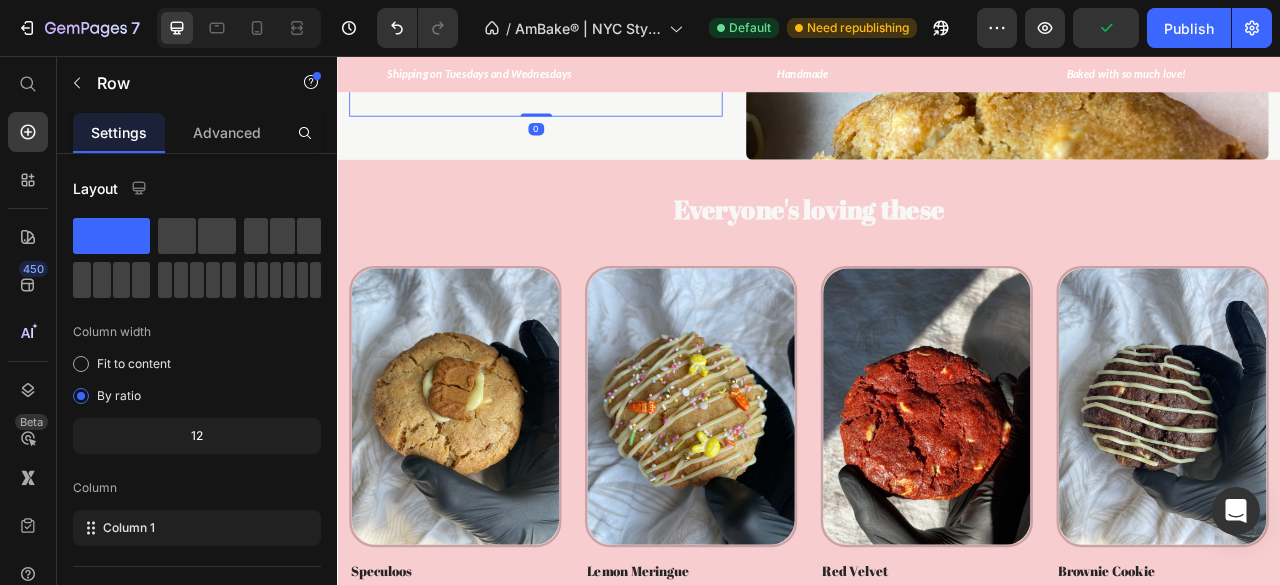 scroll, scrollTop: 409, scrollLeft: 0, axis: vertical 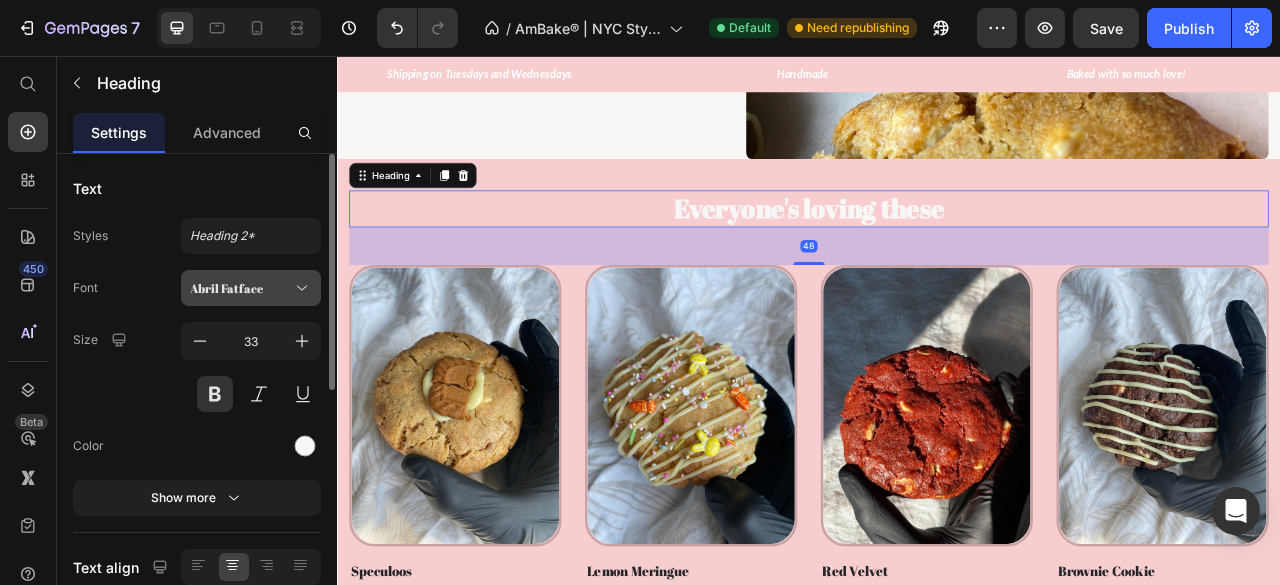 click on "Abril Fatface" at bounding box center [241, 288] 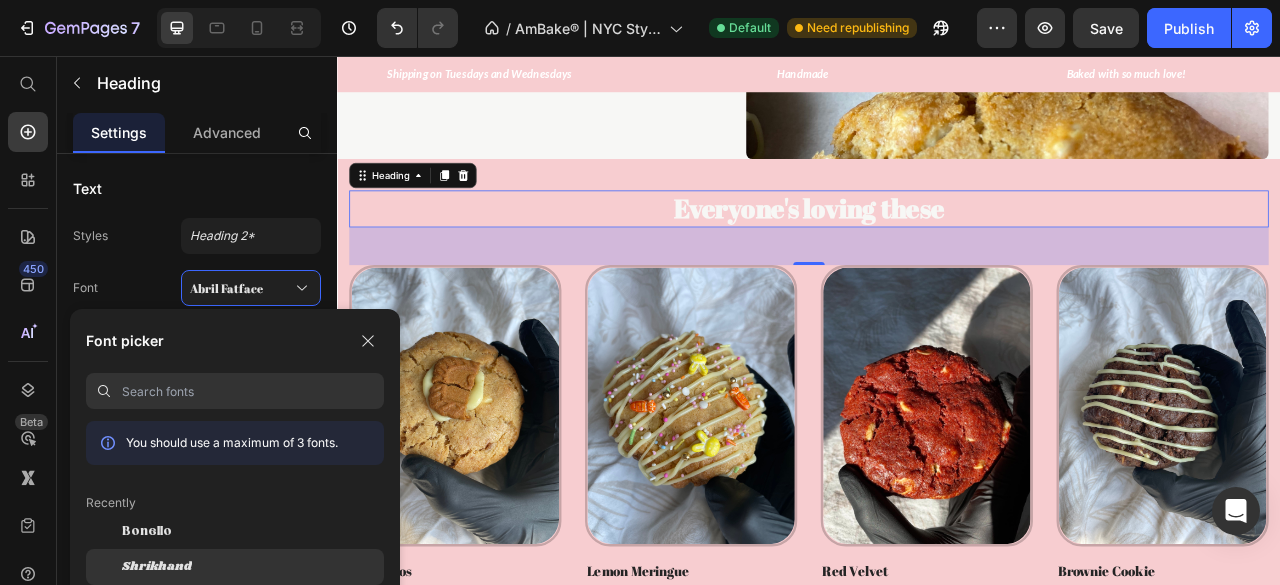 click on "Shrikhand" at bounding box center (157, 567) 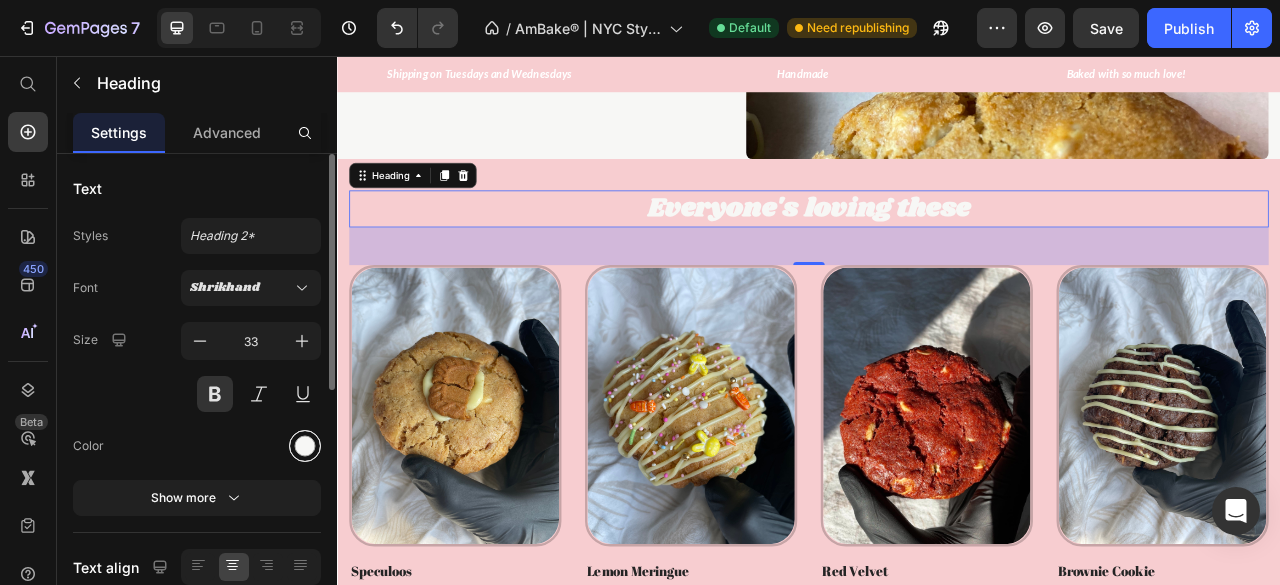 click at bounding box center [305, 446] 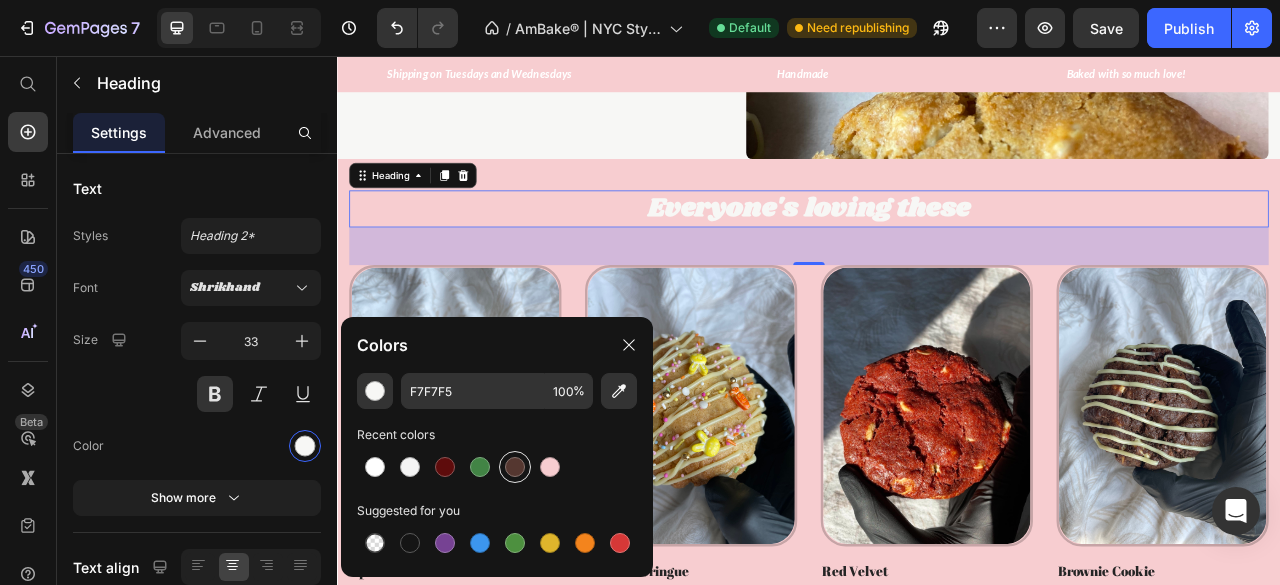 click at bounding box center [515, 467] 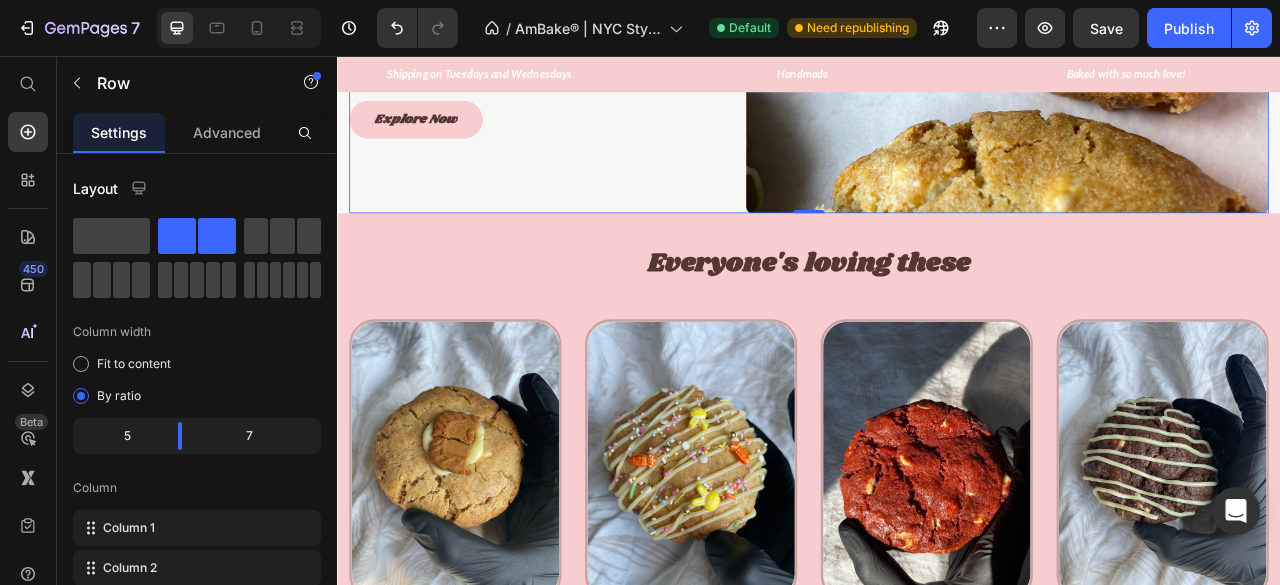 scroll, scrollTop: 344, scrollLeft: 0, axis: vertical 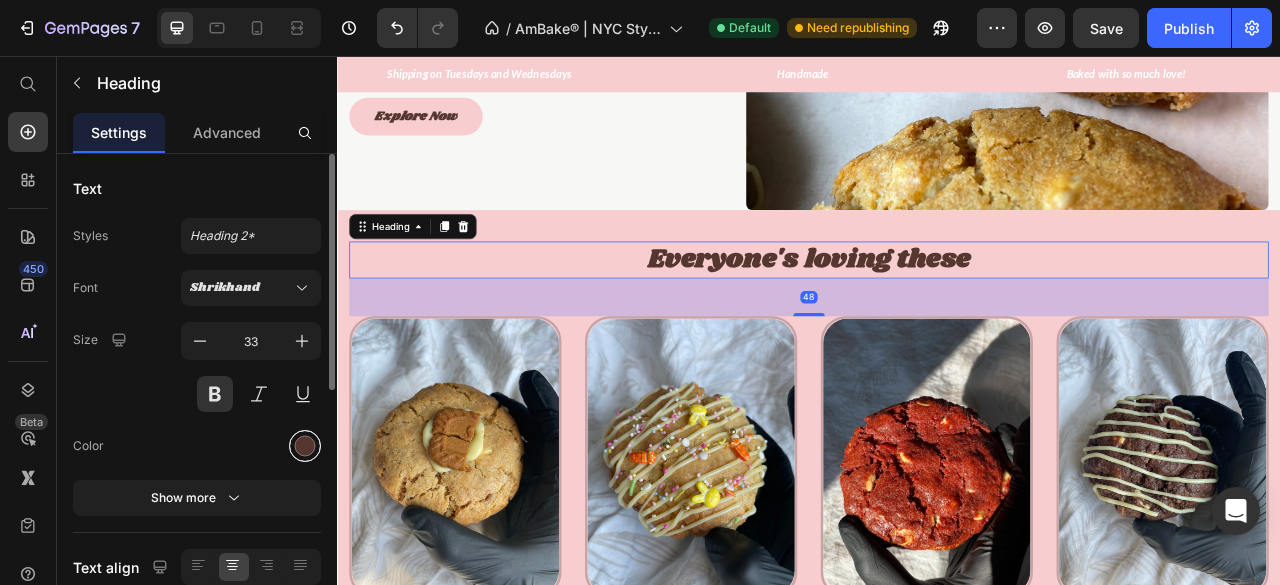 click at bounding box center [305, 446] 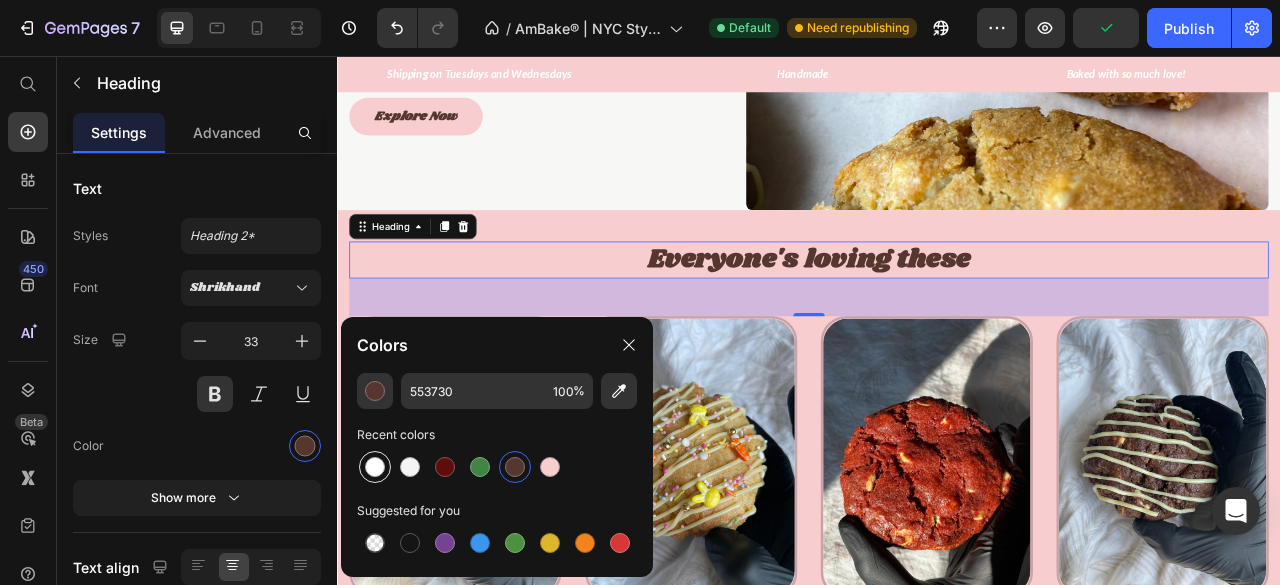 click at bounding box center (375, 467) 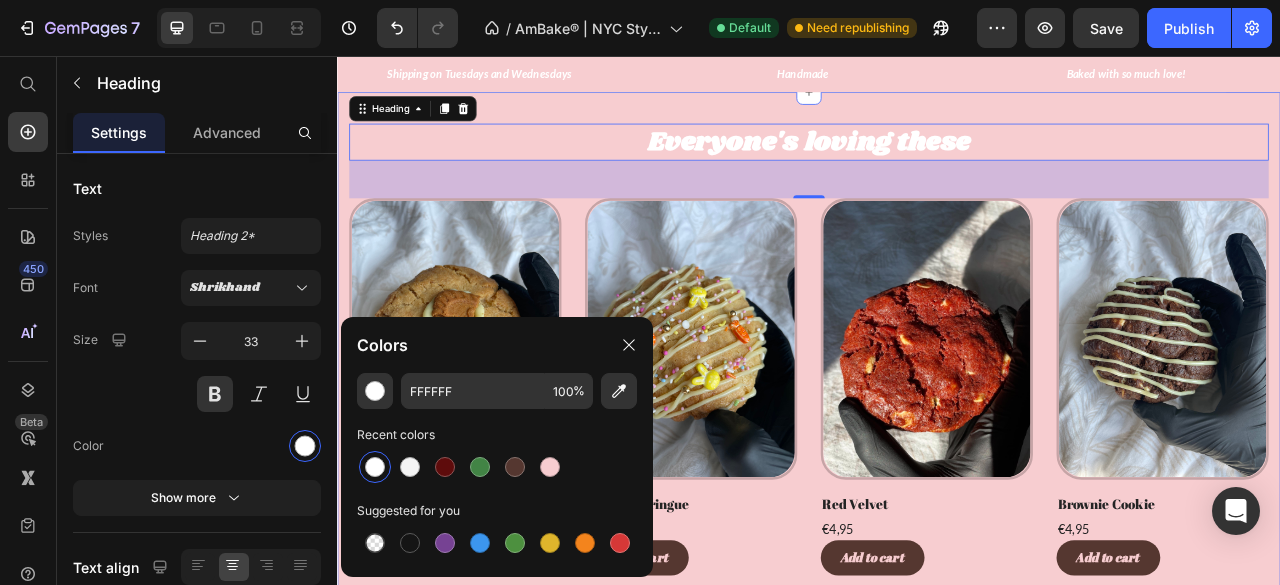 scroll, scrollTop: 489, scrollLeft: 0, axis: vertical 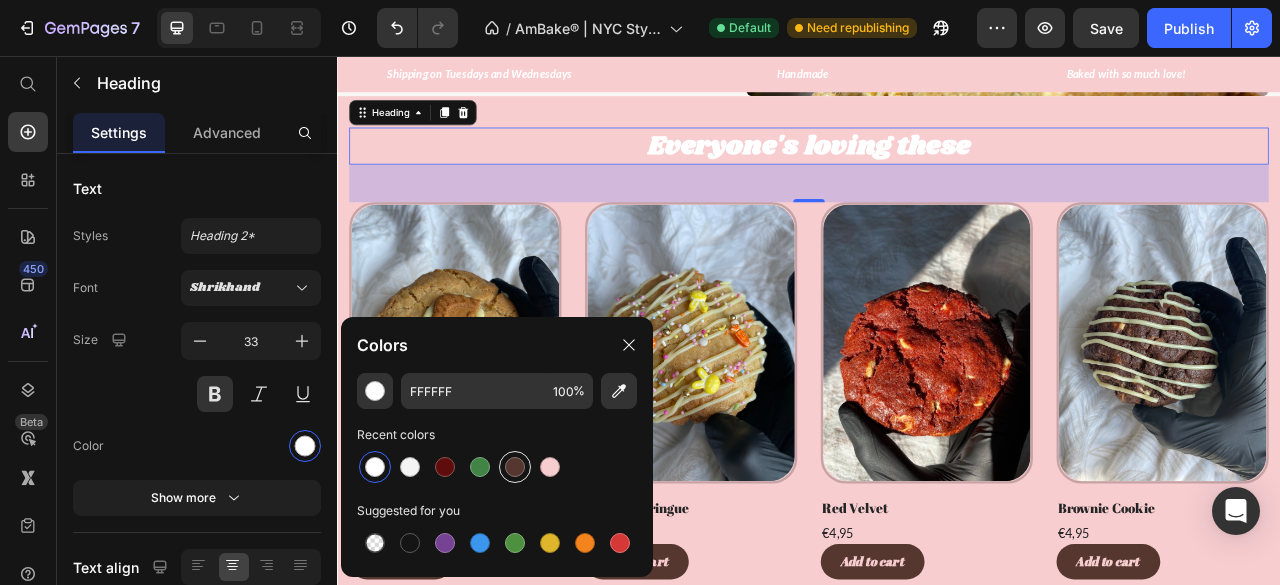 click at bounding box center [515, 467] 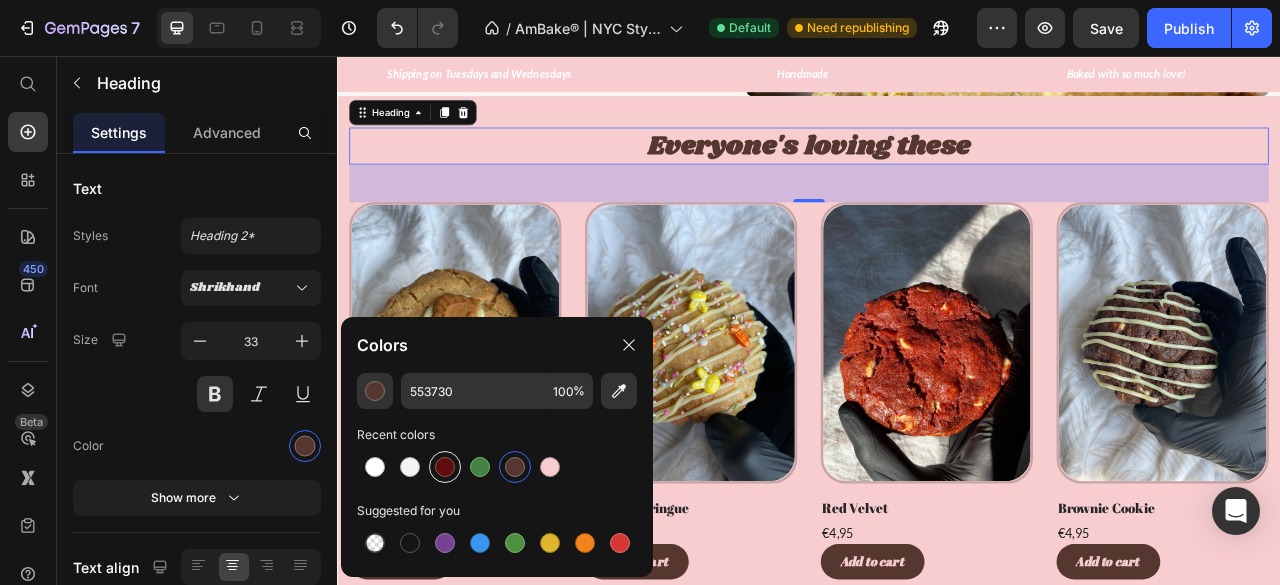 click at bounding box center (445, 467) 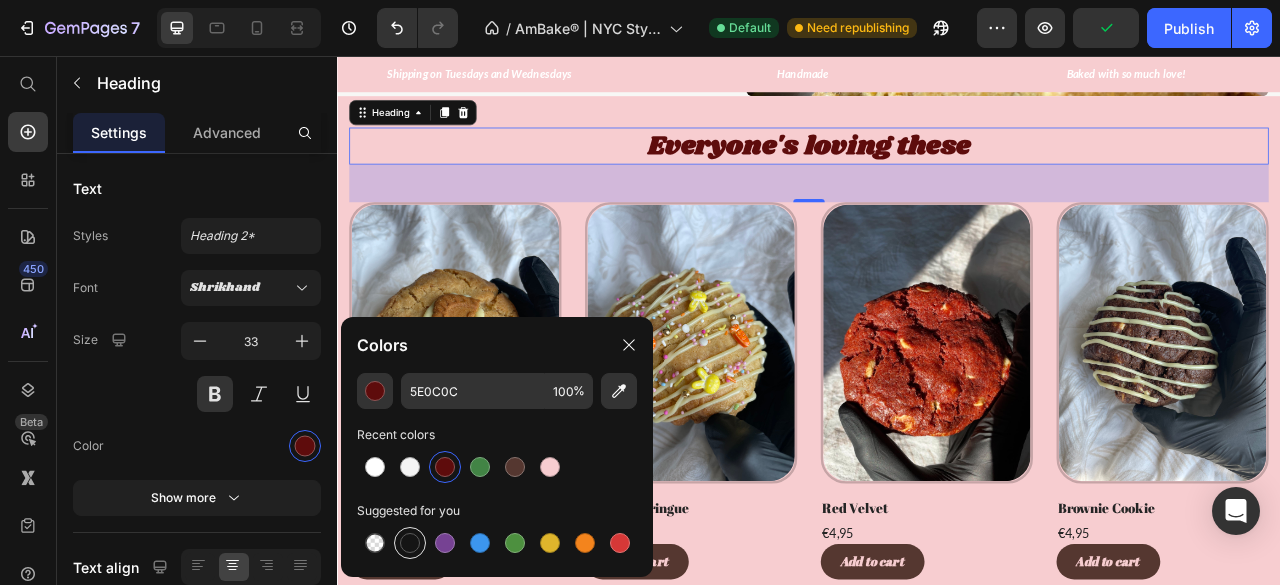 click at bounding box center (410, 543) 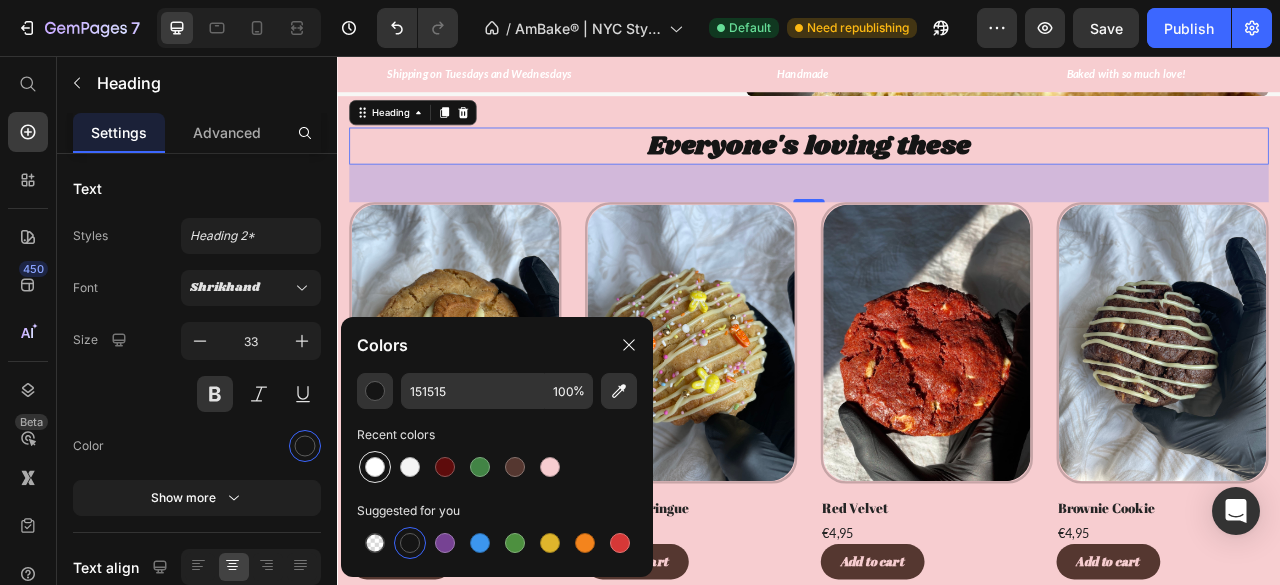 click at bounding box center (375, 467) 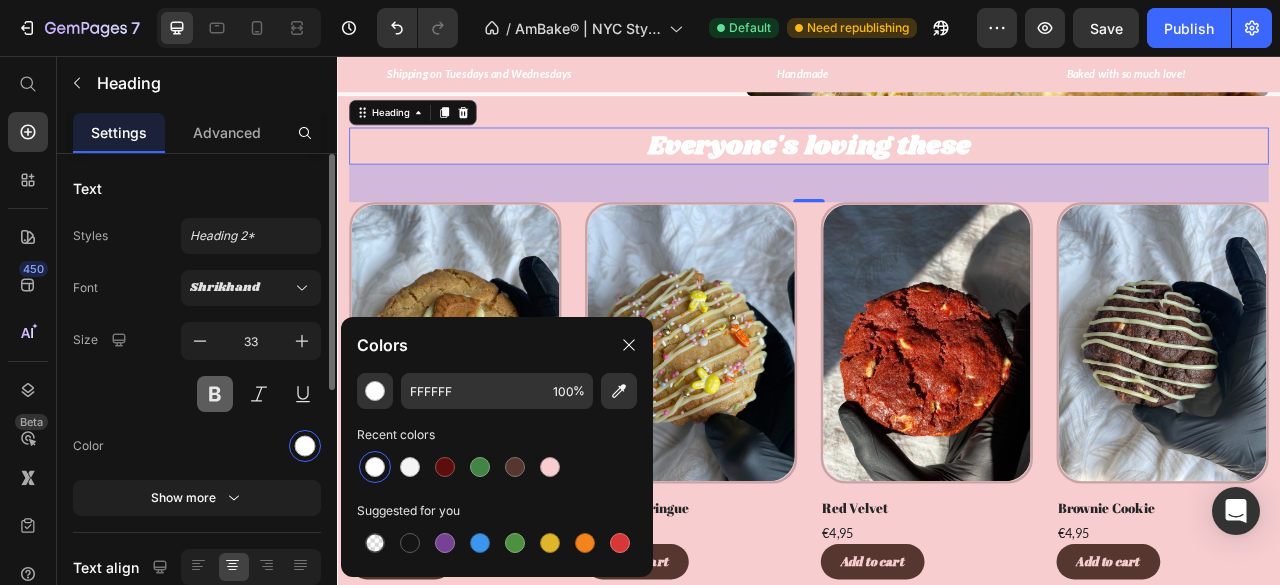 click at bounding box center (215, 394) 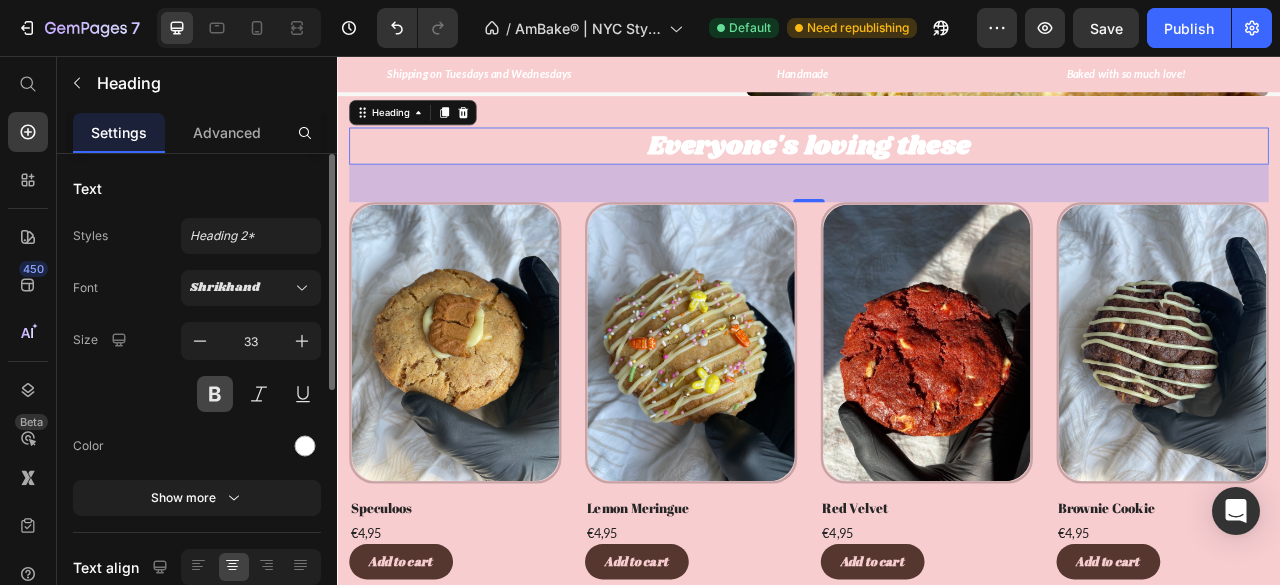 click at bounding box center (215, 394) 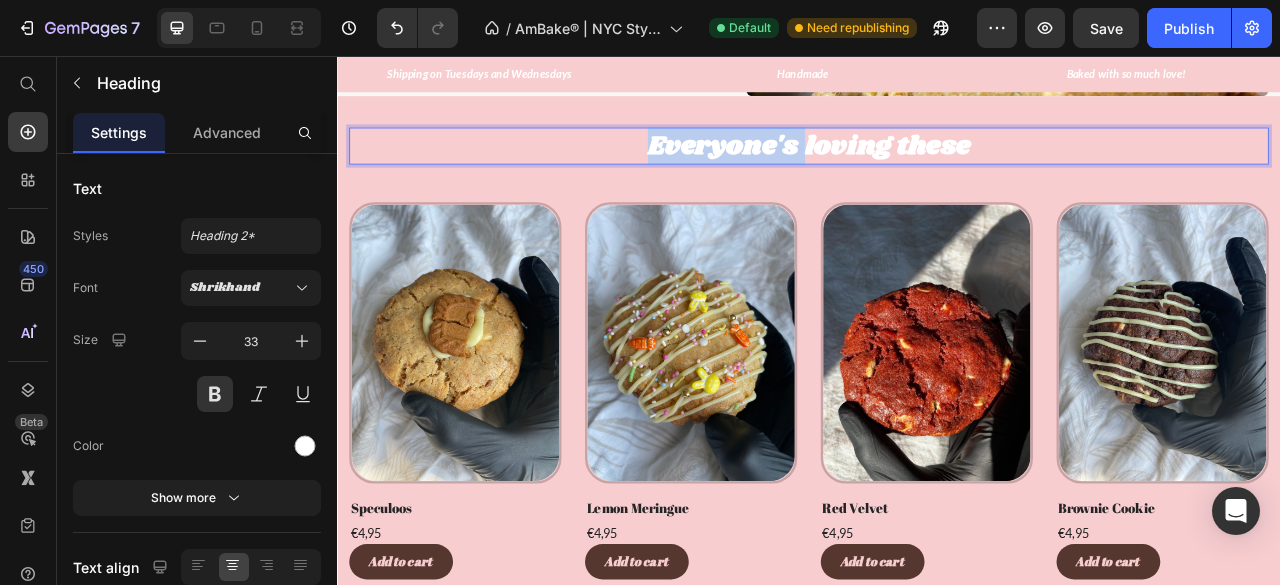 click on "Everyone's loving these" at bounding box center (937, 170) 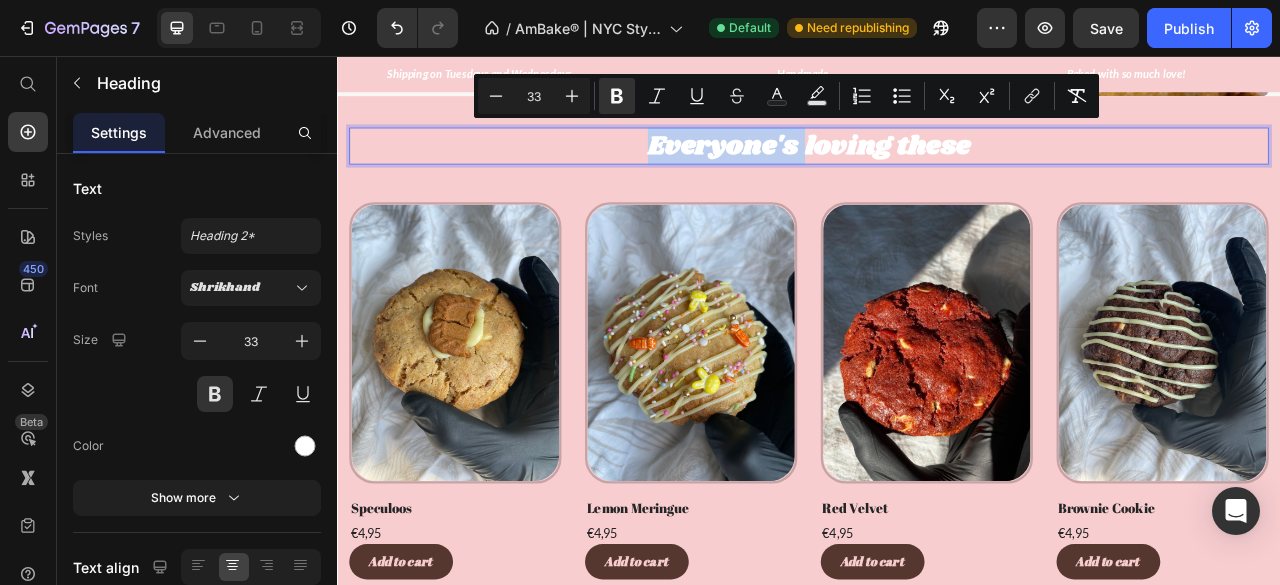 click on "Everyone's loving these" at bounding box center (937, 170) 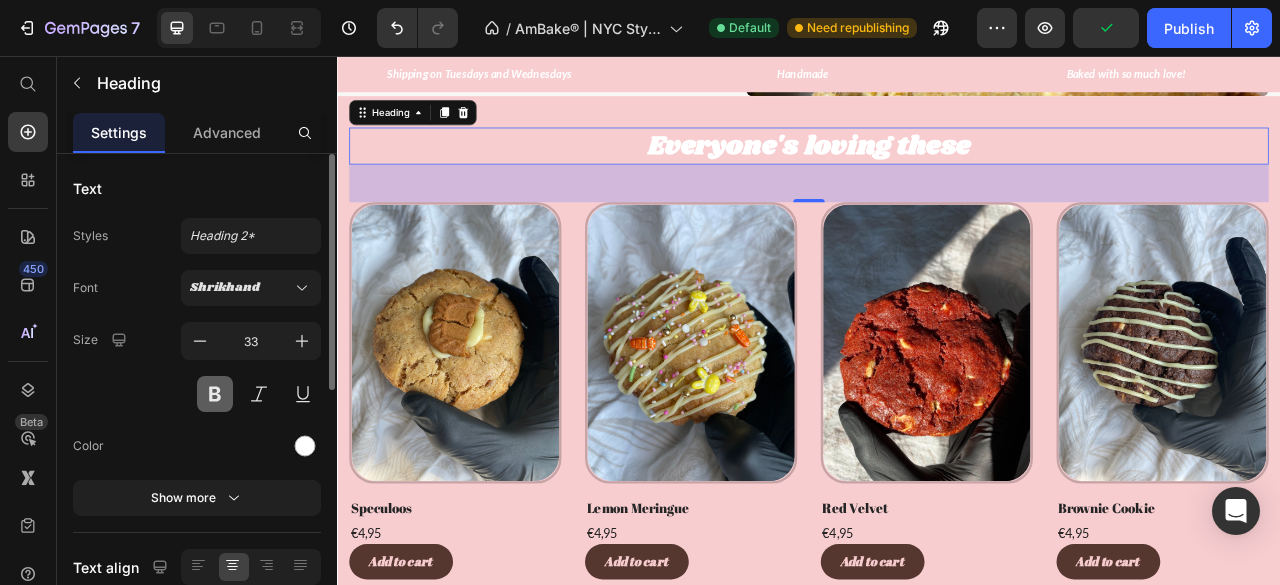 click at bounding box center [215, 394] 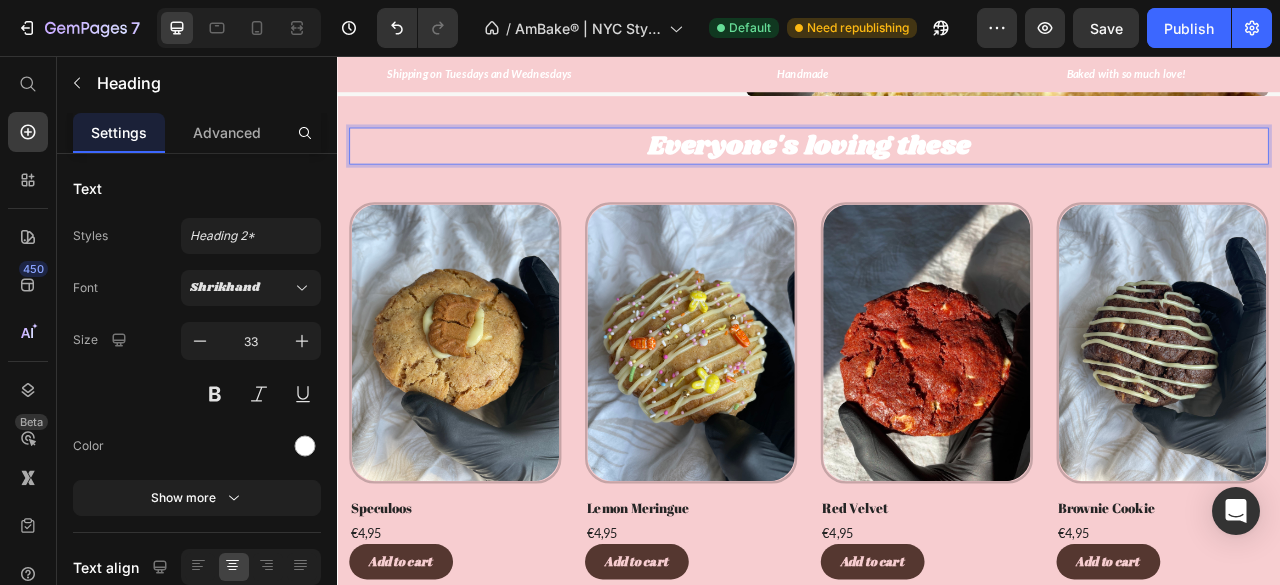 click on "Everyone's loving these" at bounding box center (937, 170) 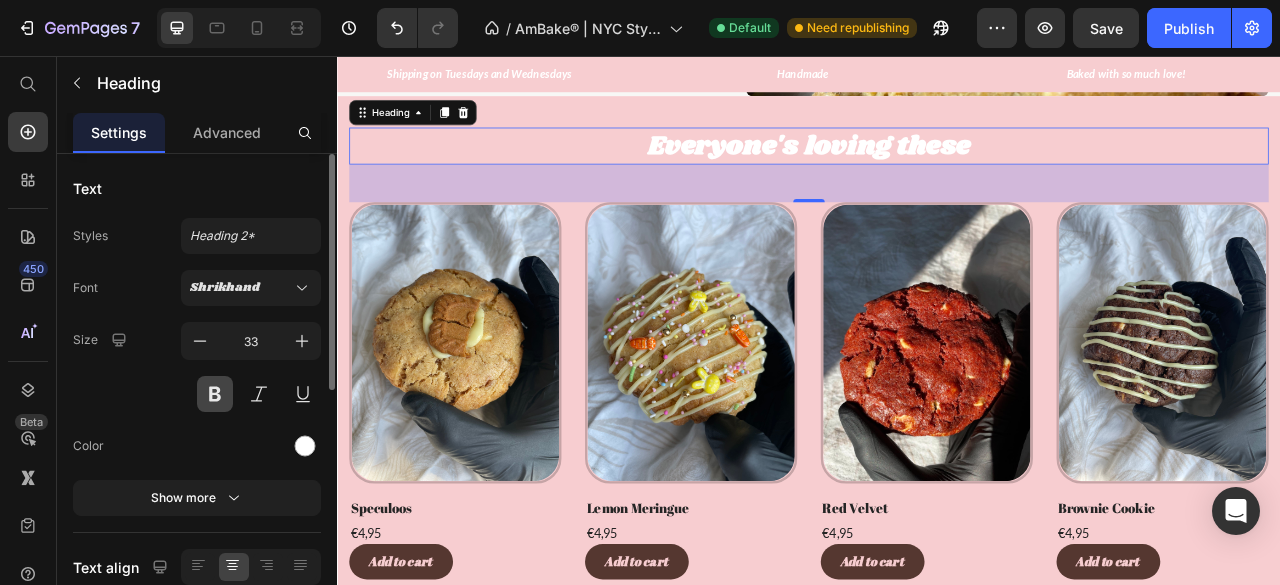 click at bounding box center (215, 394) 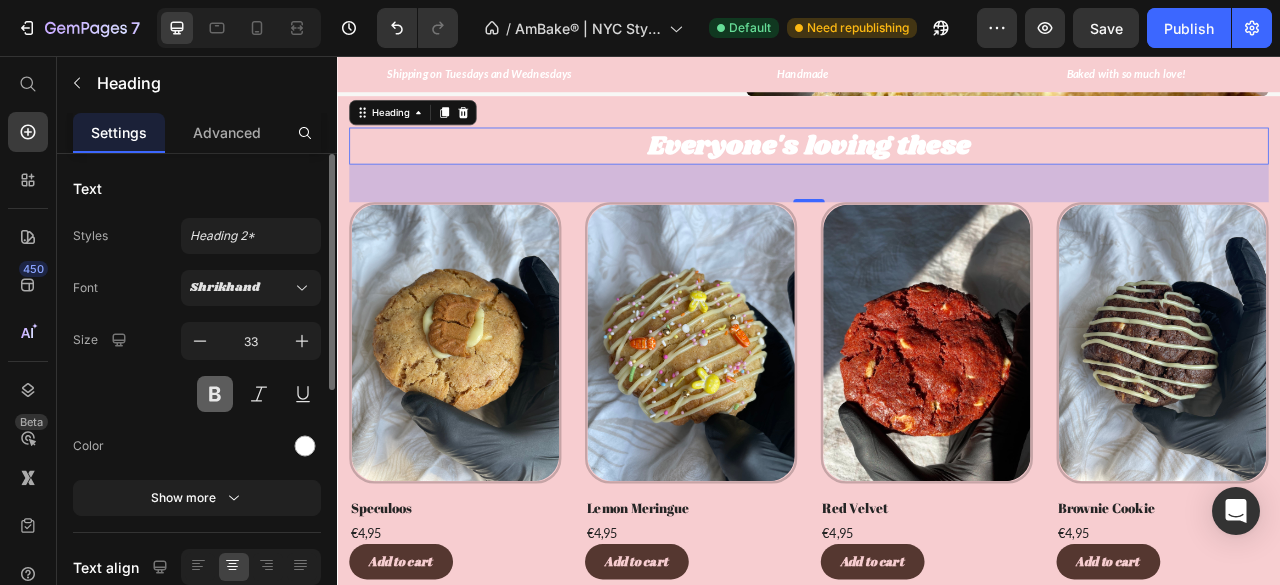 click at bounding box center (215, 394) 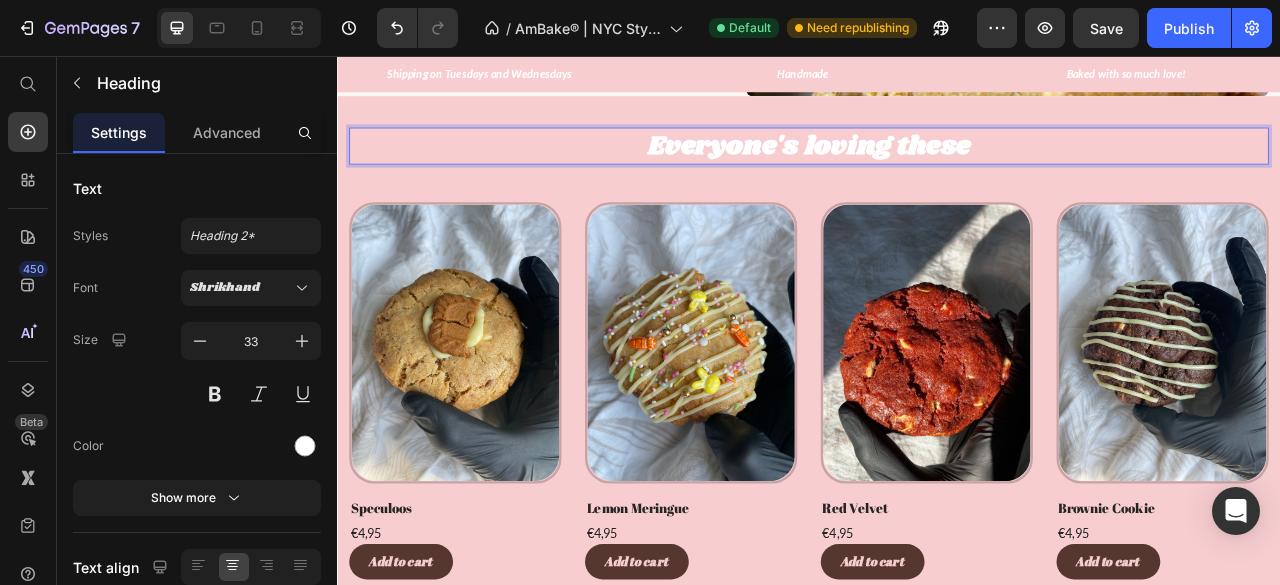 click on "Everyone's loving these" at bounding box center [937, 170] 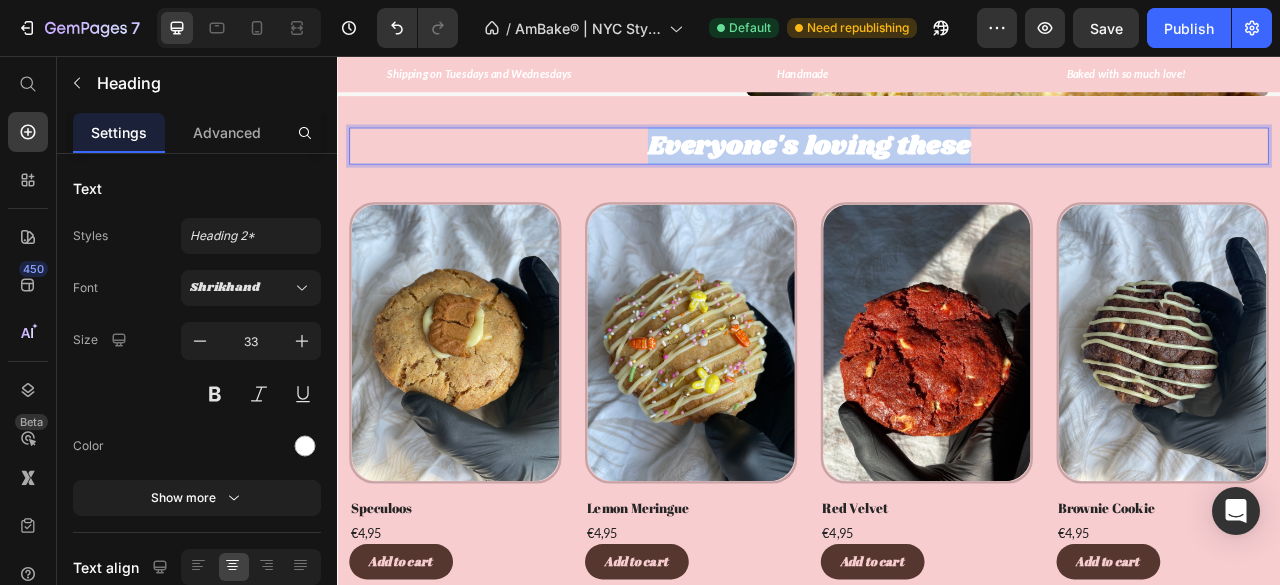 drag, startPoint x: 731, startPoint y: 154, endPoint x: 1156, endPoint y: 159, distance: 425.02942 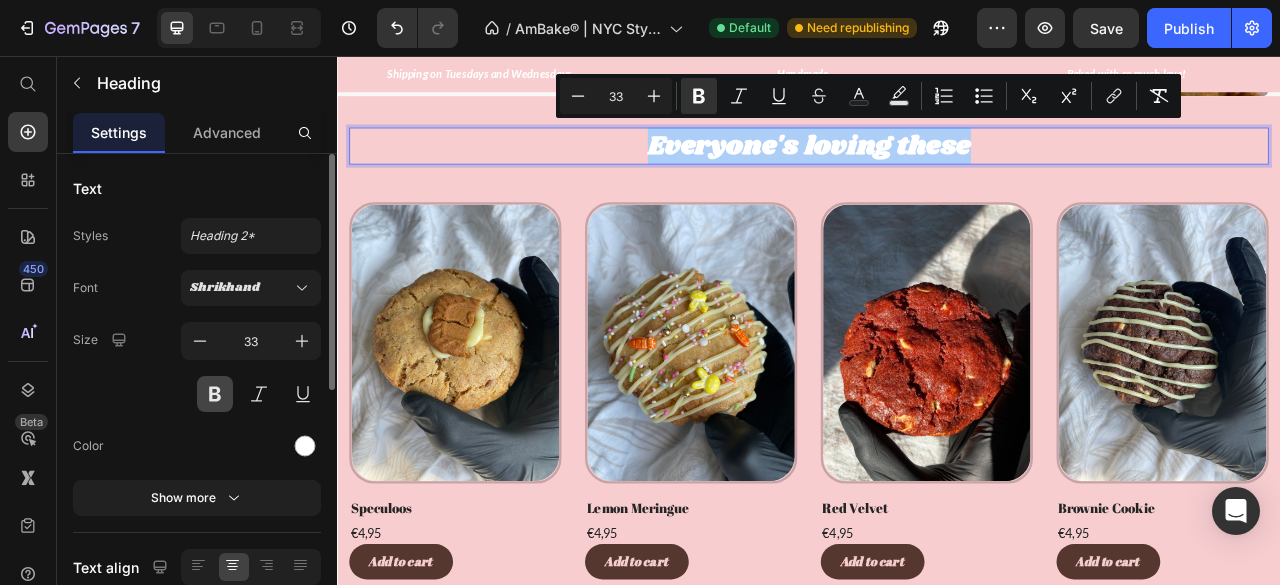 click at bounding box center (215, 394) 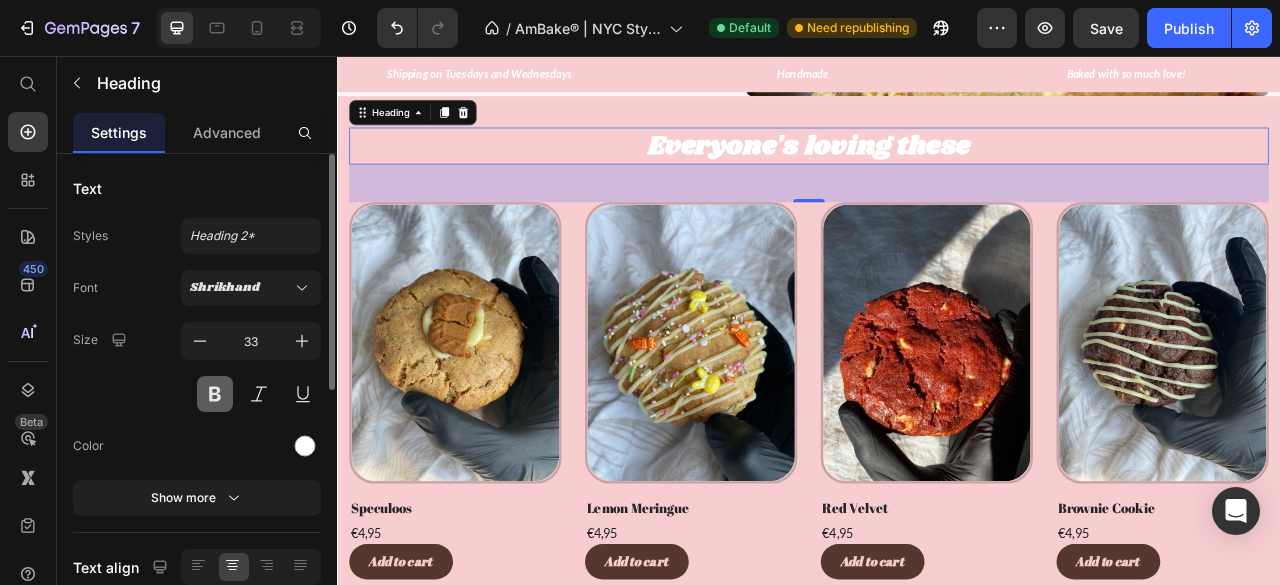 click at bounding box center (215, 394) 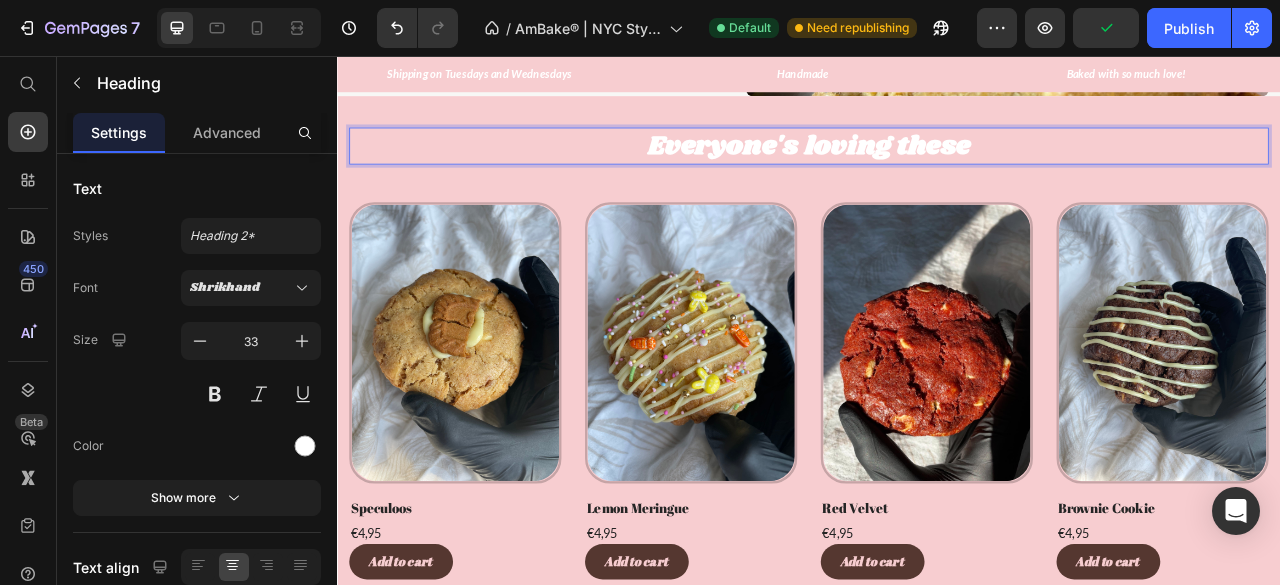 click on "Everyone's loving these" at bounding box center [937, 170] 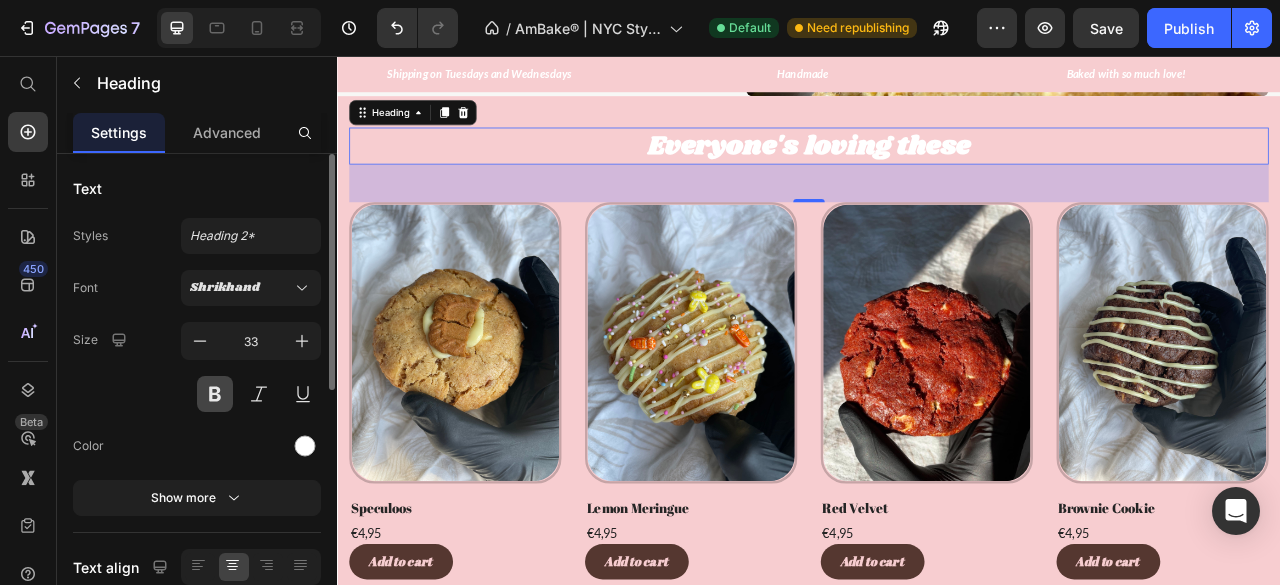 click at bounding box center [215, 394] 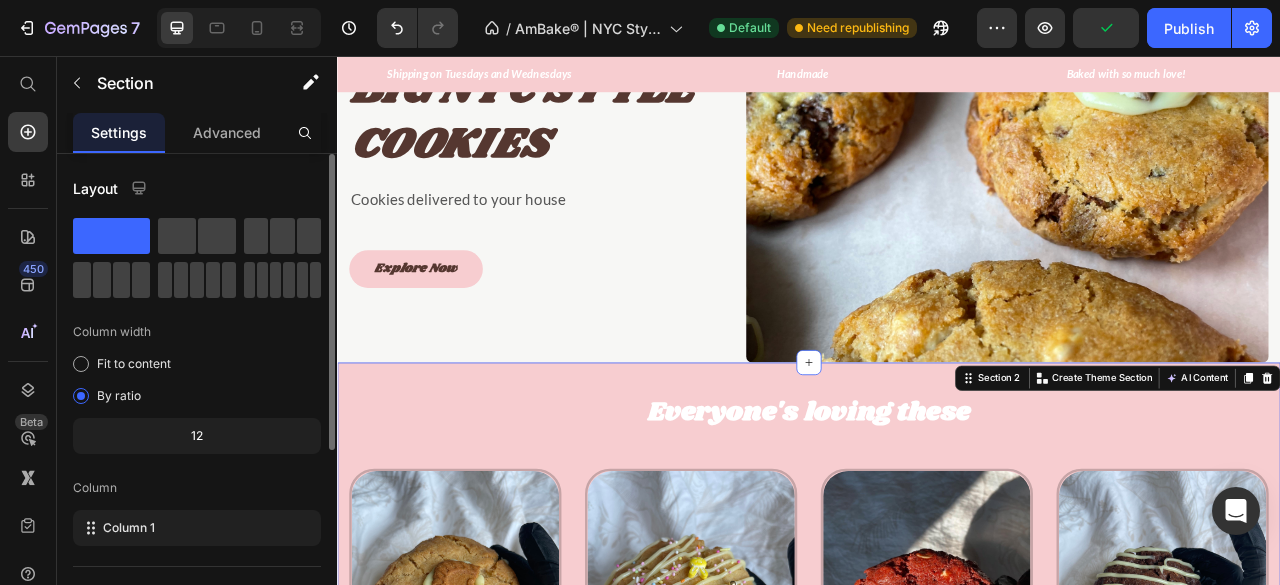 scroll, scrollTop: 149, scrollLeft: 0, axis: vertical 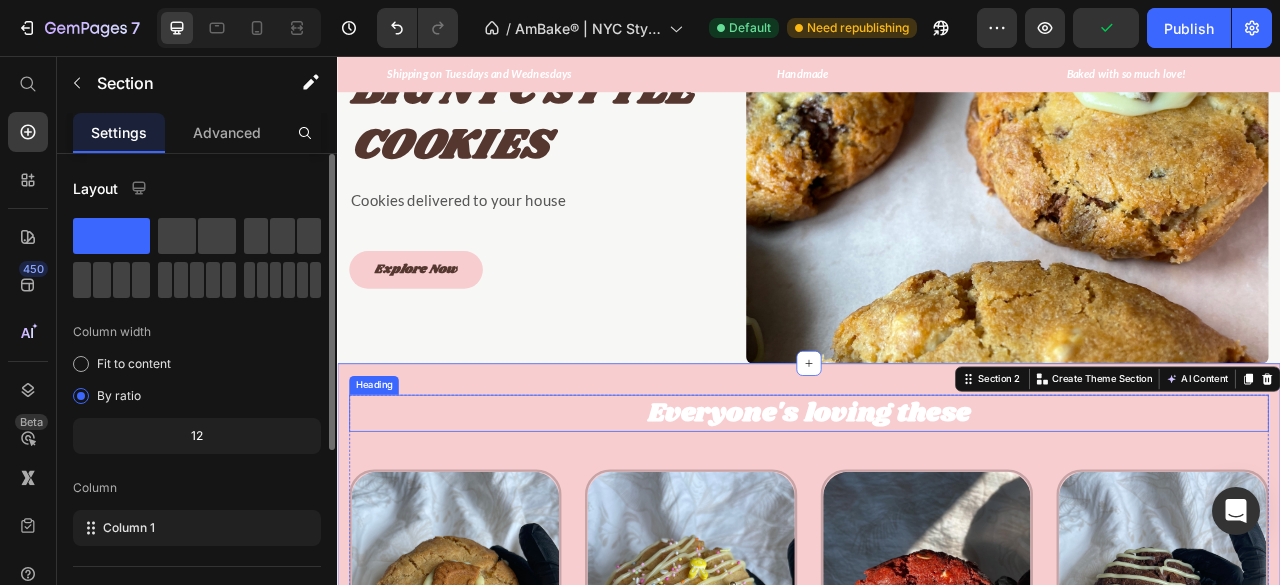 click on "Everyone's loving these" at bounding box center (937, 510) 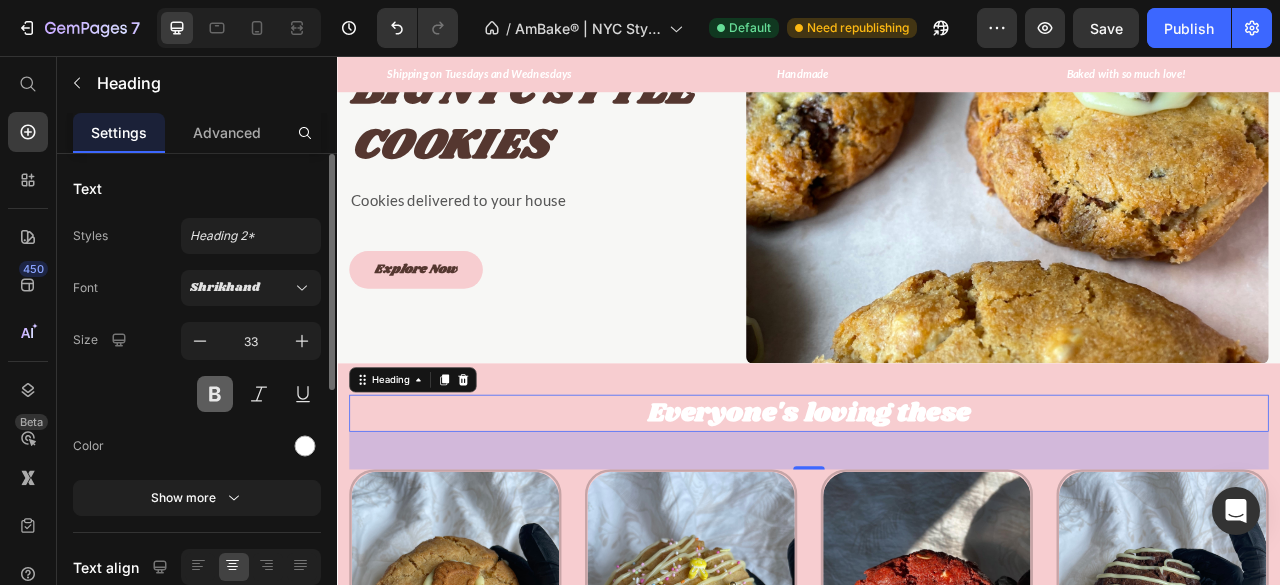 click at bounding box center (215, 394) 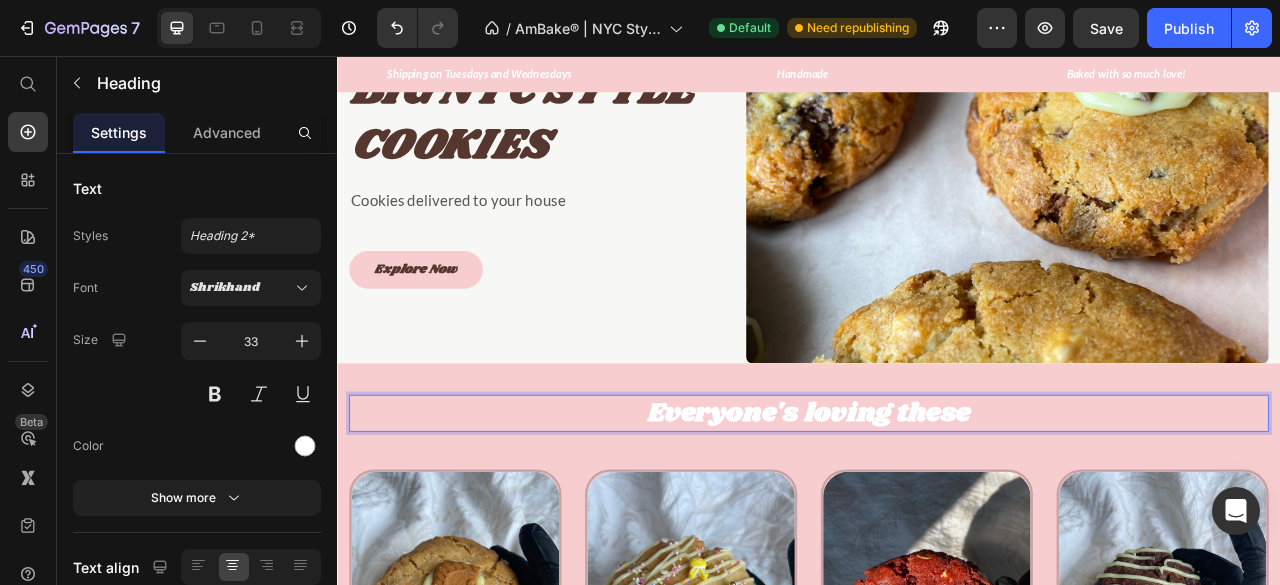 click on "Everyone's loving these" at bounding box center (937, 510) 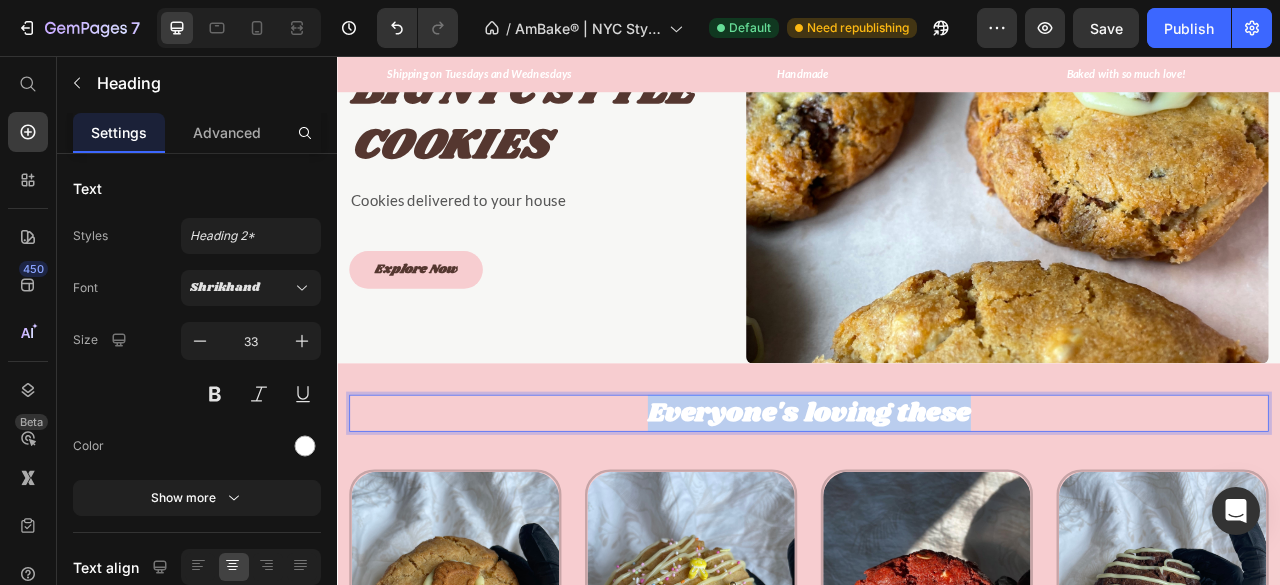 drag, startPoint x: 1157, startPoint y: 503, endPoint x: 723, endPoint y: 503, distance: 434 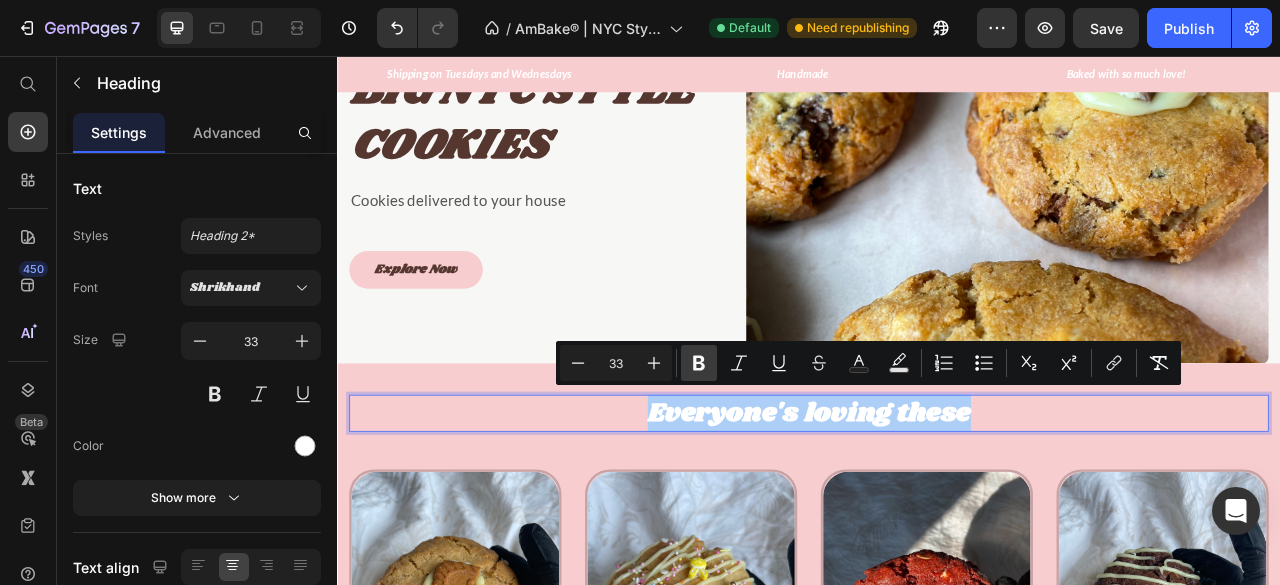 click 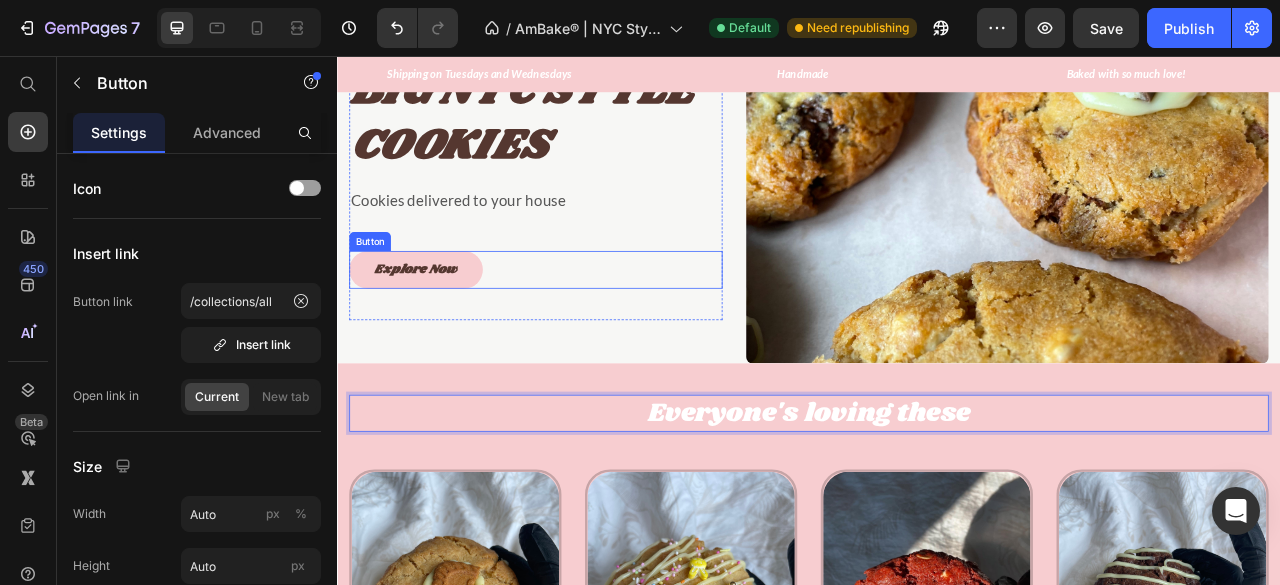 click on "Explore Now Button" at bounding box center (589, 328) 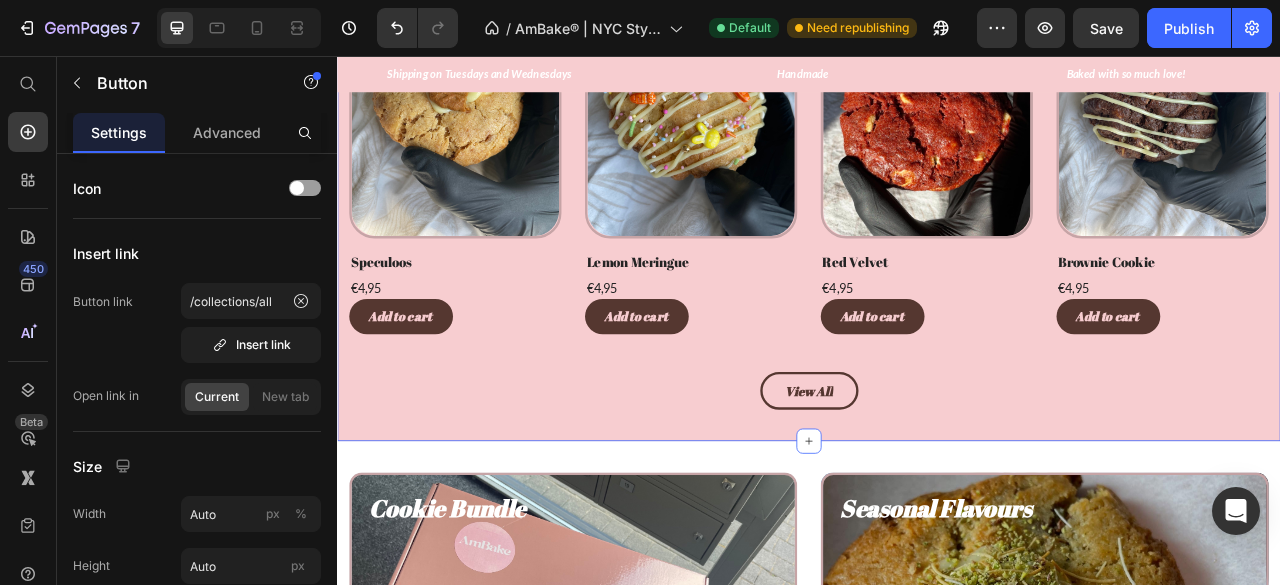 scroll, scrollTop: 804, scrollLeft: 0, axis: vertical 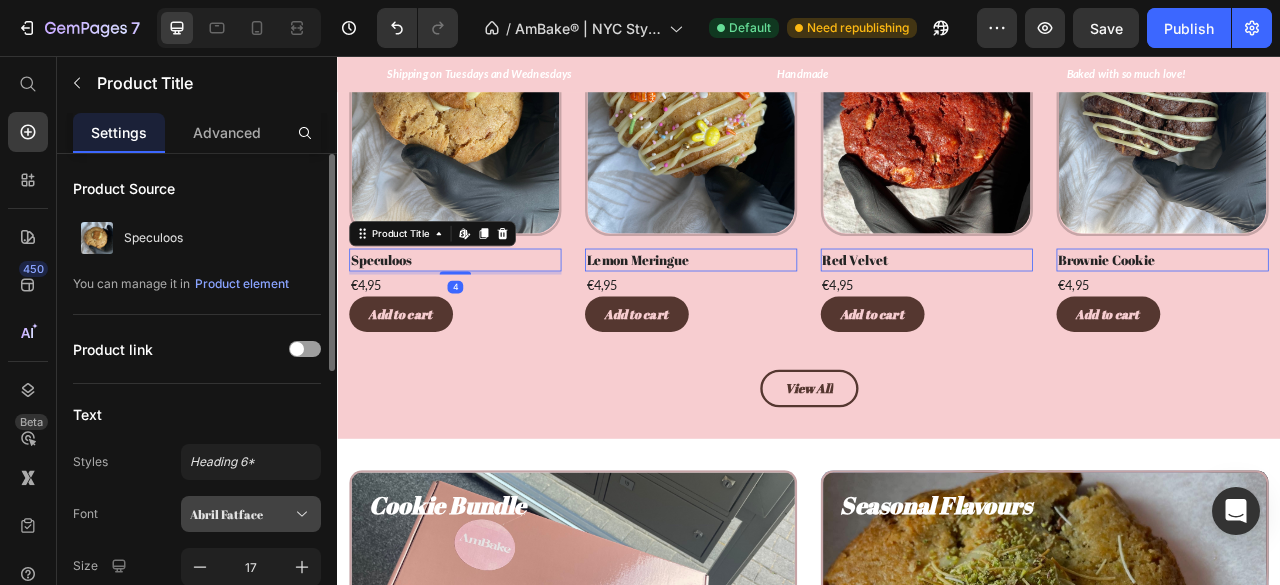 drag, startPoint x: 263, startPoint y: 531, endPoint x: 280, endPoint y: 499, distance: 36.23534 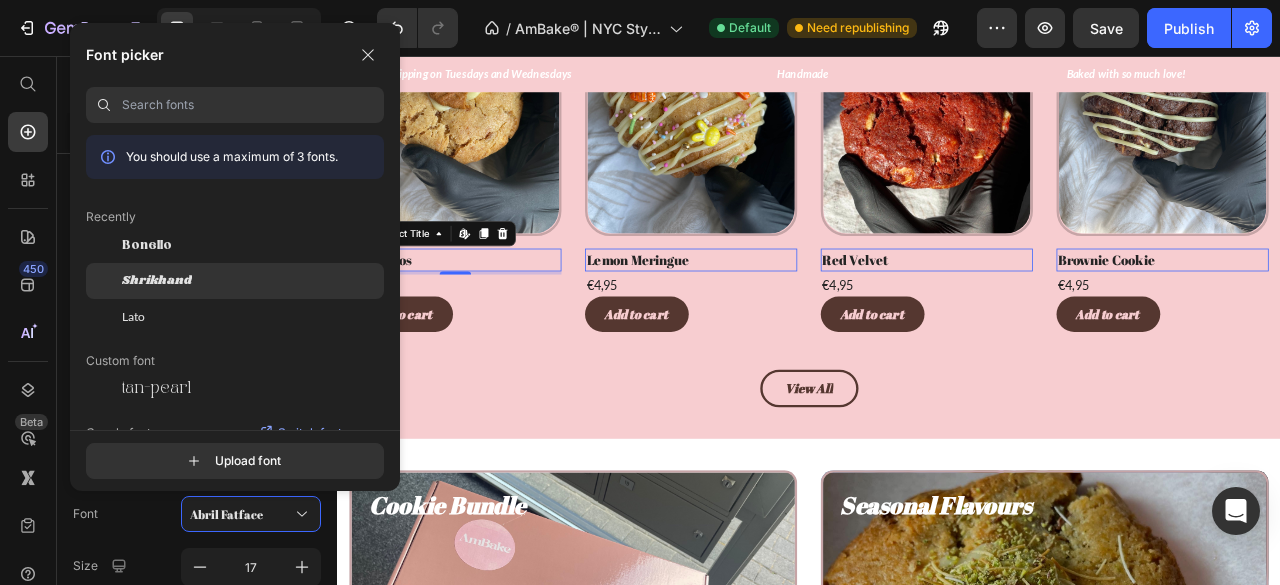 click on "Shrikhand" at bounding box center (157, 281) 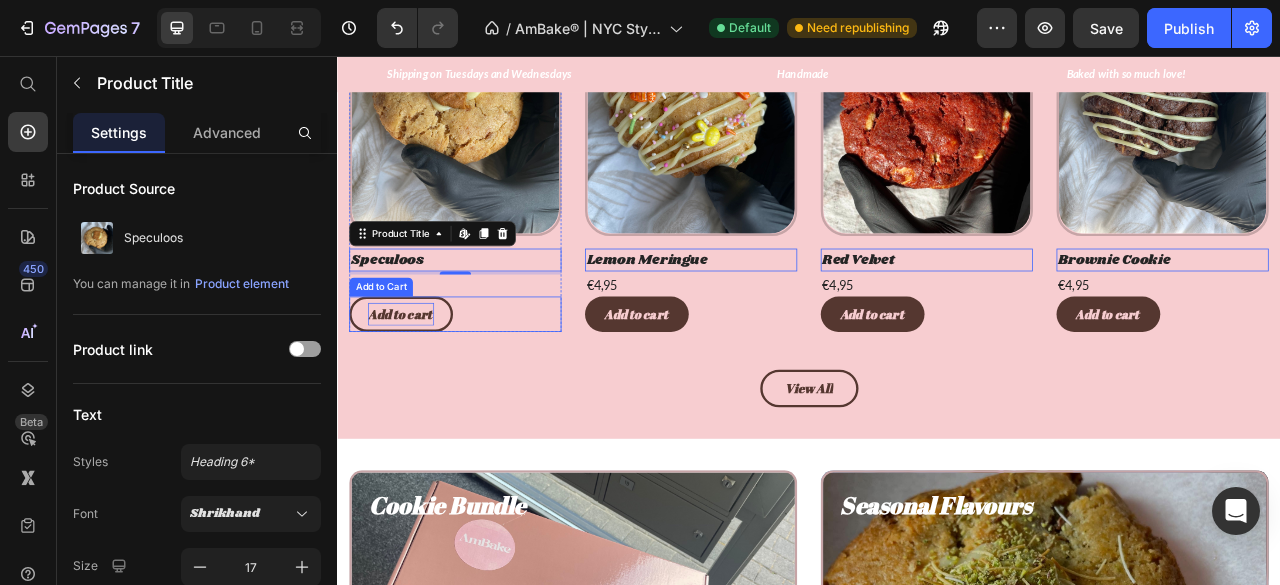 click on "Add to cart" at bounding box center [418, 384] 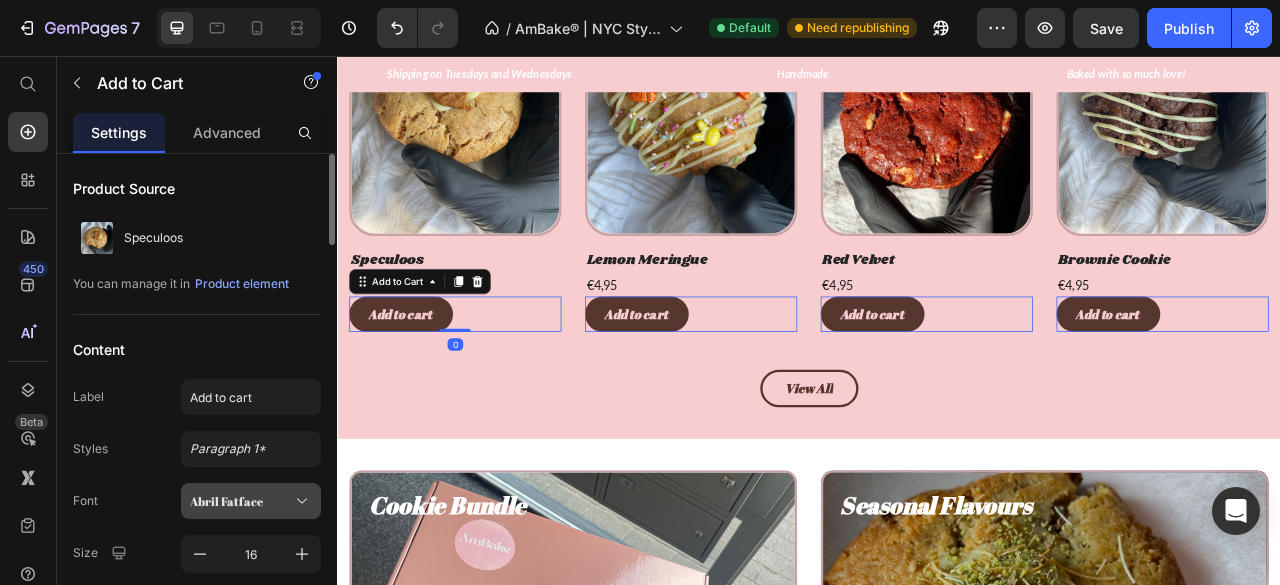 click on "Abril Fatface" at bounding box center [241, 501] 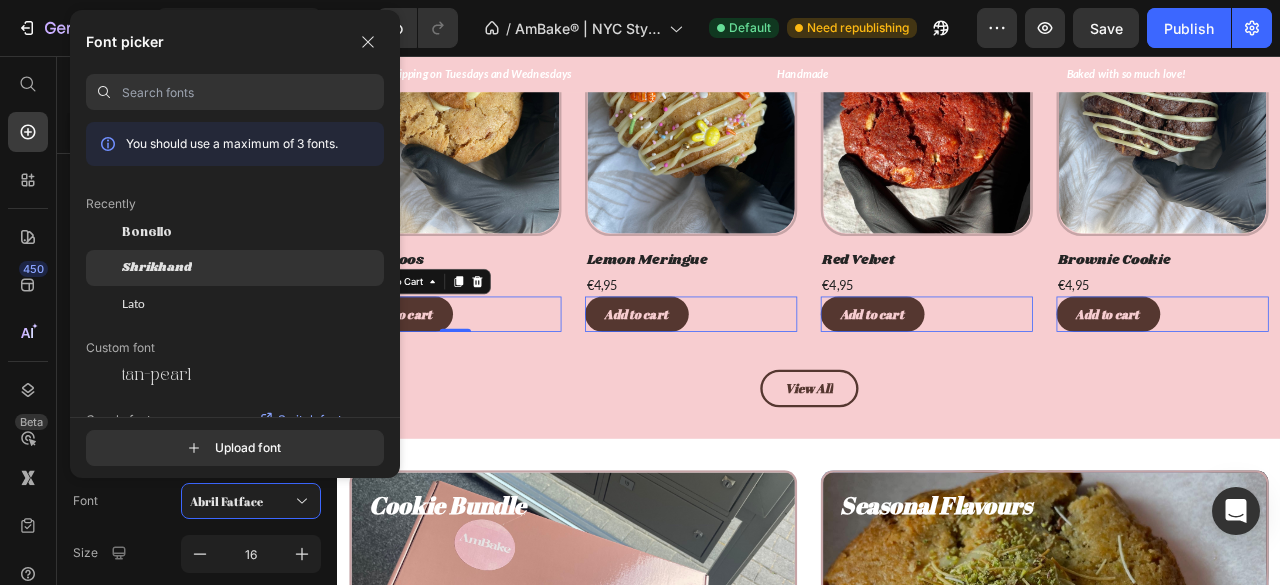 click on "Shrikhand" 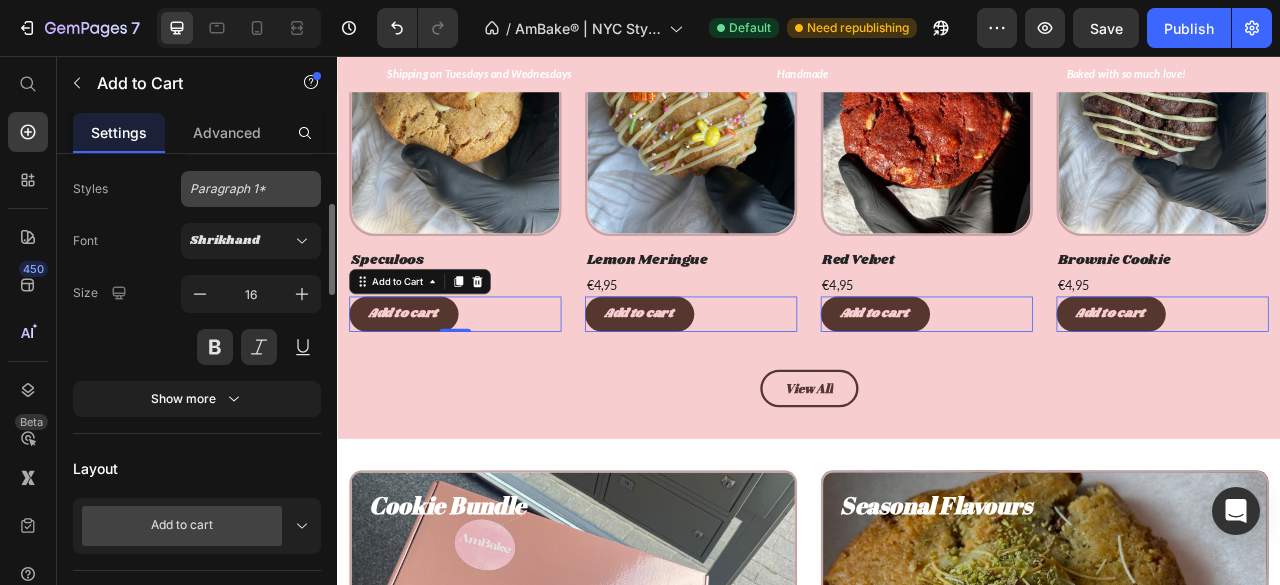 scroll, scrollTop: 262, scrollLeft: 0, axis: vertical 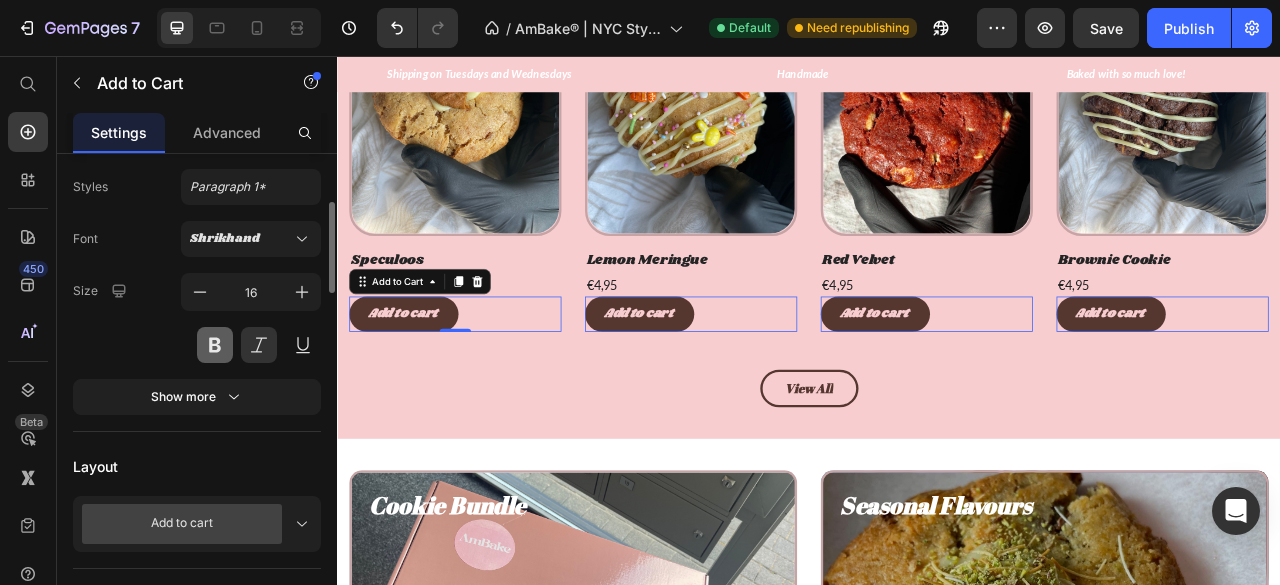click at bounding box center [215, 345] 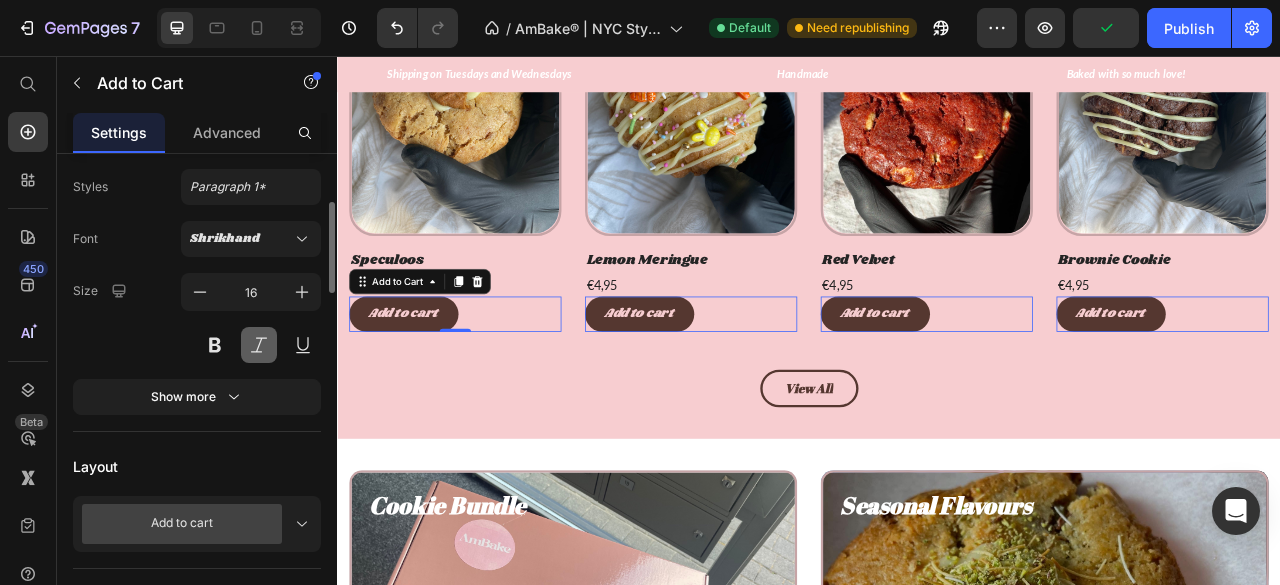 click at bounding box center (259, 345) 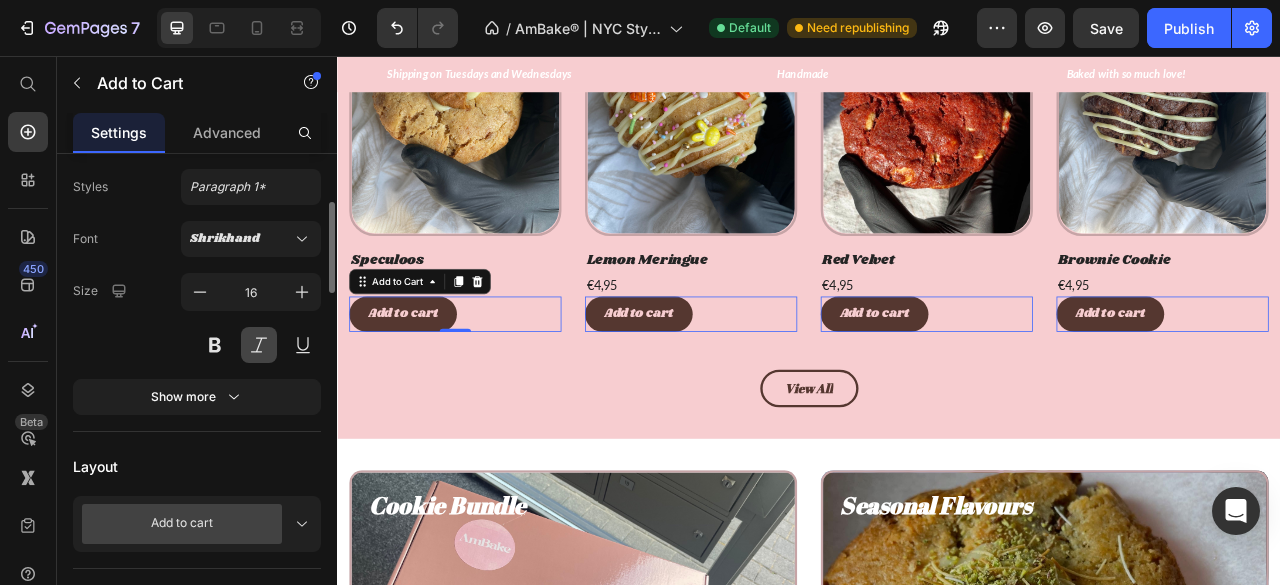 click at bounding box center (259, 345) 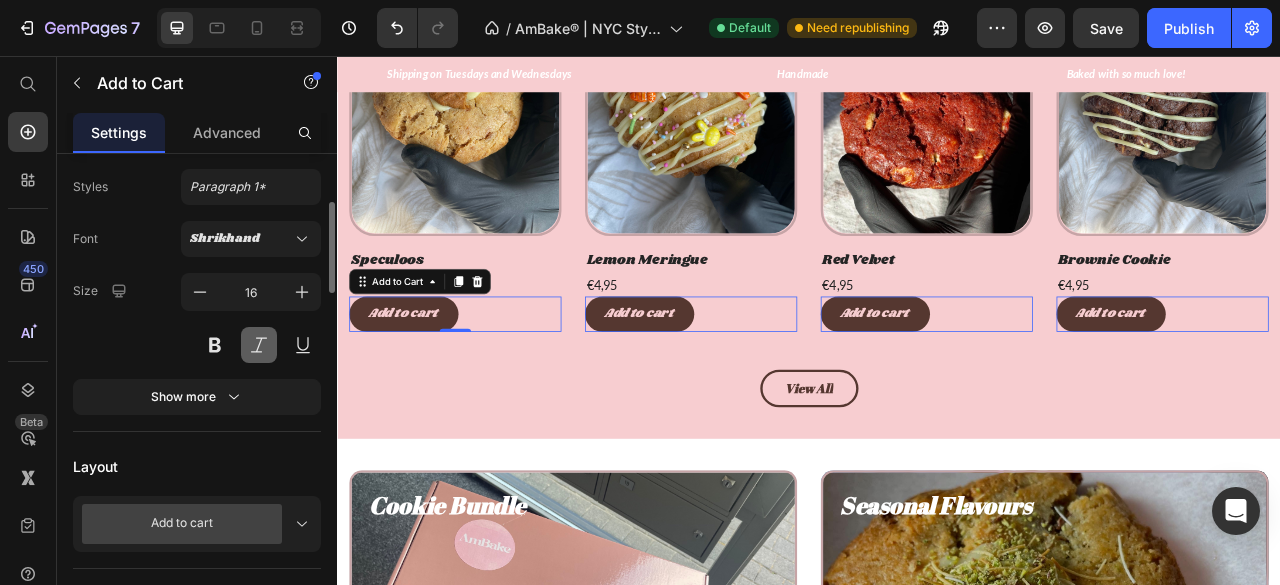 click at bounding box center [259, 345] 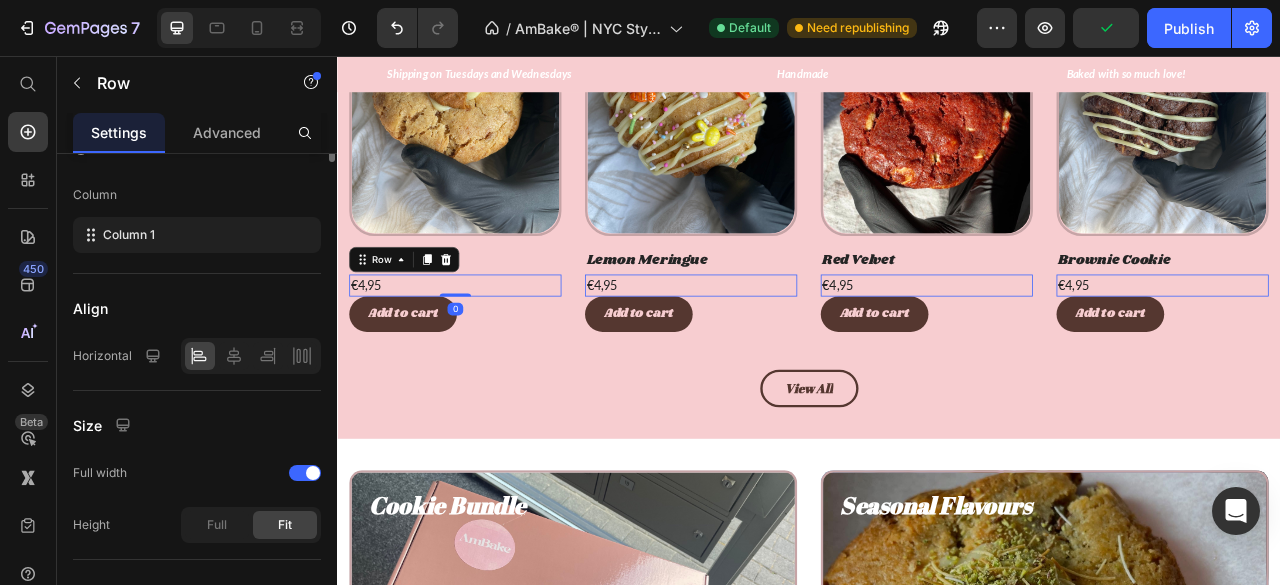 scroll, scrollTop: 0, scrollLeft: 0, axis: both 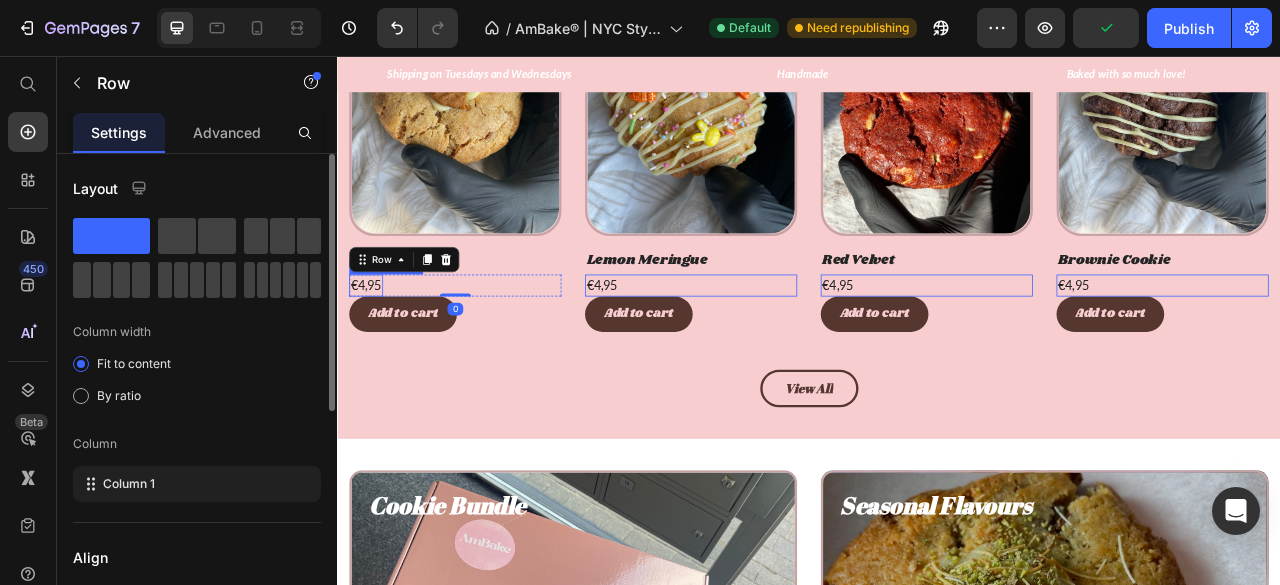 click on "€4,95" at bounding box center [373, 348] 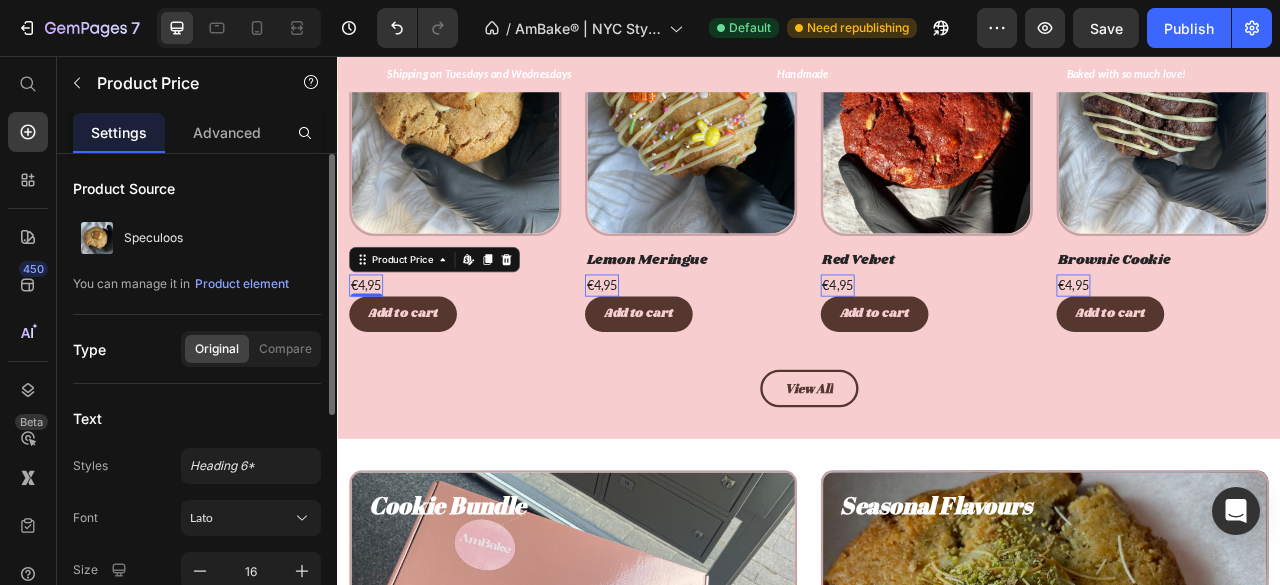 click on "€4,95" at bounding box center (373, 348) 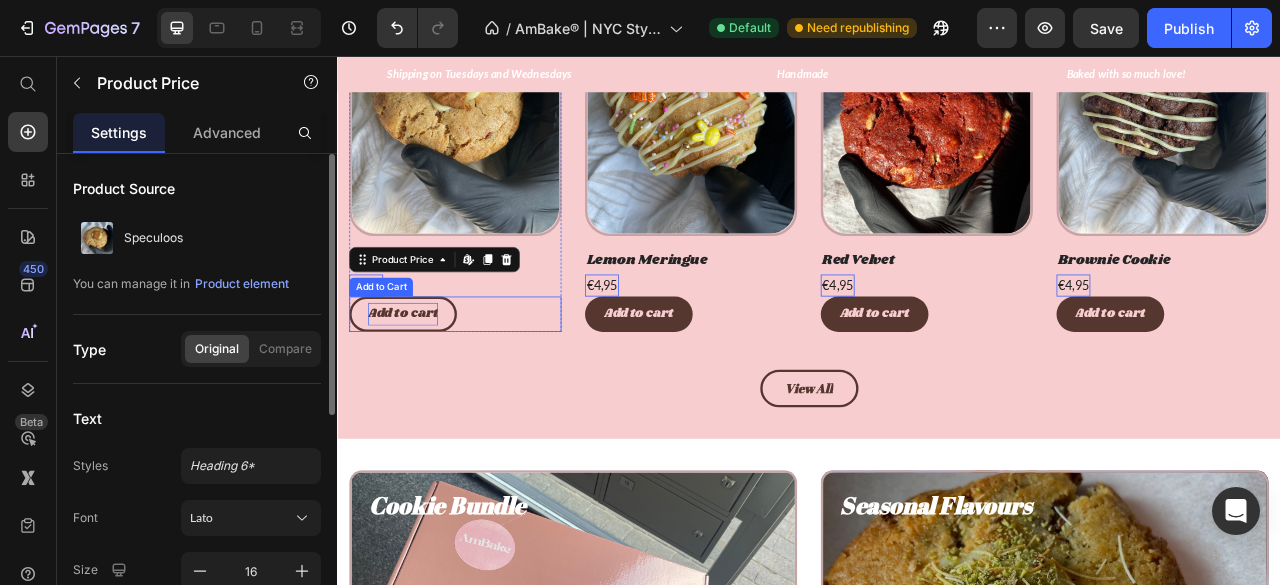 click on "Add to cart" at bounding box center [420, 384] 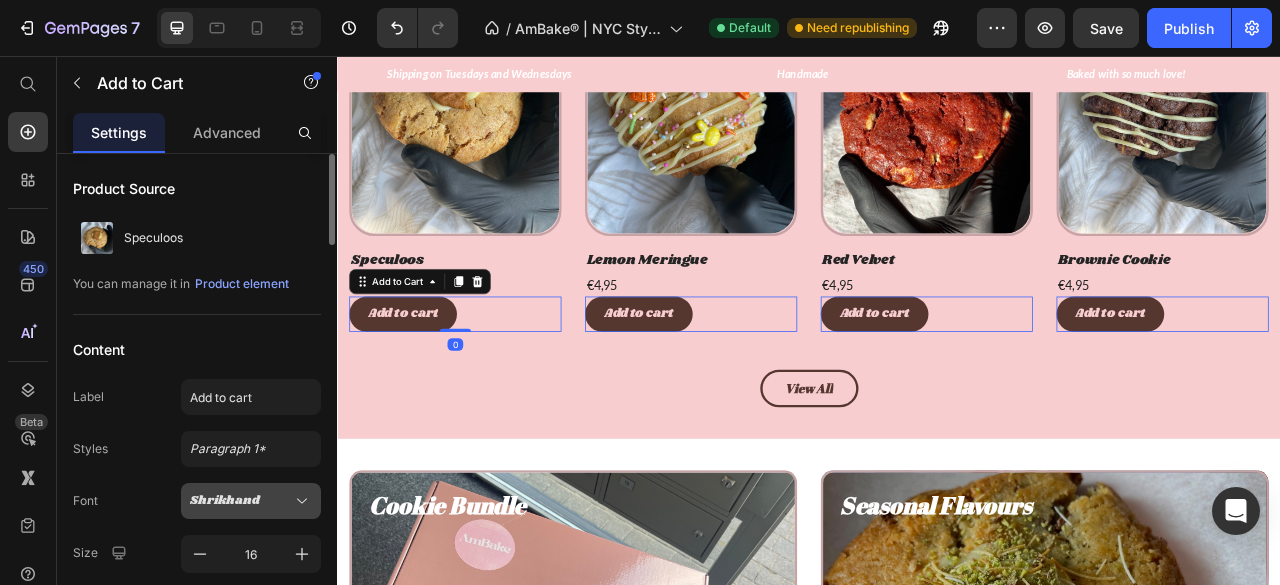 click on "Shrikhand" at bounding box center (241, 501) 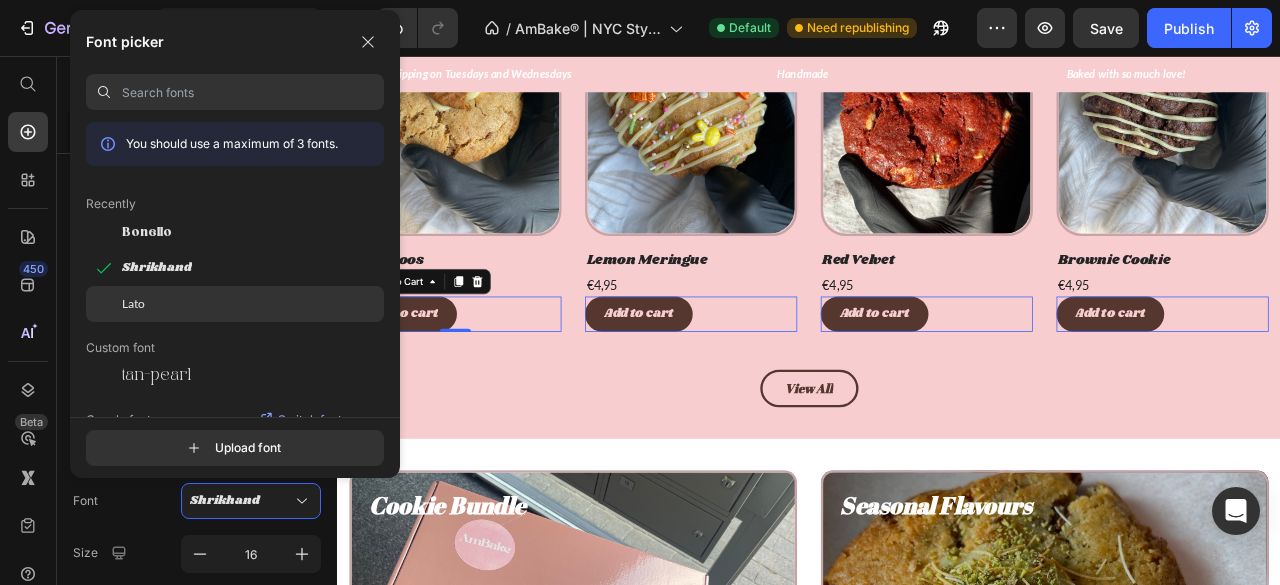 click on "Lato" 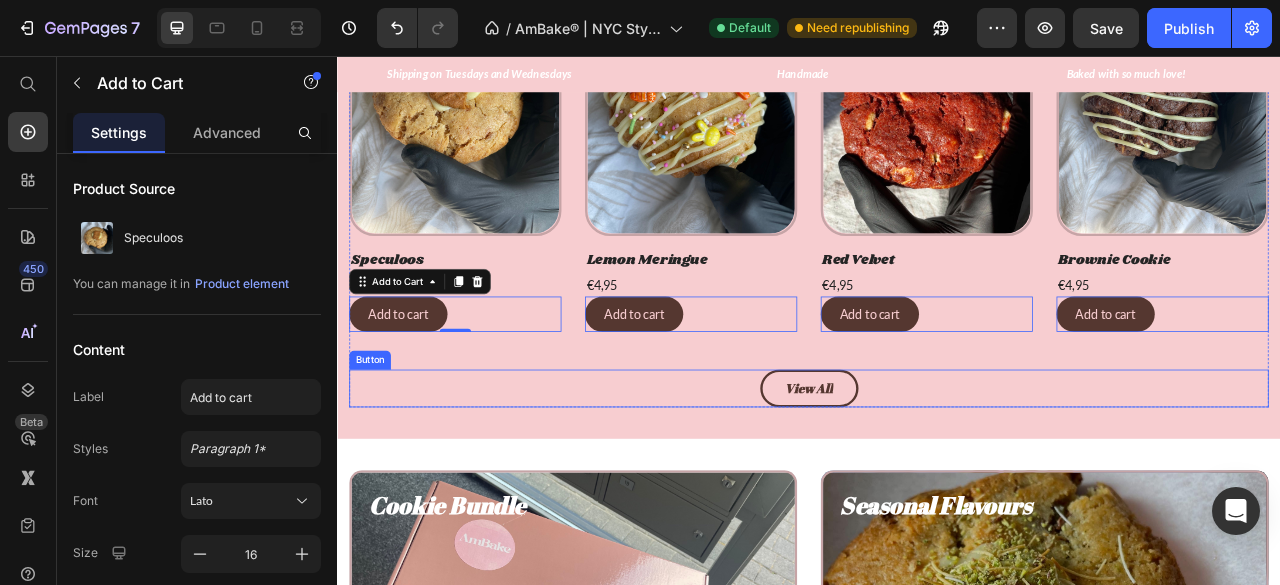 click on "View All Button" at bounding box center (937, 479) 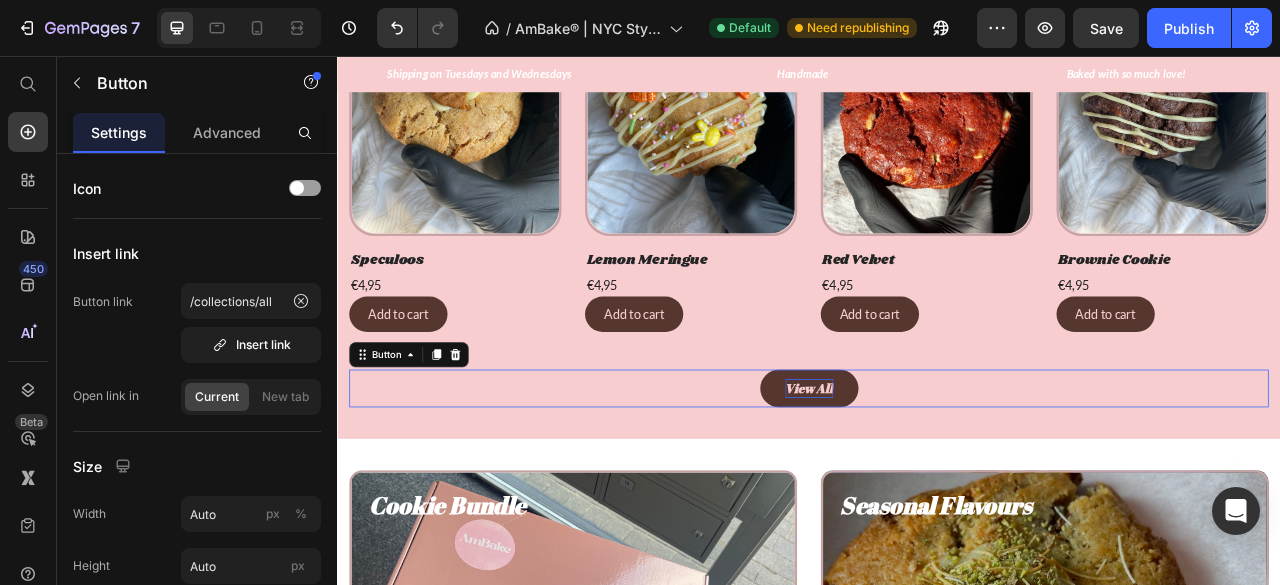 click on "View All" at bounding box center (937, 479) 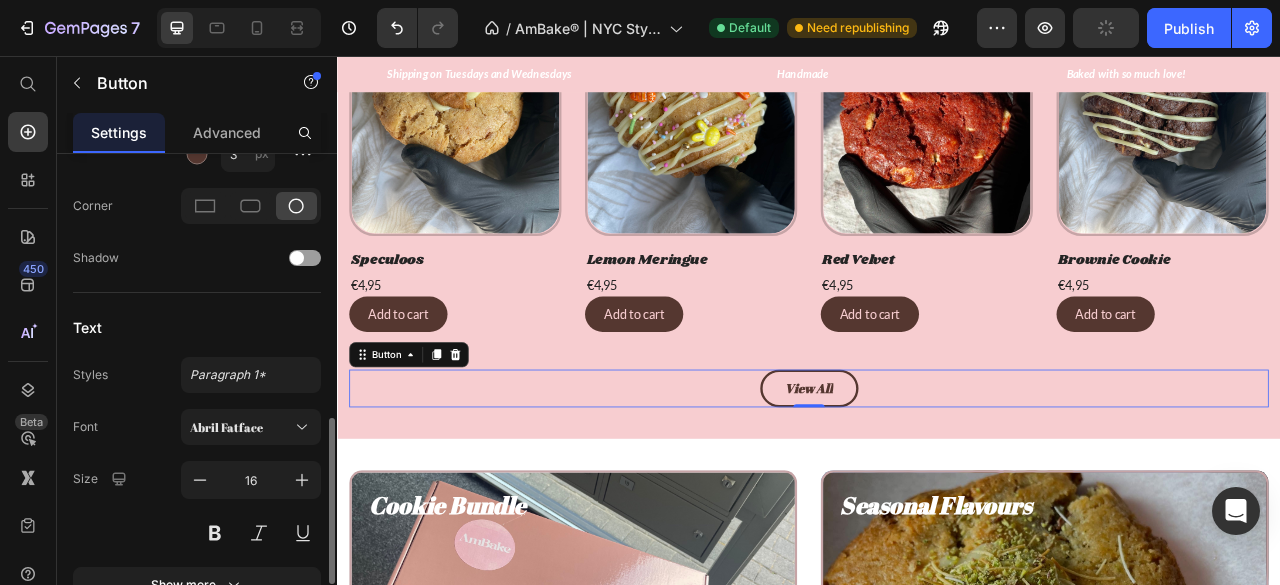 scroll, scrollTop: 776, scrollLeft: 0, axis: vertical 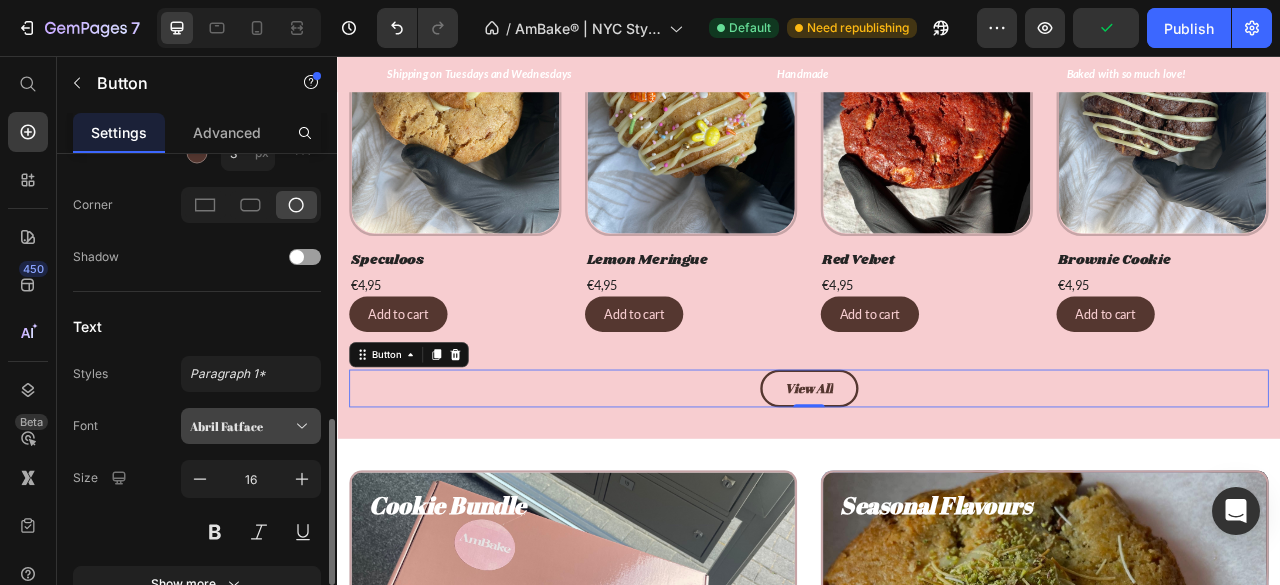 click on "Abril Fatface" at bounding box center [241, 426] 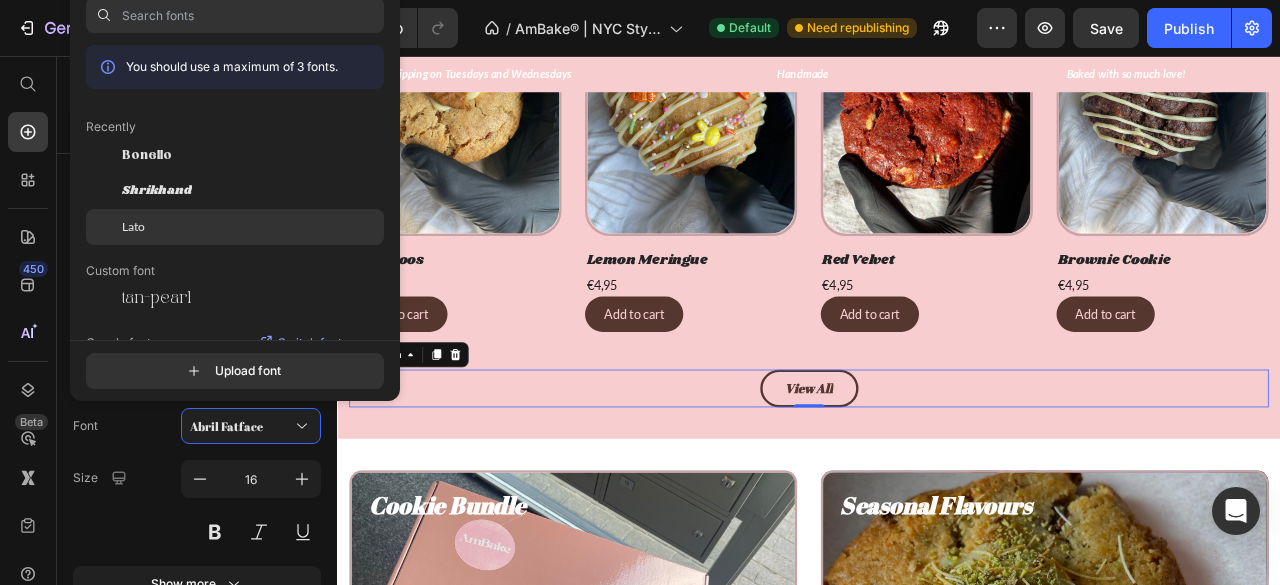 click on "Lato" 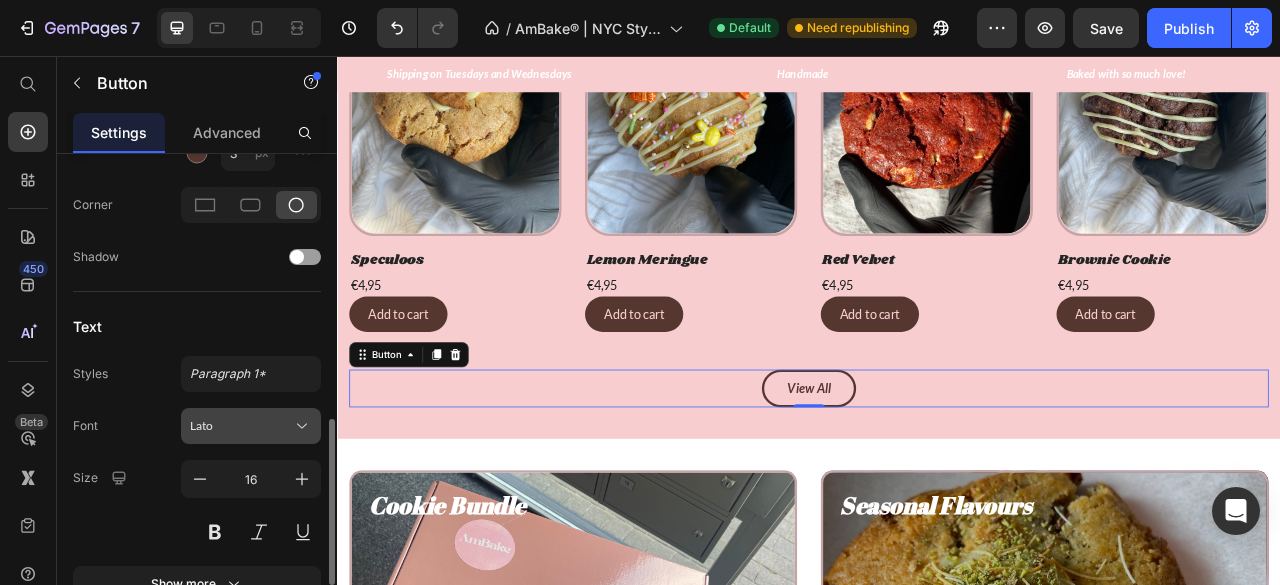 click on "Lato" at bounding box center (241, 426) 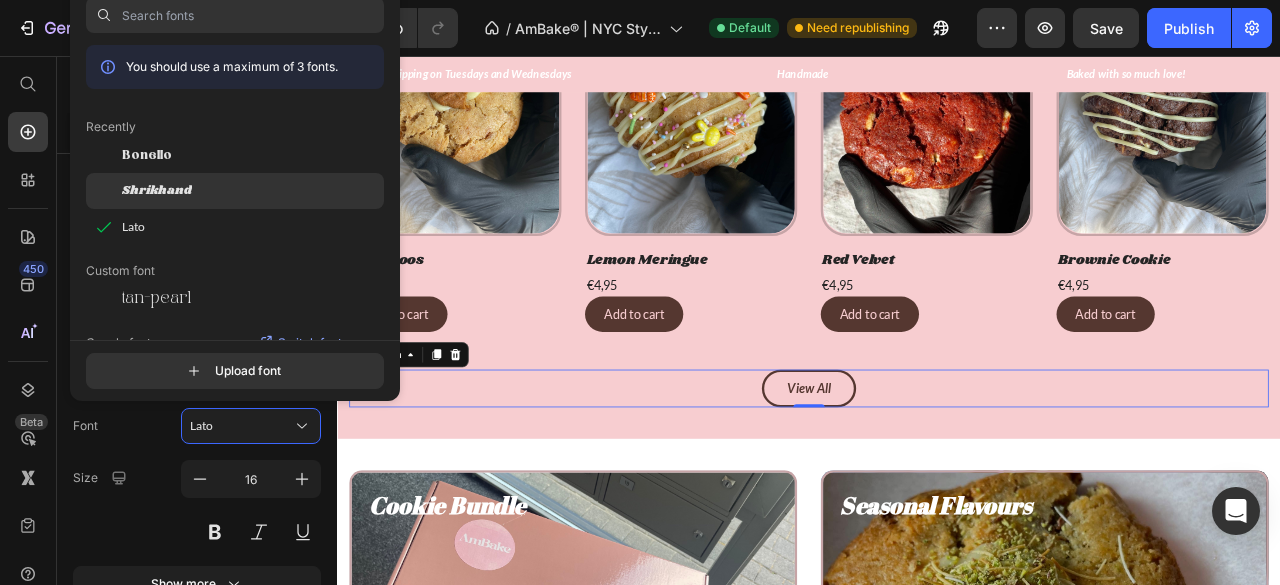 click on "Shrikhand" 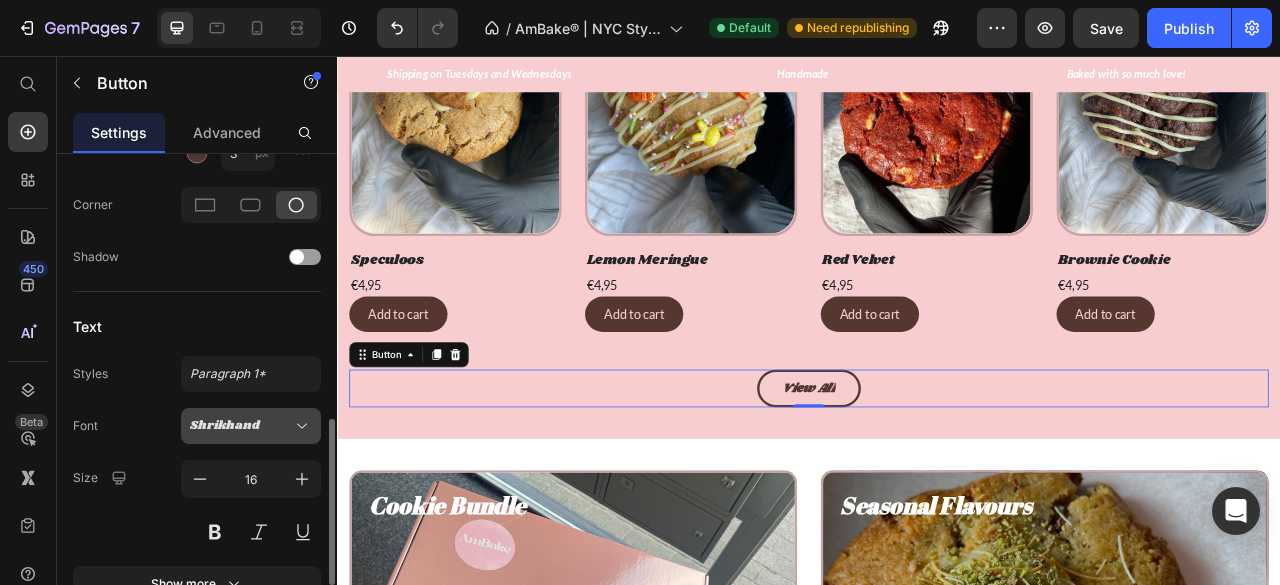 click on "Shrikhand" at bounding box center (241, 426) 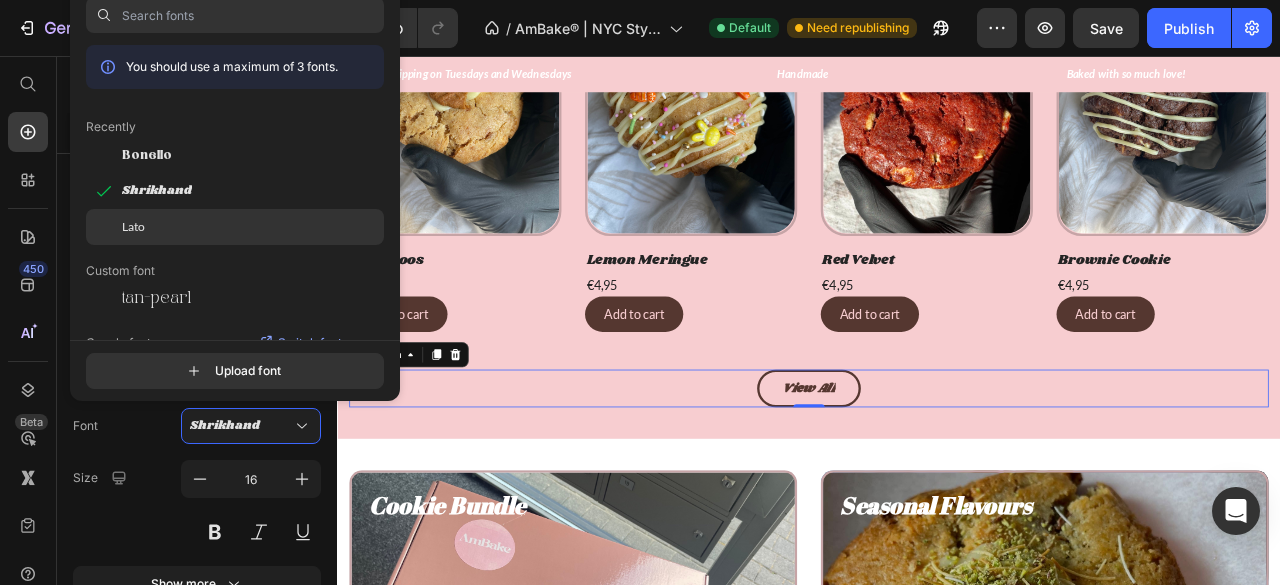 click on "Lato" 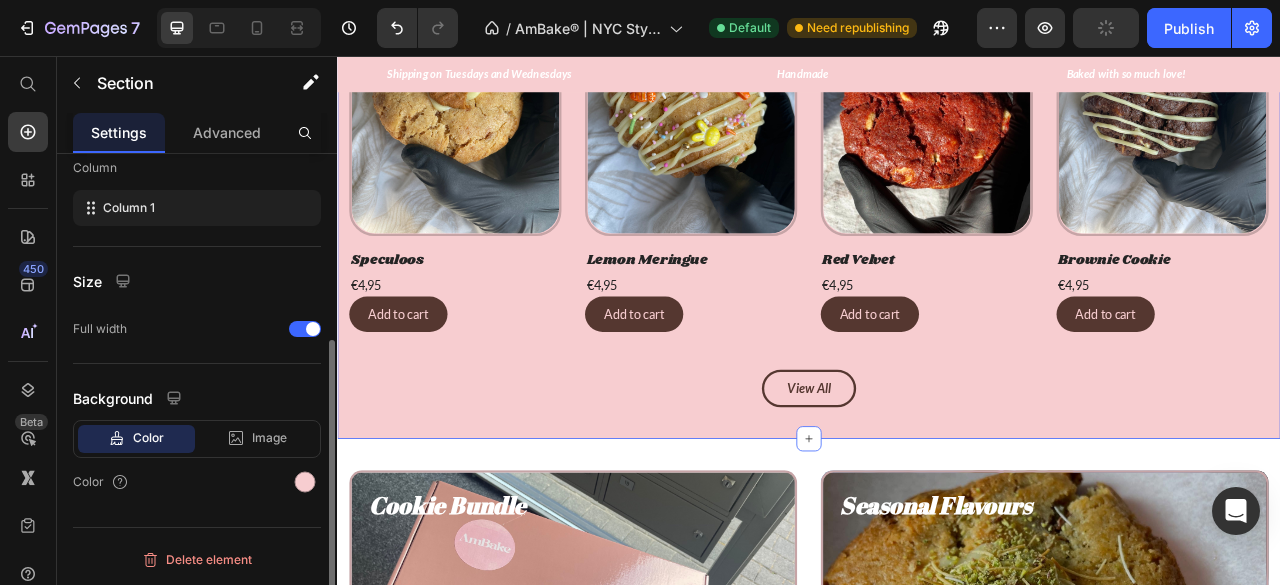 scroll, scrollTop: 0, scrollLeft: 0, axis: both 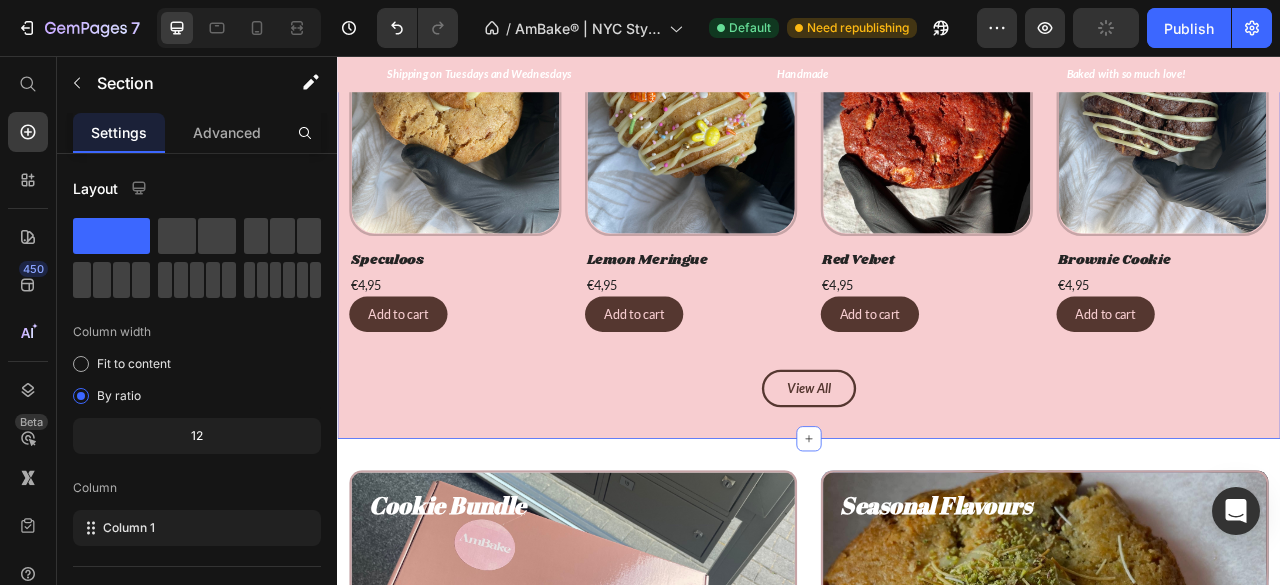 click on "Everyone's loving these Heading Product Images Row Speculoos Product Title €4,95 Product Price Row Add to cart Add to Cart Row Product Images Row Lemon Meringue Product Title €4,95 Product Price Row Add to cart Add to Cart Row Product Images Row Red Velvet Product Title €4,95 Product Price Row Add to cart Add to Cart Row Product Images Row Brownie Cookie Product Title €4,95 Product Price Row Add to cart Add to Cart Row Product List View All Button Row Section 2   You can create reusable sections Create Theme Section AI Content Write with GemAI What would you like to describe here? Tone and Voice Persuasive Product Dubai Pistachio Show more Generate" at bounding box center [937, 167] 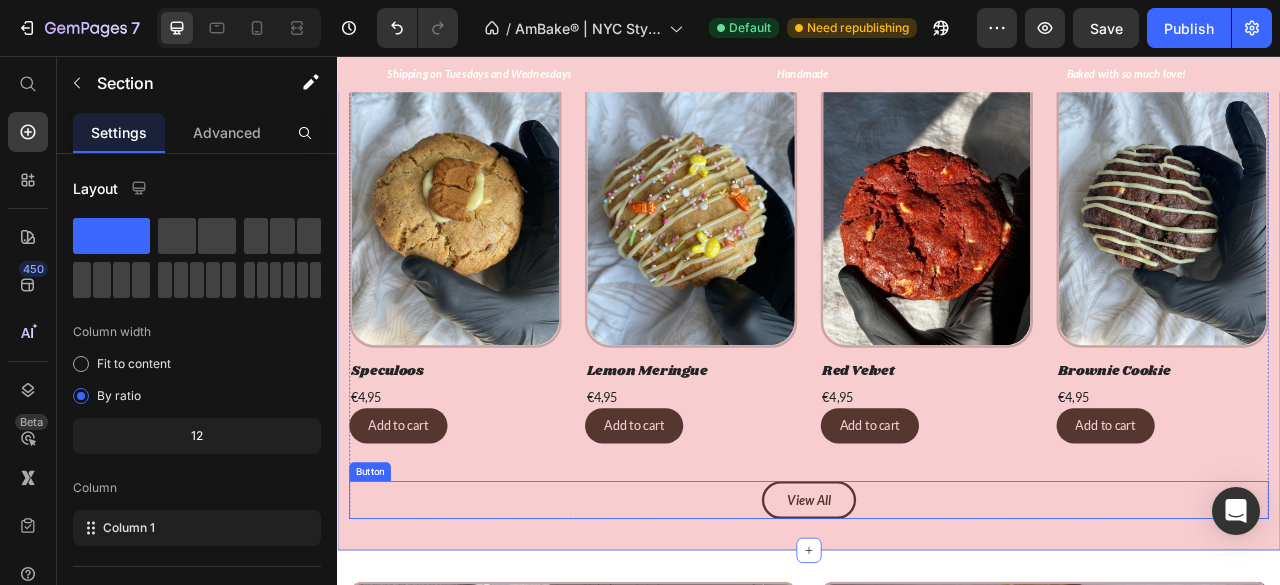 scroll, scrollTop: 664, scrollLeft: 0, axis: vertical 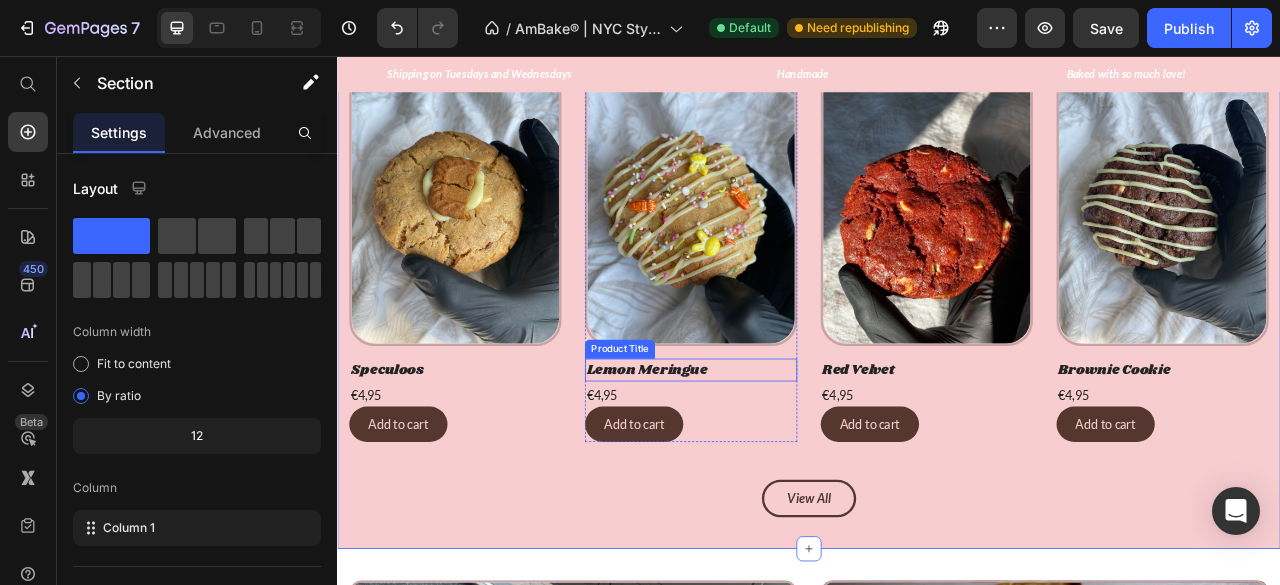 click on "Lemon Meringue" at bounding box center (487, 456) 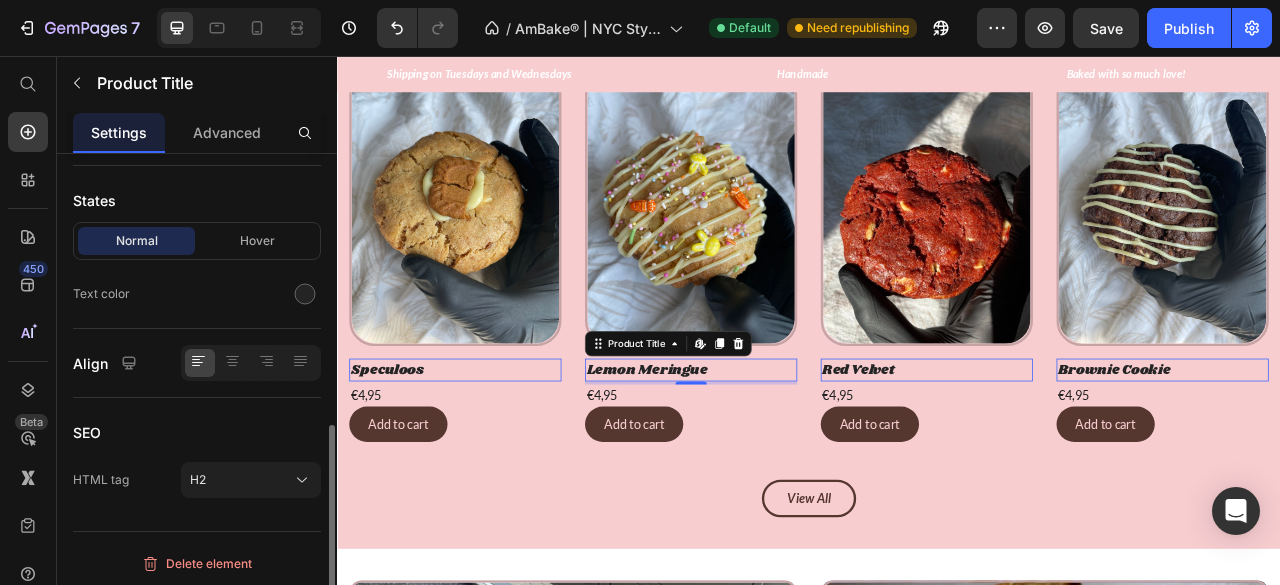 scroll, scrollTop: 606, scrollLeft: 0, axis: vertical 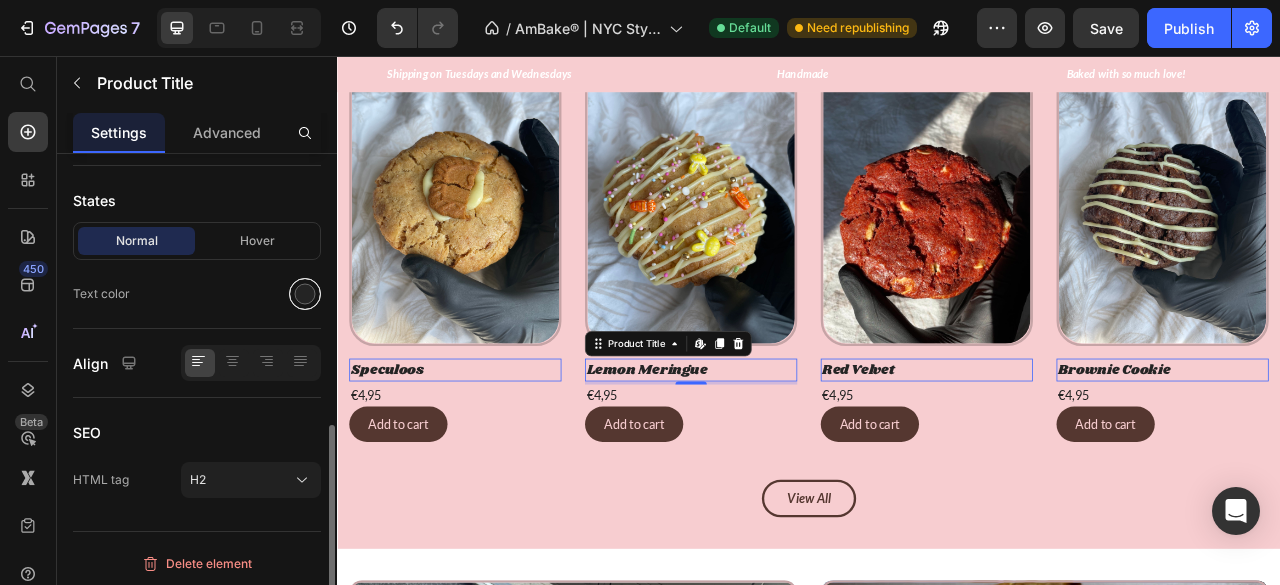 click at bounding box center [305, 294] 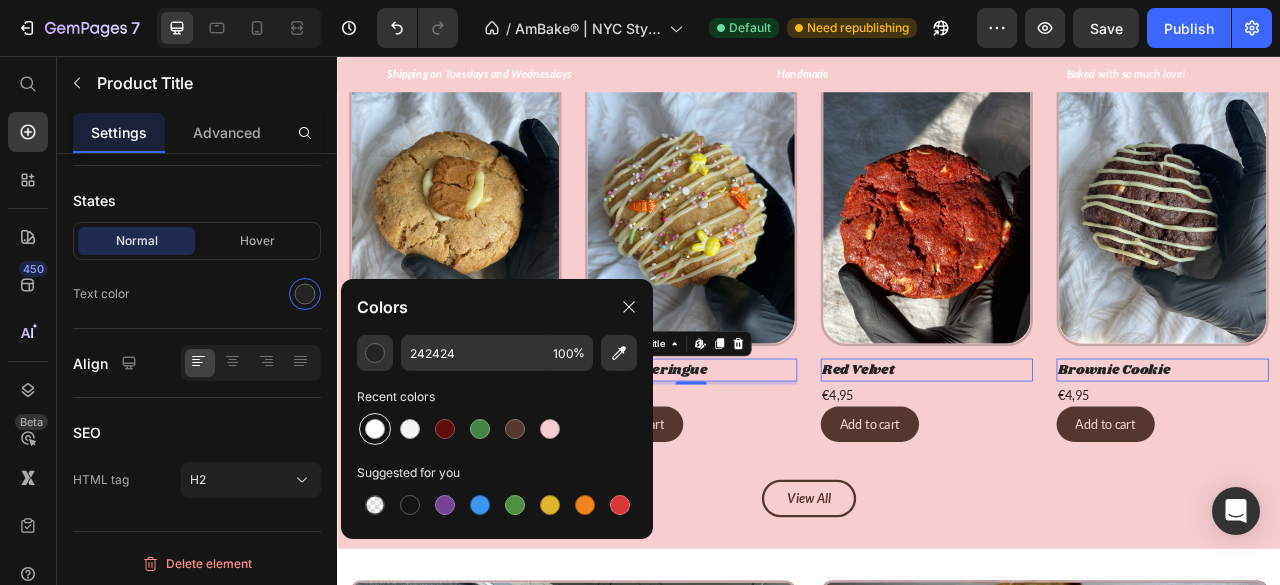 click at bounding box center [375, 429] 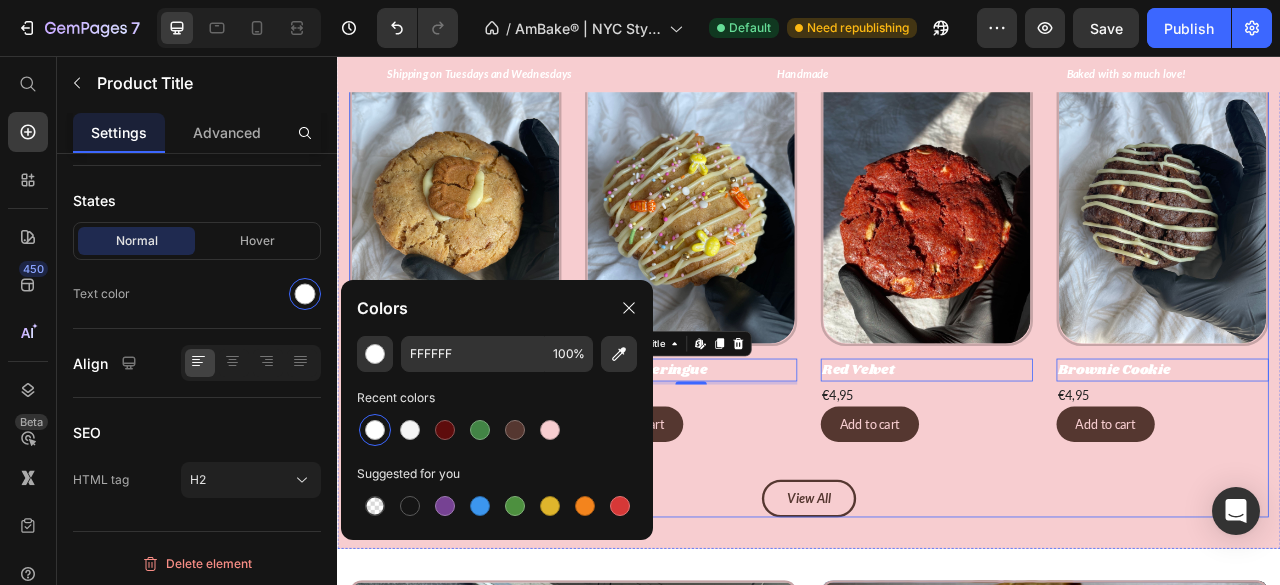 scroll, scrollTop: 0, scrollLeft: 0, axis: both 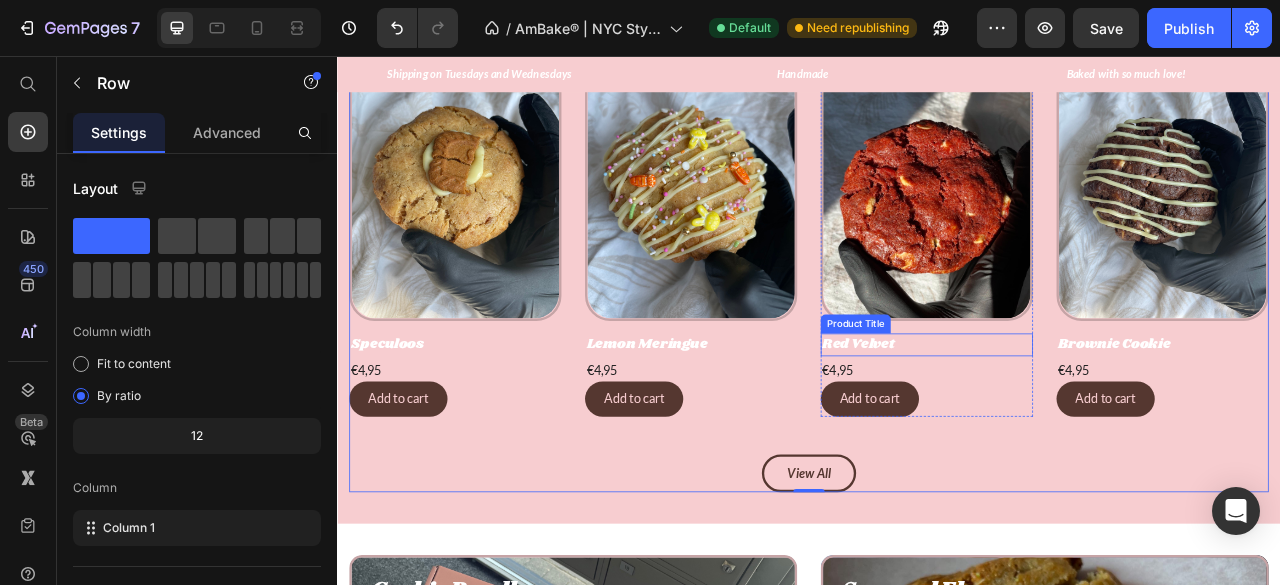 click on "Red Velvet" at bounding box center [487, 424] 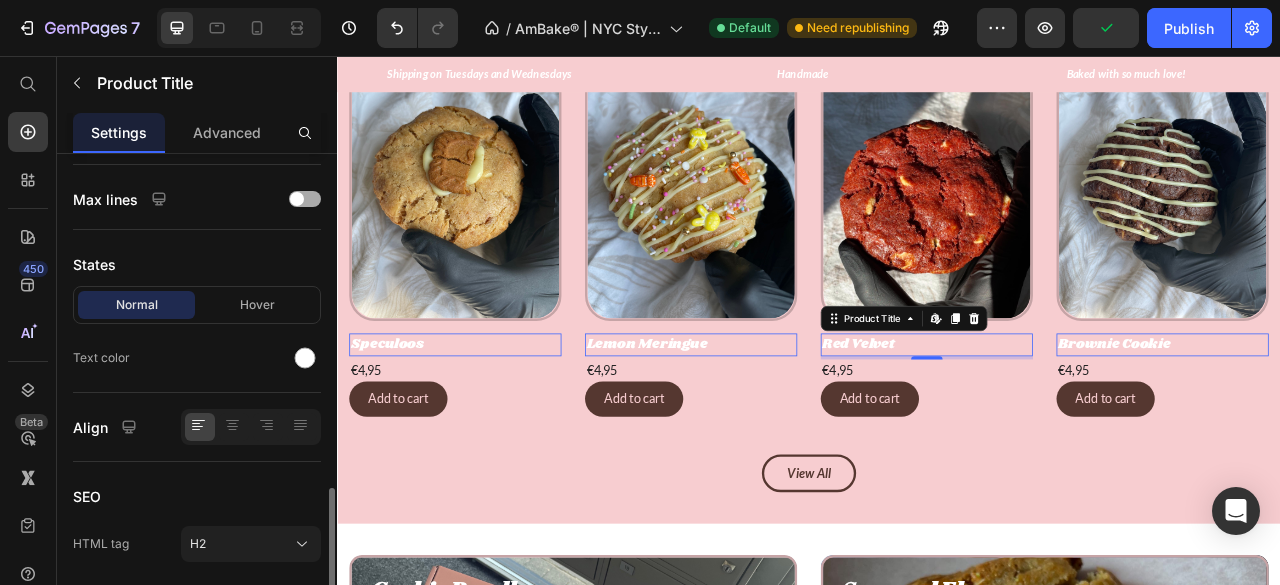 scroll, scrollTop: 606, scrollLeft: 0, axis: vertical 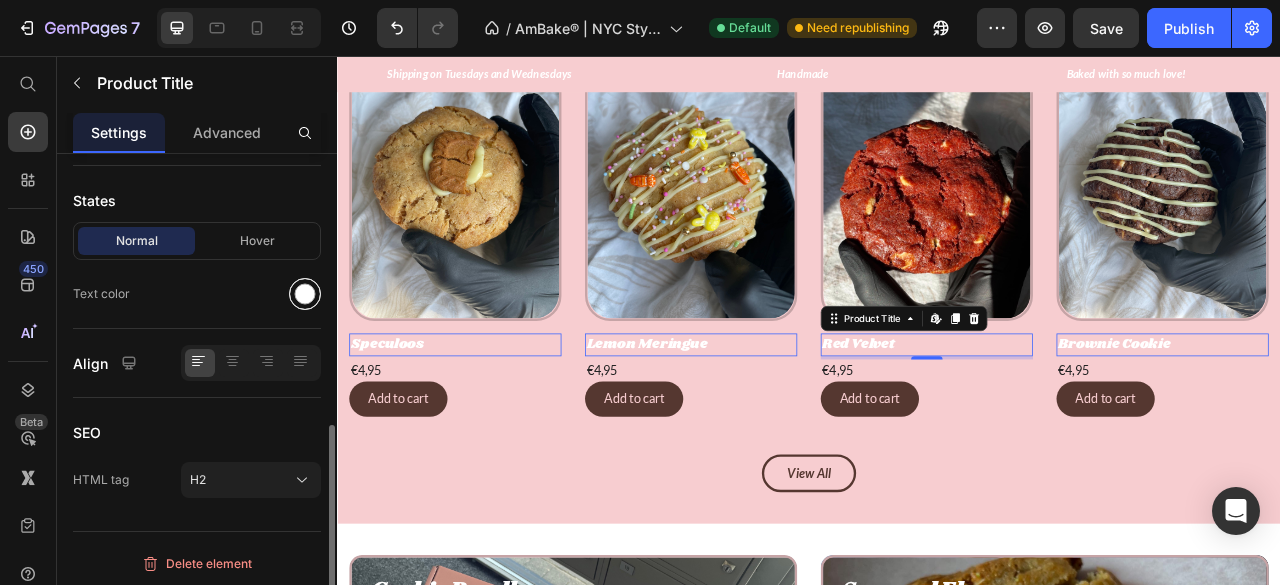 click at bounding box center [305, 294] 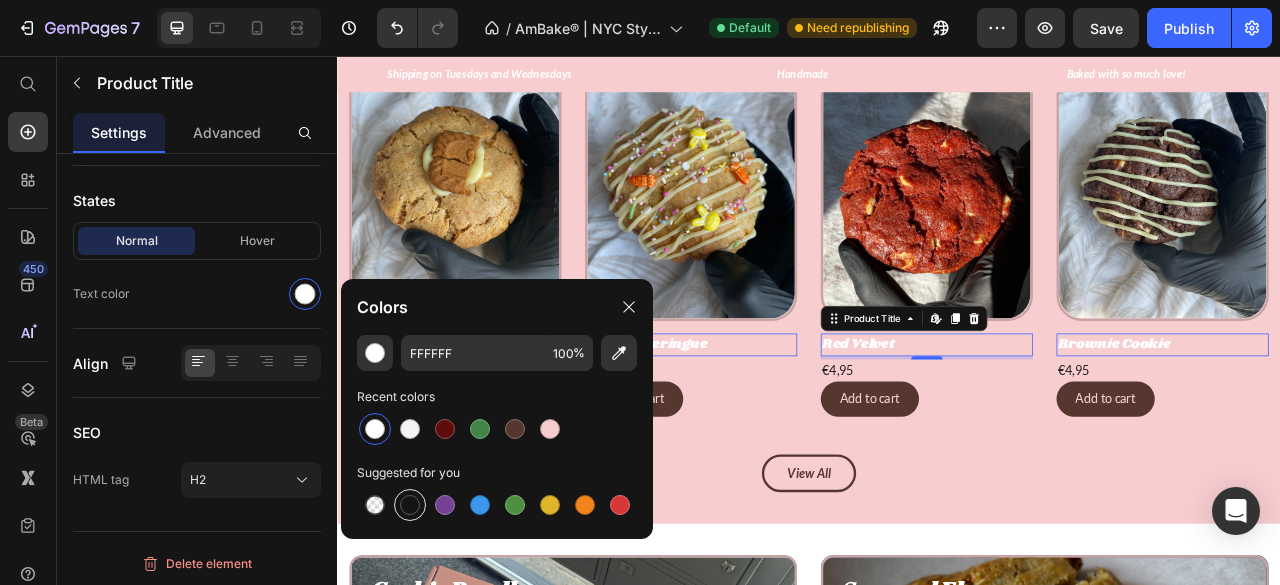 click at bounding box center (410, 505) 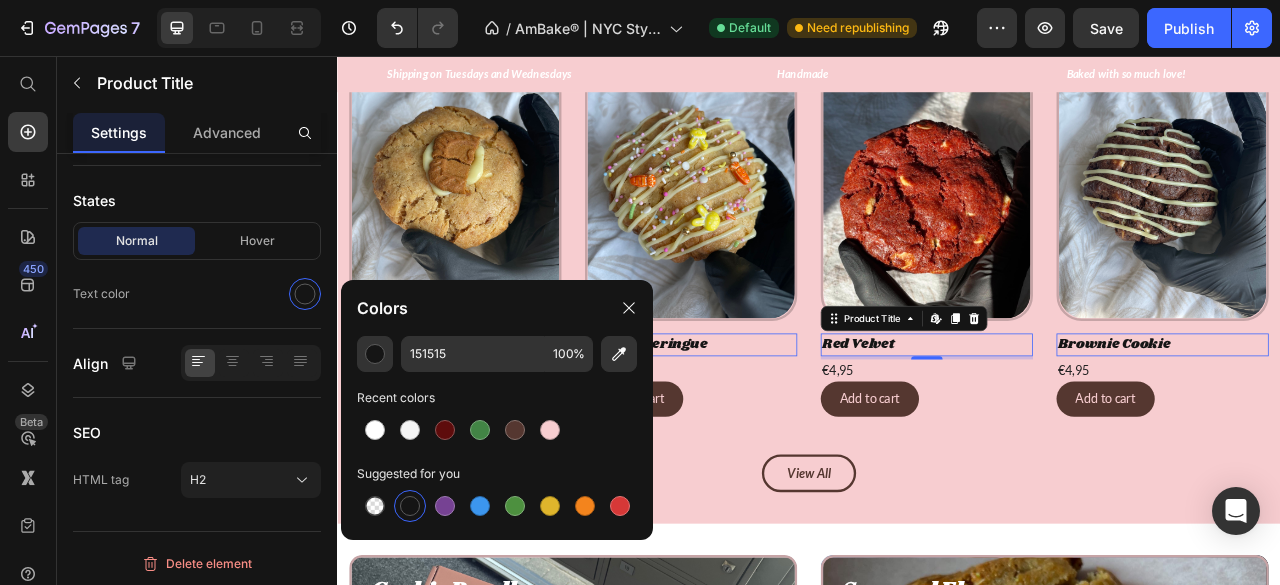 scroll, scrollTop: 606, scrollLeft: 0, axis: vertical 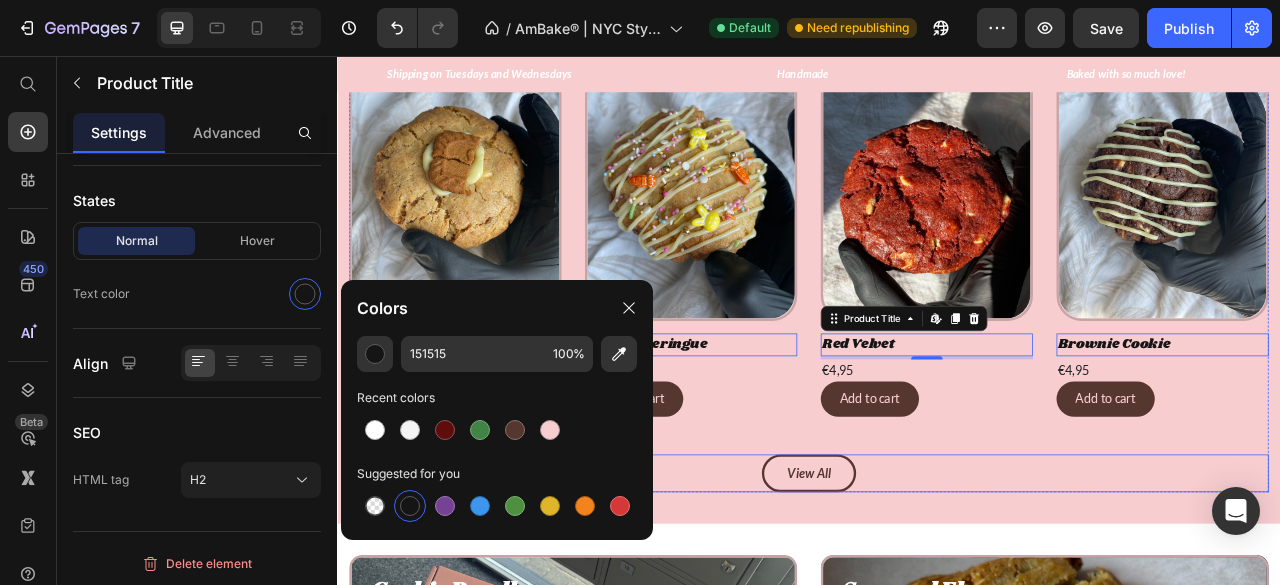 click on "View All Button" at bounding box center [937, 587] 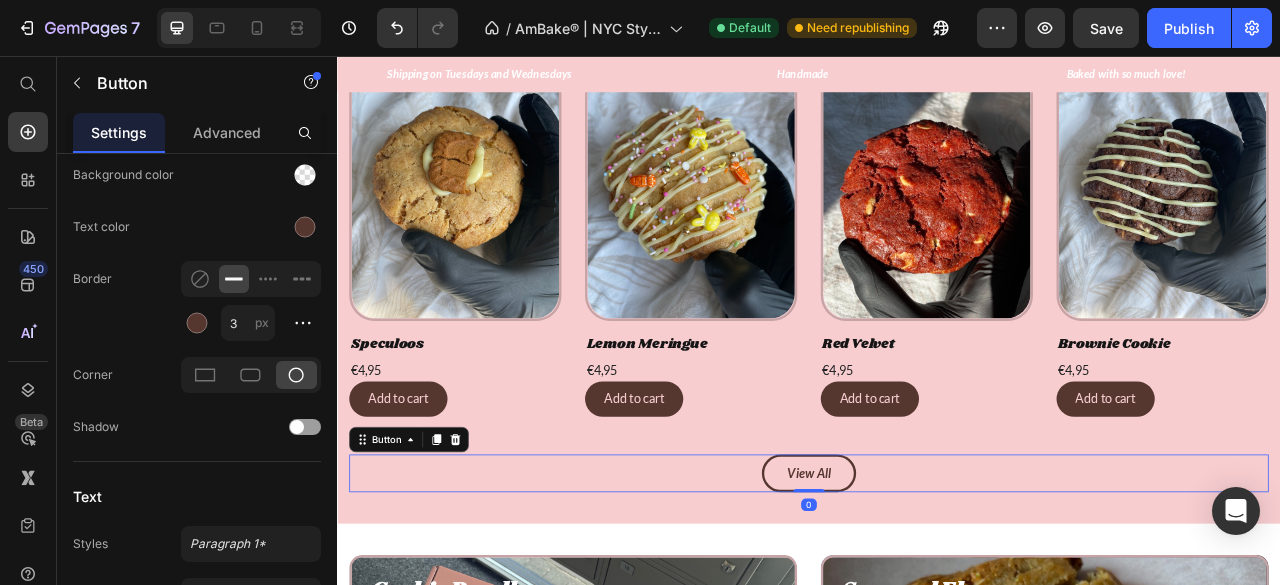 scroll, scrollTop: 0, scrollLeft: 0, axis: both 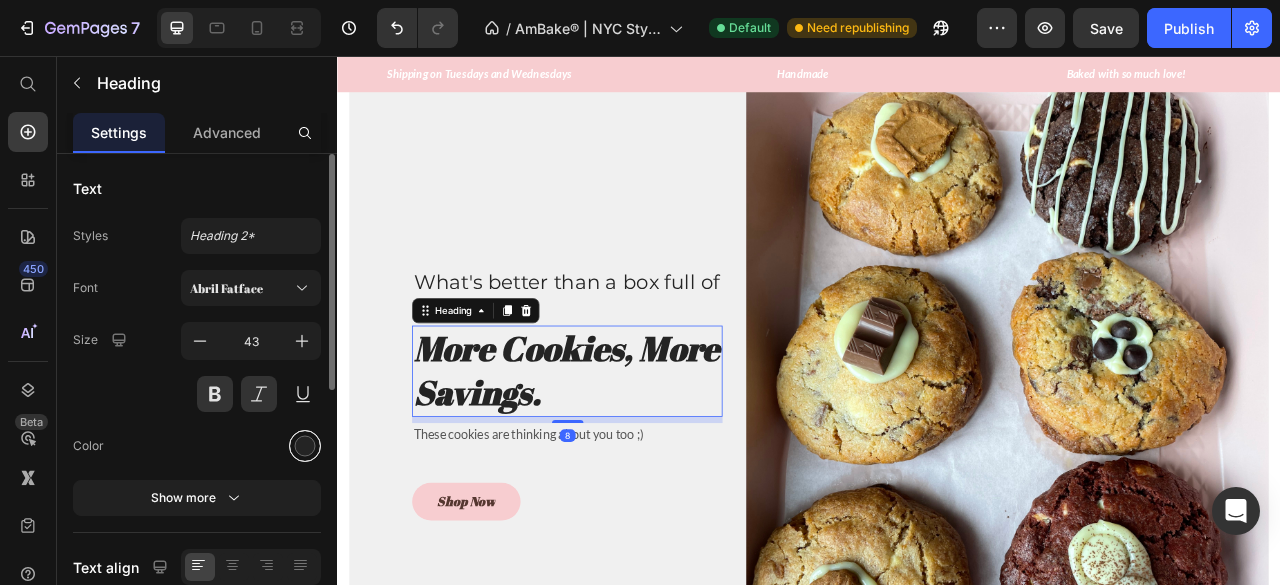 click at bounding box center (305, 446) 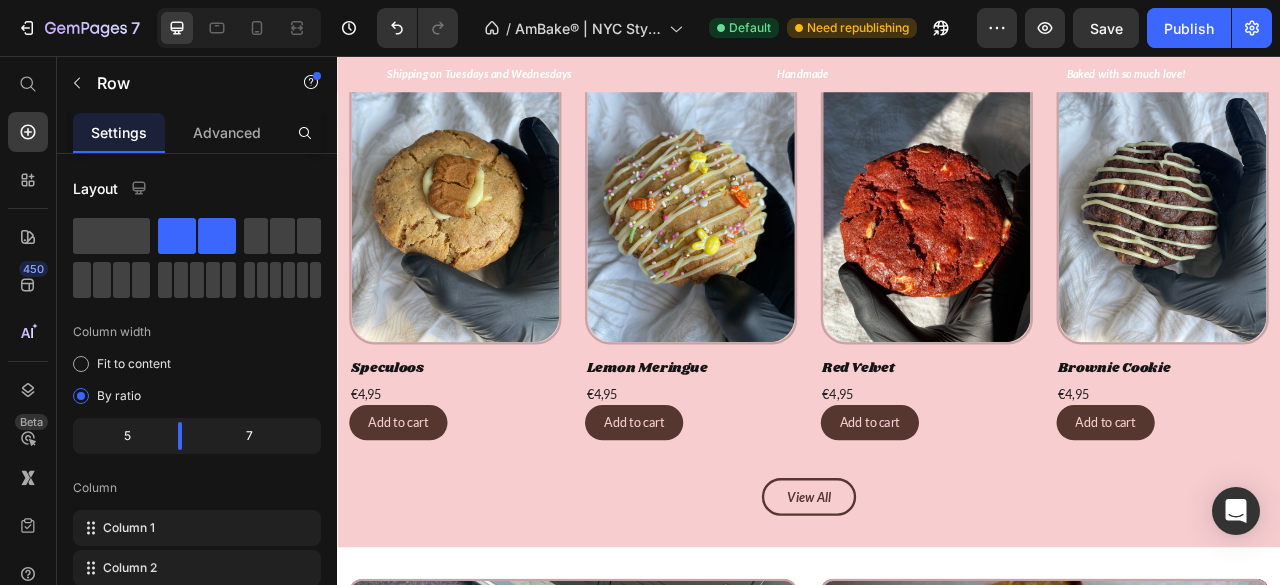 scroll, scrollTop: 667, scrollLeft: 0, axis: vertical 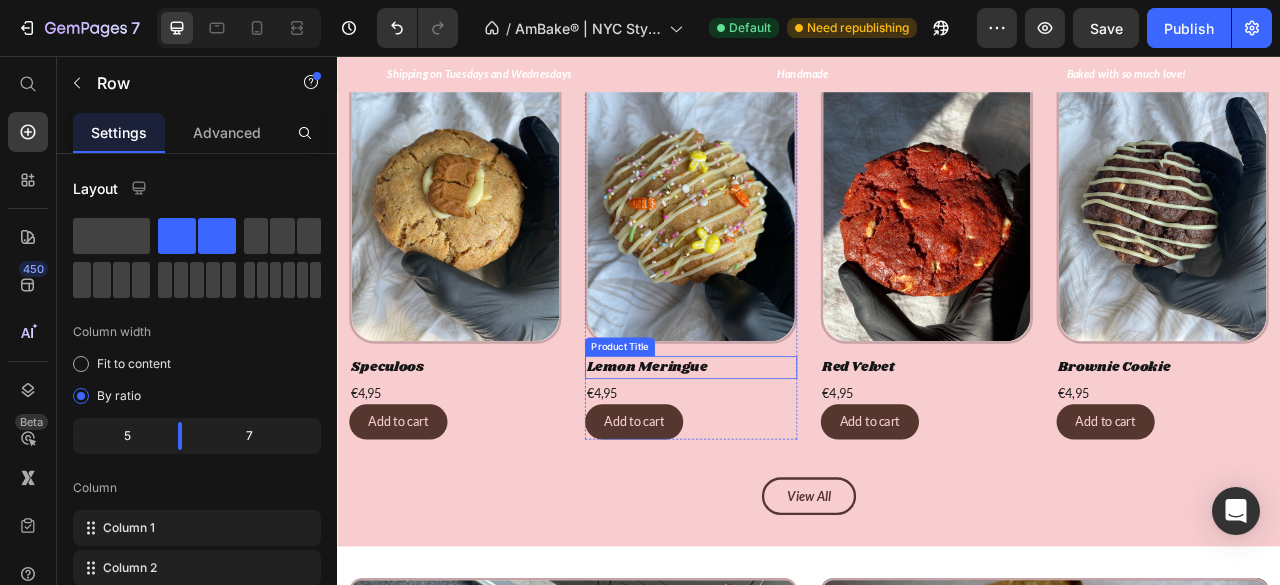 click on "Lemon Meringue" at bounding box center [487, 453] 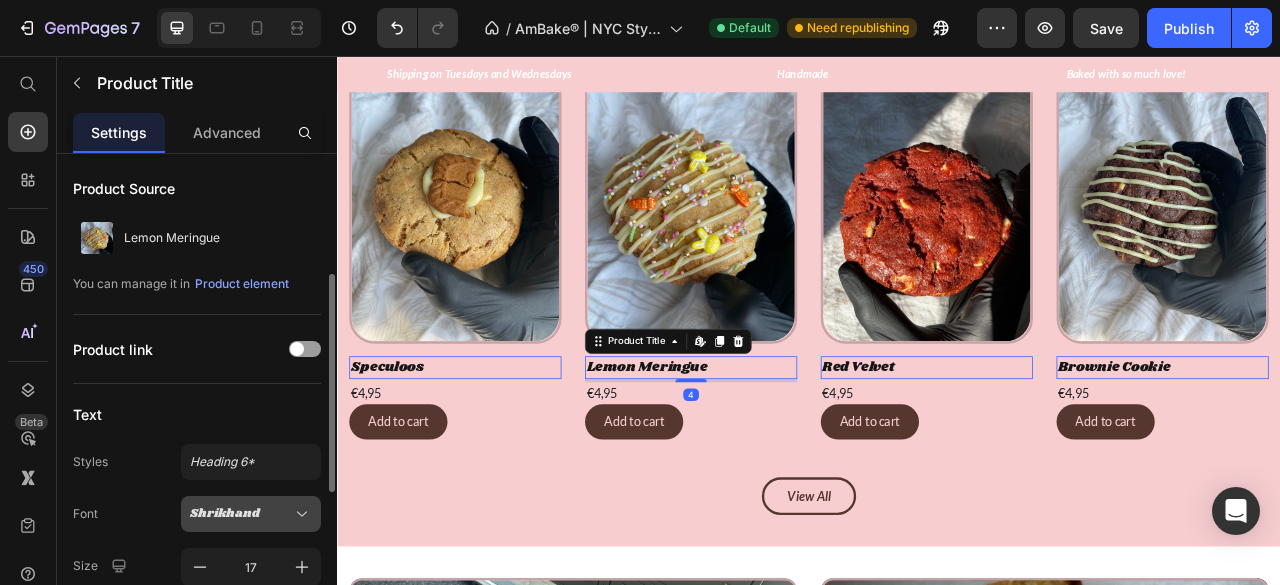 scroll, scrollTop: 378, scrollLeft: 0, axis: vertical 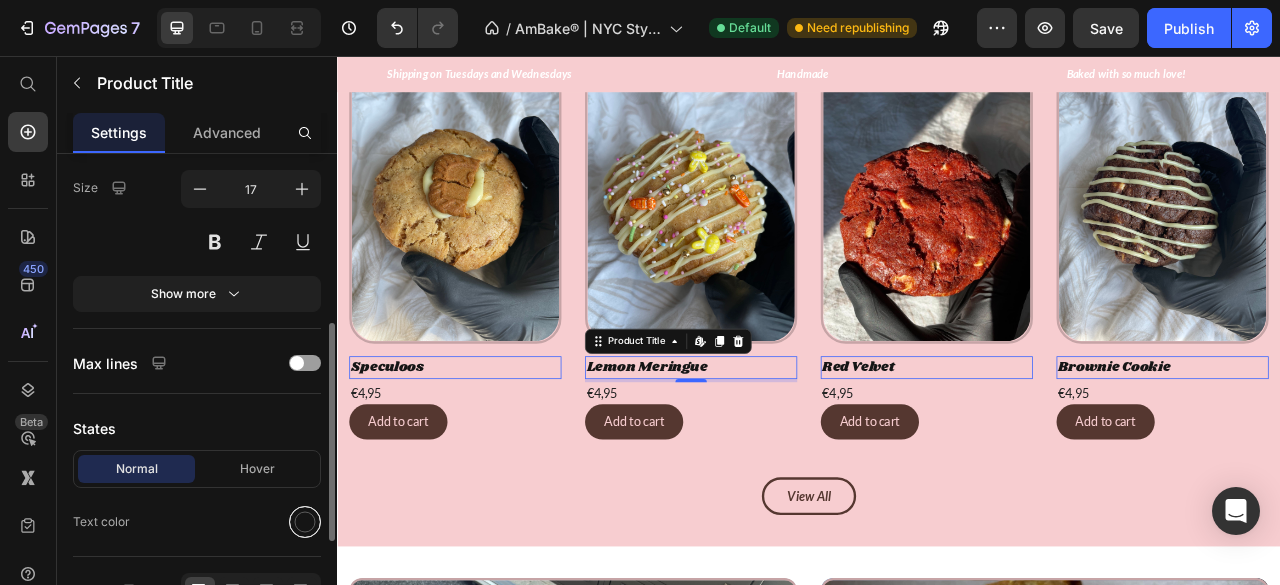 click at bounding box center [305, 522] 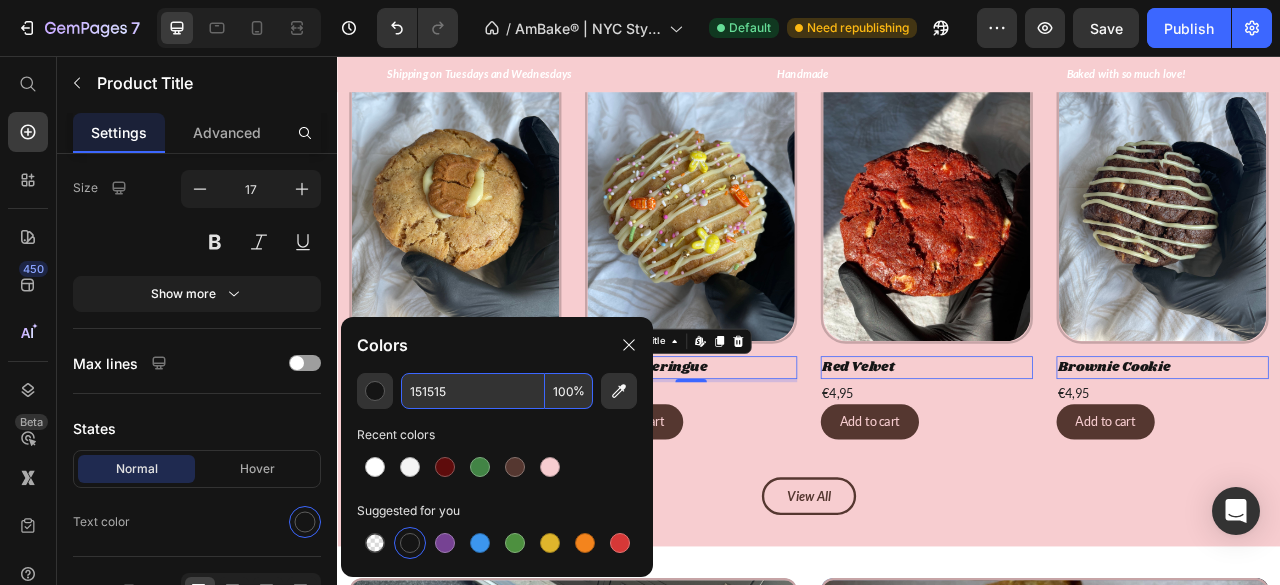 click on "151515" at bounding box center (473, 391) 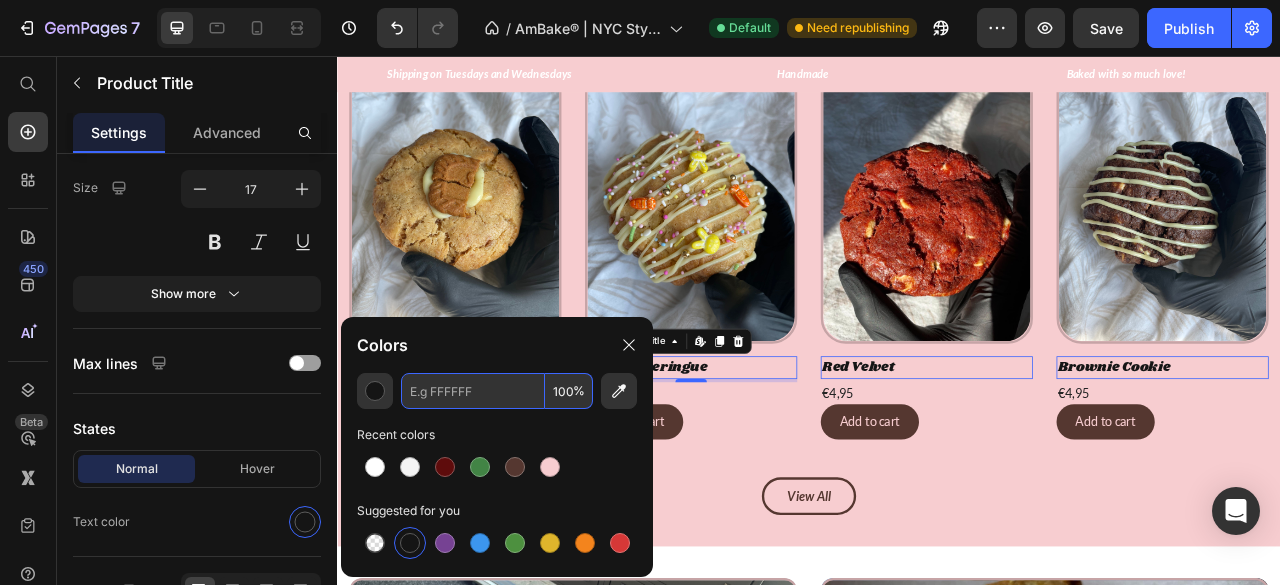 paste on "242424" 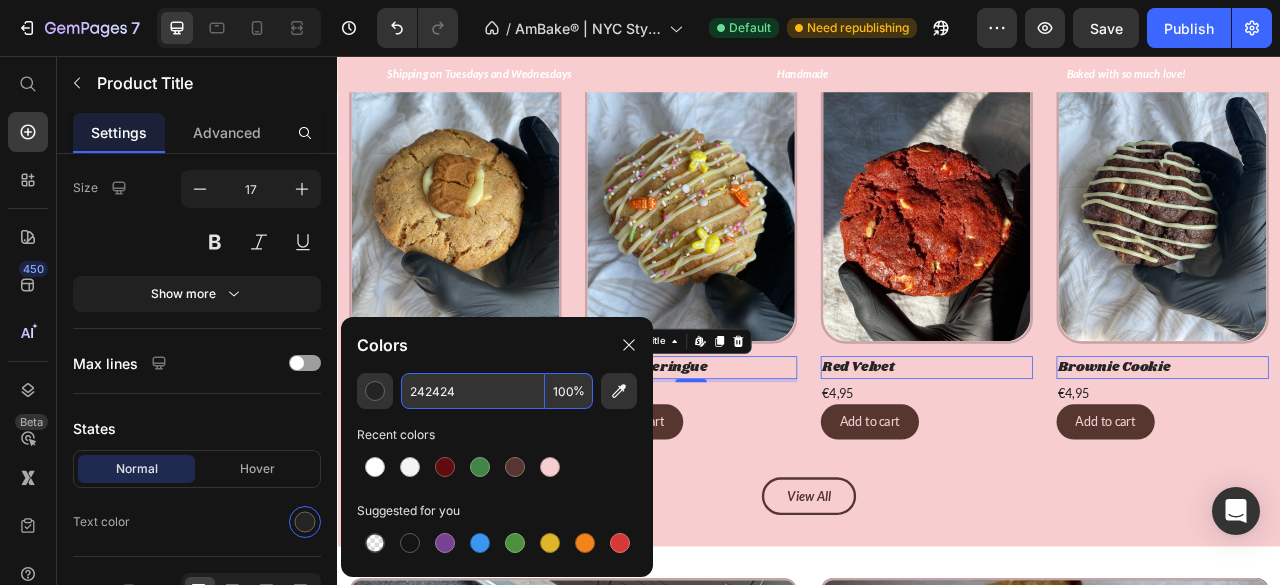 type on "242424" 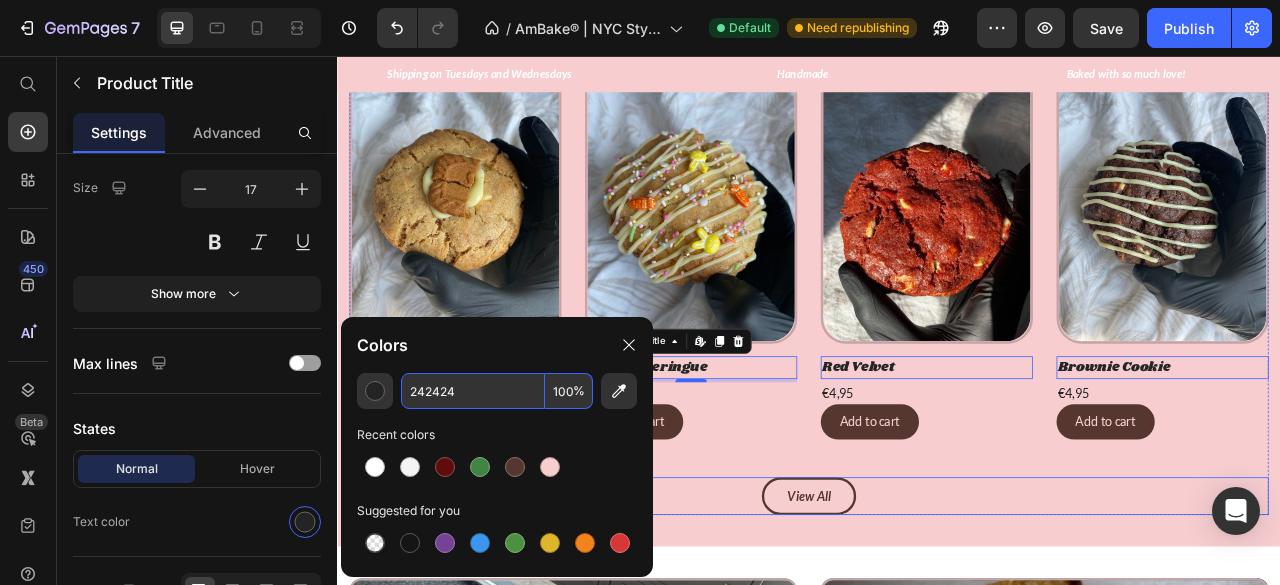 click on "View All Button" at bounding box center [937, 616] 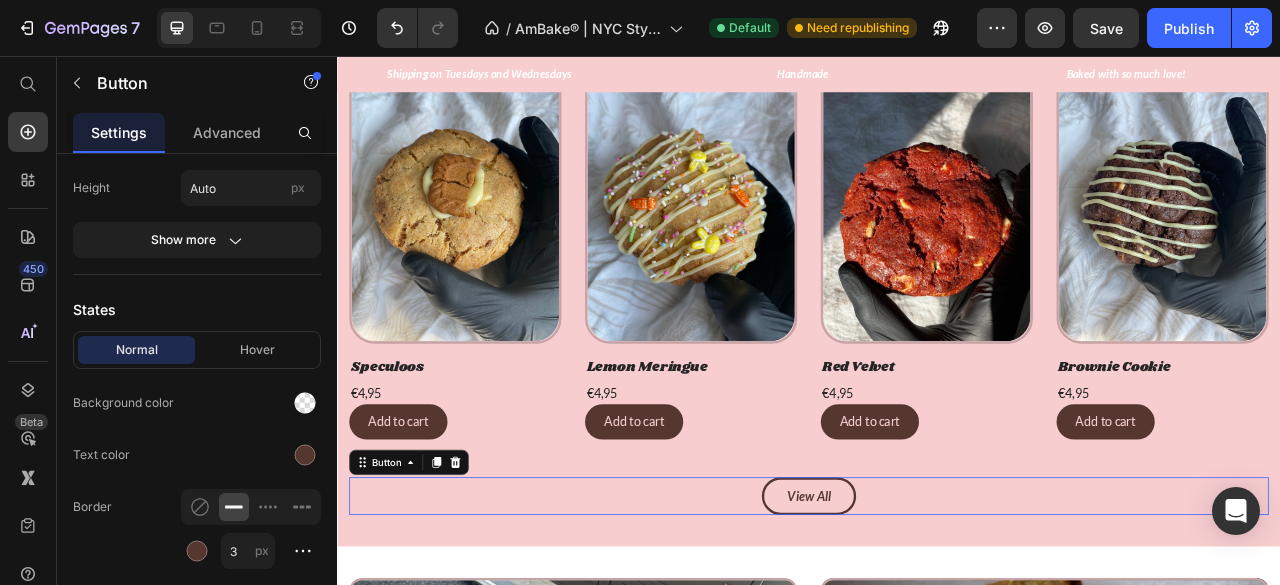 scroll, scrollTop: 0, scrollLeft: 0, axis: both 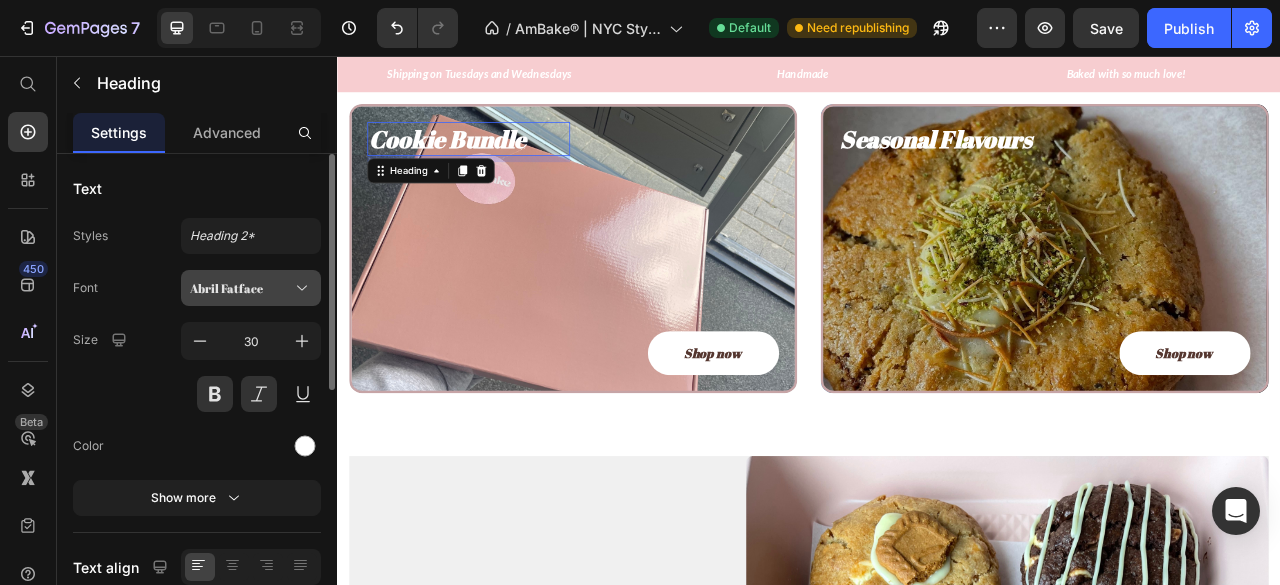 click on "Abril Fatface" at bounding box center [241, 288] 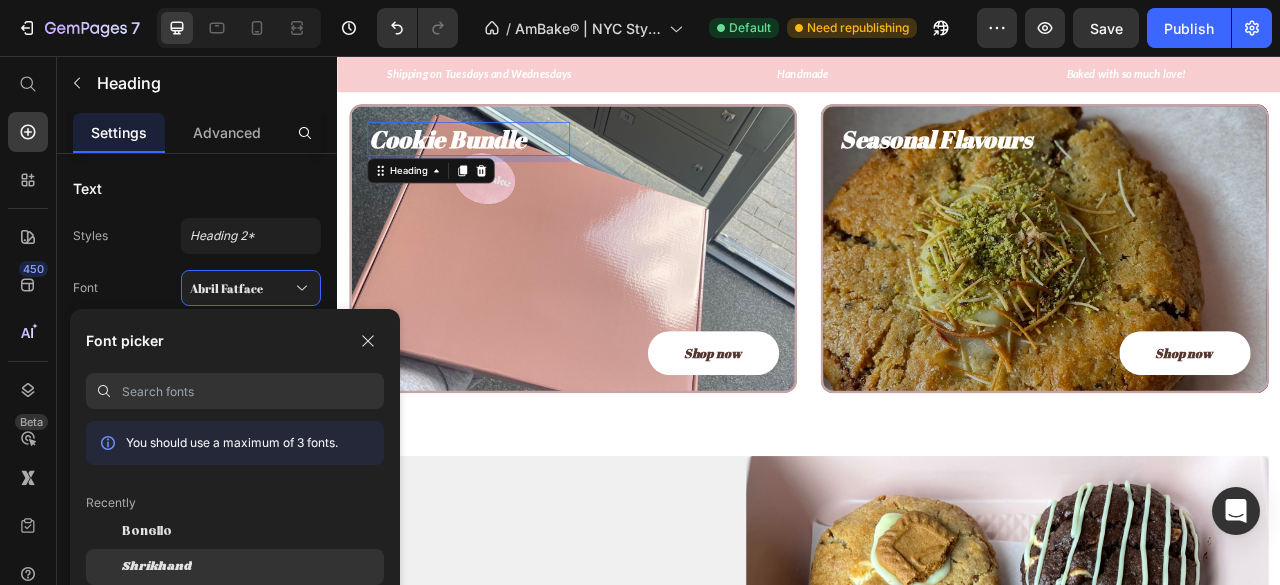 click on "Shrikhand" at bounding box center (157, 567) 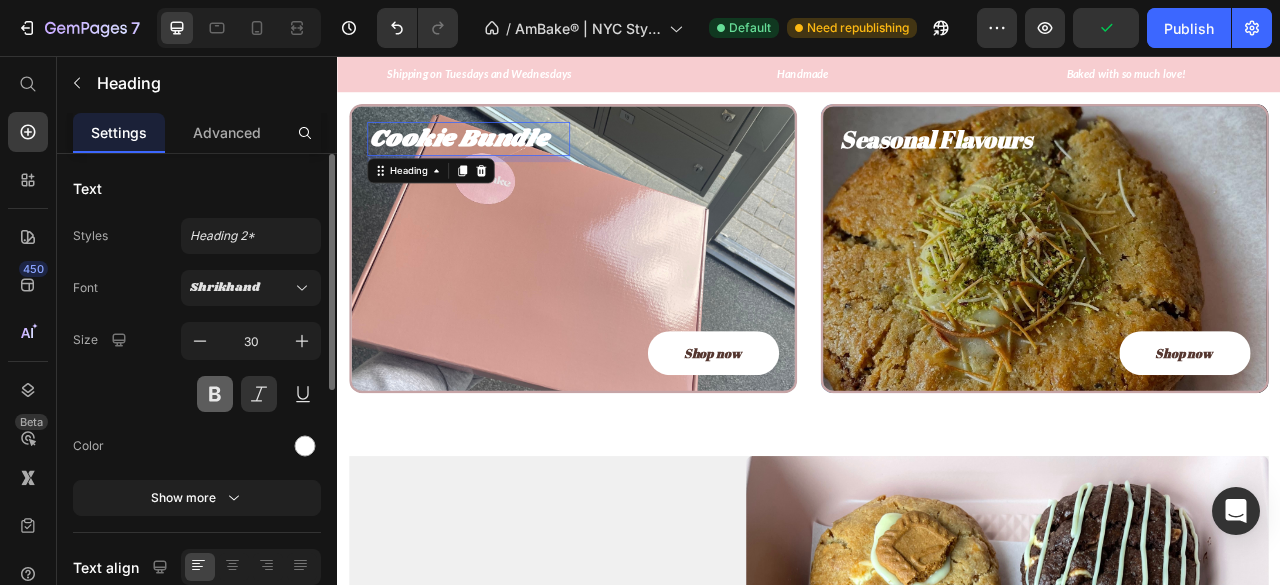 click at bounding box center (215, 394) 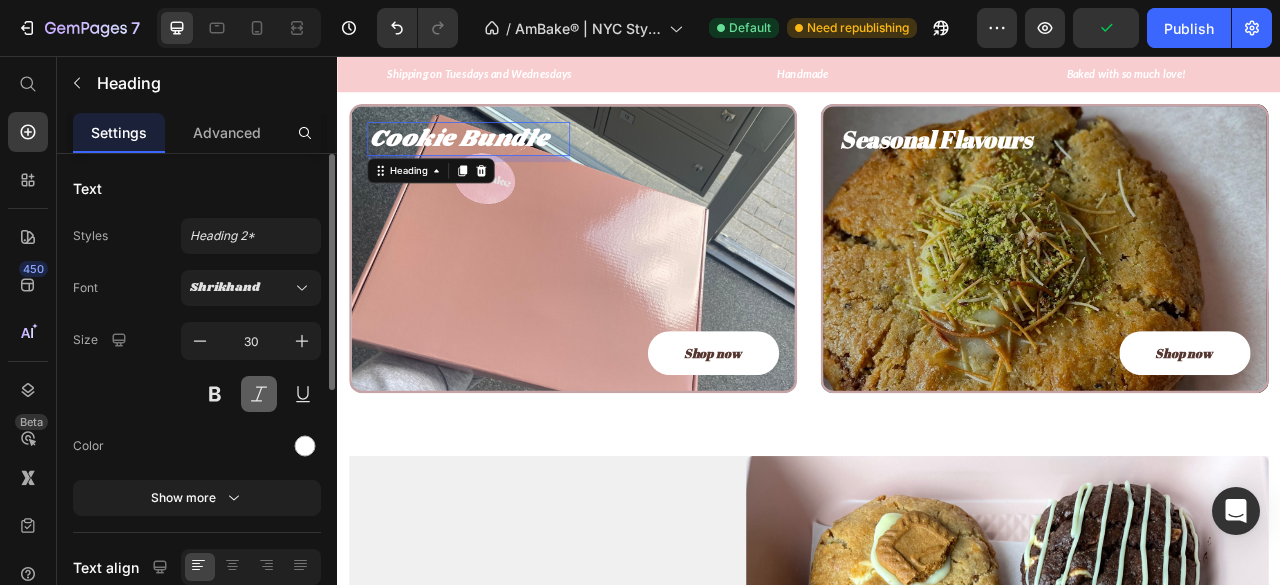 click at bounding box center (259, 394) 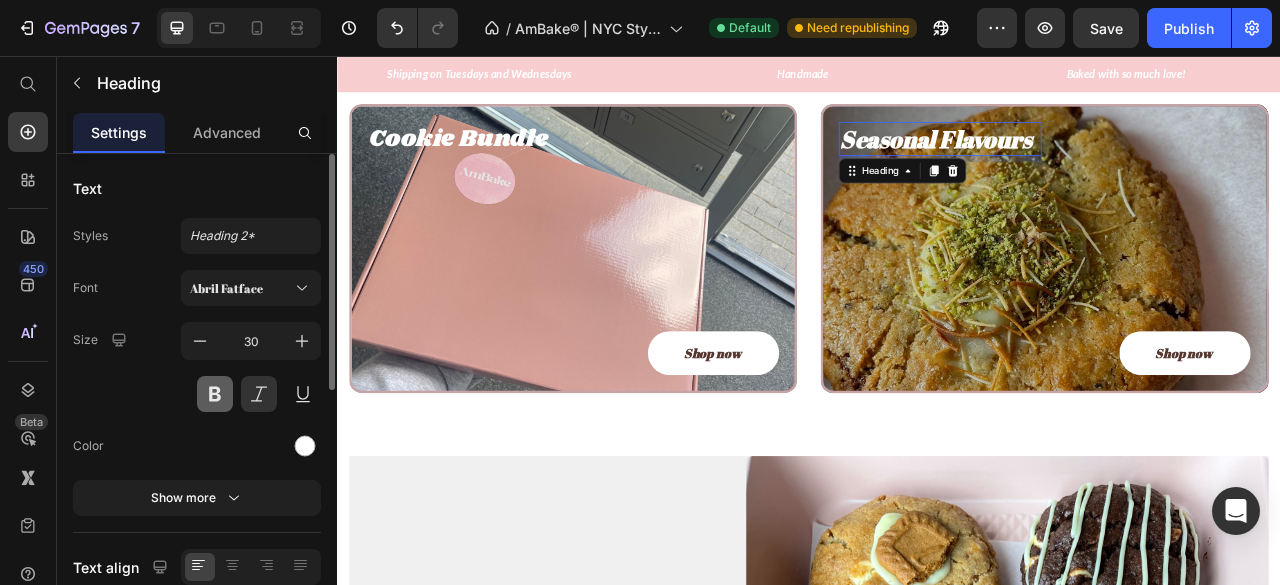 click at bounding box center (215, 394) 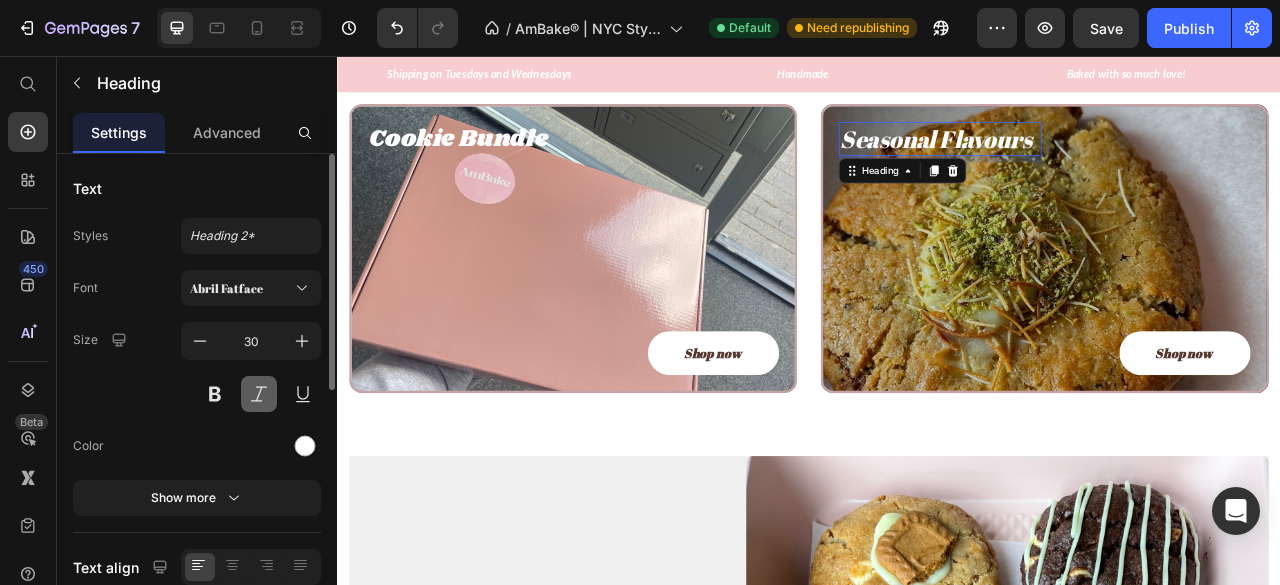 click at bounding box center [259, 394] 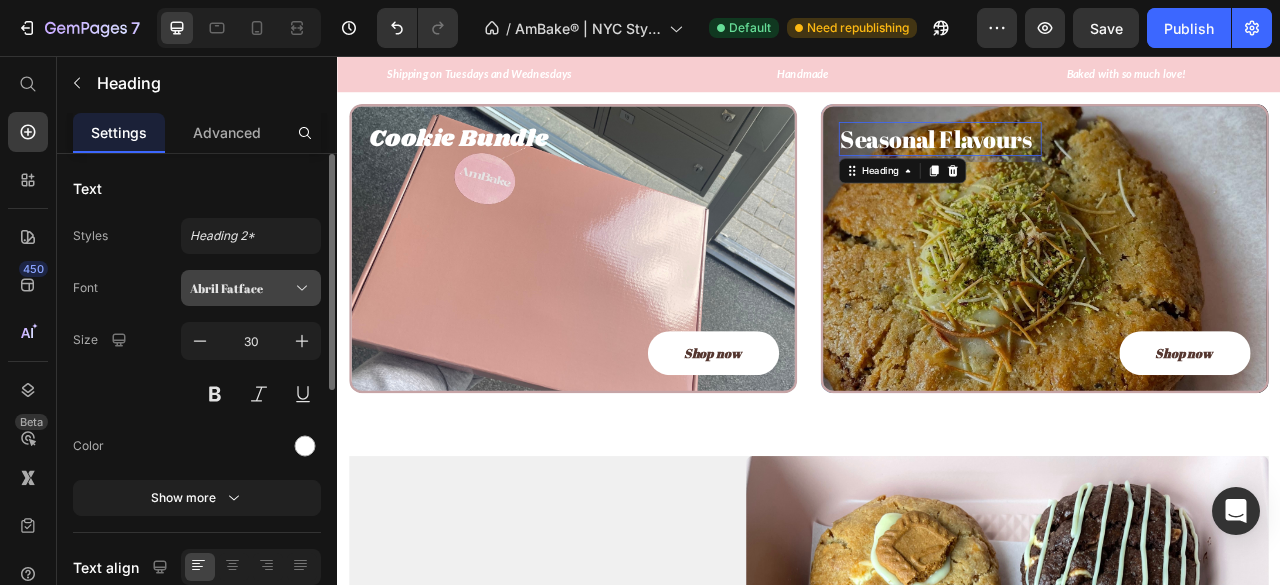 click on "Abril Fatface" at bounding box center [251, 288] 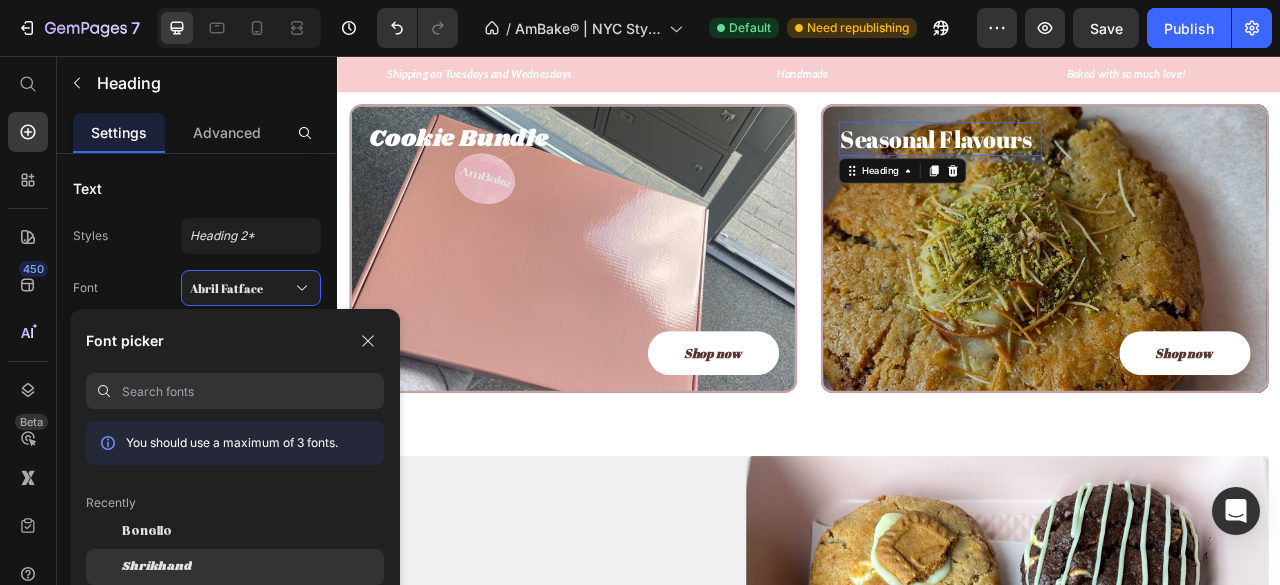 click on "Shrikhand" 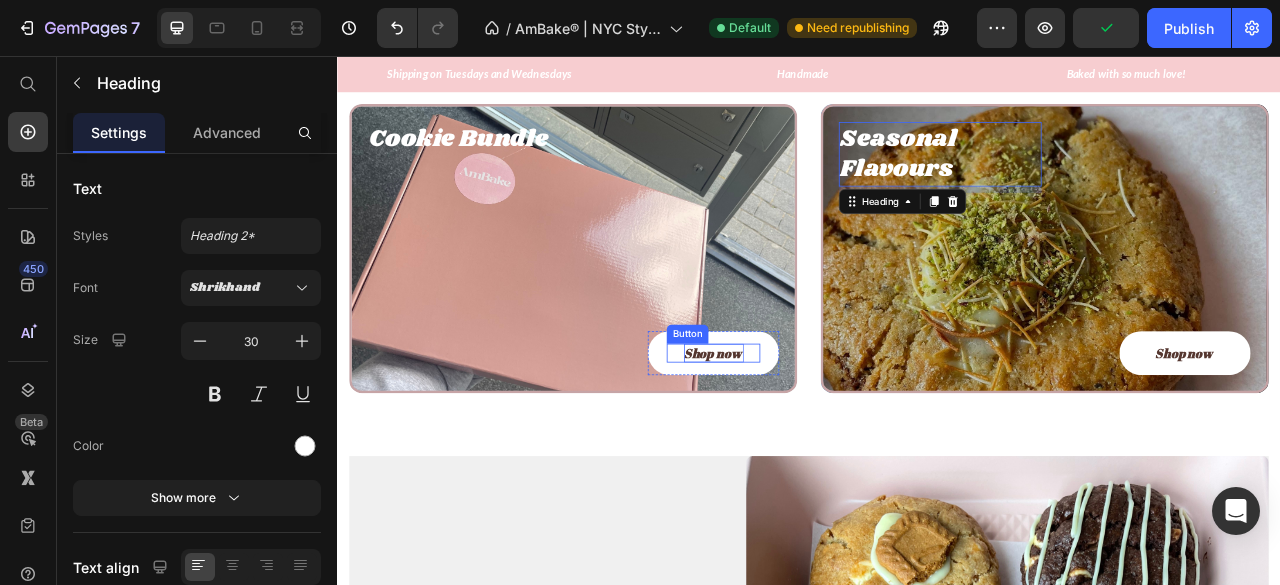 click on "Shop now" at bounding box center [816, 434] 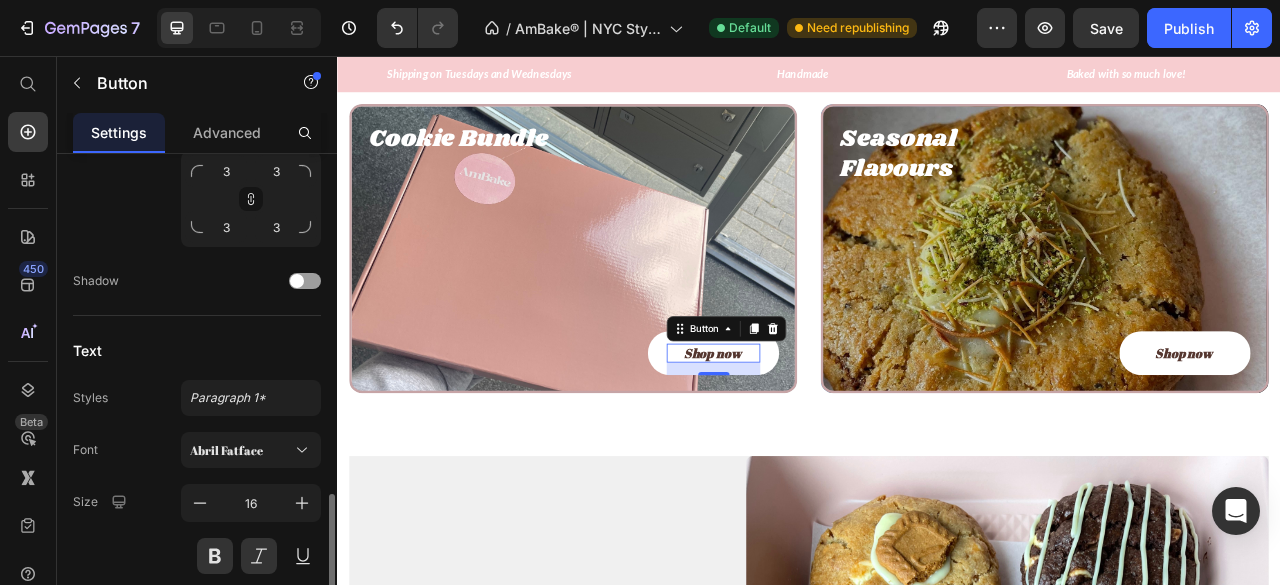 scroll, scrollTop: 875, scrollLeft: 0, axis: vertical 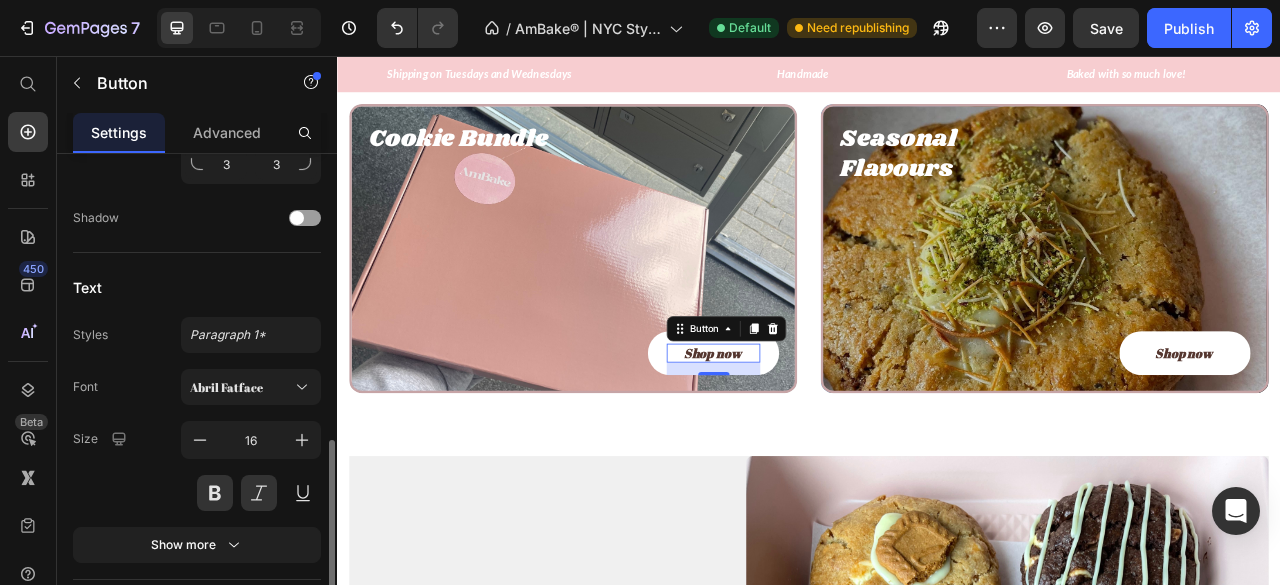 click on "Abril Fatface" at bounding box center (251, 387) 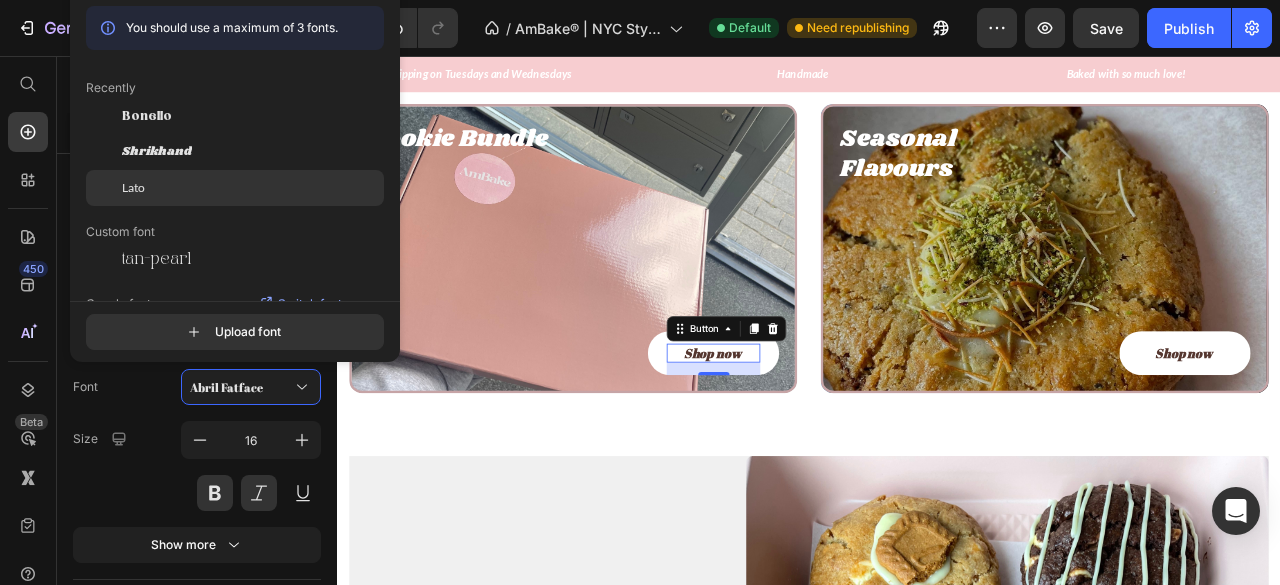click on "Lato" 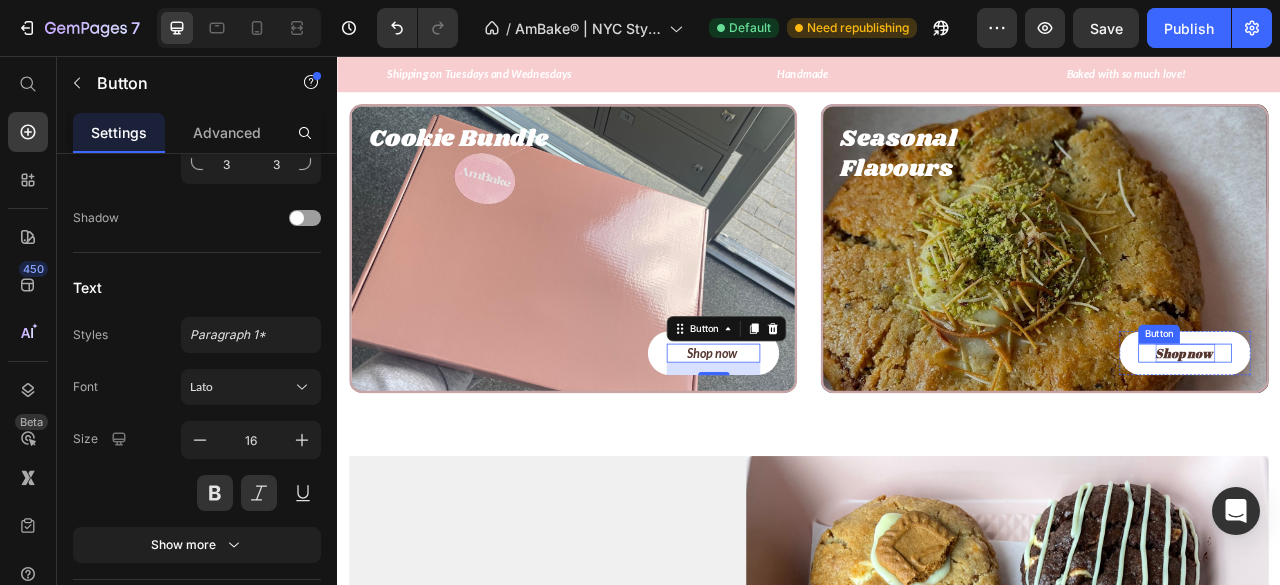 click on "Shop now" at bounding box center [1416, 434] 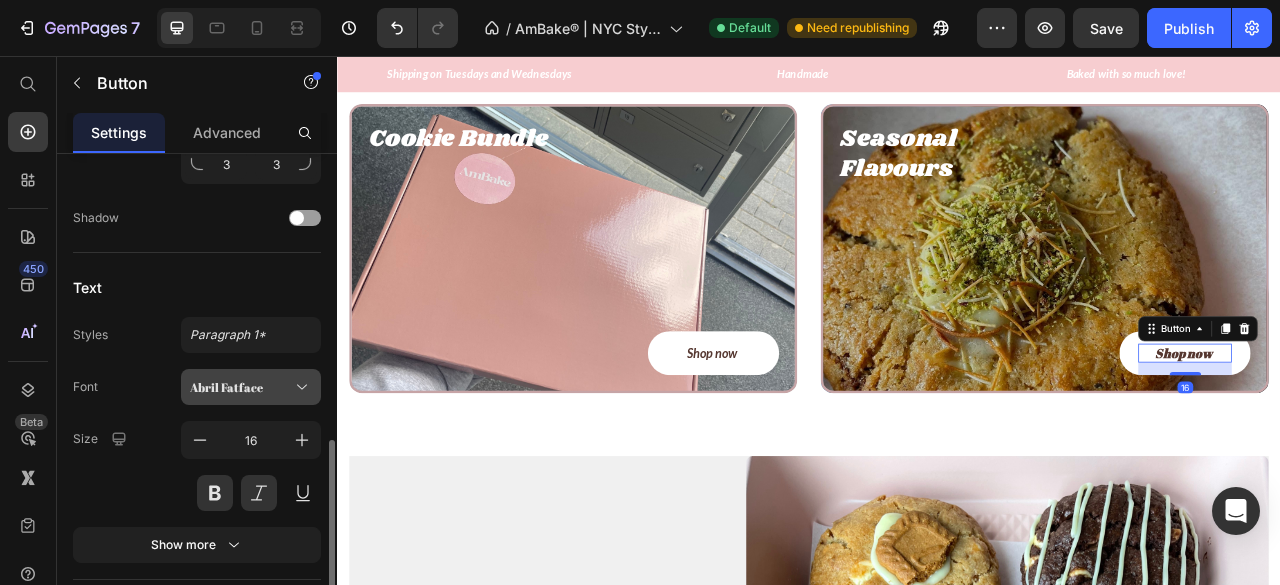 click on "Abril Fatface" at bounding box center (241, 387) 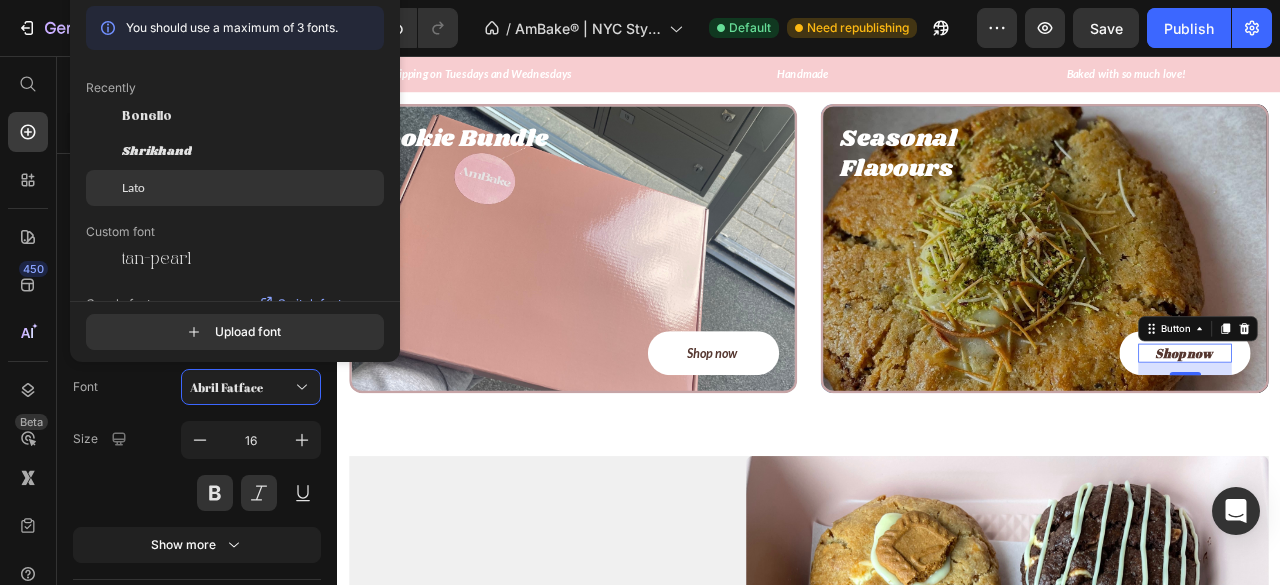 click on "Lato" 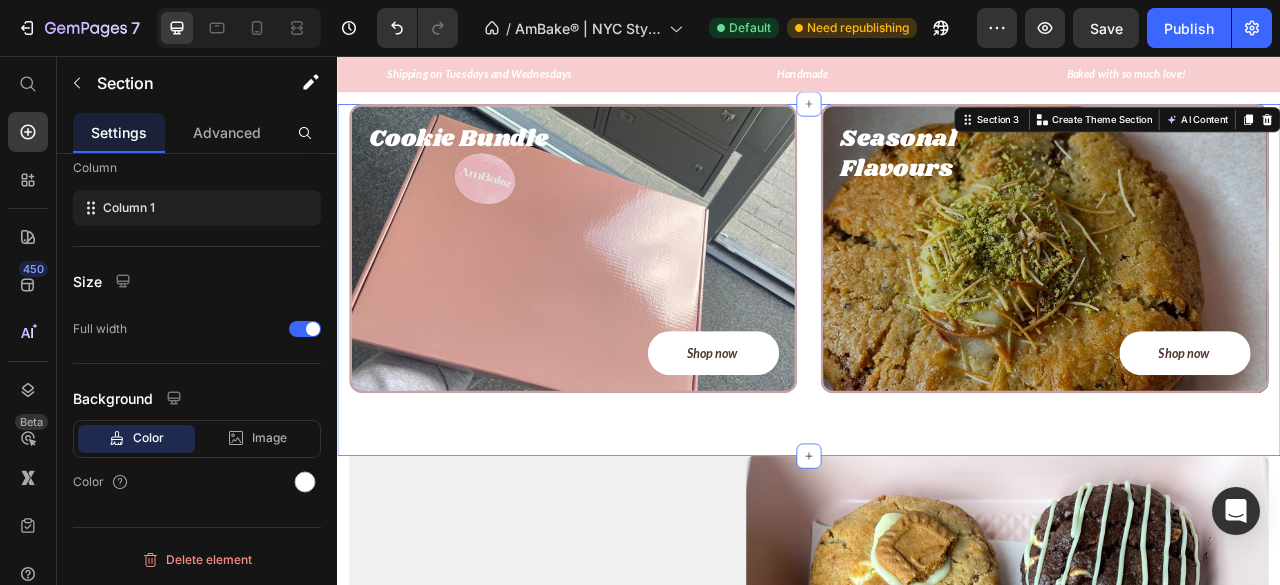 scroll, scrollTop: 0, scrollLeft: 0, axis: both 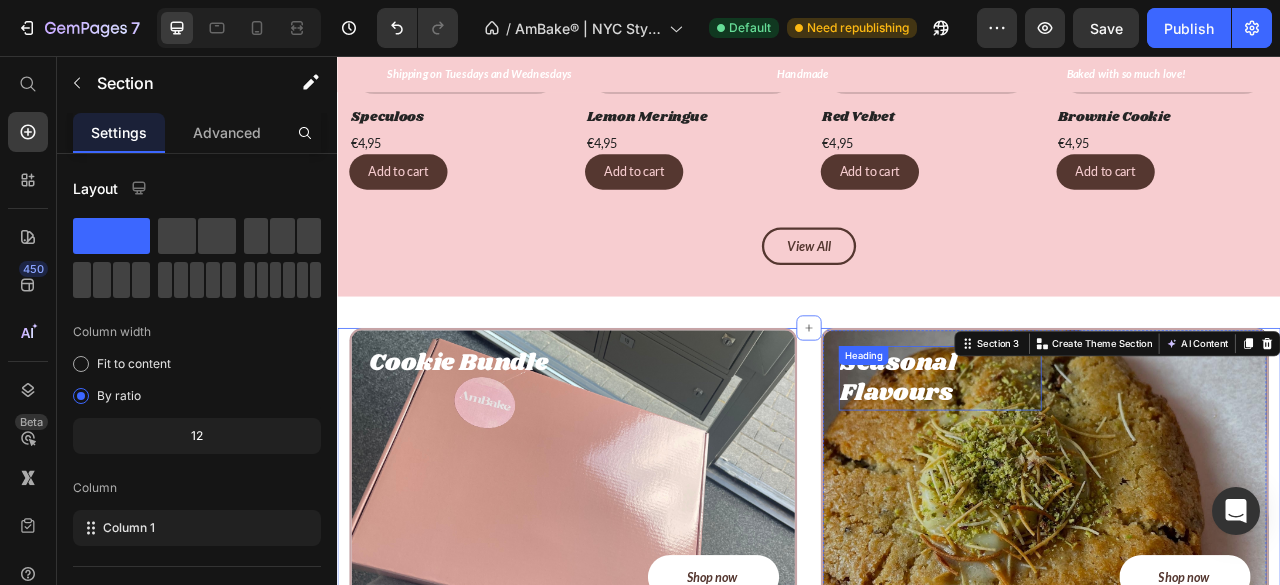 click on "Seasonal Flavours Heading" at bounding box center [1104, 466] 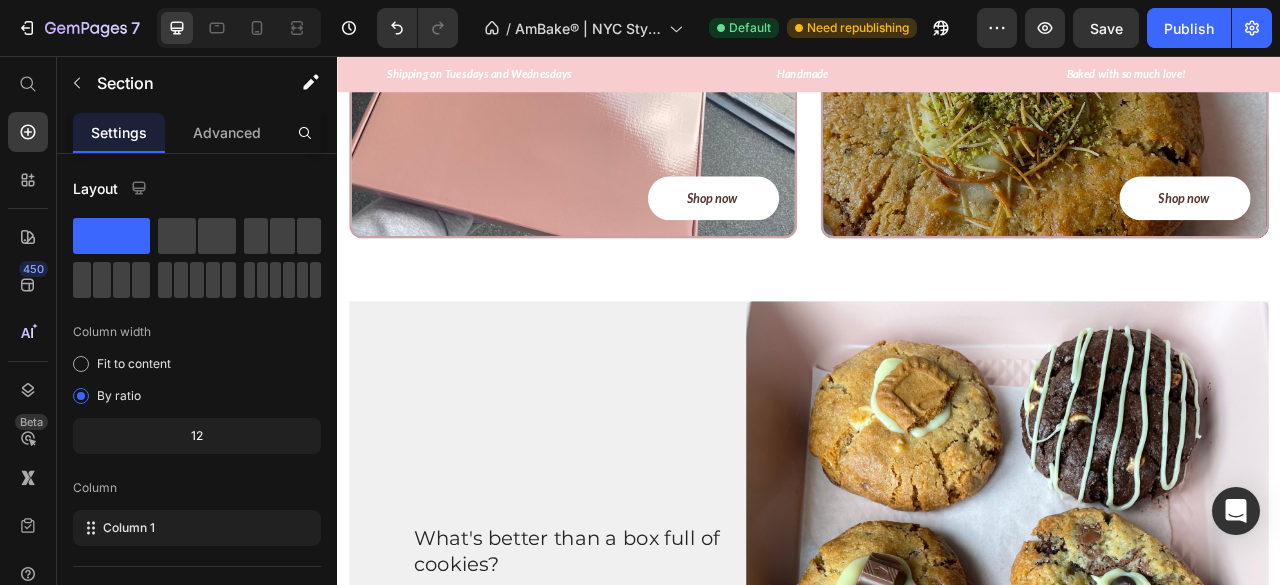 scroll, scrollTop: 1743, scrollLeft: 0, axis: vertical 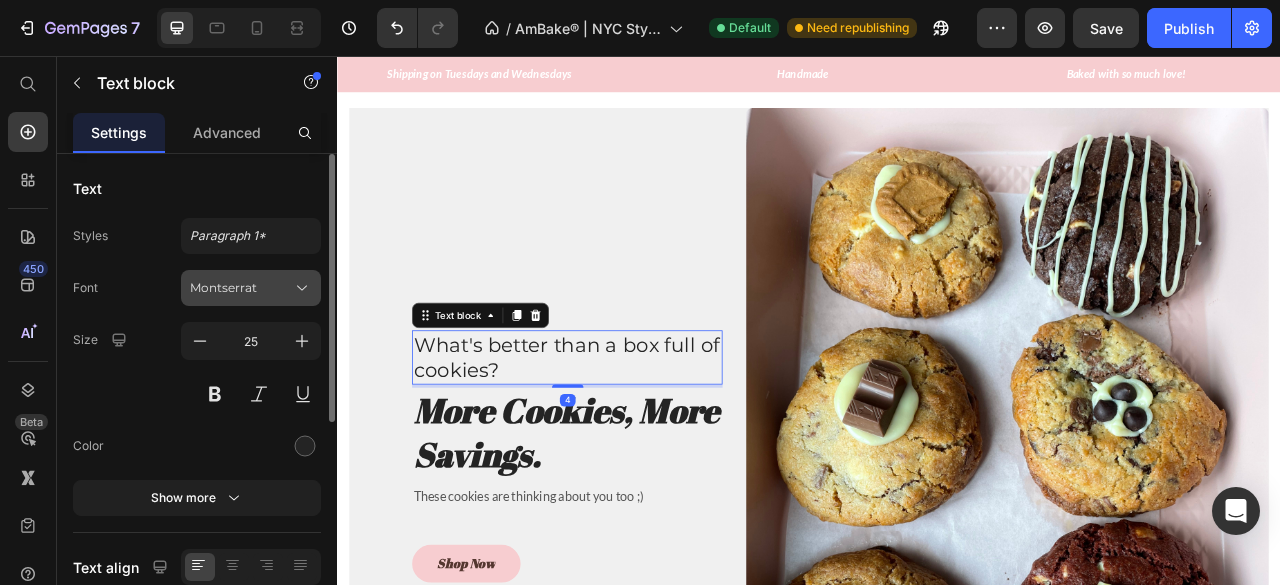 click on "Montserrat" at bounding box center (241, 288) 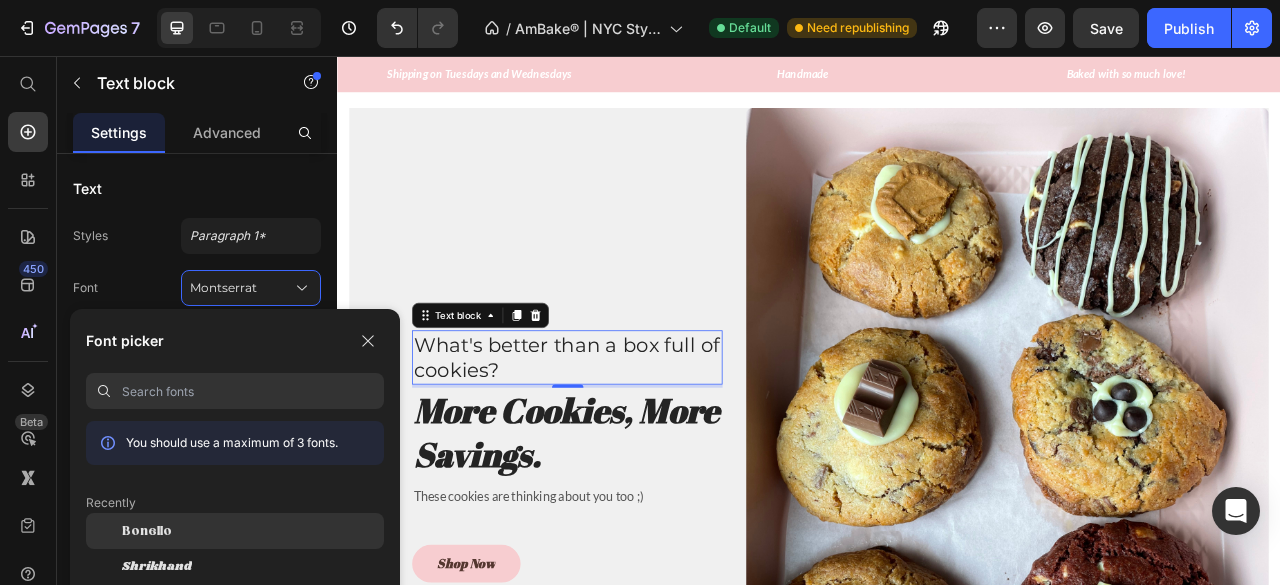 scroll, scrollTop: 52, scrollLeft: 0, axis: vertical 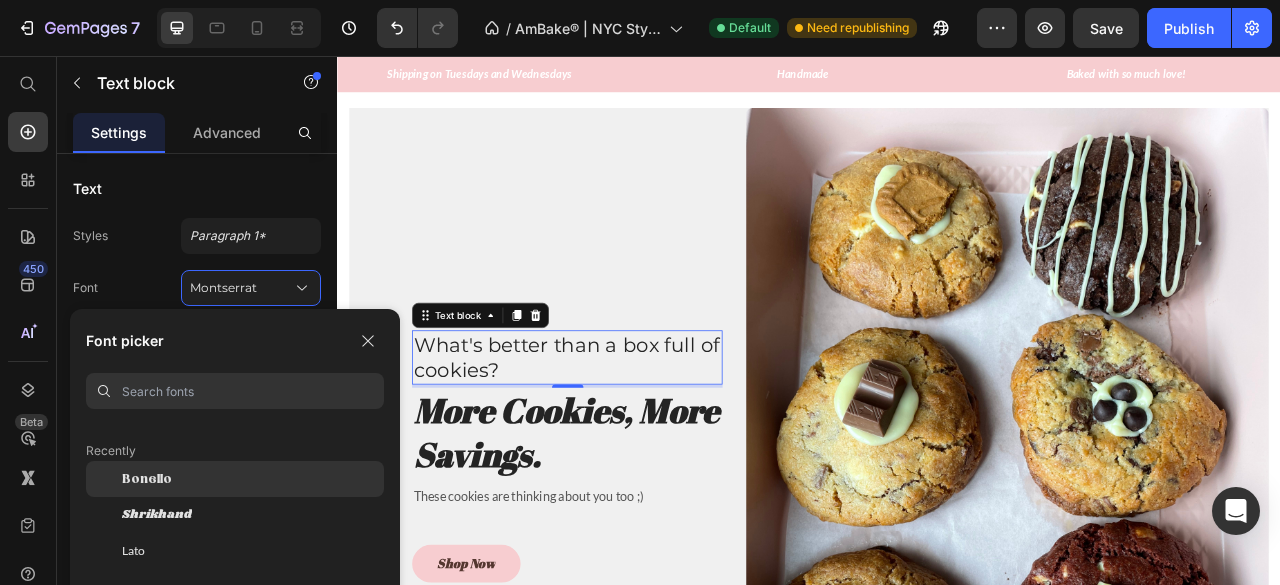 click on "Lato" 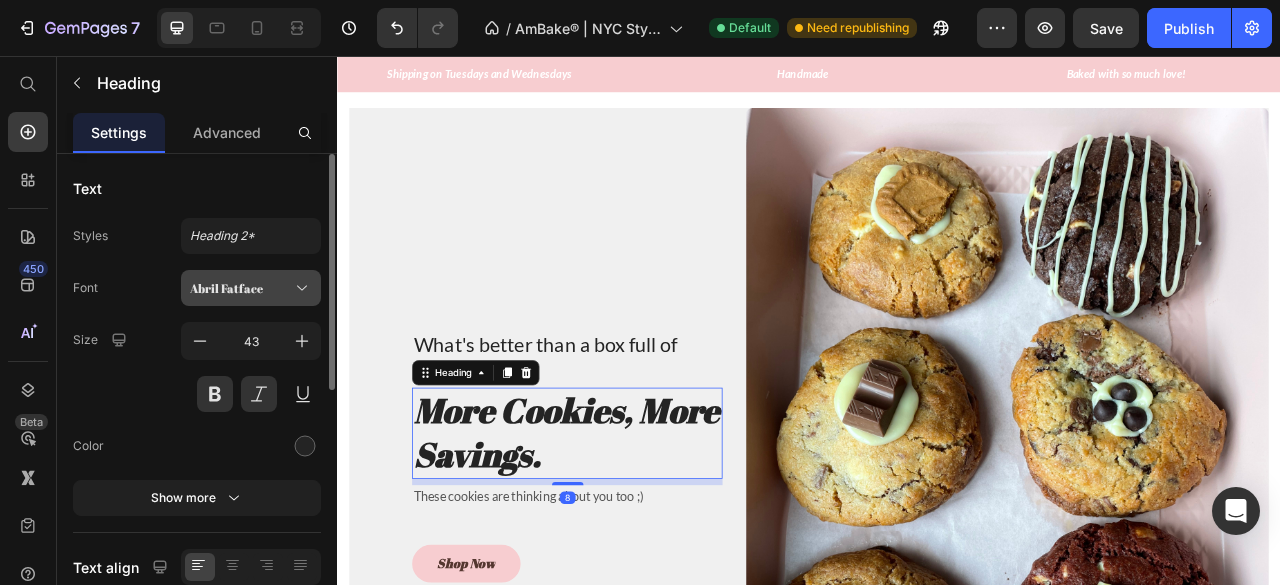 click on "Abril Fatface" at bounding box center [251, 288] 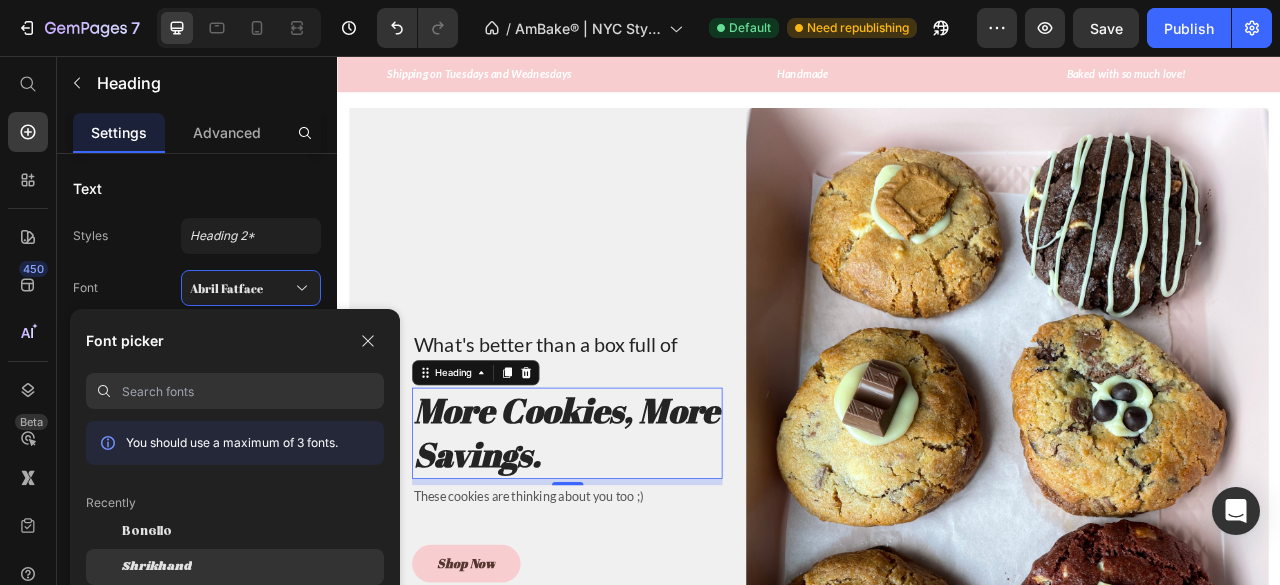 click on "Shrikhand" at bounding box center (157, 567) 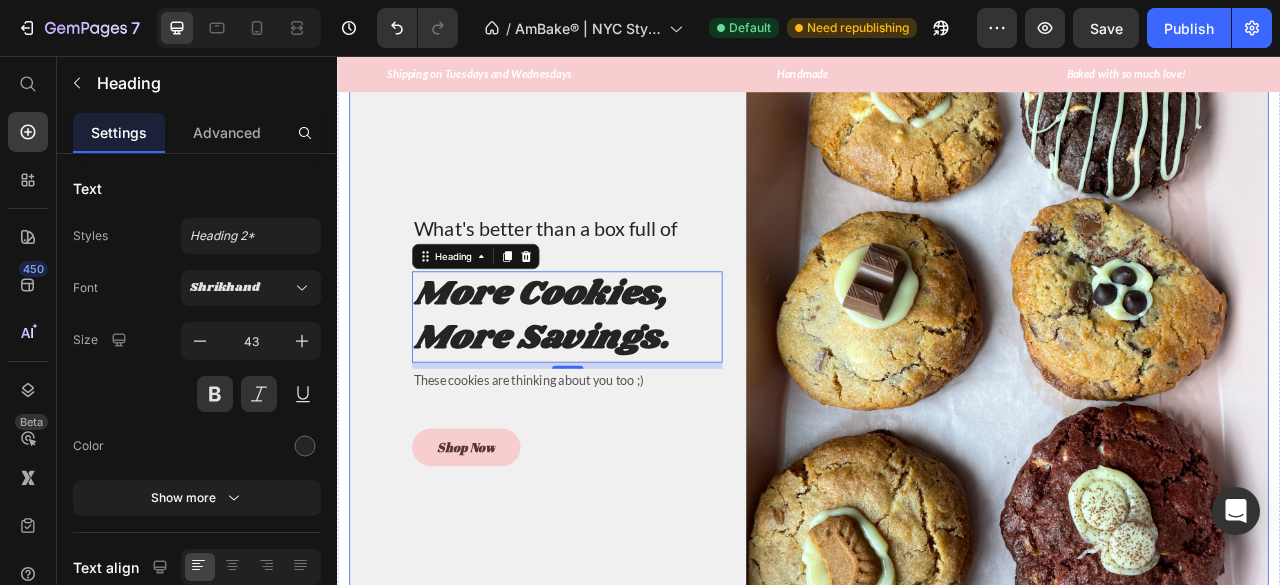 scroll, scrollTop: 1872, scrollLeft: 0, axis: vertical 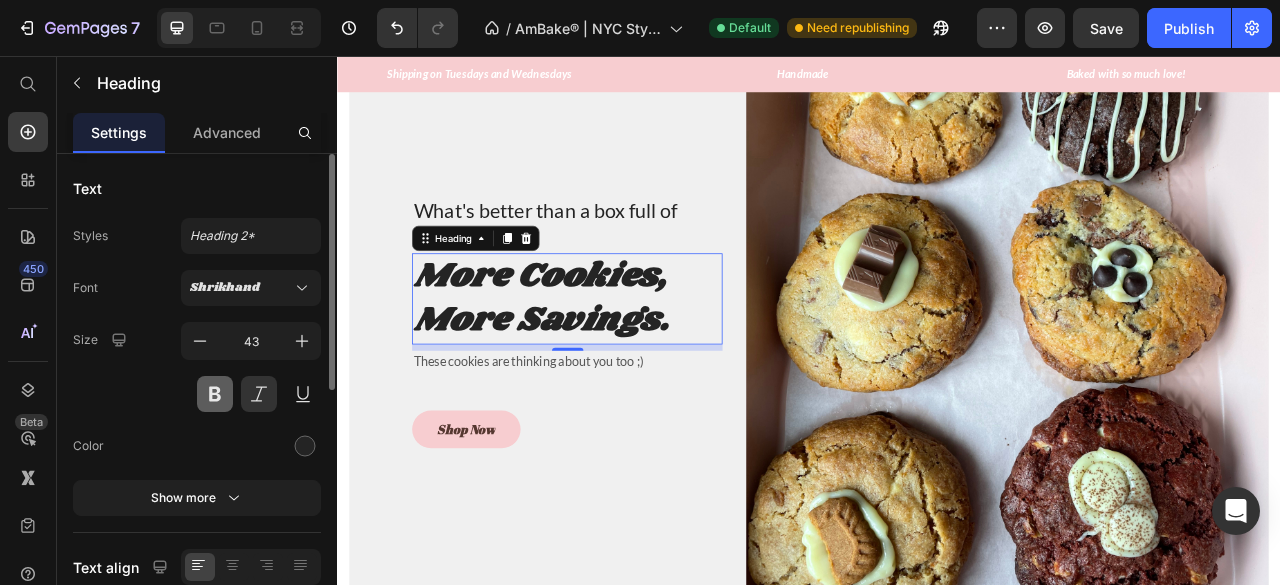 click at bounding box center [215, 394] 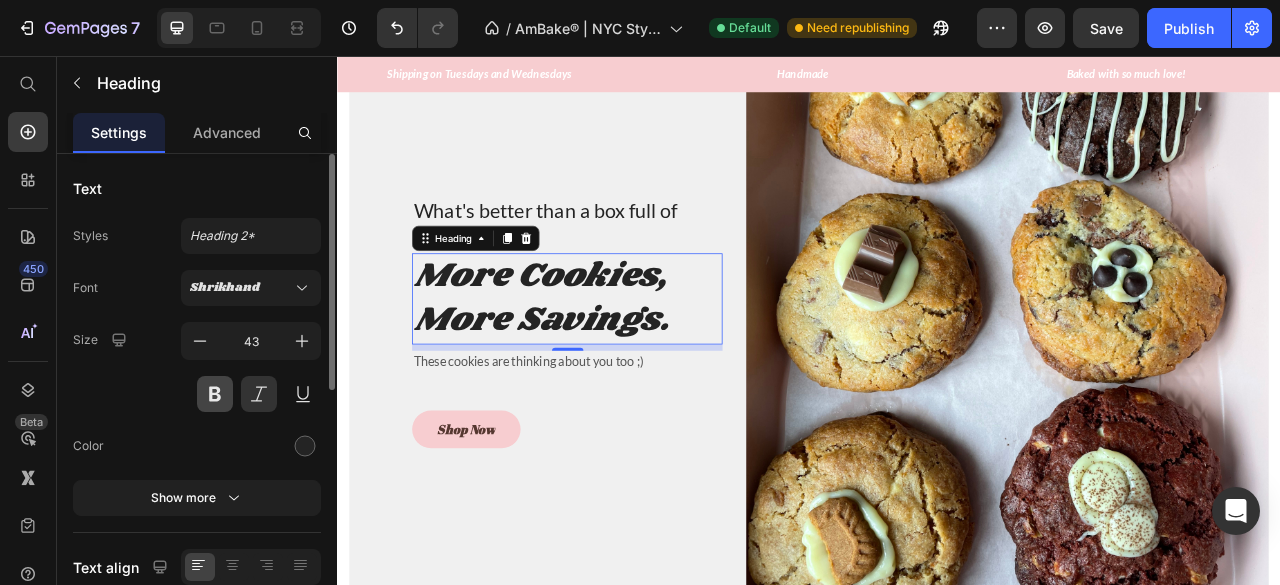 click at bounding box center (215, 394) 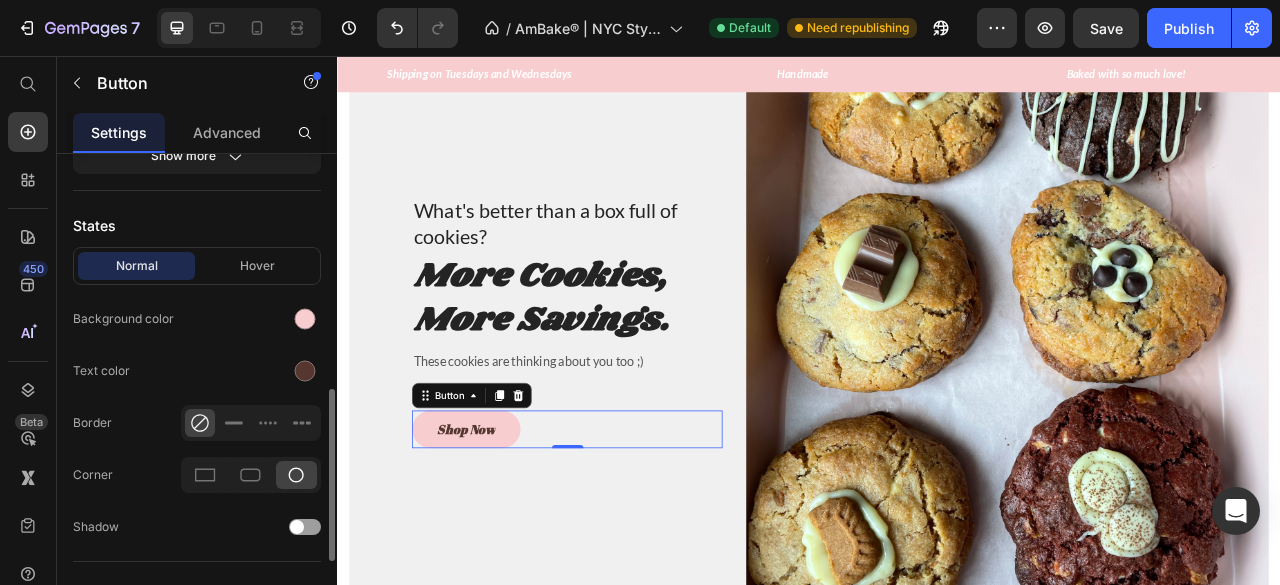 scroll, scrollTop: 520, scrollLeft: 0, axis: vertical 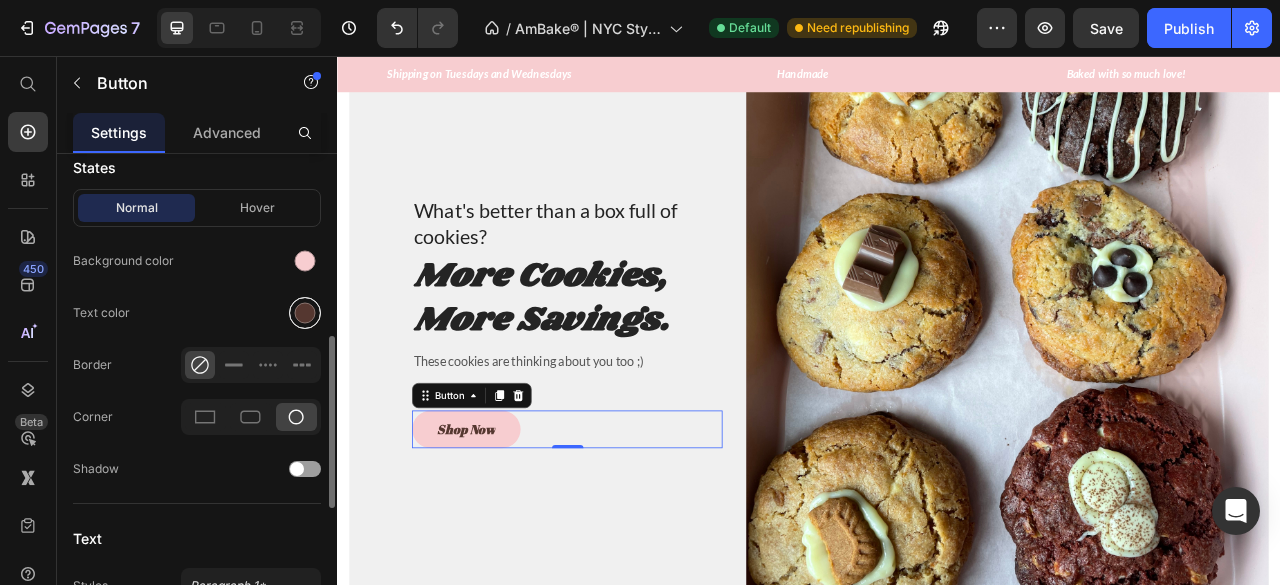 click at bounding box center (305, 313) 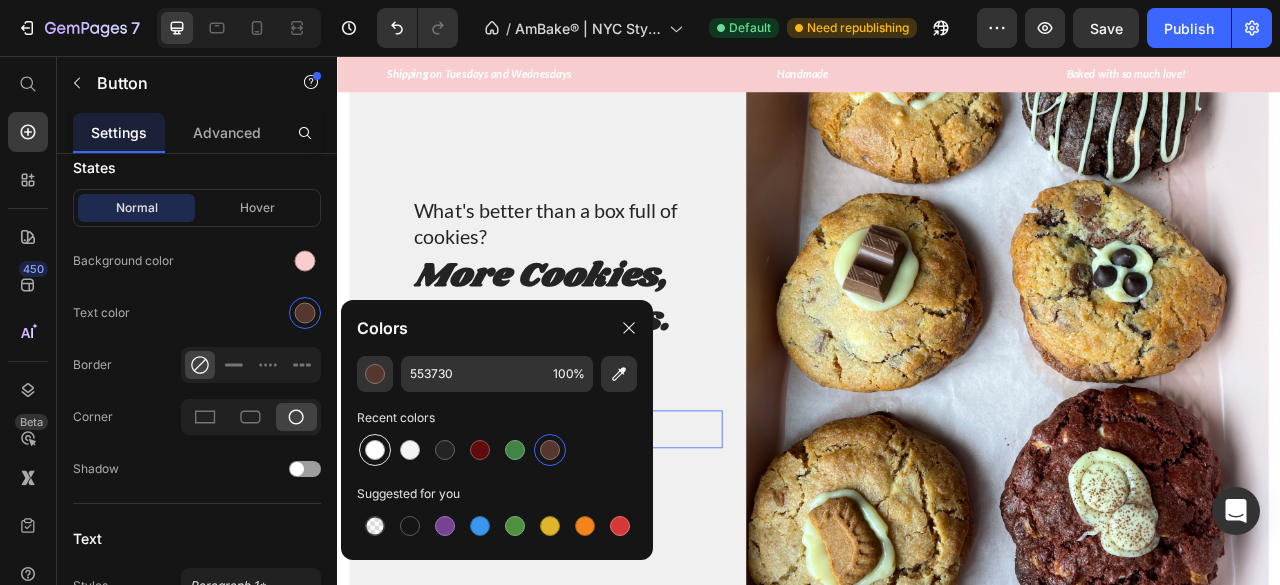 click at bounding box center (375, 450) 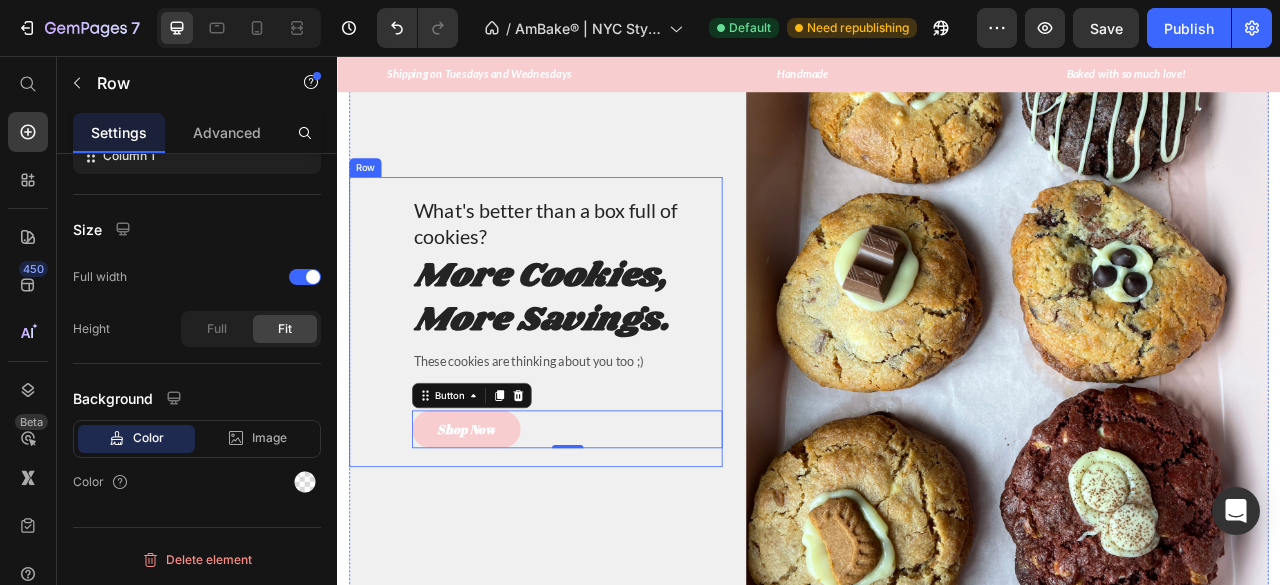 scroll, scrollTop: 0, scrollLeft: 0, axis: both 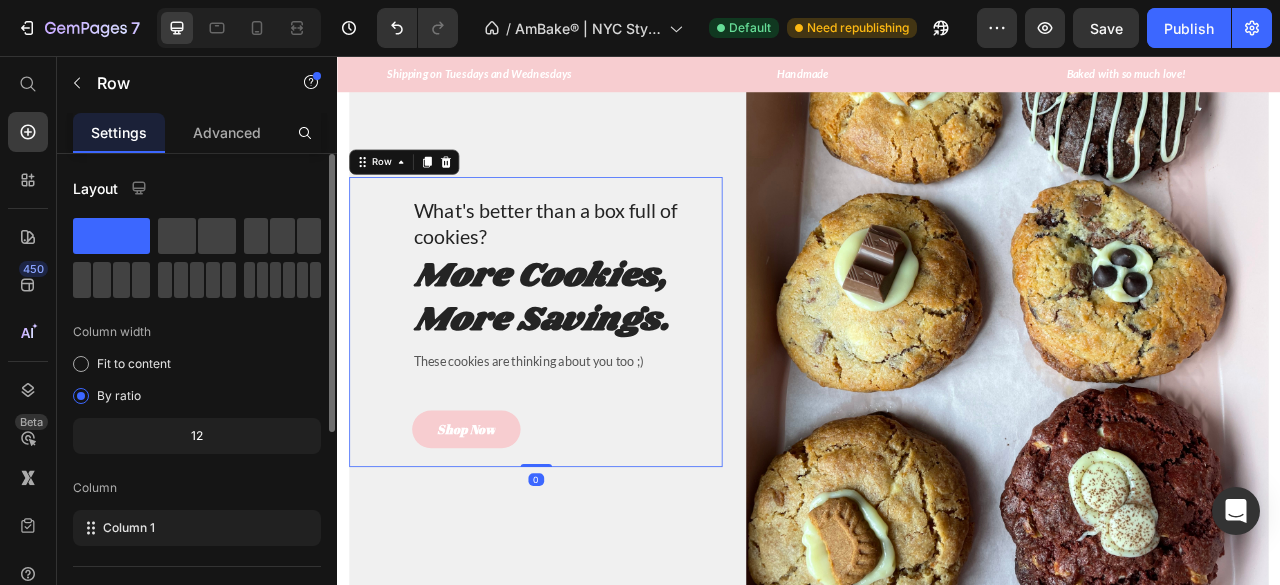 click on "What's better than a box full of cookies? Text block More Cookies, More Savings. Heading These cookies are thinking about you too ;) Text block Shop Now Button Row   0" at bounding box center [589, 394] 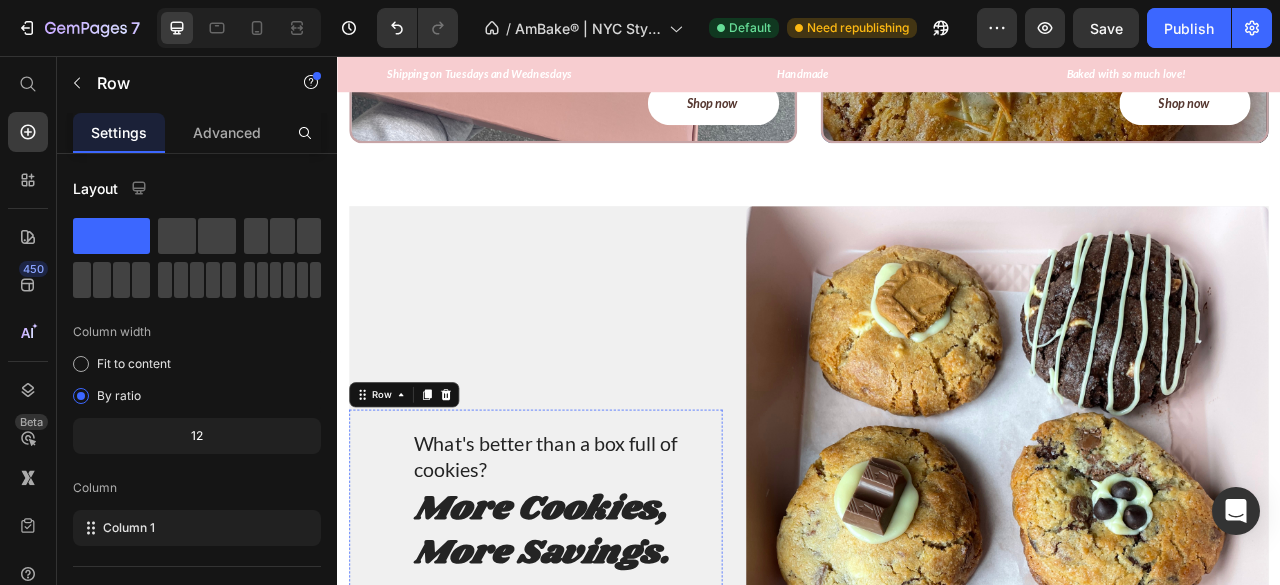 scroll, scrollTop: 1688, scrollLeft: 0, axis: vertical 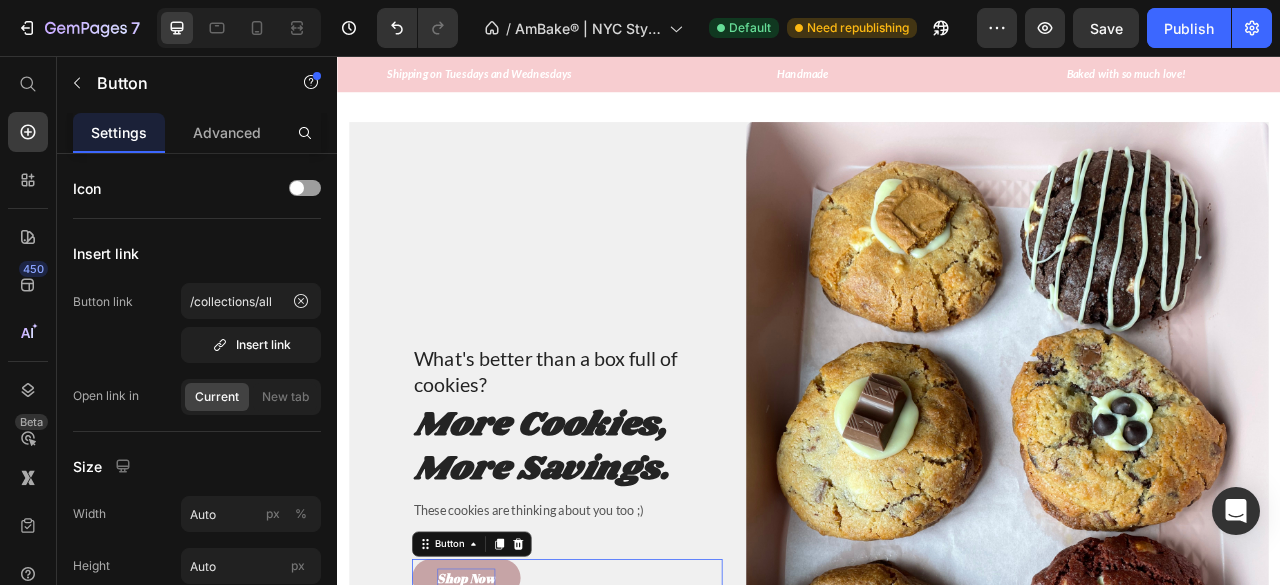 click on "Shop Now" at bounding box center [501, 720] 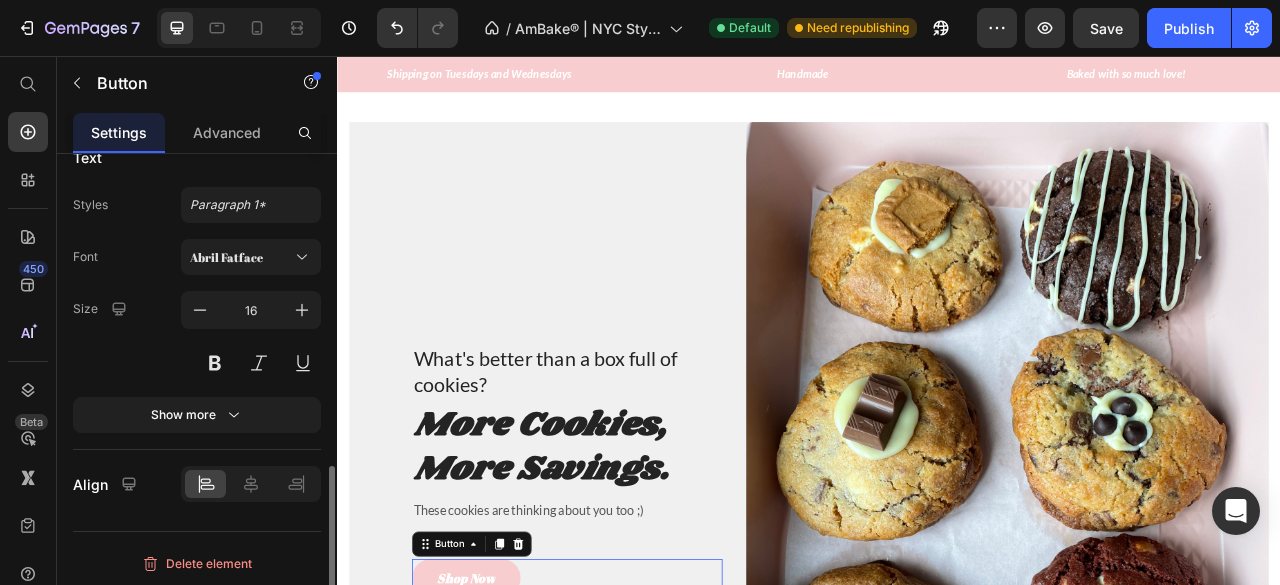 scroll, scrollTop: 848, scrollLeft: 0, axis: vertical 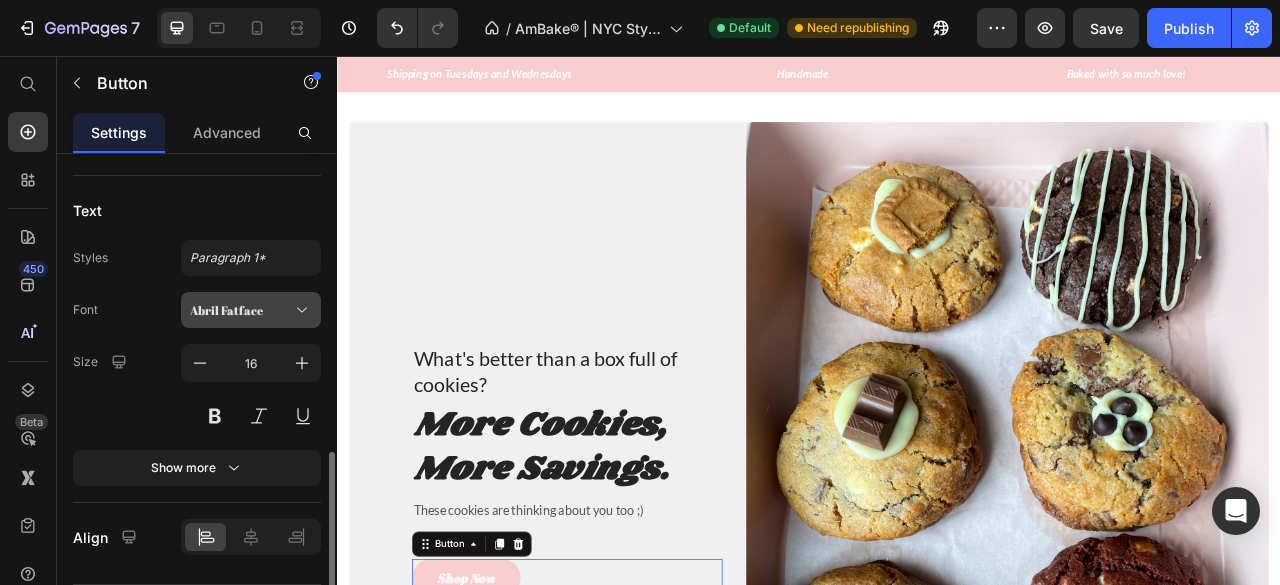 click on "Abril Fatface" at bounding box center (241, 310) 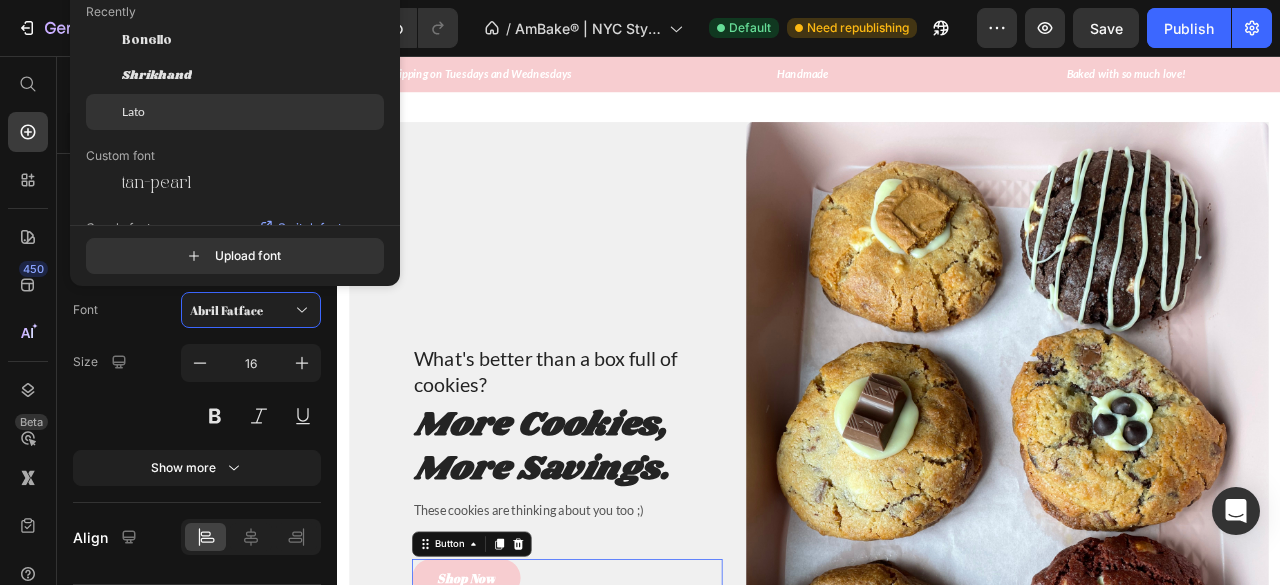 click on "Lato" 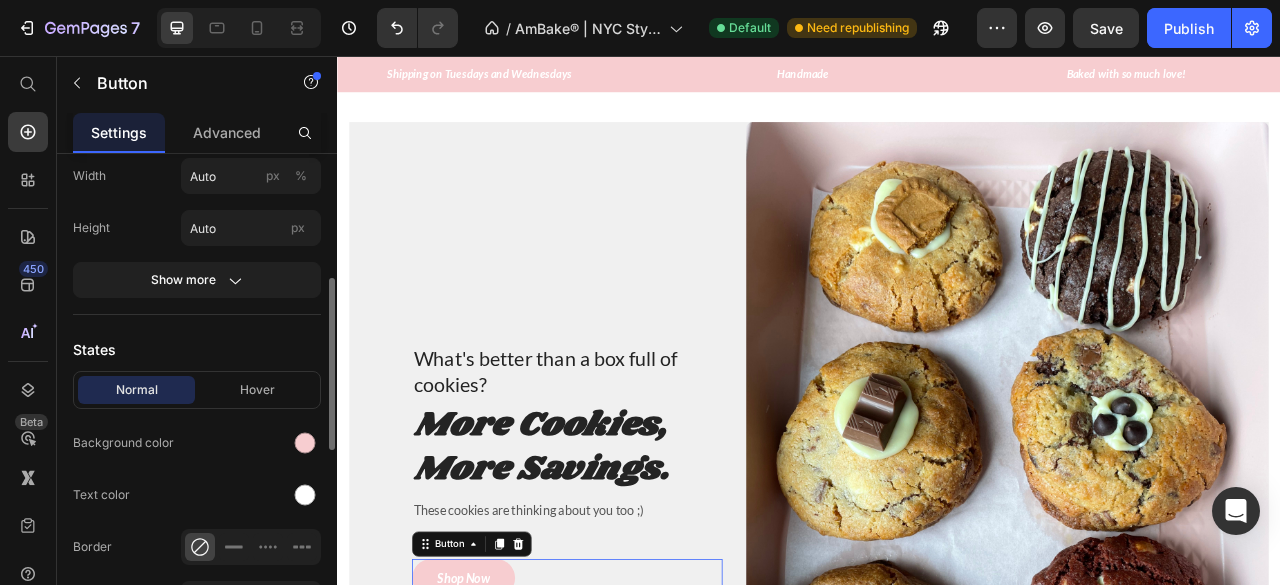 scroll, scrollTop: 336, scrollLeft: 0, axis: vertical 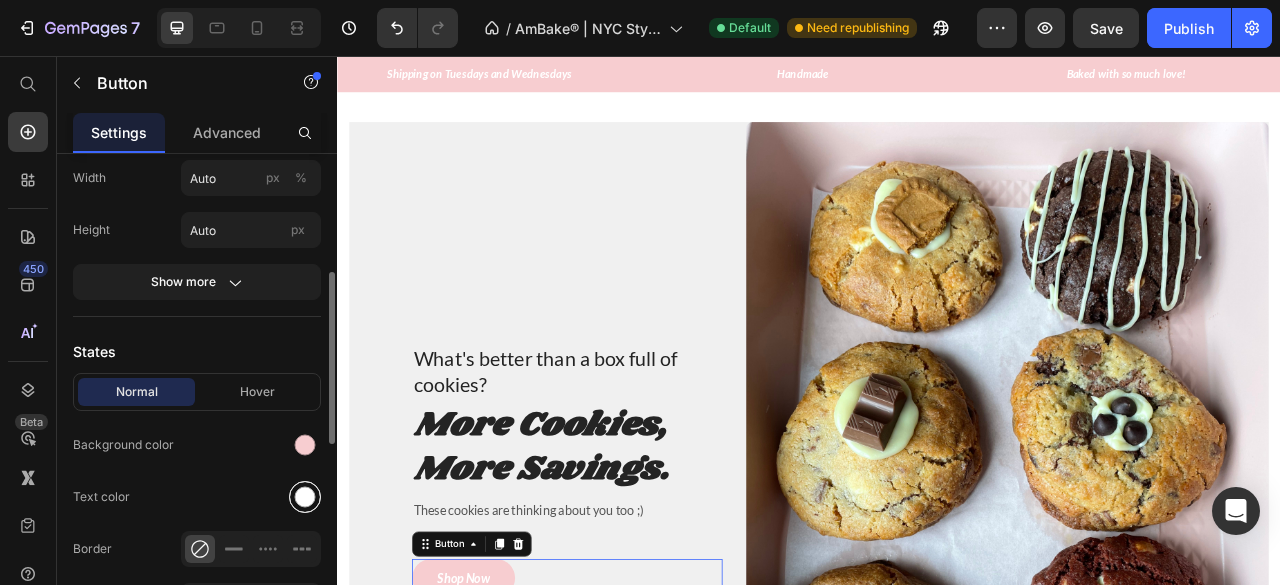 click at bounding box center (305, 497) 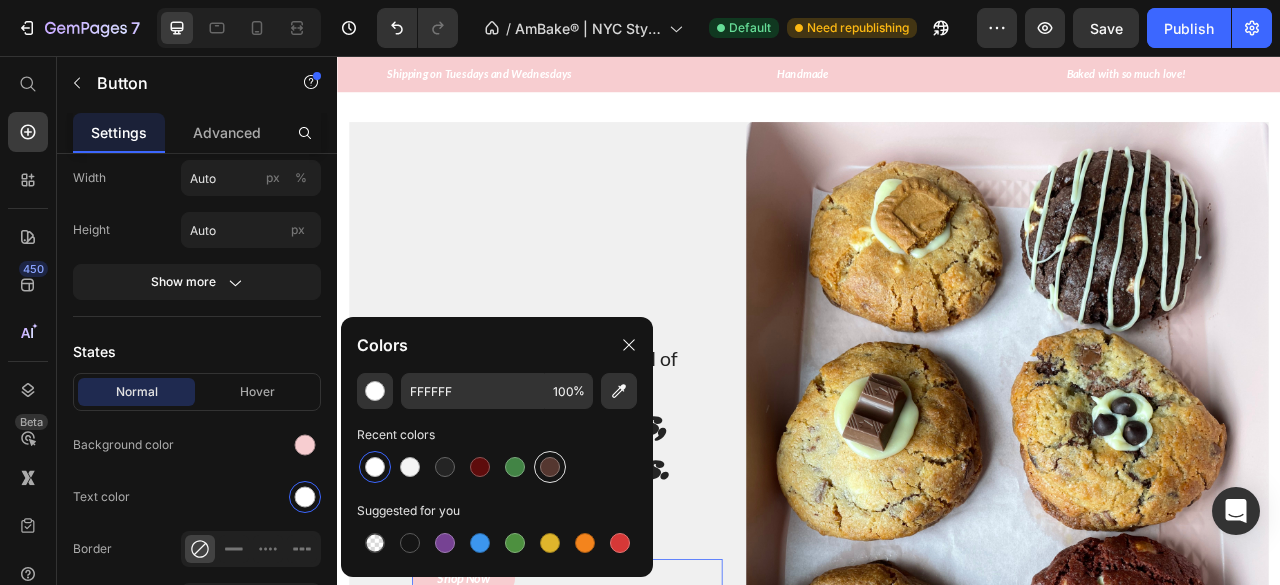 click at bounding box center (550, 467) 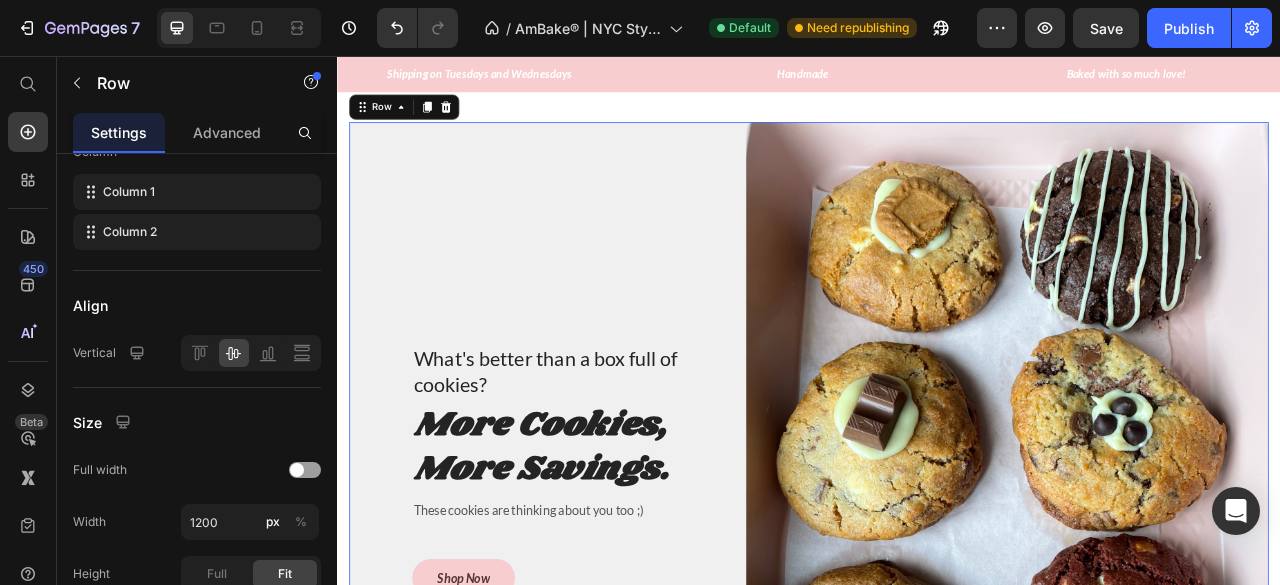 scroll, scrollTop: 1752, scrollLeft: 0, axis: vertical 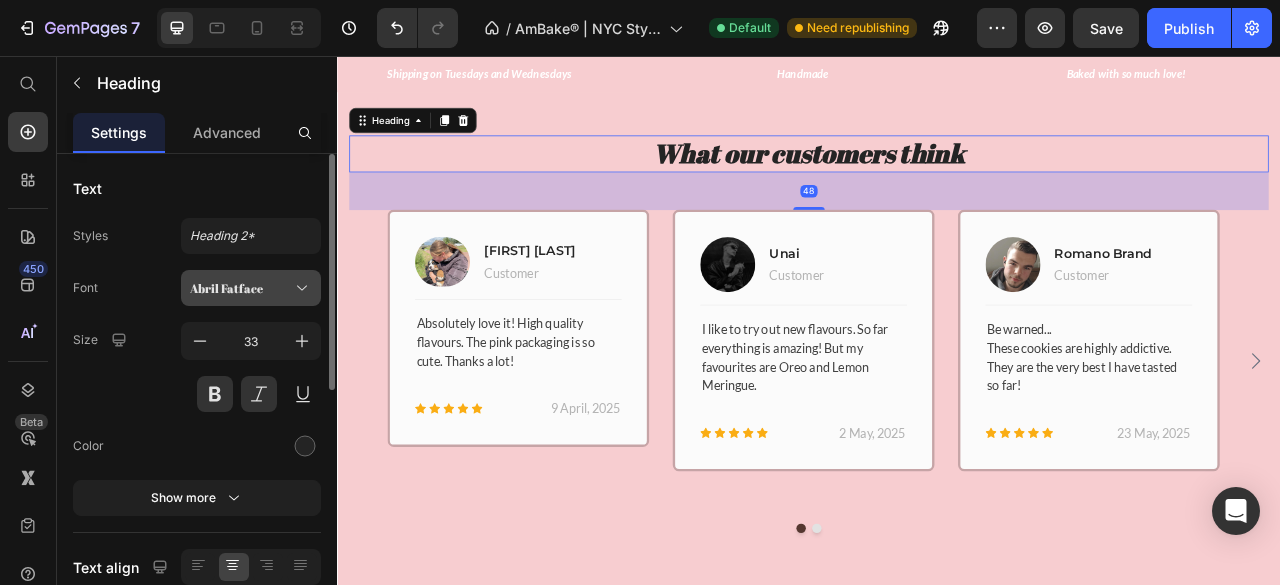 click 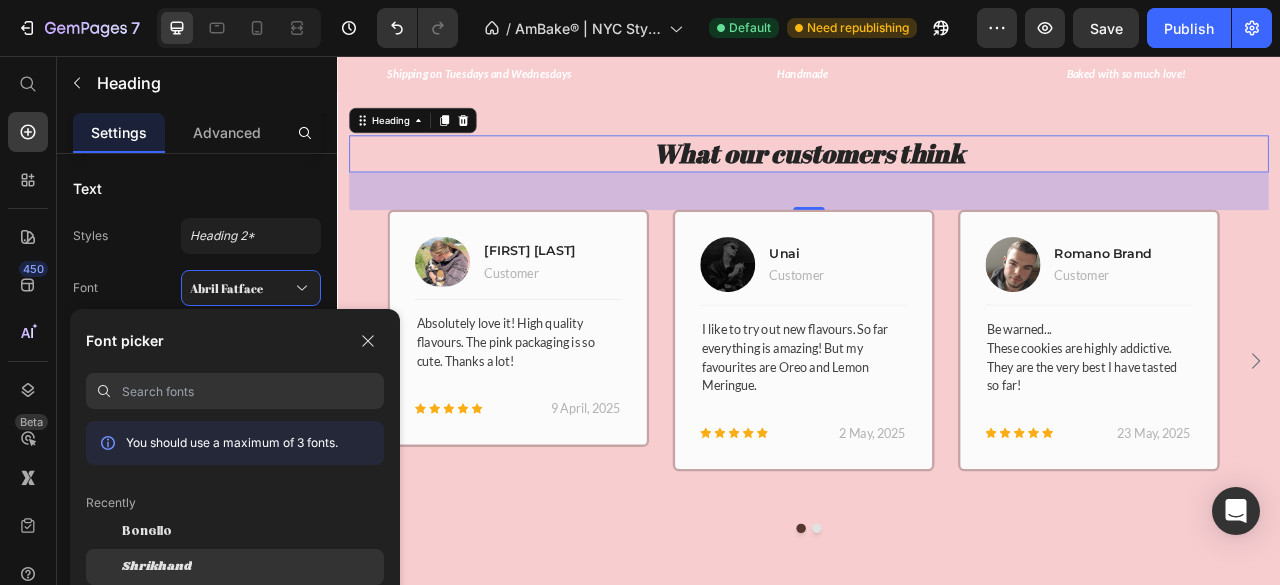 click on "Shrikhand" at bounding box center (157, 567) 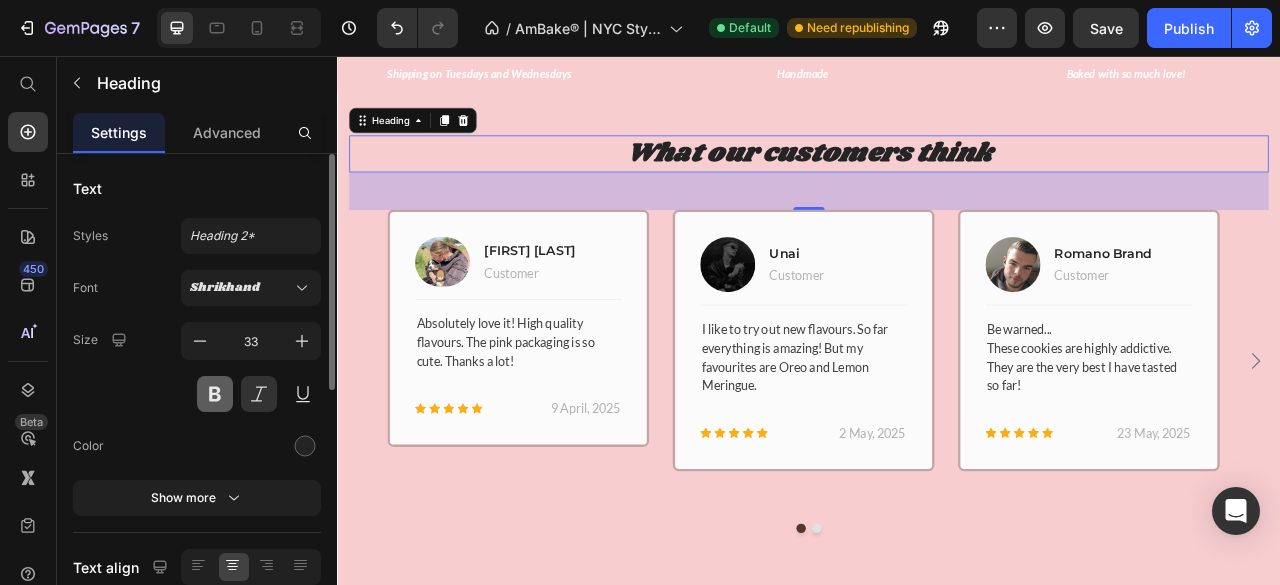 click at bounding box center [215, 394] 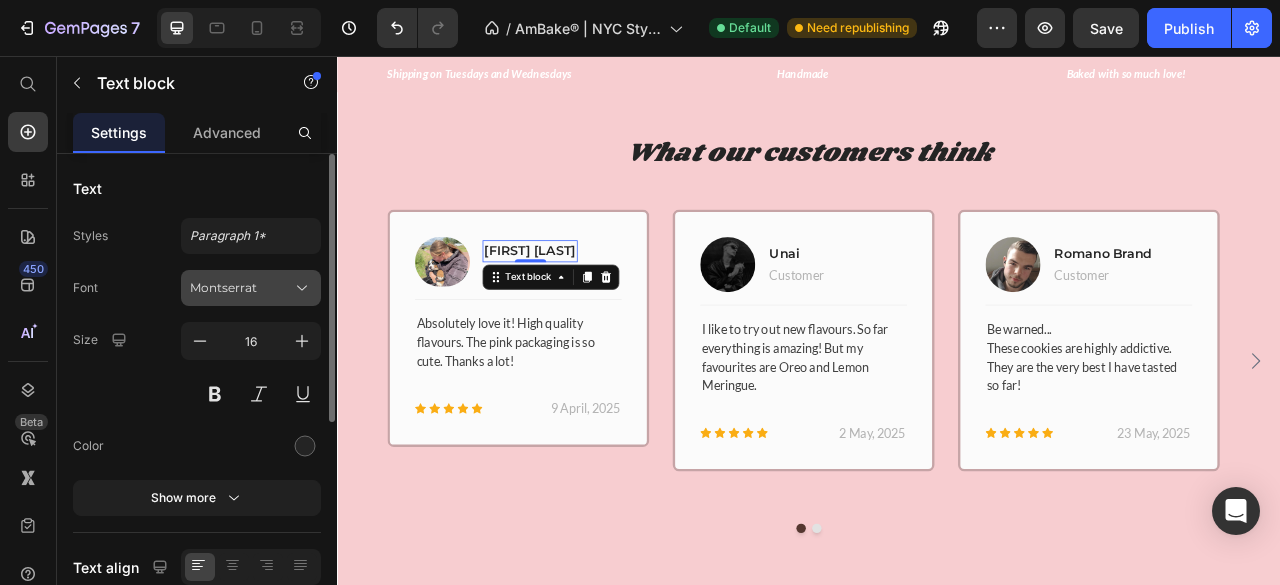 click on "Montserrat" at bounding box center (241, 288) 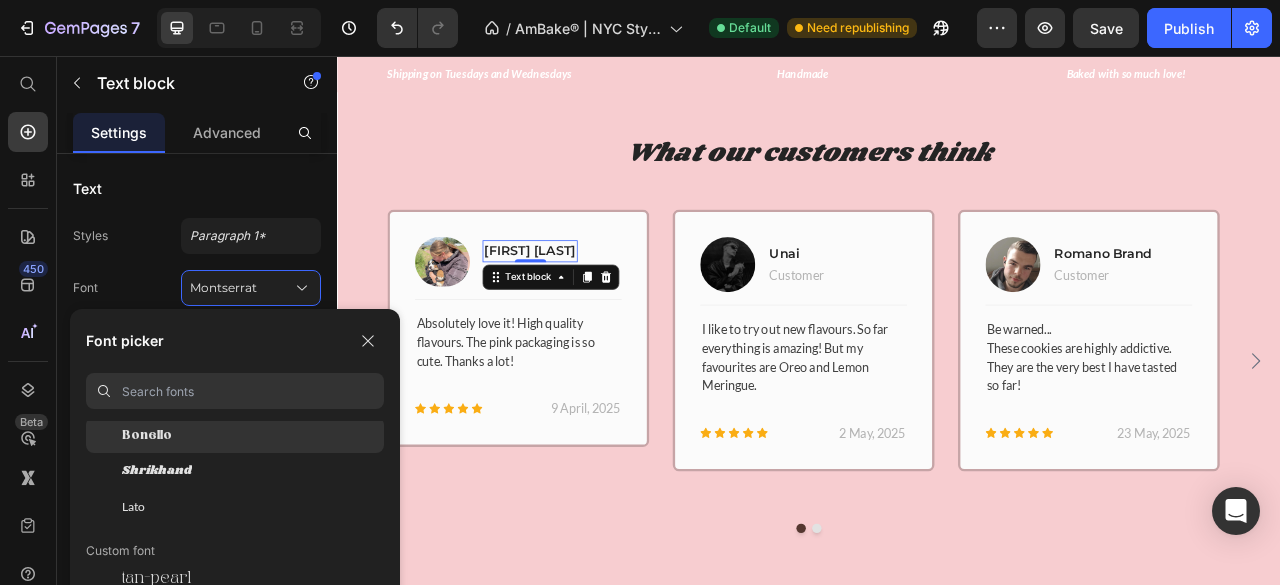 scroll, scrollTop: 108, scrollLeft: 0, axis: vertical 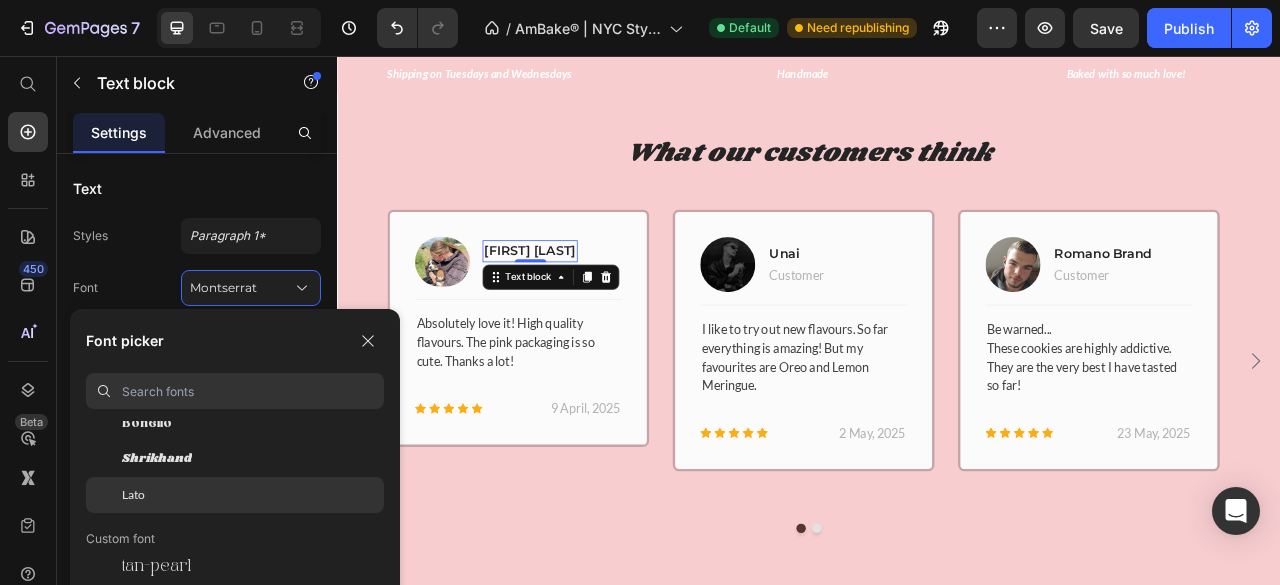 click on "Lato" 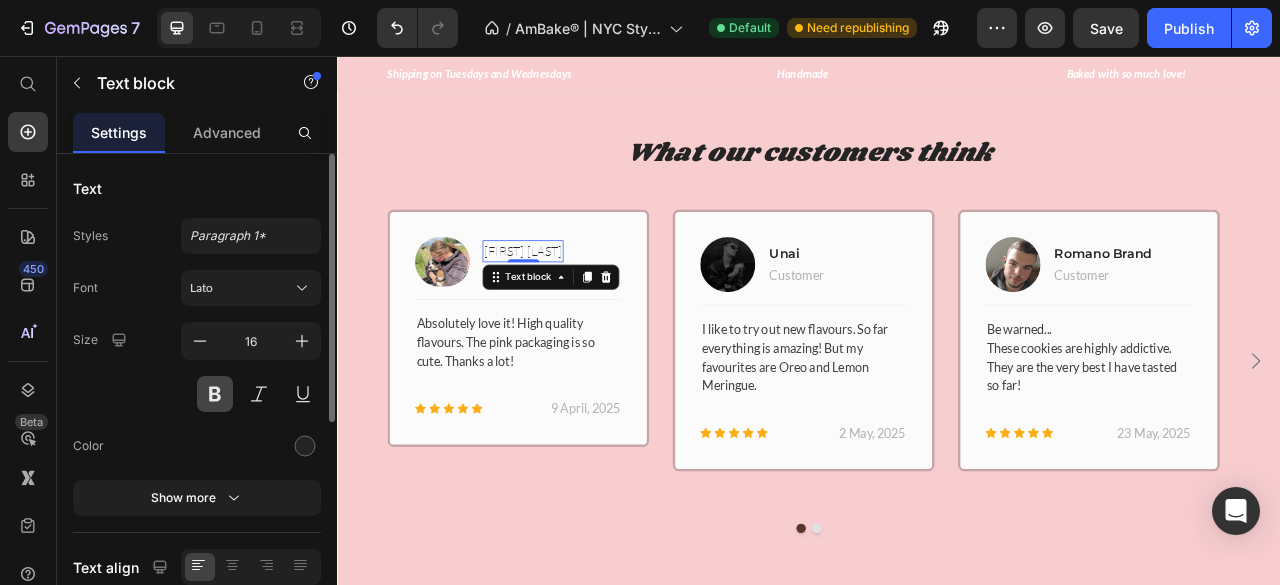 click at bounding box center [215, 394] 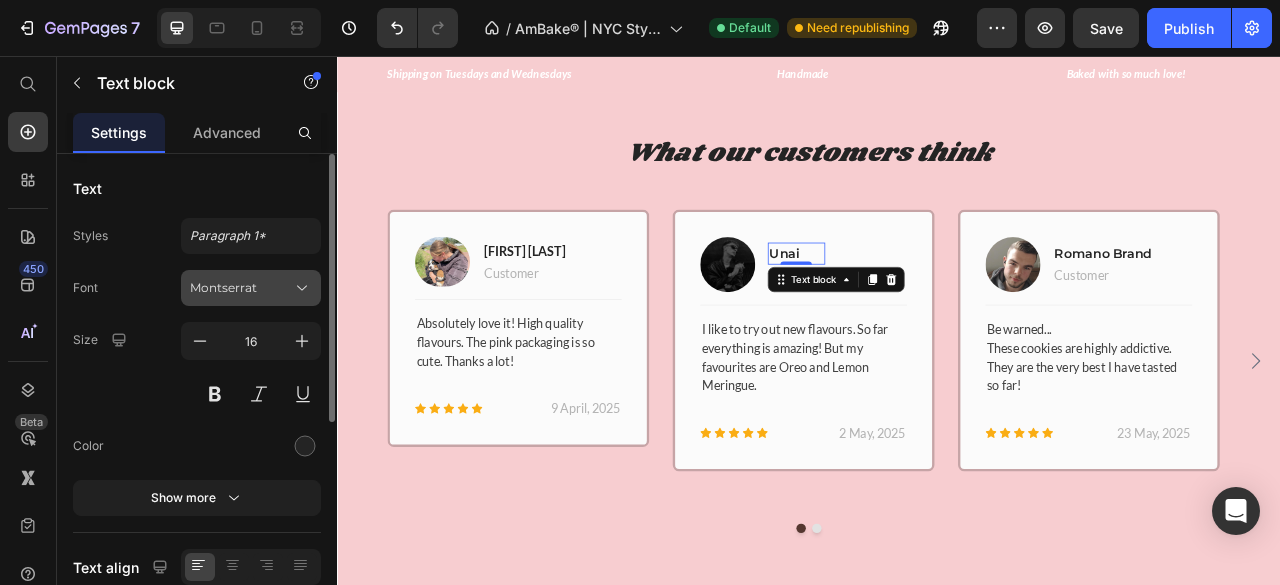 click on "Montserrat" at bounding box center [251, 288] 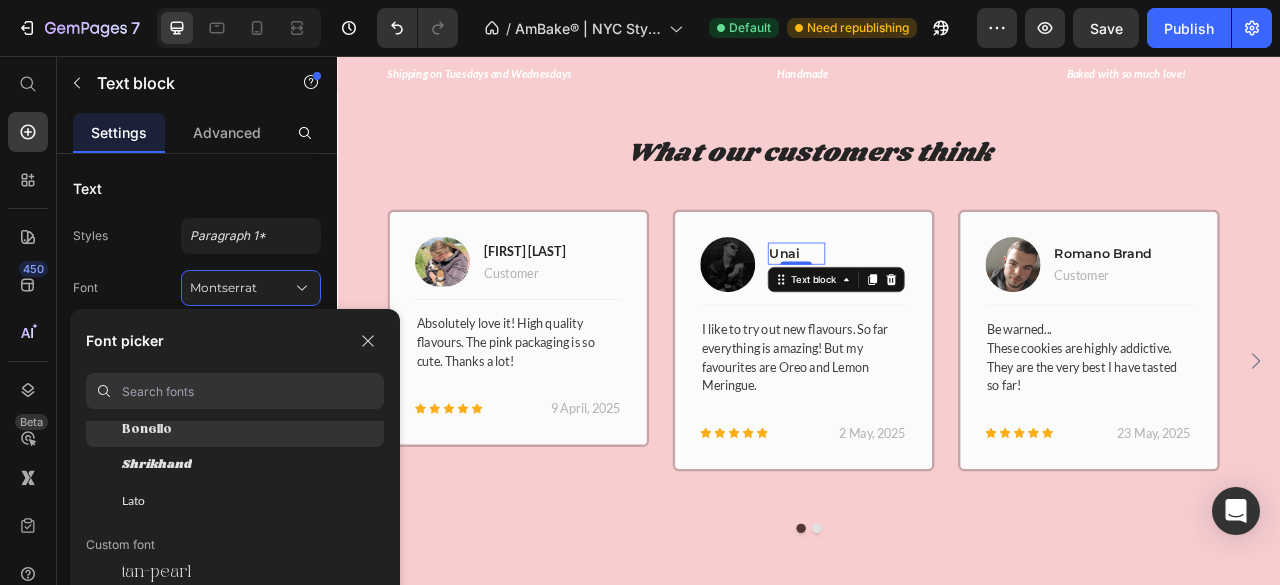 scroll, scrollTop: 105, scrollLeft: 0, axis: vertical 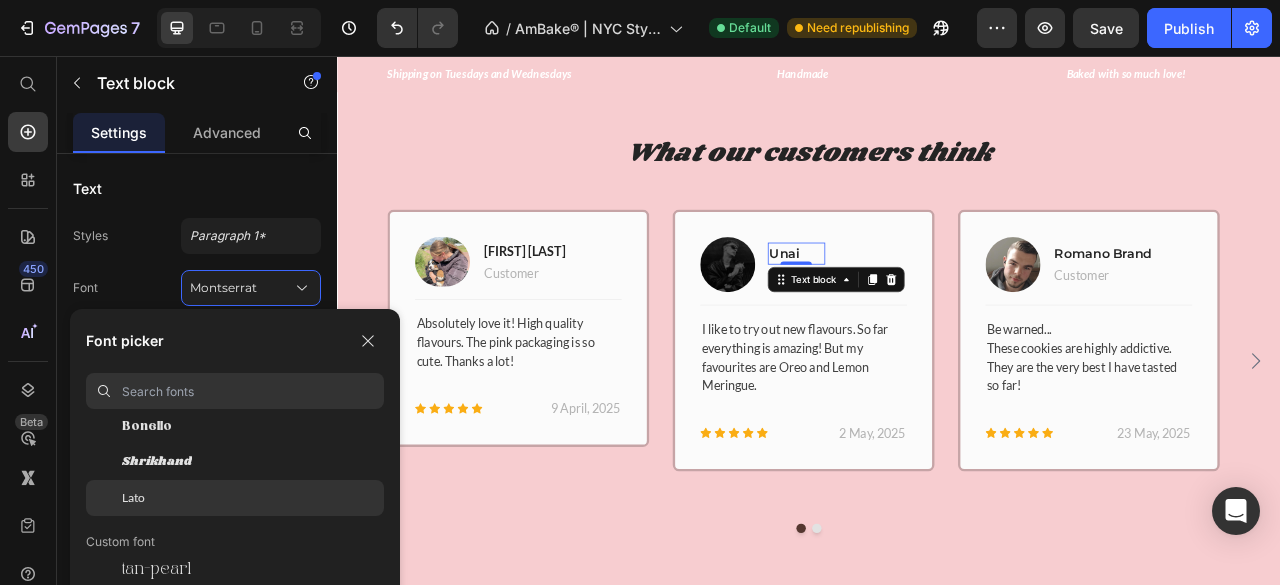click on "Lato" 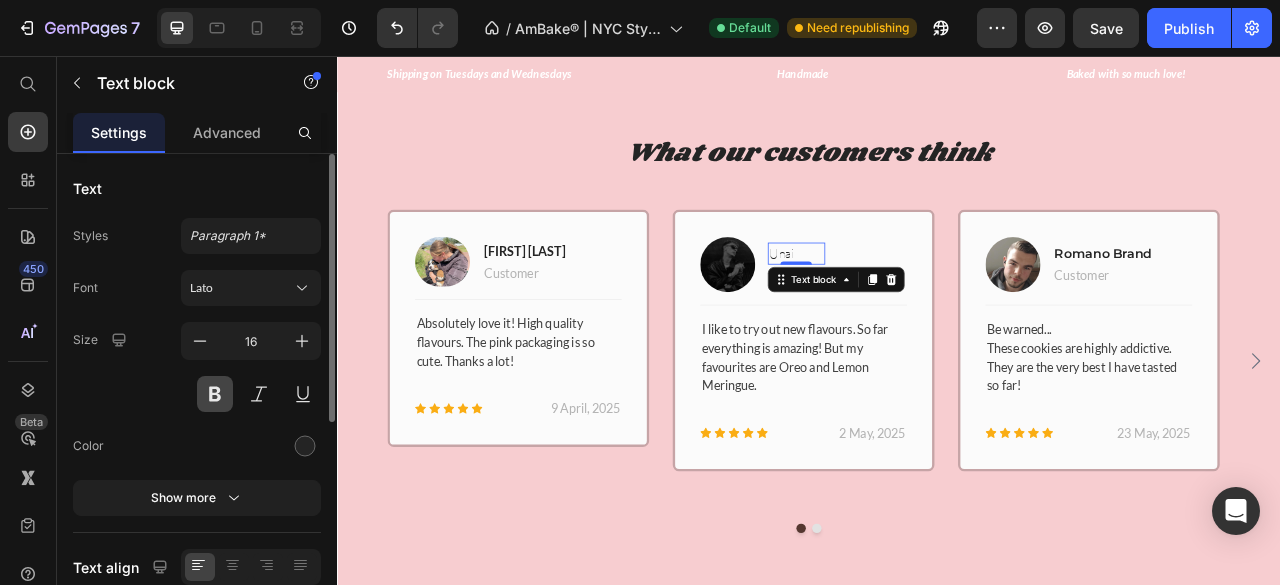 click at bounding box center (215, 394) 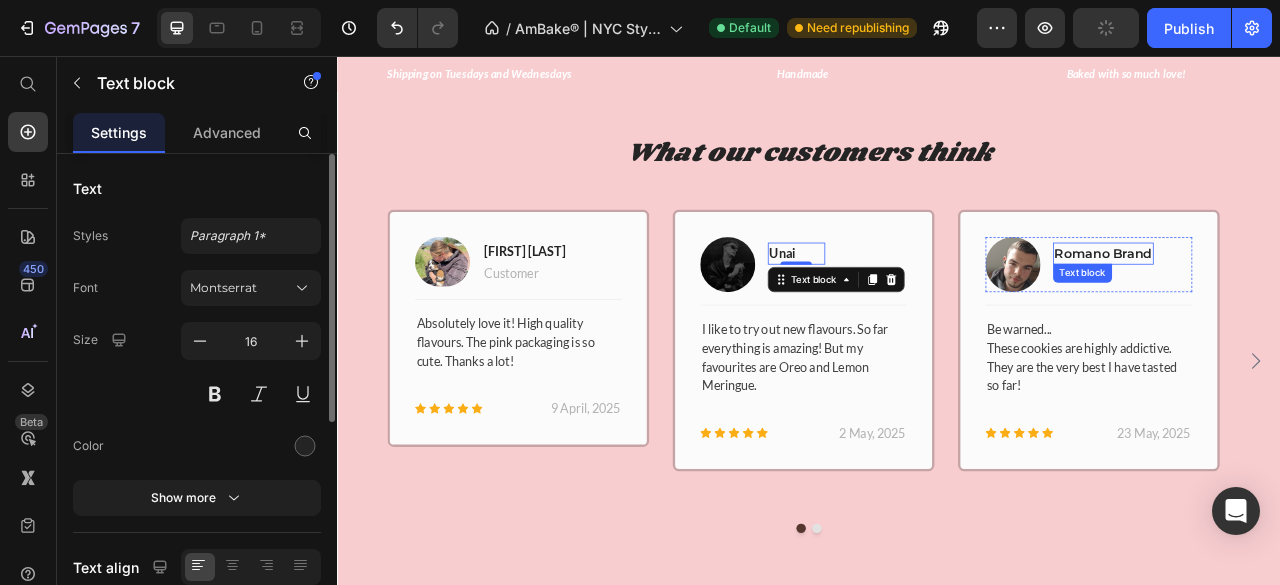 click on "Romano Brand" at bounding box center [1311, 308] 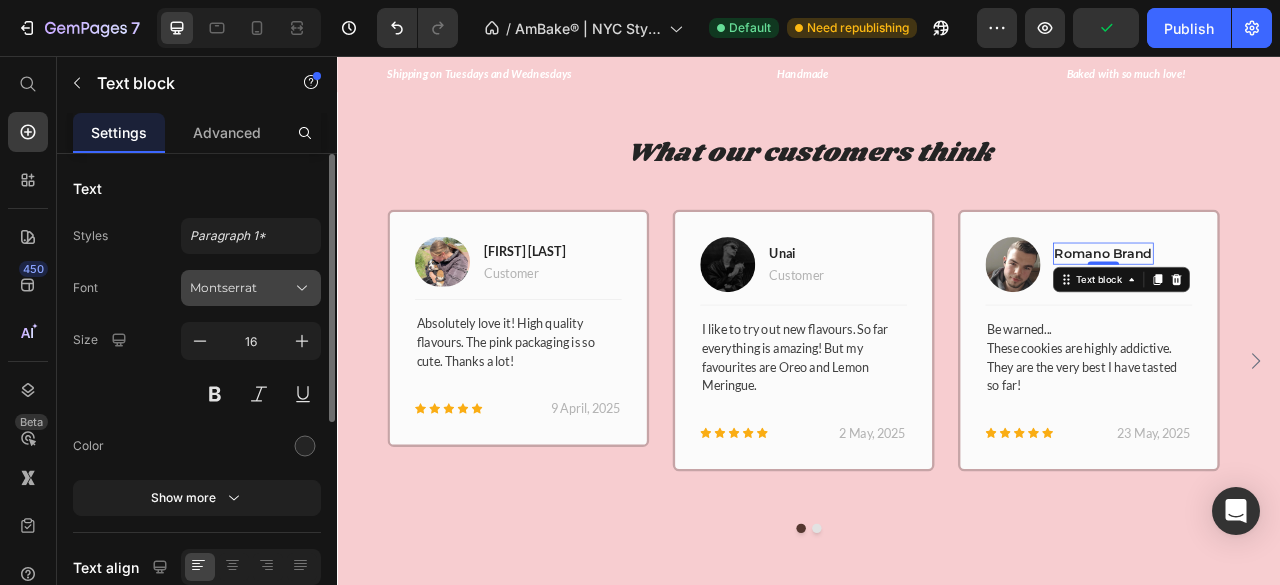 click on "Montserrat" at bounding box center [241, 288] 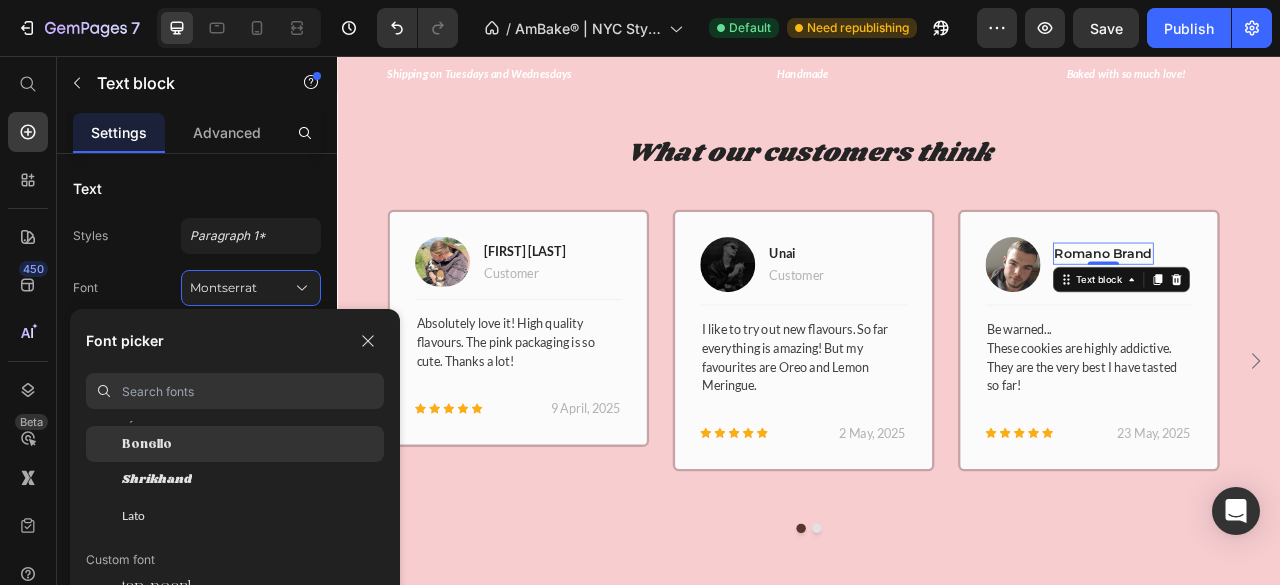 scroll, scrollTop: 88, scrollLeft: 0, axis: vertical 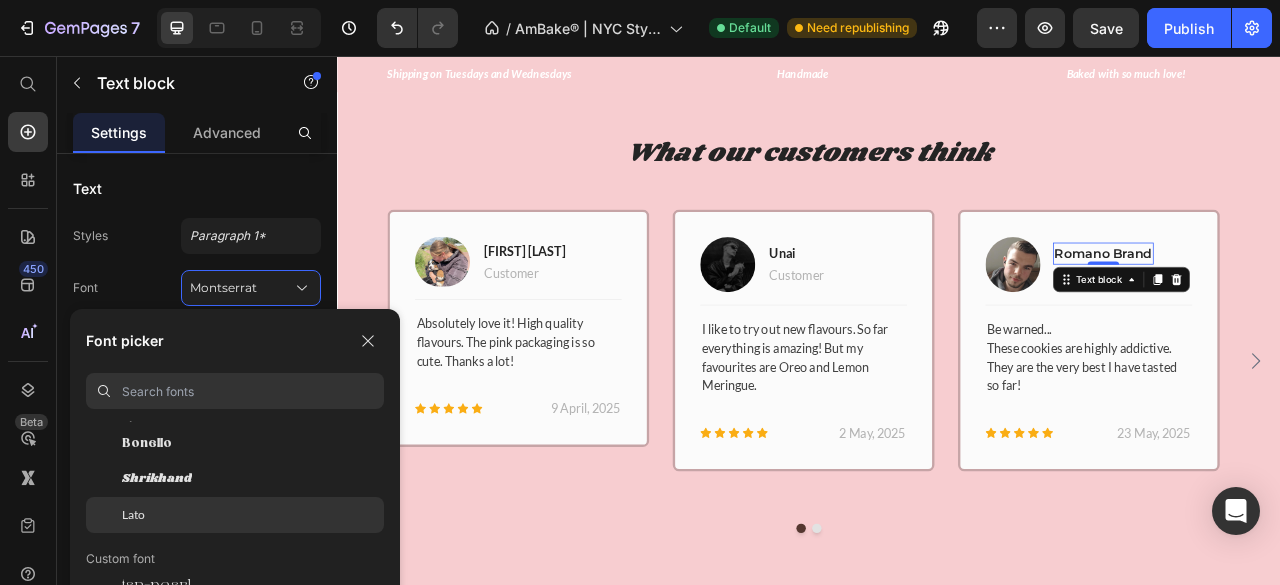 click on "Lato" 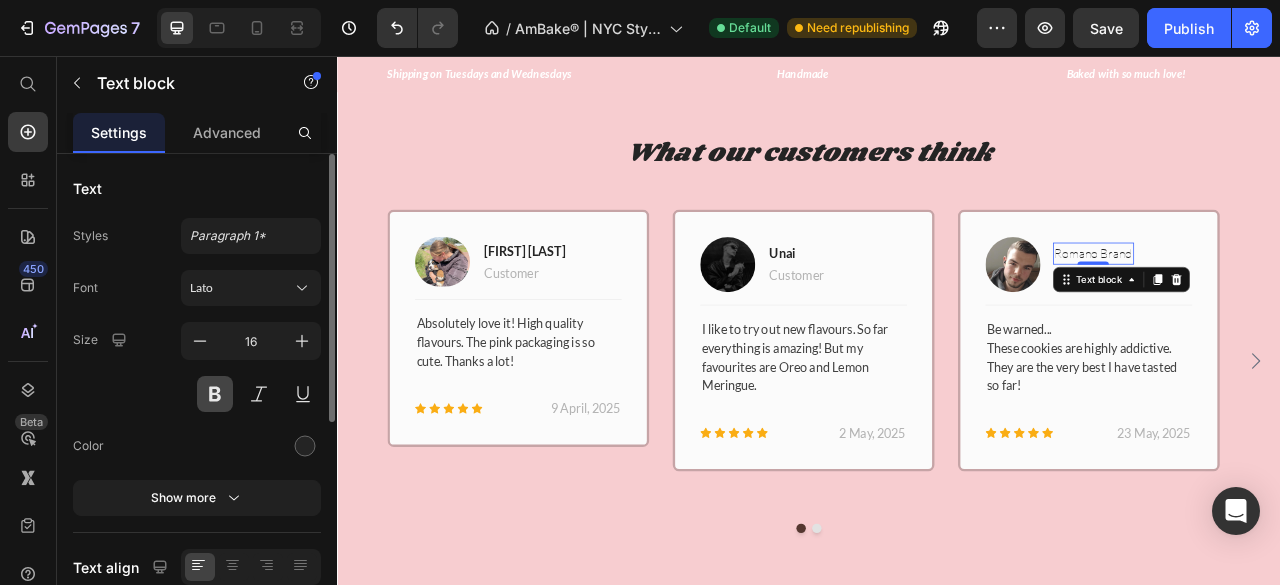 click at bounding box center (215, 394) 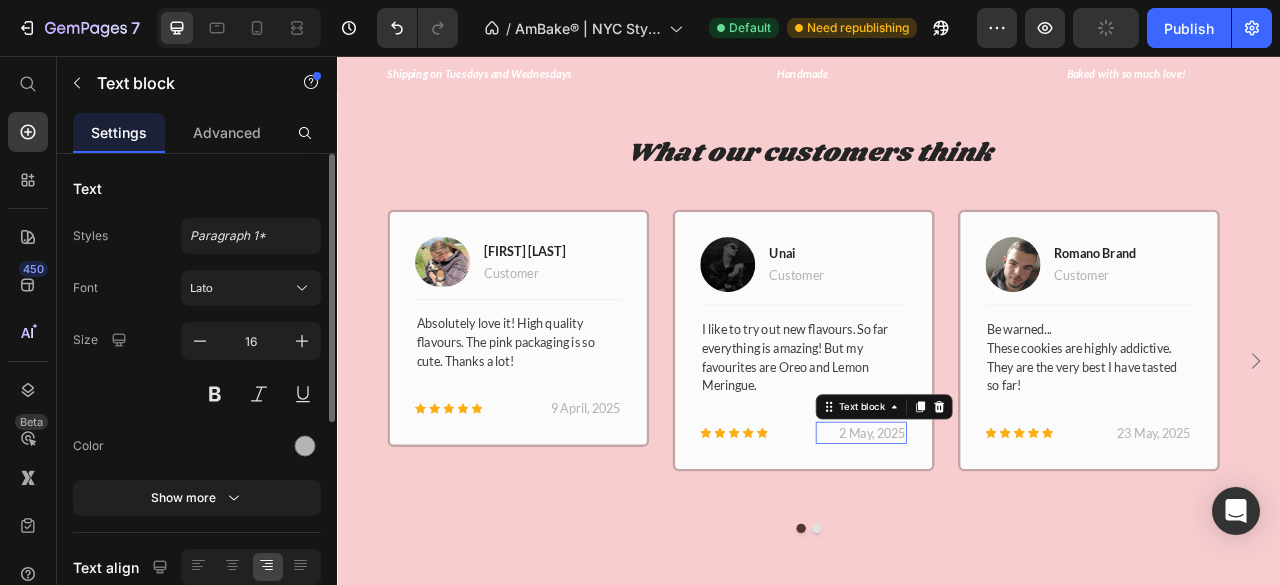 click on "2 May, 2025" at bounding box center [1002, 536] 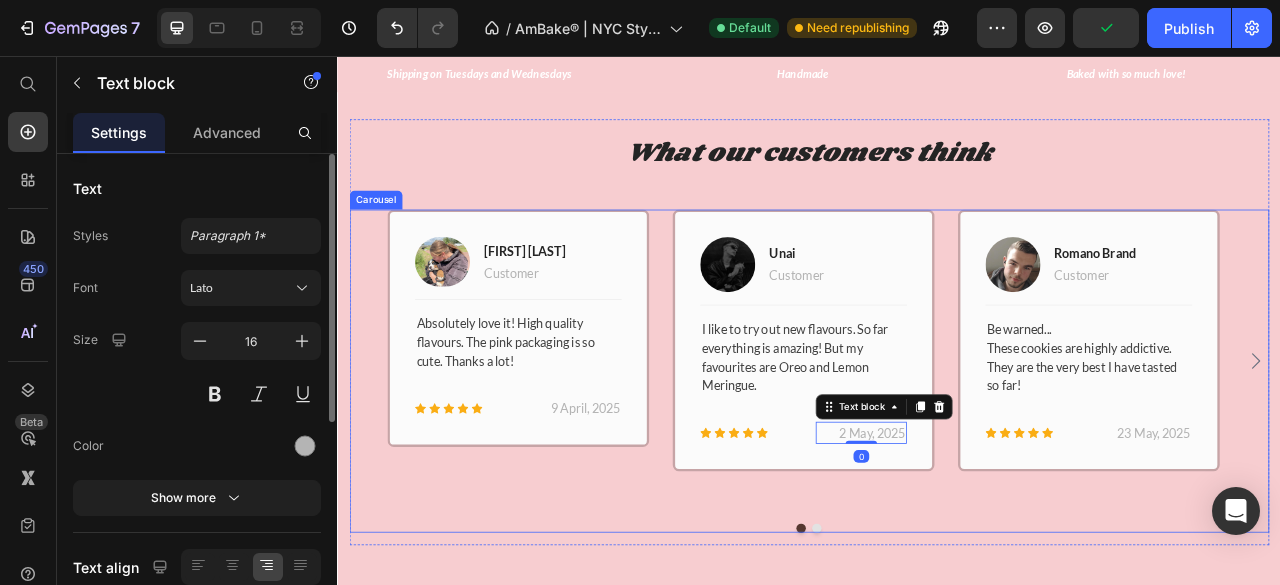 click 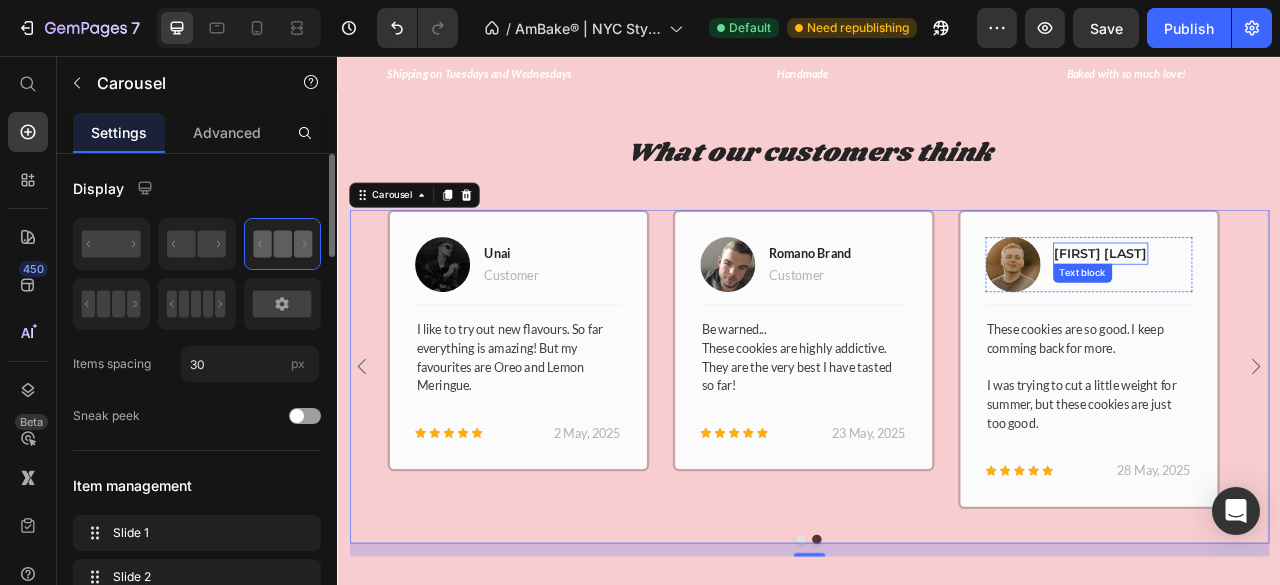 click on "[FIRST] [LAST]" at bounding box center (1307, 308) 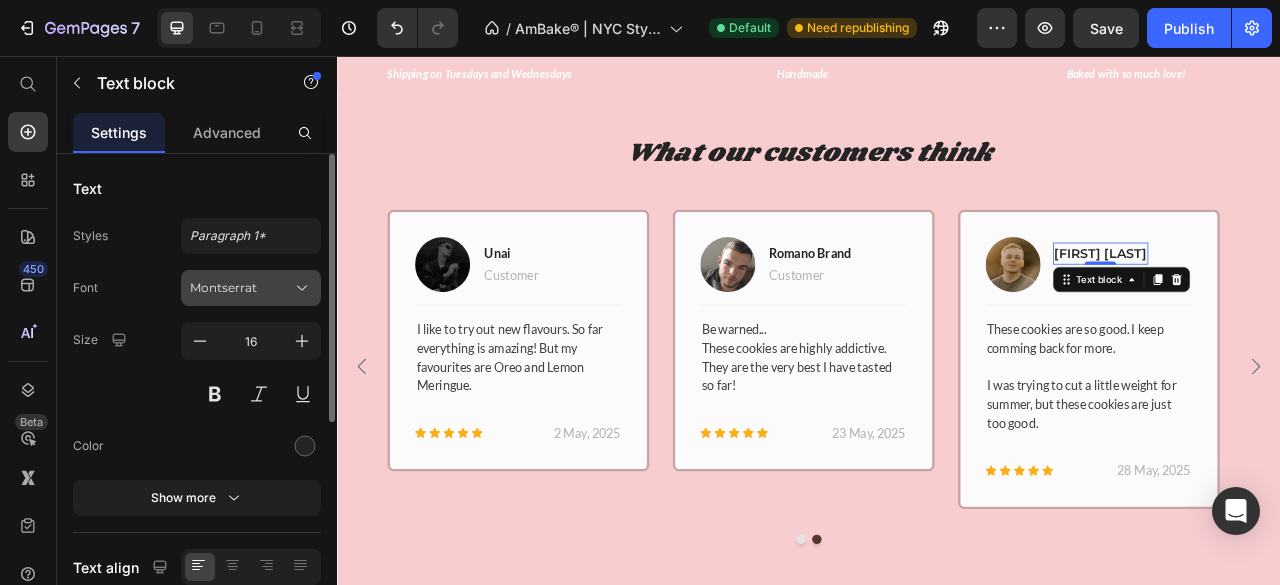 click on "Montserrat" at bounding box center (251, 288) 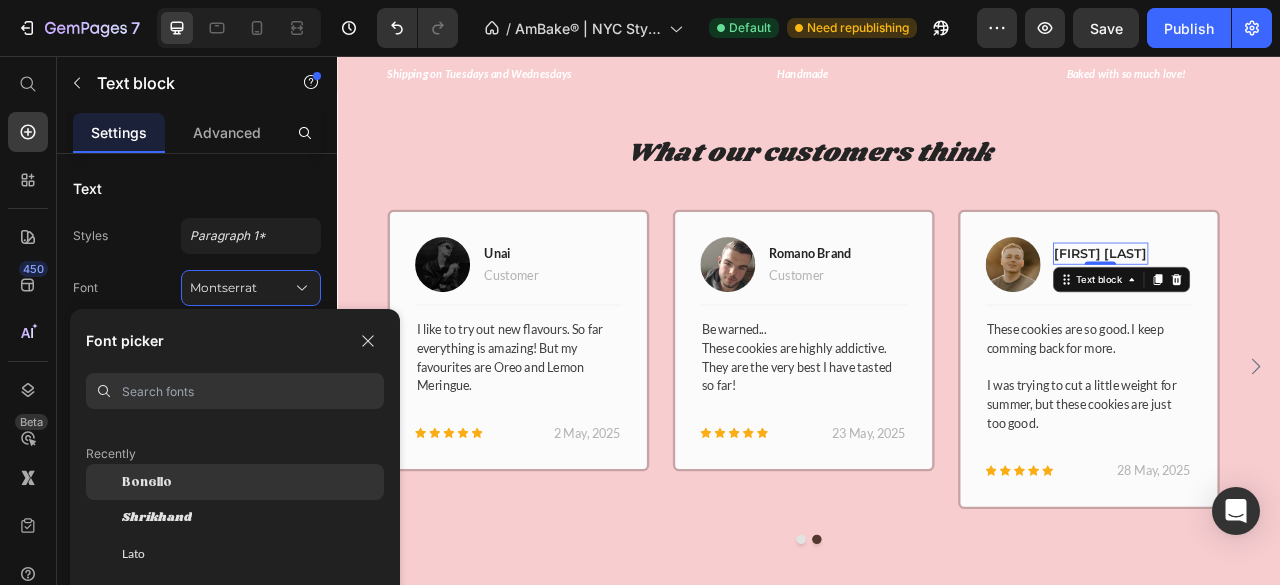 scroll, scrollTop: 50, scrollLeft: 0, axis: vertical 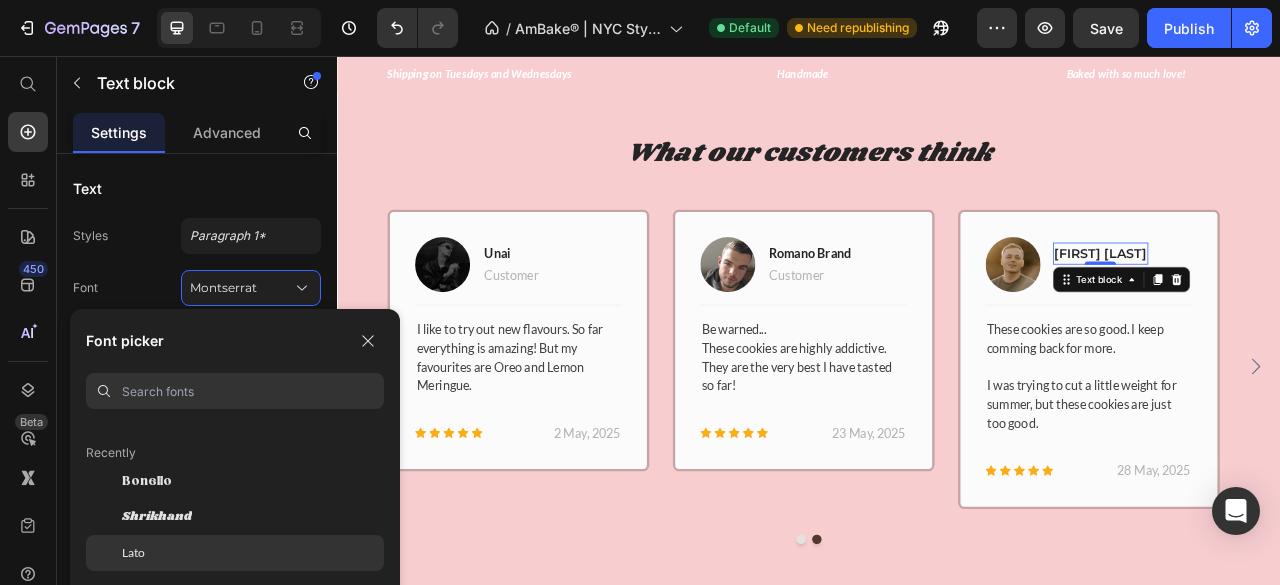 click on "Lato" 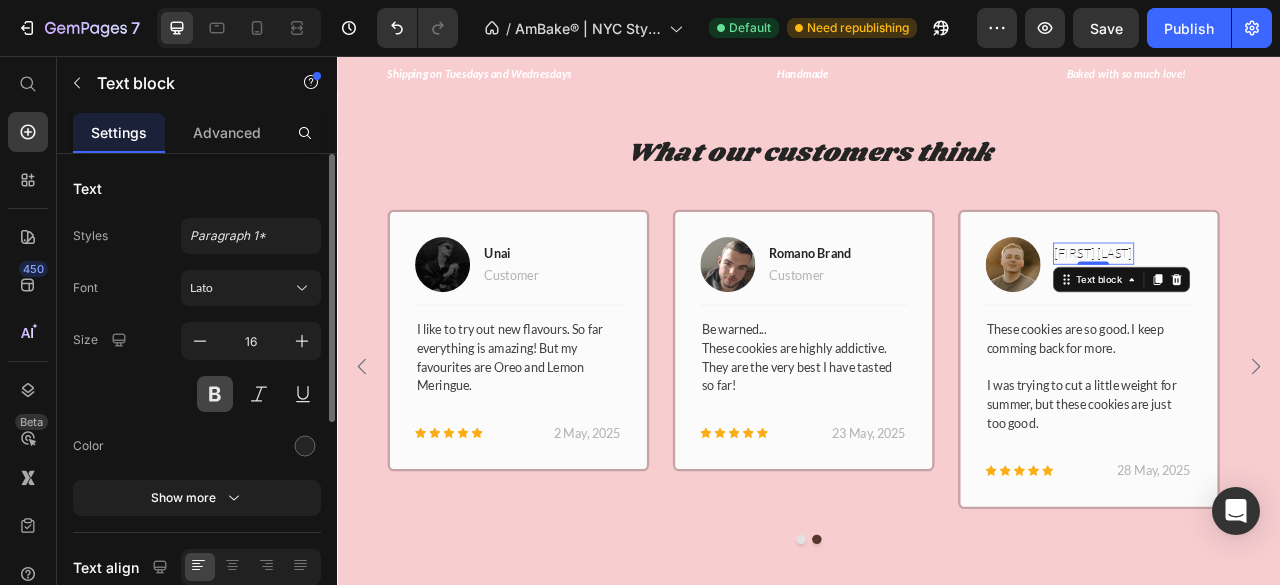 click at bounding box center [215, 394] 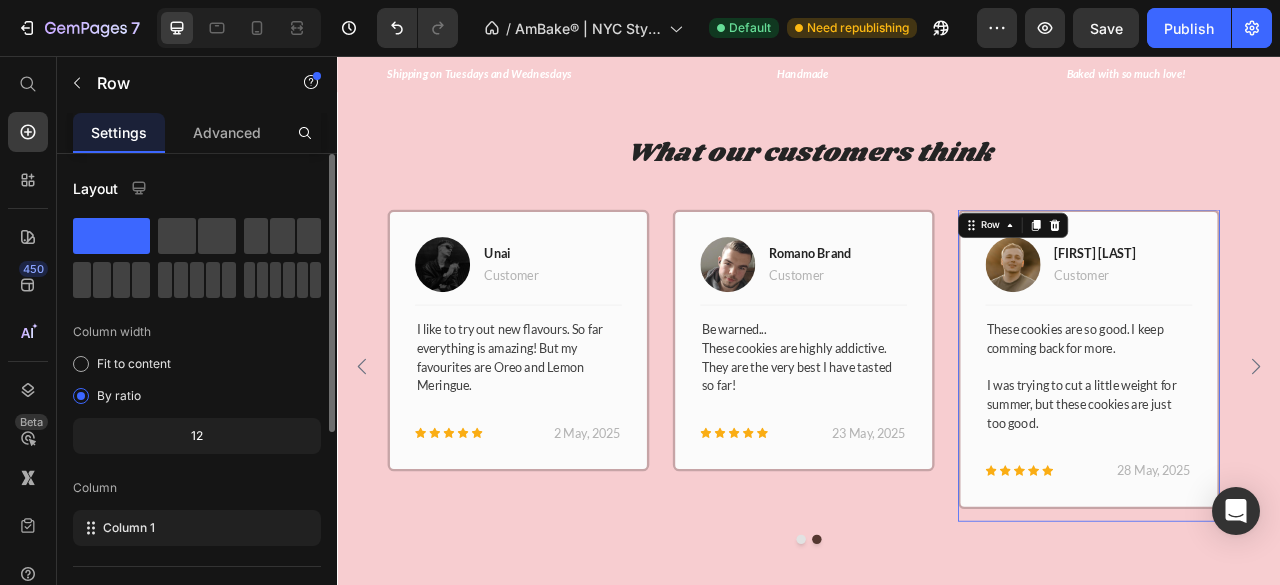 click on "Image Boris de Kleer Text block Customer Text block Row                Title Line These cookies are so good. I keep comming back for more.   I was trying to cut a little weight for summer, but these cookies are just too good. Text block Icon Icon Icon Icon Icon Icon List Hoz 28 May, 2025 Text block Row Row   0" at bounding box center (1292, 442) 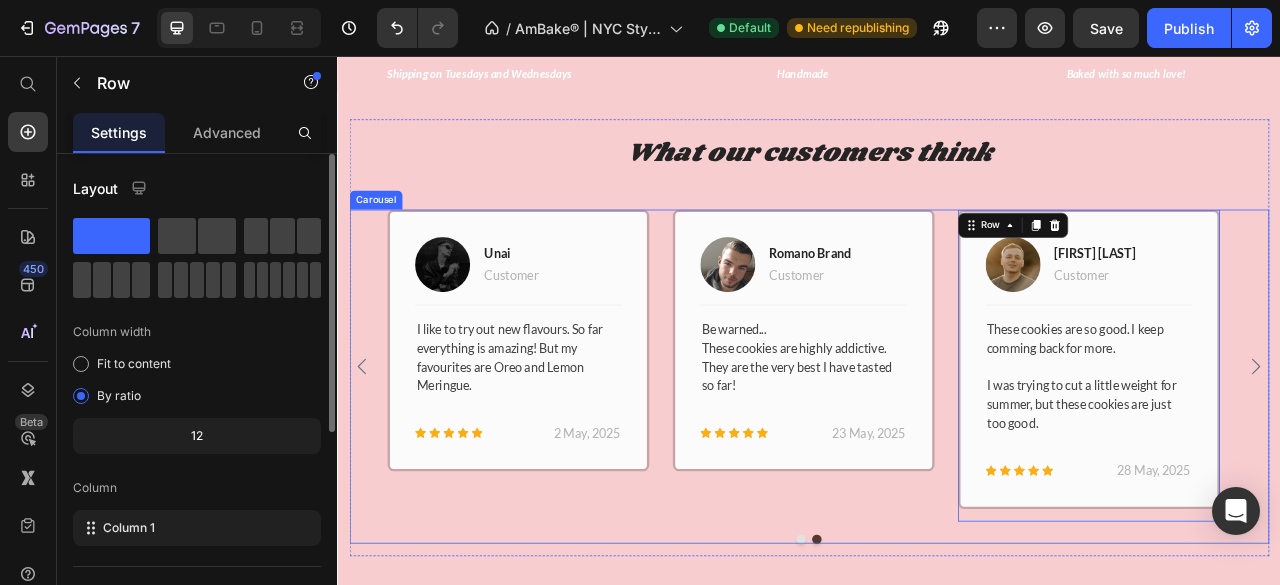 click at bounding box center [1506, 451] 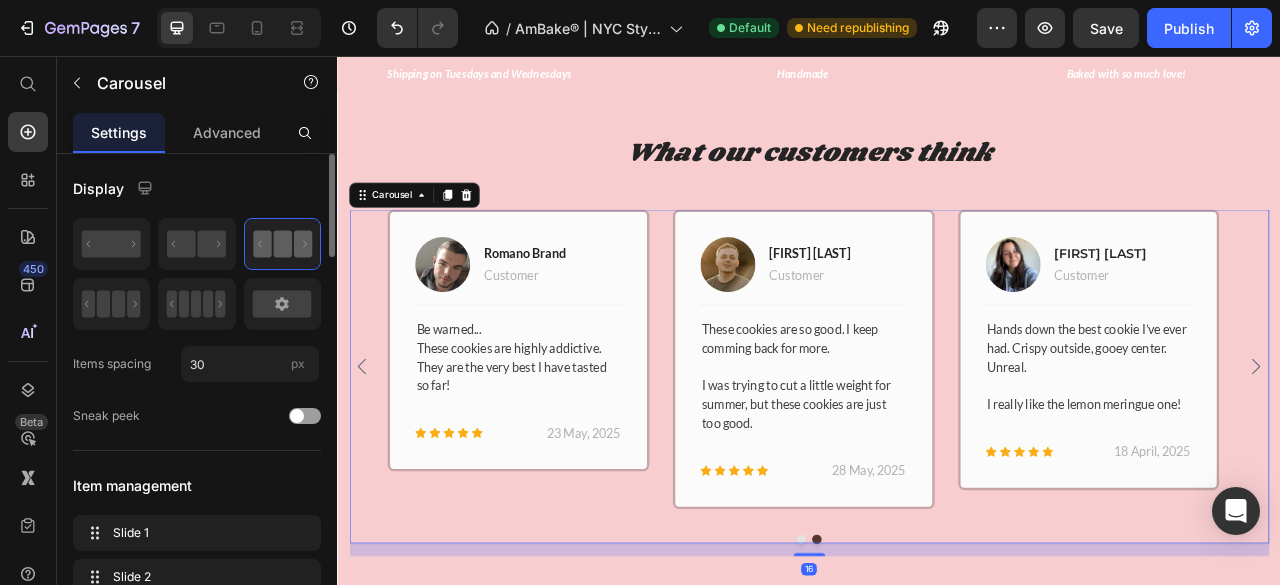 click at bounding box center [1506, 451] 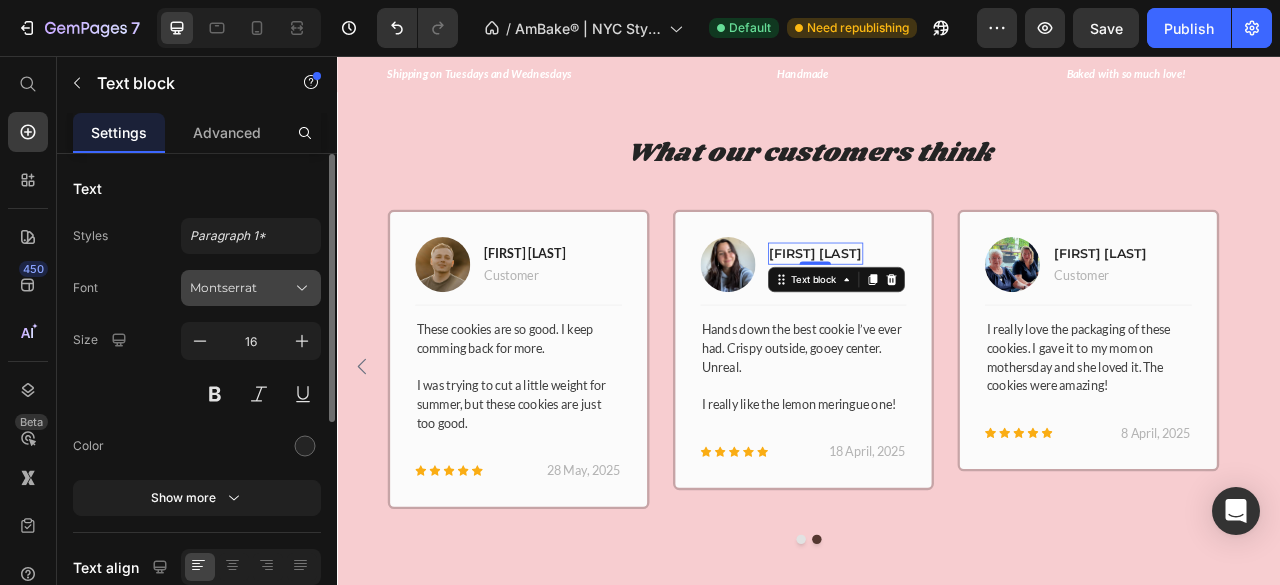 click on "Montserrat" at bounding box center [241, 288] 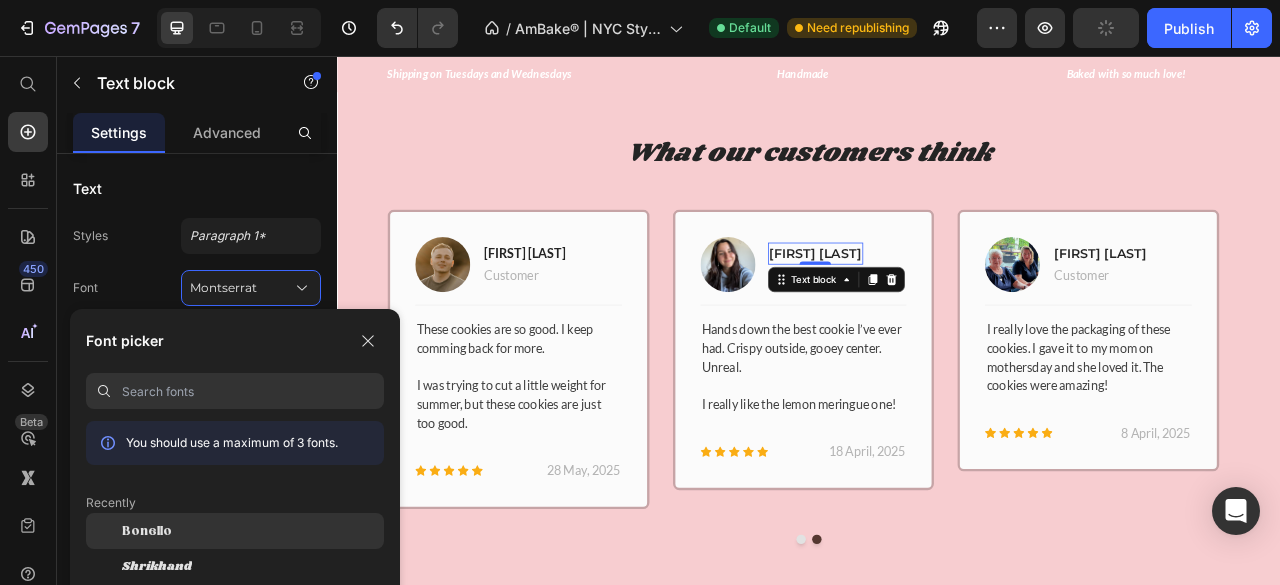 scroll, scrollTop: 96, scrollLeft: 0, axis: vertical 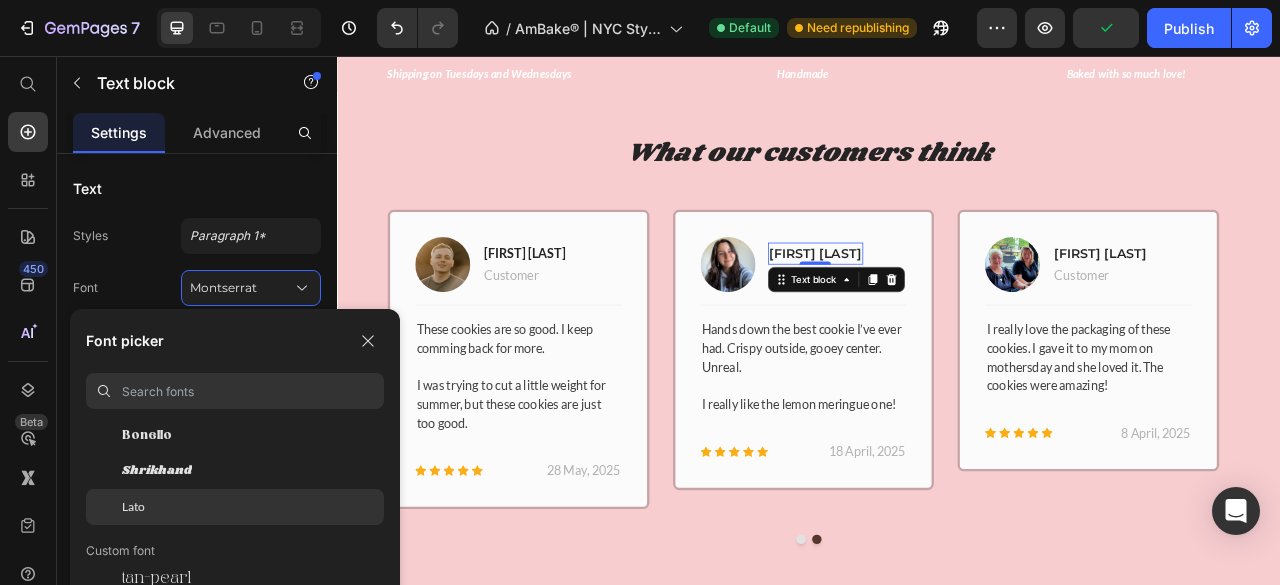 click on "Lato" 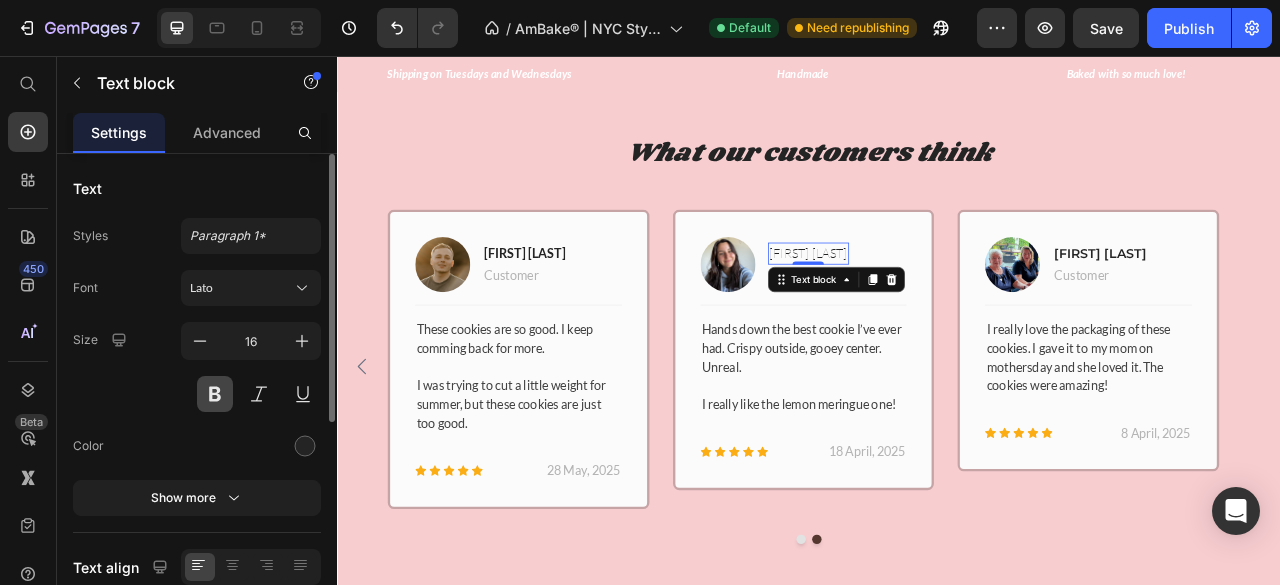 click at bounding box center (215, 394) 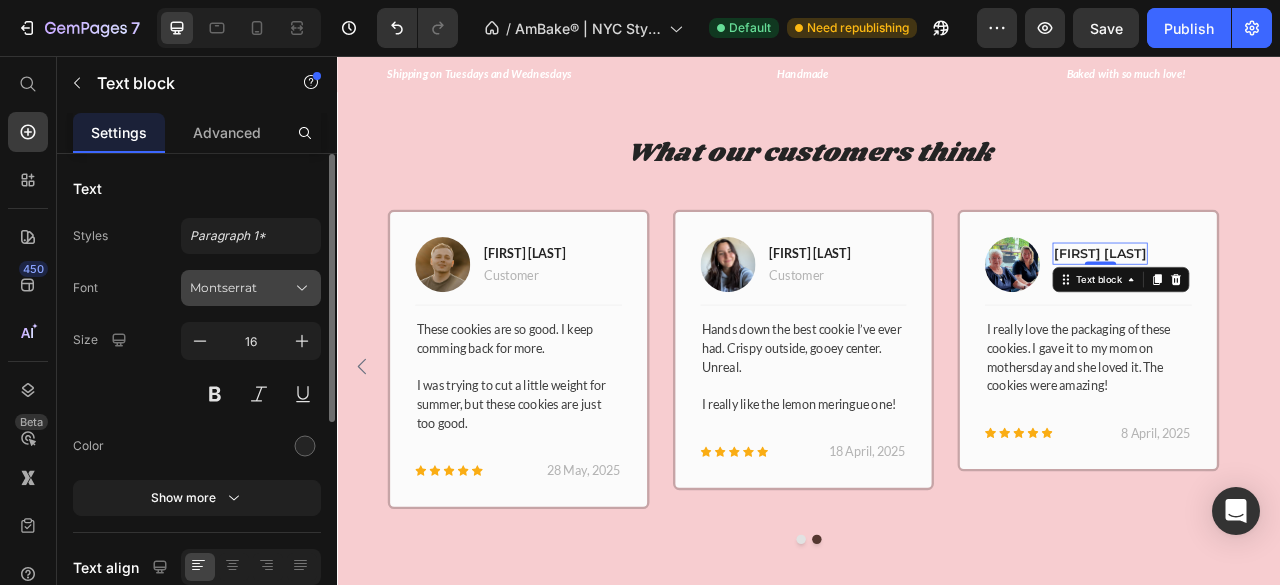 click on "Montserrat" at bounding box center (241, 288) 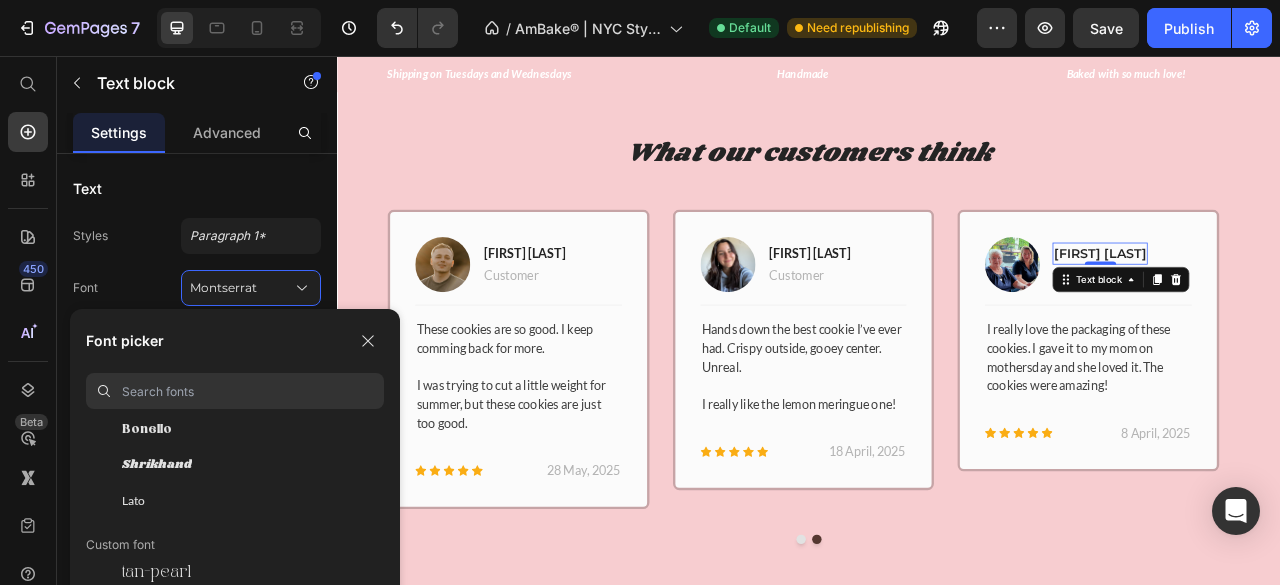 scroll, scrollTop: 107, scrollLeft: 0, axis: vertical 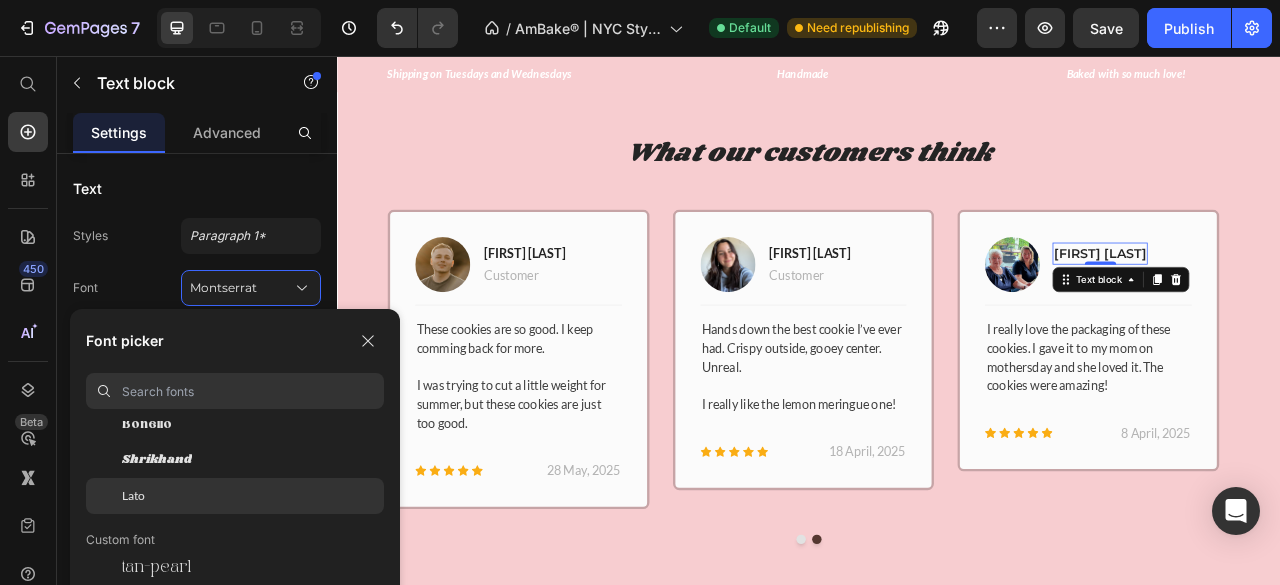 click on "Lato" 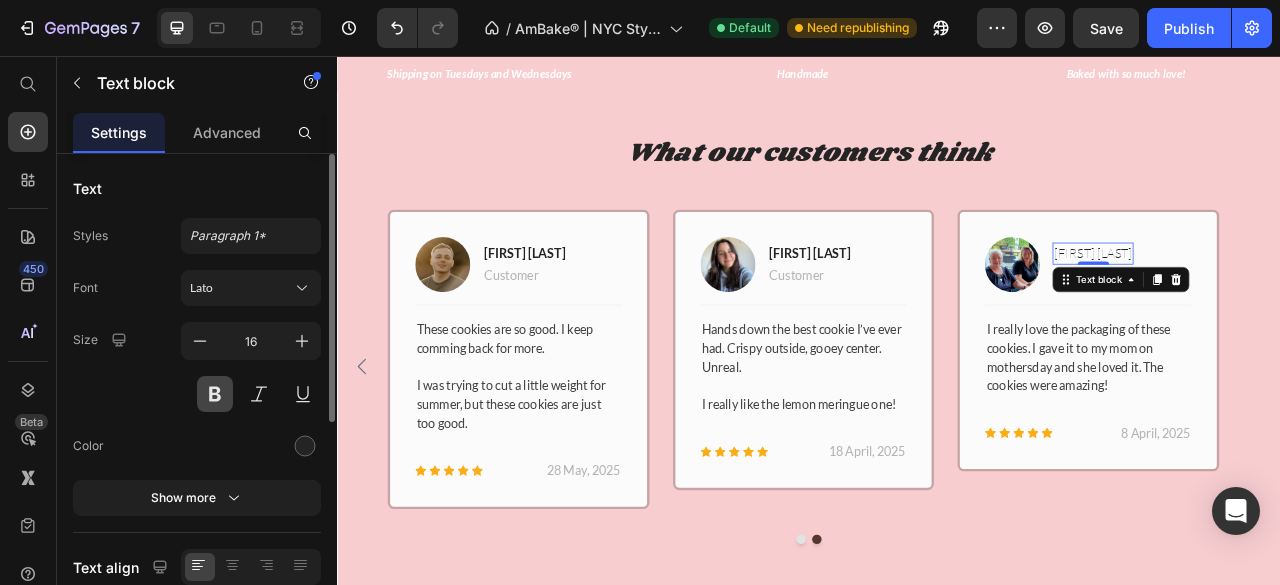 click at bounding box center (215, 394) 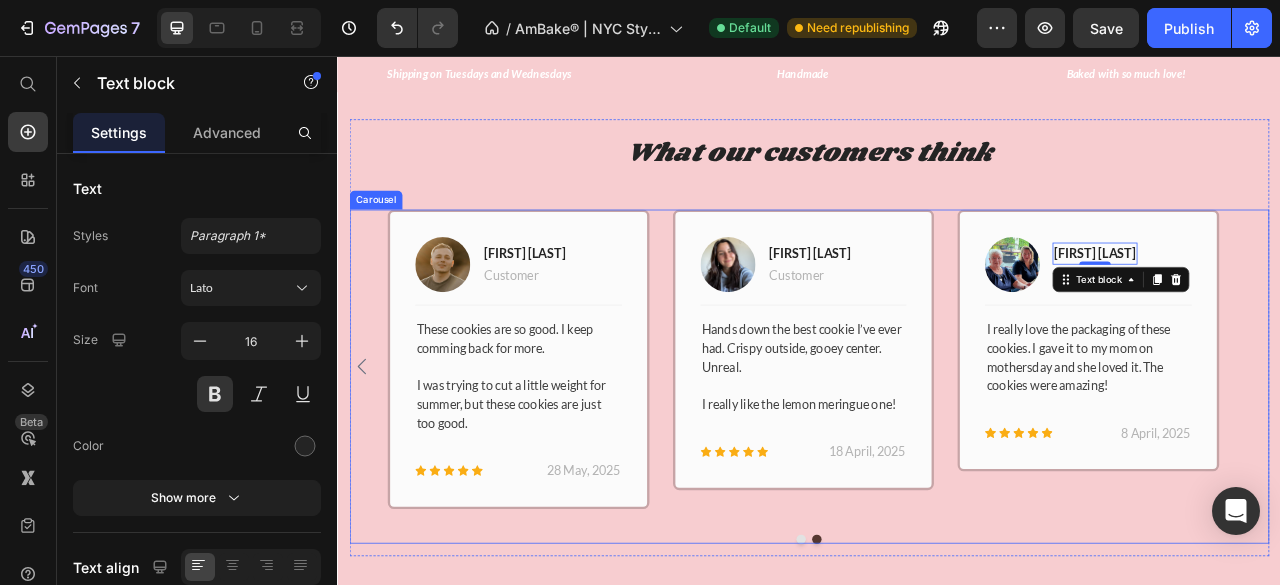 click 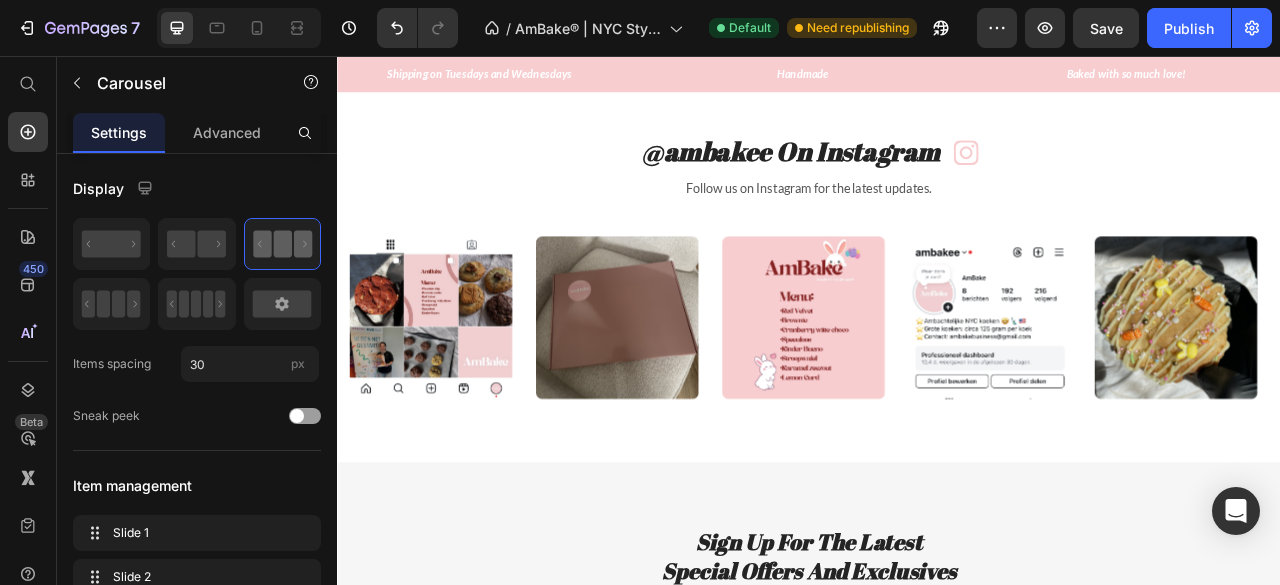 scroll, scrollTop: 3298, scrollLeft: 0, axis: vertical 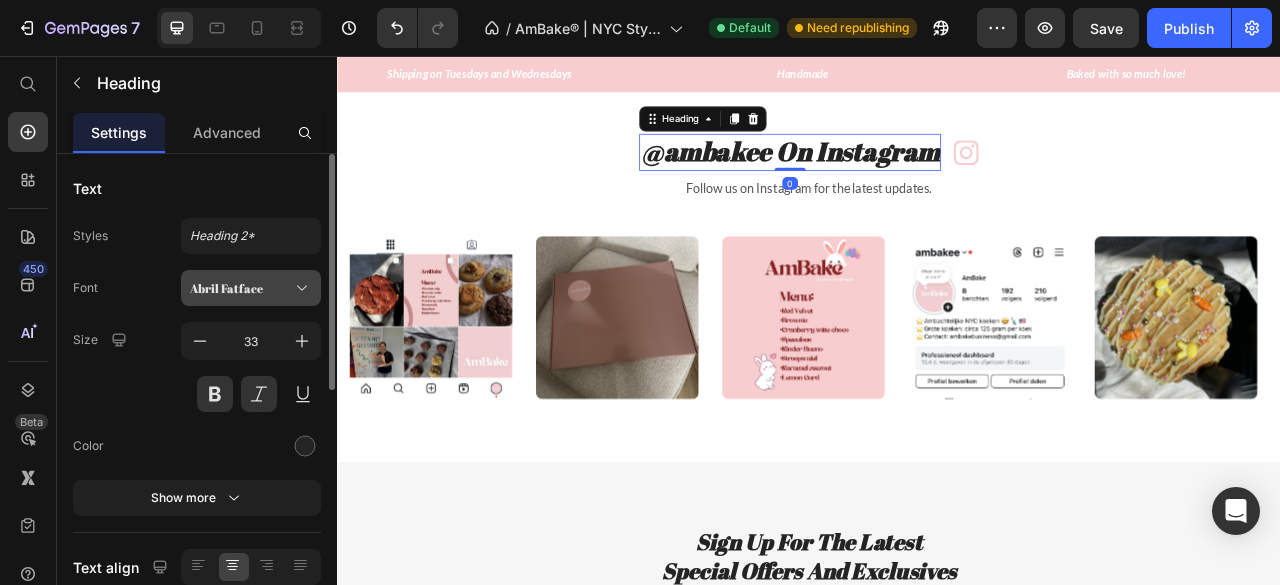 click on "Abril Fatface" at bounding box center [251, 288] 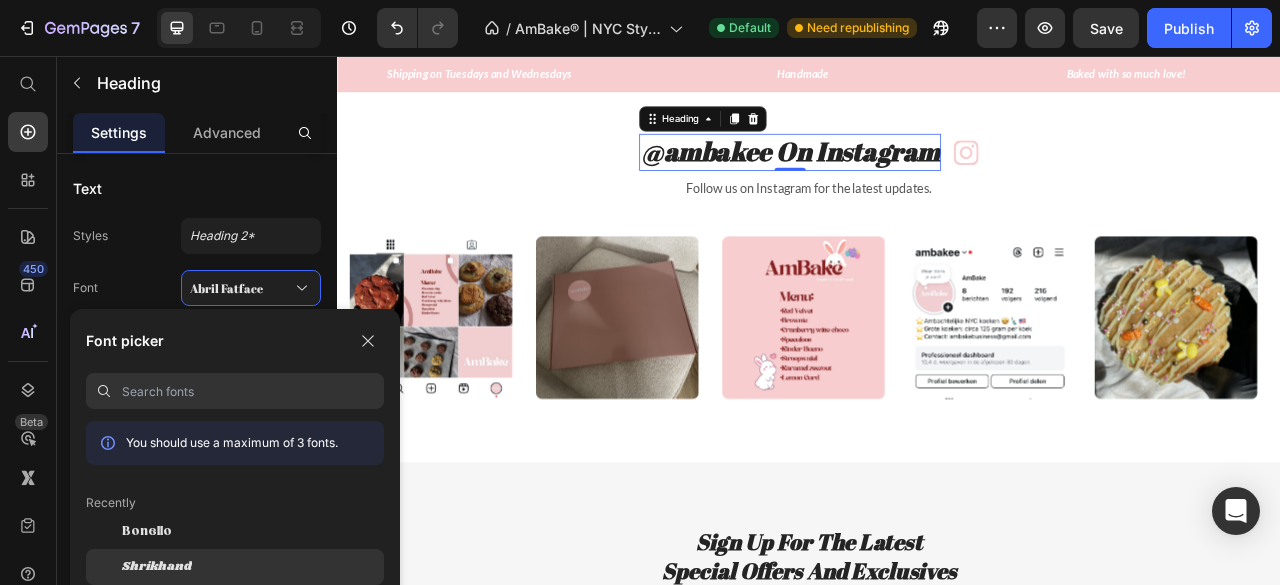 click on "Shrikhand" at bounding box center (157, 567) 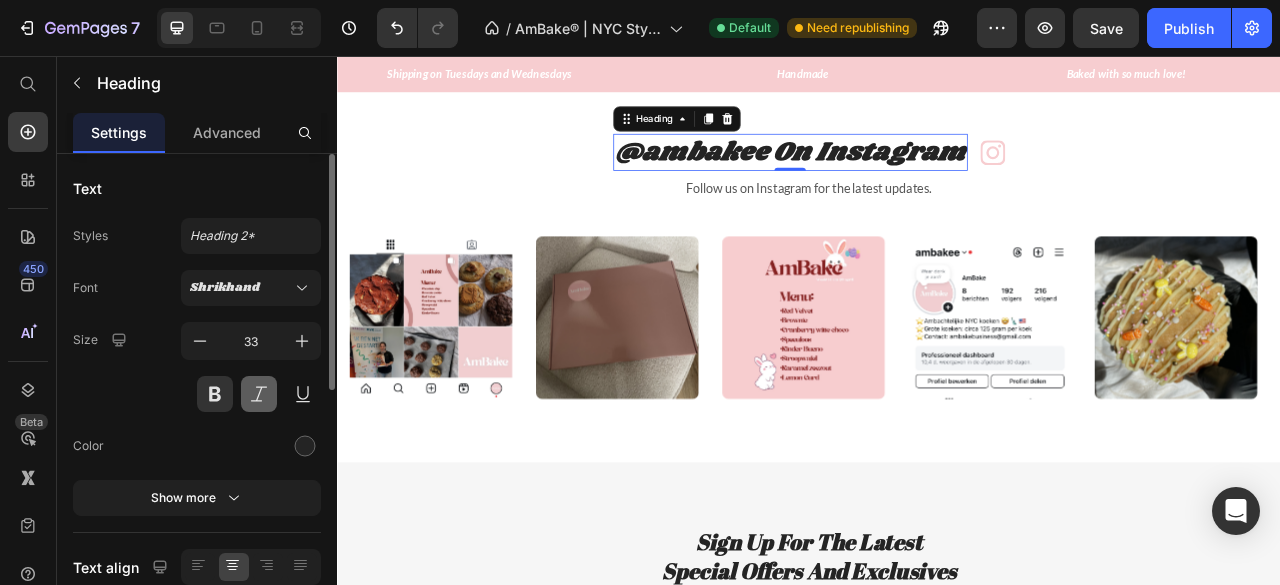click at bounding box center [259, 394] 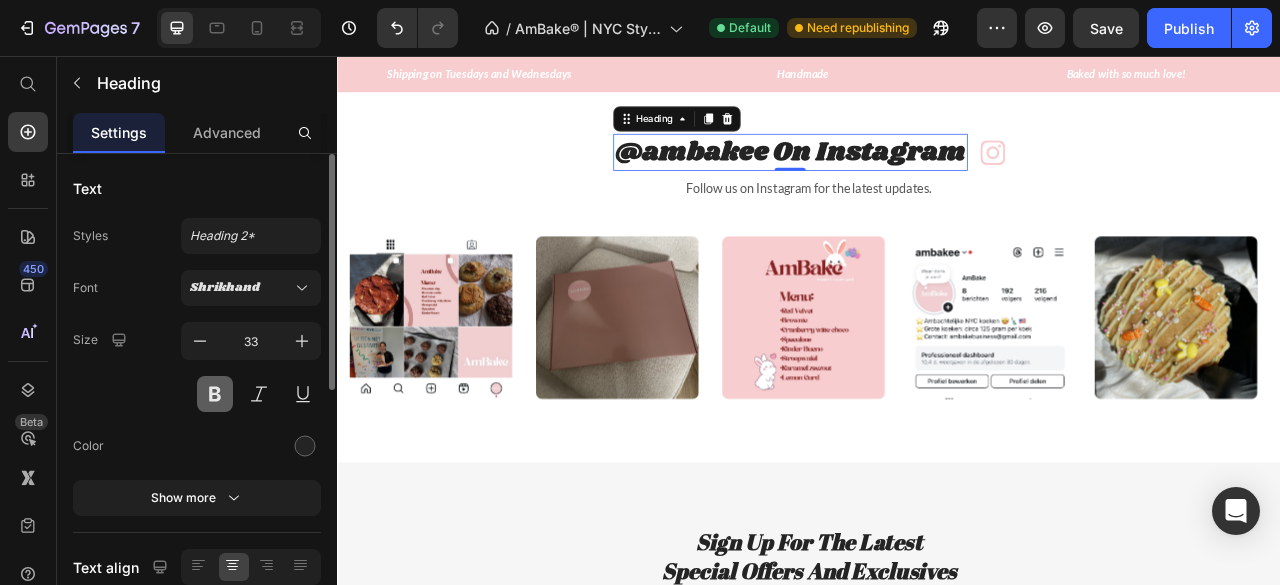 click at bounding box center (215, 394) 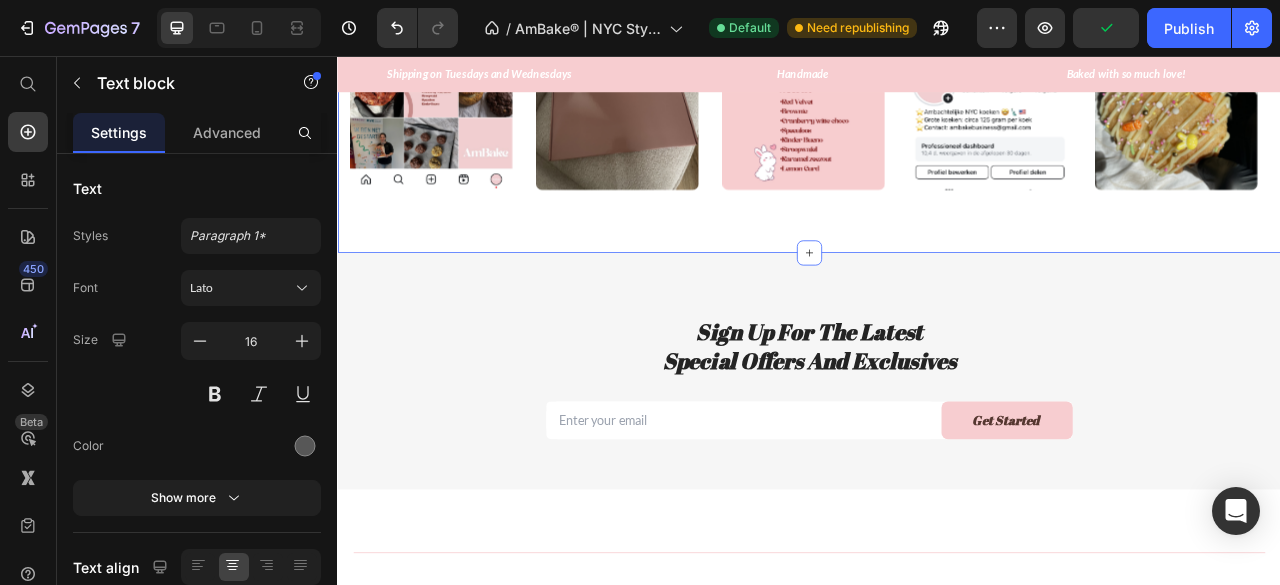 scroll, scrollTop: 3570, scrollLeft: 0, axis: vertical 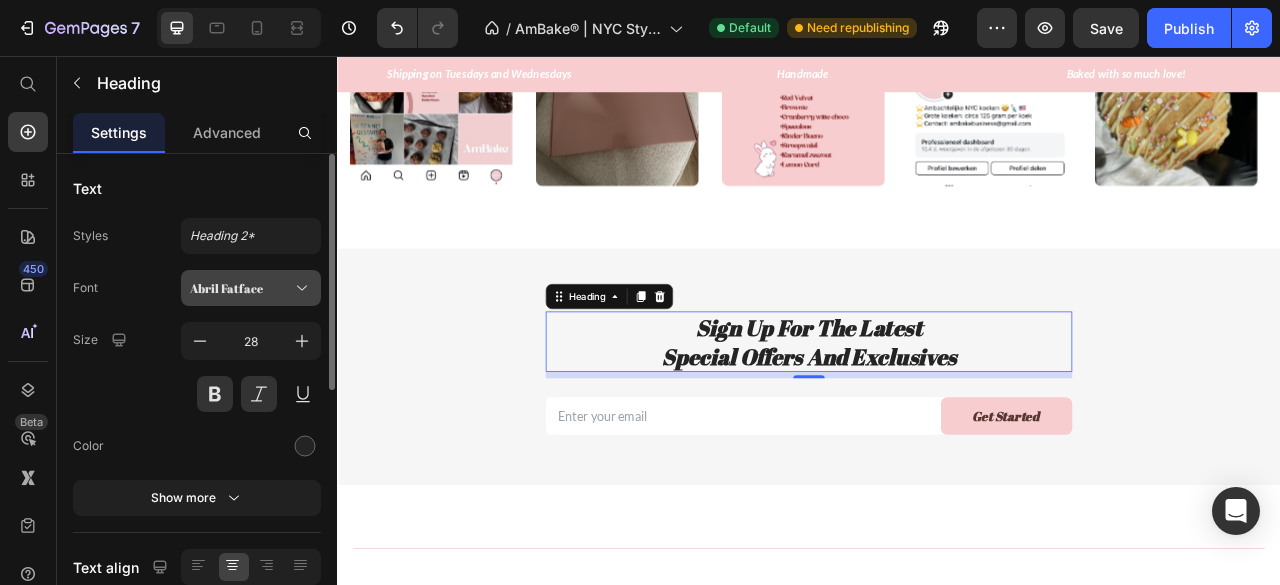 click on "Abril Fatface" at bounding box center [241, 288] 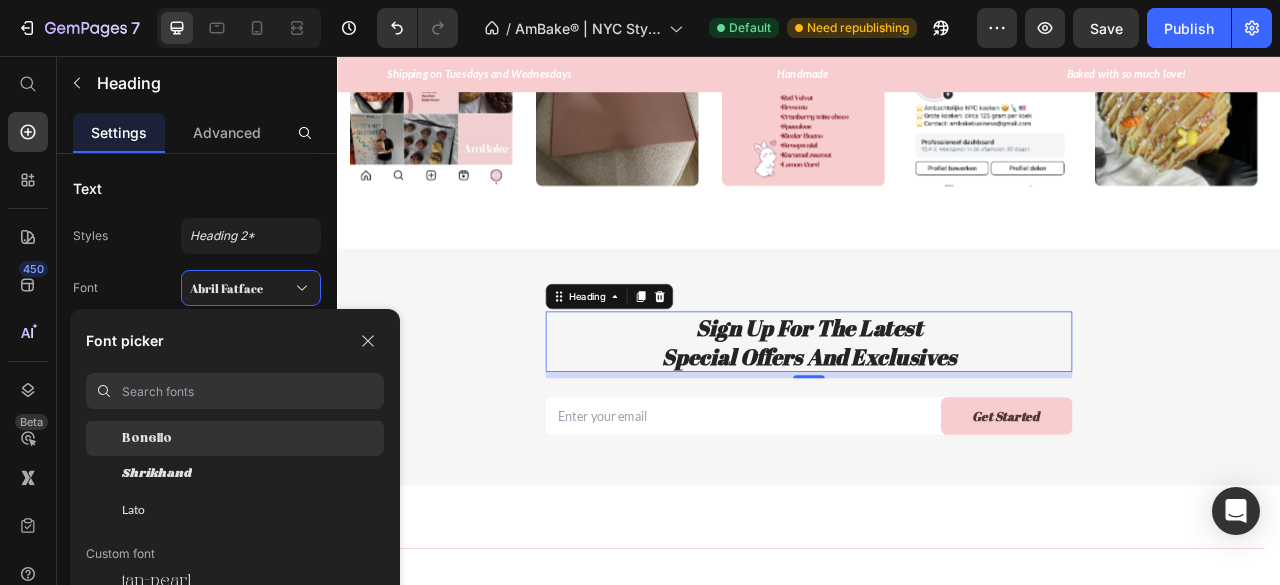 scroll, scrollTop: 95, scrollLeft: 0, axis: vertical 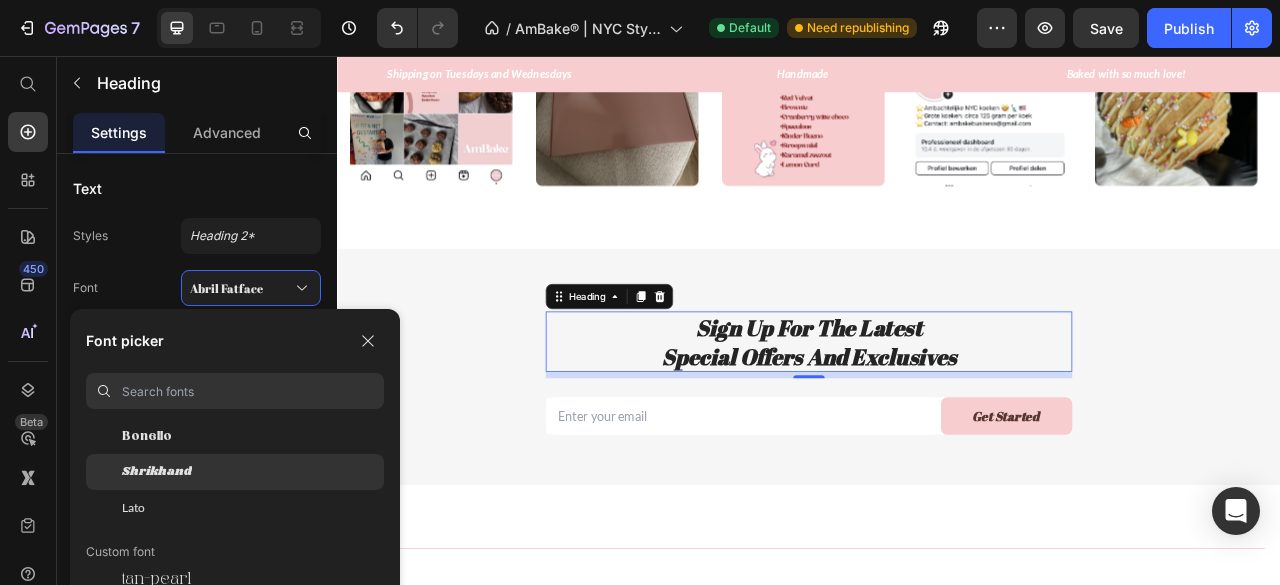 click on "Shrikhand" at bounding box center (157, 472) 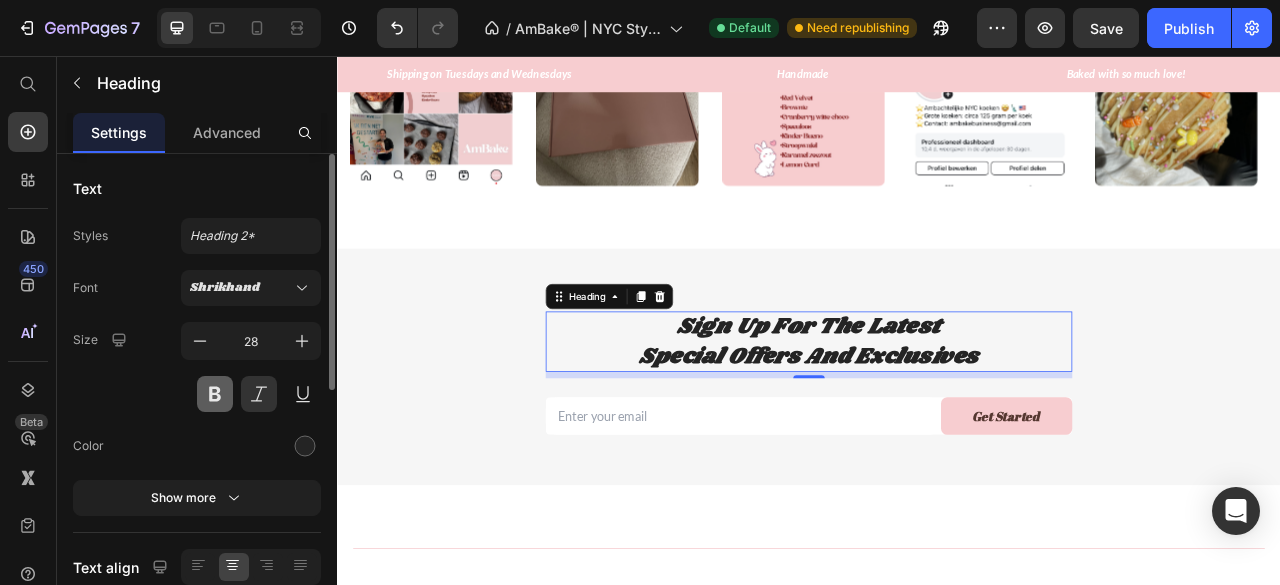click at bounding box center [215, 394] 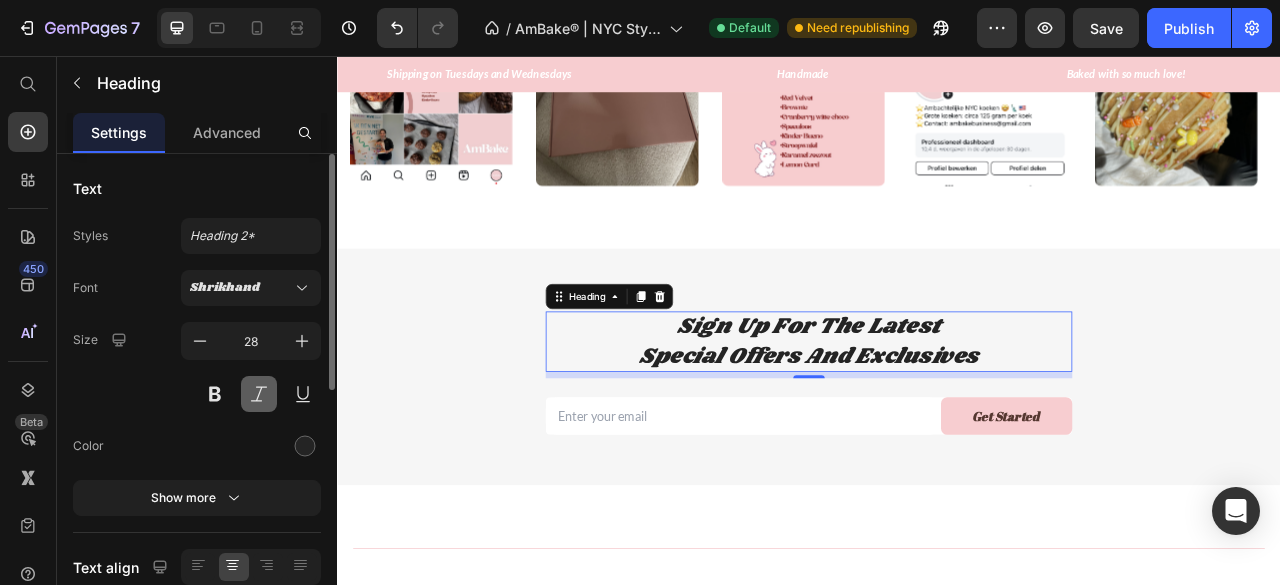 click at bounding box center [259, 394] 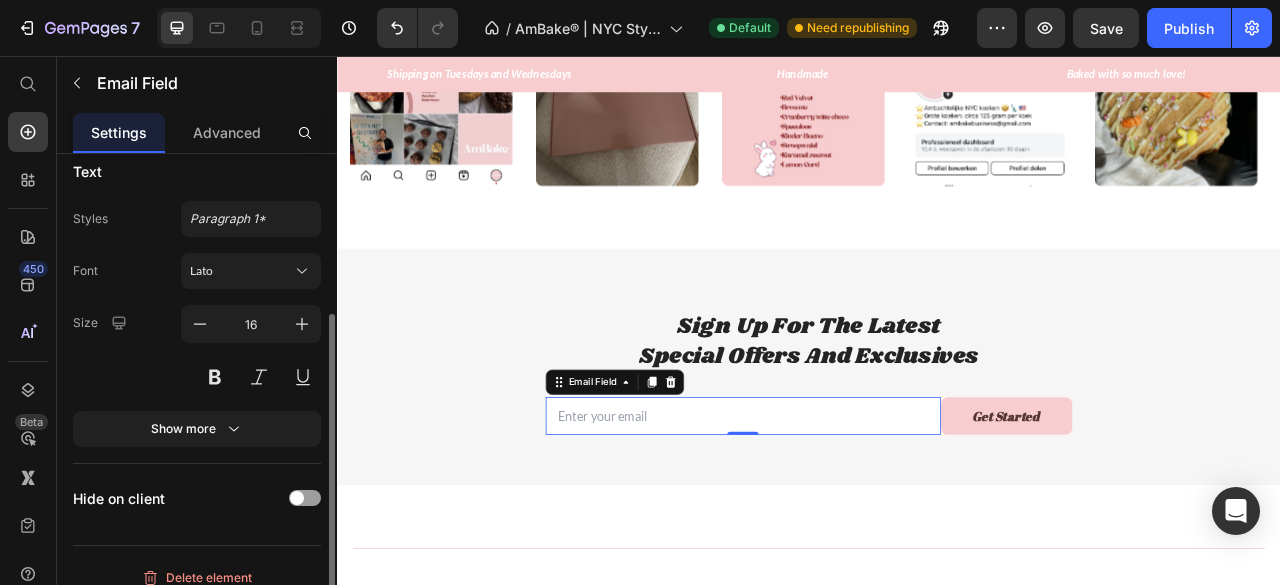 scroll, scrollTop: 327, scrollLeft: 0, axis: vertical 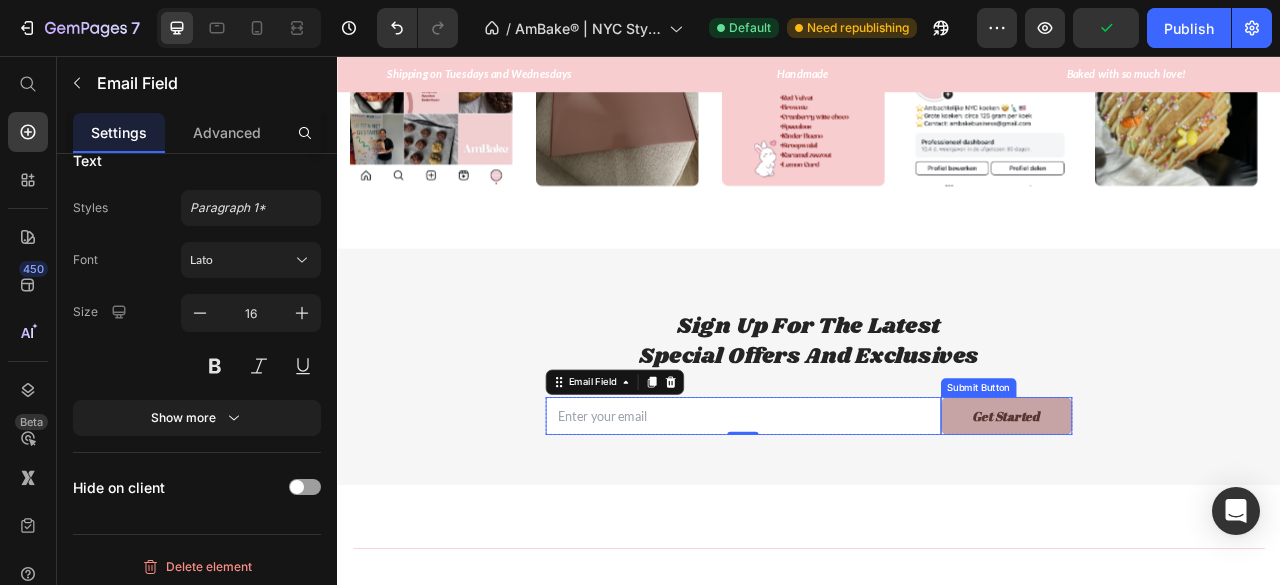 click on "Get Started" at bounding box center (1189, 514) 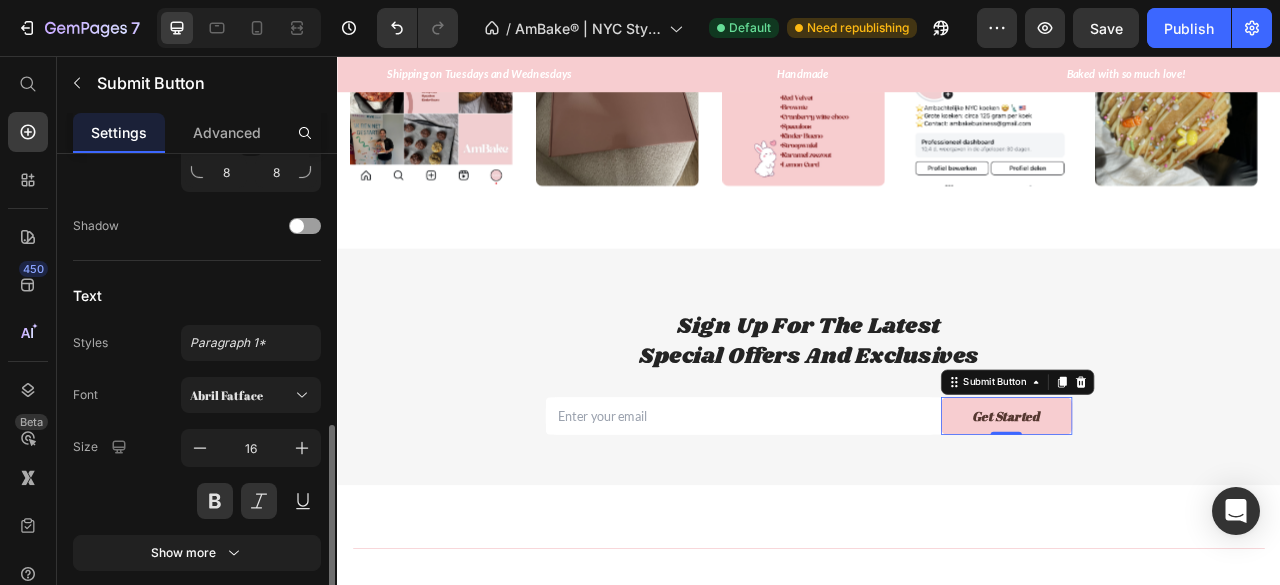 scroll, scrollTop: 660, scrollLeft: 0, axis: vertical 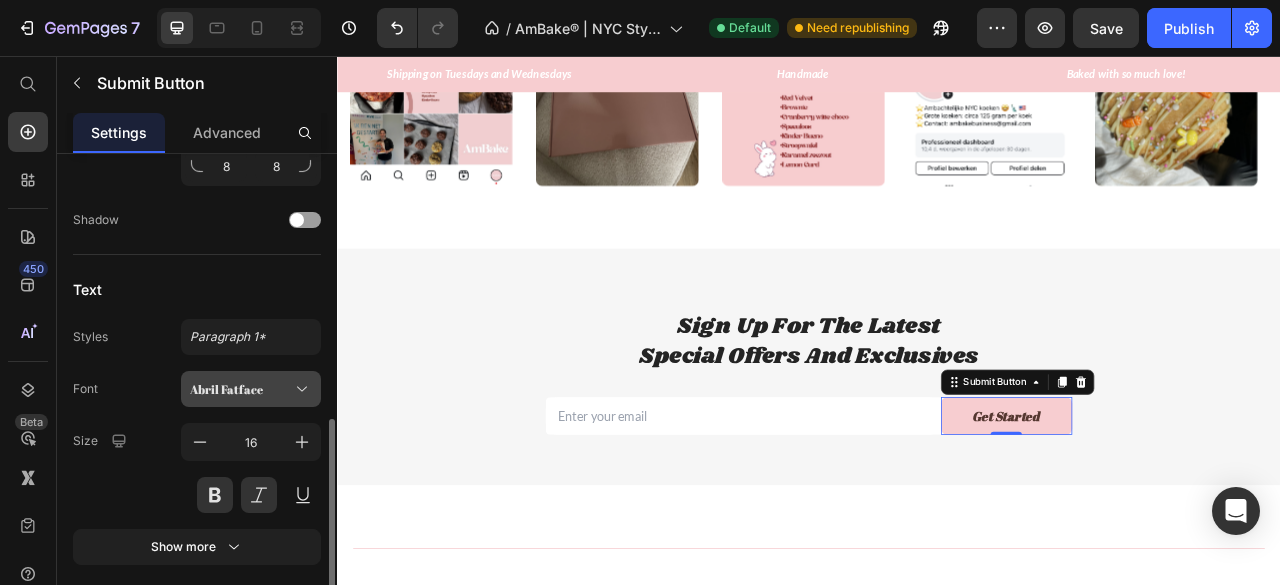 click on "Abril Fatface" at bounding box center (241, 389) 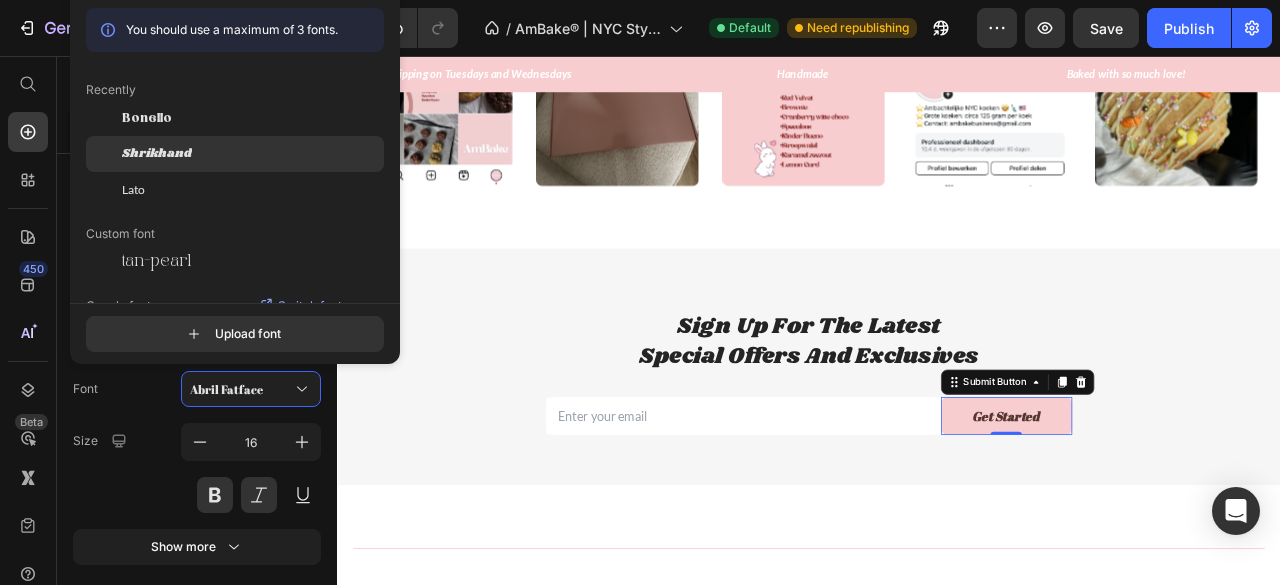 click on "Shrikhand" at bounding box center (157, 154) 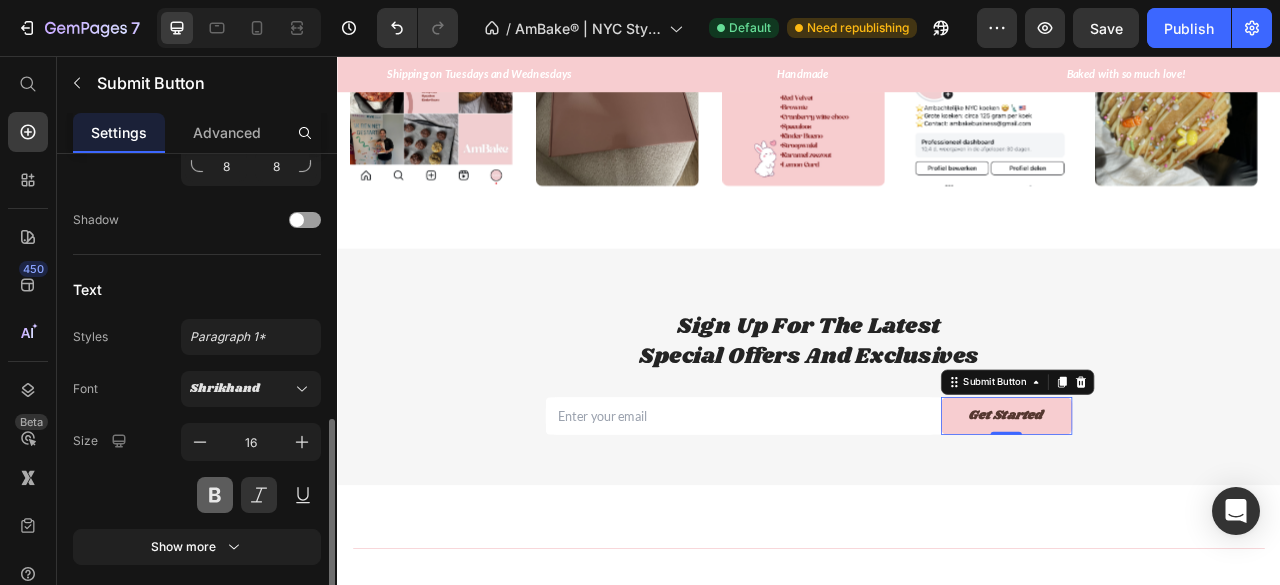 click on "Font Shrikhand Size 16 Show more" at bounding box center (197, 468) 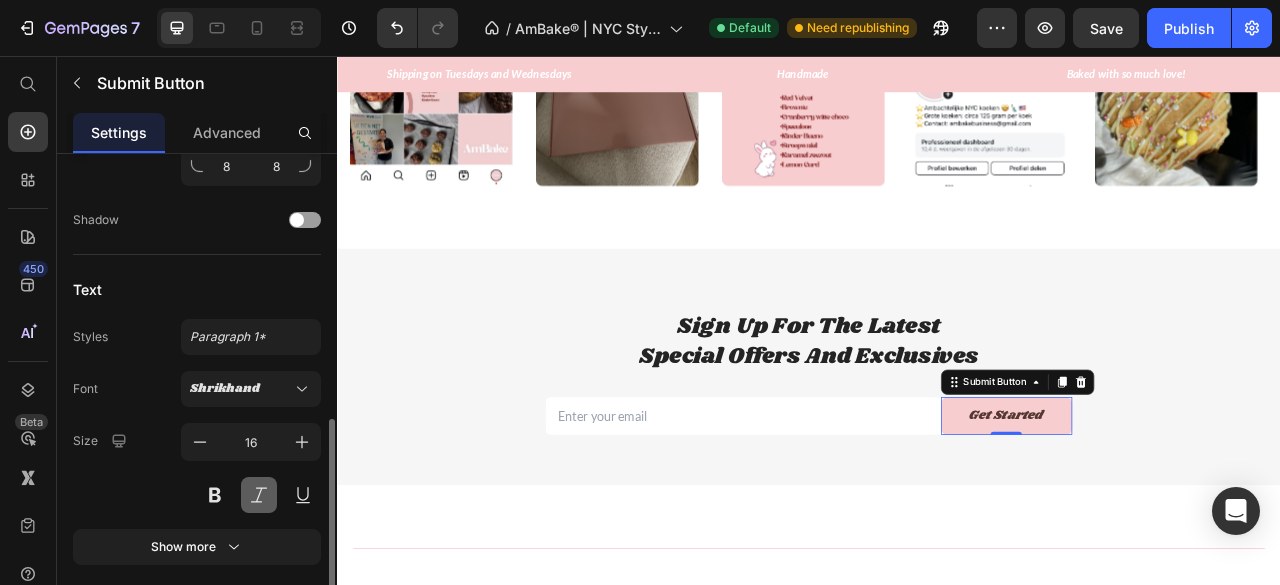click at bounding box center (259, 495) 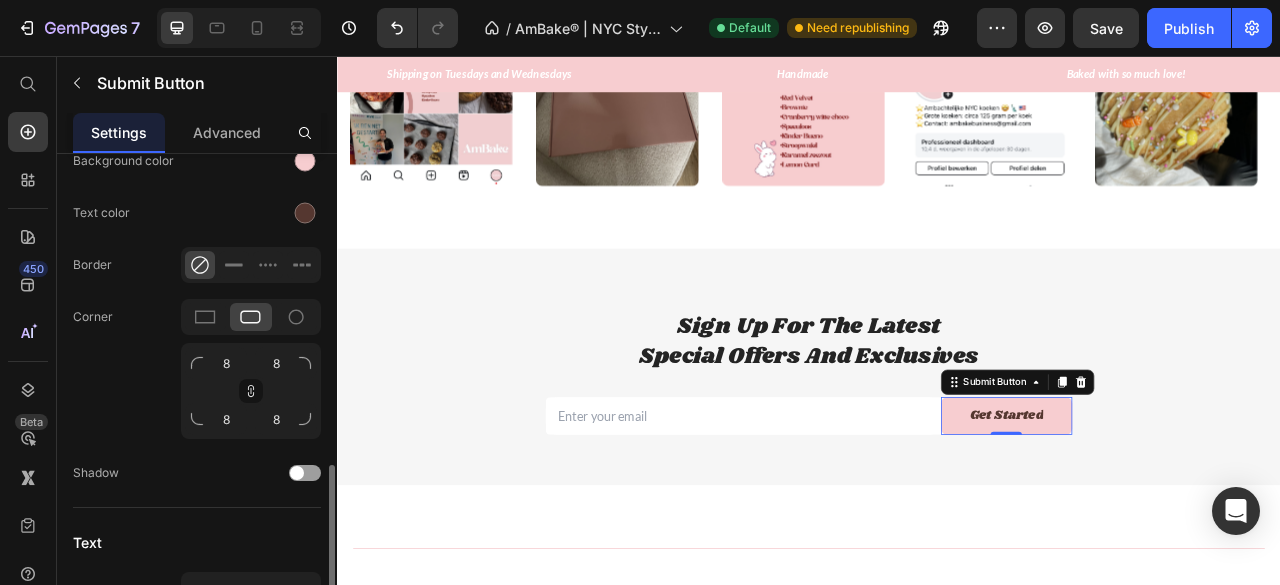 scroll, scrollTop: 406, scrollLeft: 0, axis: vertical 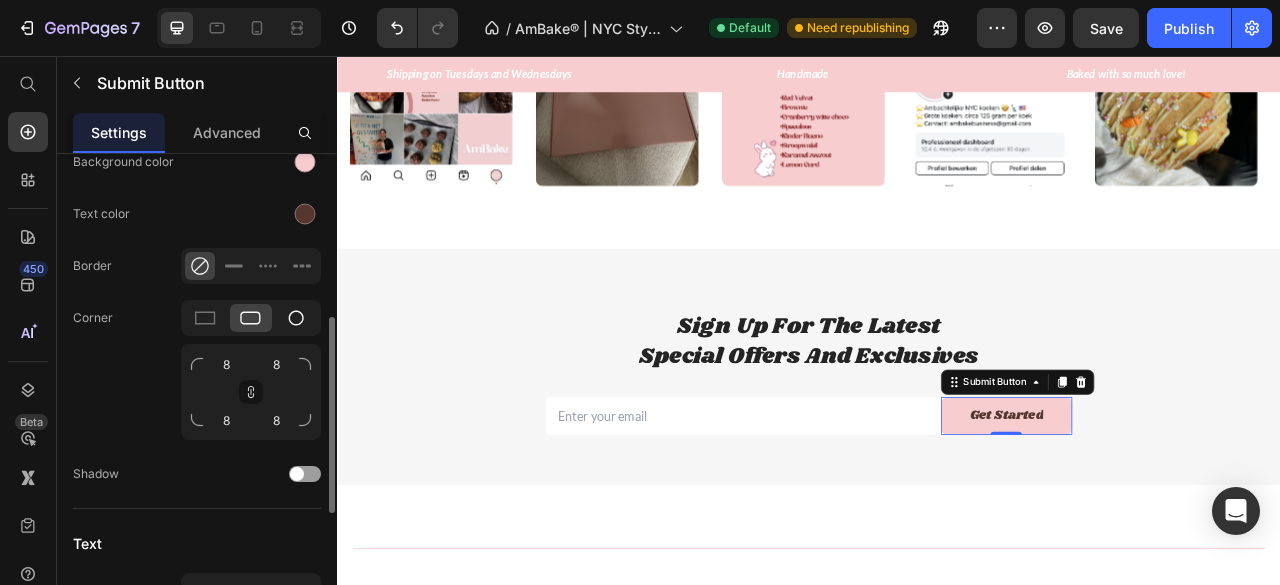 click 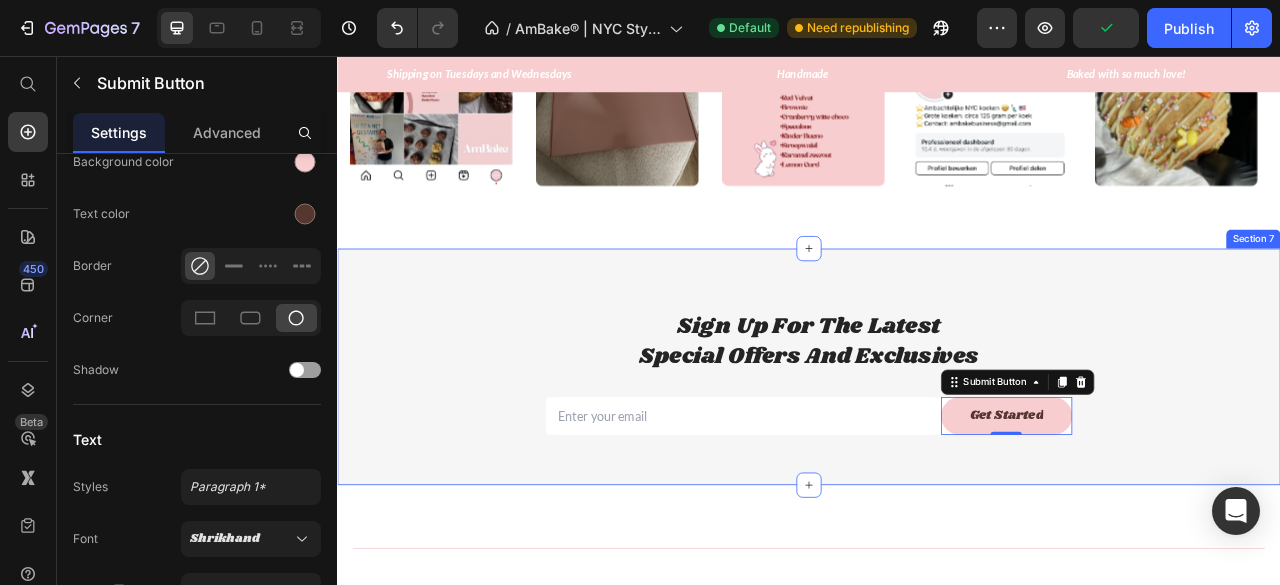 scroll, scrollTop: 0, scrollLeft: 0, axis: both 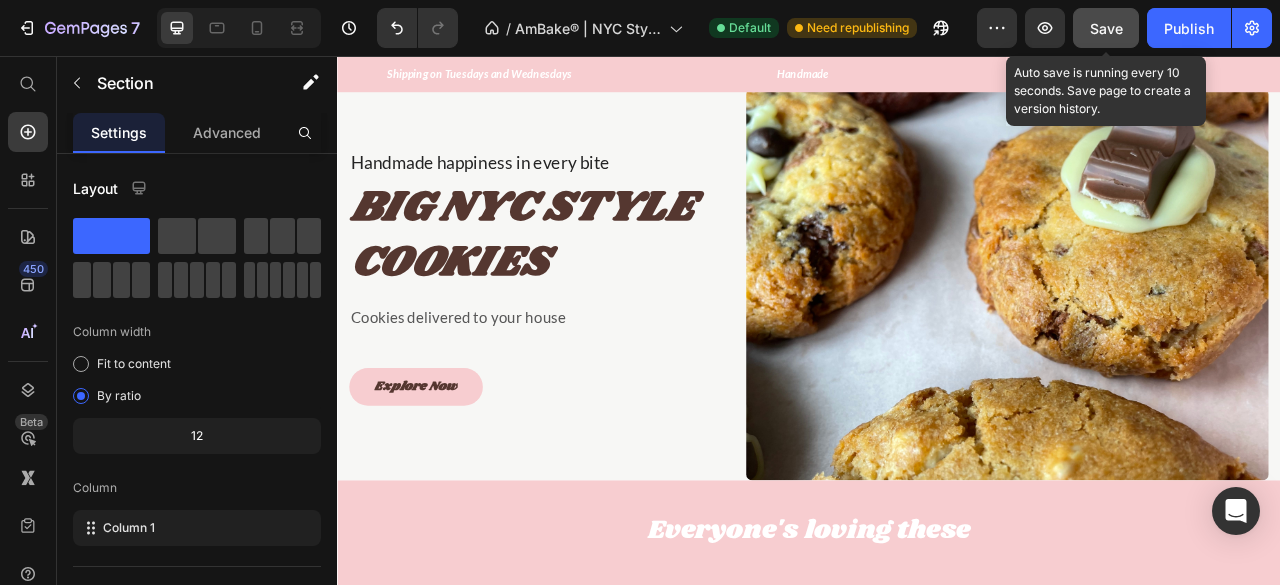 click on "Save" at bounding box center (1106, 28) 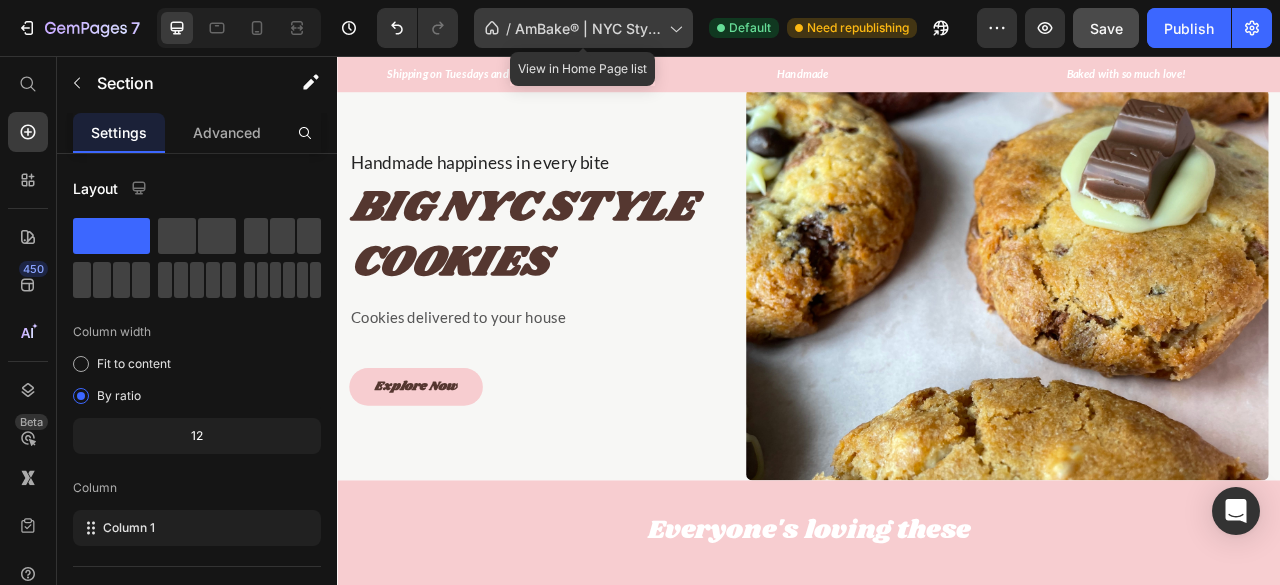 click on "AmBake® | NYC Style Cookies Baked to Order in the Netherlands" at bounding box center [588, 28] 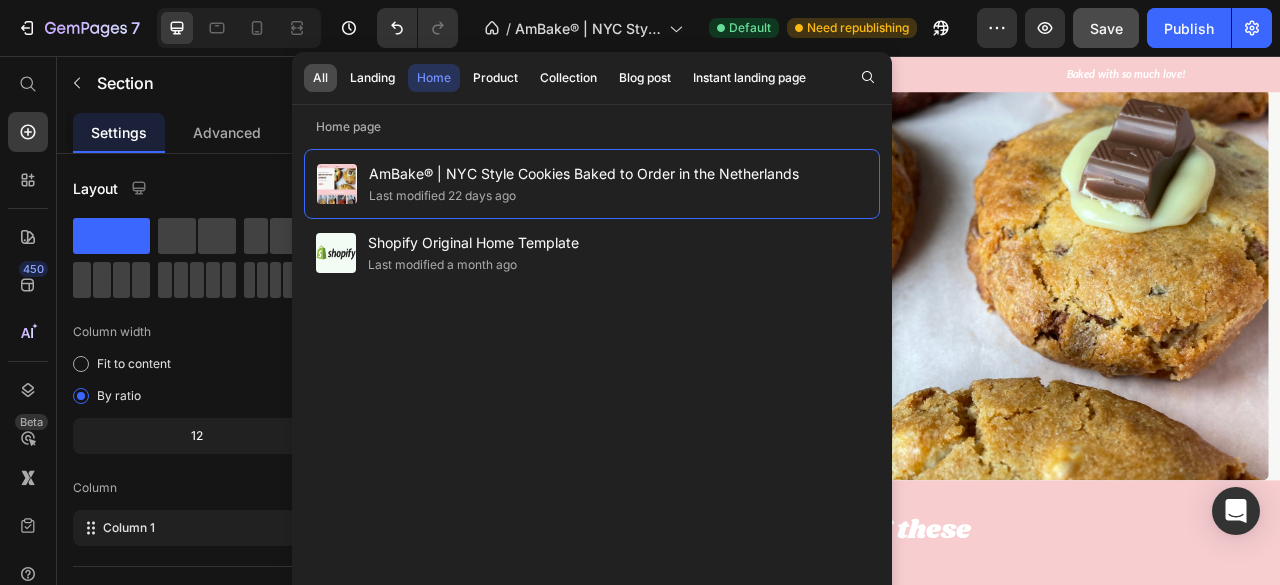 click on "All" at bounding box center (320, 78) 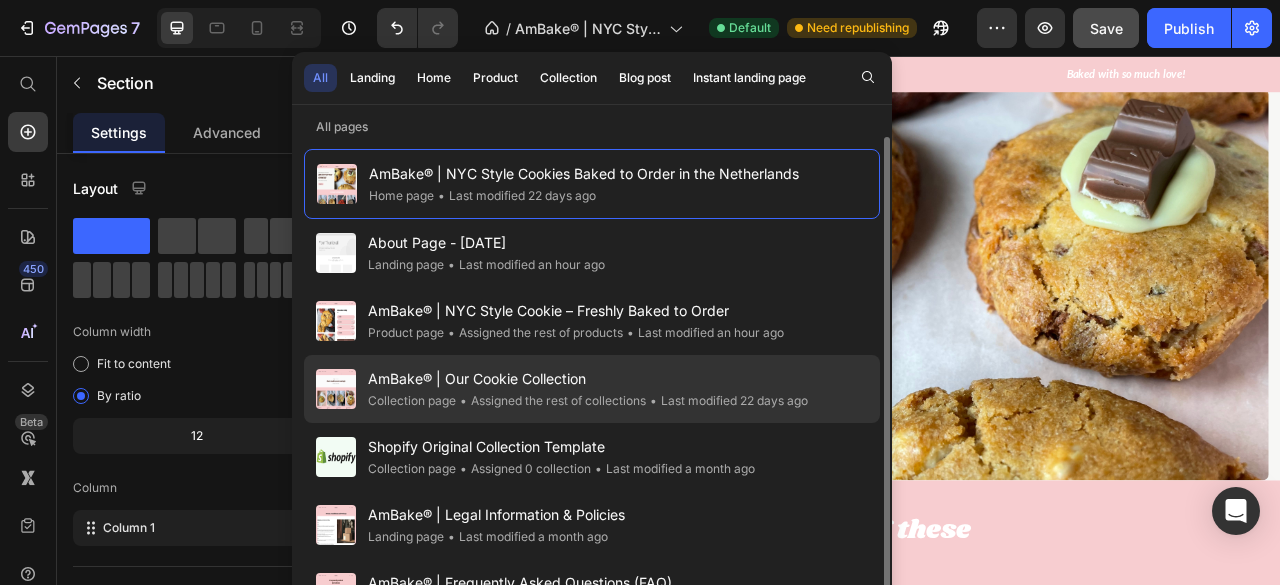 click on "AmBake® | Our Cookie Collection Collection page • Assigned the rest of collections • Last modified 22 days ago" 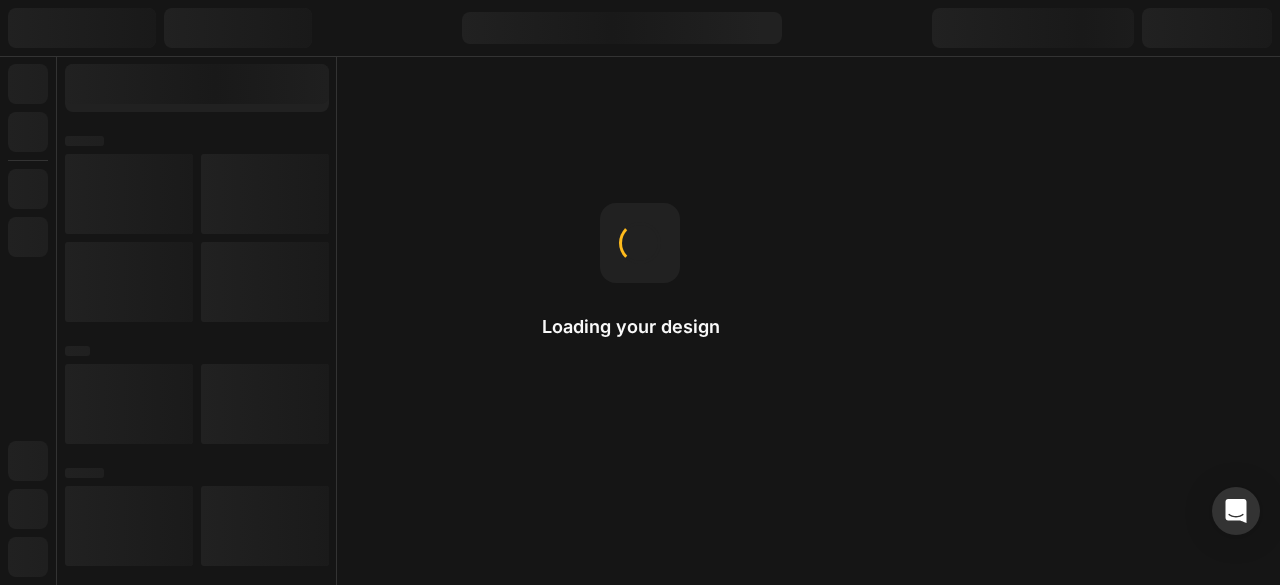 scroll, scrollTop: 0, scrollLeft: 0, axis: both 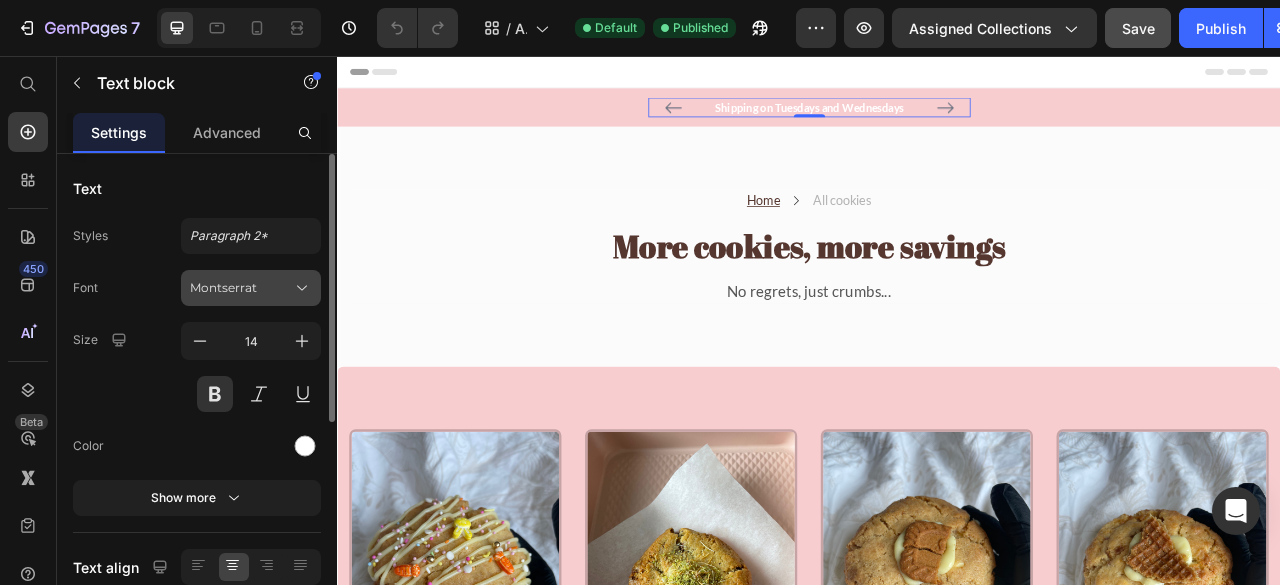 click on "Montserrat" at bounding box center [251, 288] 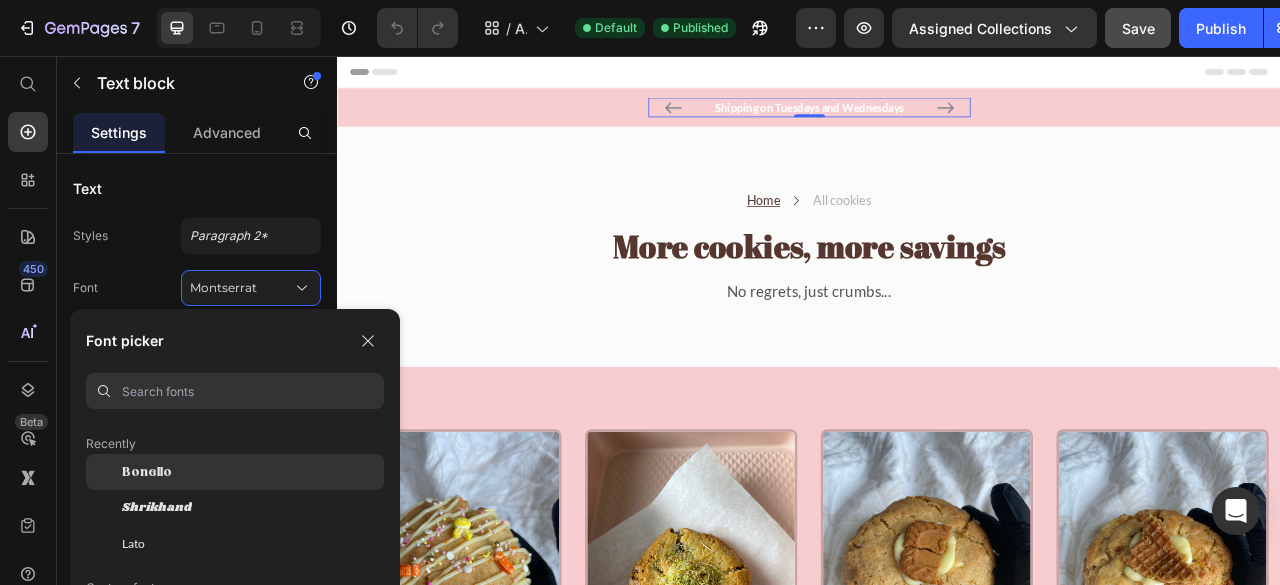 scroll, scrollTop: 60, scrollLeft: 0, axis: vertical 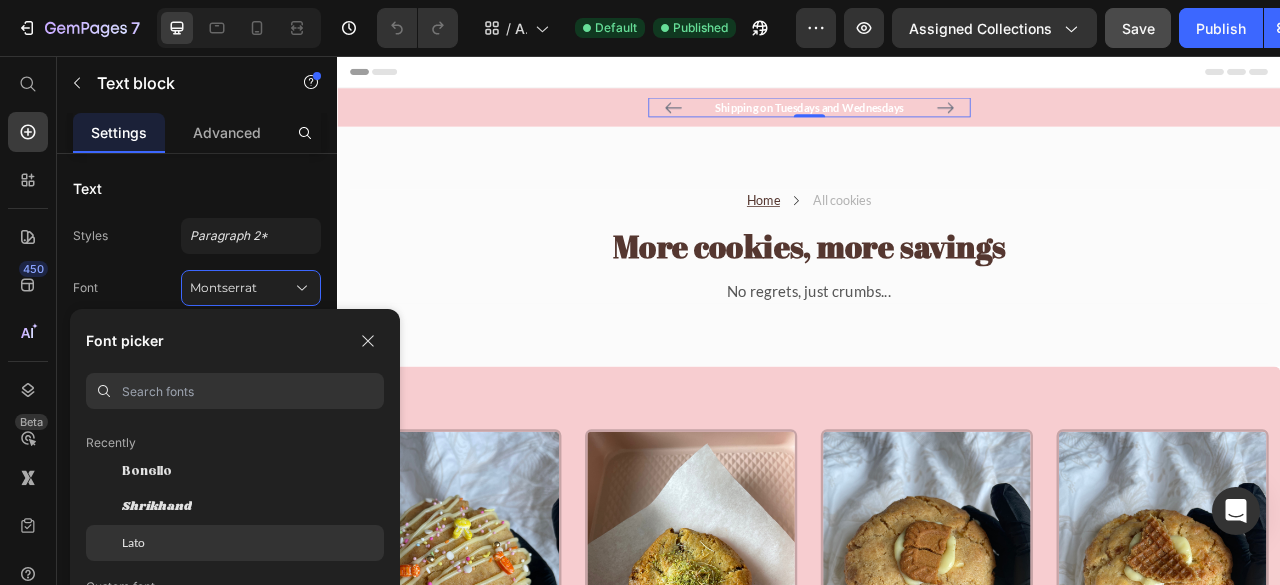 click on "Lato" 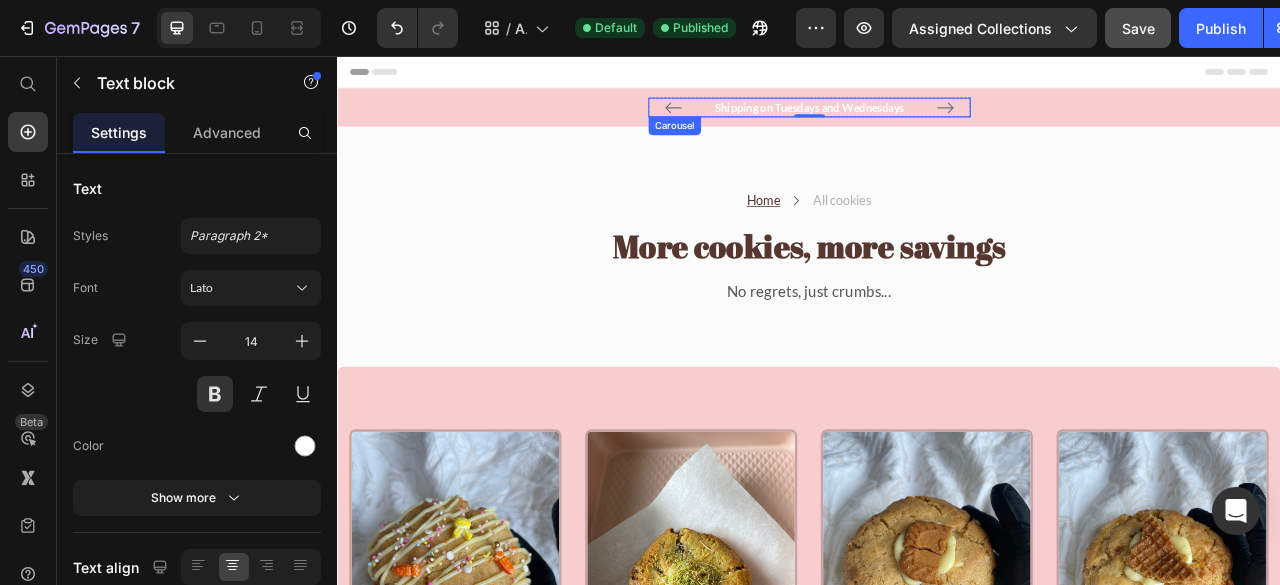 click 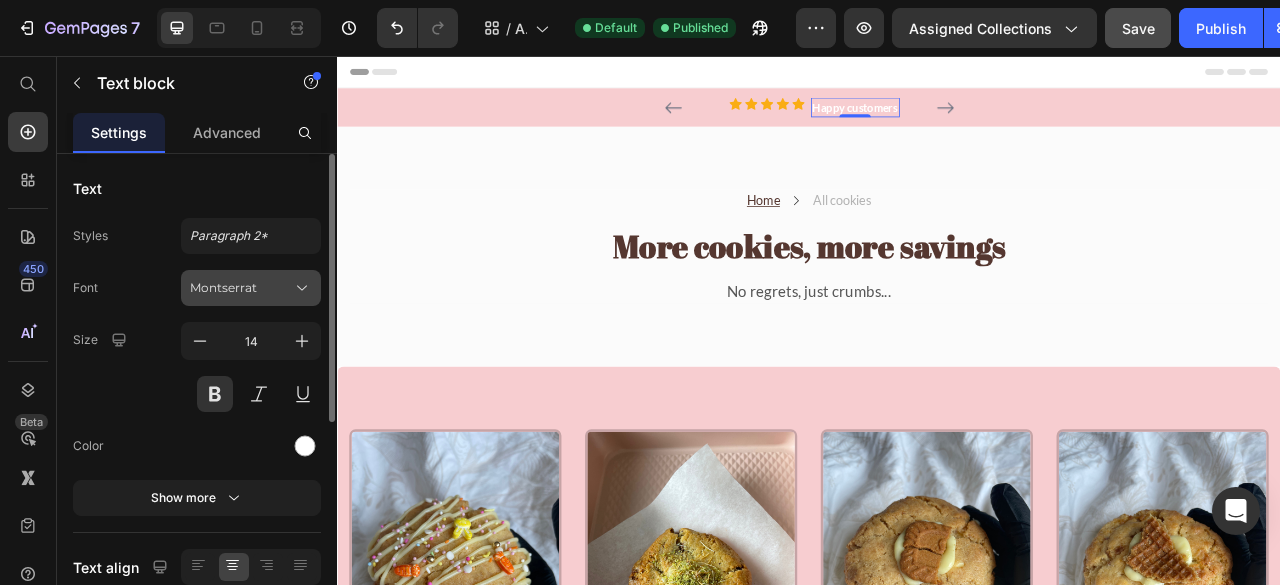 click on "Montserrat" at bounding box center [241, 288] 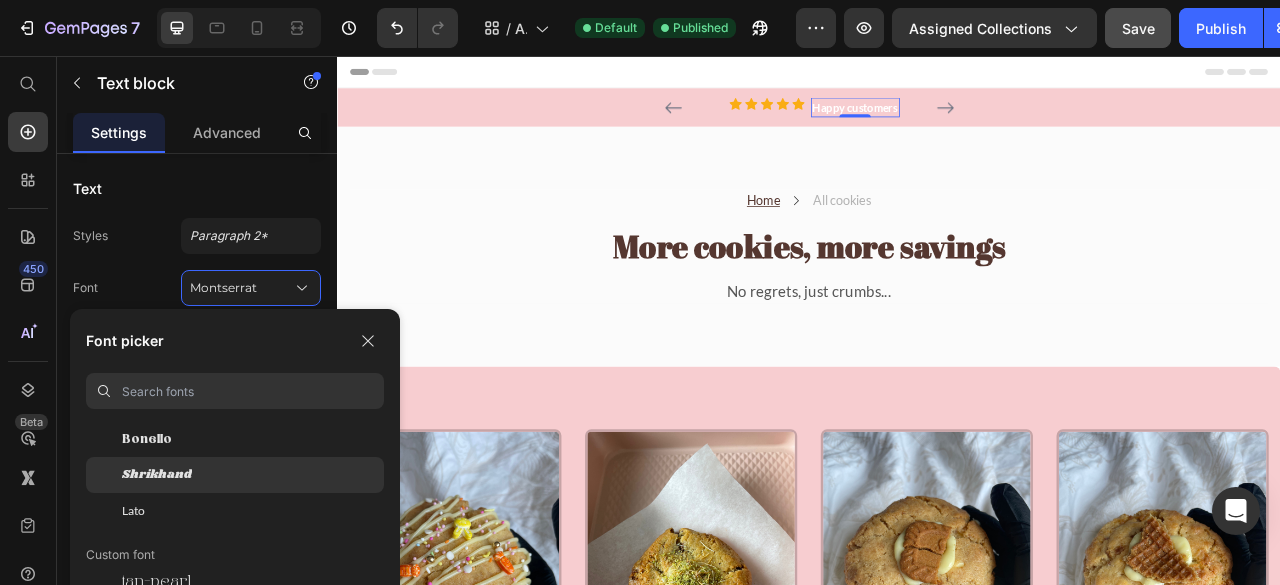 scroll, scrollTop: 88, scrollLeft: 0, axis: vertical 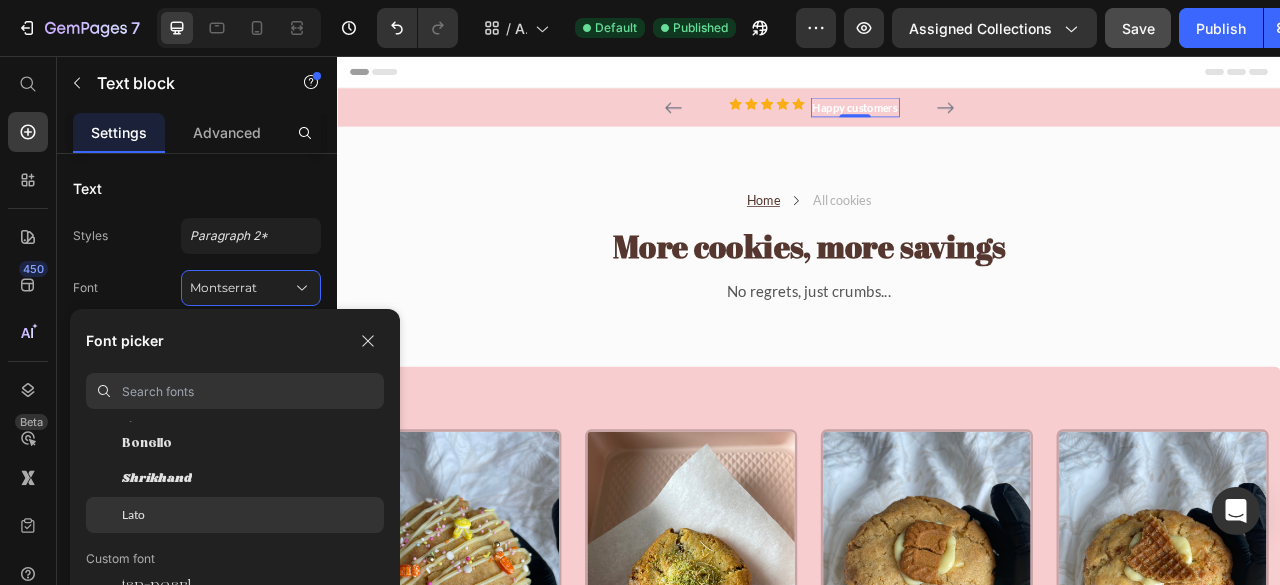 click on "Lato" 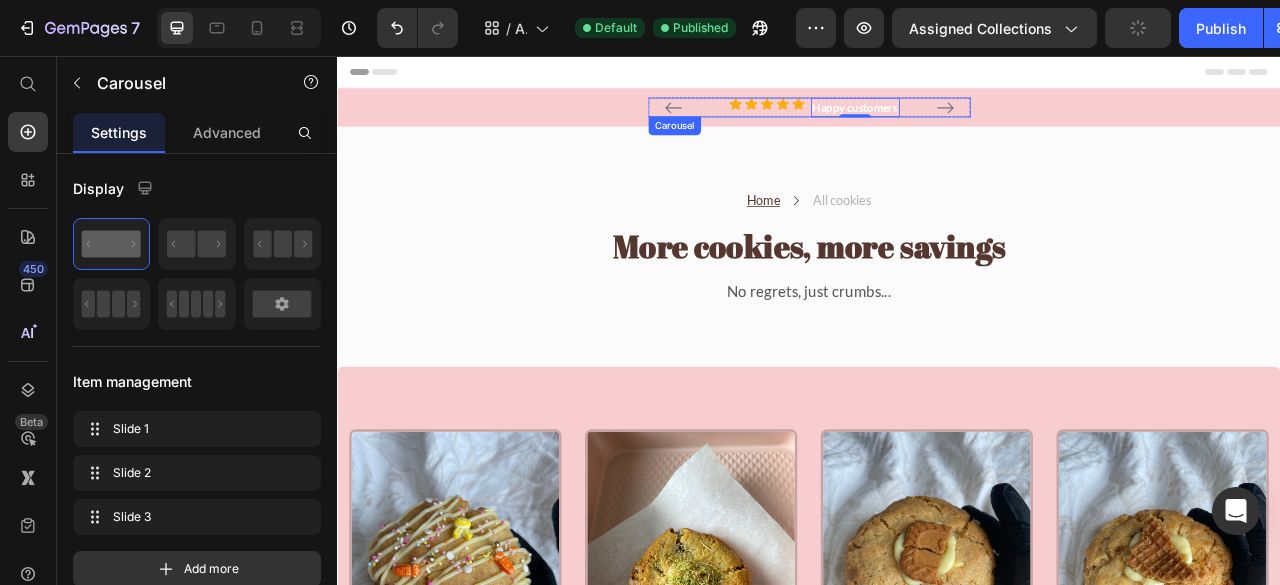 click 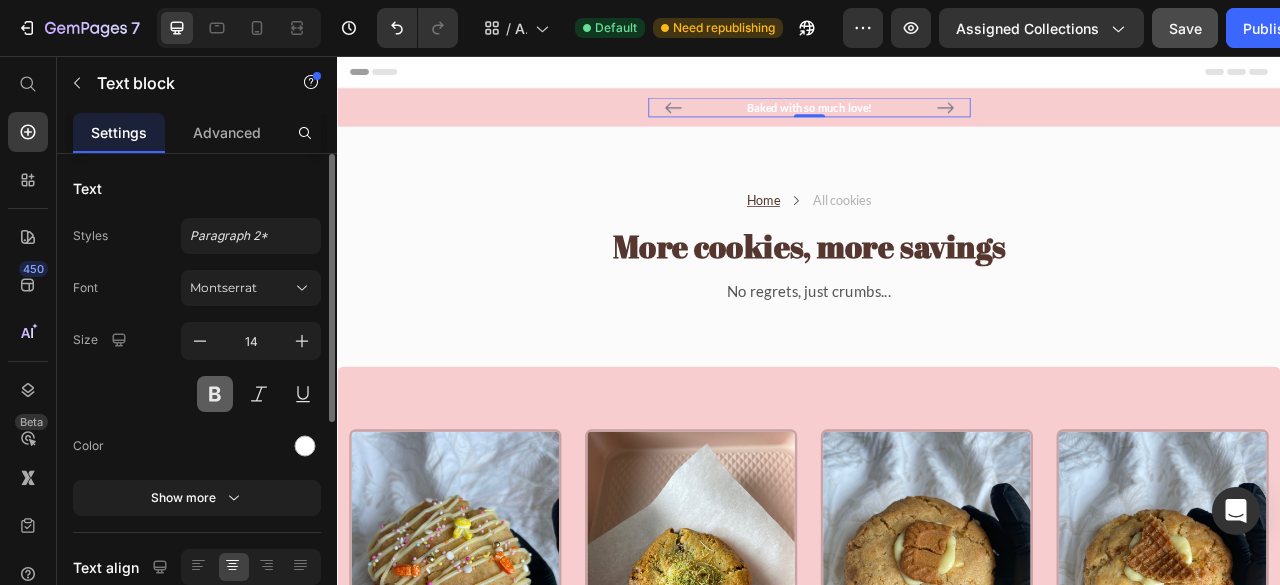 click at bounding box center [215, 394] 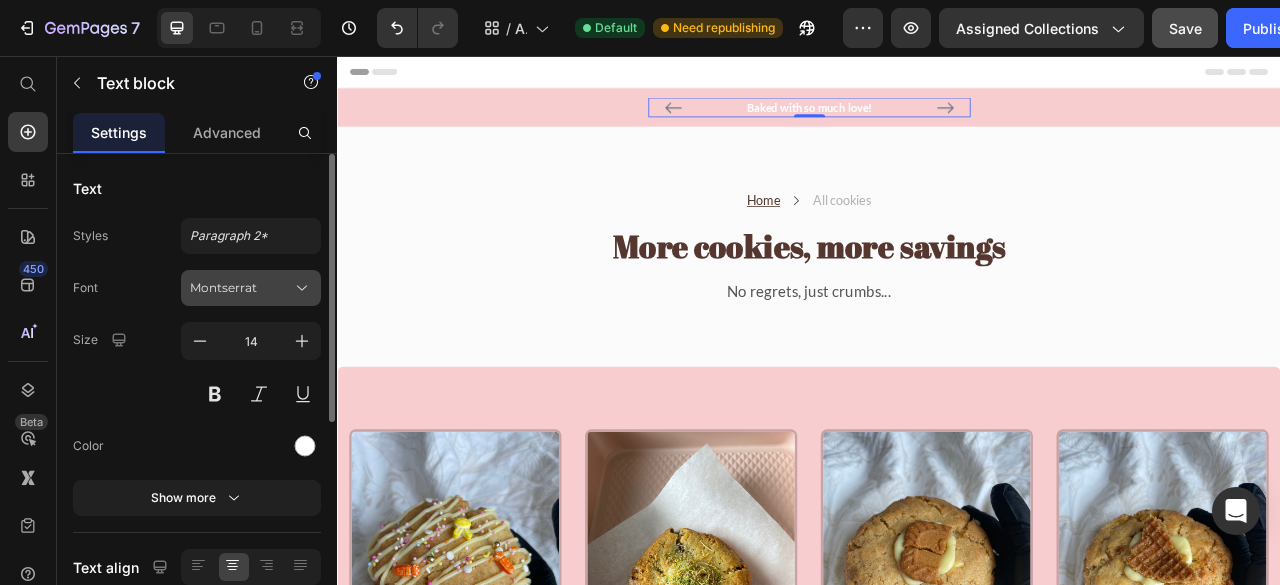 click on "Montserrat" at bounding box center (241, 288) 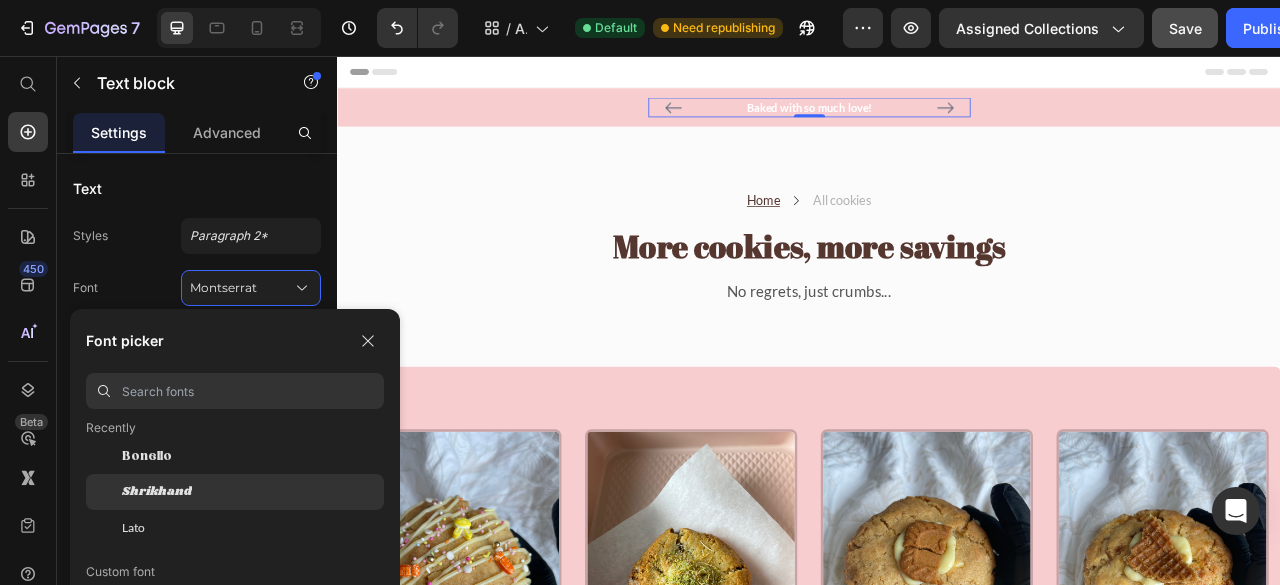scroll, scrollTop: 76, scrollLeft: 0, axis: vertical 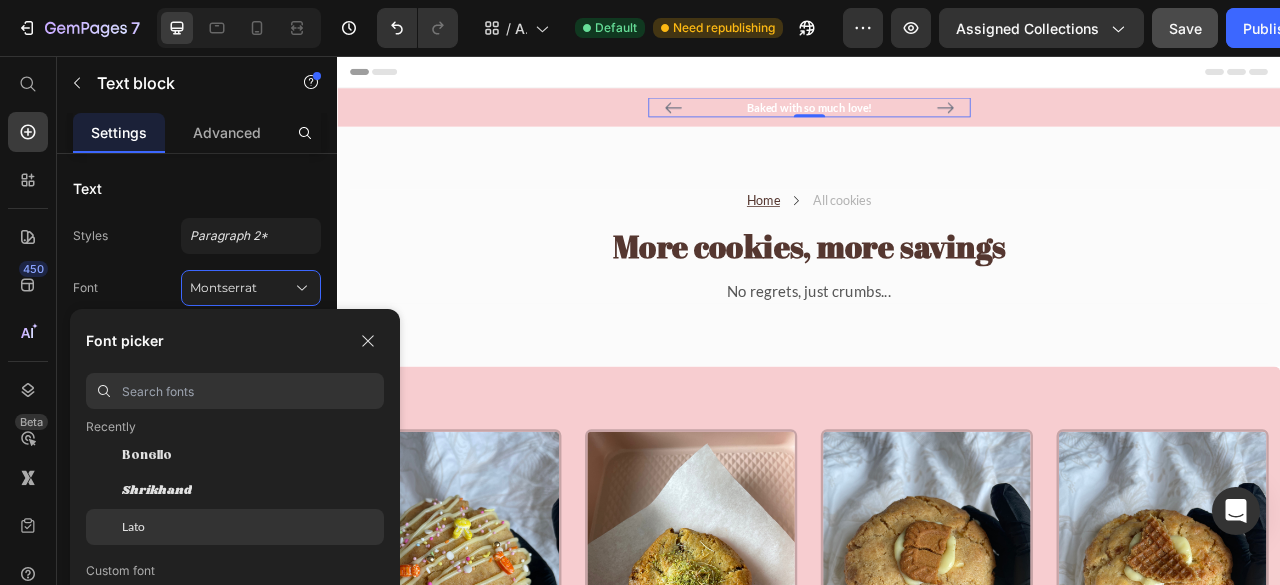 click on "Lato" 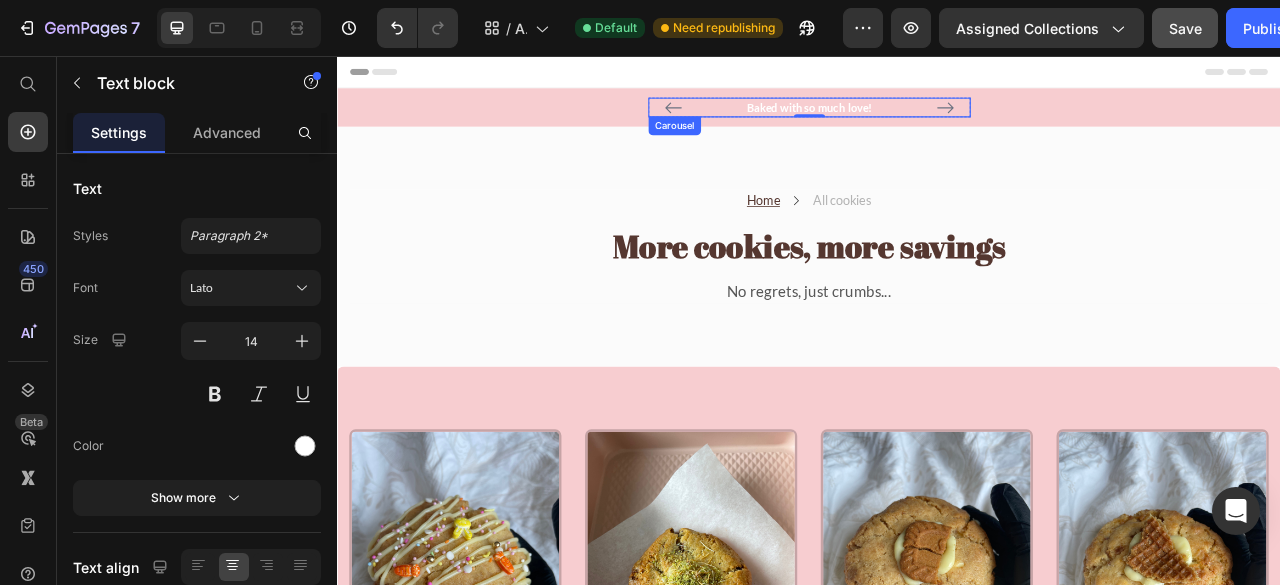click 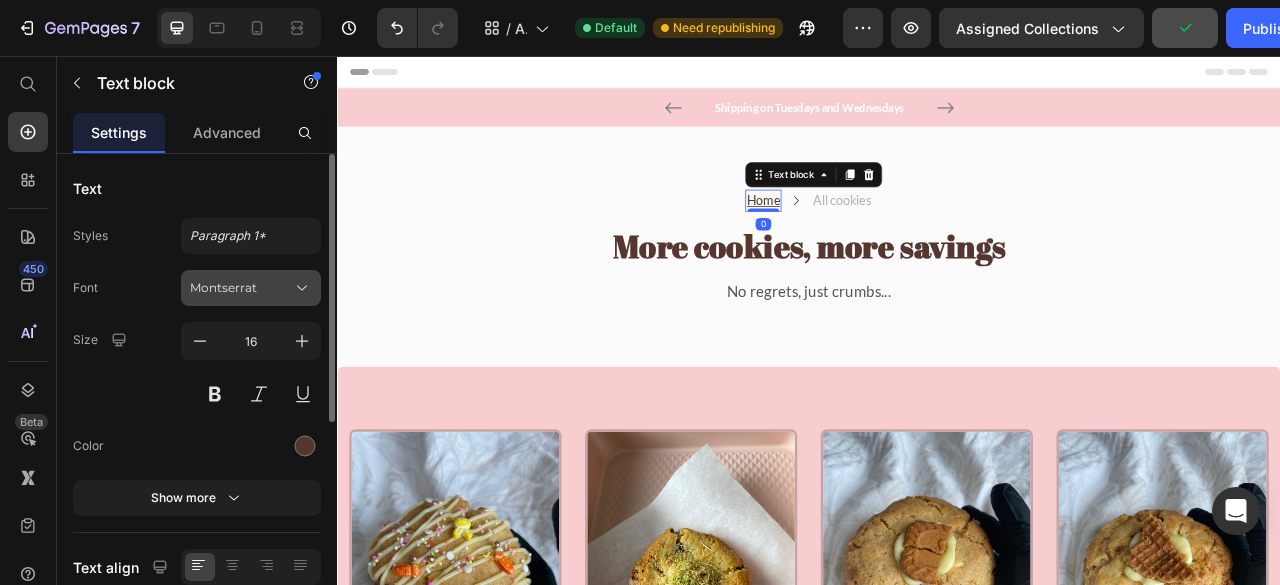 click 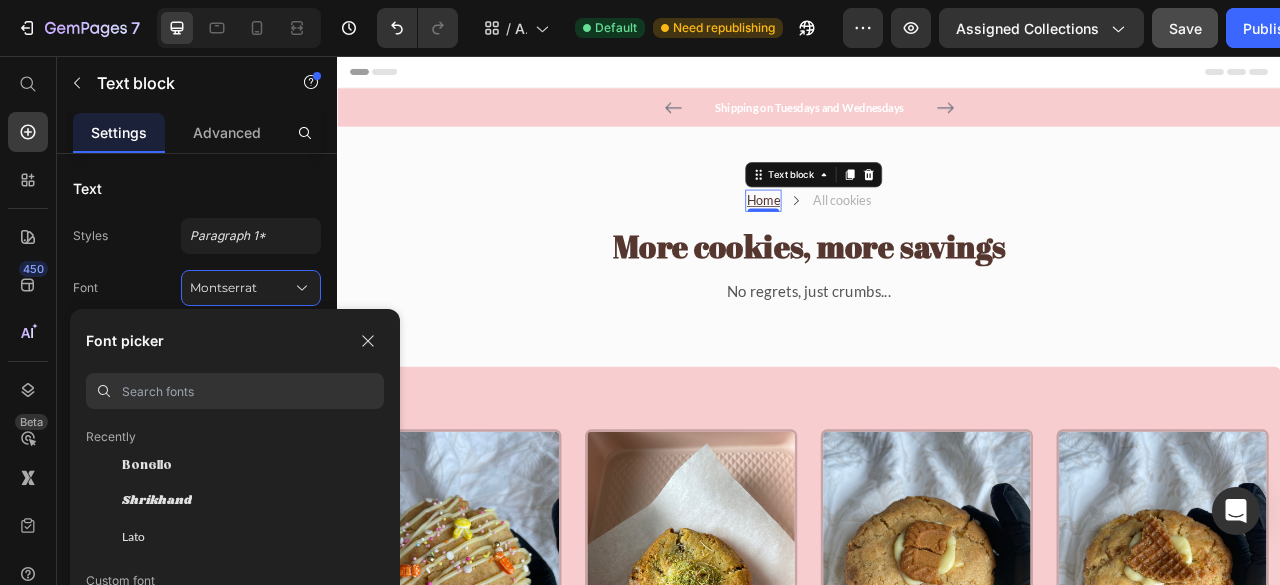 scroll, scrollTop: 67, scrollLeft: 0, axis: vertical 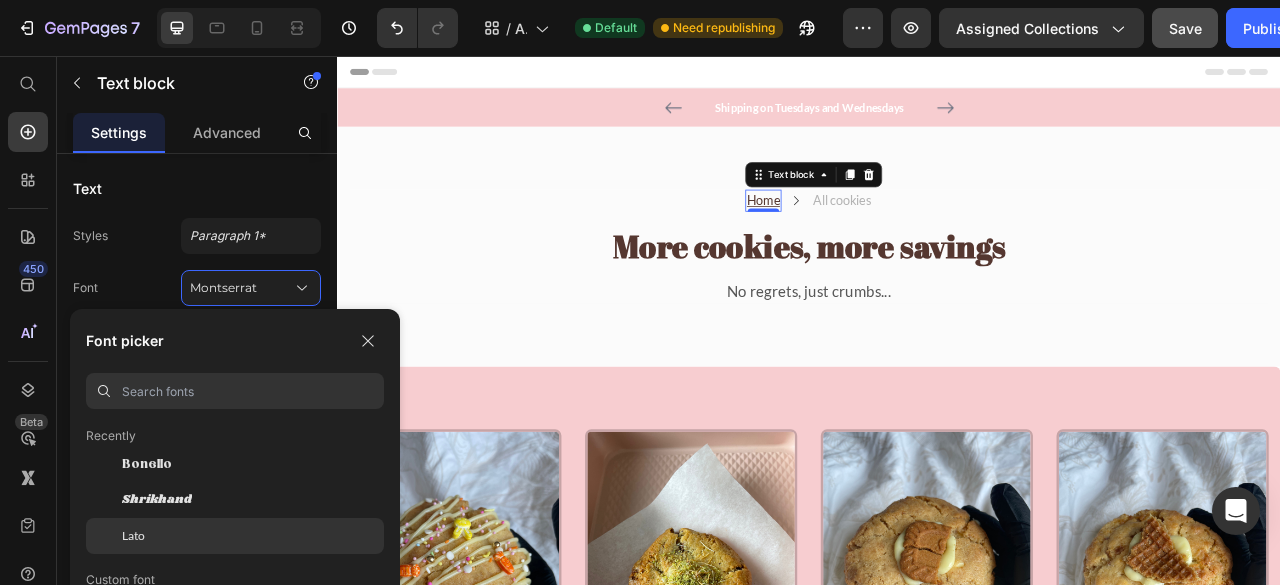 click on "Lato" at bounding box center (133, 536) 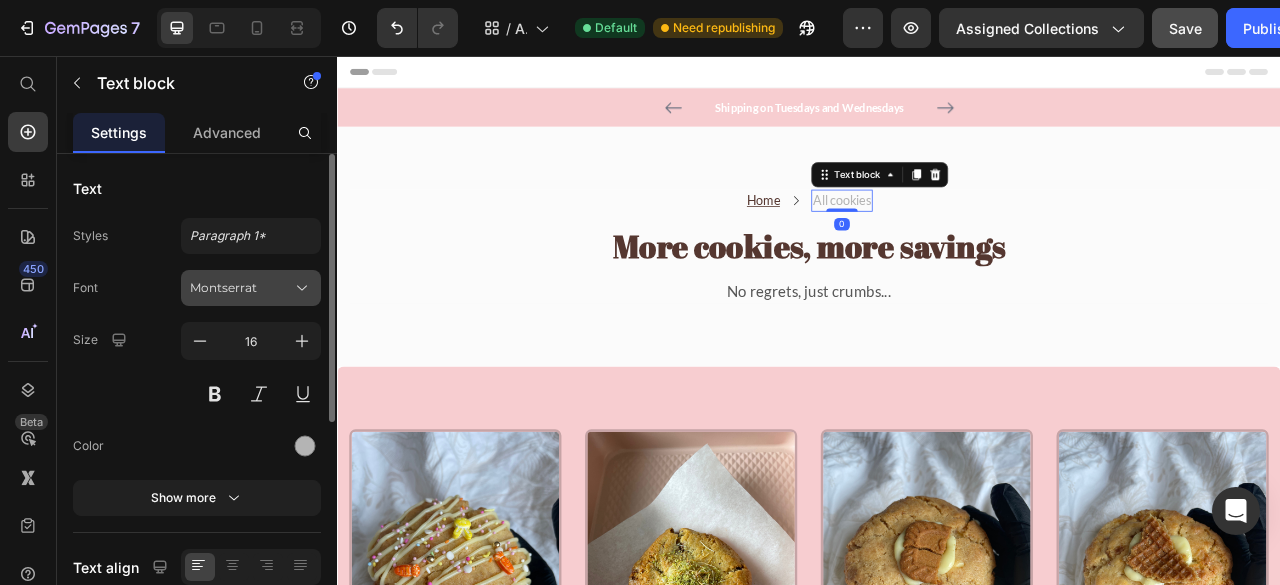 click 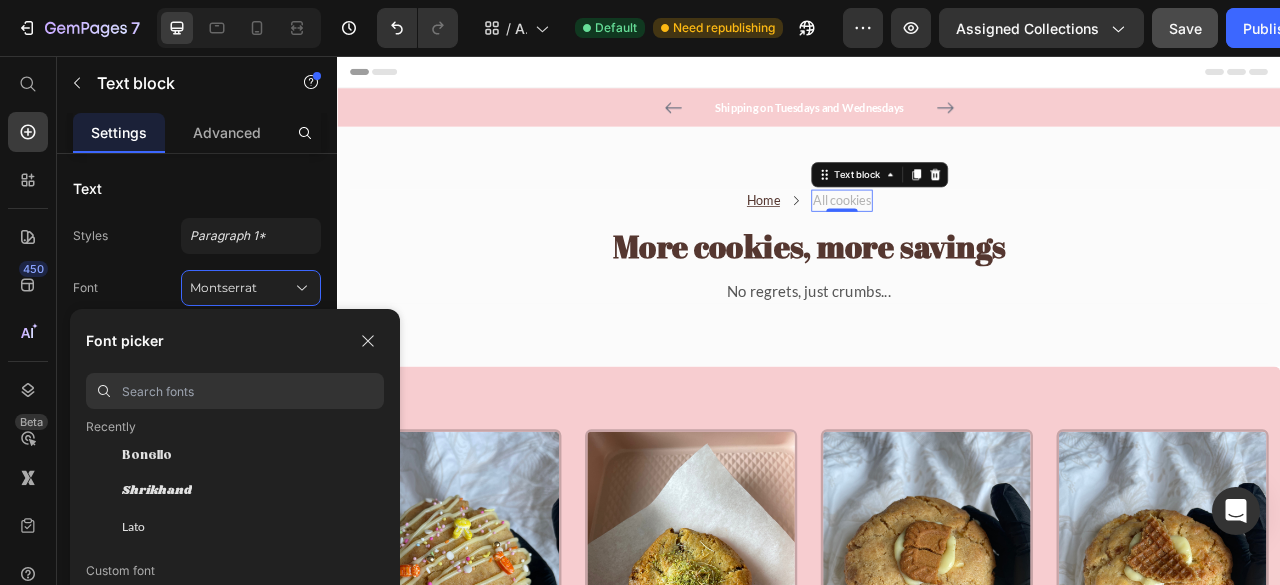 scroll, scrollTop: 78, scrollLeft: 0, axis: vertical 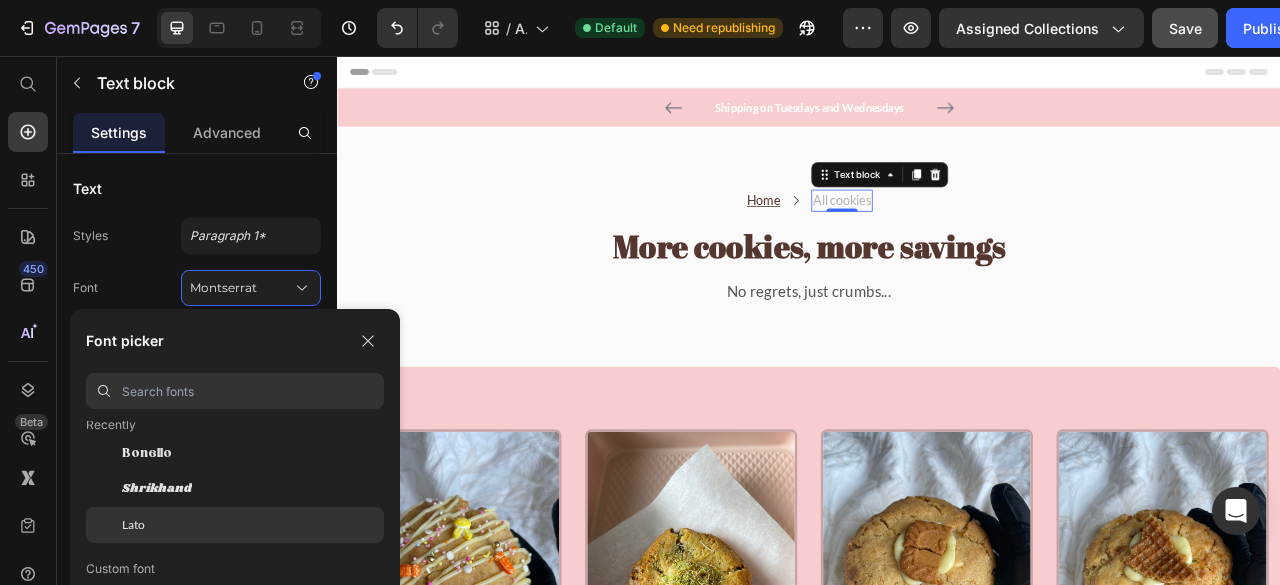 click on "Lato" 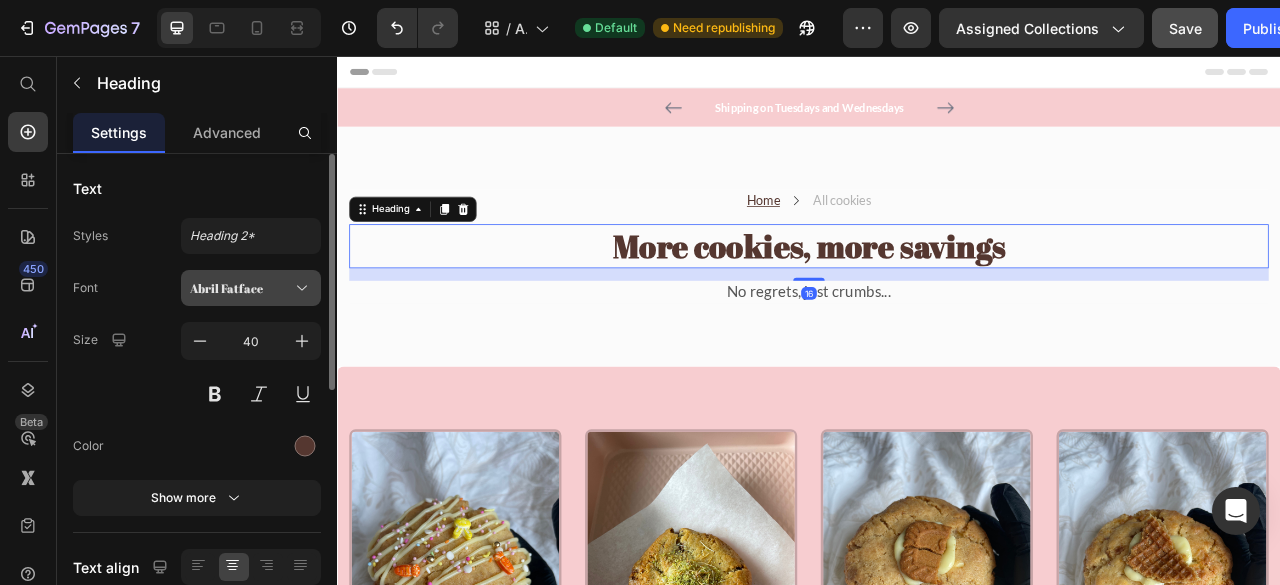 click on "Abril Fatface" at bounding box center [241, 288] 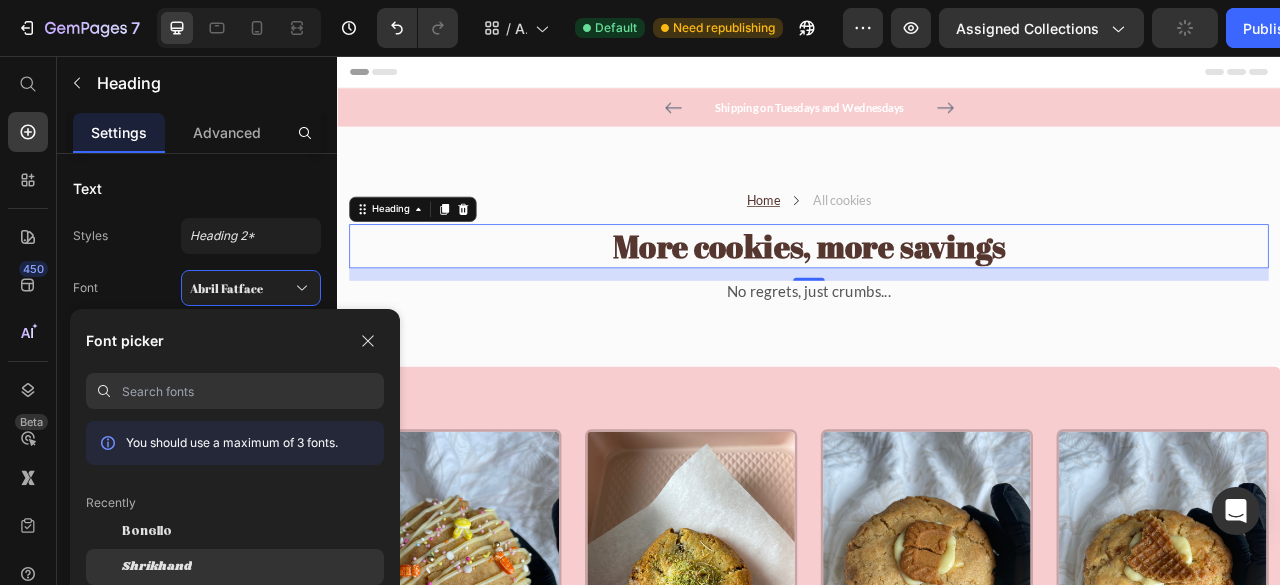 click on "Shrikhand" at bounding box center (157, 567) 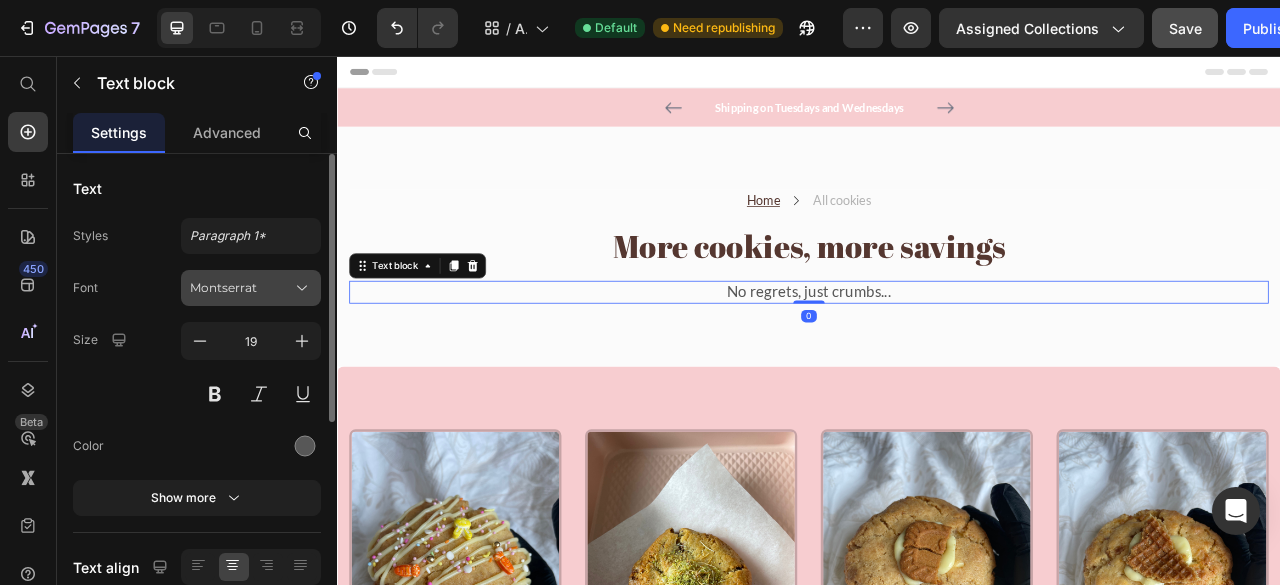 click 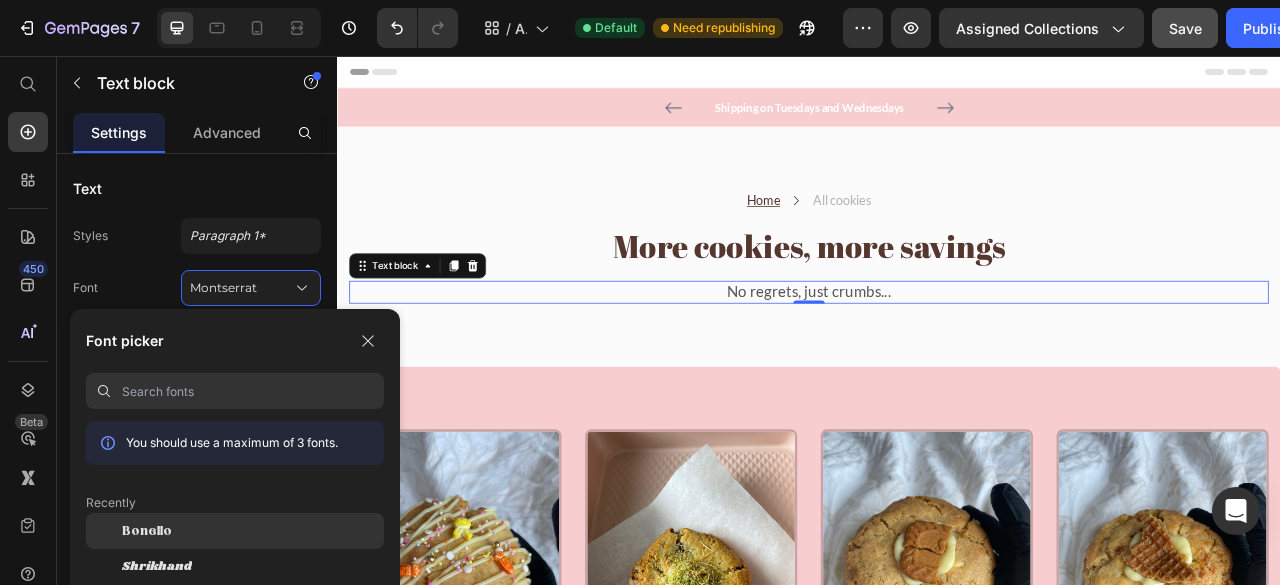 scroll, scrollTop: 40, scrollLeft: 0, axis: vertical 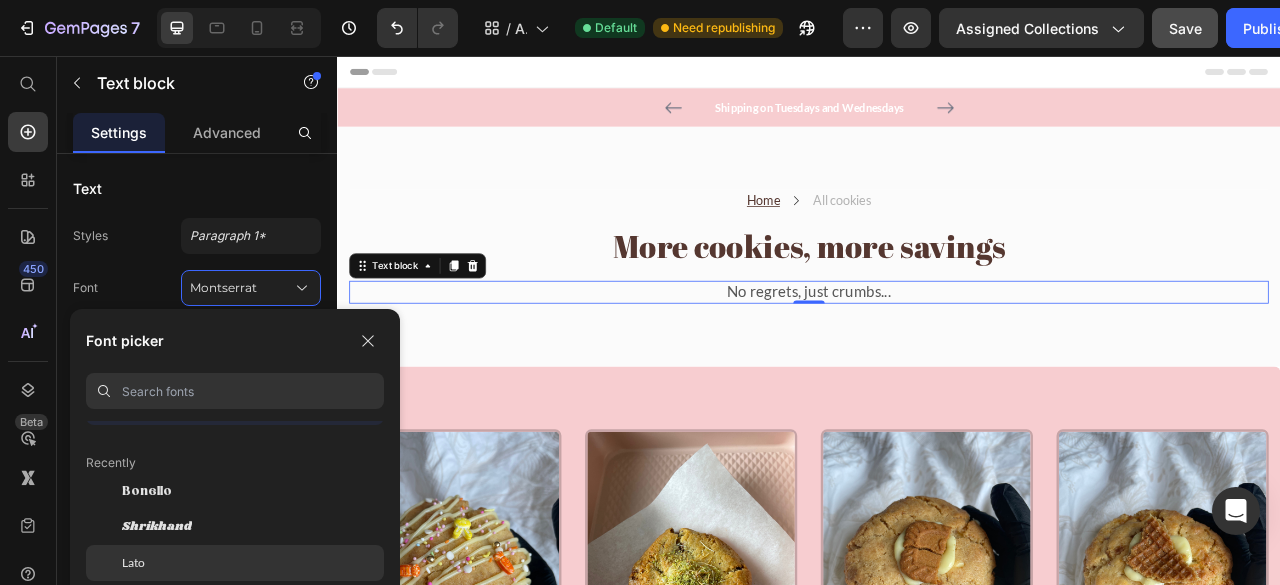 click on "Lato" 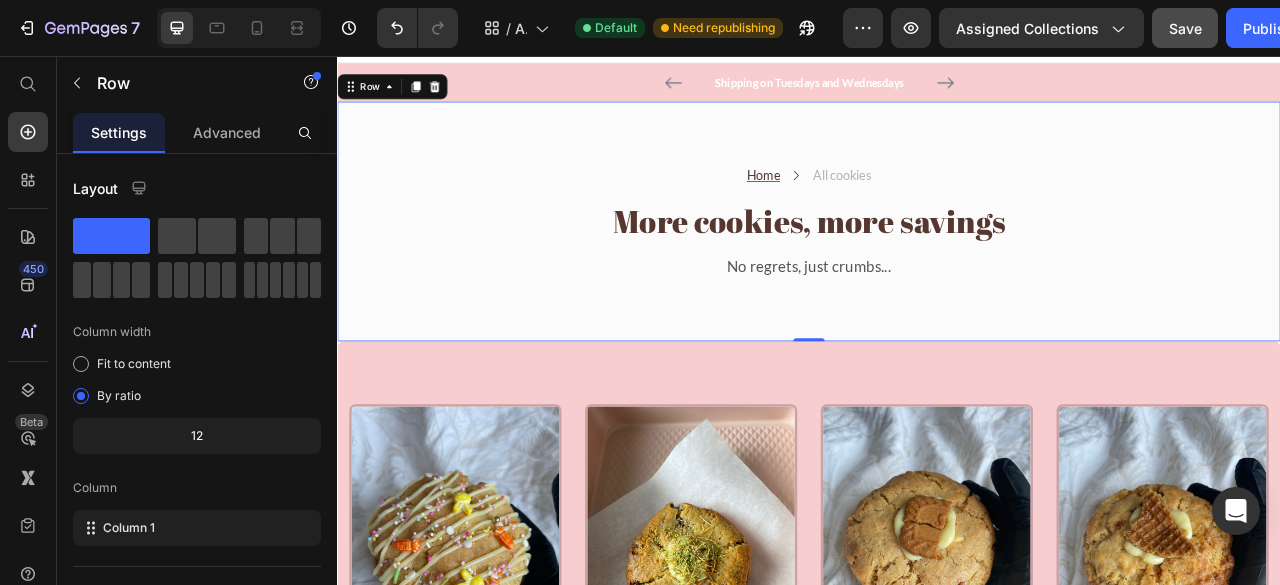 scroll, scrollTop: 33, scrollLeft: 0, axis: vertical 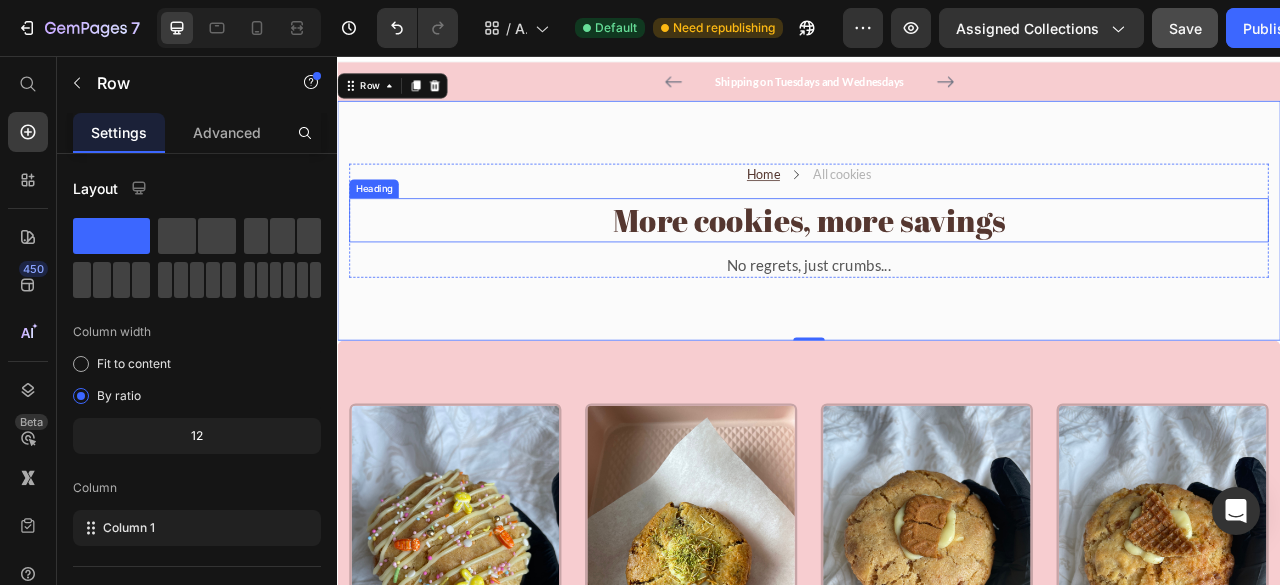 click on "More cookies, more savings" at bounding box center [937, 265] 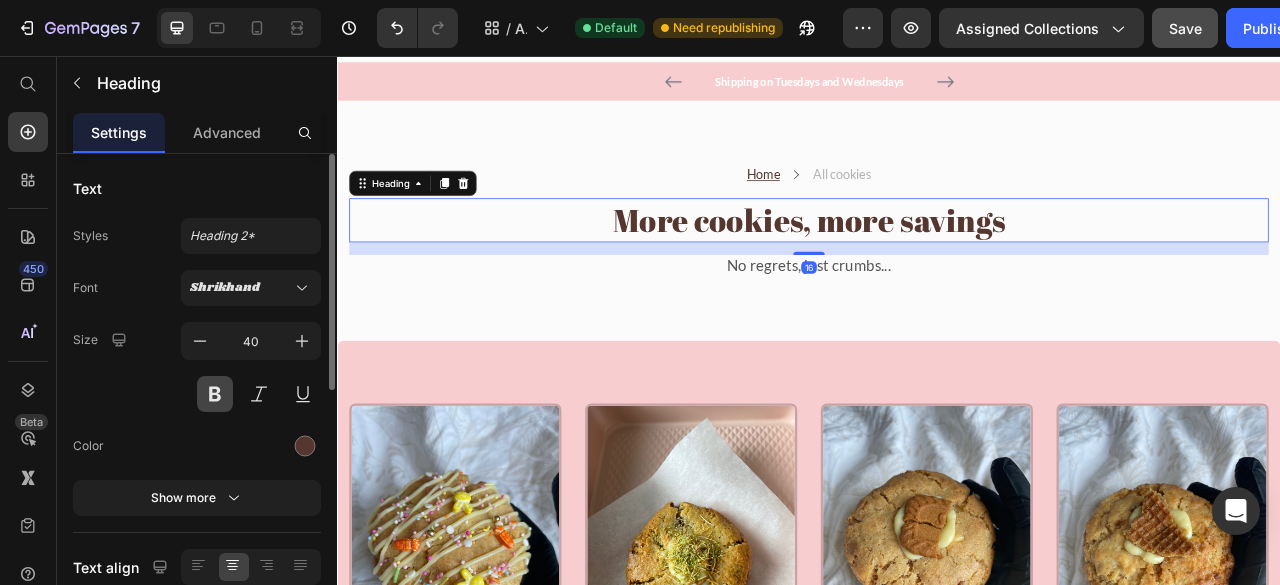 click at bounding box center [215, 394] 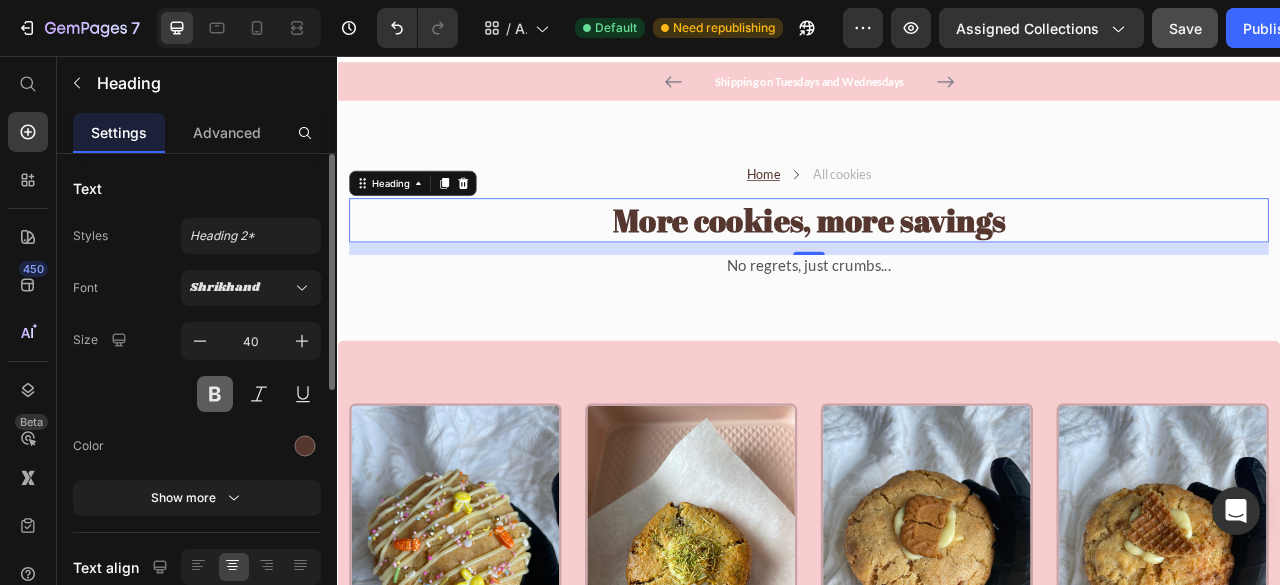 click at bounding box center [215, 394] 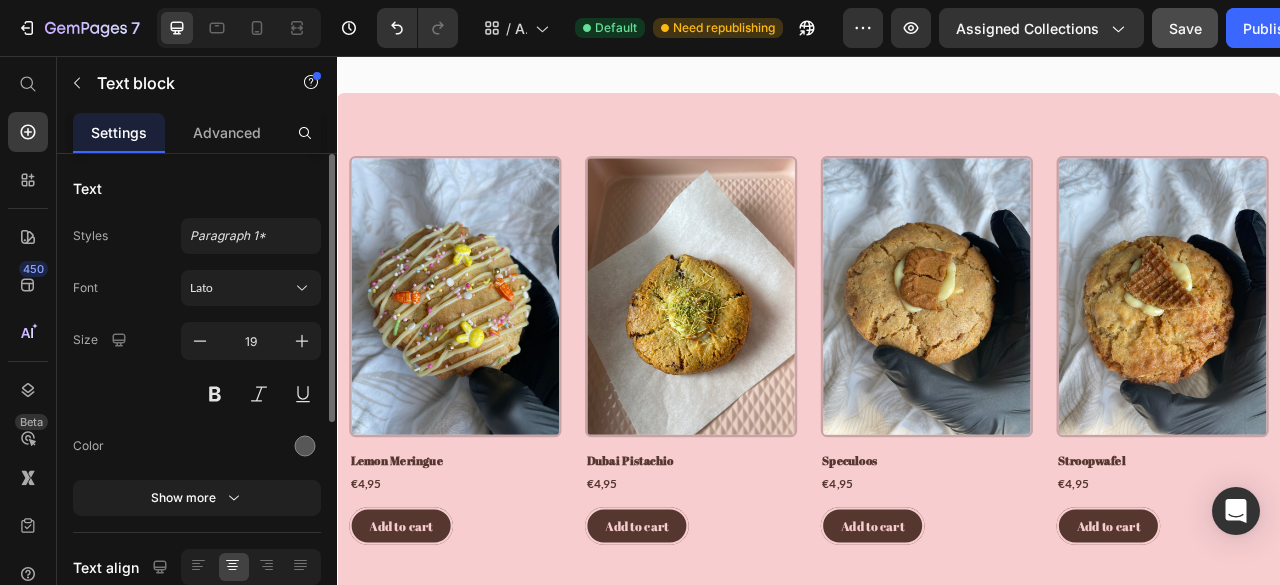 scroll, scrollTop: 349, scrollLeft: 0, axis: vertical 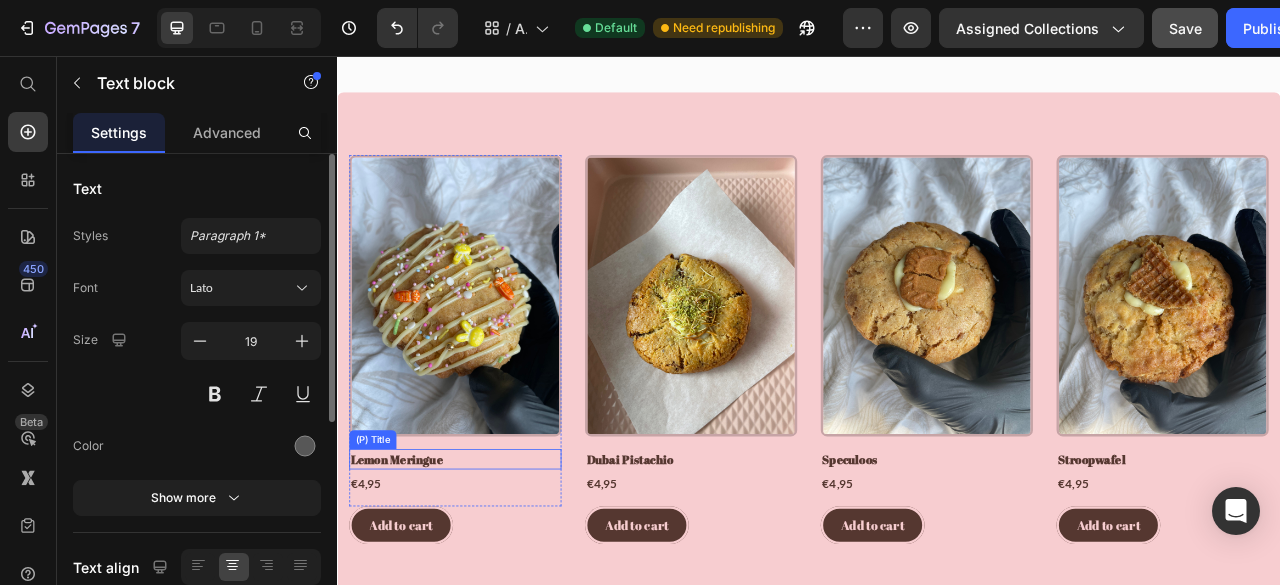 click on "Lemon Meringue" at bounding box center (487, 569) 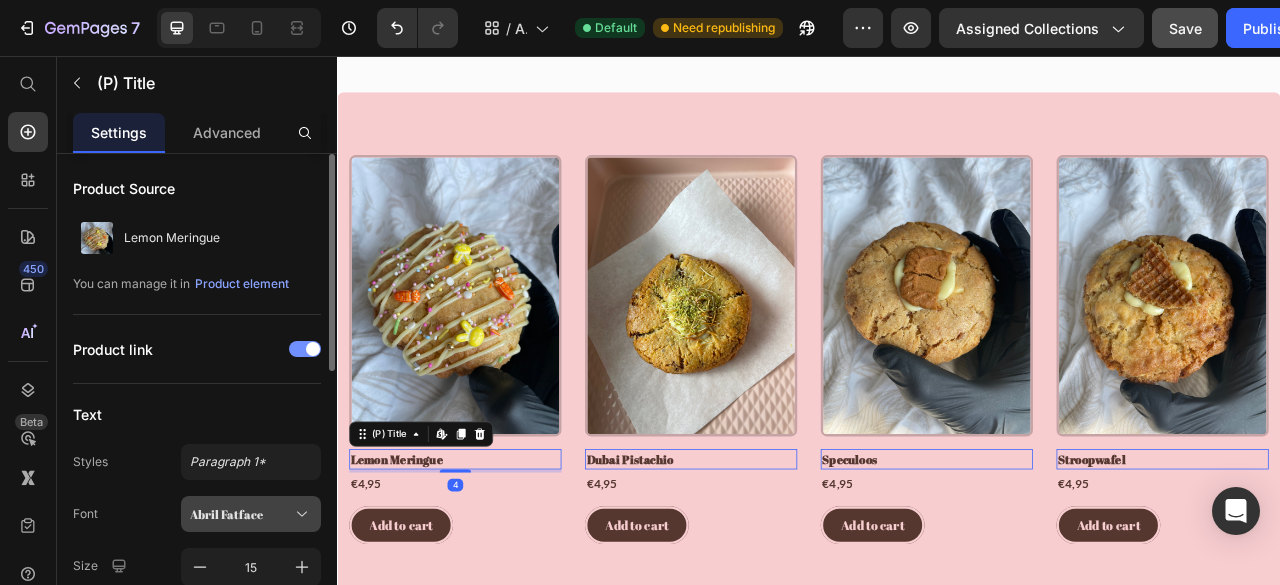 click on "Abril Fatface" at bounding box center (241, 514) 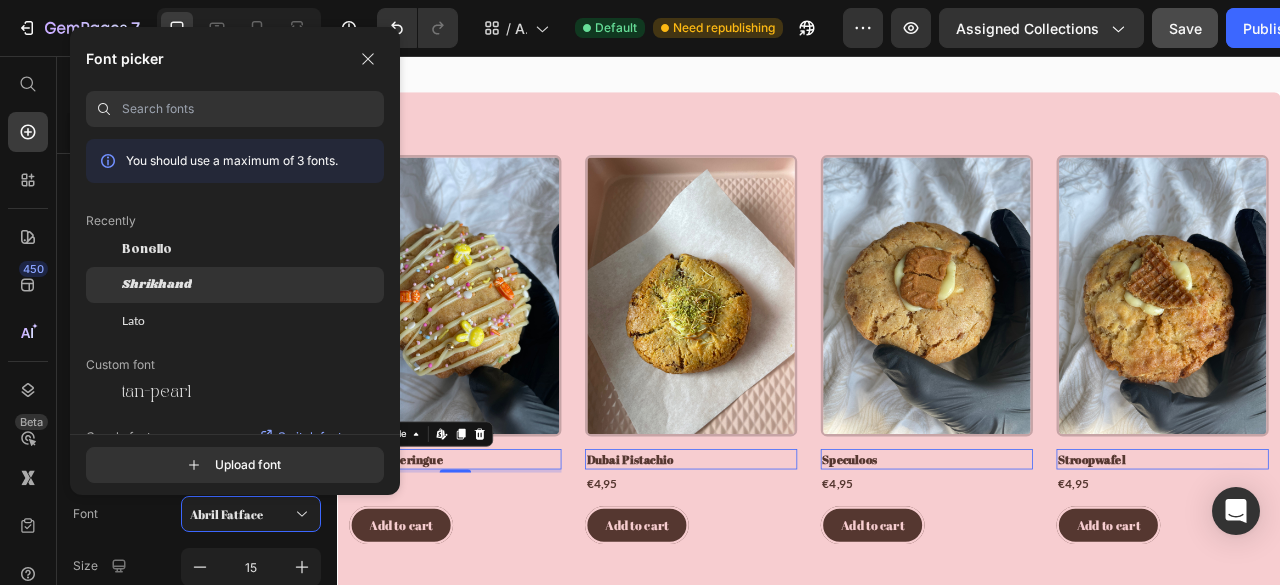click on "Shrikhand" 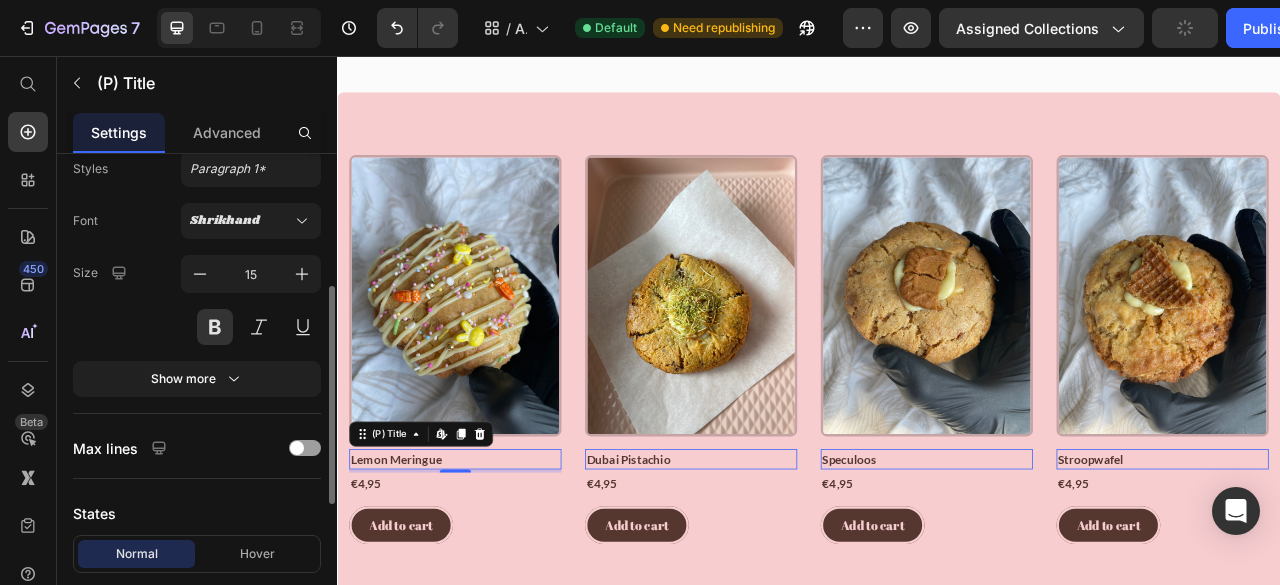 scroll, scrollTop: 294, scrollLeft: 0, axis: vertical 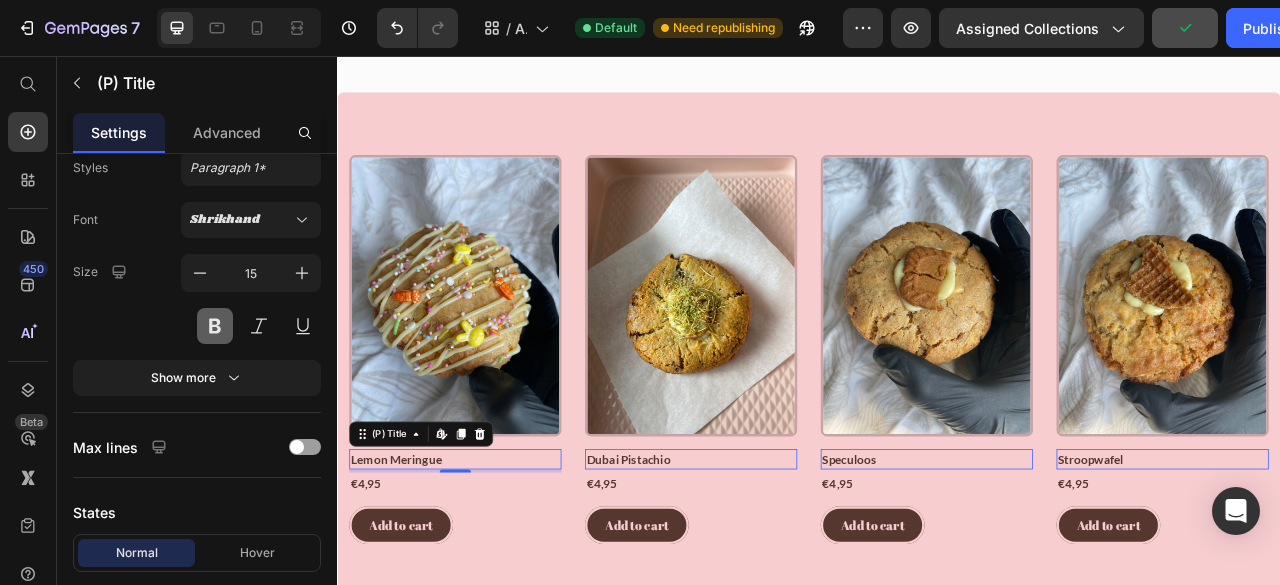 click at bounding box center [215, 326] 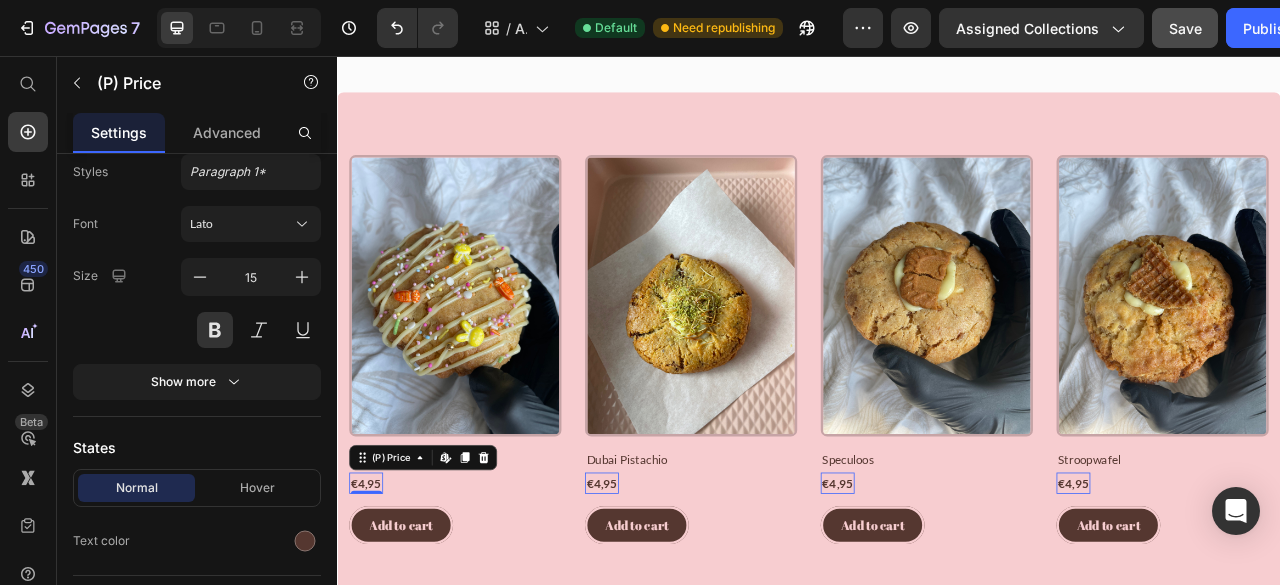 scroll, scrollTop: 0, scrollLeft: 0, axis: both 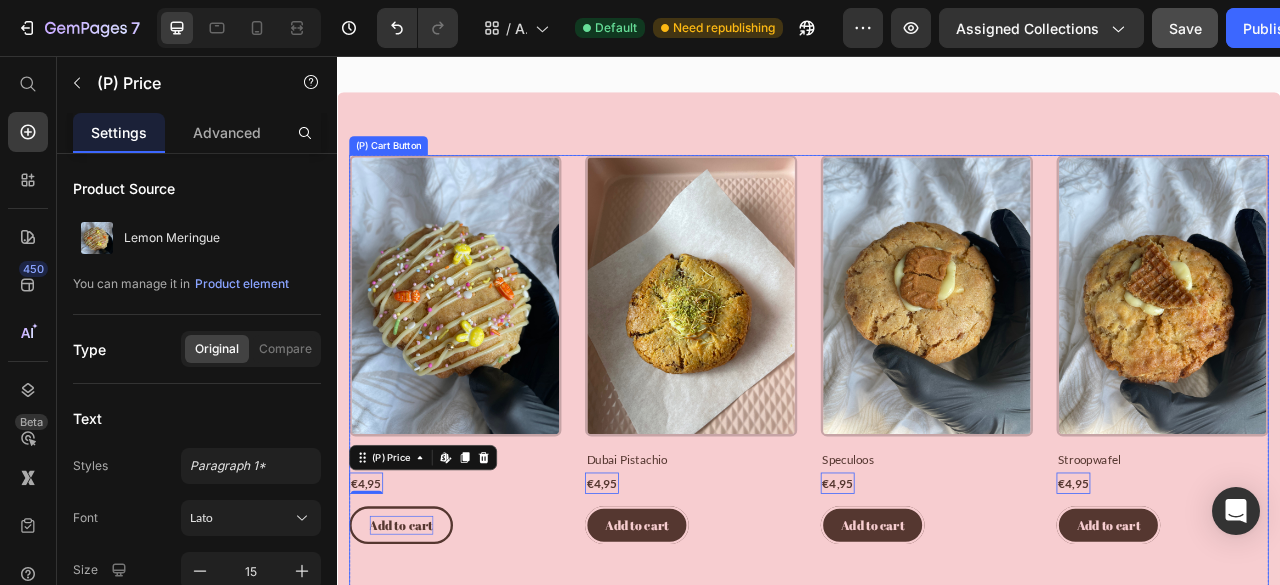 click on "Add to cart" at bounding box center (418, 653) 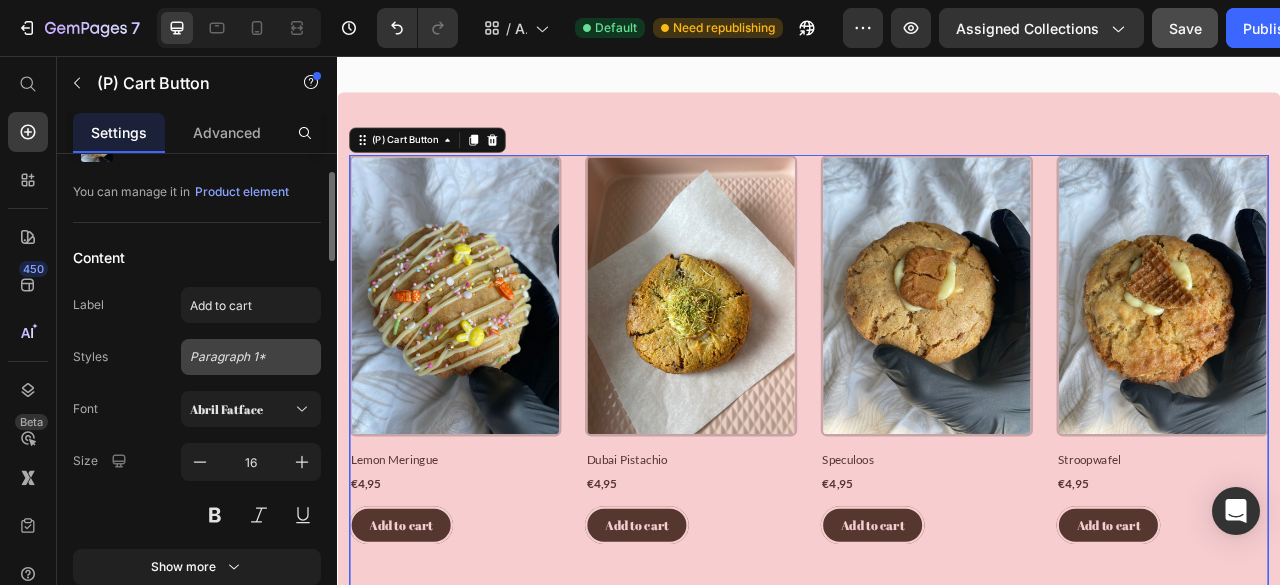 scroll, scrollTop: 94, scrollLeft: 0, axis: vertical 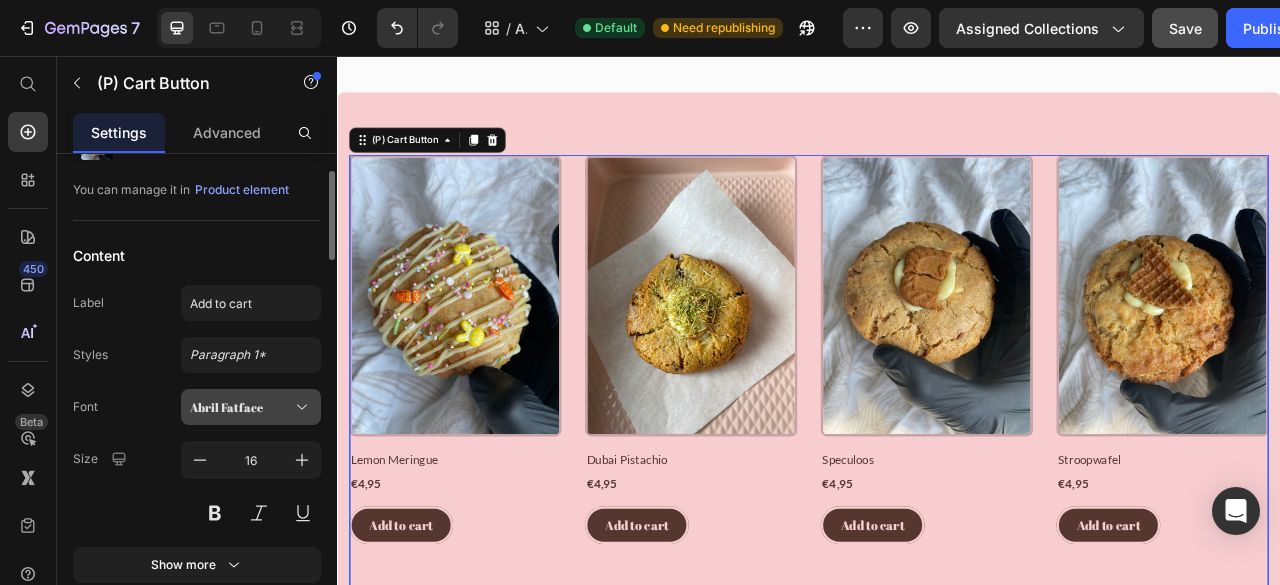 click on "Abril Fatface" at bounding box center (241, 407) 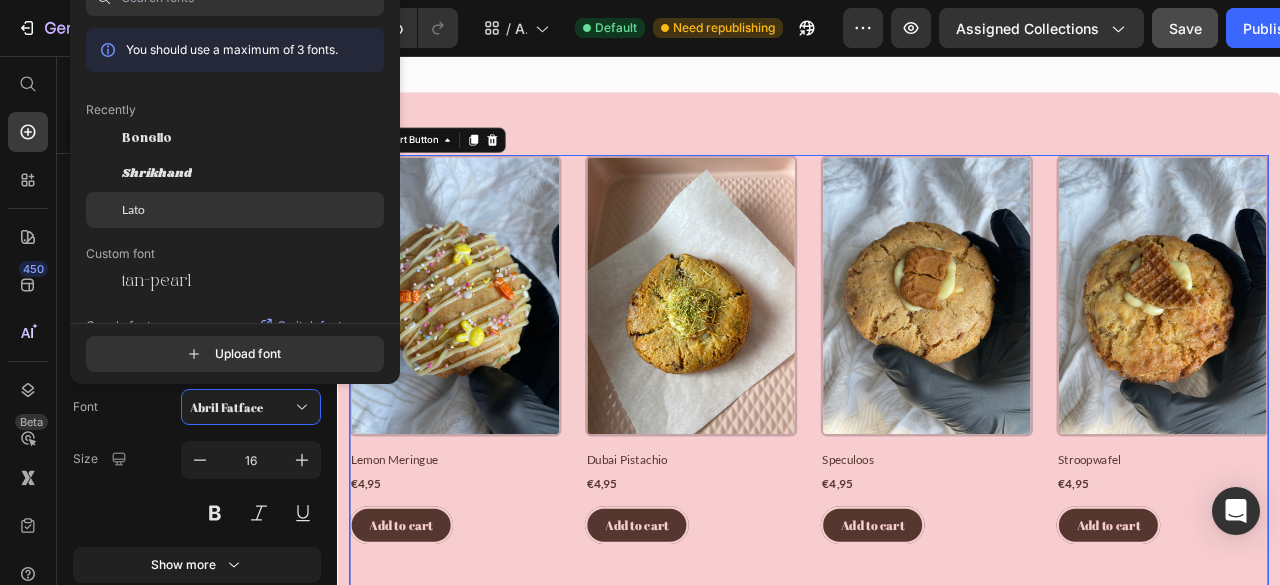 click on "Lato" 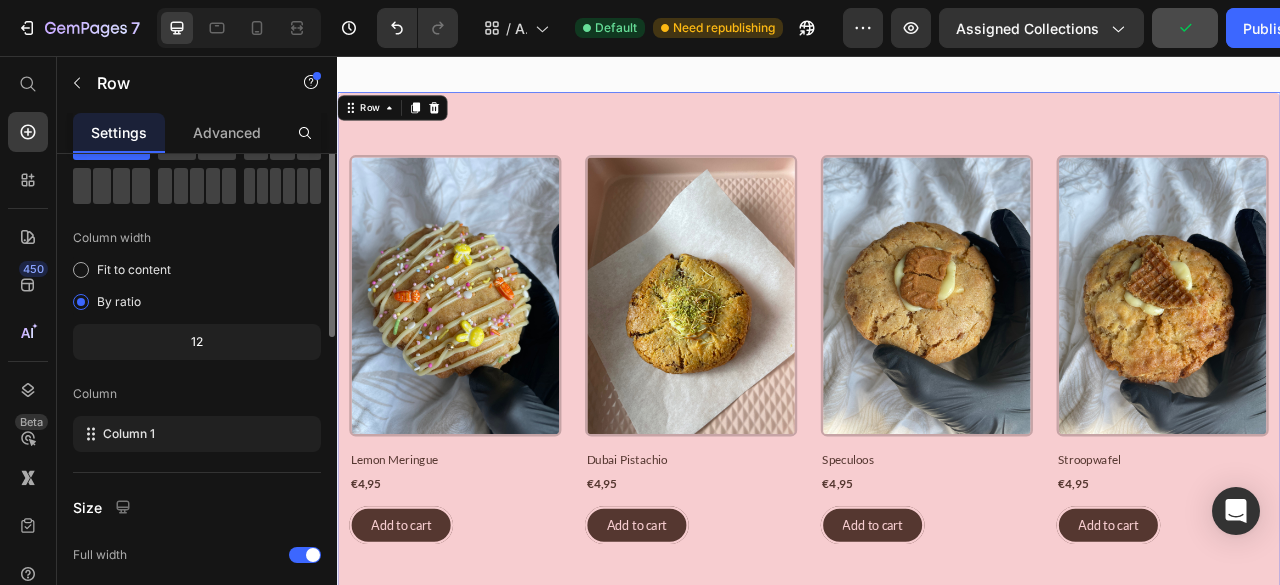 scroll, scrollTop: 0, scrollLeft: 0, axis: both 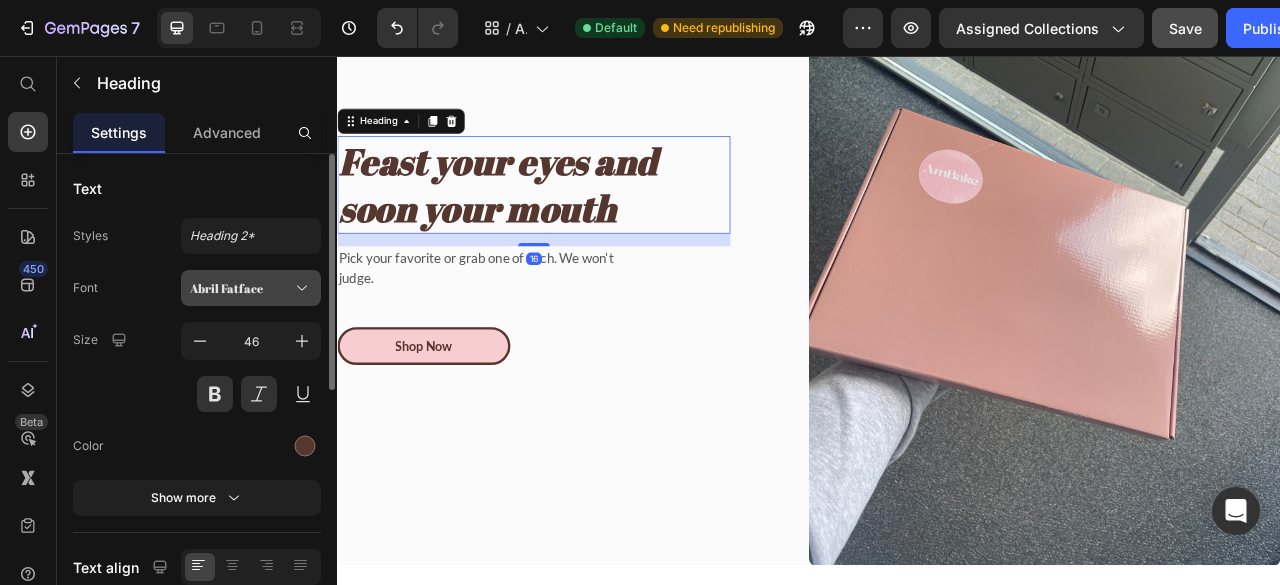 click 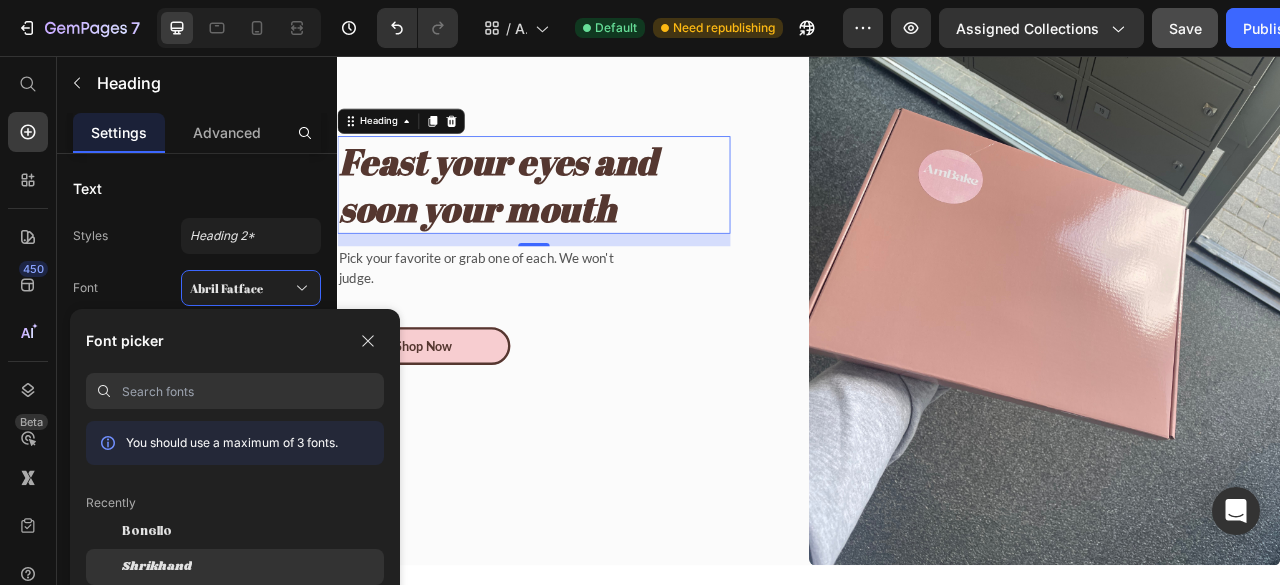 click on "Shrikhand" at bounding box center (157, 567) 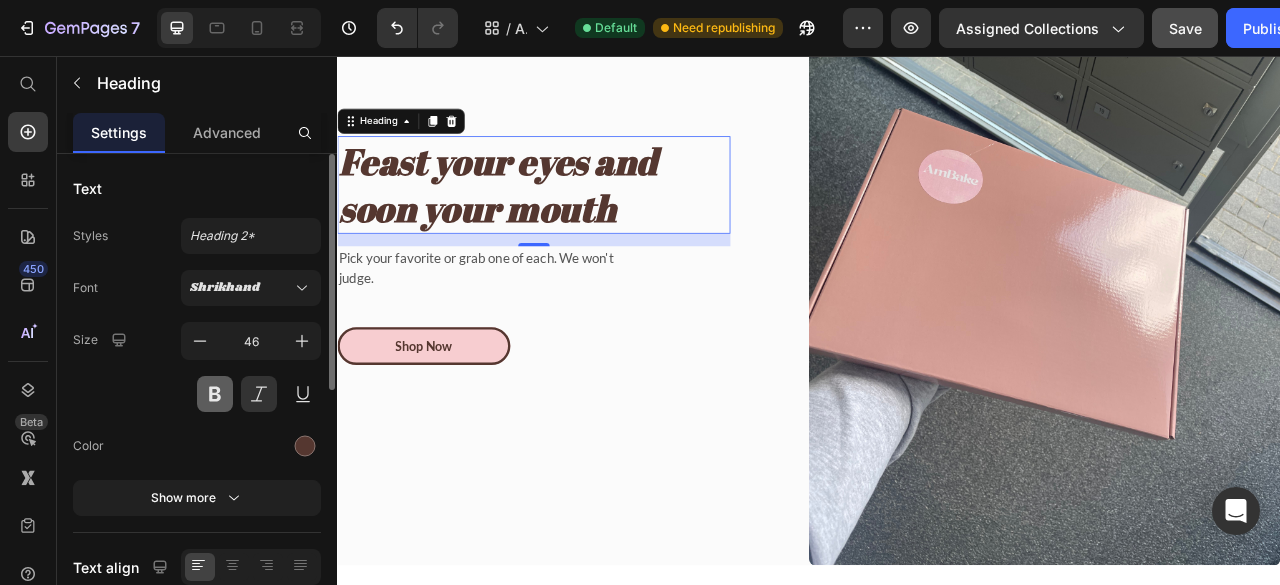 click at bounding box center (215, 394) 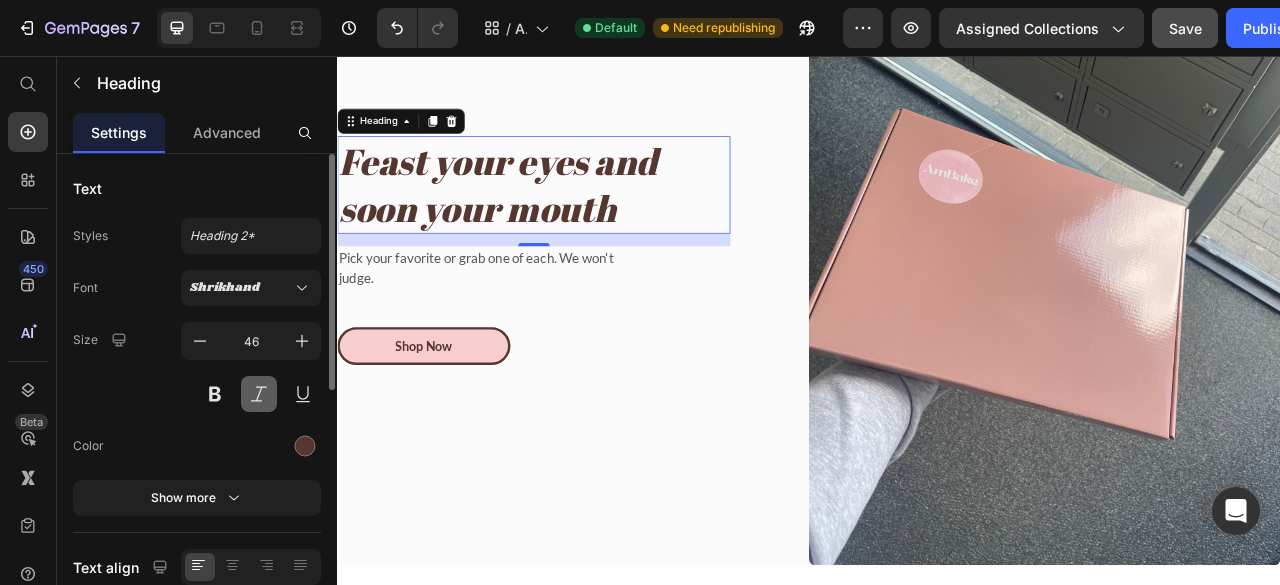 click at bounding box center [259, 394] 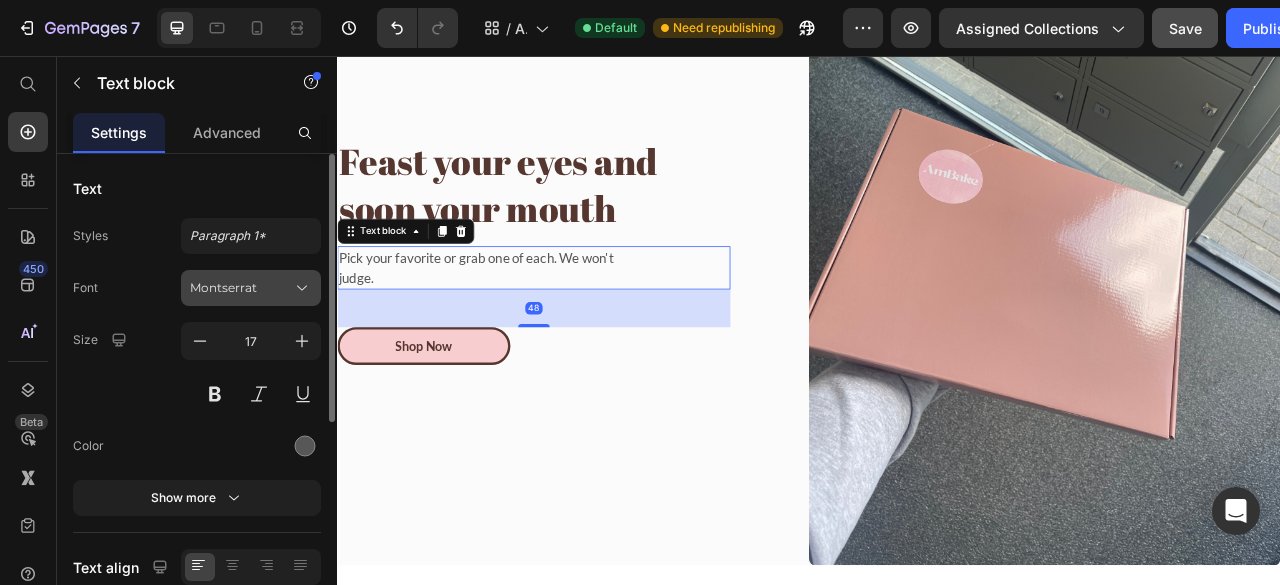 click on "Montserrat" at bounding box center (241, 288) 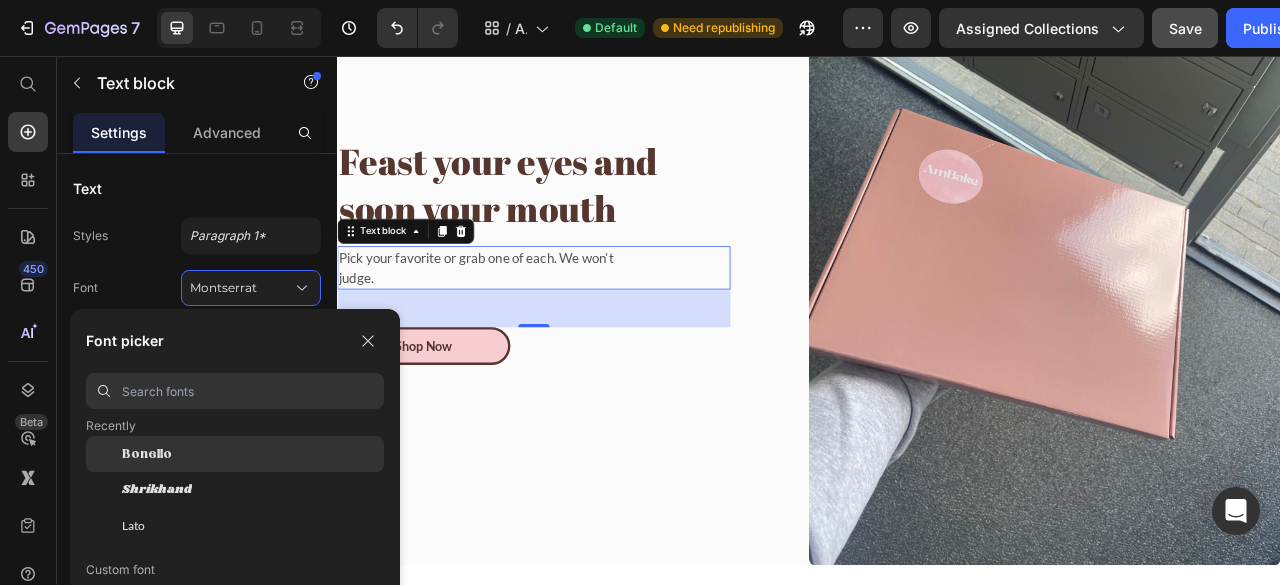 scroll, scrollTop: 78, scrollLeft: 0, axis: vertical 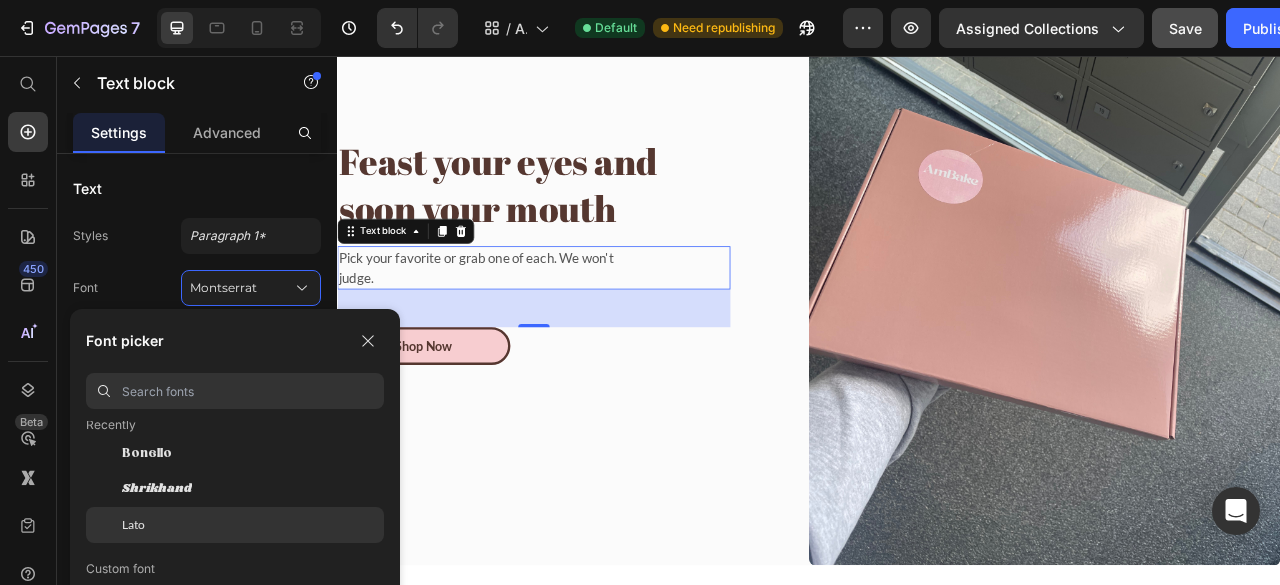 click on "Lato" 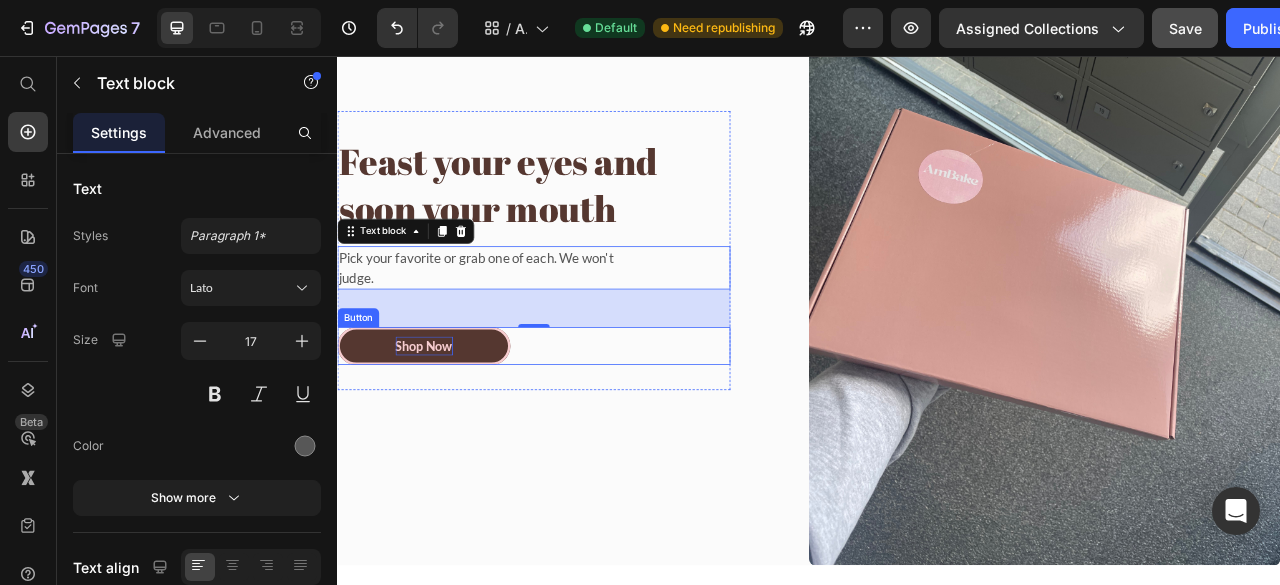 click on "Shop Now" at bounding box center (447, 425) 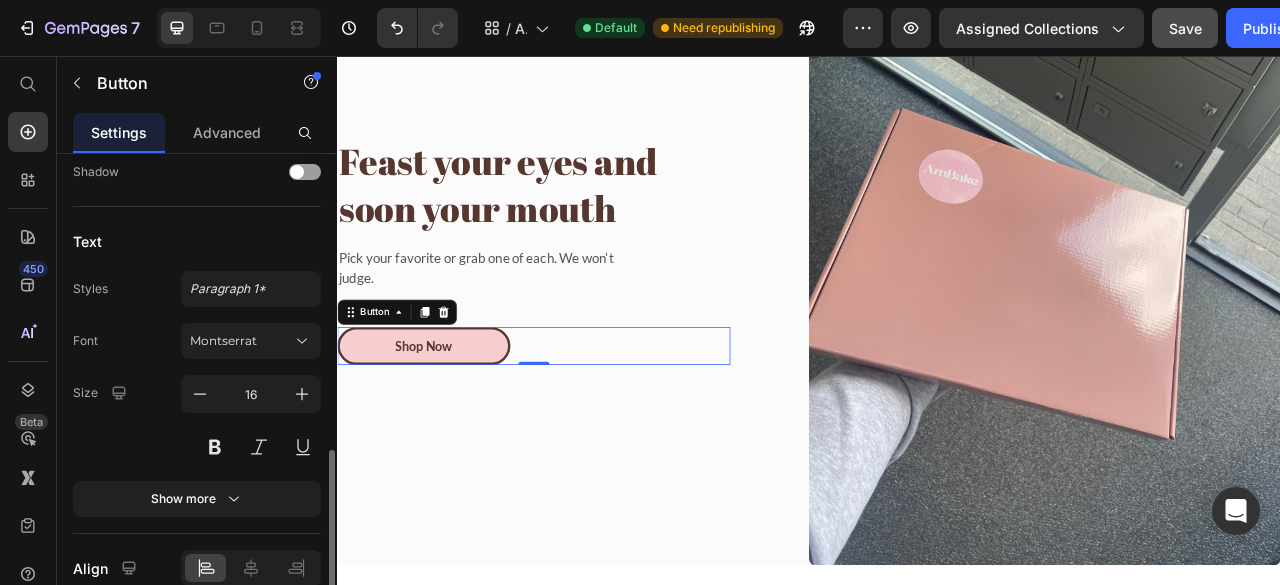 scroll, scrollTop: 945, scrollLeft: 0, axis: vertical 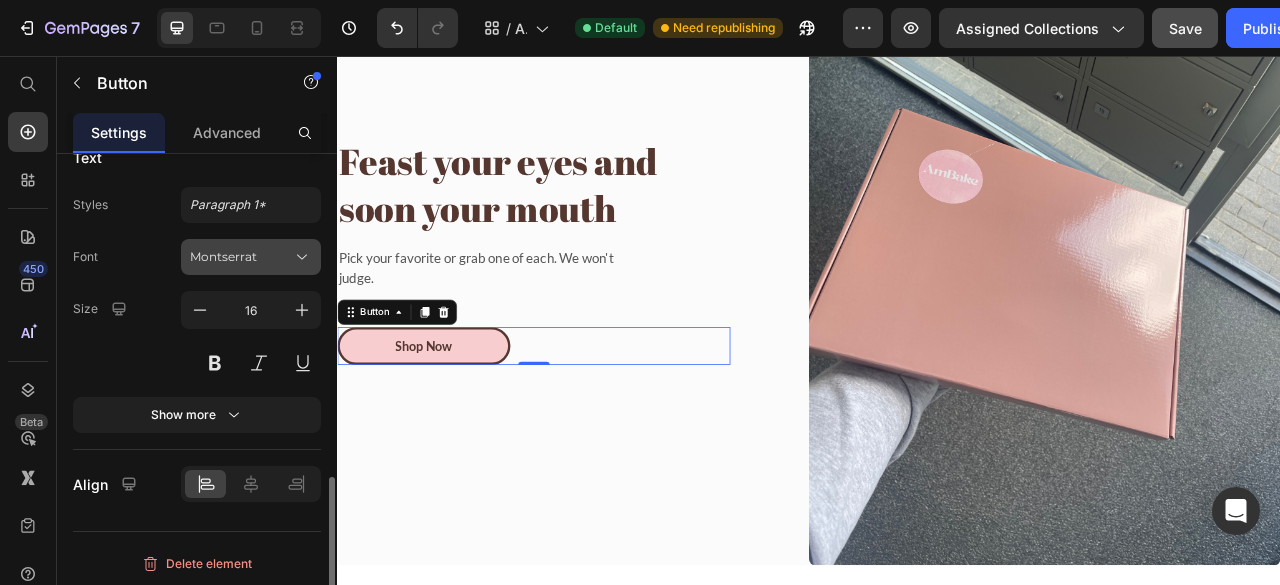 click on "Montserrat" at bounding box center (241, 257) 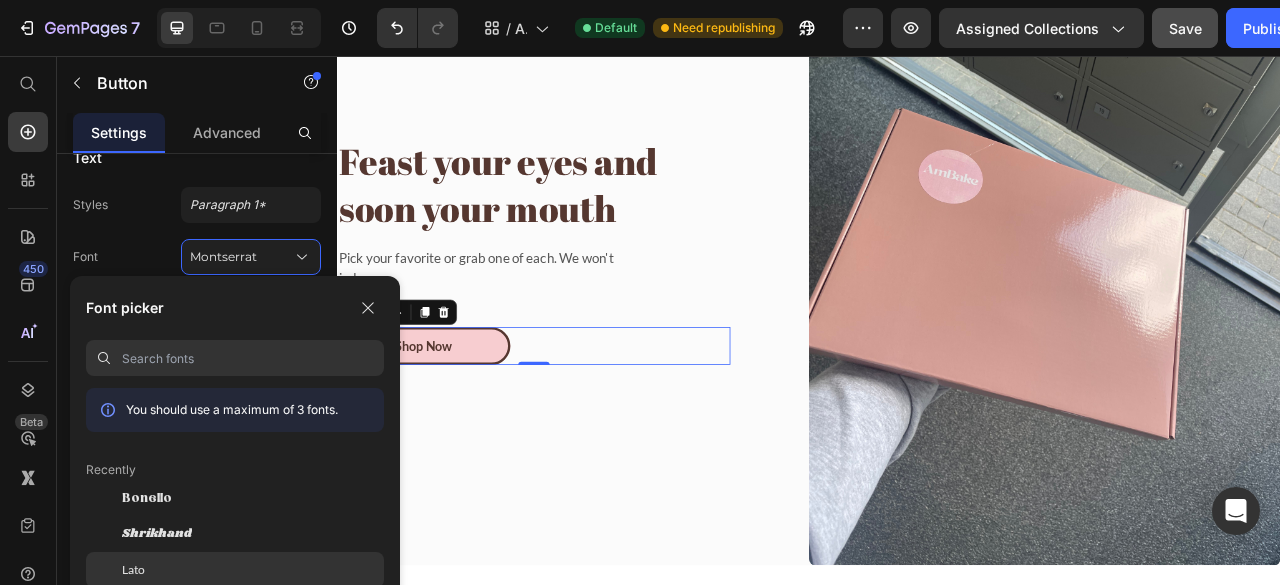 click on "Lato" 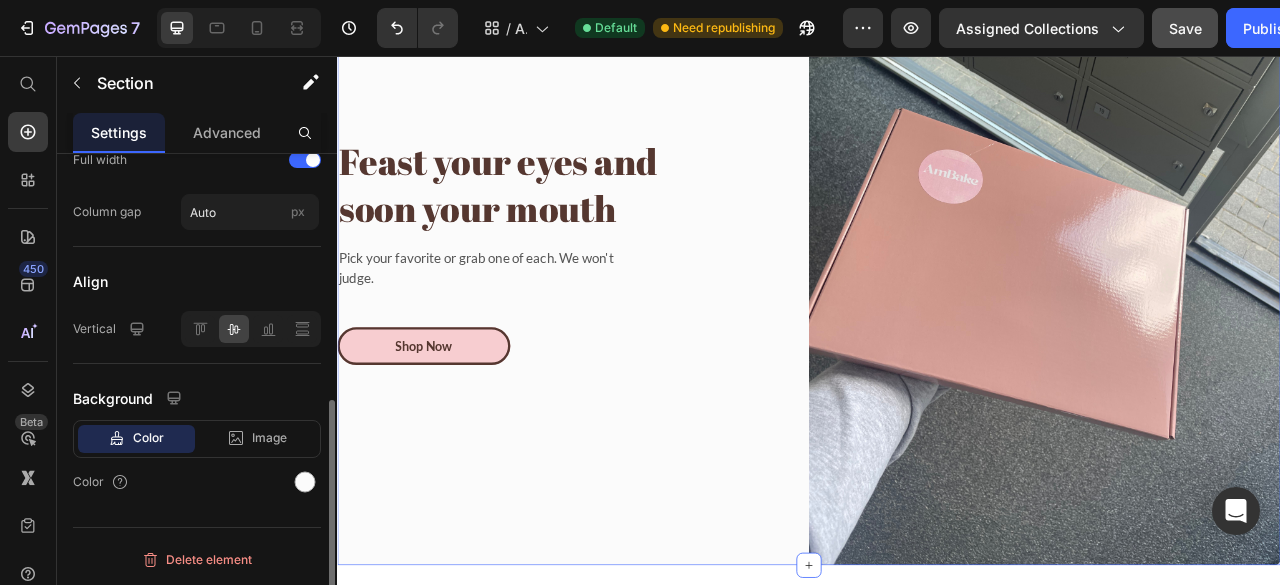 scroll, scrollTop: 0, scrollLeft: 0, axis: both 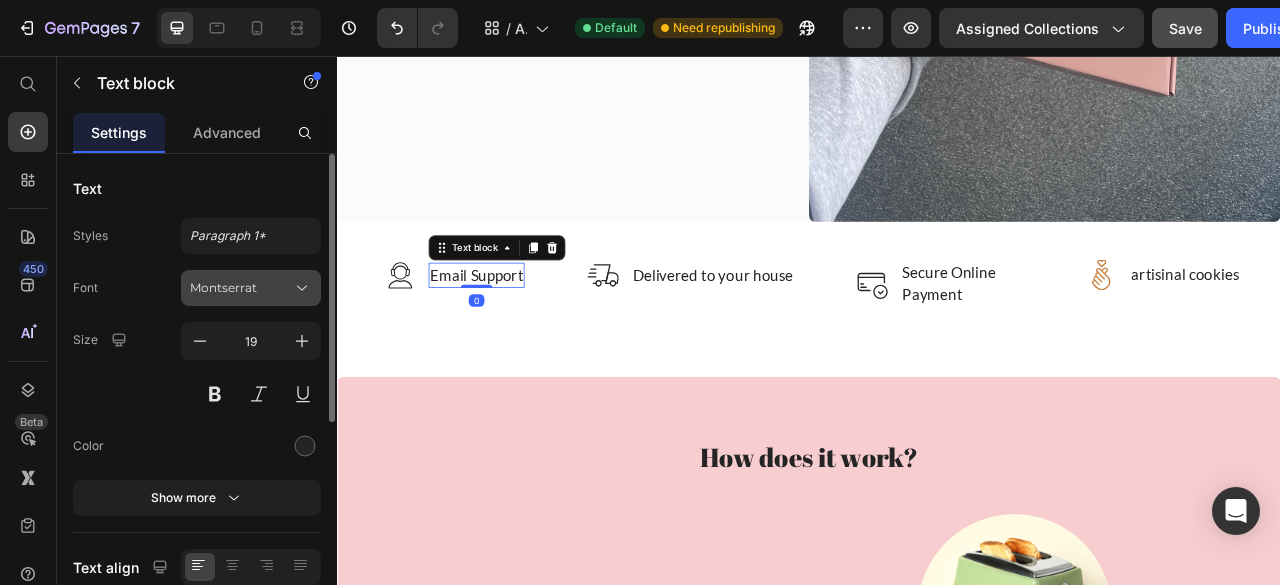 click 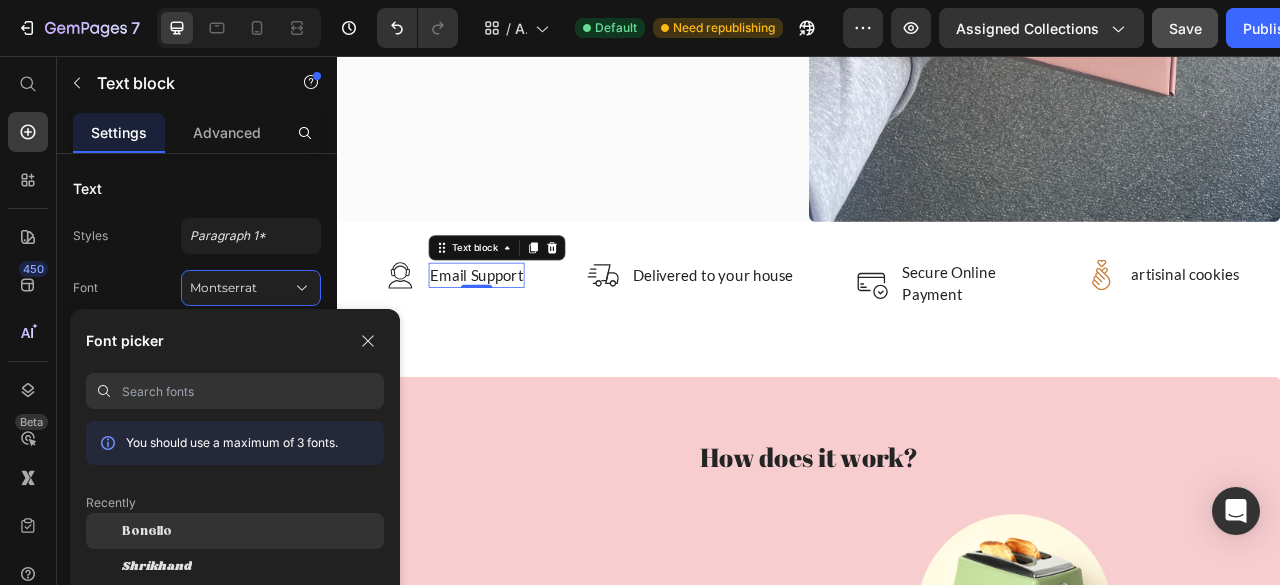 scroll, scrollTop: 70, scrollLeft: 0, axis: vertical 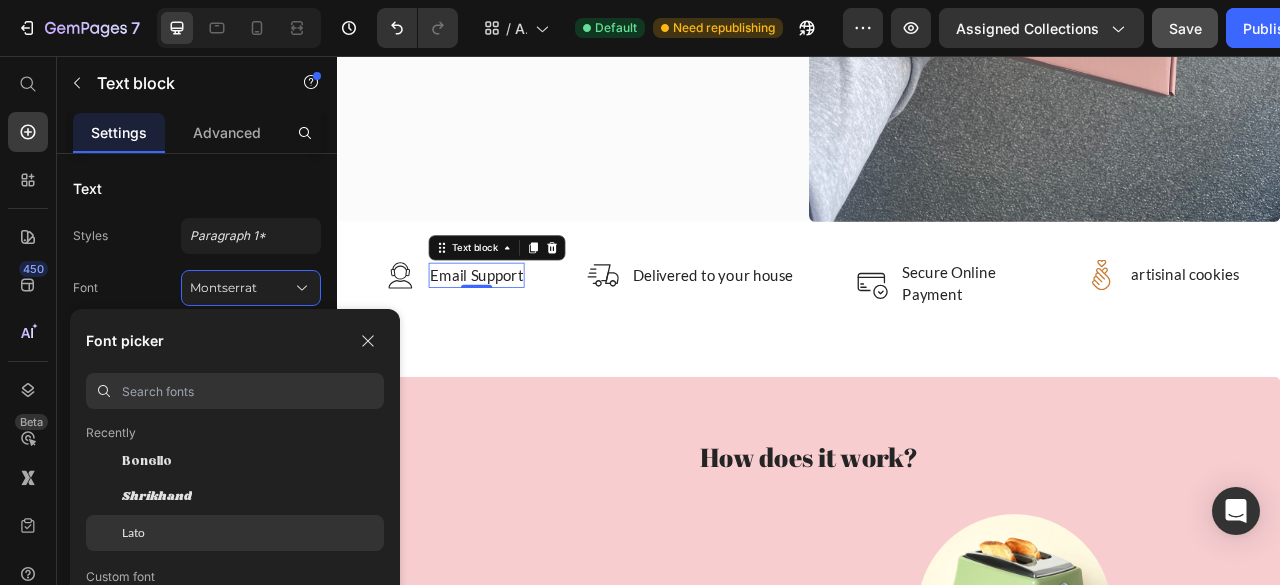 click on "Lato" at bounding box center (133, 533) 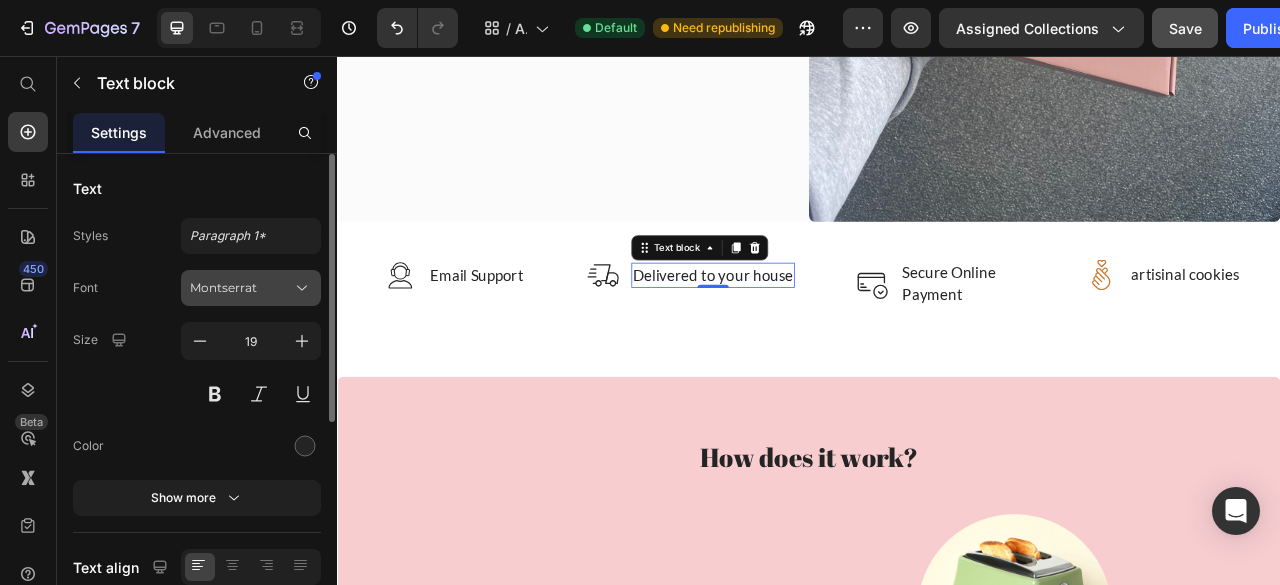 click on "Montserrat" at bounding box center [251, 288] 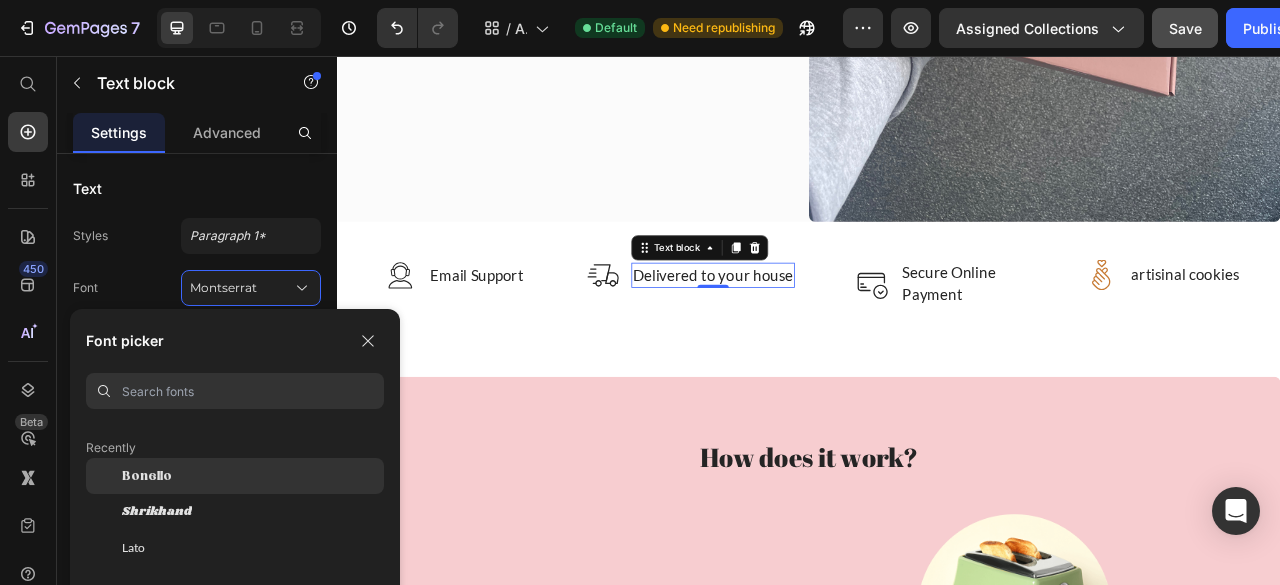 scroll, scrollTop: 60, scrollLeft: 0, axis: vertical 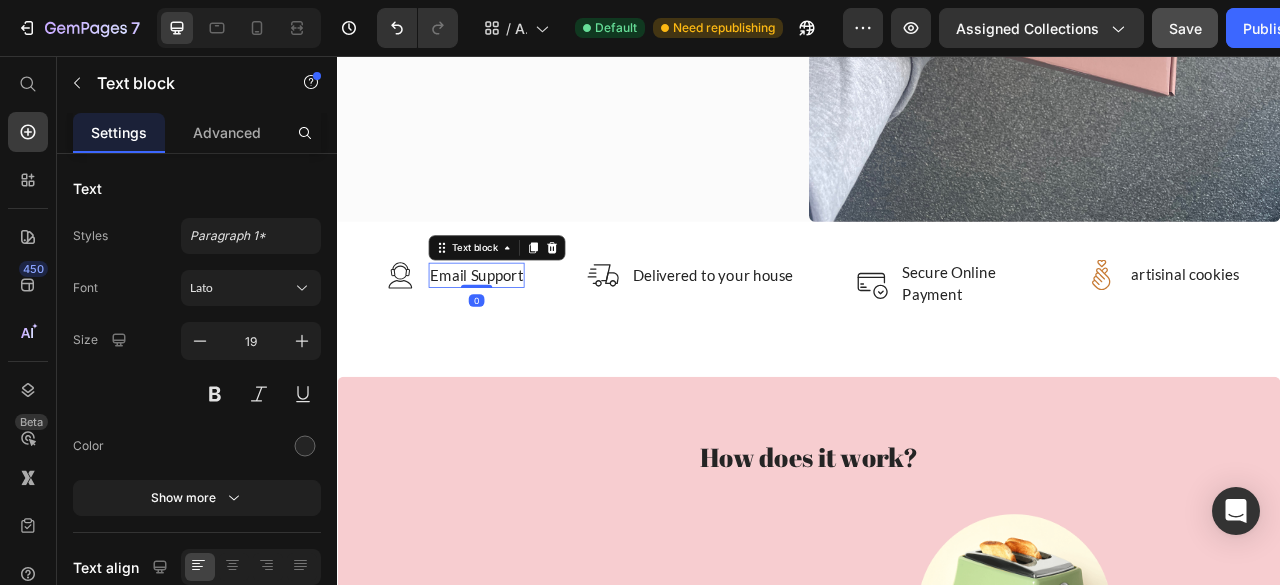click on "Email Support" at bounding box center [514, 335] 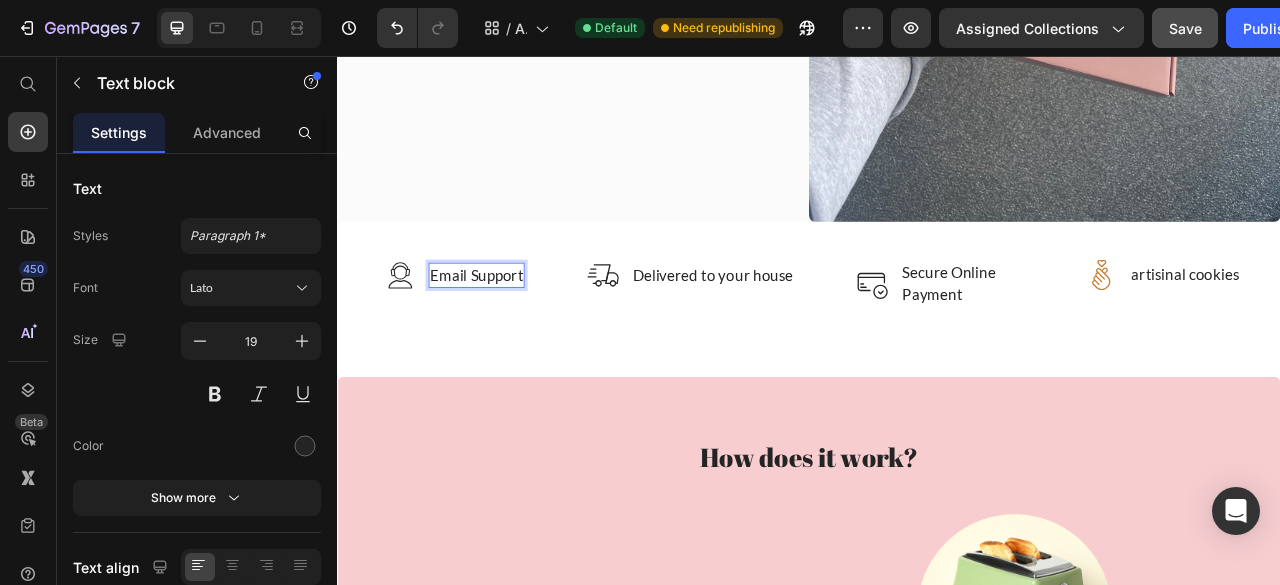 click on "Email Support" at bounding box center (514, 335) 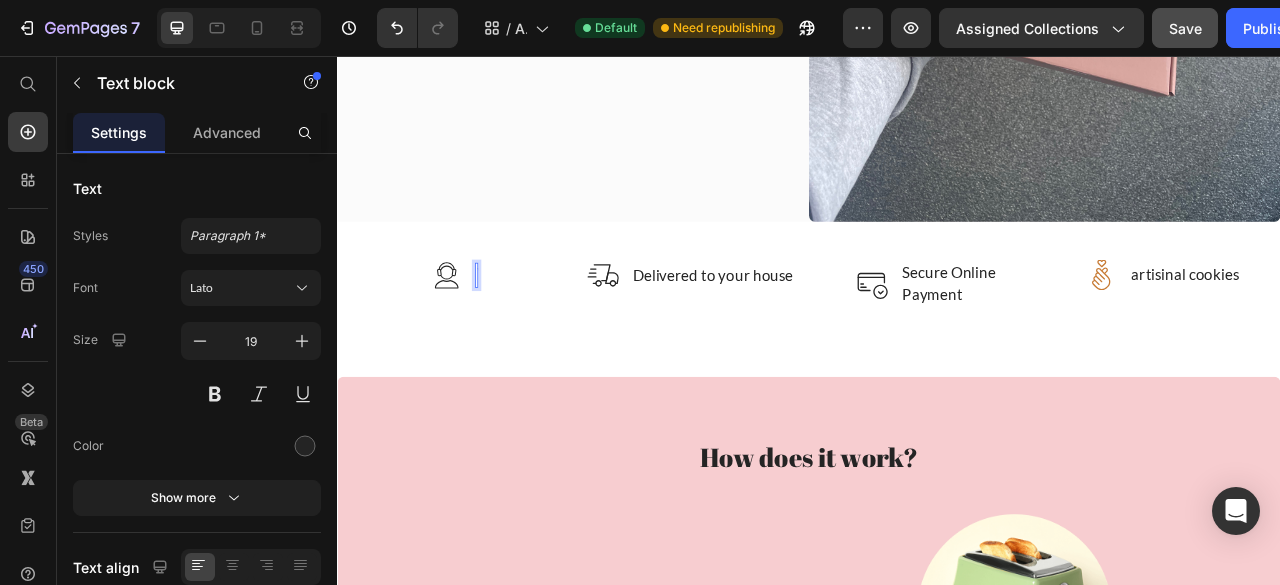 scroll, scrollTop: 2759, scrollLeft: 0, axis: vertical 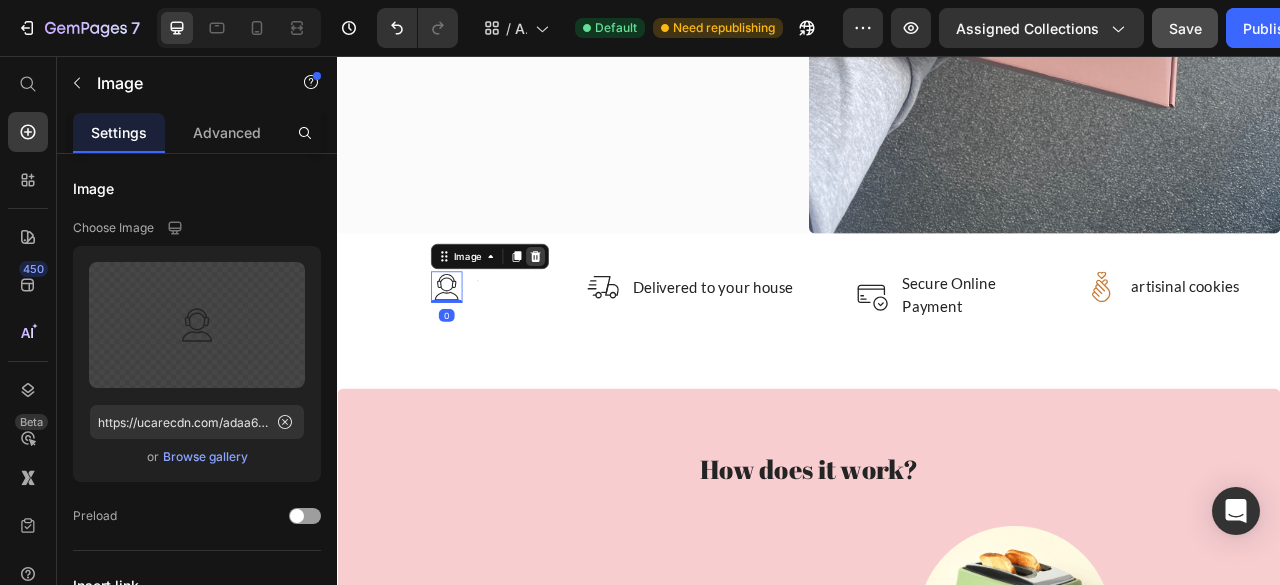 click 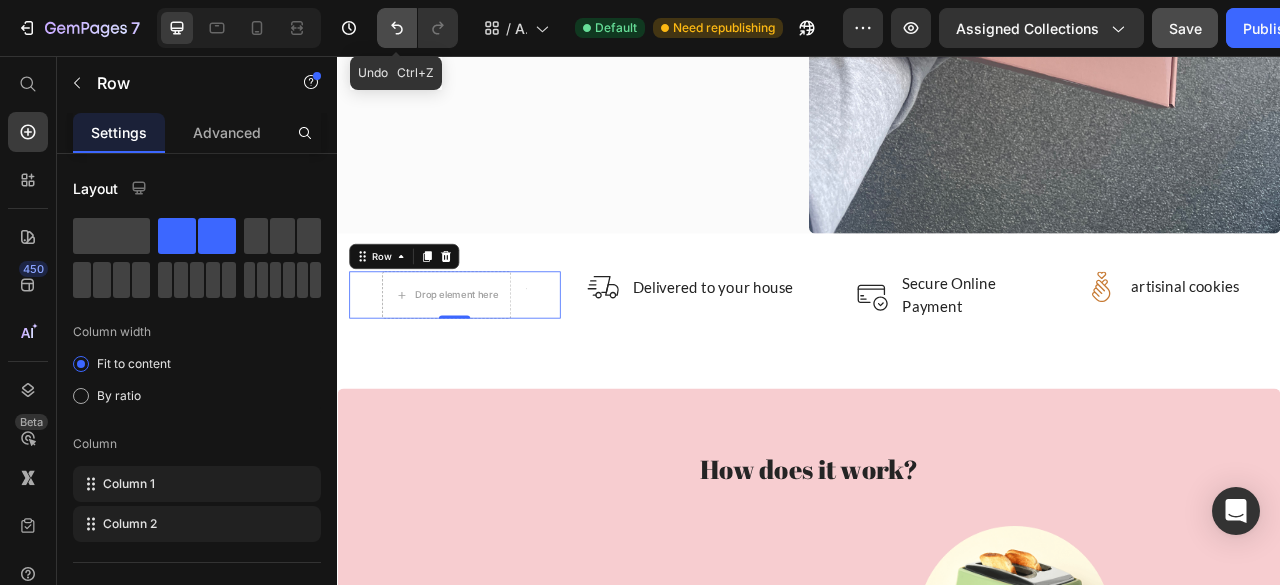 click 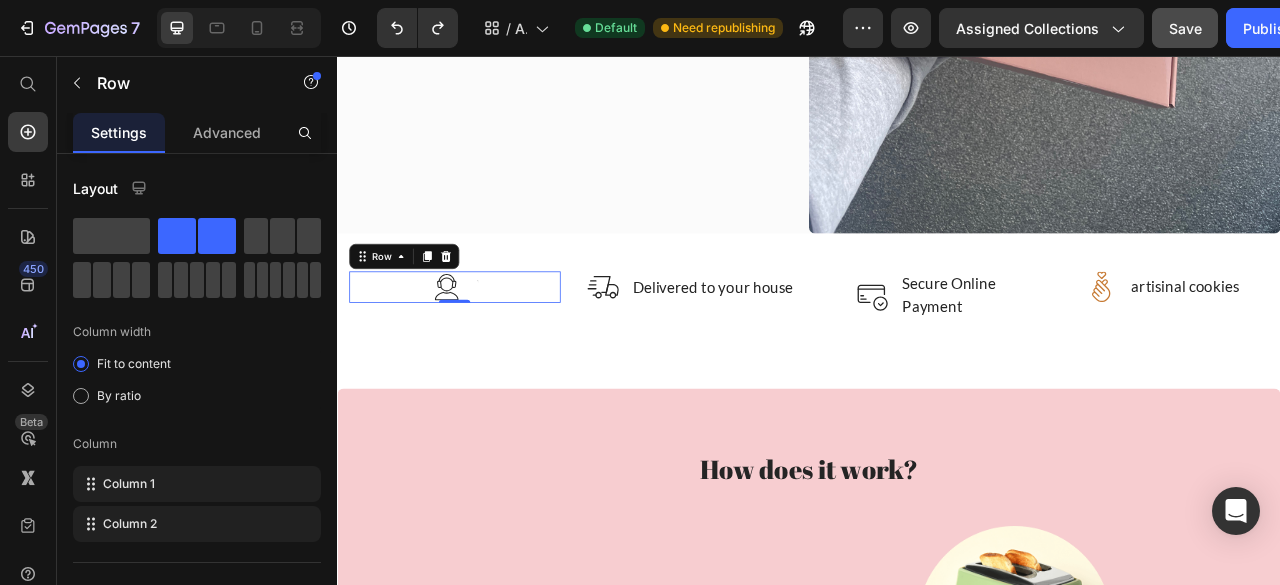 click on "Image Text block Row   0" at bounding box center (486, 350) 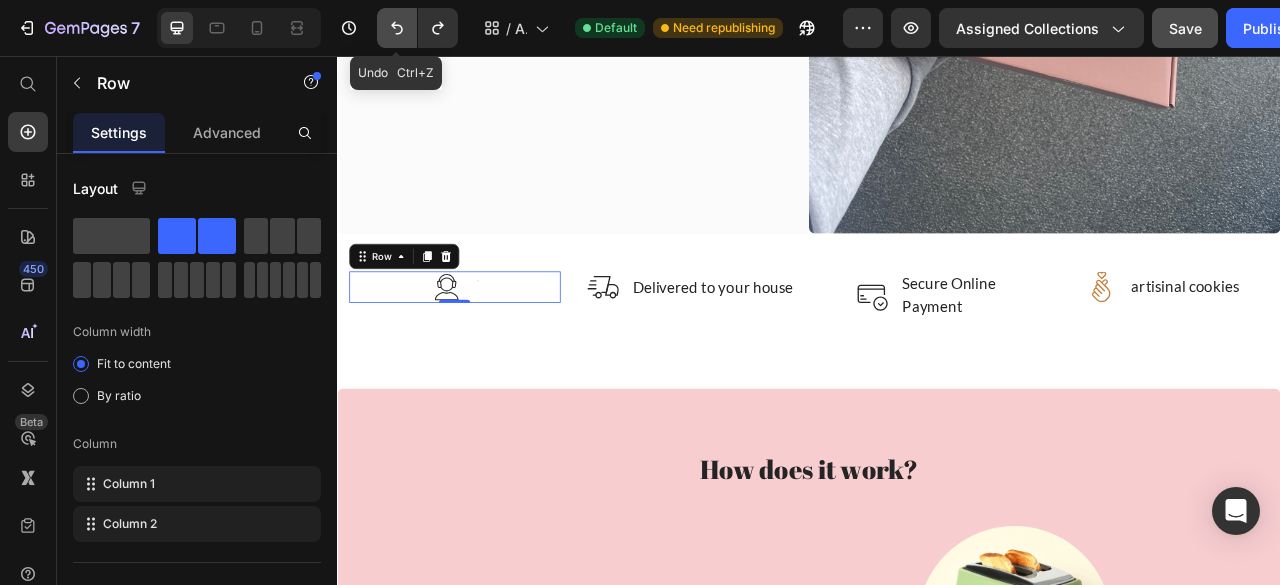 click 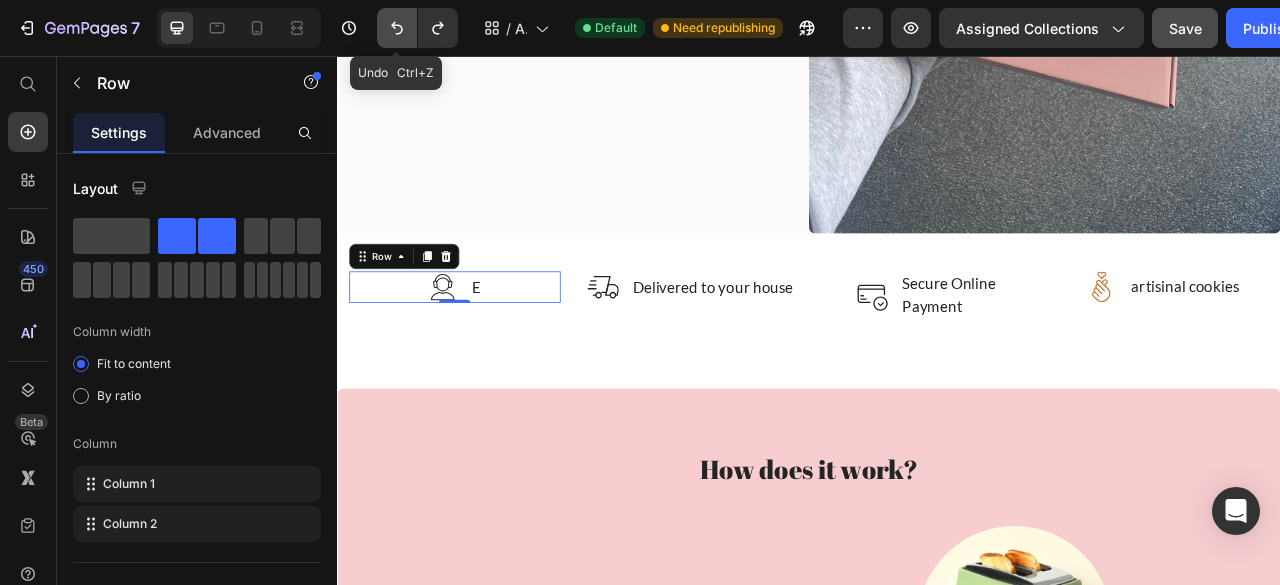click 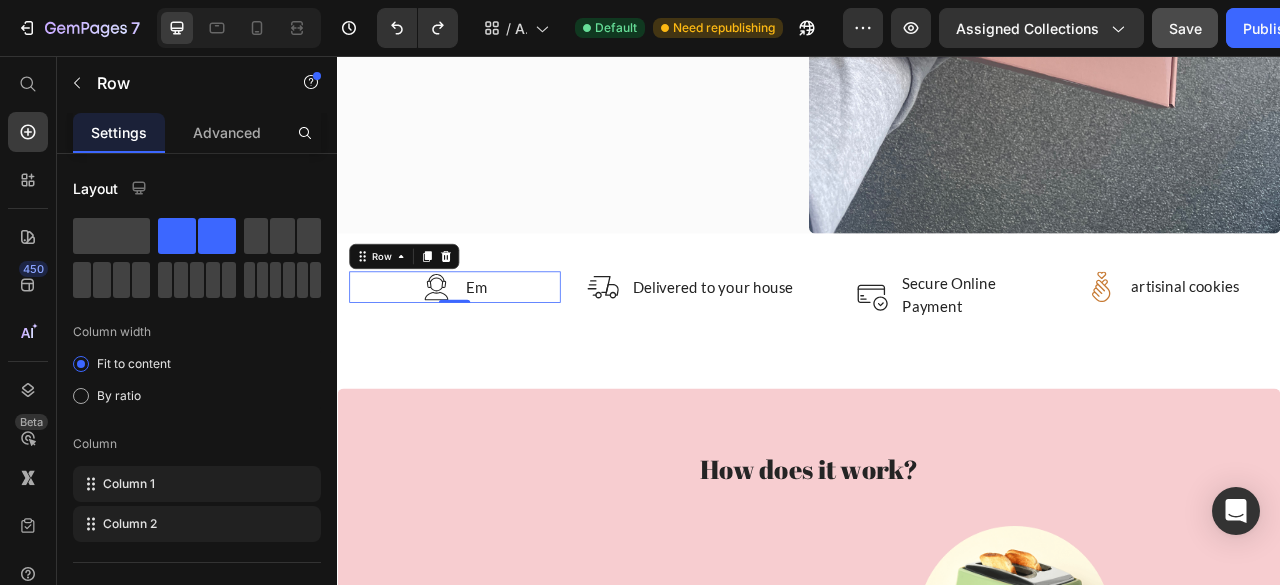 click on "Image Em Text block Row   0" at bounding box center (486, 350) 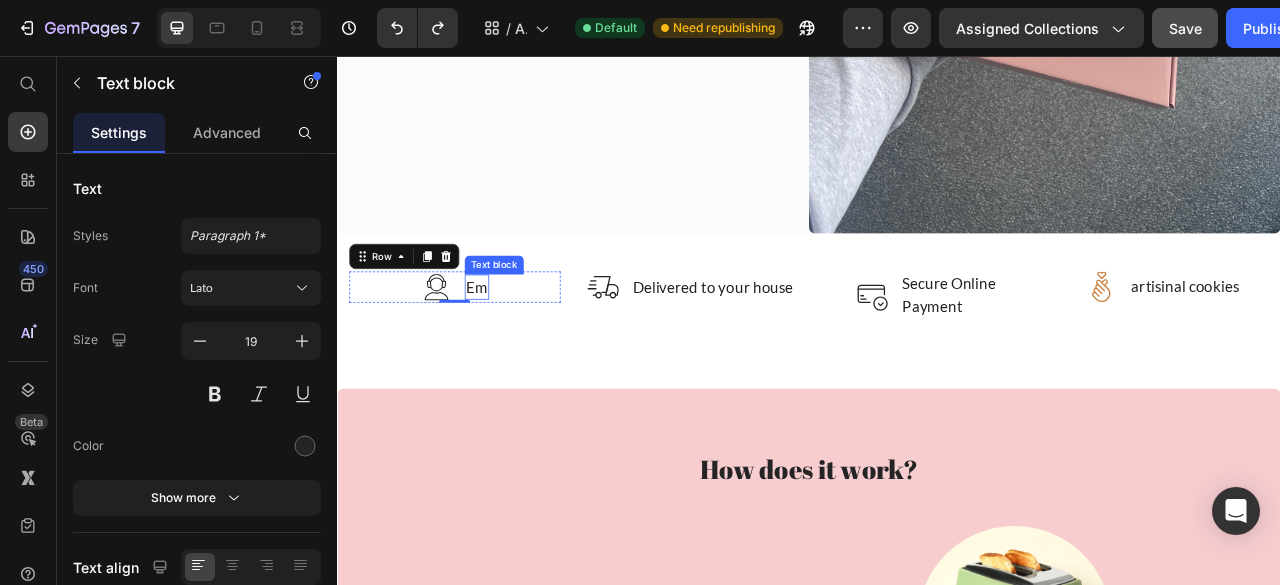 click on "Em" at bounding box center [514, 350] 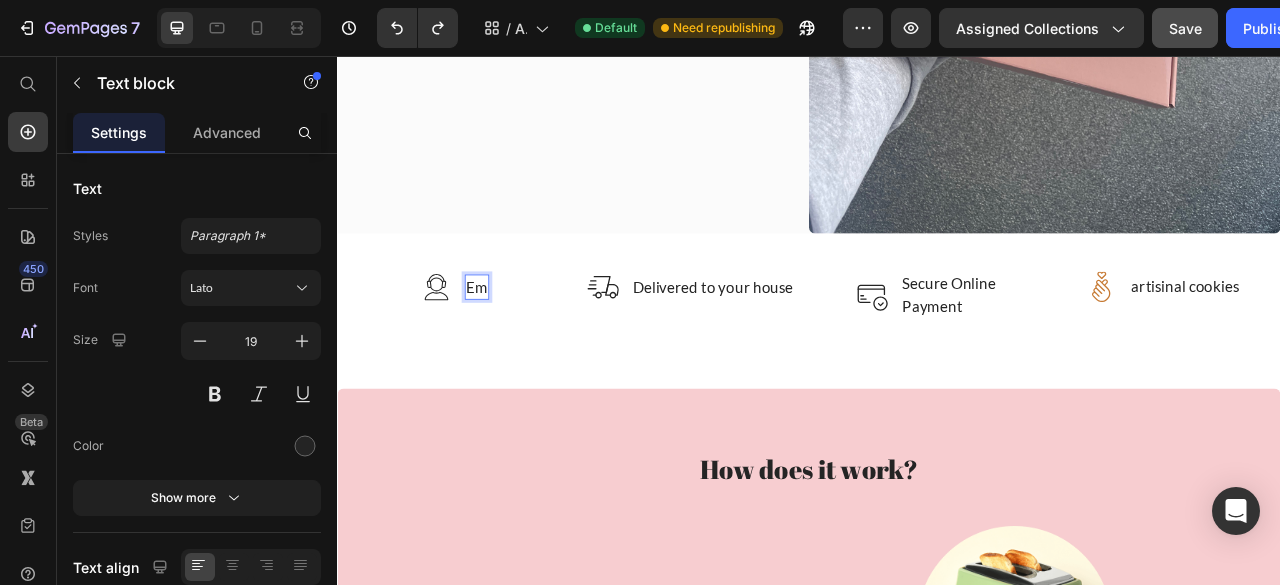 click on "Em" at bounding box center [514, 350] 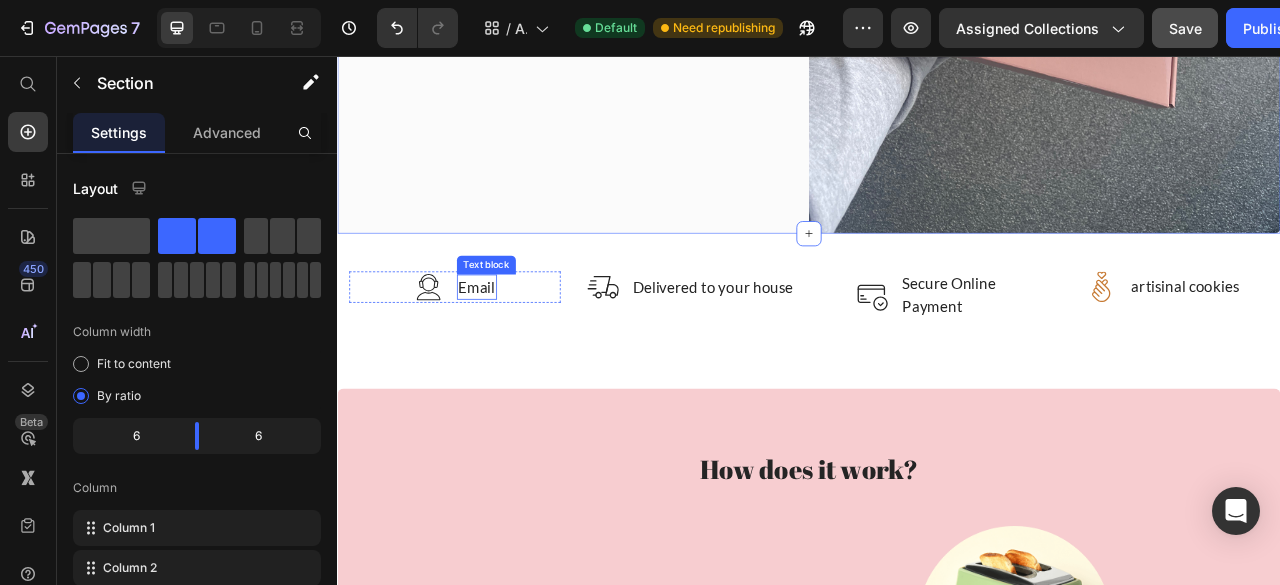 click on "Email" at bounding box center (514, 350) 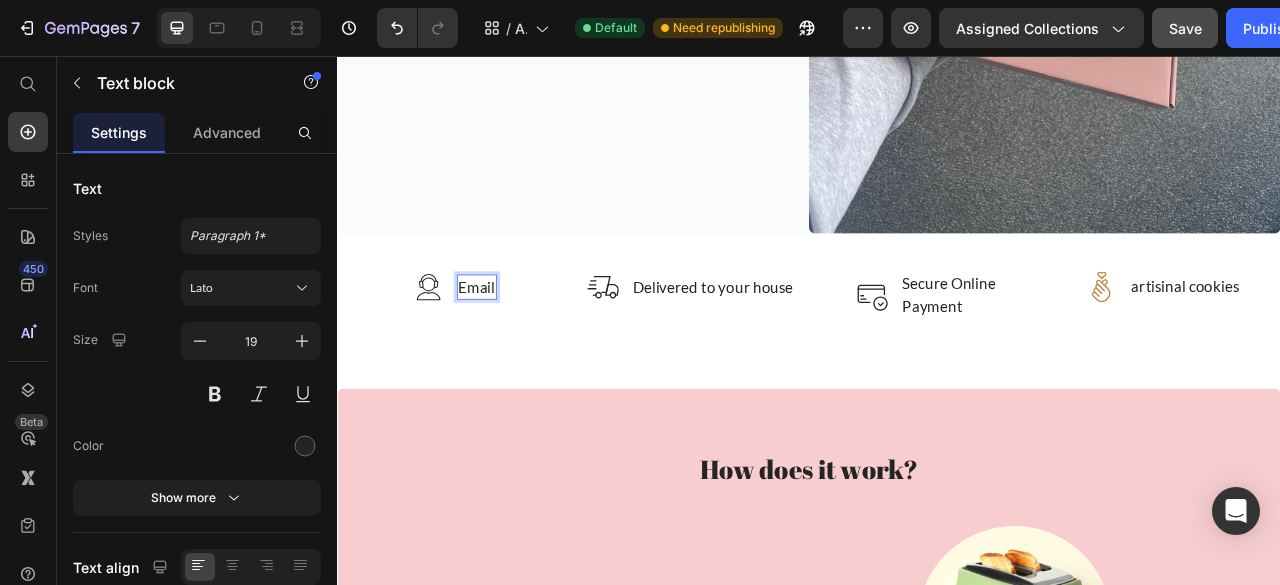 click on "Email" at bounding box center [514, 350] 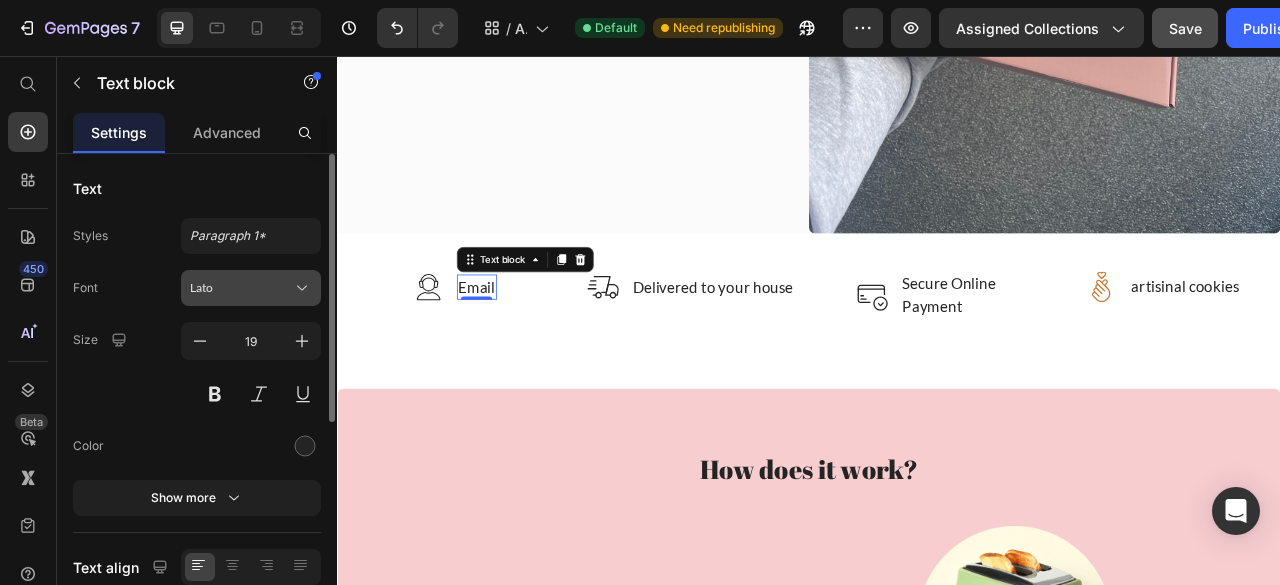 click 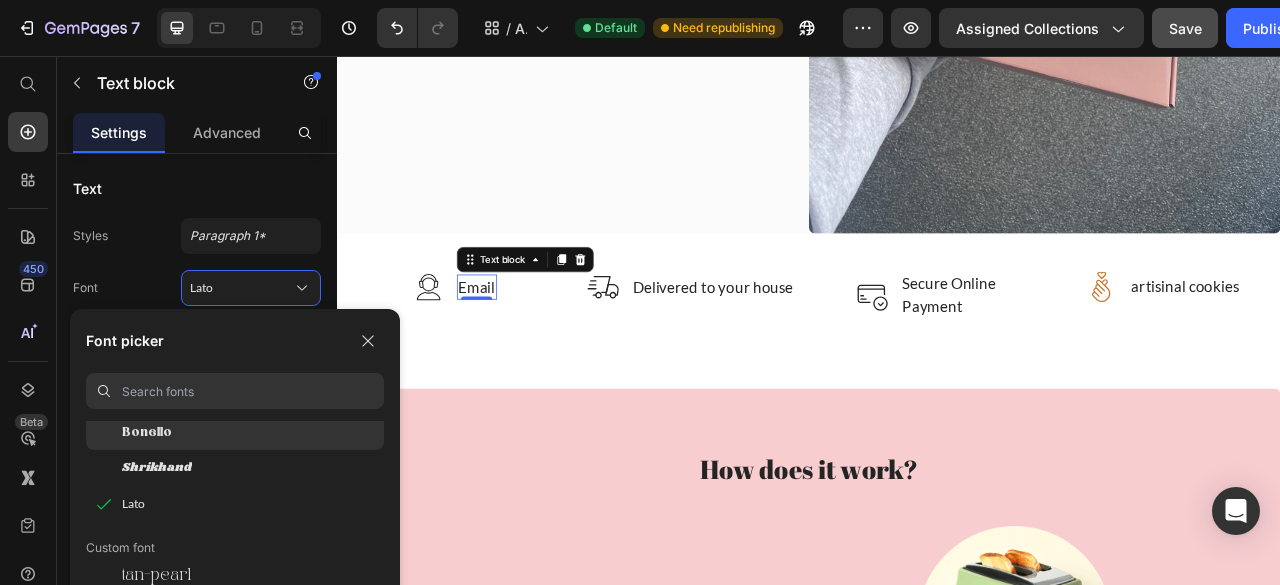 scroll, scrollTop: 100, scrollLeft: 0, axis: vertical 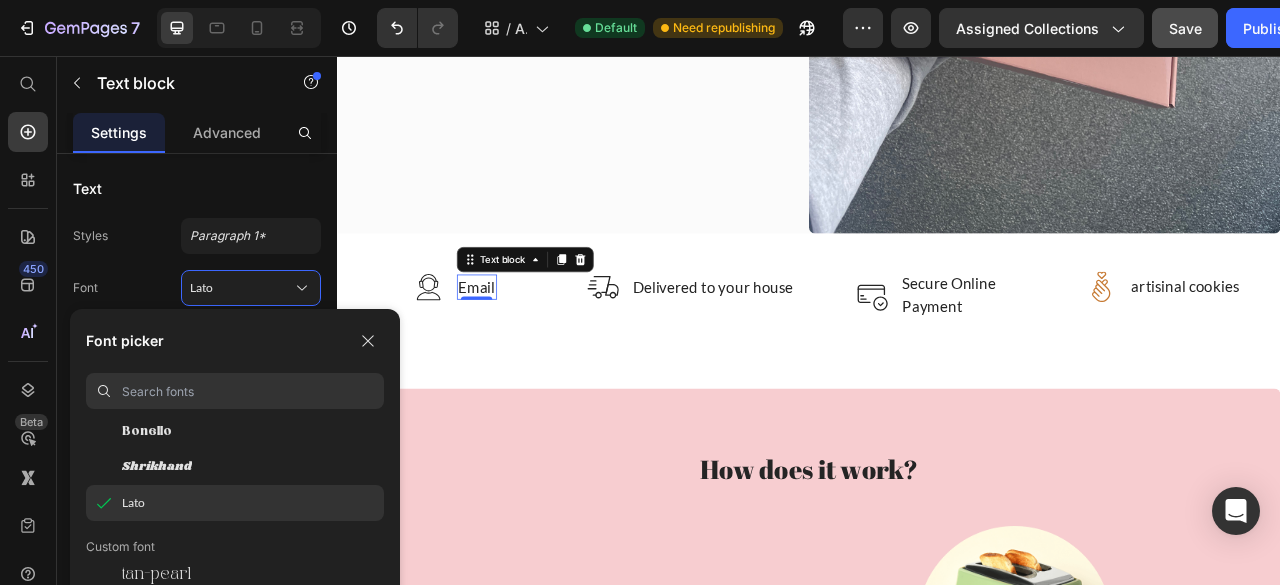 click on "Lato" 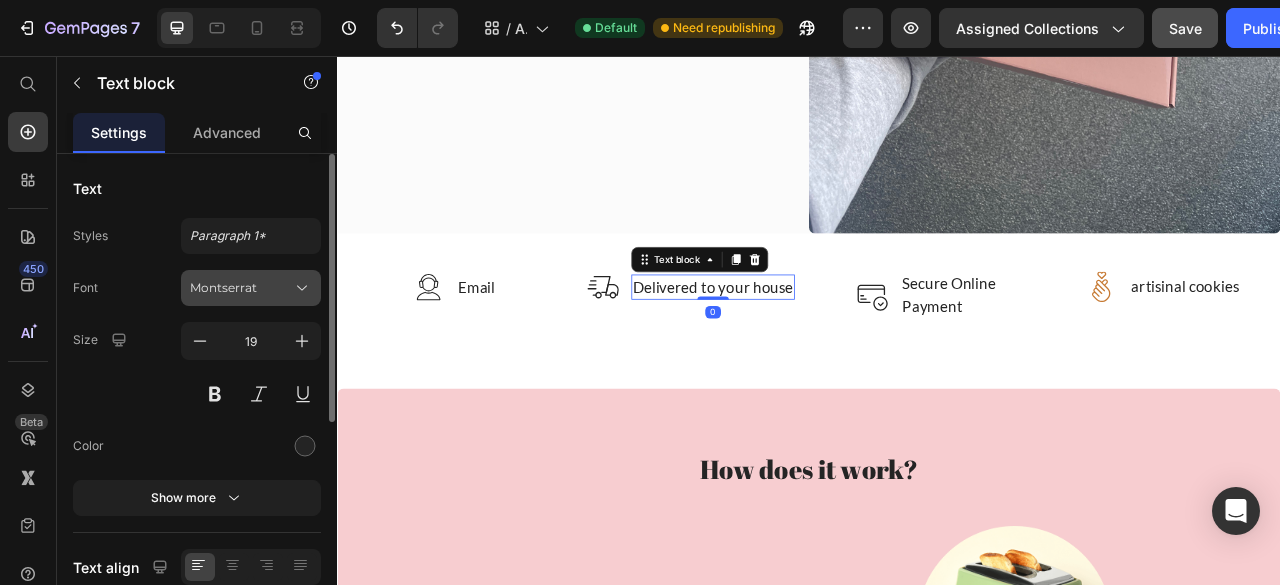 click 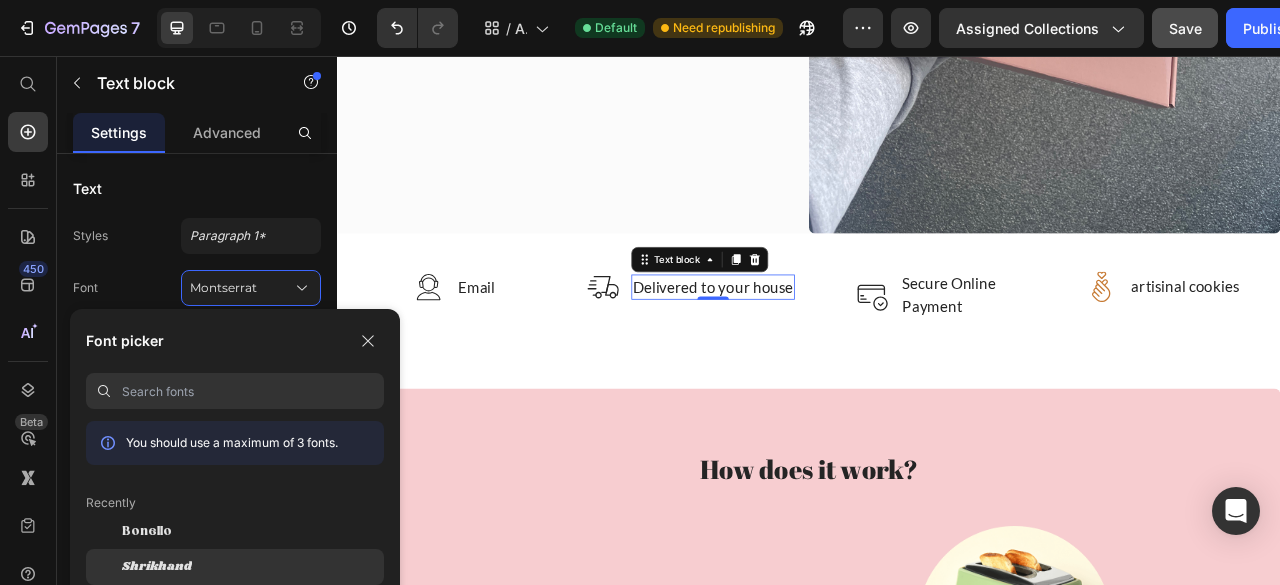 scroll, scrollTop: 91, scrollLeft: 0, axis: vertical 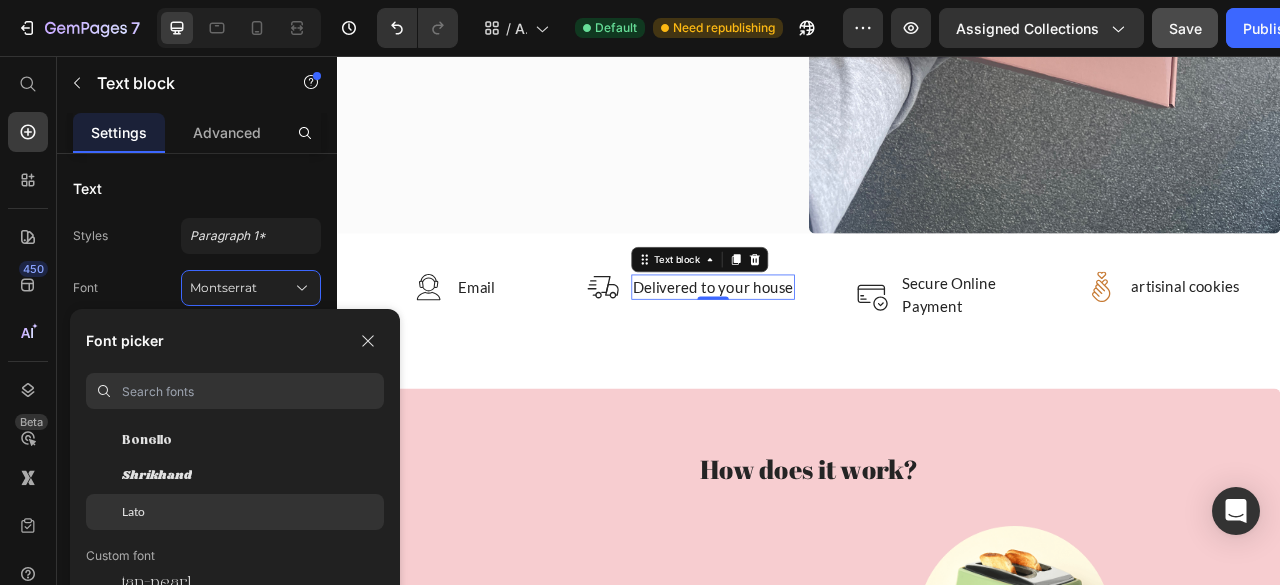 click on "Lato" at bounding box center (133, 512) 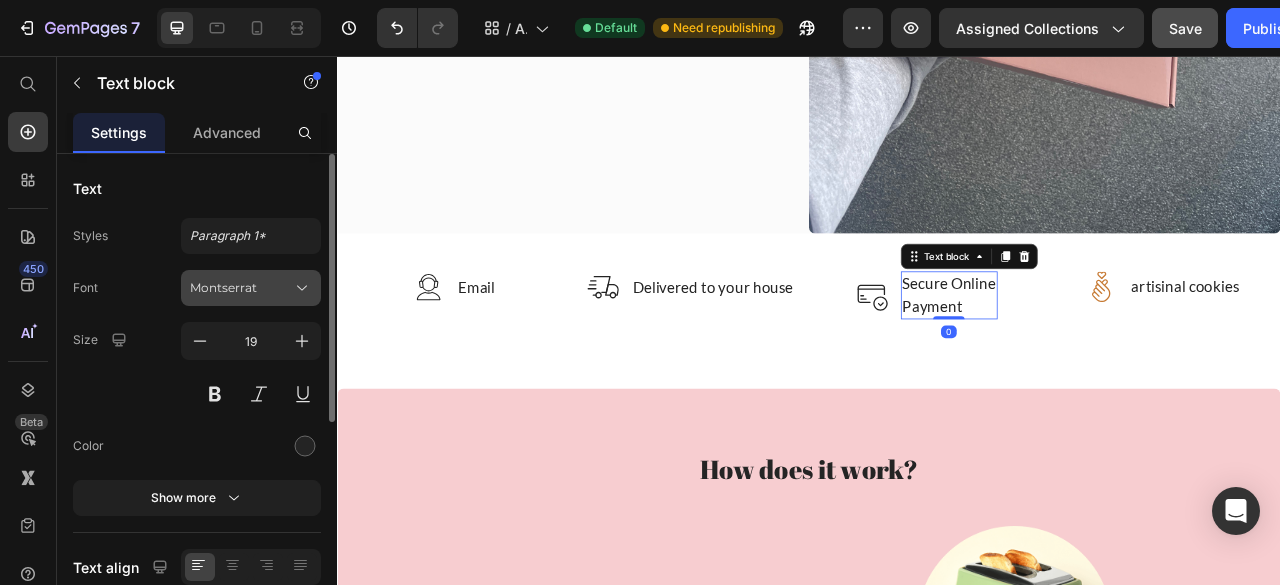 click on "Montserrat" at bounding box center (241, 288) 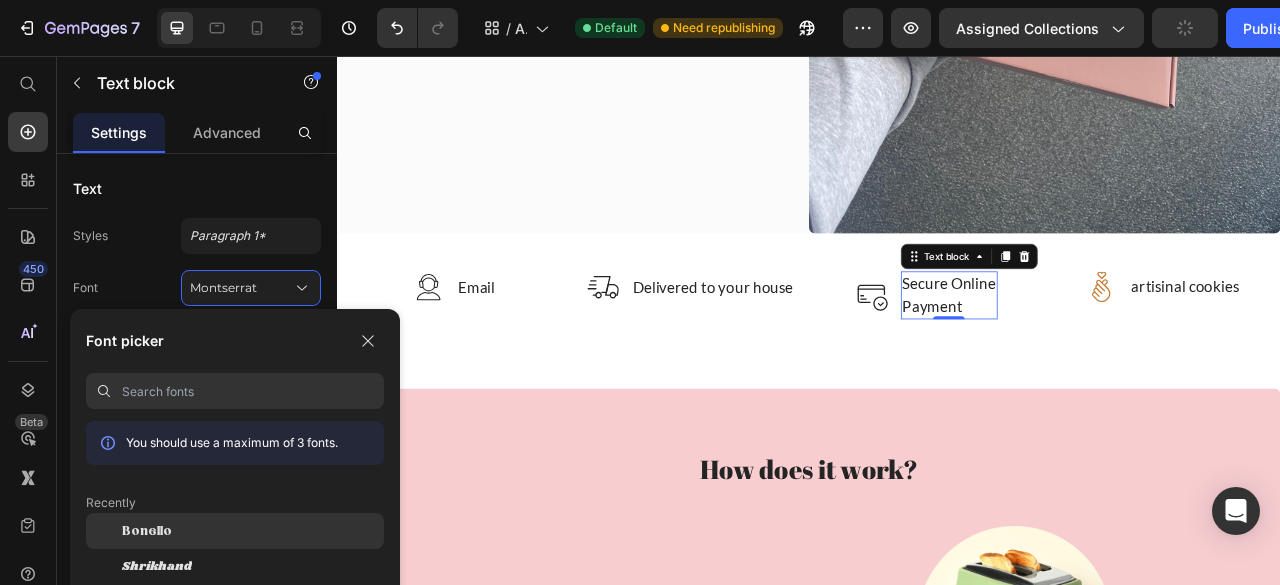 scroll, scrollTop: 72, scrollLeft: 0, axis: vertical 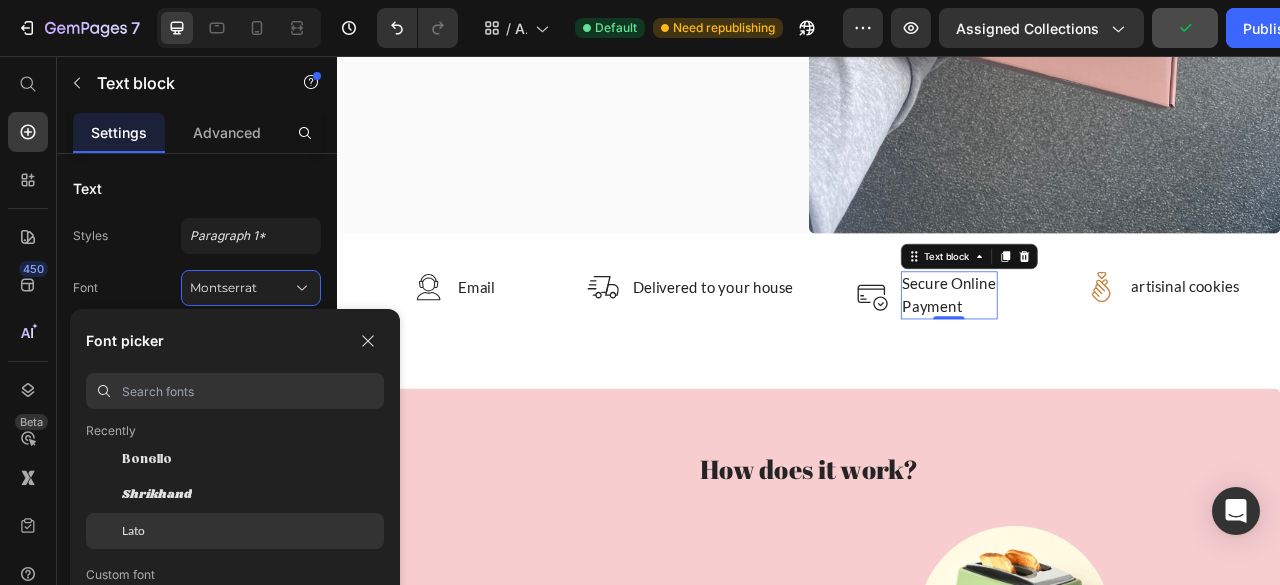 click on "Lato" at bounding box center [133, 531] 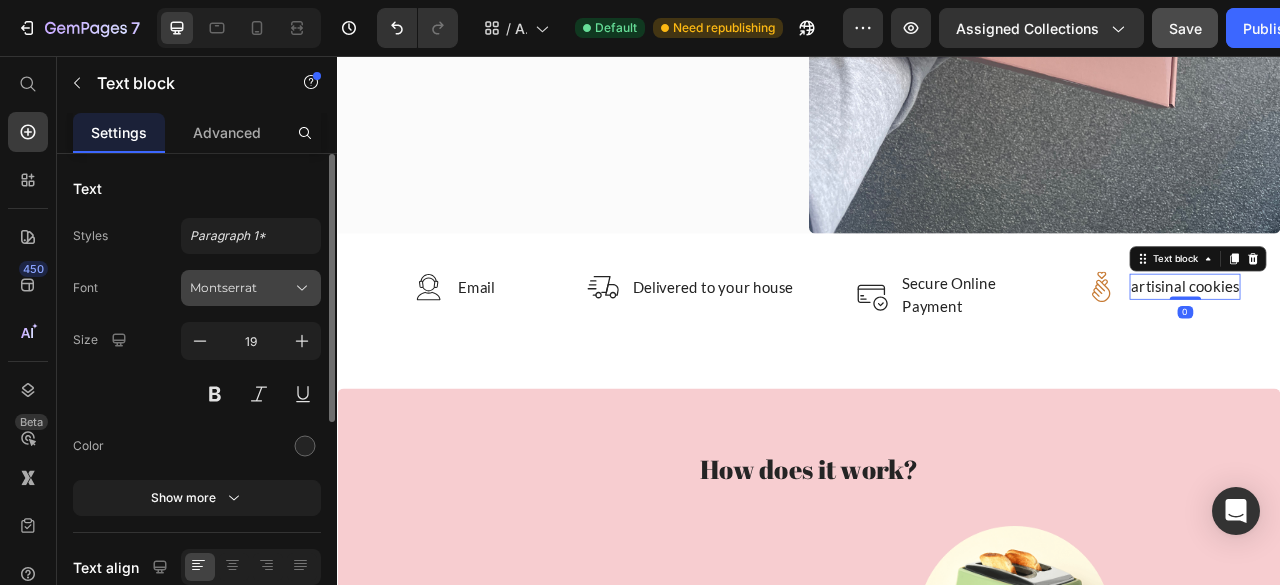 click on "Montserrat" at bounding box center (241, 288) 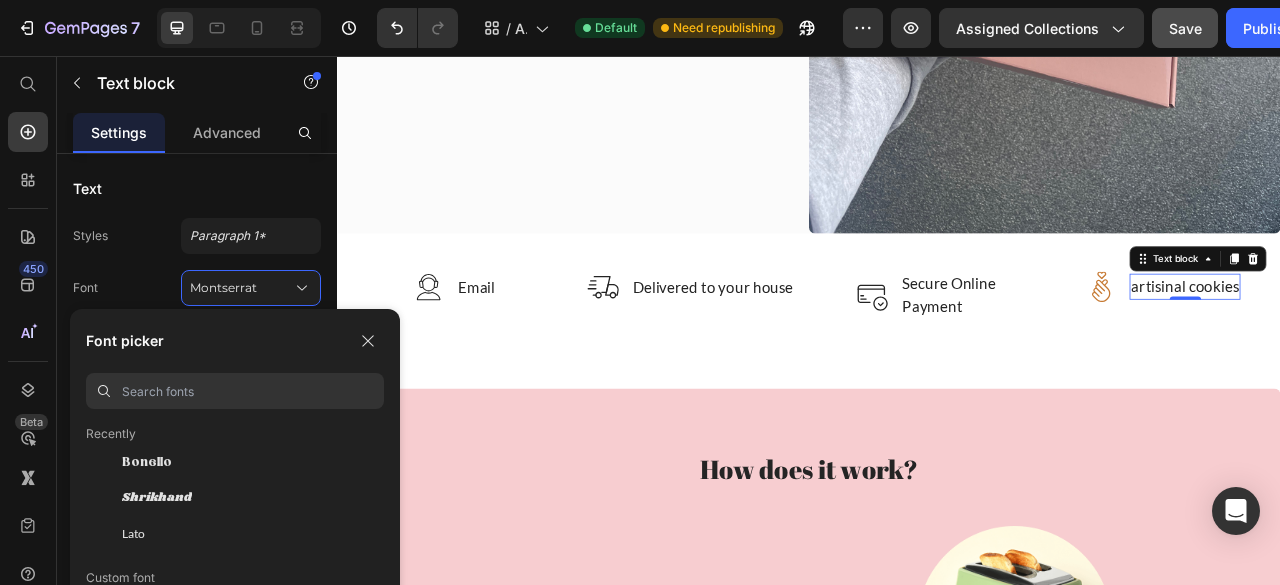 scroll, scrollTop: 72, scrollLeft: 0, axis: vertical 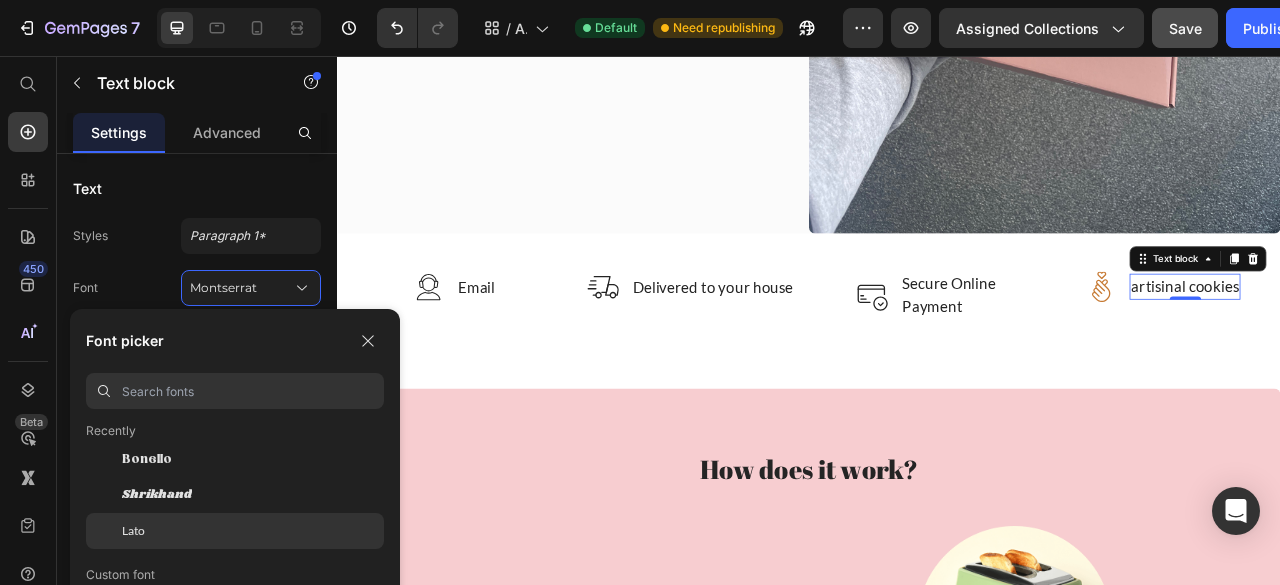 click on "Lato" at bounding box center [133, 531] 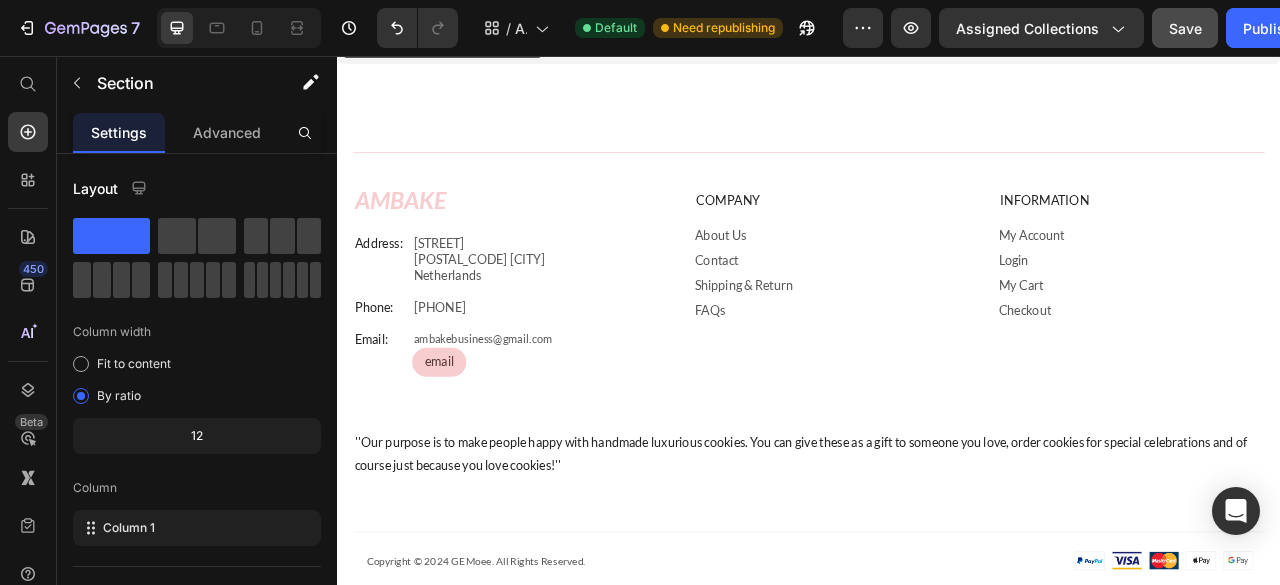 scroll, scrollTop: 4846, scrollLeft: 0, axis: vertical 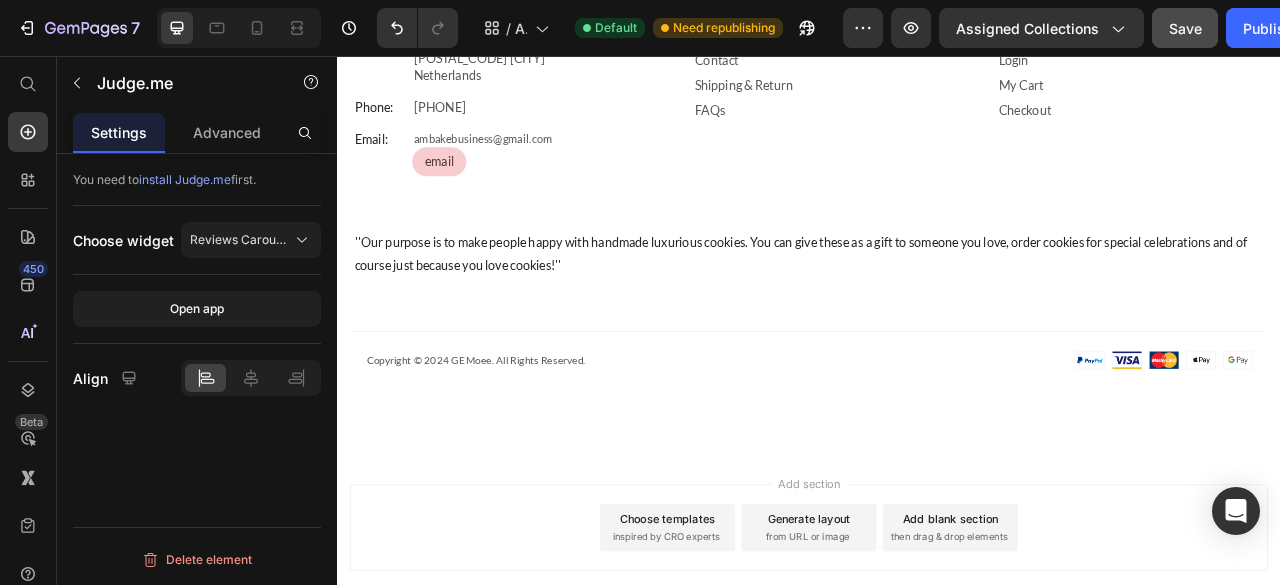 click on "Judge.me - Reviews Carousel" at bounding box center [937, -221] 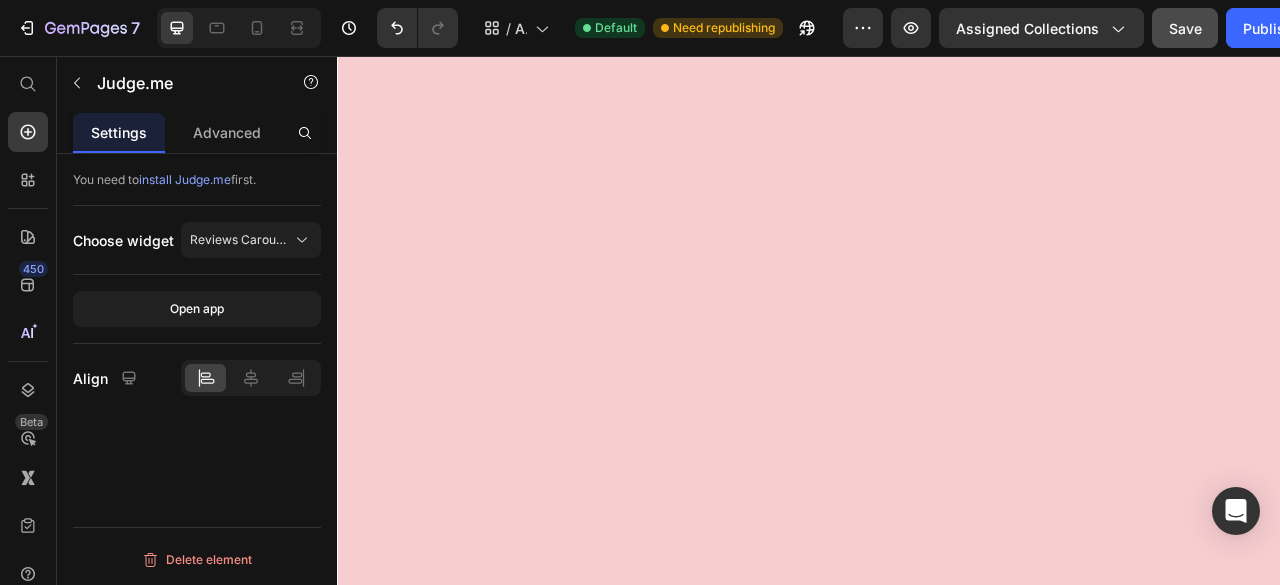 scroll, scrollTop: 0, scrollLeft: 0, axis: both 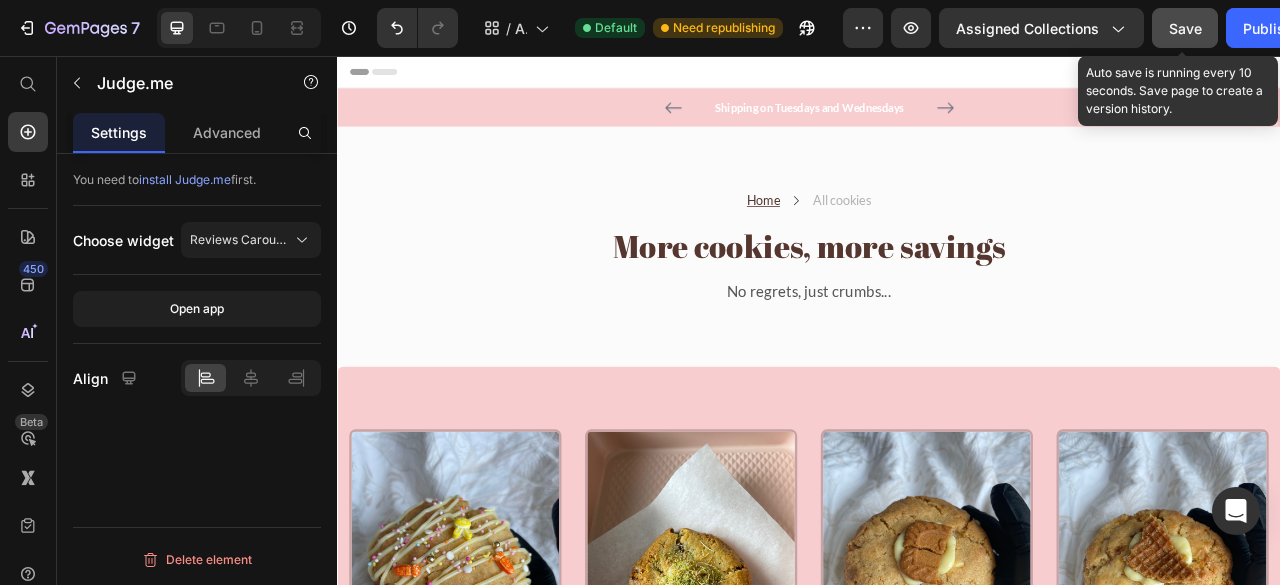 click on "Save" at bounding box center [1185, 28] 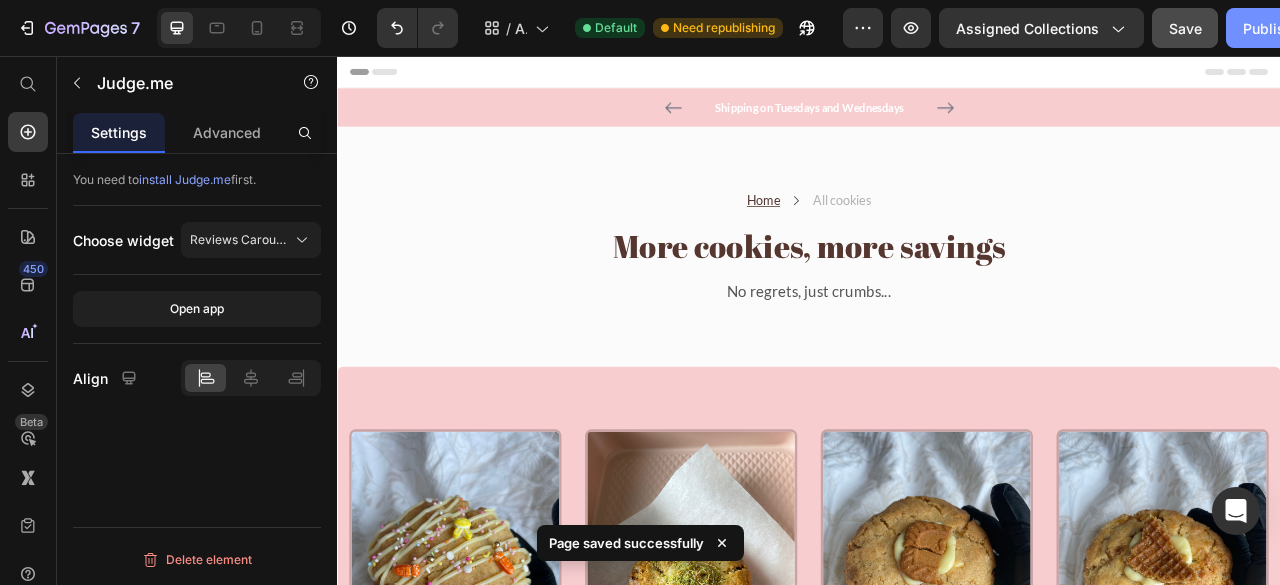 click on "Publish" at bounding box center [1268, 28] 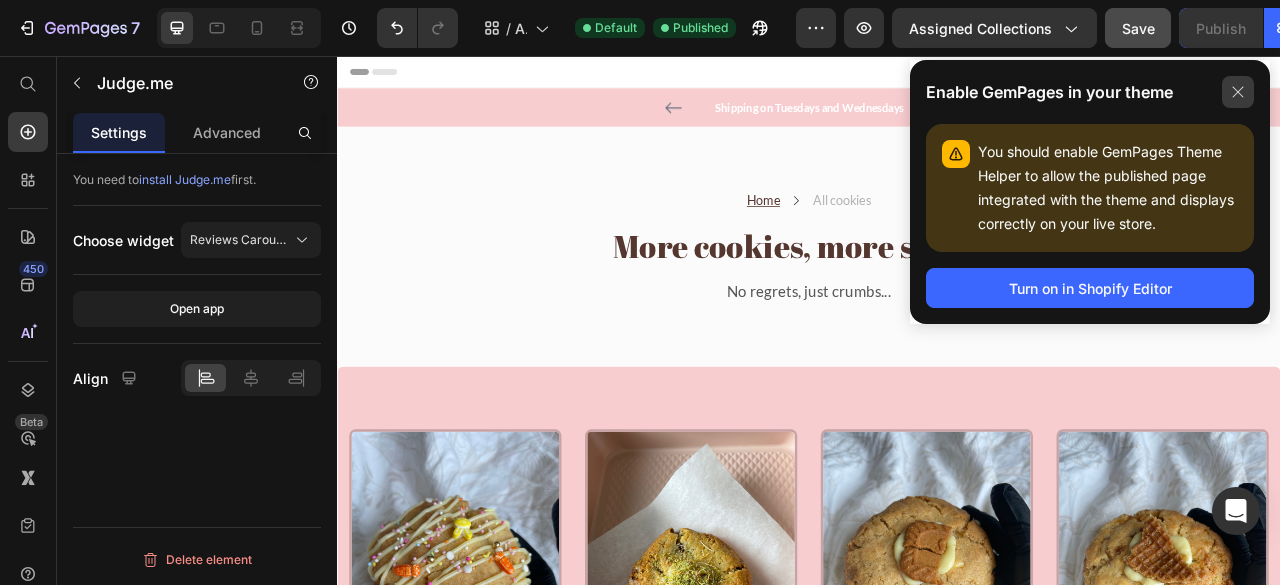 click 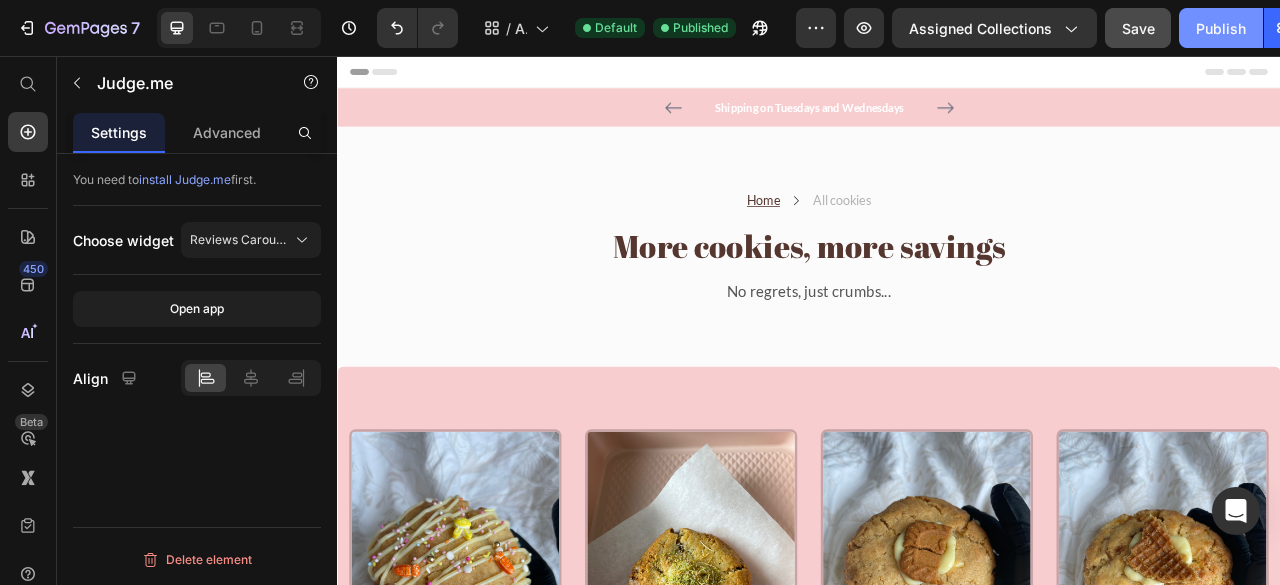 click on "Publish" at bounding box center (1221, 28) 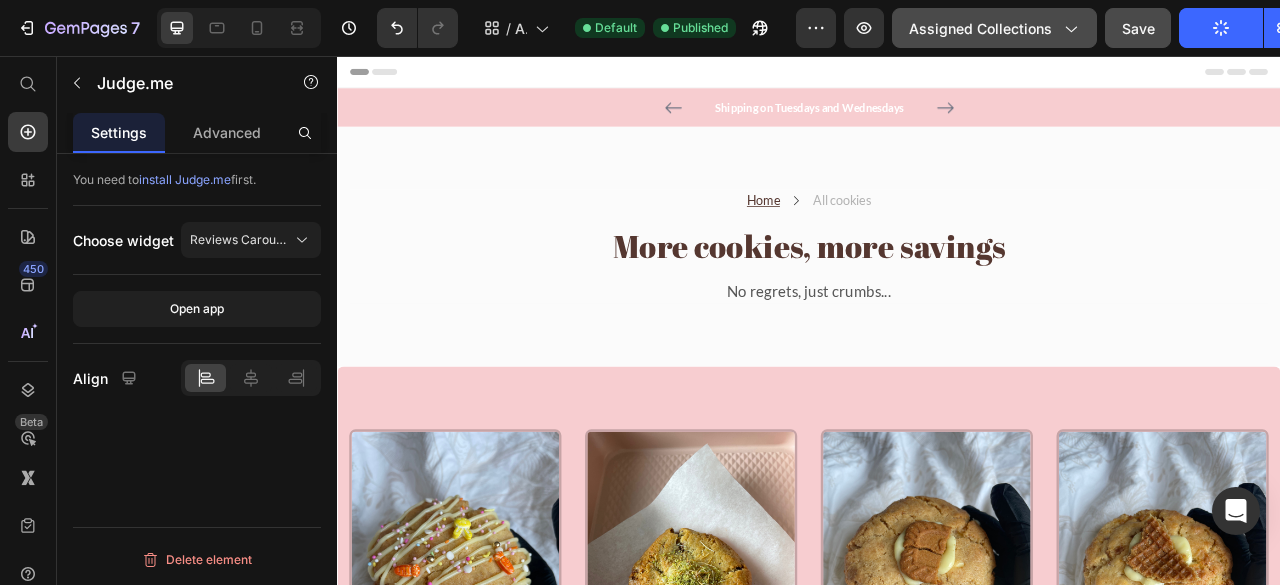 click on "Assigned Collections" 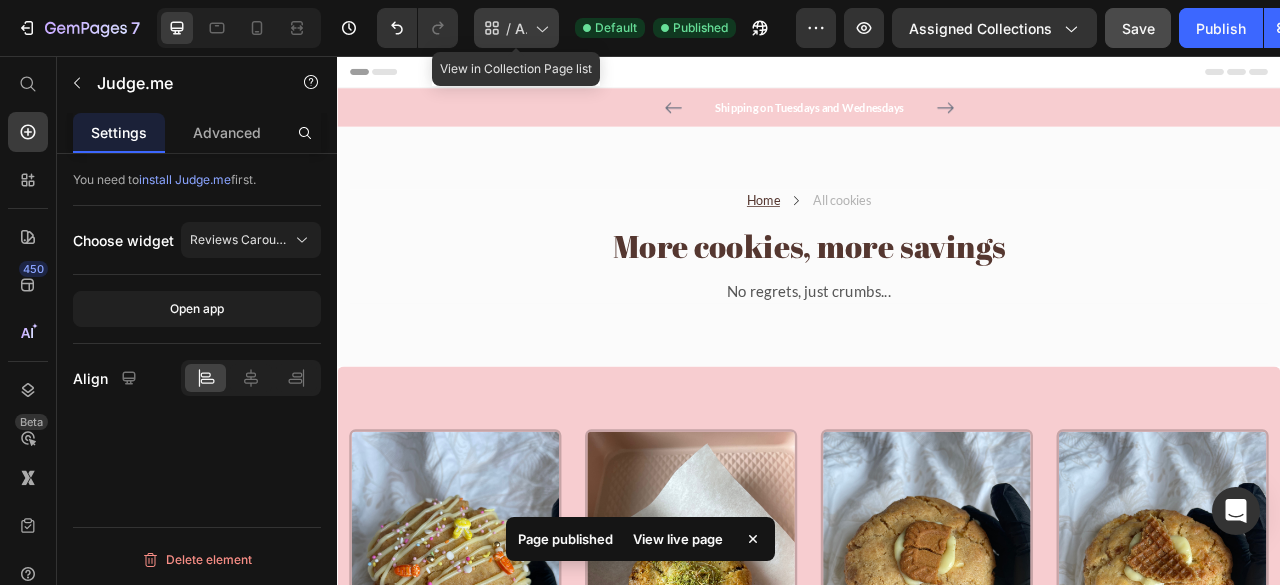 click 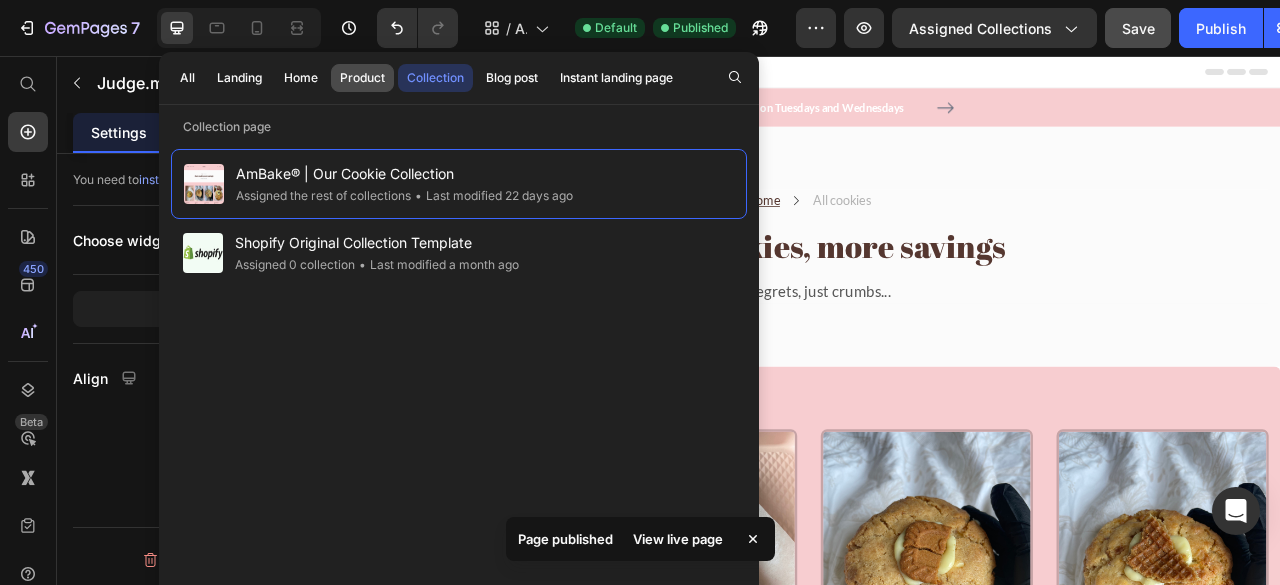 click on "Product" at bounding box center [362, 78] 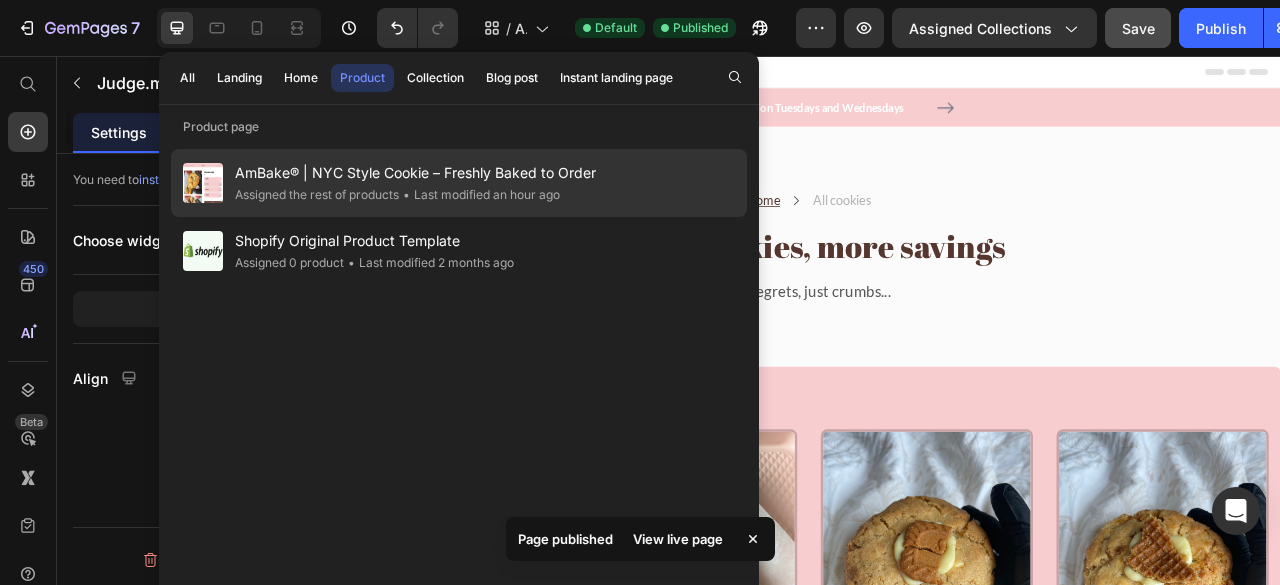 click on "Assigned the rest of products" 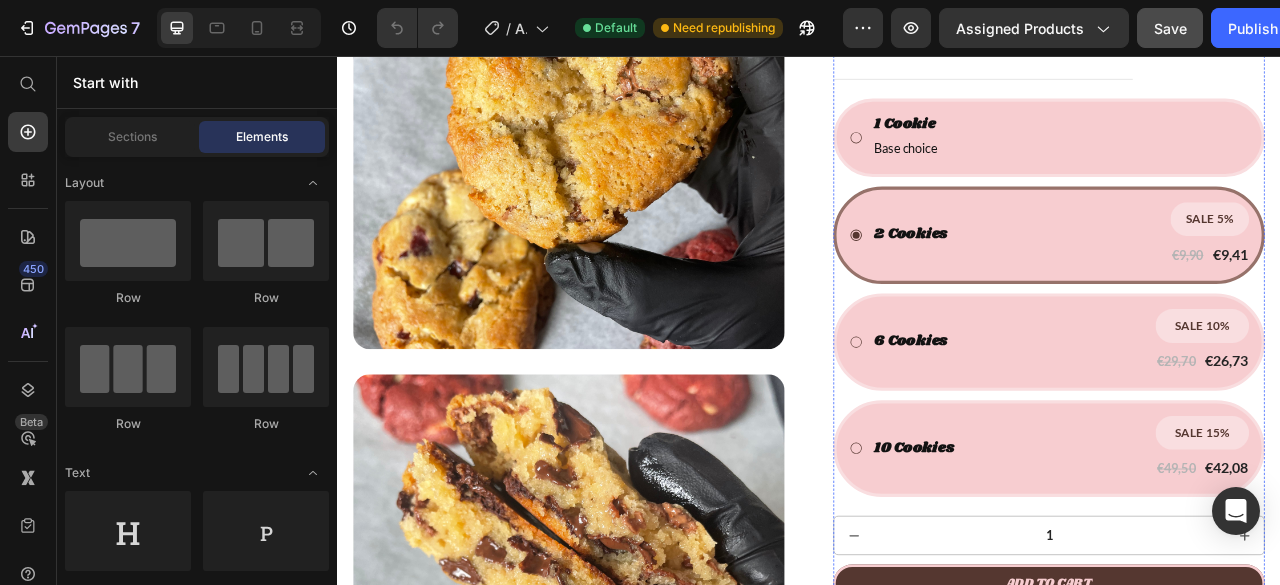 scroll, scrollTop: 298, scrollLeft: 0, axis: vertical 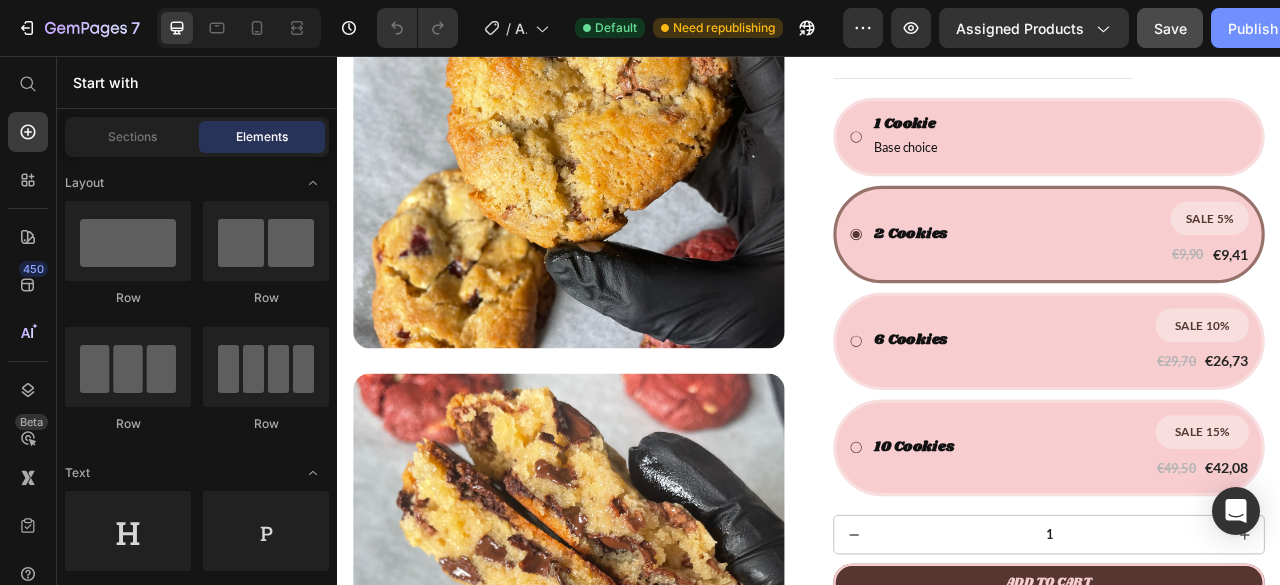 click on "Publish" at bounding box center [1253, 28] 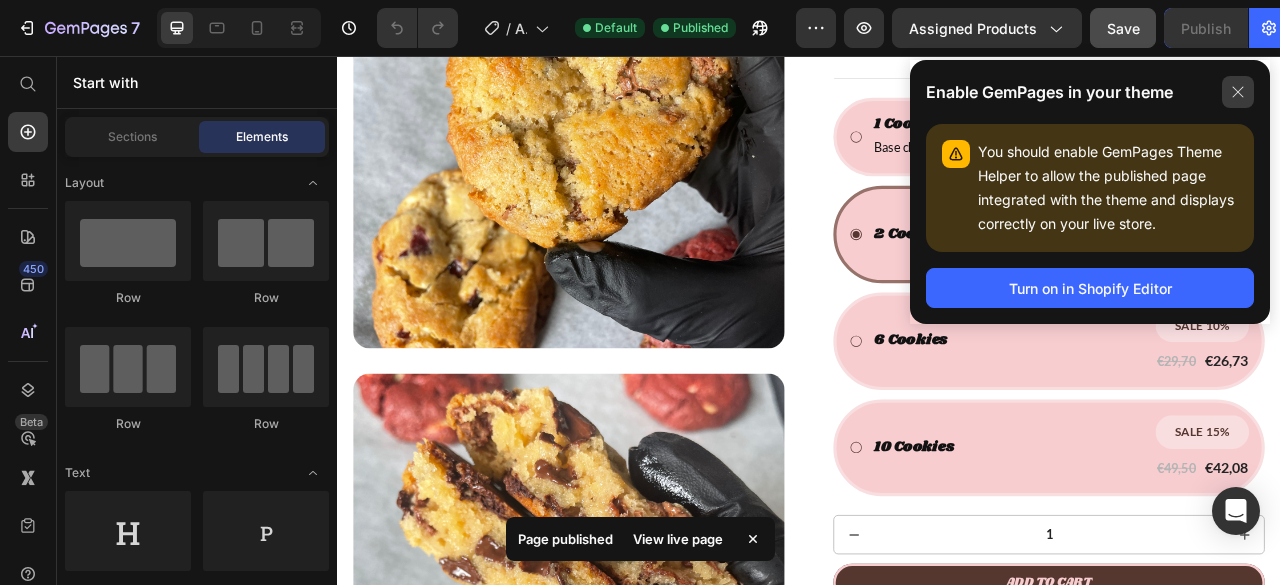 click 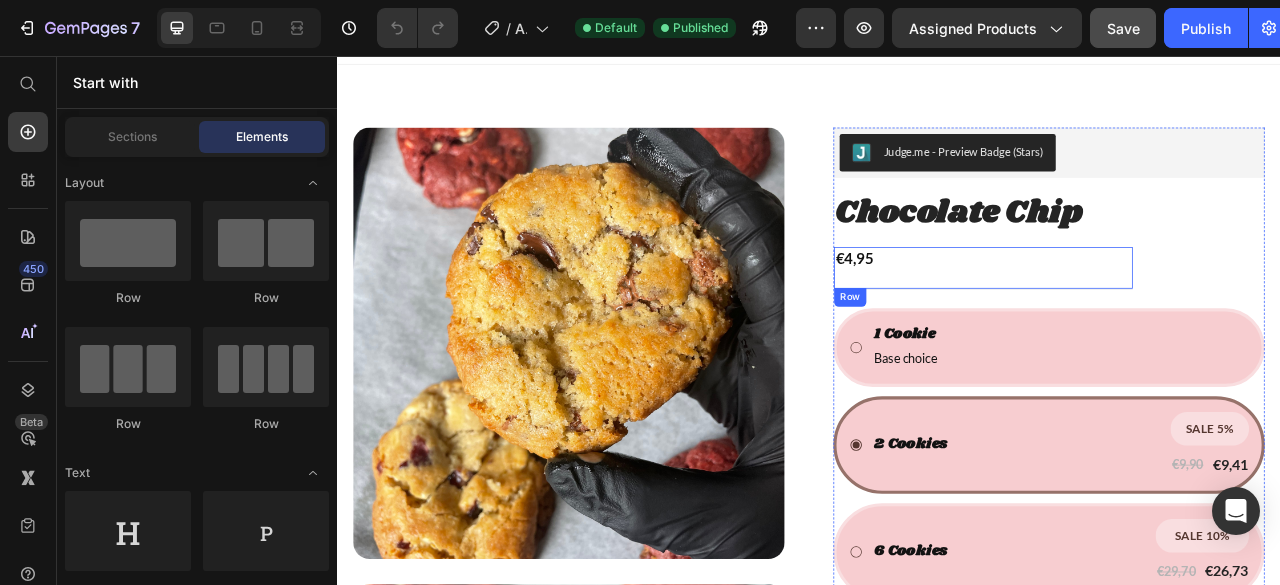 scroll, scrollTop: 0, scrollLeft: 0, axis: both 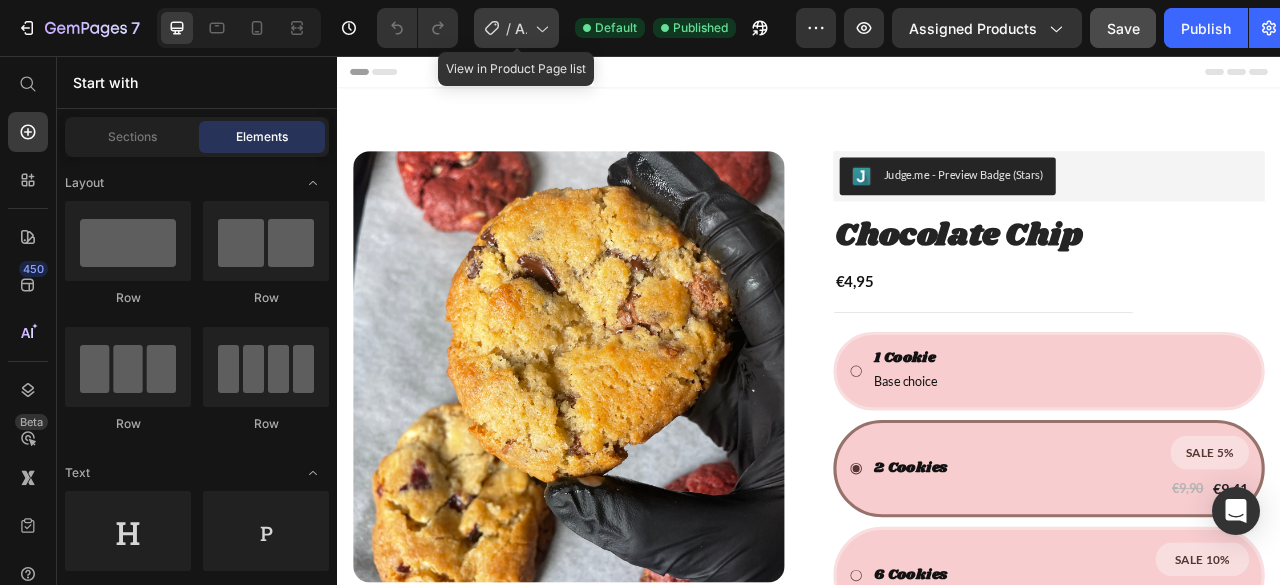 click 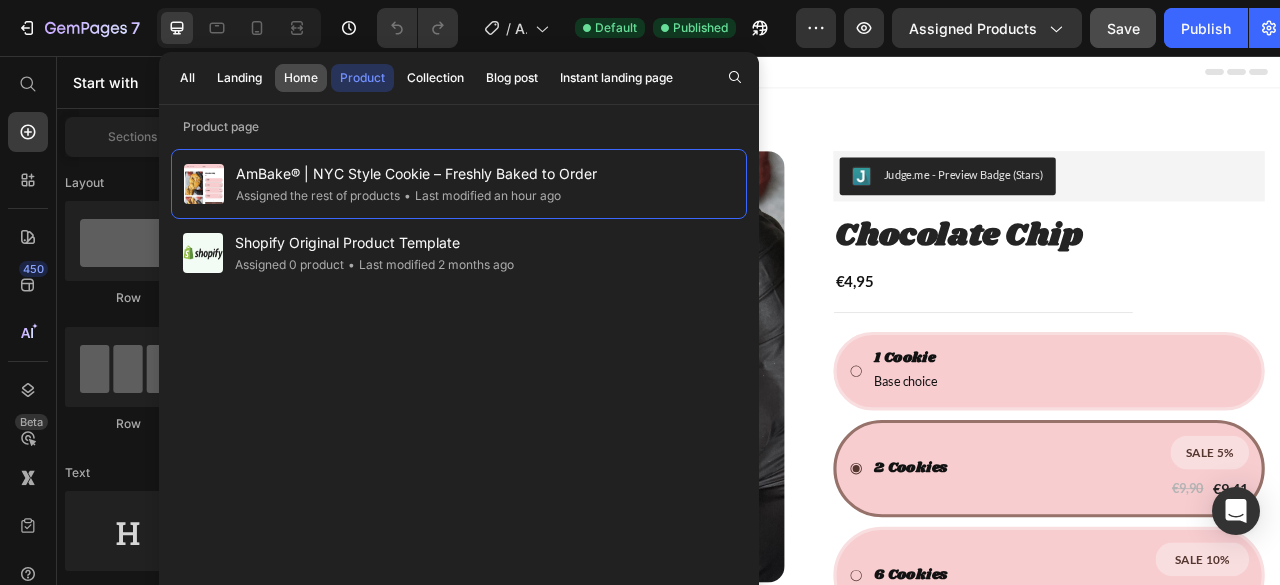 click on "Home" at bounding box center [301, 78] 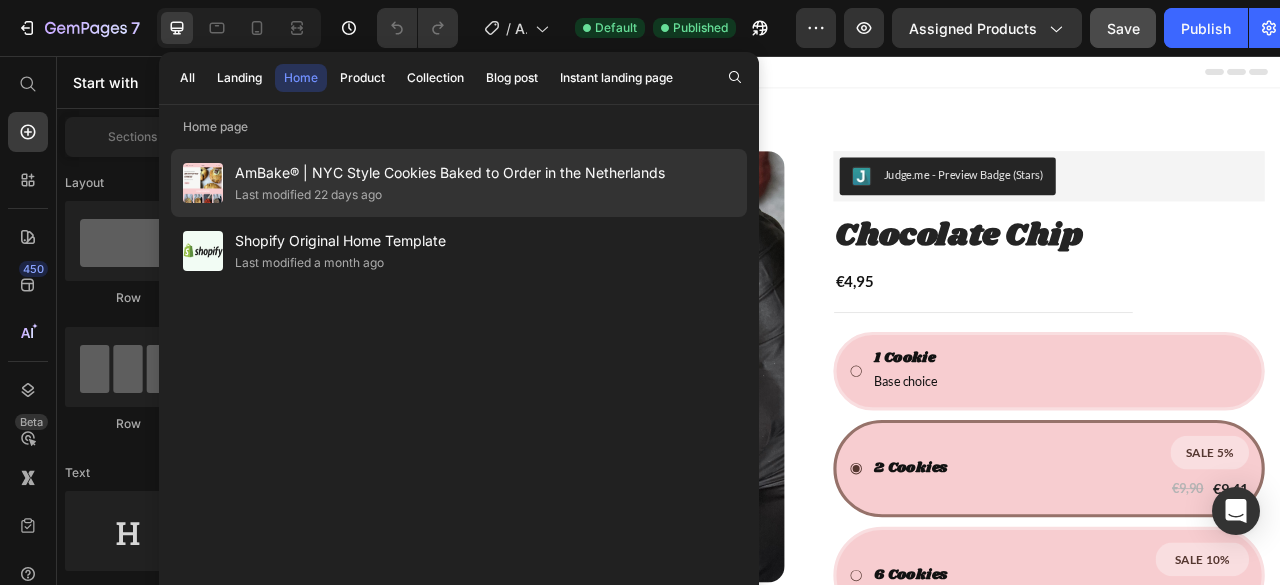 click on "AmBake® | NYC Style Cookies Baked to Order in the Netherlands" at bounding box center (450, 173) 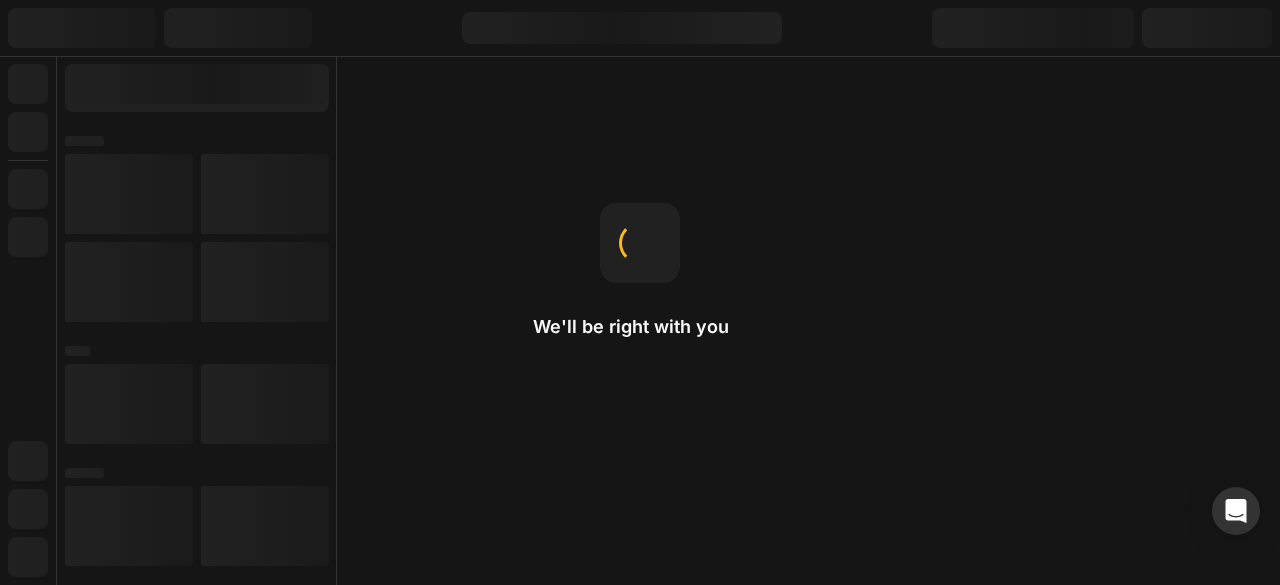 scroll, scrollTop: 0, scrollLeft: 0, axis: both 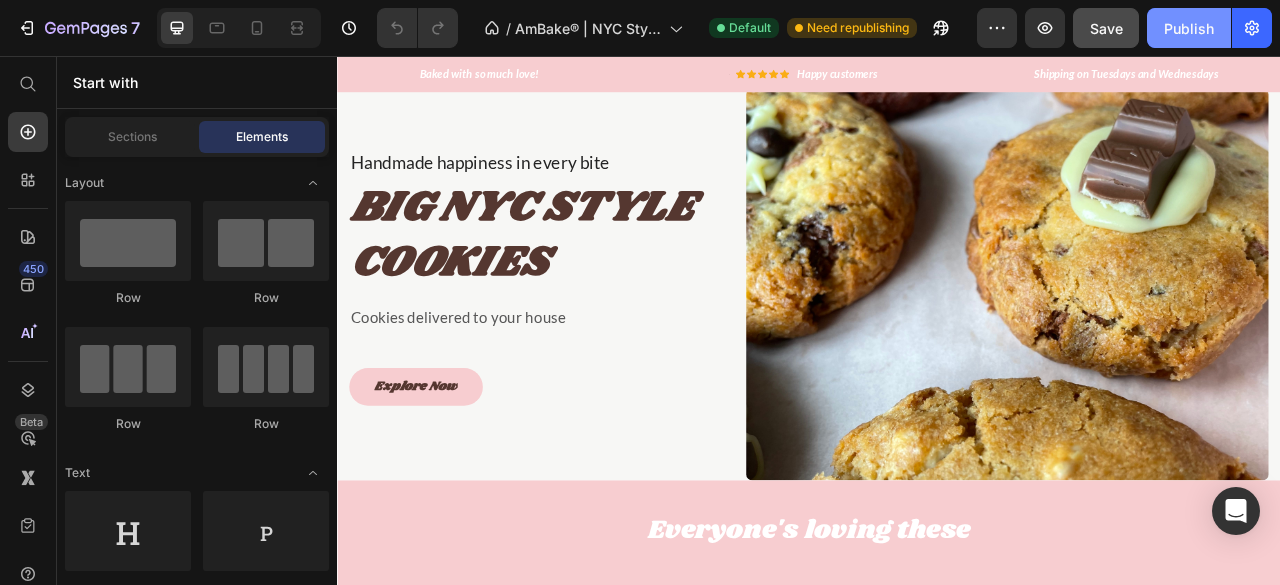click on "Publish" at bounding box center [1189, 28] 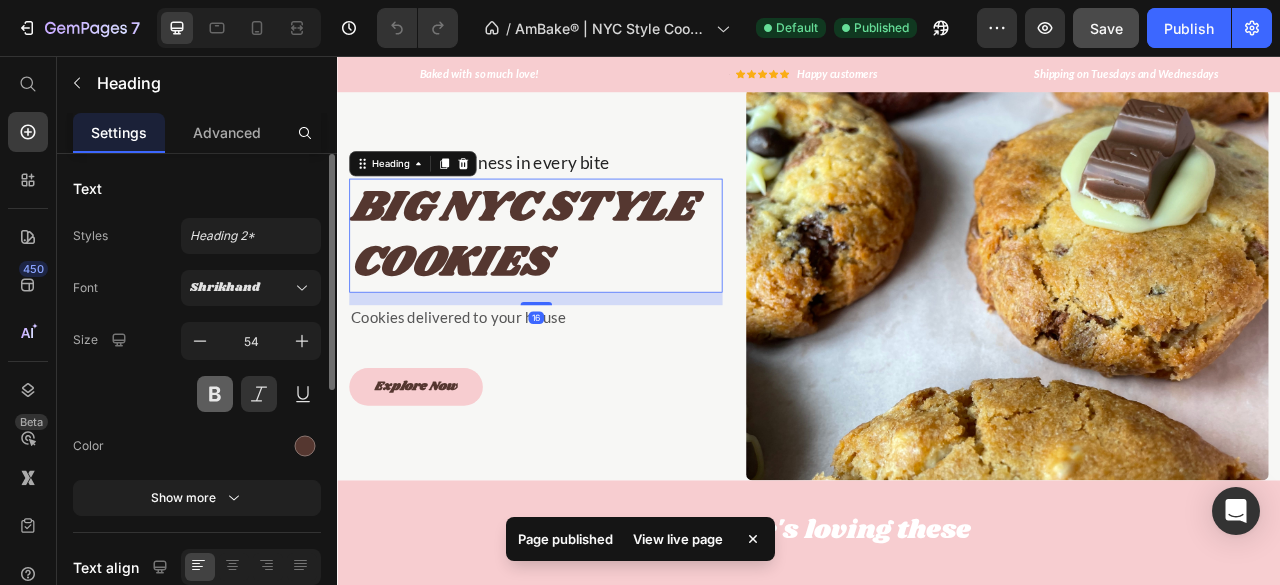 click at bounding box center (215, 394) 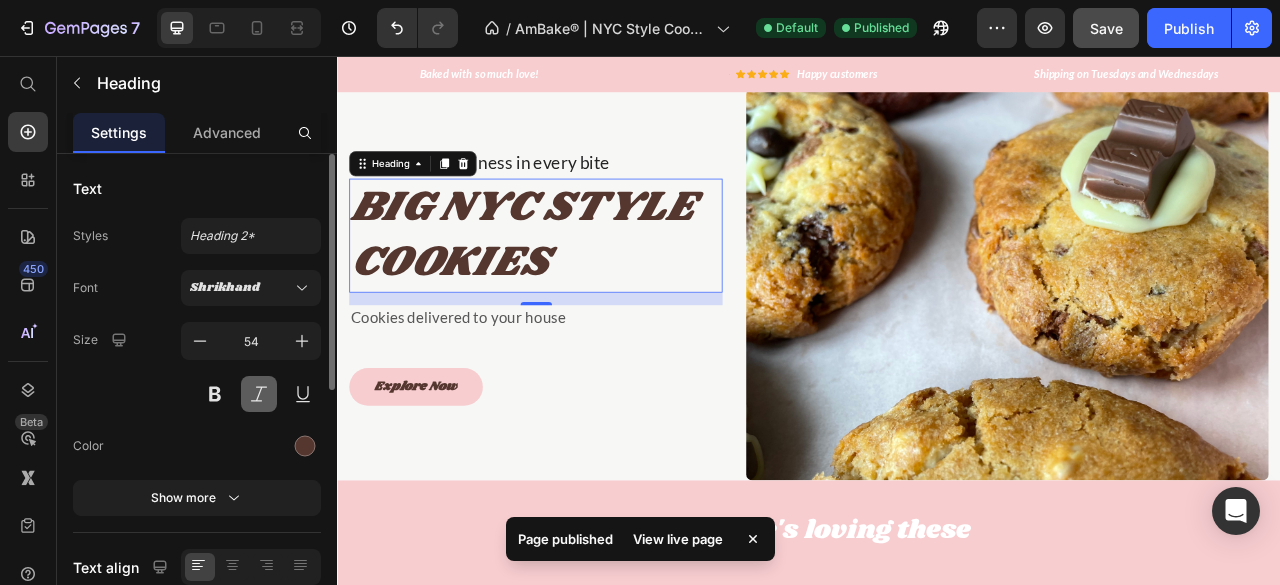 click at bounding box center (259, 394) 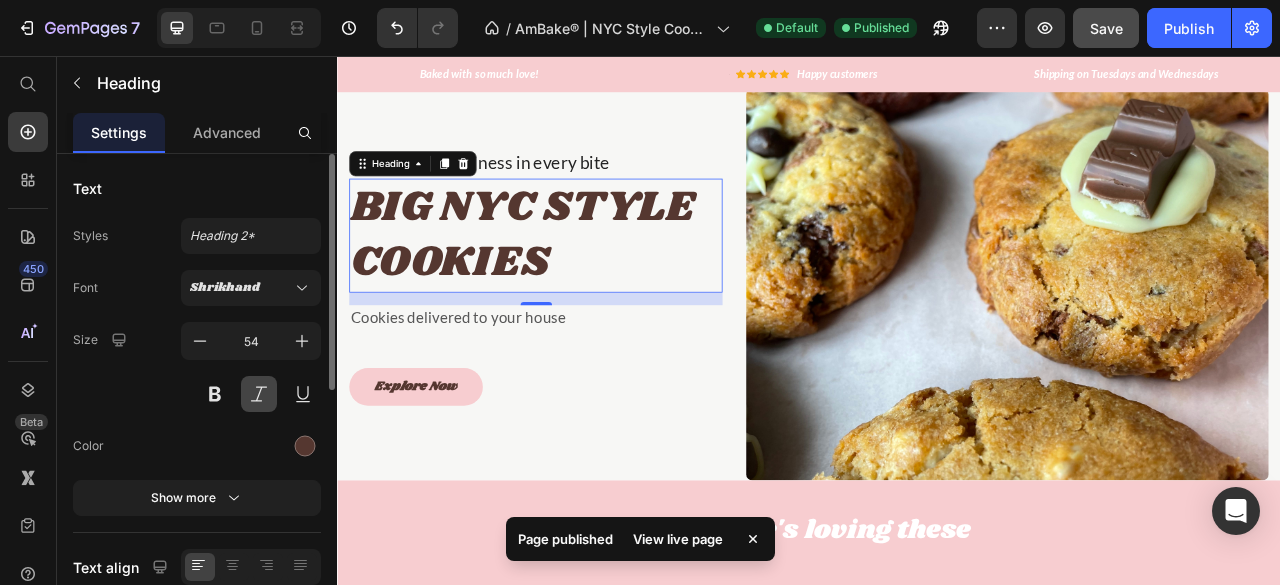click at bounding box center [259, 394] 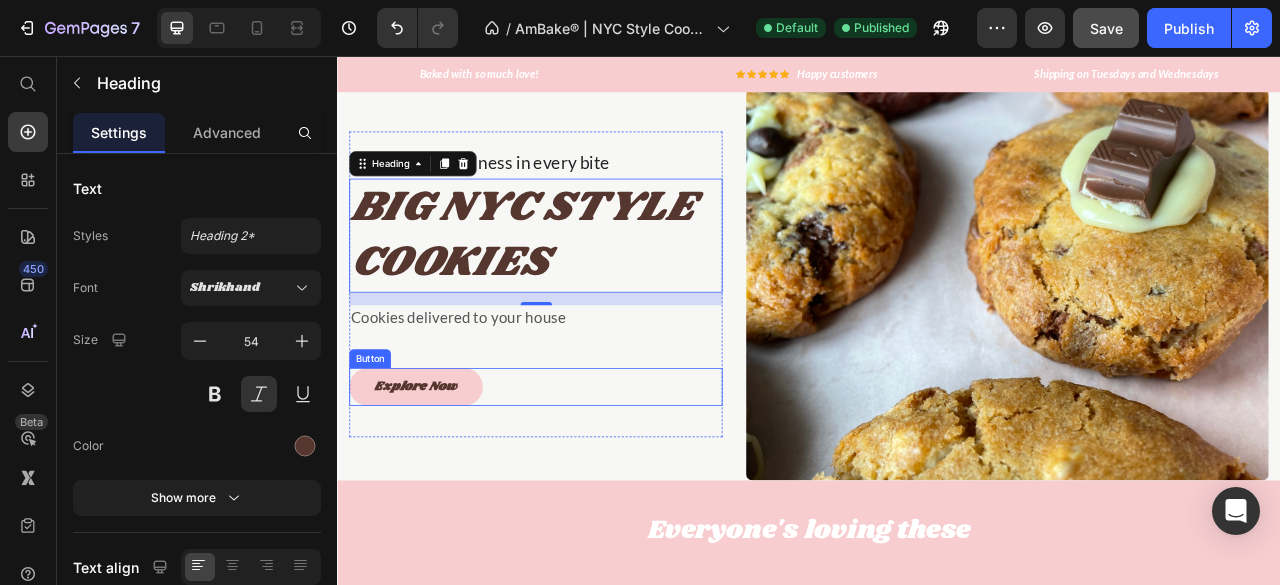 click on "Explore Now Button" at bounding box center [589, 477] 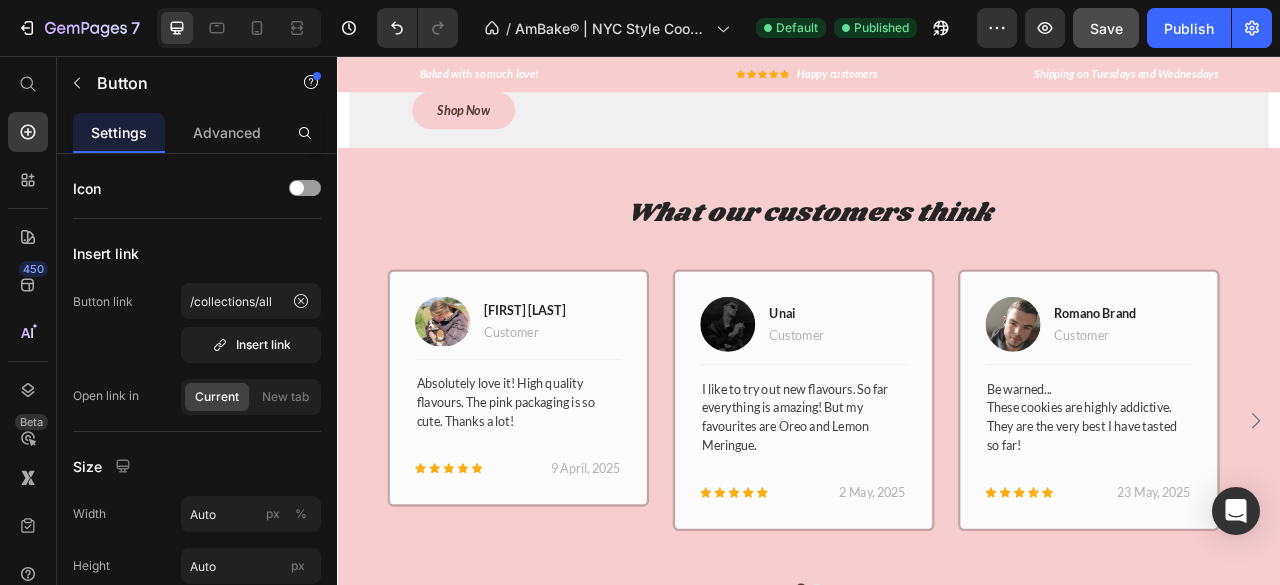 scroll, scrollTop: 2020, scrollLeft: 0, axis: vertical 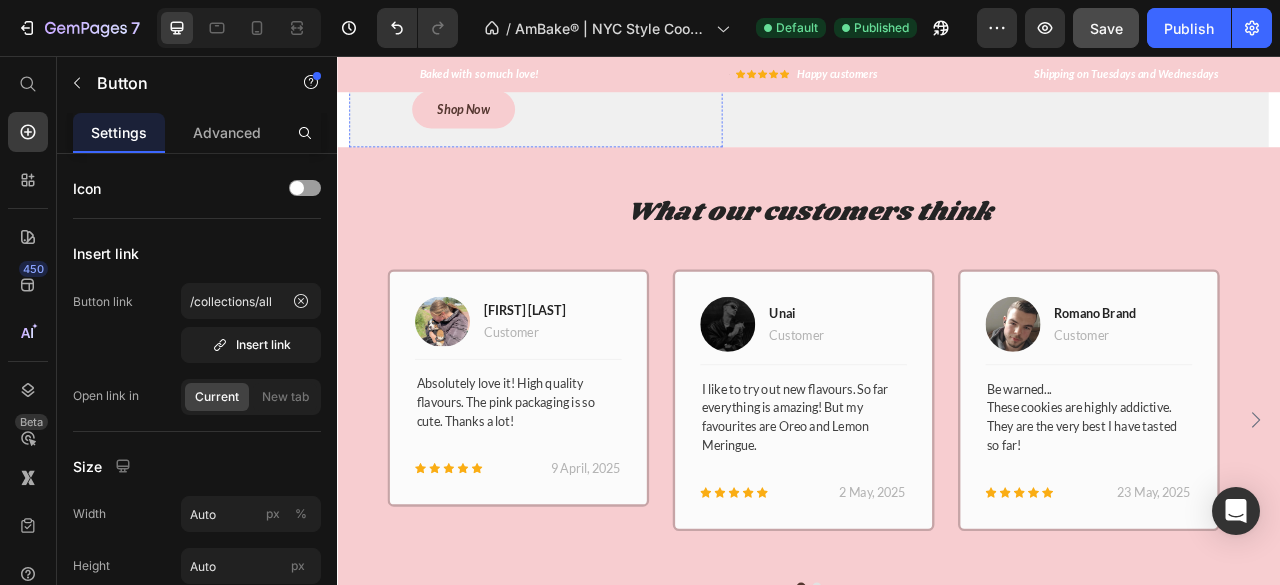 click on "More Cookies, More Savings." at bounding box center (629, -42) 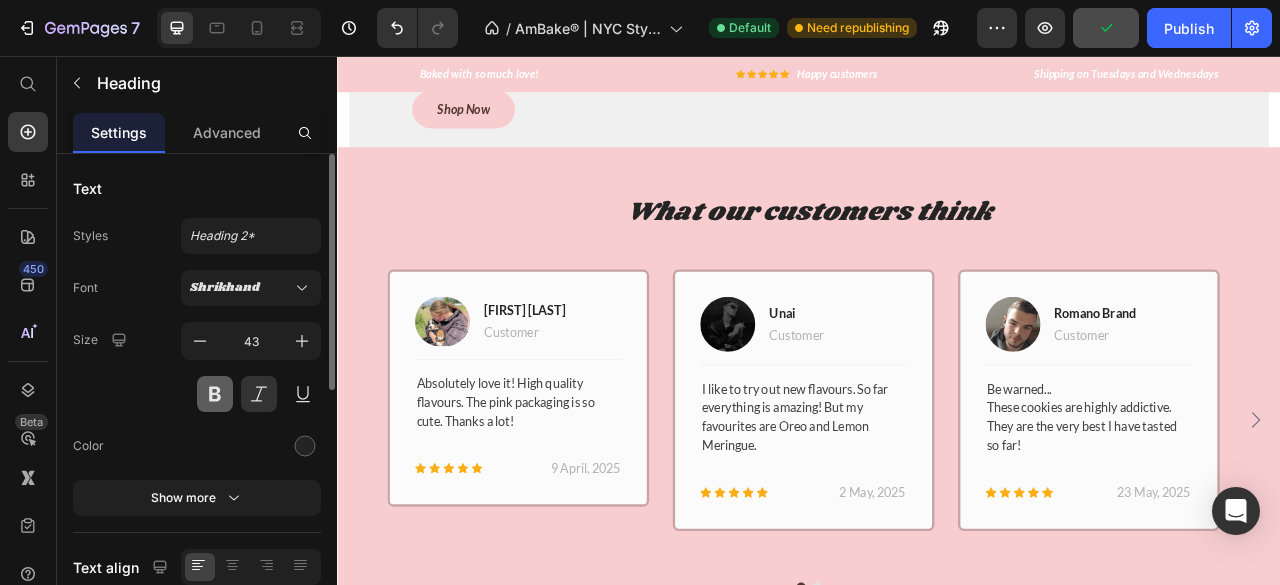 click at bounding box center [215, 394] 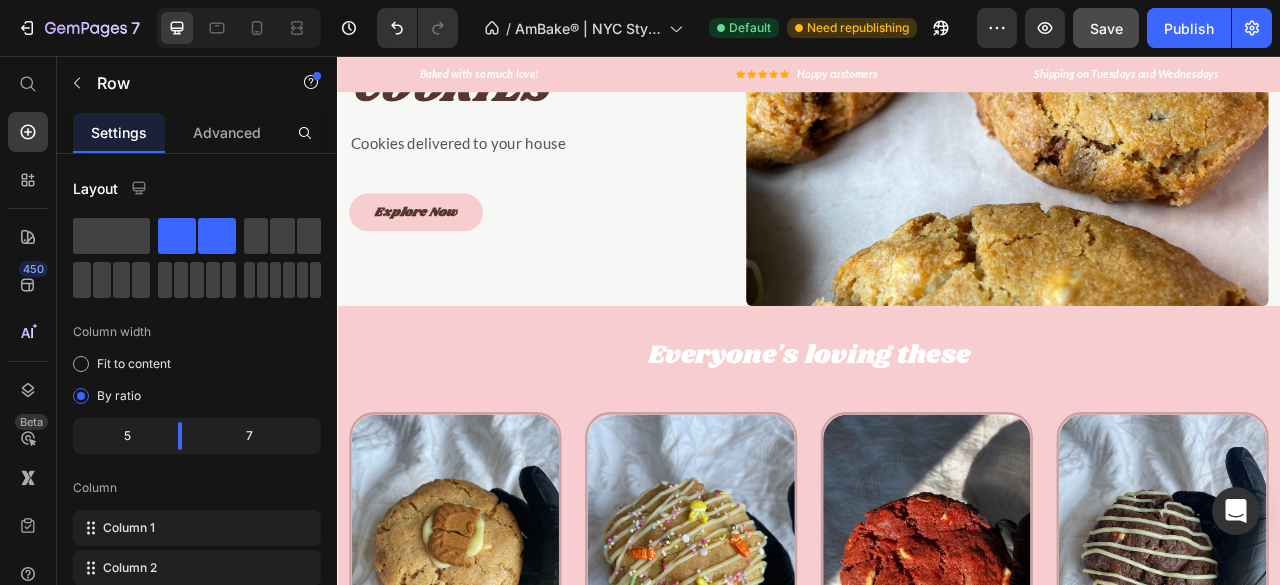 scroll, scrollTop: 0, scrollLeft: 0, axis: both 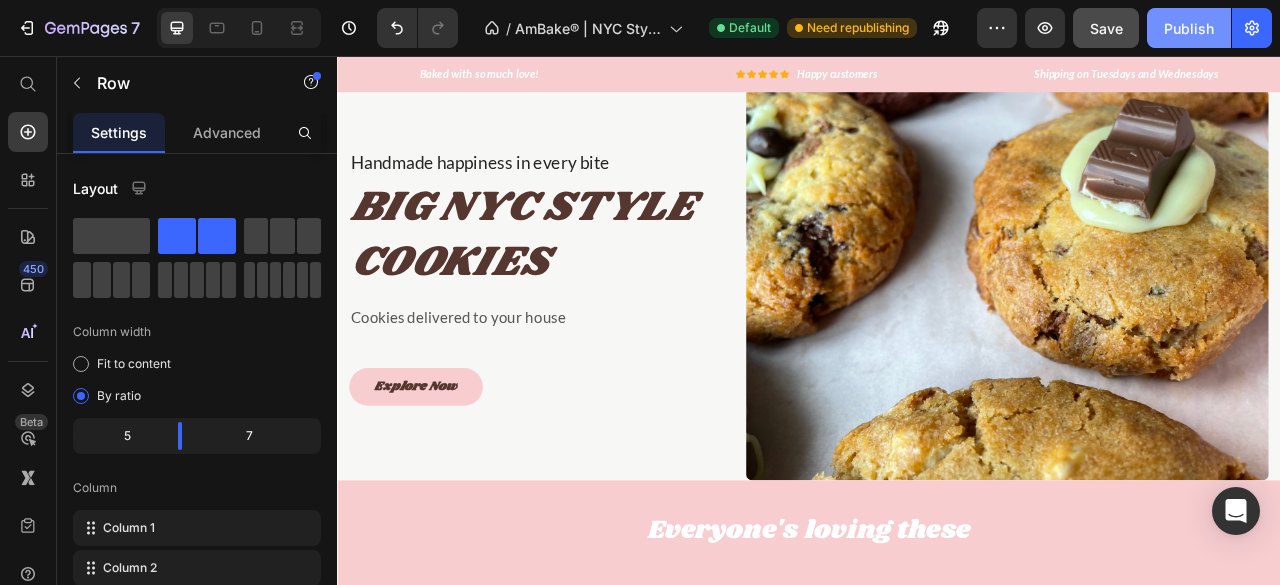 click on "Publish" at bounding box center (1189, 28) 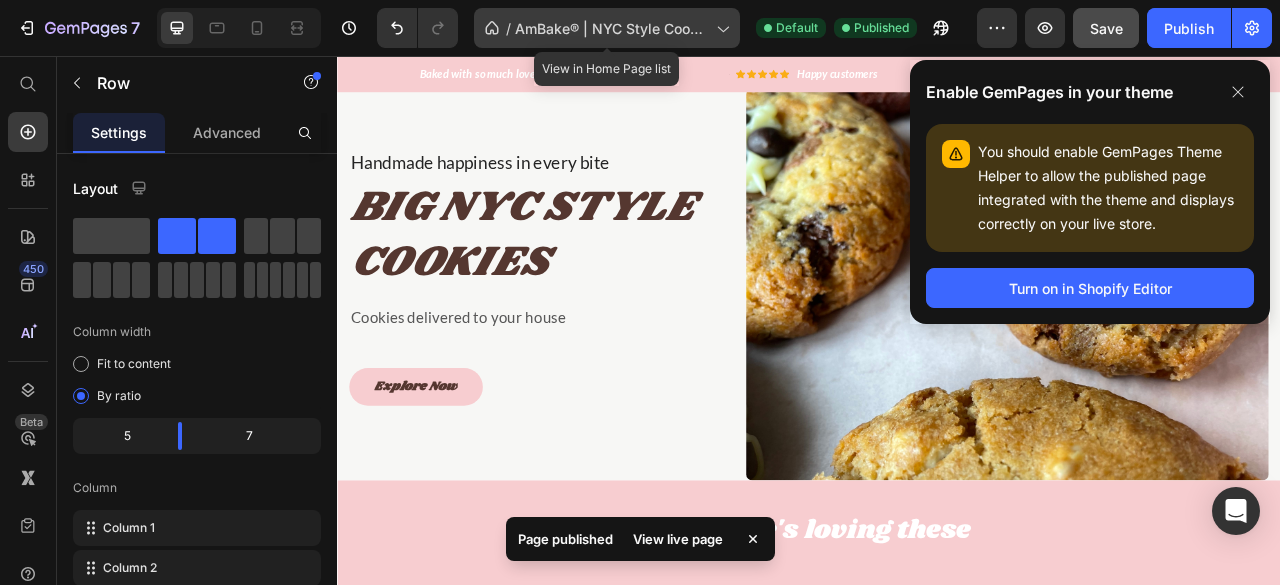 click on "AmBake® | NYC Style Cookies Baked to Order in the Netherlands" at bounding box center (611, 28) 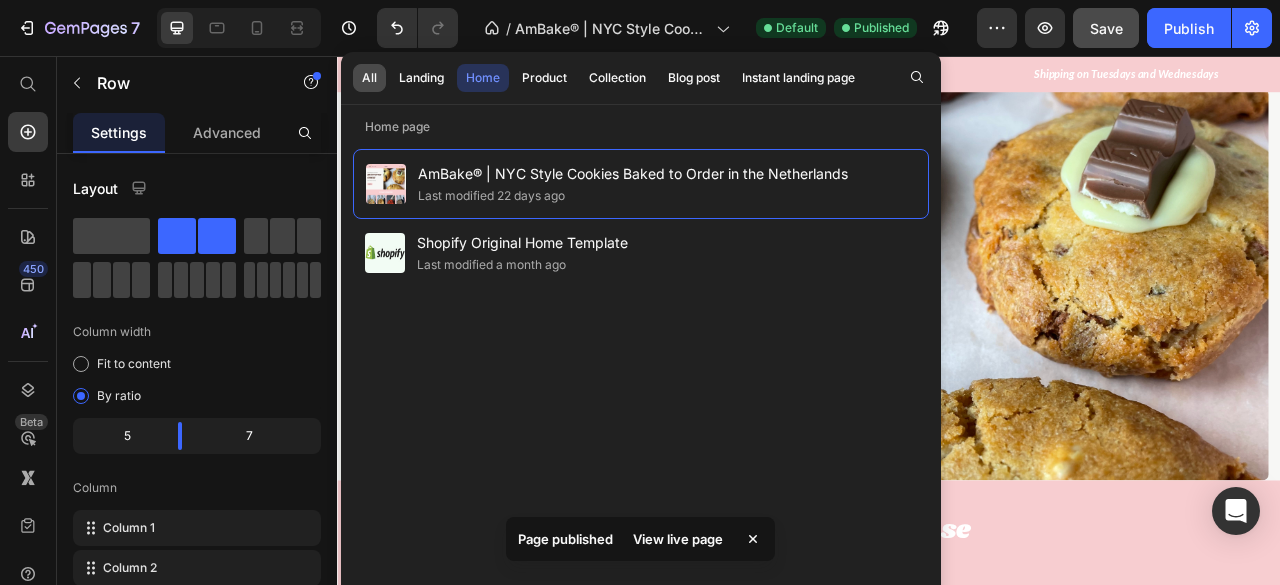 click on "All" at bounding box center [369, 78] 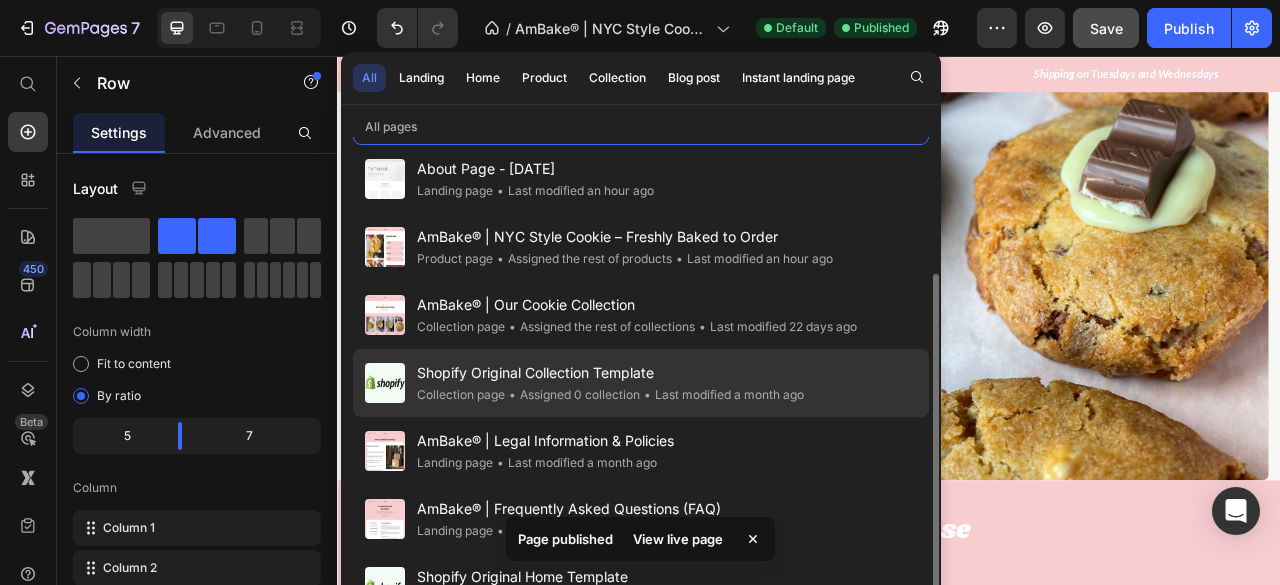 scroll, scrollTop: 128, scrollLeft: 0, axis: vertical 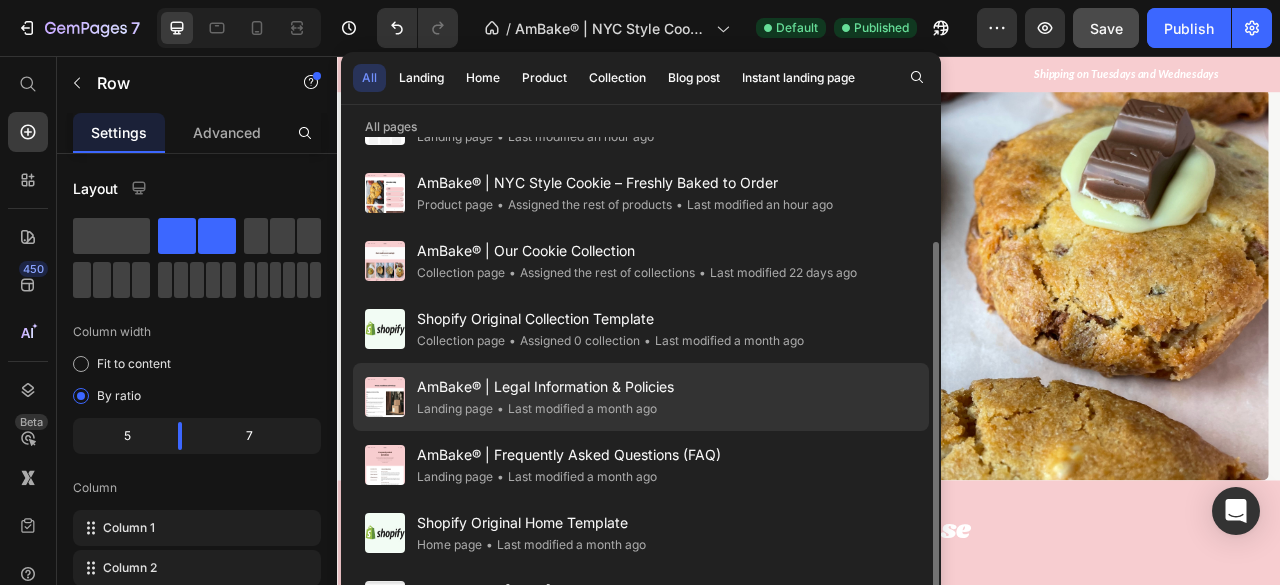click on "AmBake® | Legal Information & Policies" at bounding box center [545, 387] 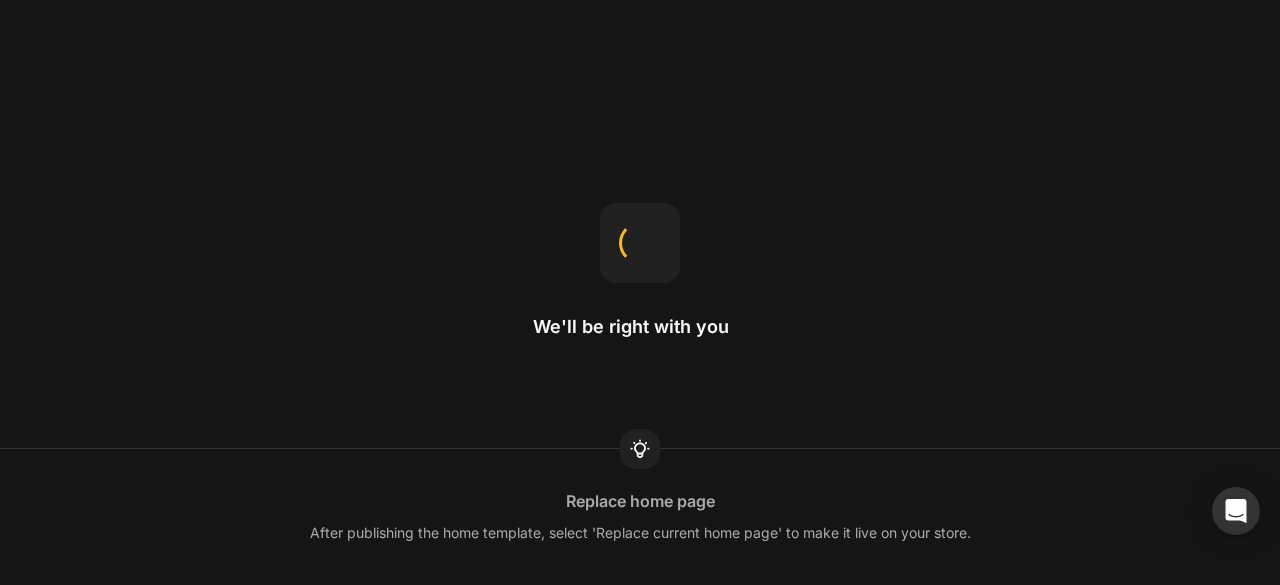 scroll, scrollTop: 126, scrollLeft: 0, axis: vertical 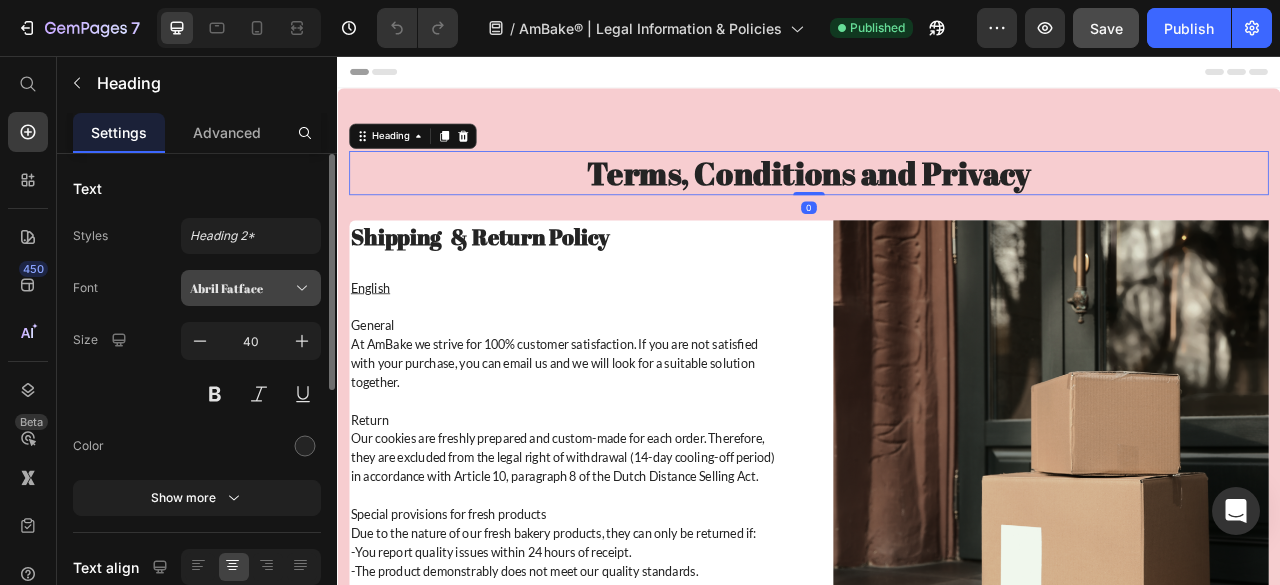 click on "Abril Fatface" at bounding box center (241, 288) 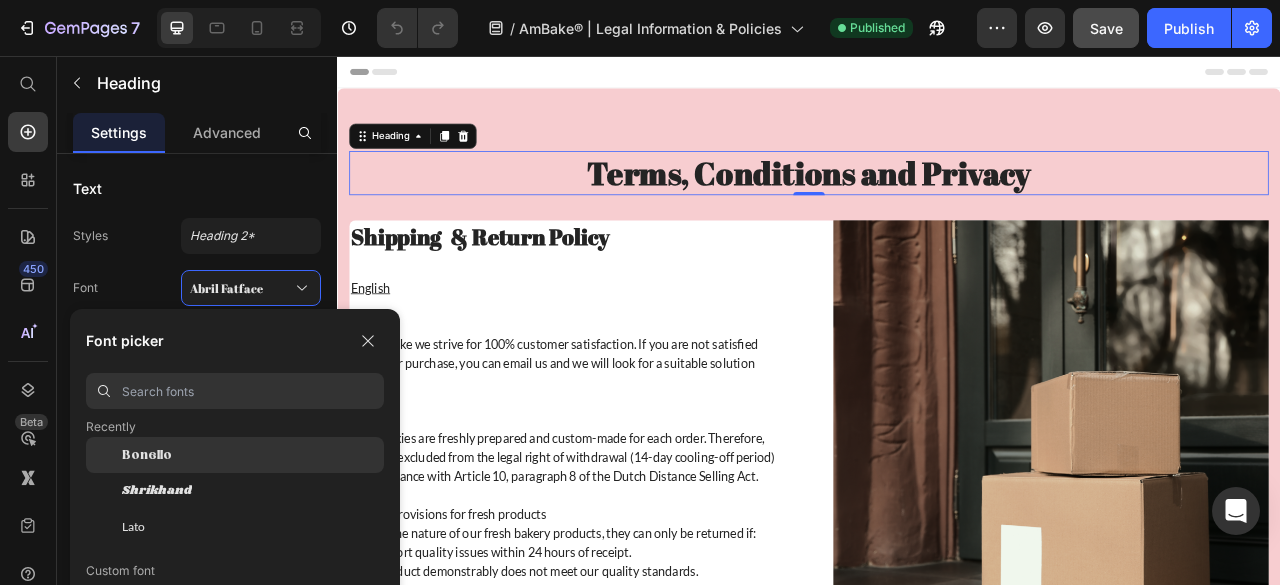 scroll, scrollTop: 87, scrollLeft: 0, axis: vertical 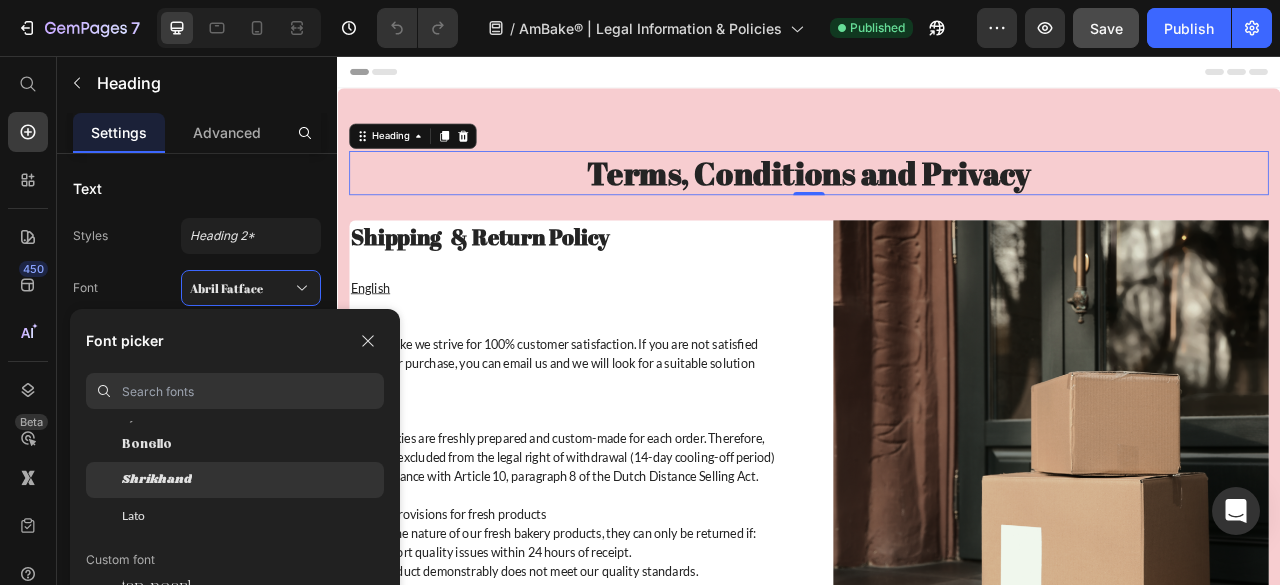 click on "Shrikhand" at bounding box center (157, 480) 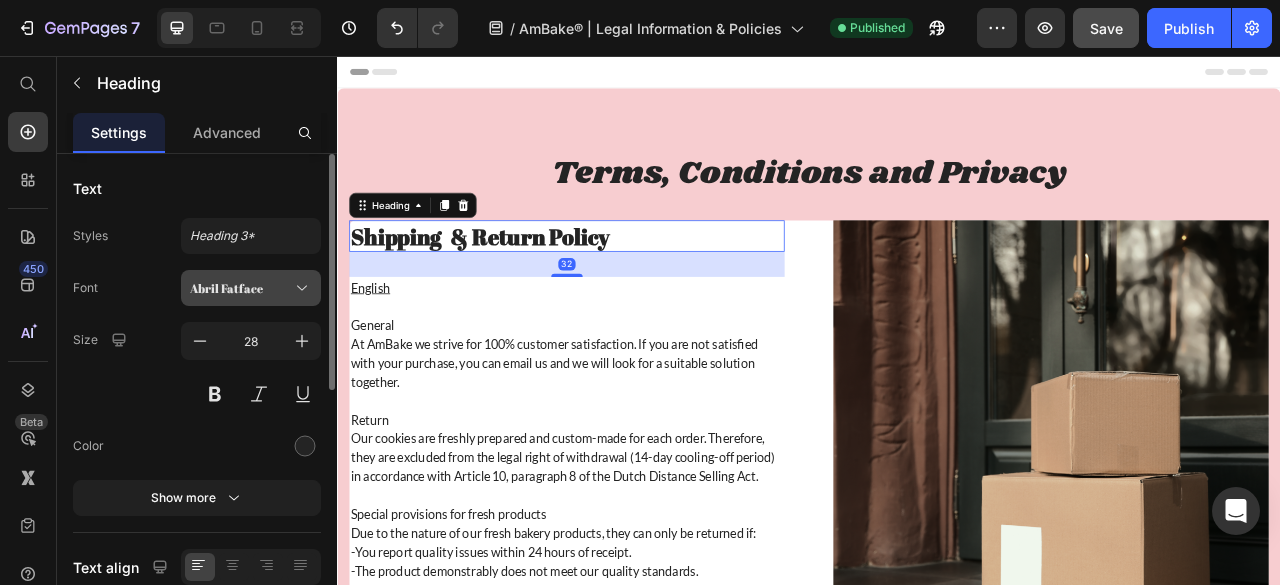 click on "Abril Fatface" at bounding box center (241, 288) 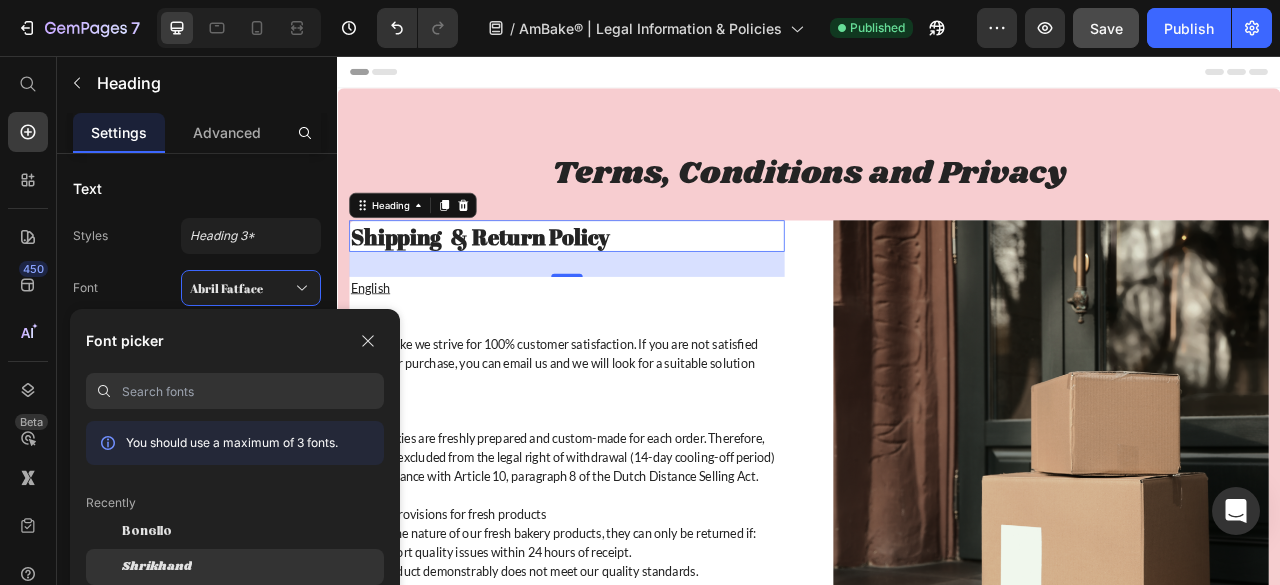 click on "Shrikhand" at bounding box center (157, 567) 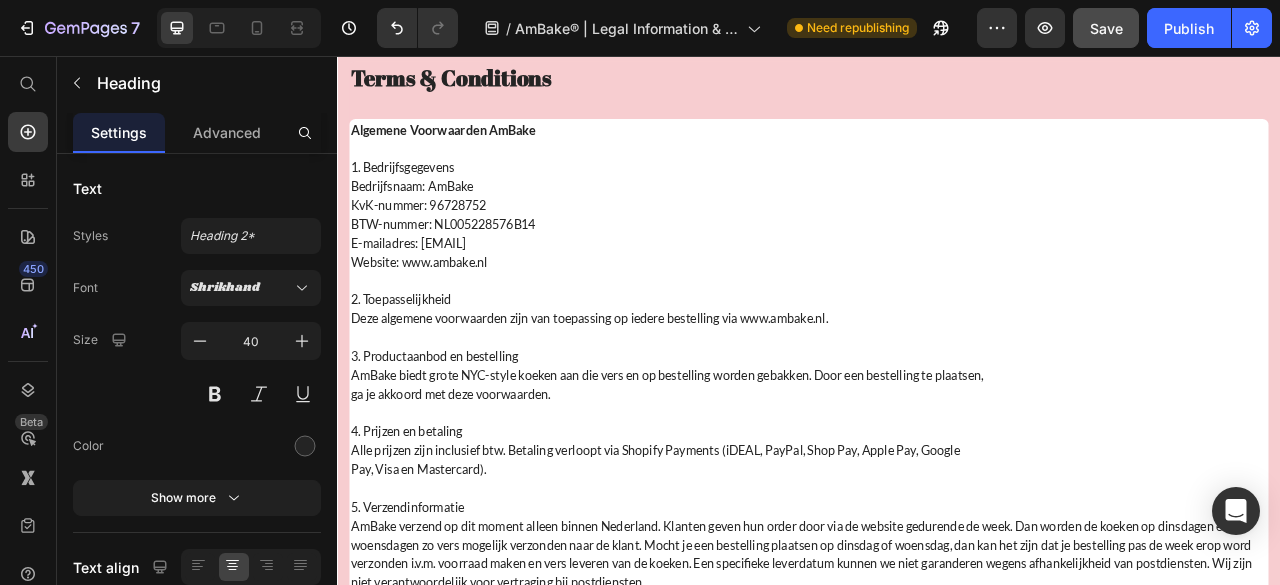 scroll, scrollTop: 3188, scrollLeft: 0, axis: vertical 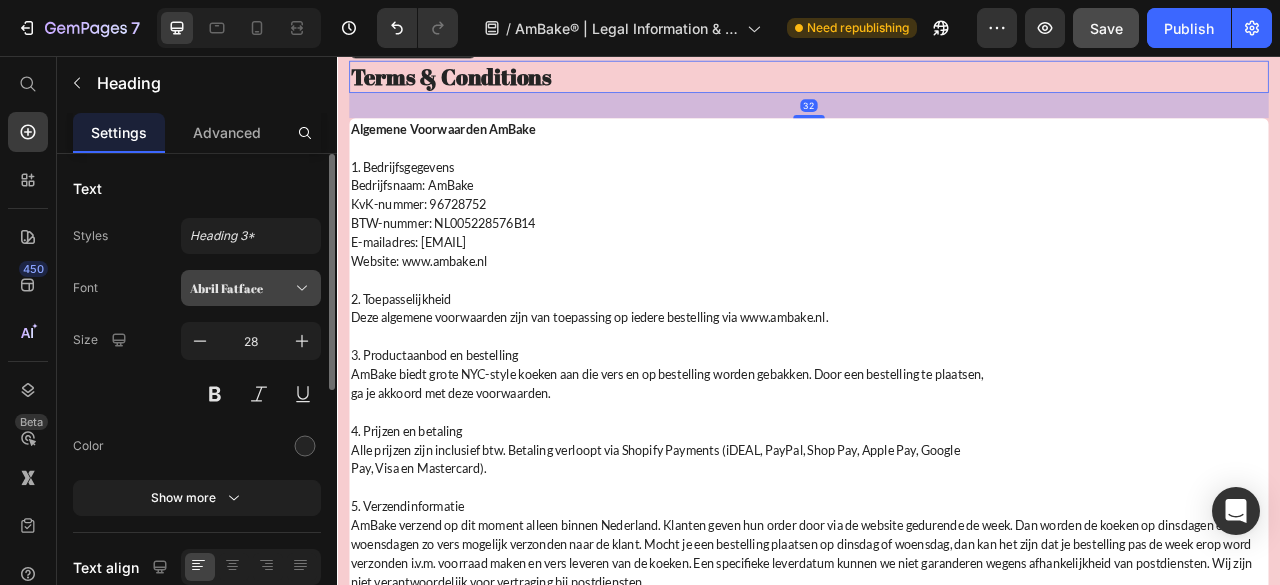 click 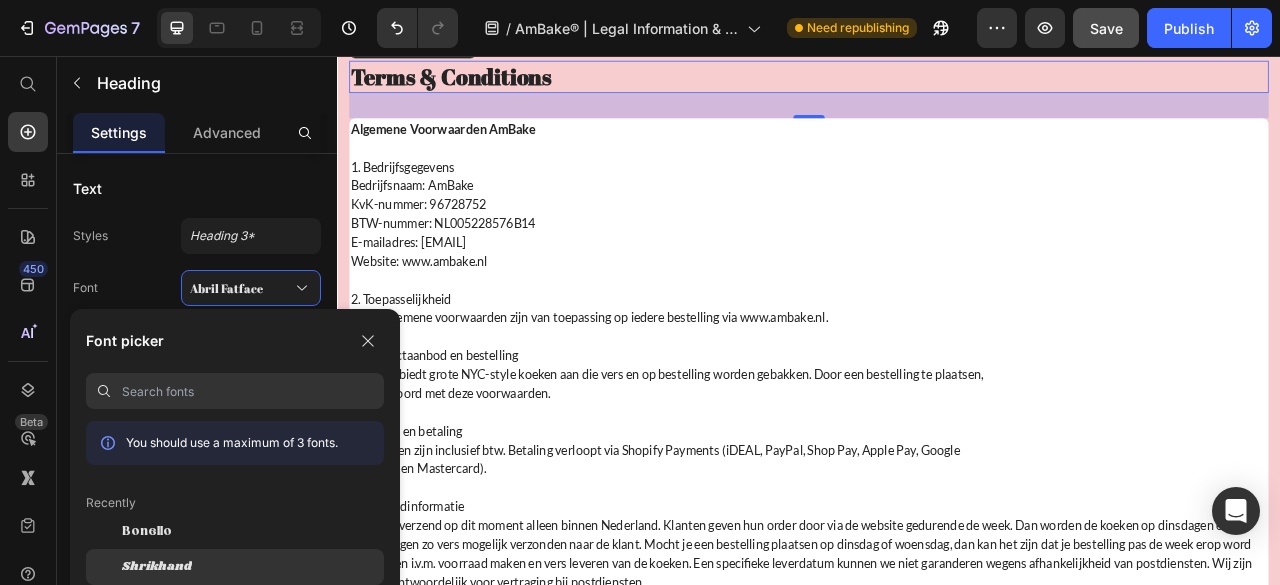 click on "Shrikhand" at bounding box center (157, 567) 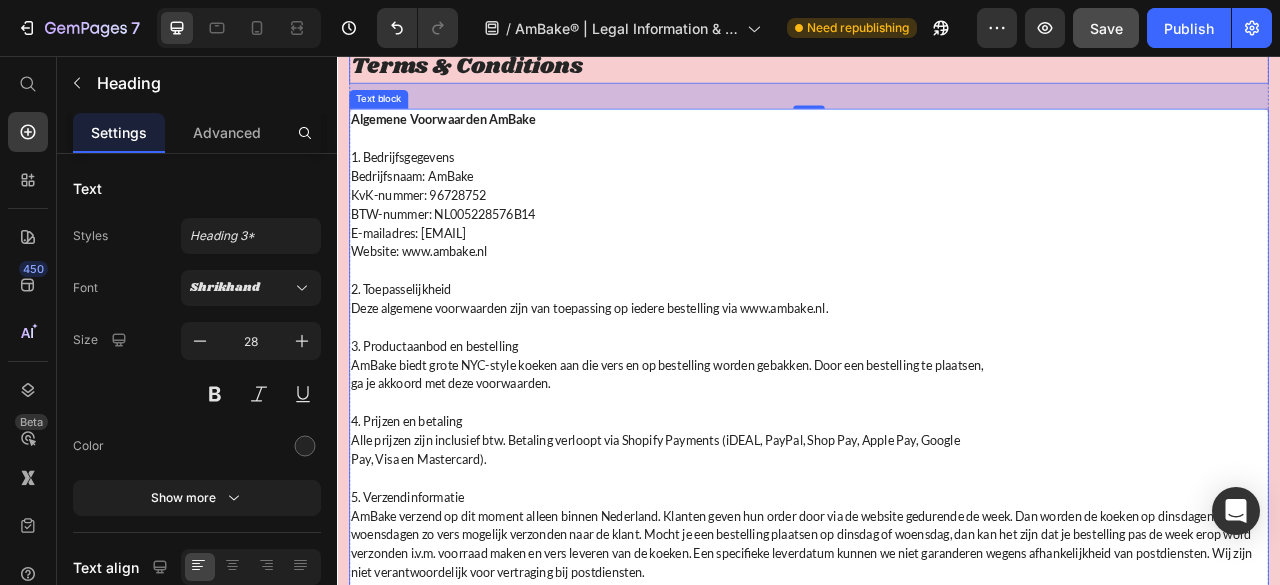 scroll, scrollTop: 3201, scrollLeft: 0, axis: vertical 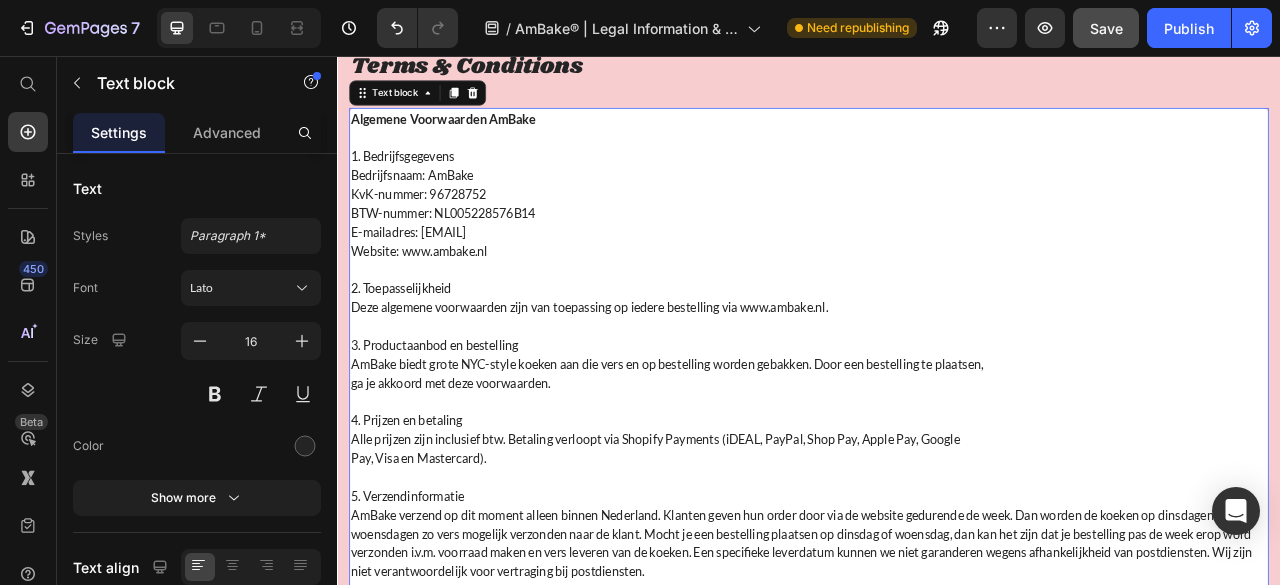click at bounding box center (937, 160) 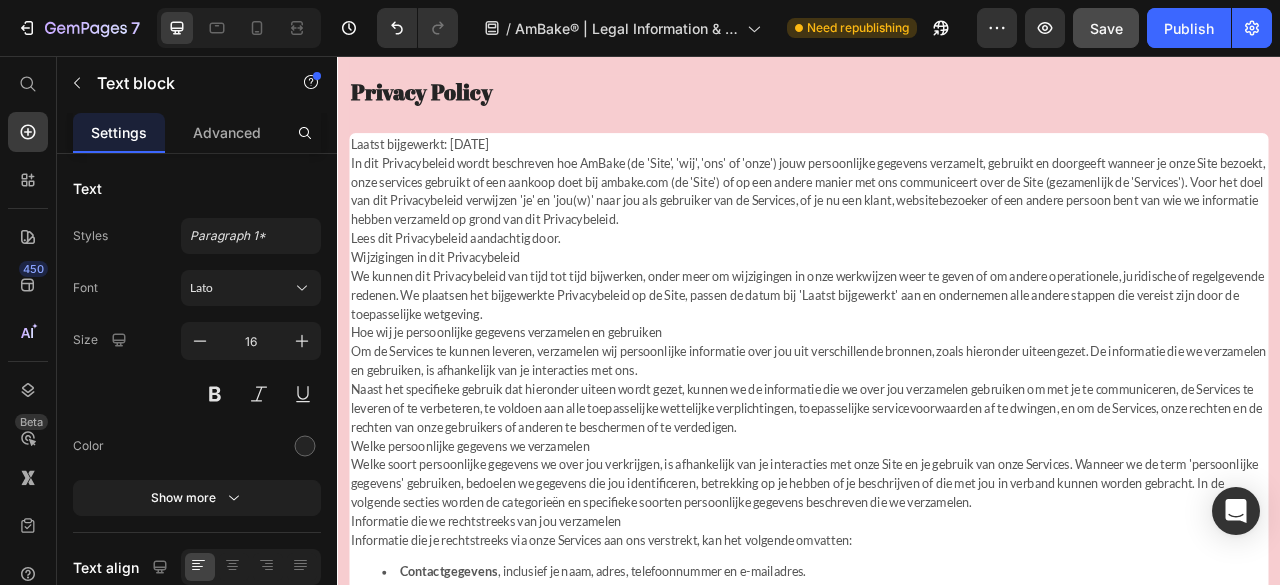 scroll, scrollTop: 9195, scrollLeft: 0, axis: vertical 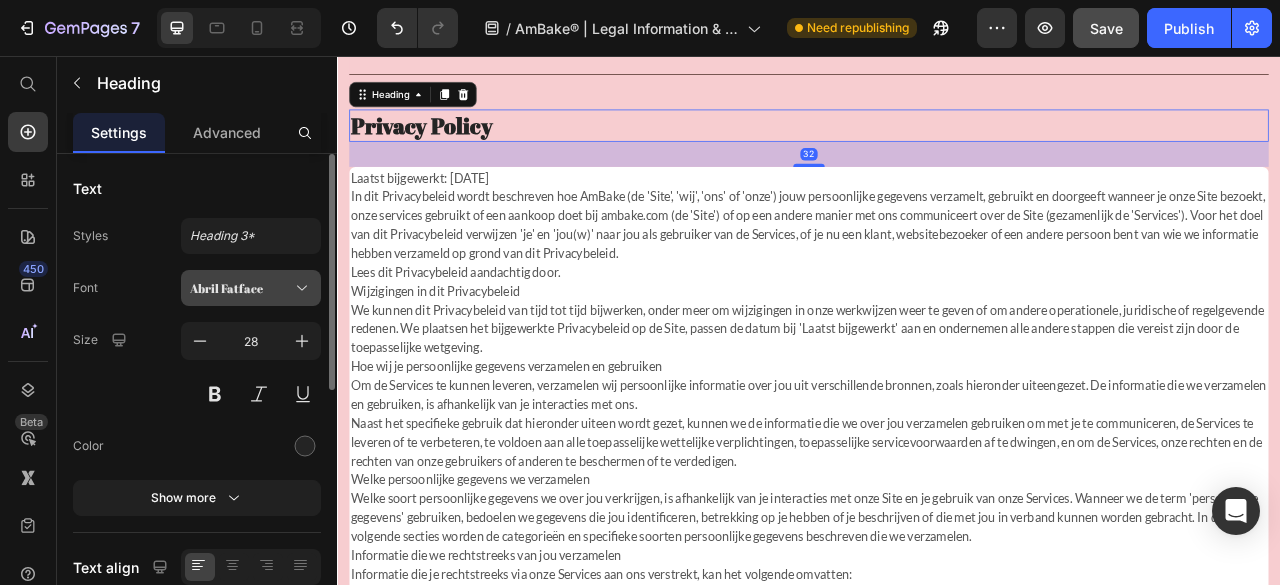 click on "Abril Fatface" at bounding box center (251, 288) 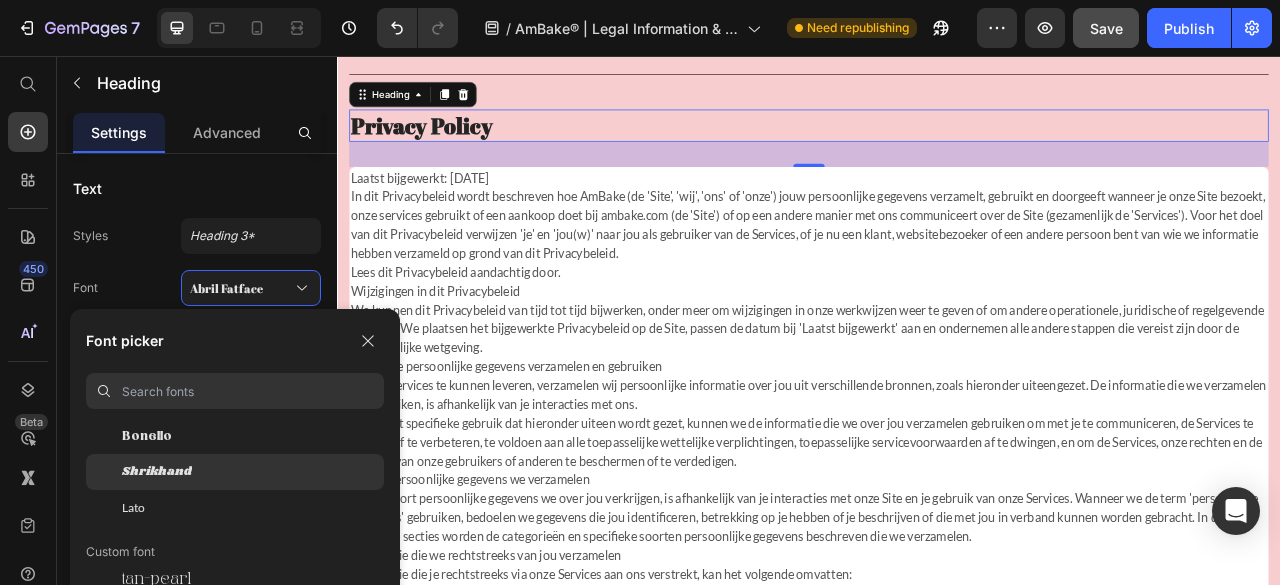 scroll, scrollTop: 96, scrollLeft: 0, axis: vertical 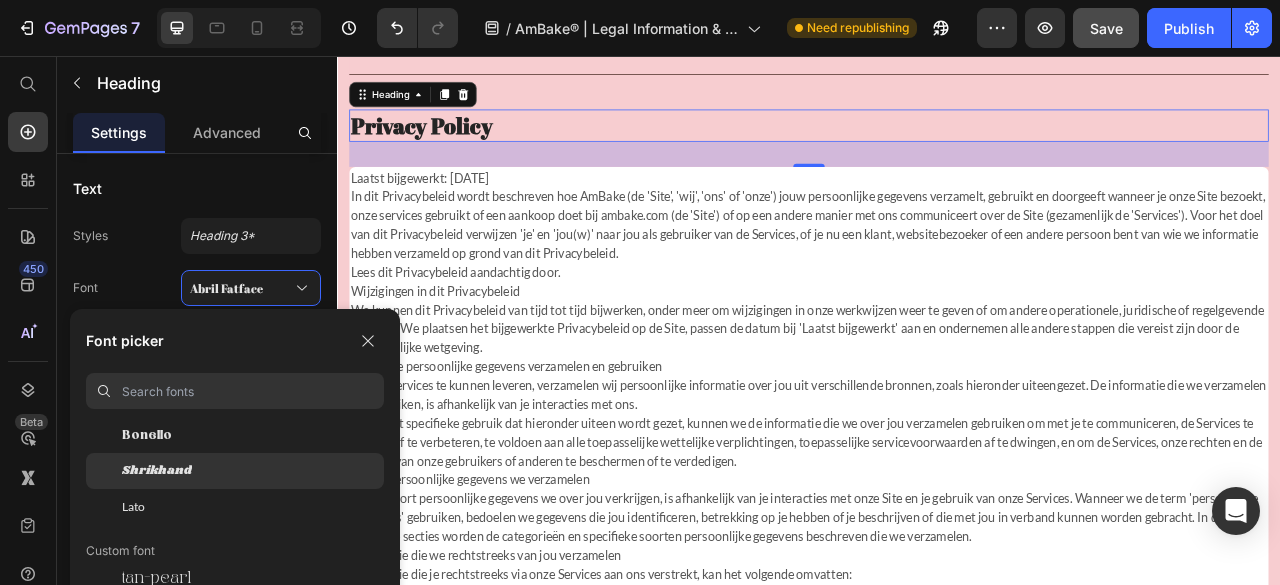 click on "Shrikhand" at bounding box center (157, 471) 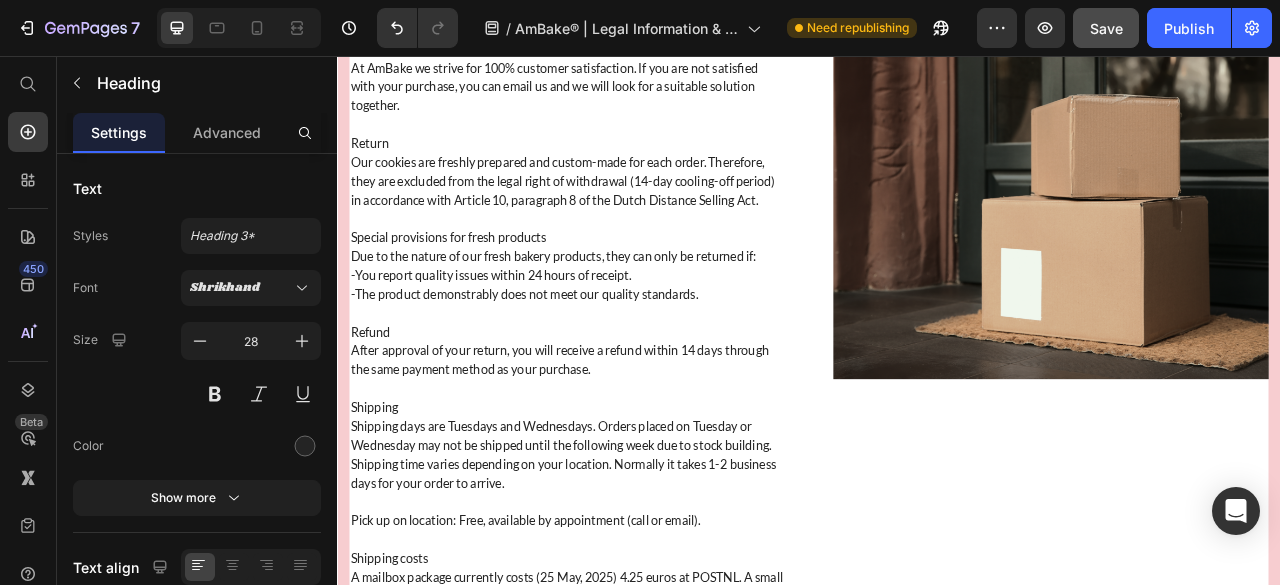 scroll, scrollTop: 0, scrollLeft: 0, axis: both 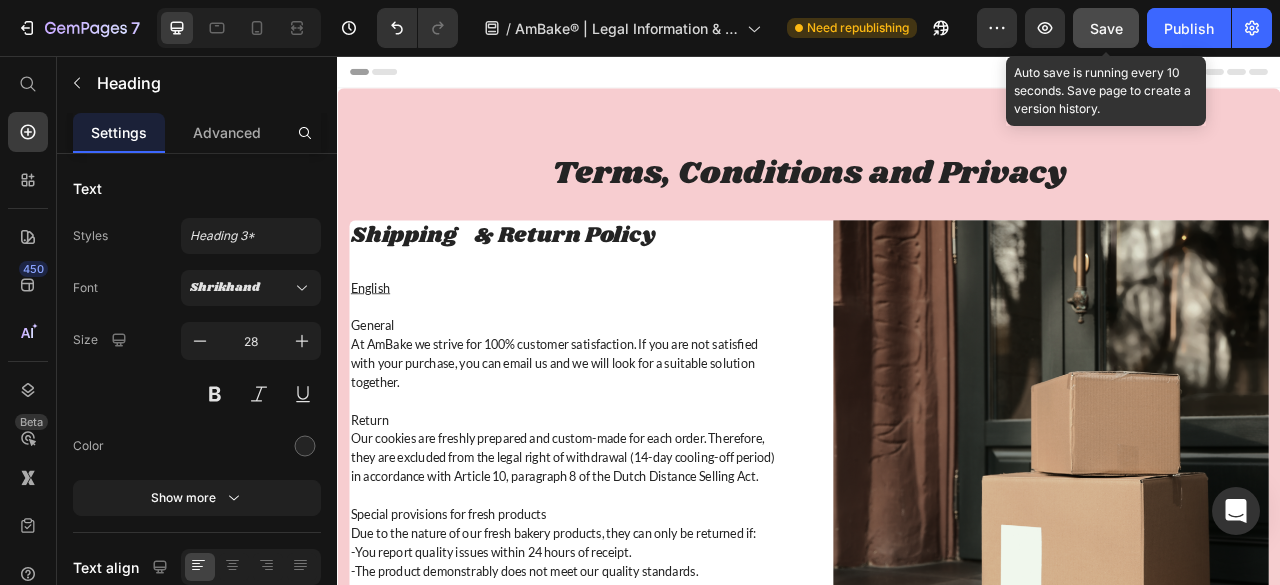 click on "Save" at bounding box center (1106, 28) 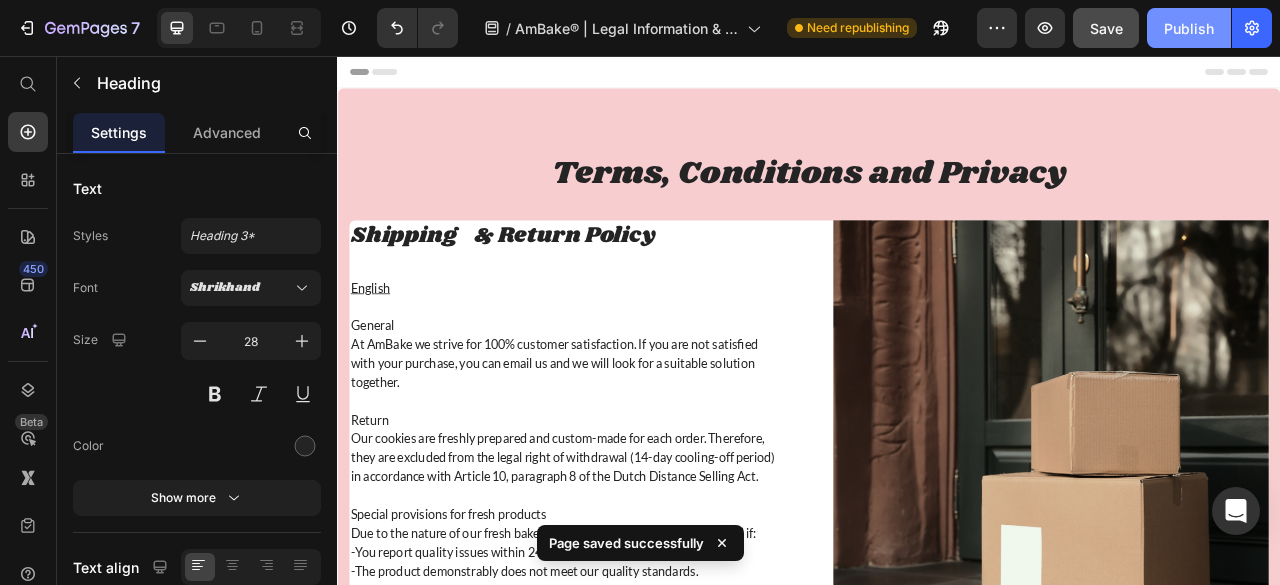 click on "Publish" 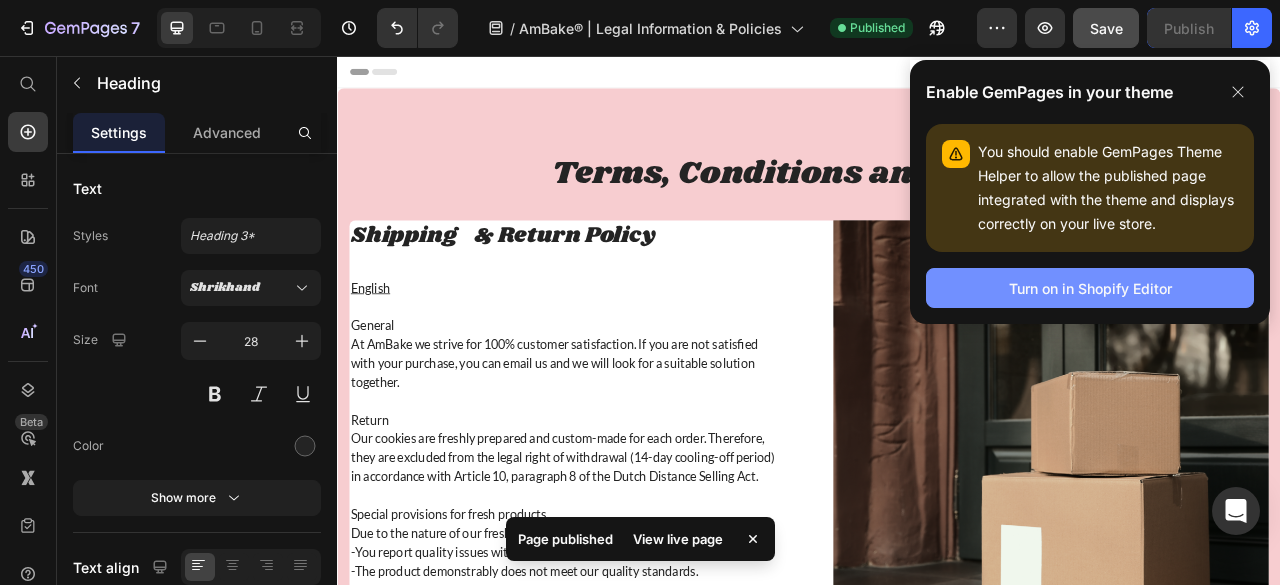 click on "Turn on in Shopify Editor" at bounding box center [1090, 288] 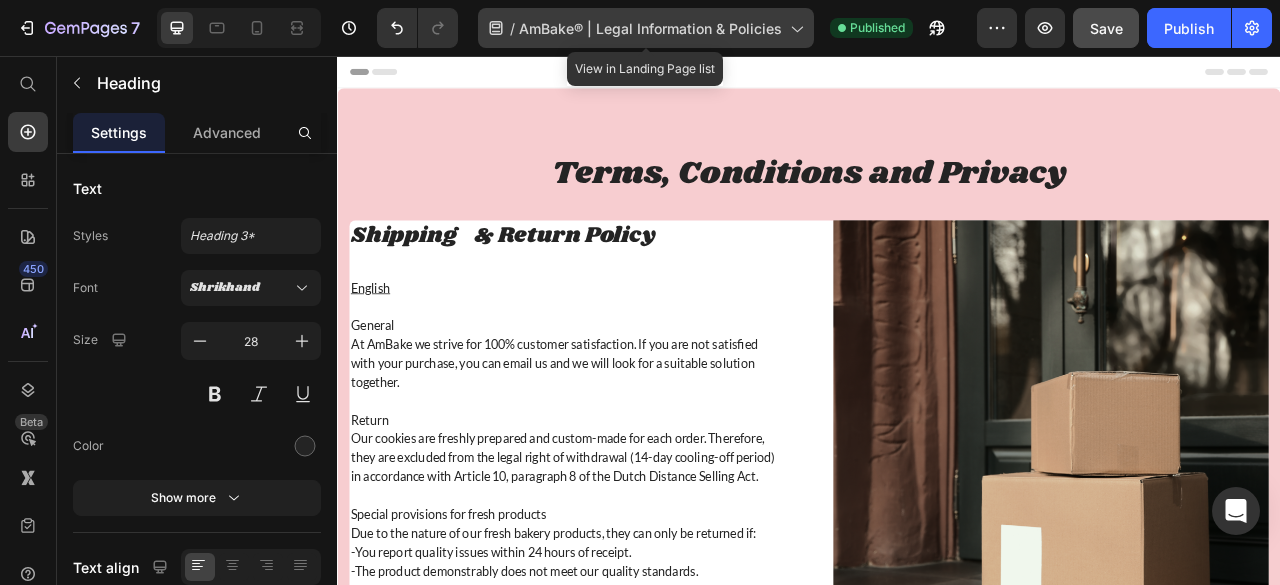 click on "AmBake® | Legal Information & Policies" at bounding box center (650, 28) 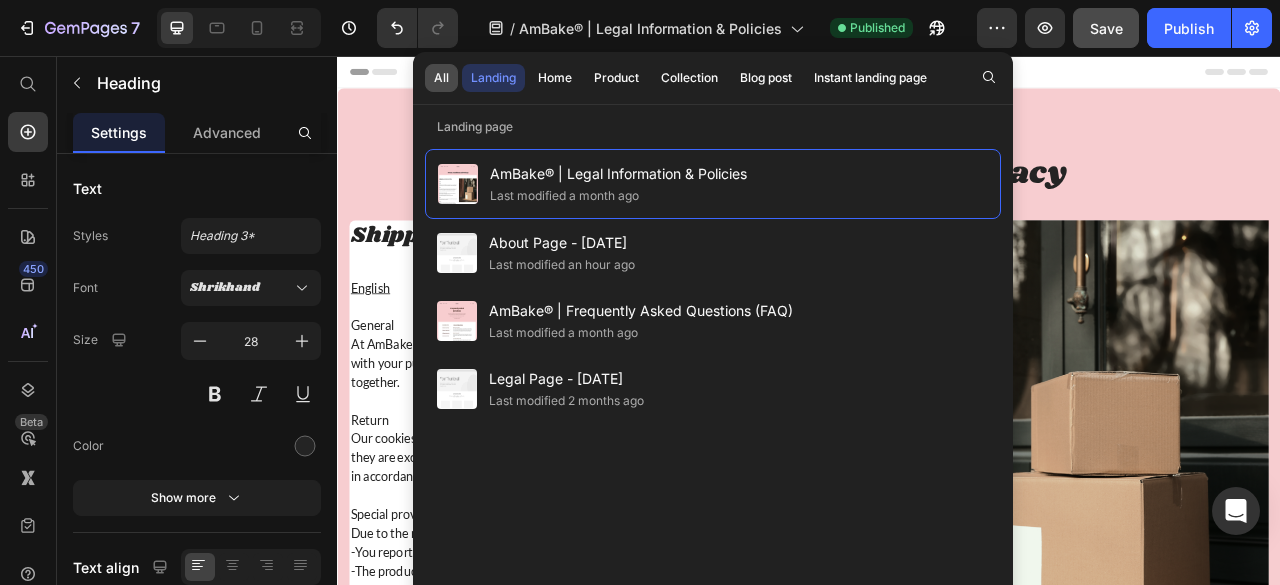 click on "All" at bounding box center [441, 78] 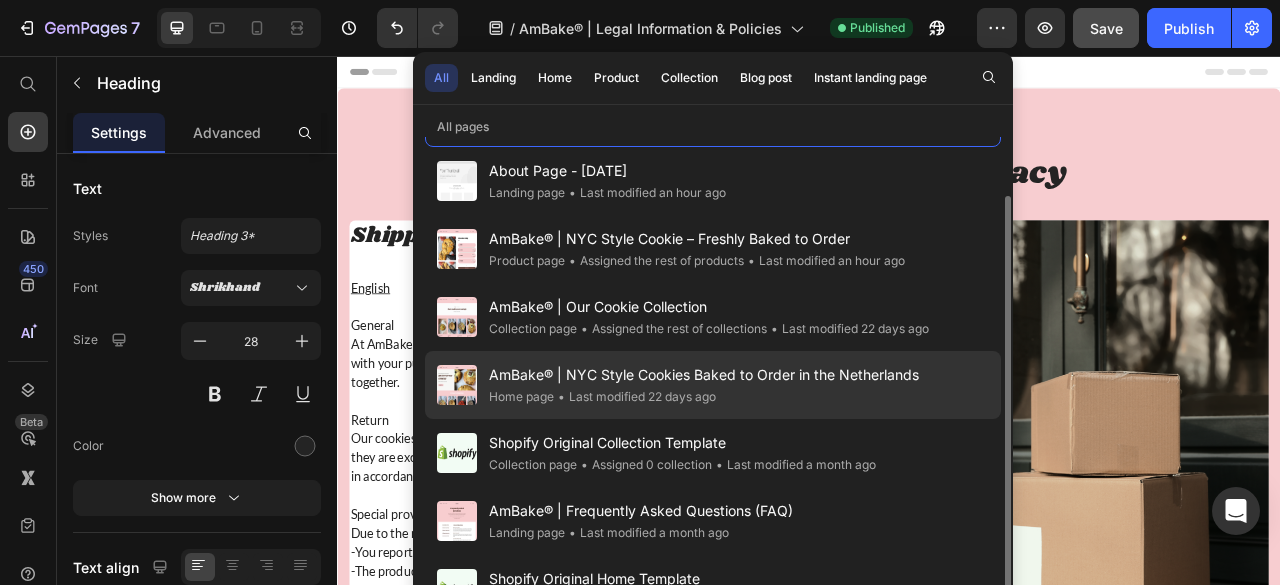 scroll, scrollTop: 128, scrollLeft: 0, axis: vertical 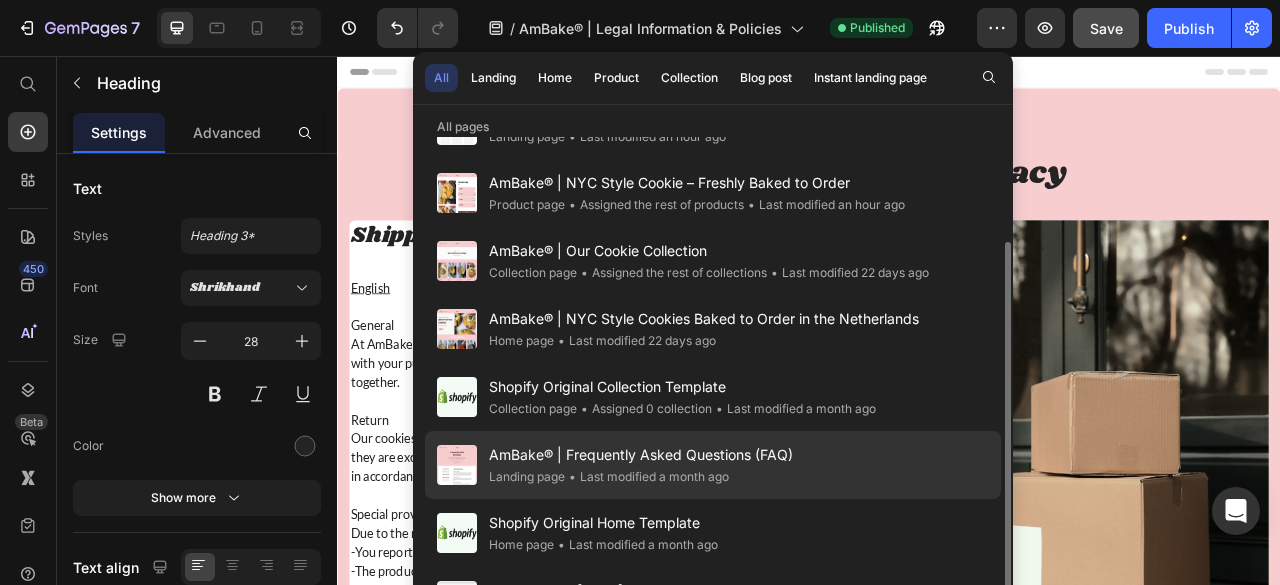 click on "AmBake® | Frequently Asked Questions (FAQ)" at bounding box center (641, 455) 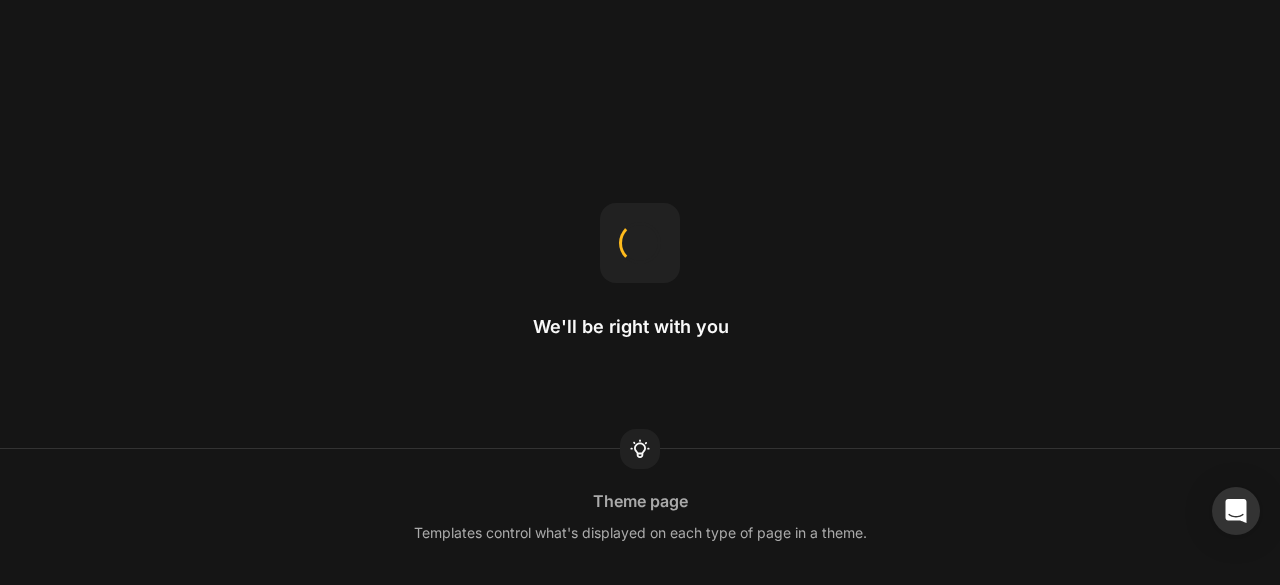 scroll, scrollTop: 126, scrollLeft: 0, axis: vertical 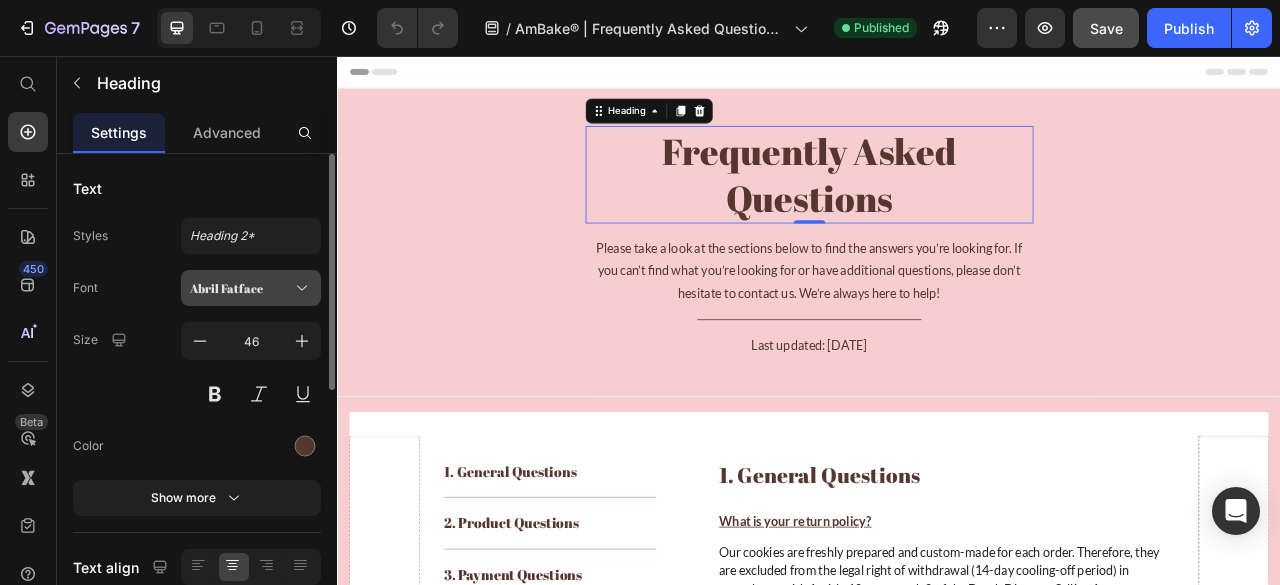 click on "Abril Fatface" at bounding box center [241, 288] 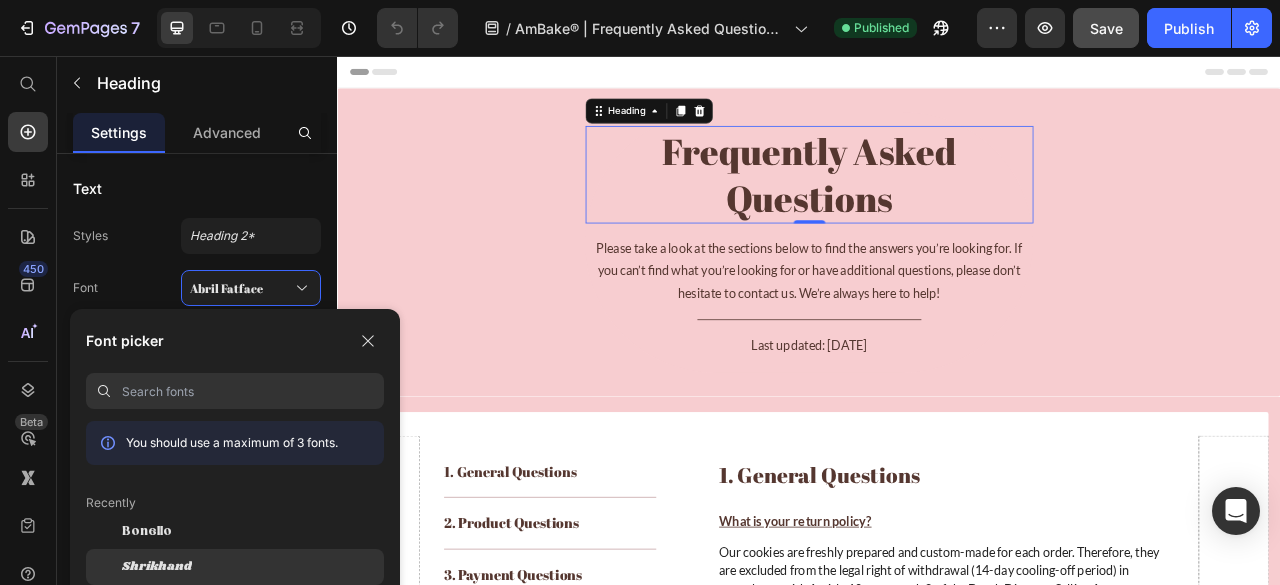 click on "Shrikhand" 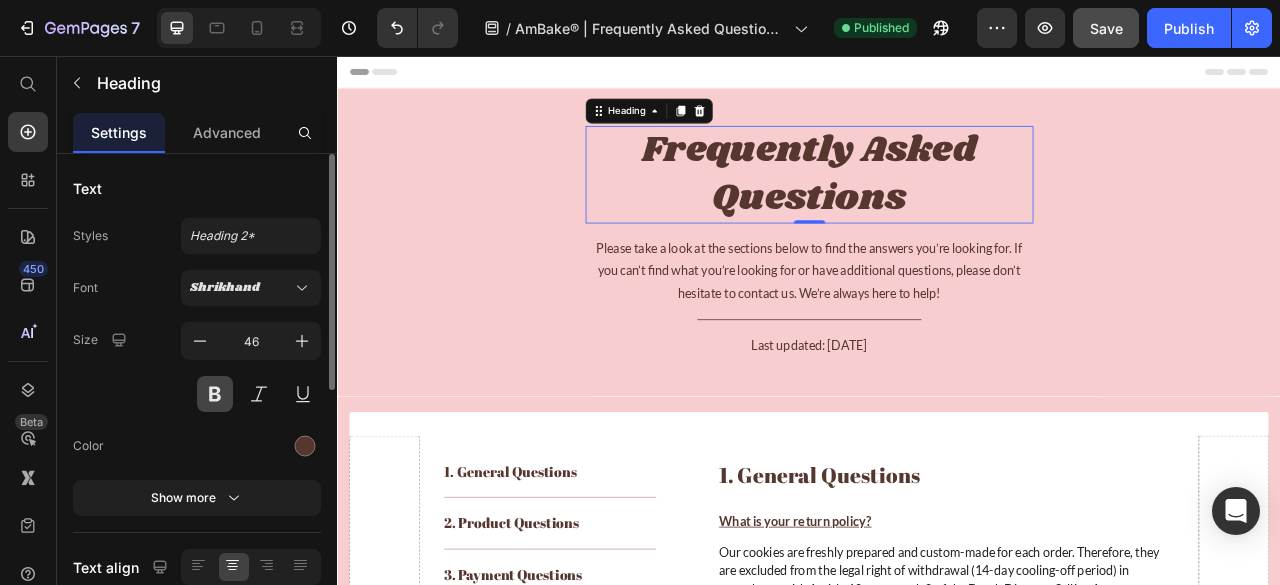 click at bounding box center [215, 394] 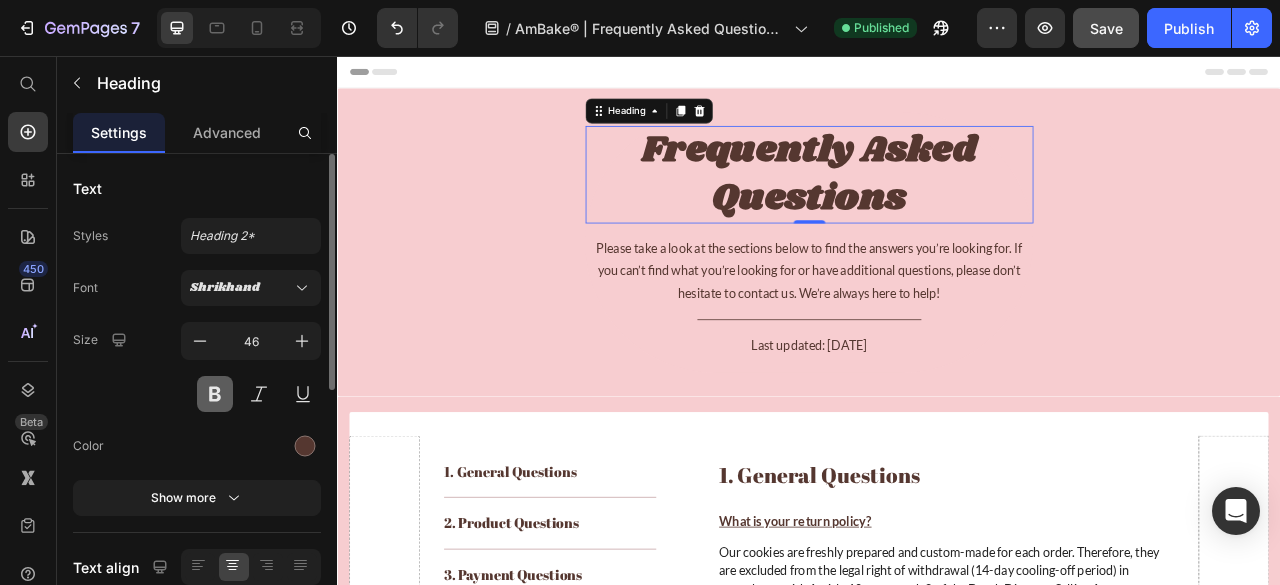 click at bounding box center [215, 394] 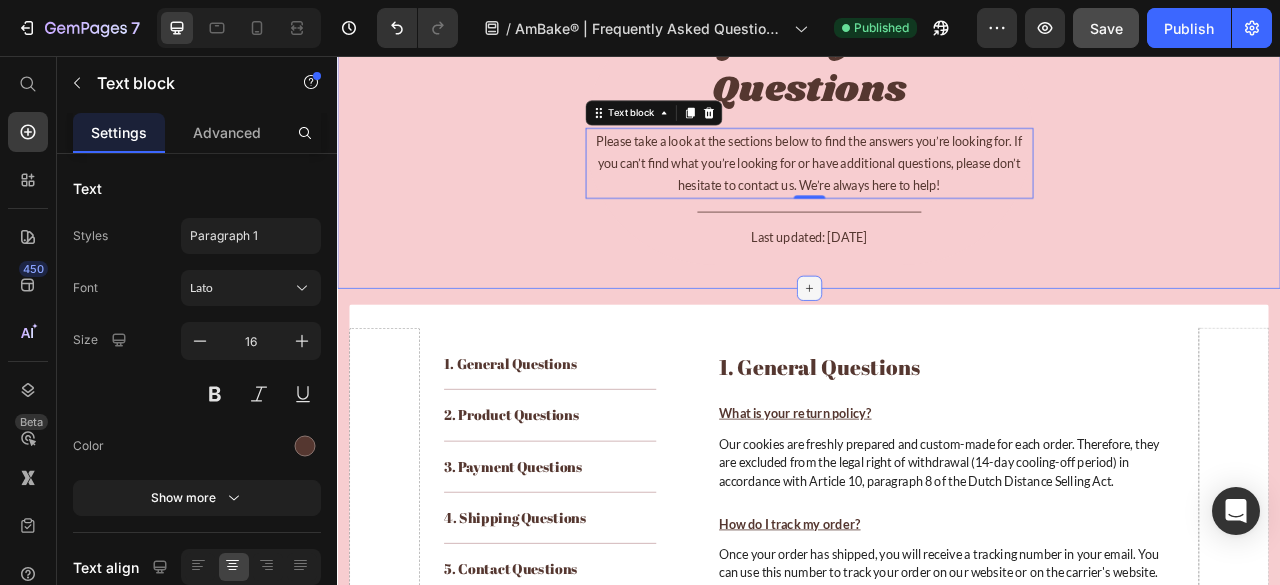 scroll, scrollTop: 160, scrollLeft: 0, axis: vertical 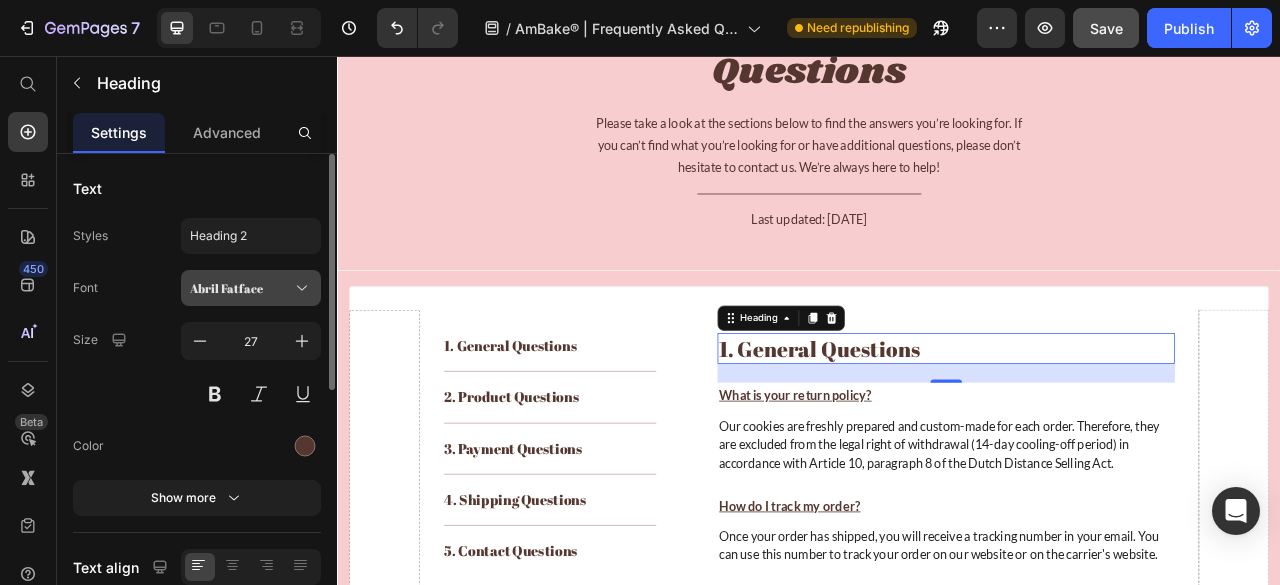 click on "Abril Fatface" at bounding box center [241, 288] 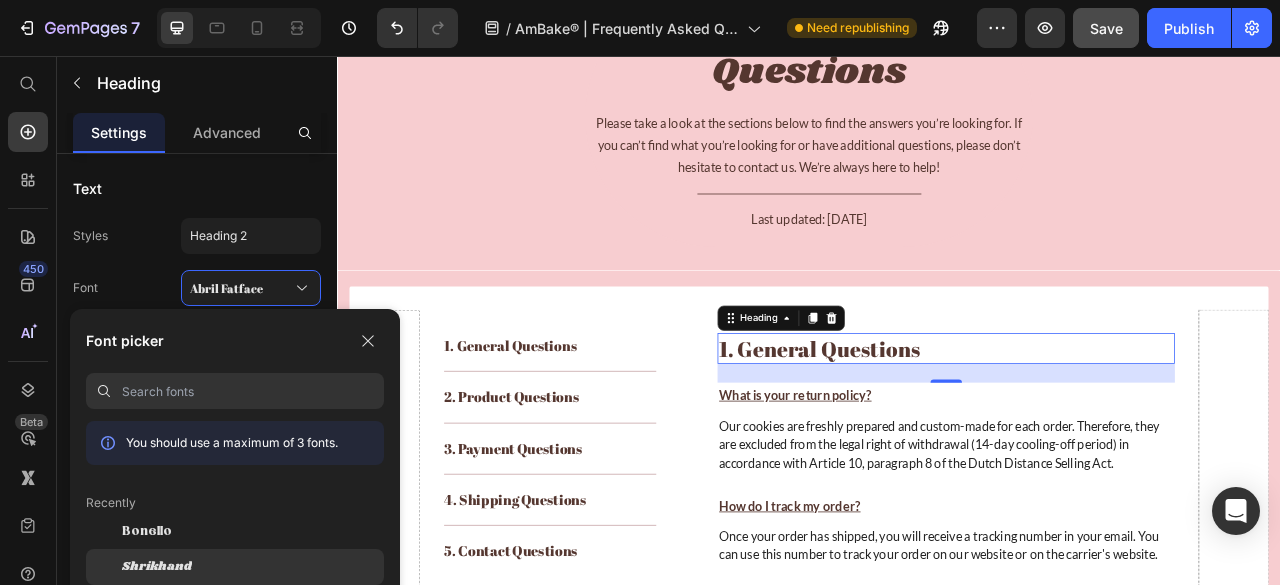 click on "Shrikhand" at bounding box center (157, 567) 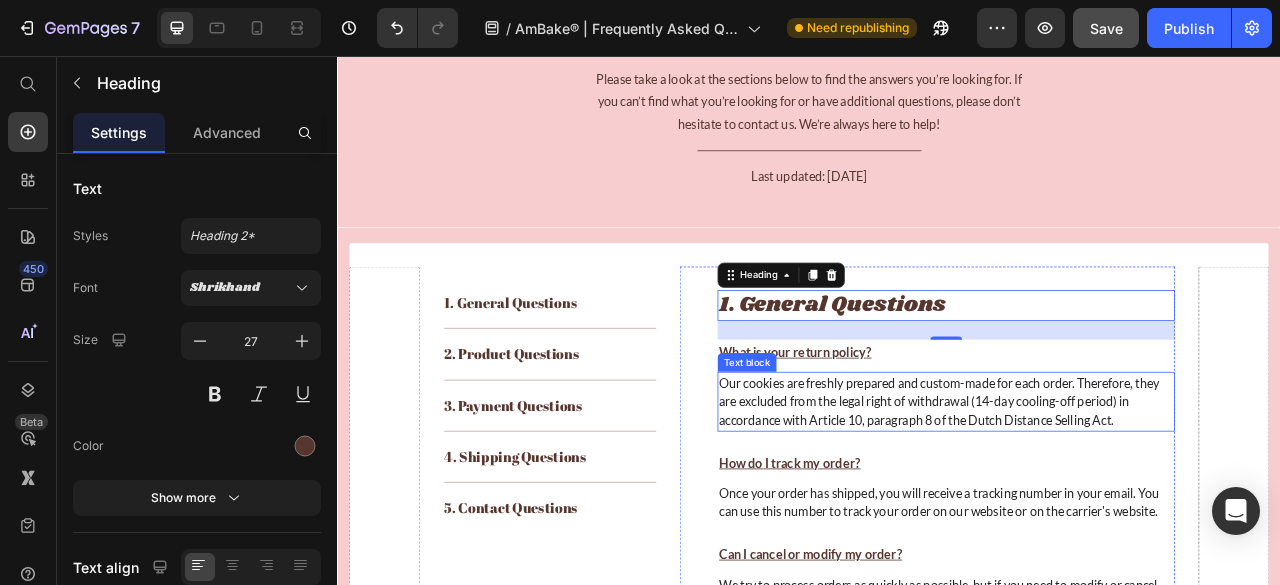 scroll, scrollTop: 216, scrollLeft: 0, axis: vertical 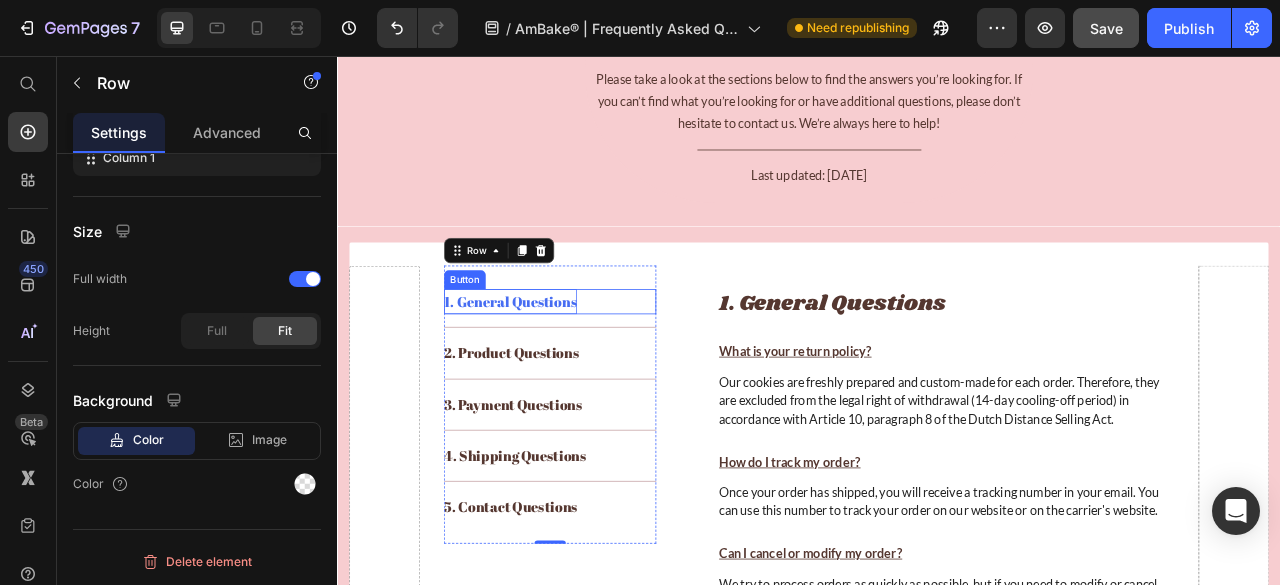 click on "1. General Questions" at bounding box center [556, 369] 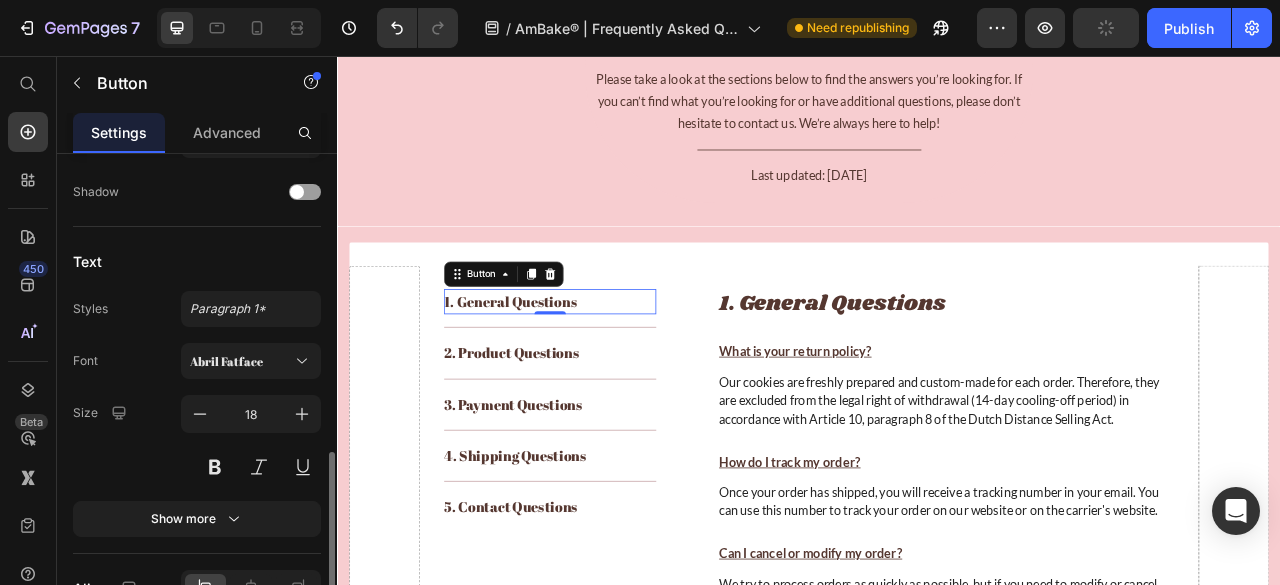 scroll, scrollTop: 904, scrollLeft: 0, axis: vertical 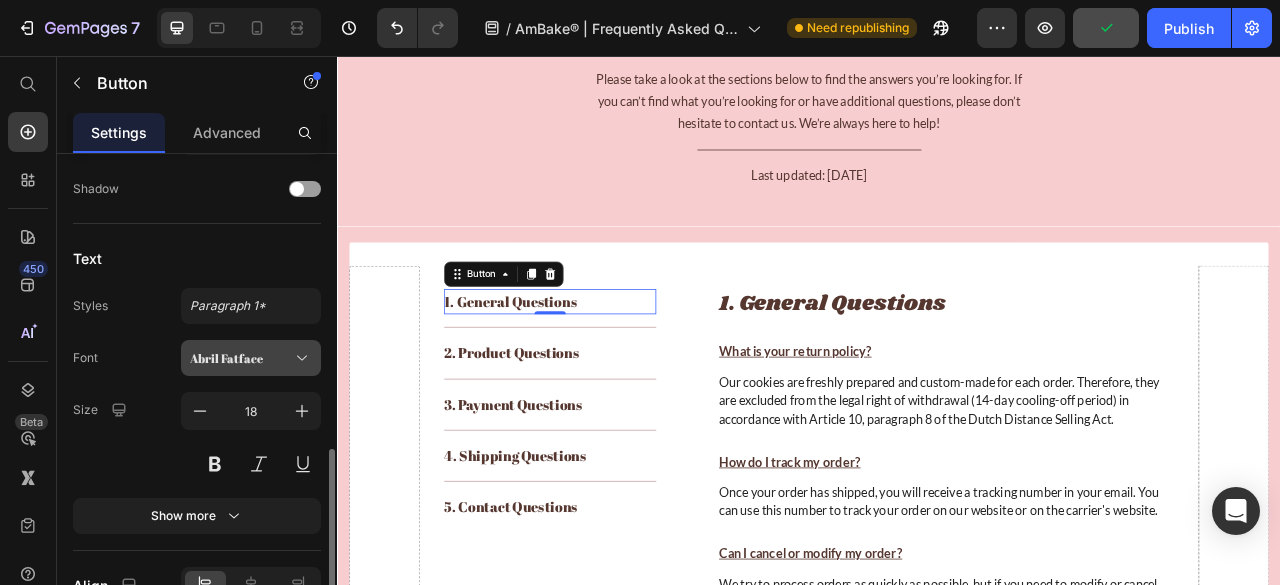 click on "Abril Fatface" at bounding box center (241, 358) 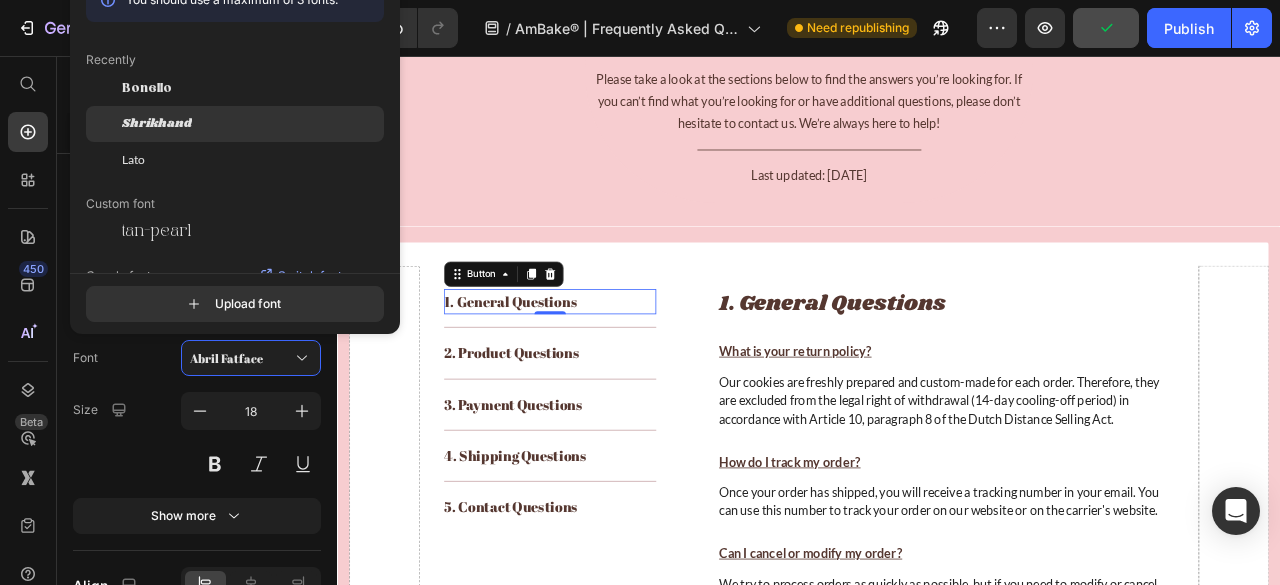click on "Shrikhand" 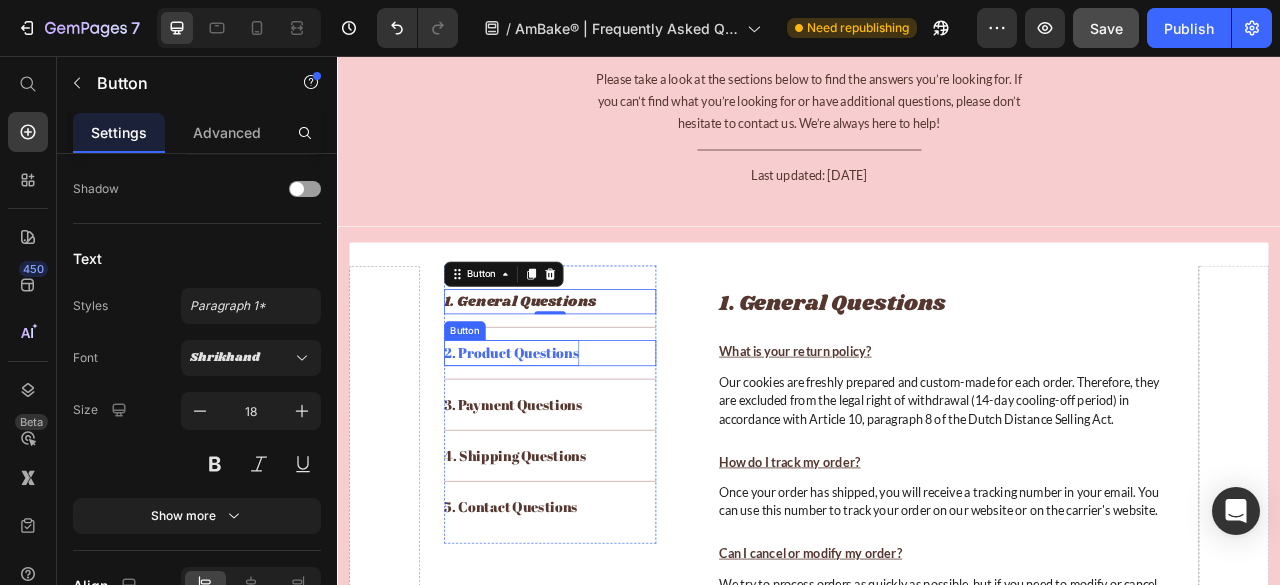 click on "2. Product Questions" at bounding box center (558, 434) 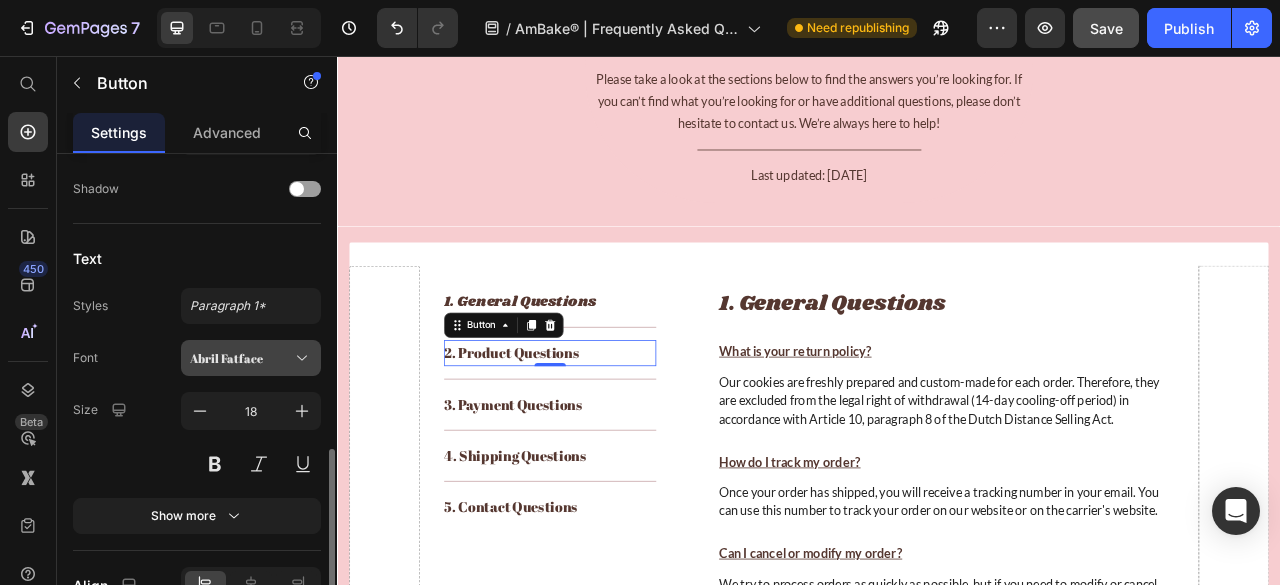 click on "Abril Fatface" at bounding box center (241, 358) 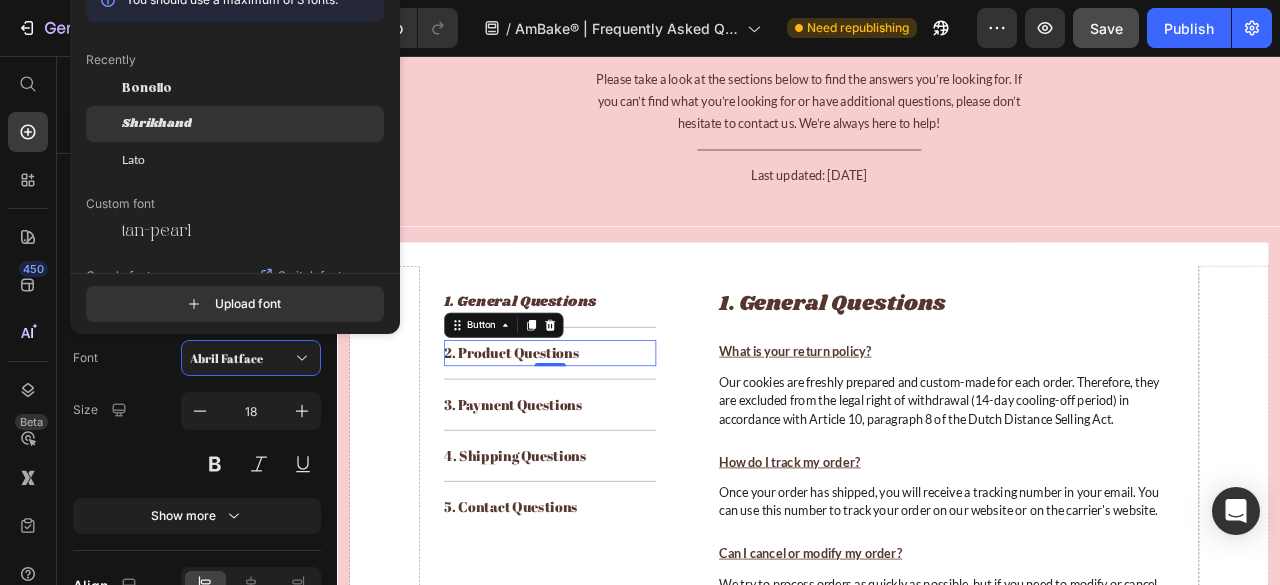 click on "Shrikhand" 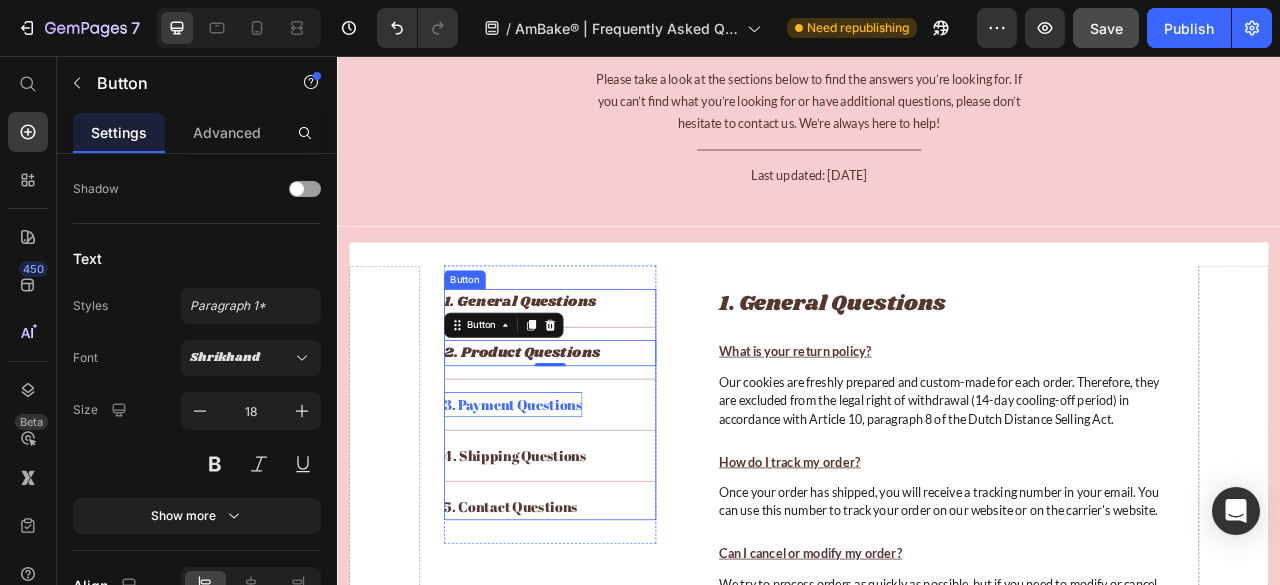 click on "3. Payment Questions" at bounding box center (560, 500) 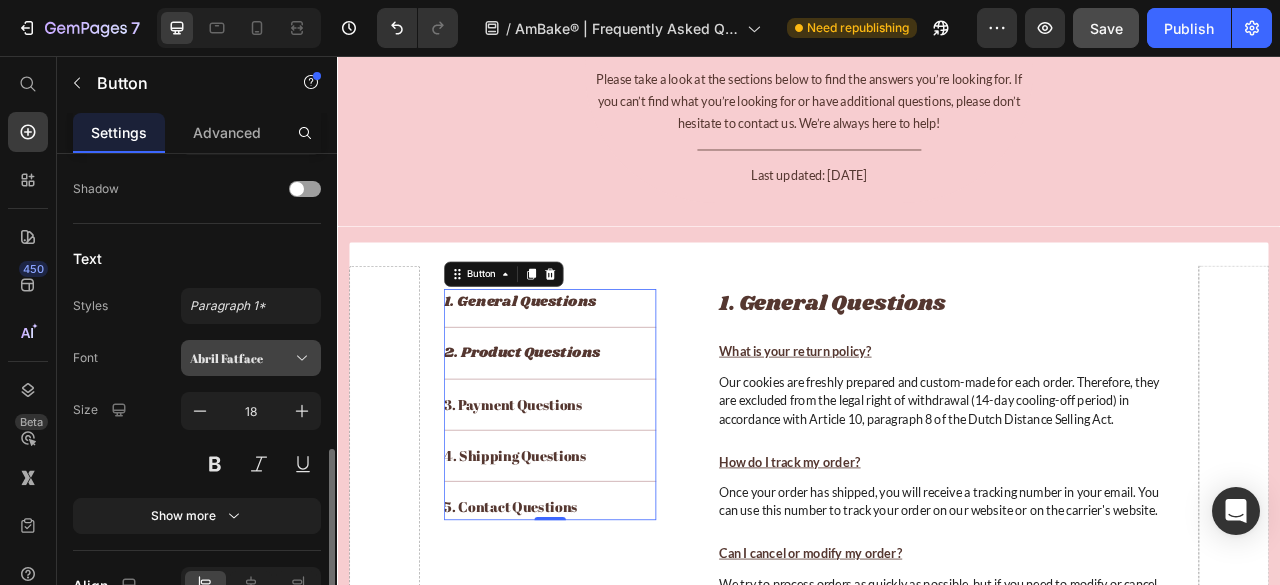 click 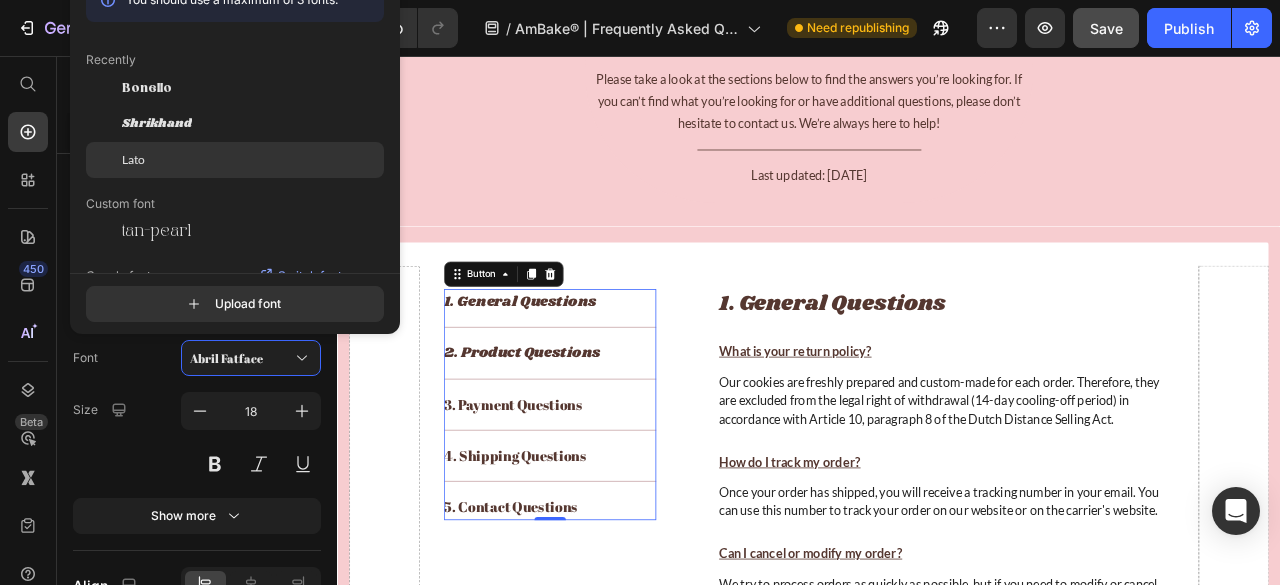 click on "Lato" 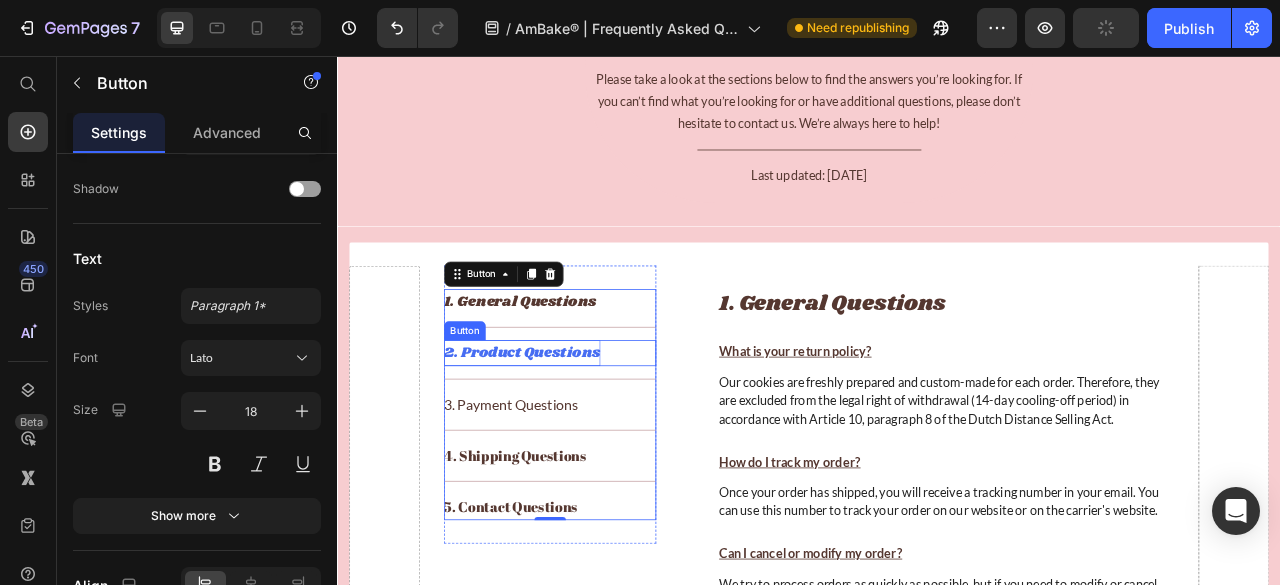 click on "2. Product Questions" at bounding box center [571, 434] 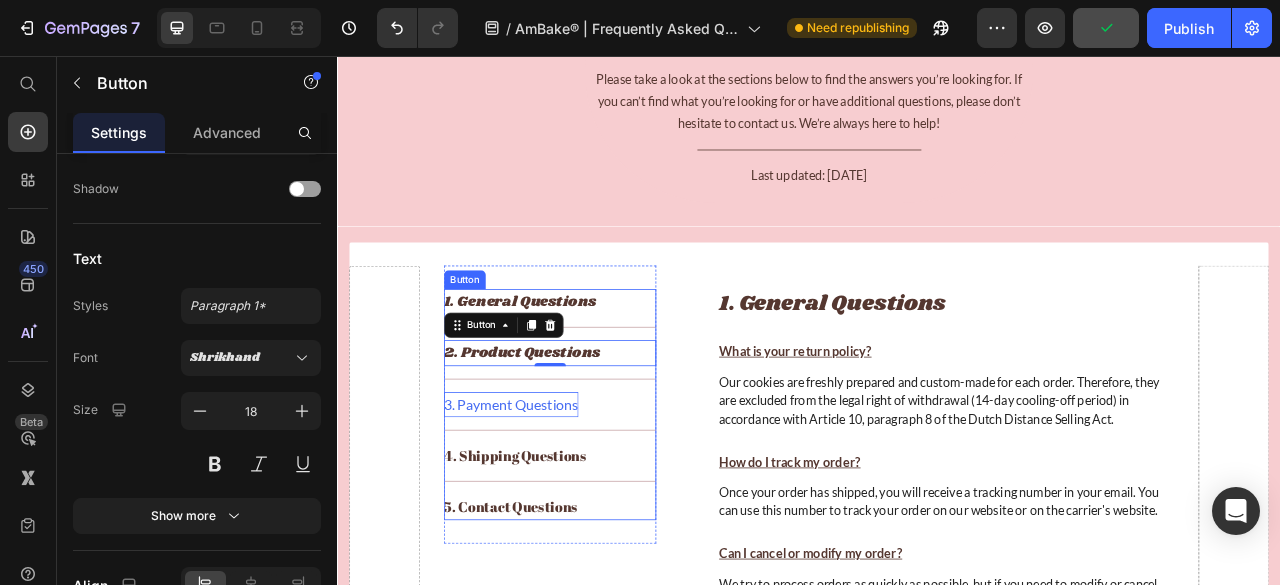 click on "3. Payment Questions" at bounding box center [557, 500] 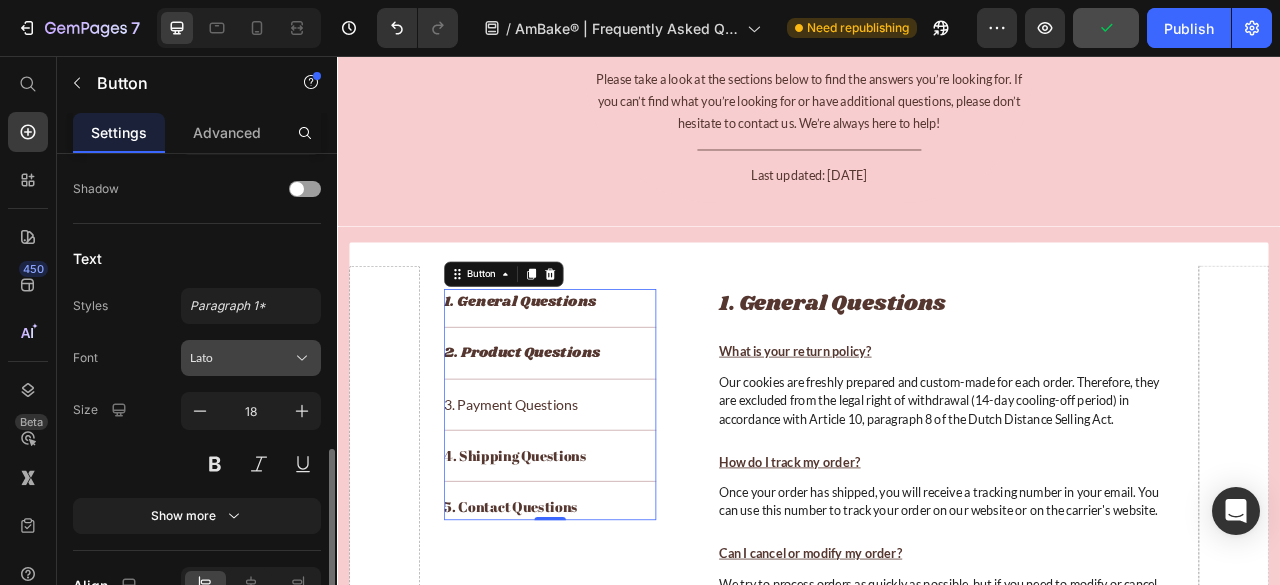 click 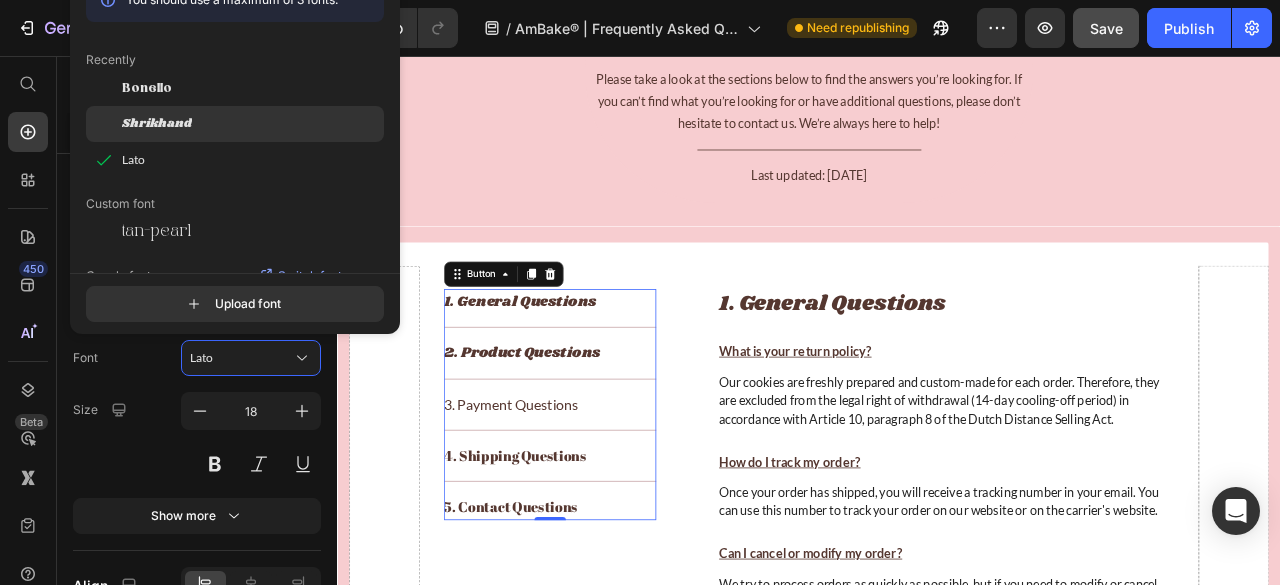 click on "Shrikhand" 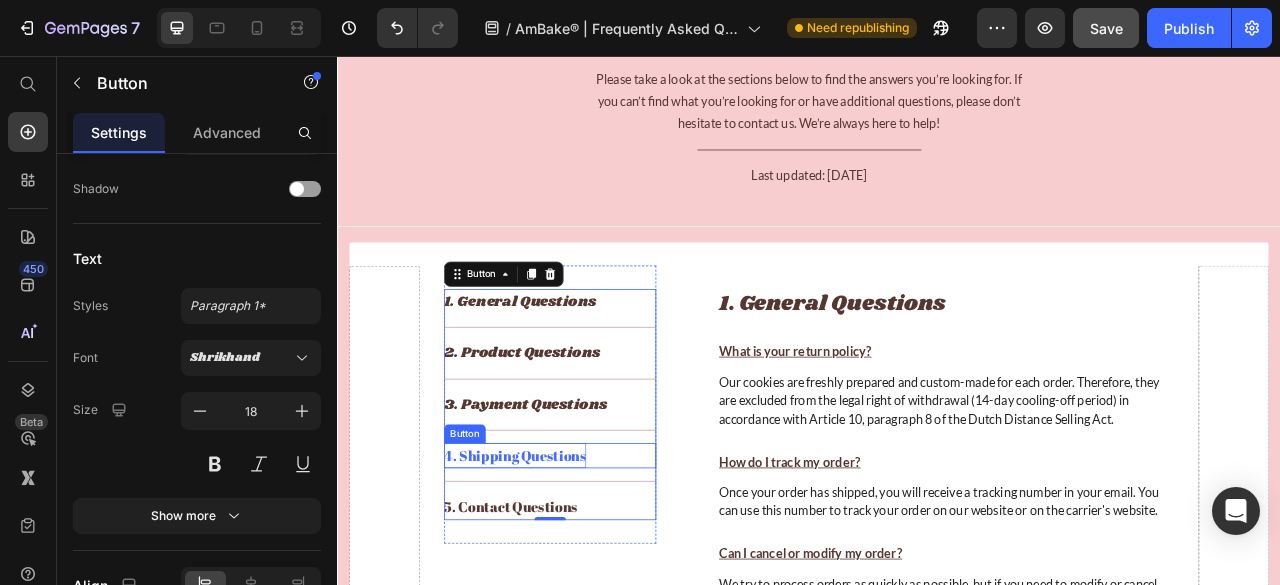 click on "4. Shipping Questions" at bounding box center (562, 565) 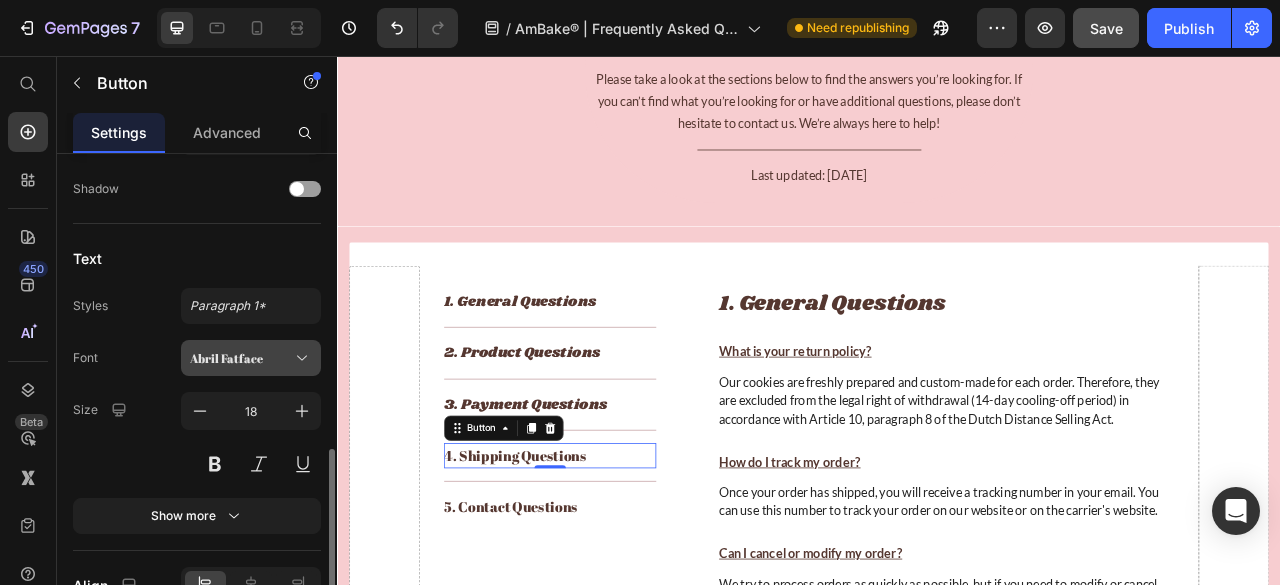 click on "Abril Fatface" at bounding box center (241, 358) 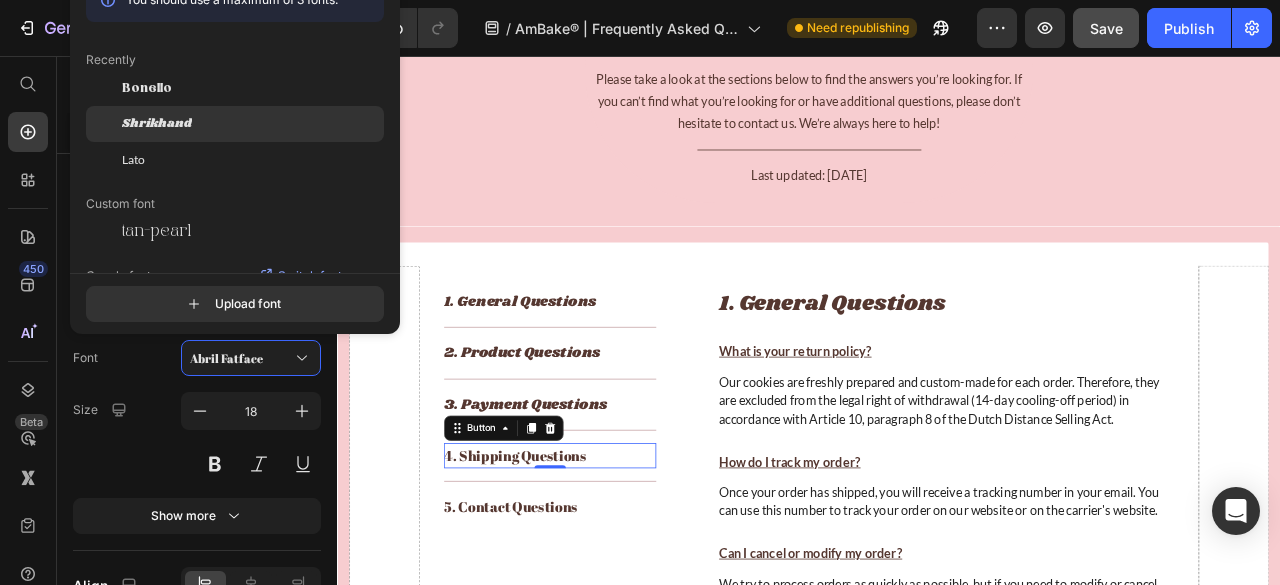 click on "Shrikhand" 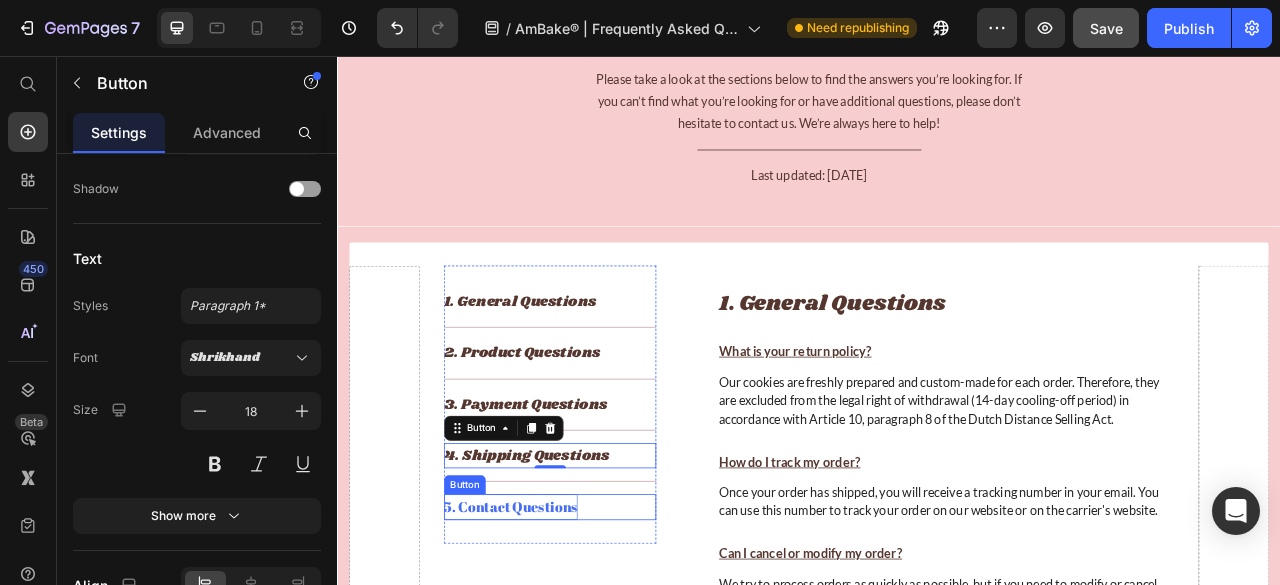 click on "5. Contact Questions" at bounding box center (557, 630) 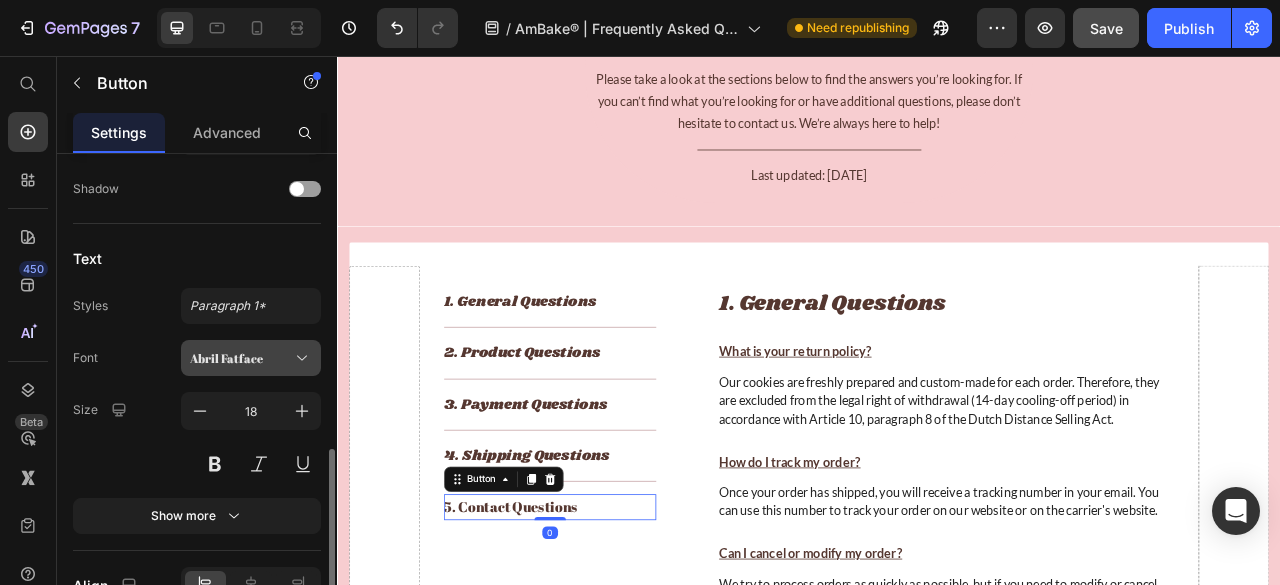 click 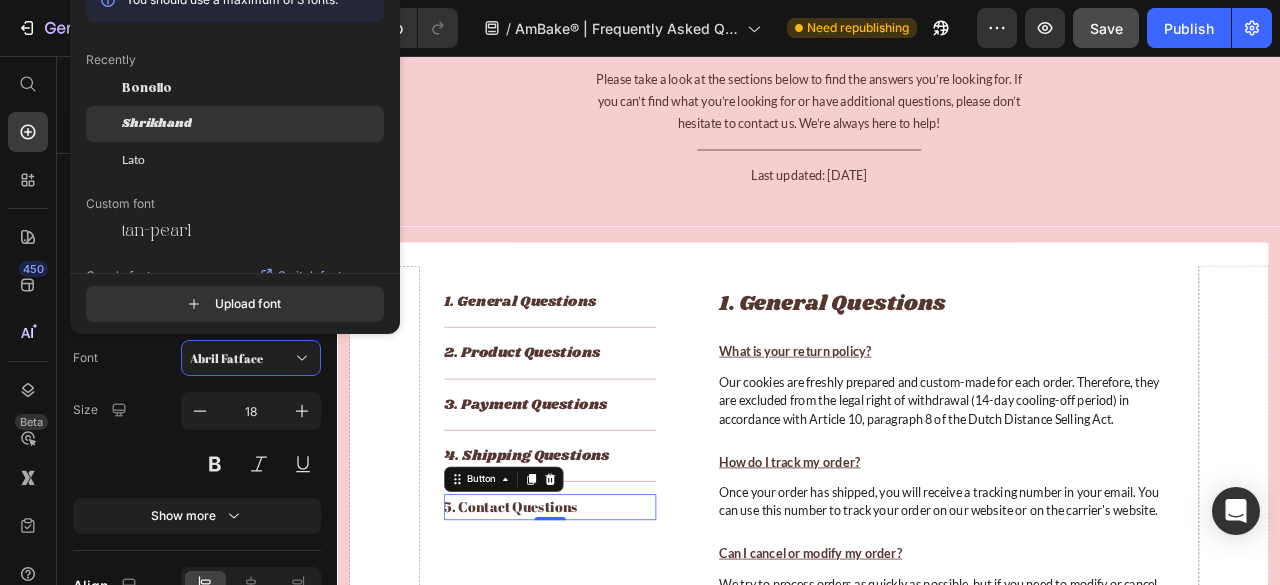click on "Shrikhand" 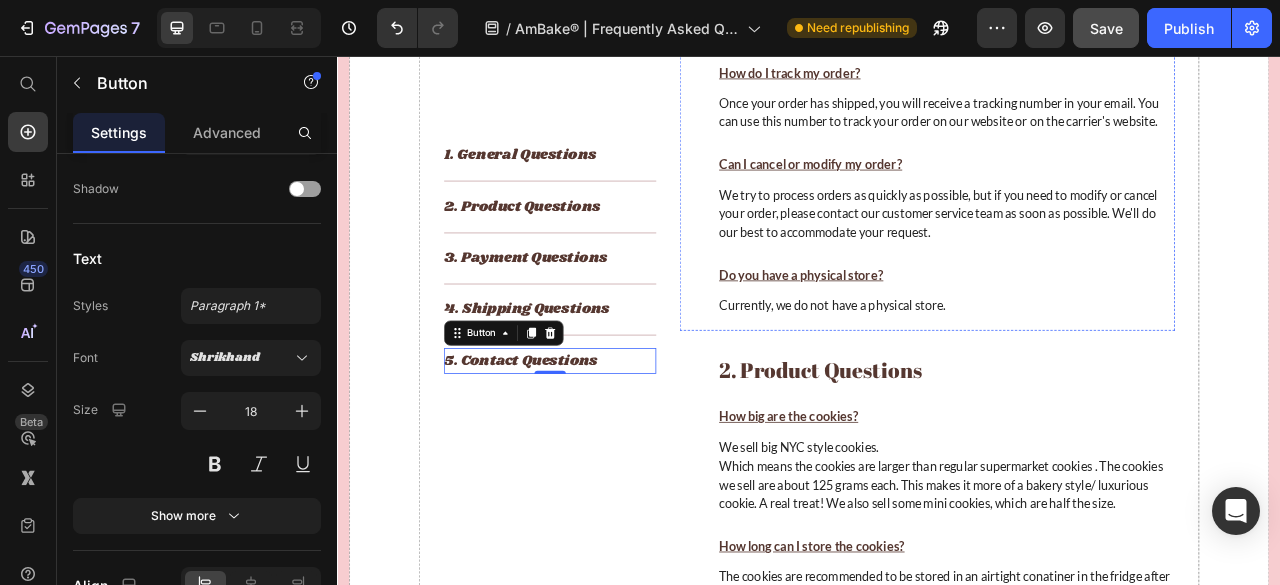 scroll, scrollTop: 713, scrollLeft: 0, axis: vertical 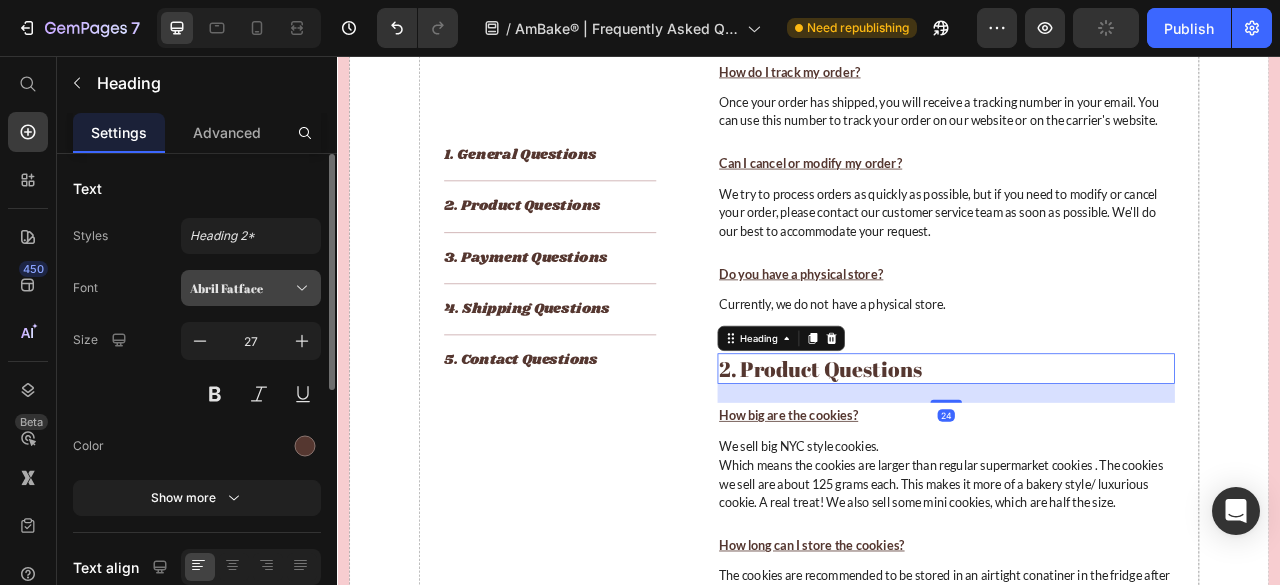 click 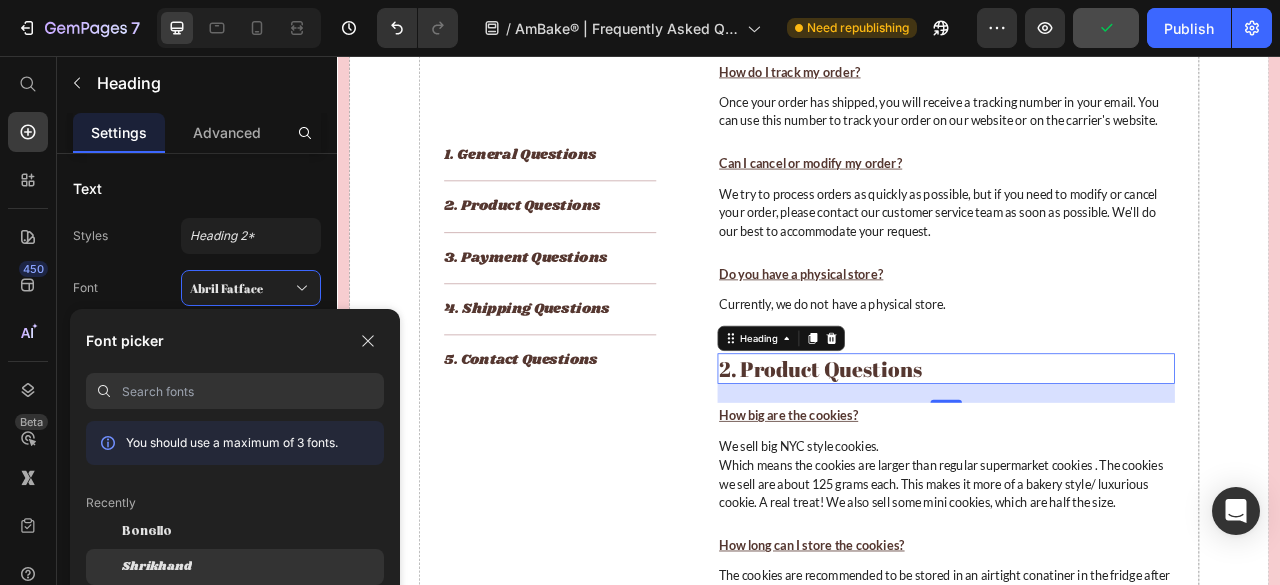 click on "Shrikhand" 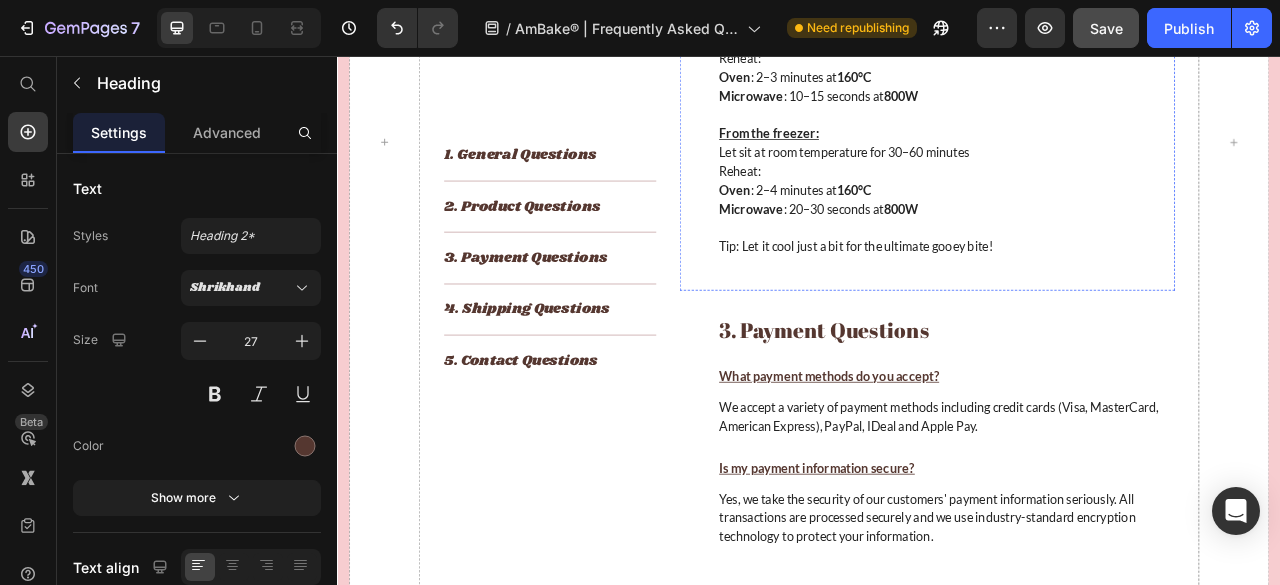 scroll, scrollTop: 1763, scrollLeft: 0, axis: vertical 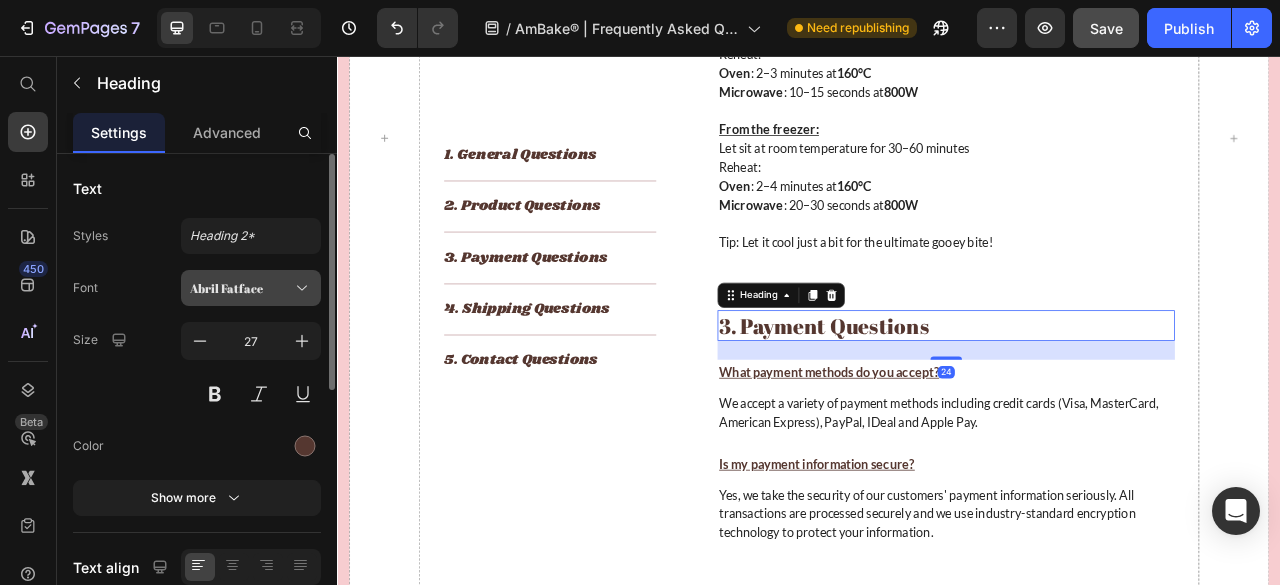 click on "Abril Fatface" at bounding box center (241, 288) 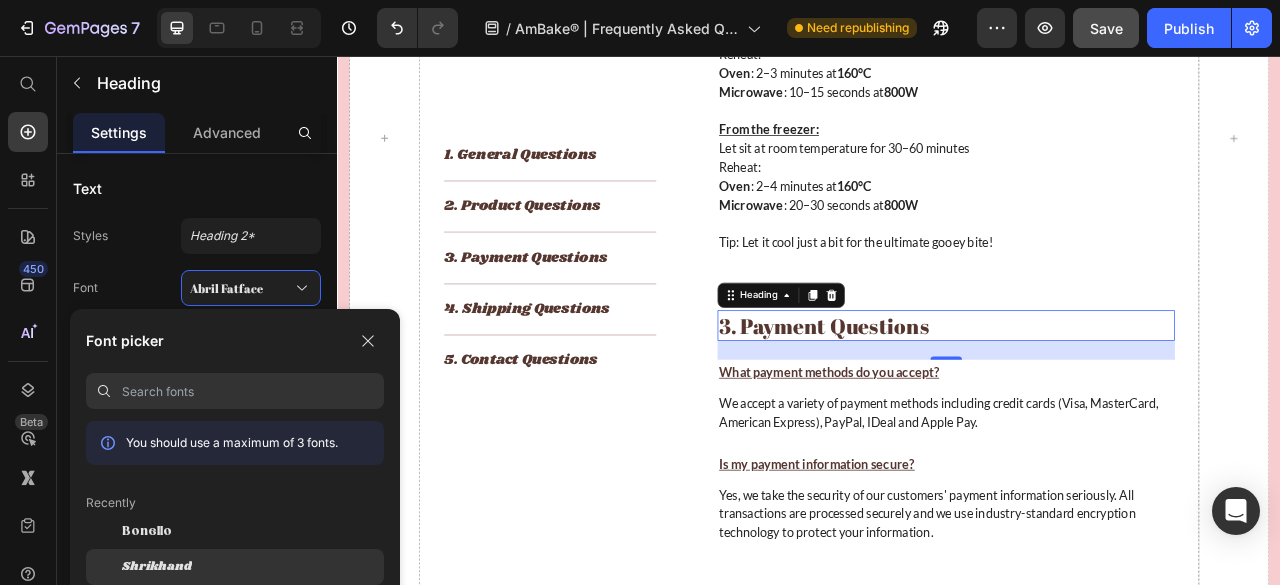 click on "Shrikhand" 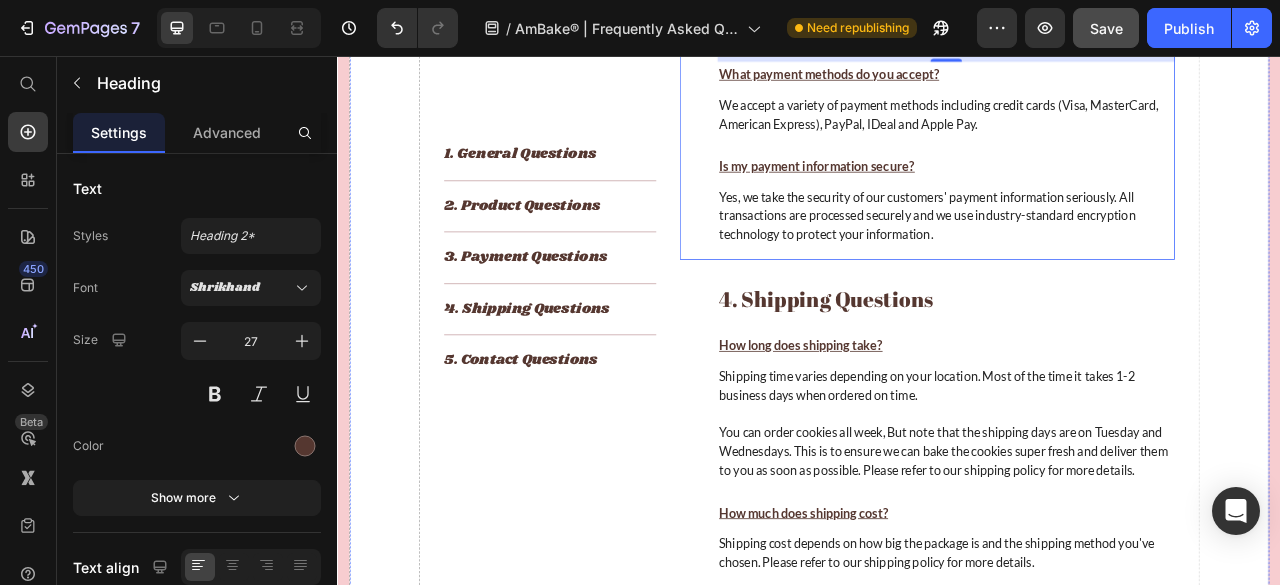 scroll, scrollTop: 2143, scrollLeft: 0, axis: vertical 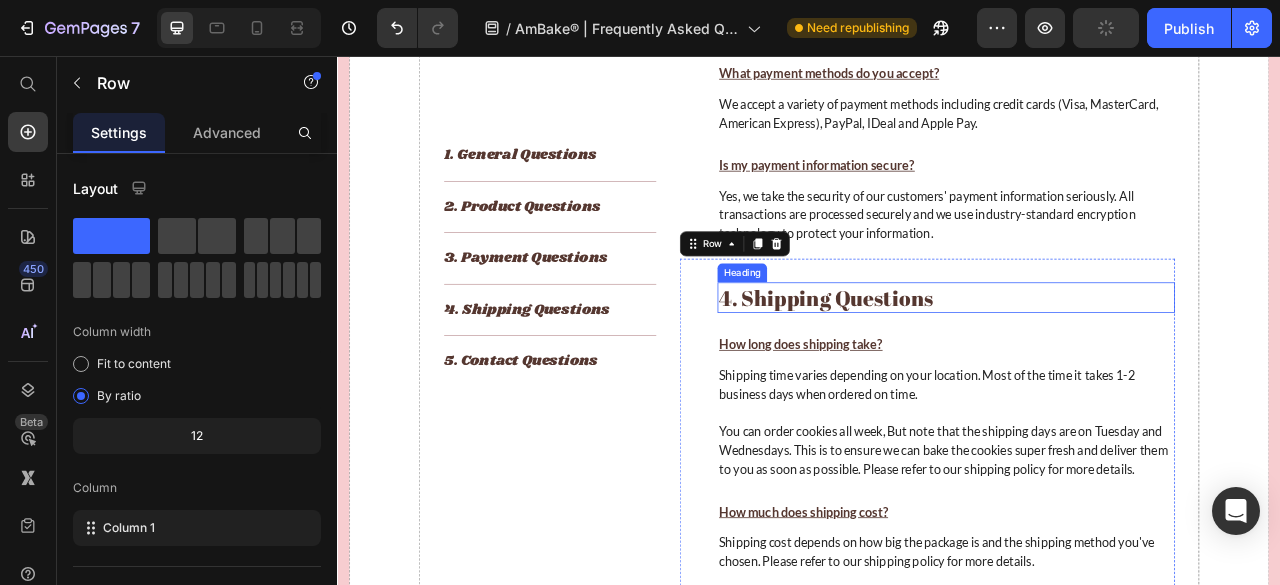 click on "4. Shipping Questions" at bounding box center [1111, 363] 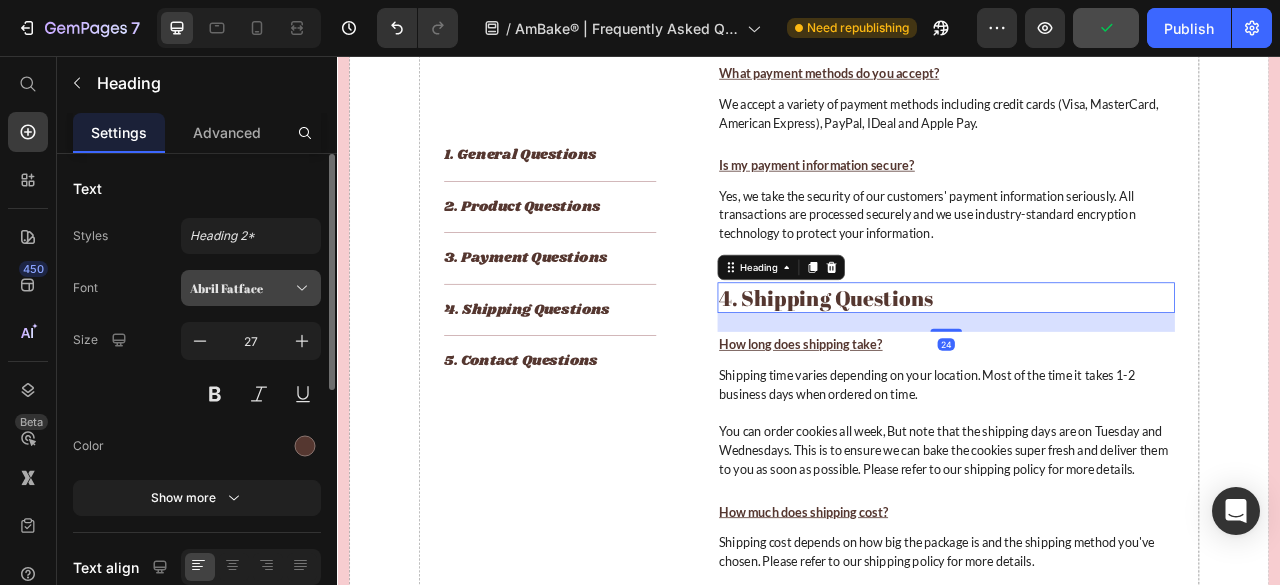click on "Abril Fatface" at bounding box center [251, 288] 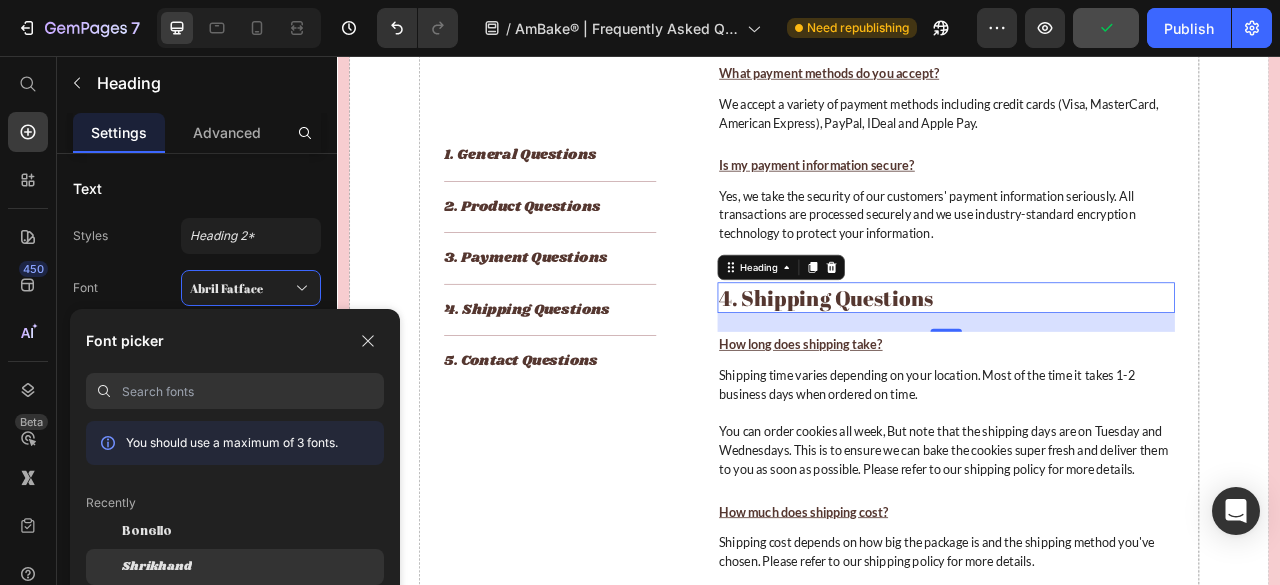 click on "Shrikhand" 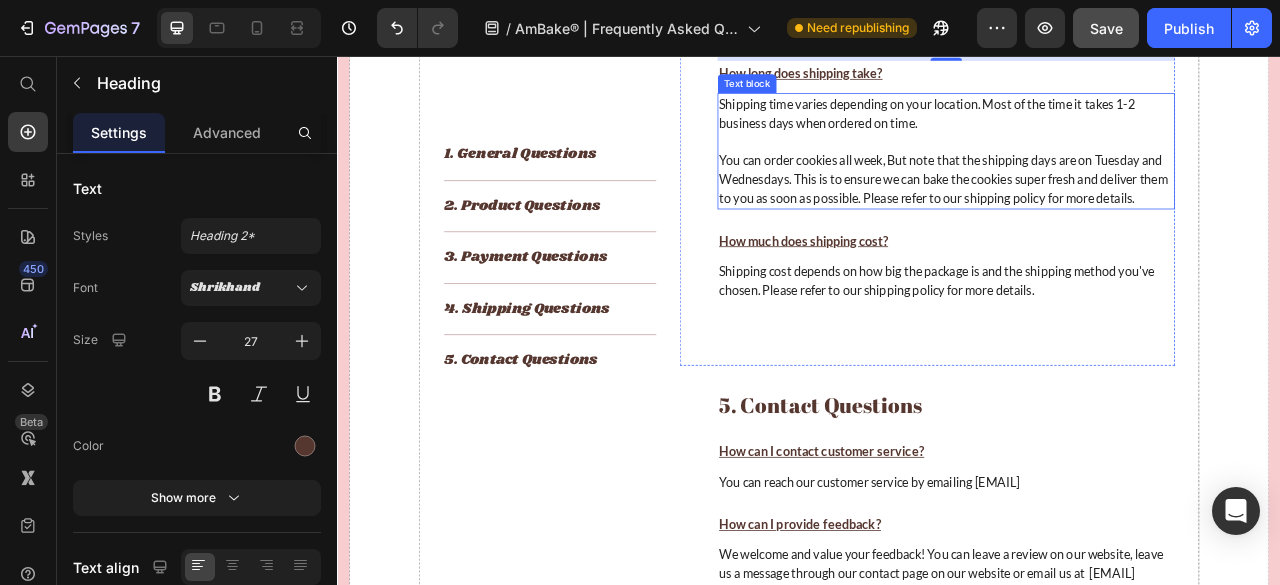 scroll, scrollTop: 2489, scrollLeft: 0, axis: vertical 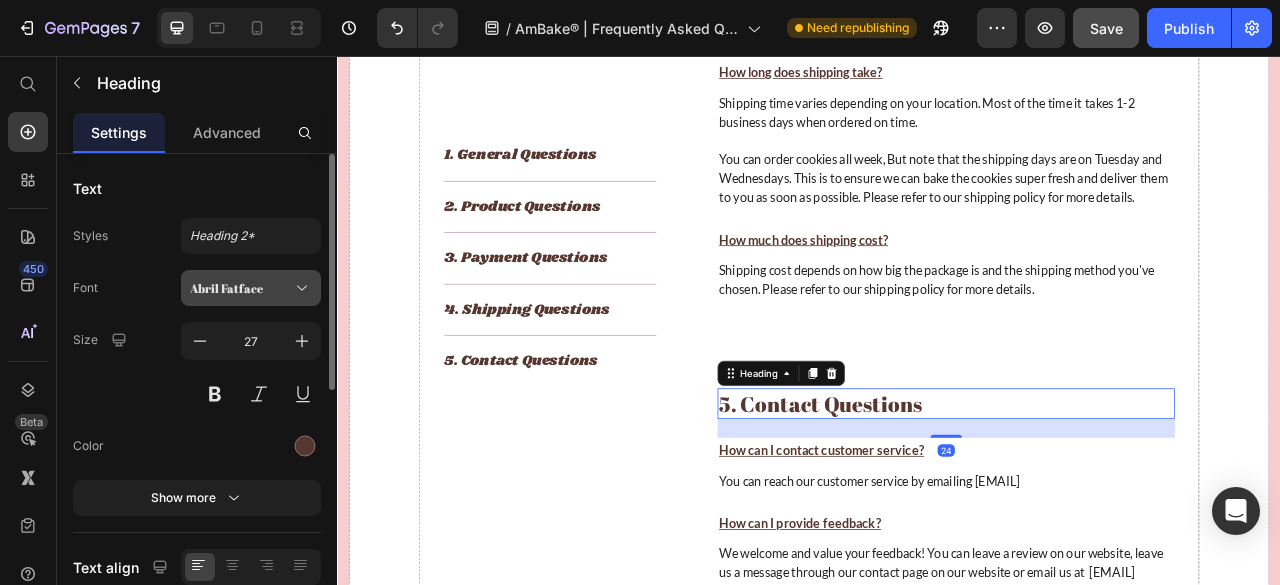 click on "Abril Fatface" at bounding box center (251, 288) 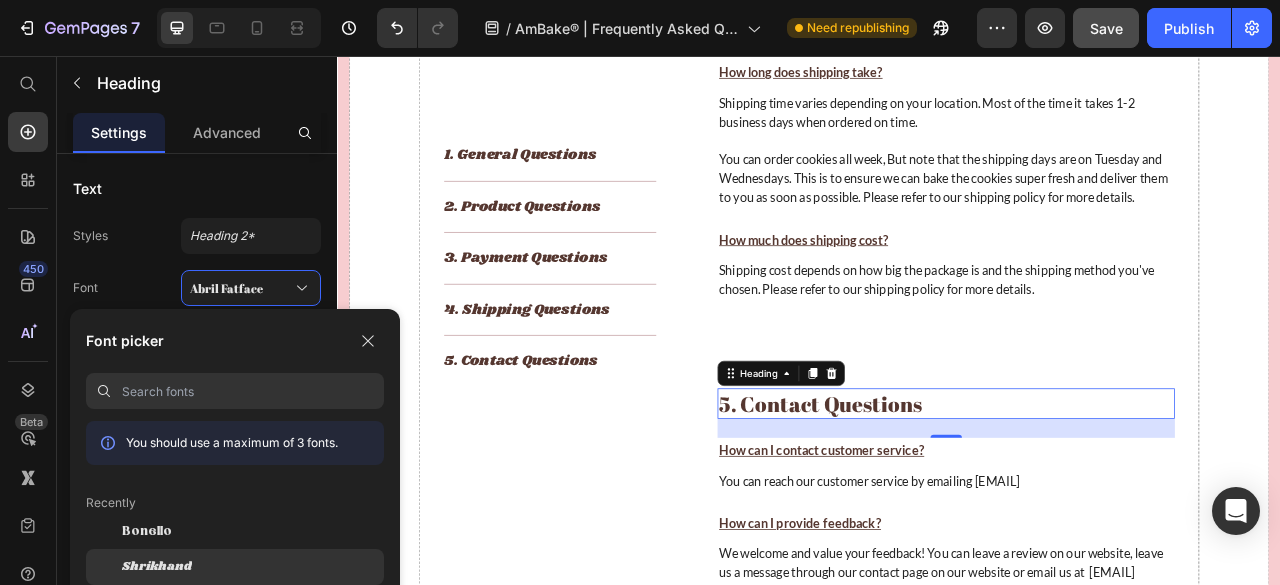 click on "Shrikhand" 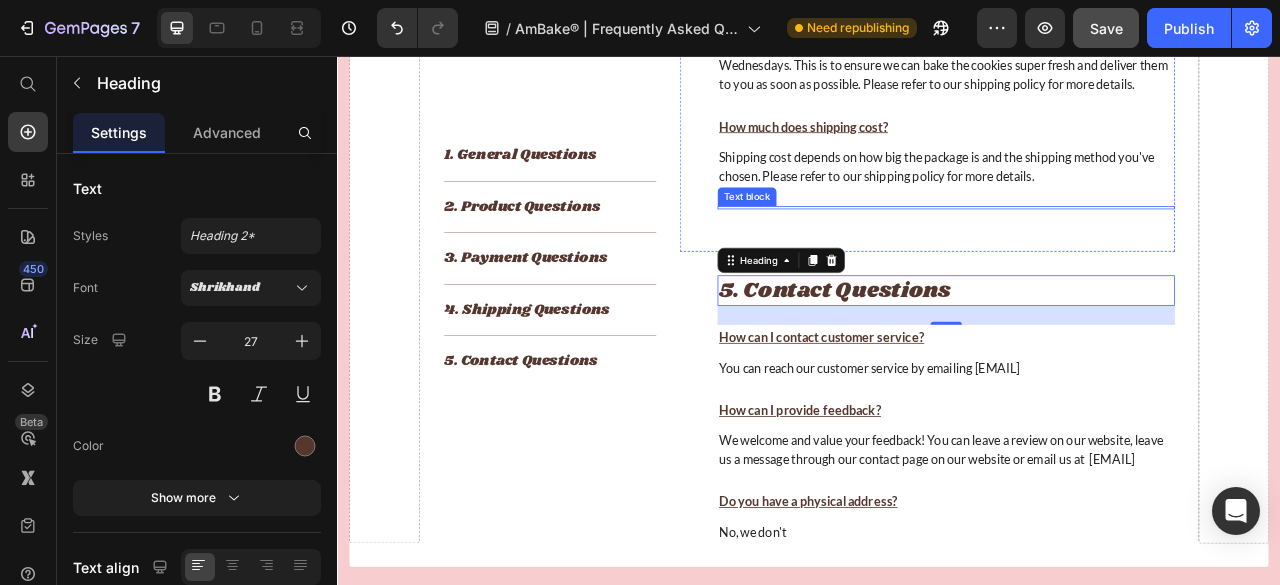 scroll, scrollTop: 2760, scrollLeft: 0, axis: vertical 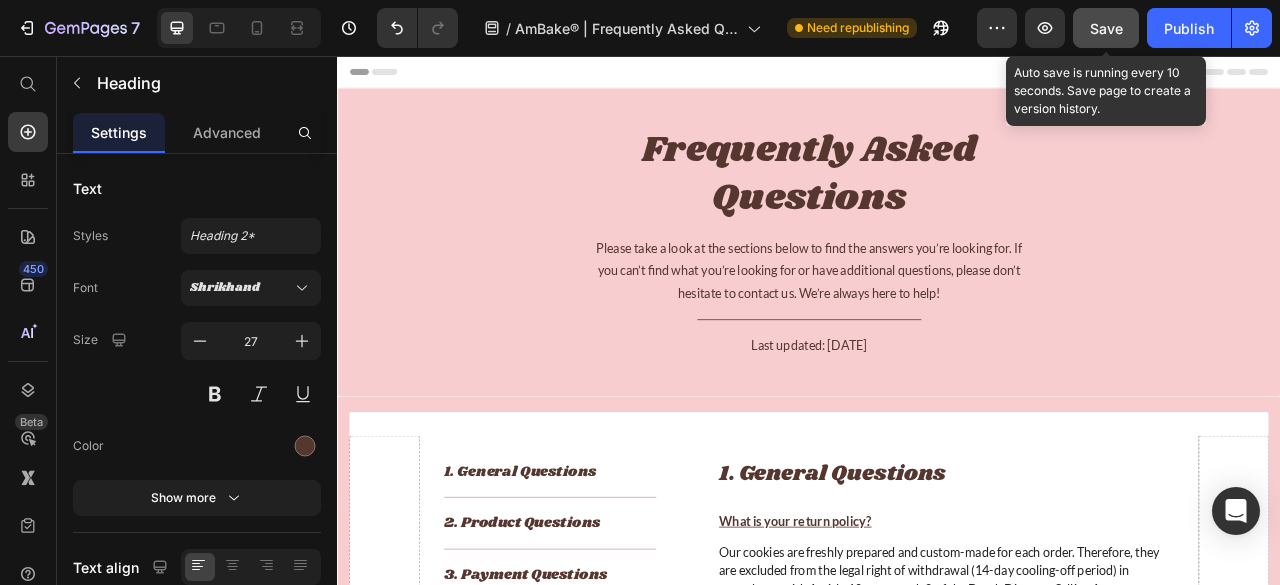click on "Save" at bounding box center [1106, 28] 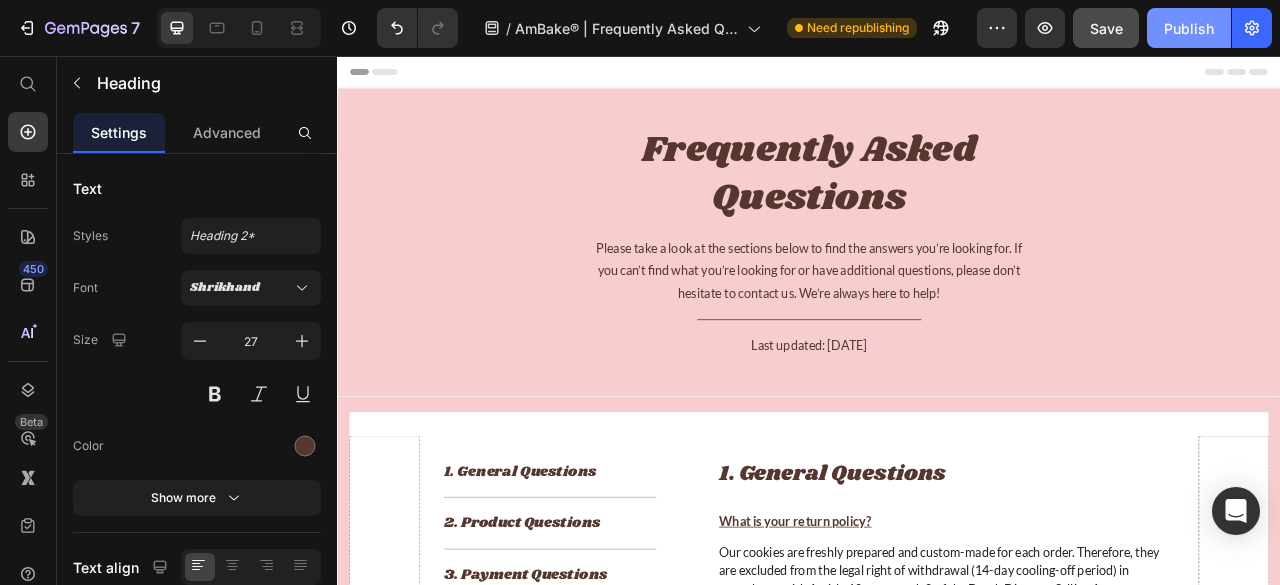 click on "Publish" at bounding box center [1189, 28] 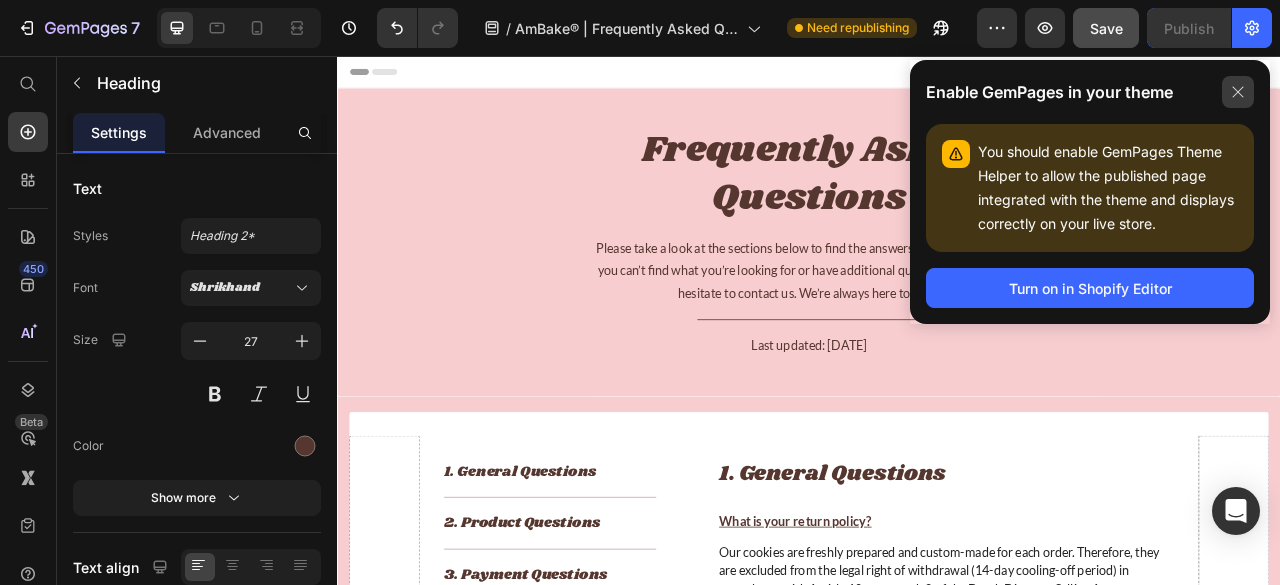 click 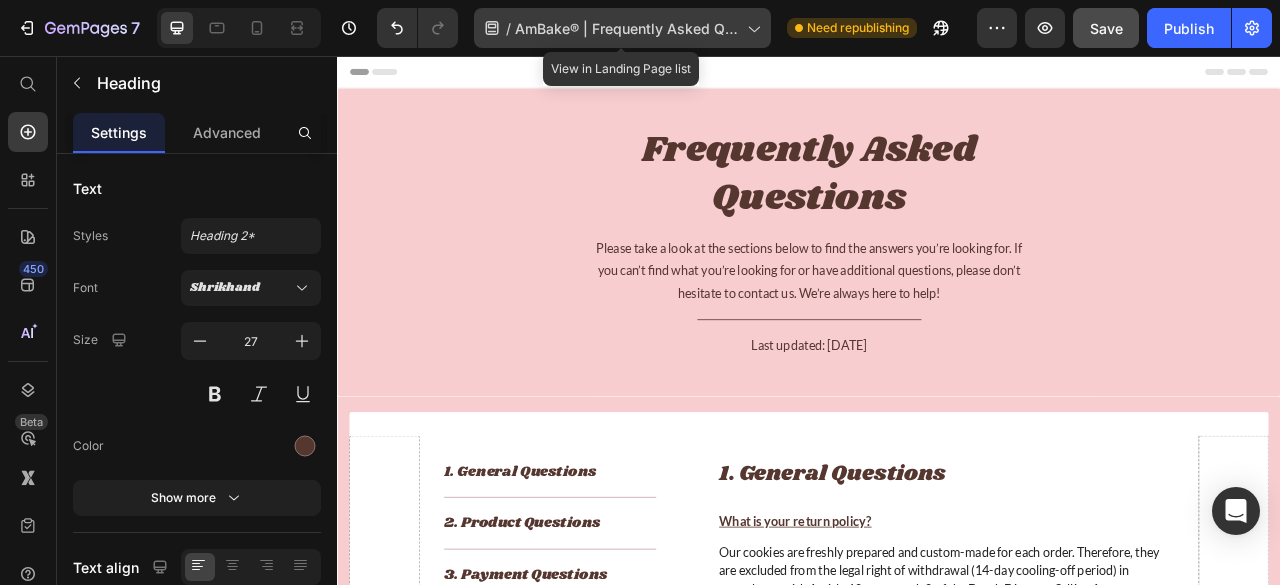 click on "AmBake® | Frequently Asked Questions (FAQ)" at bounding box center [627, 28] 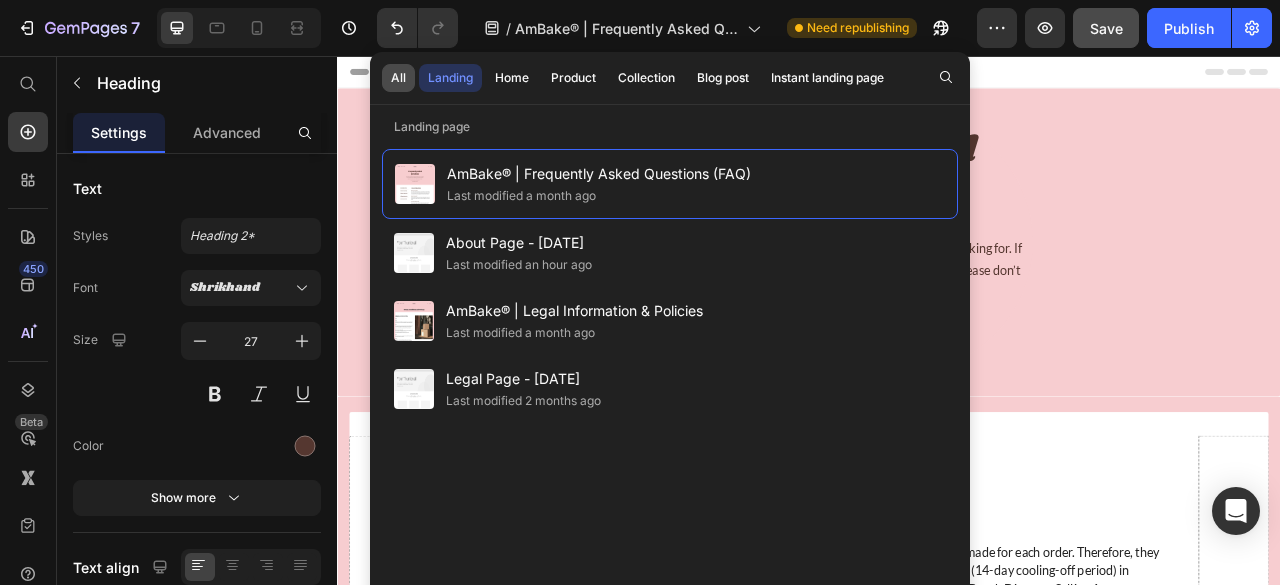 click on "All" at bounding box center [398, 78] 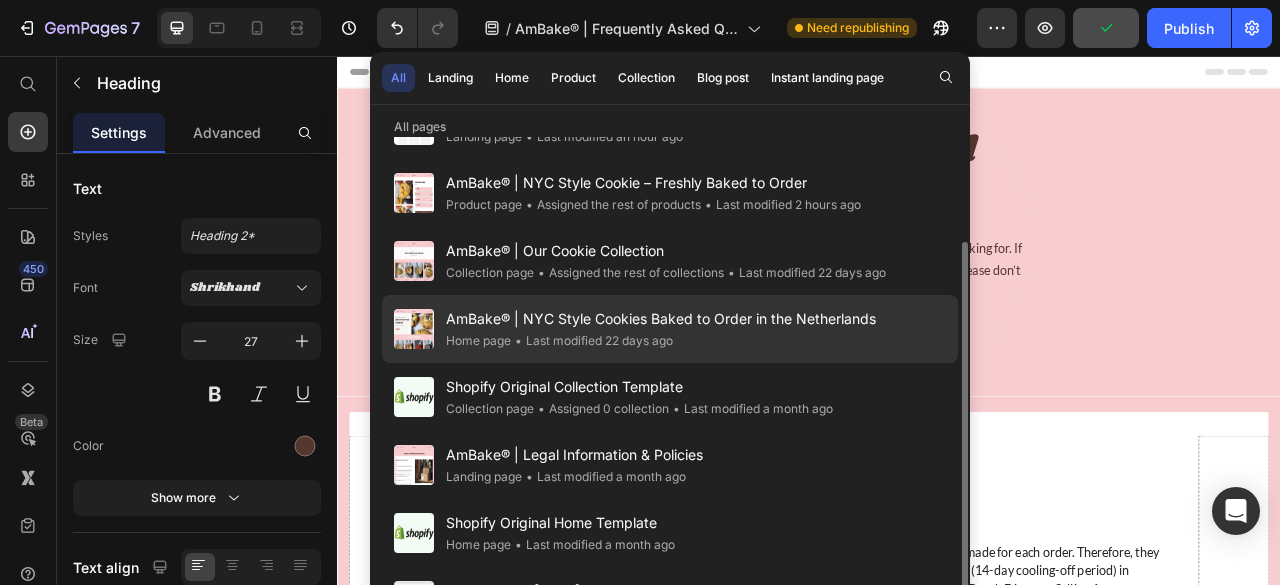 scroll, scrollTop: 0, scrollLeft: 0, axis: both 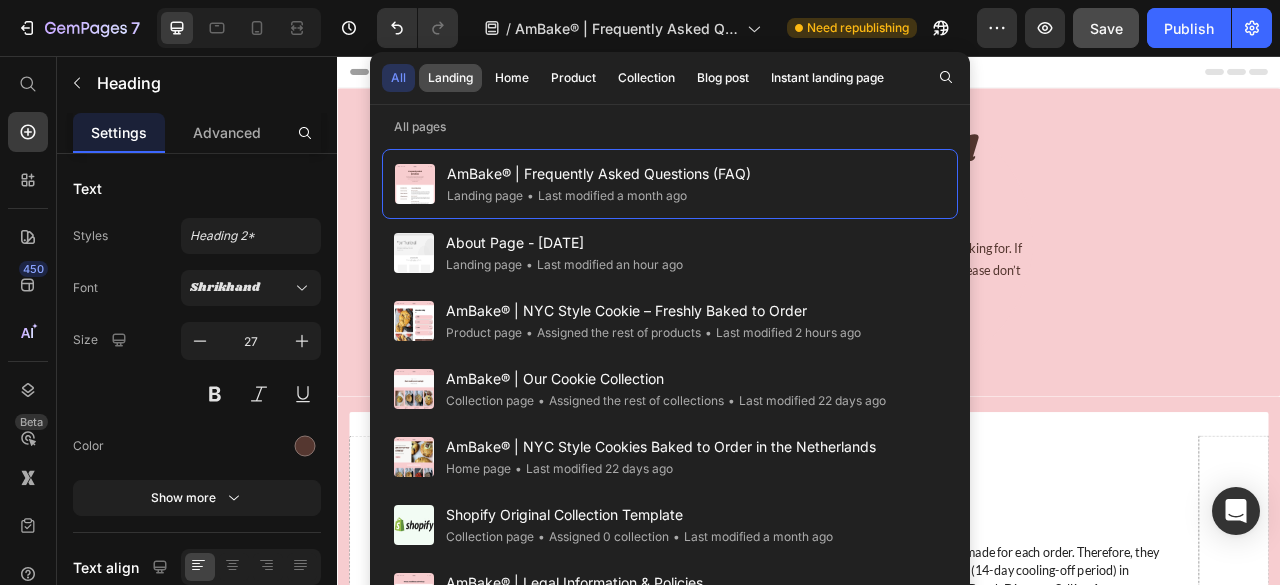 click on "Landing" at bounding box center (450, 78) 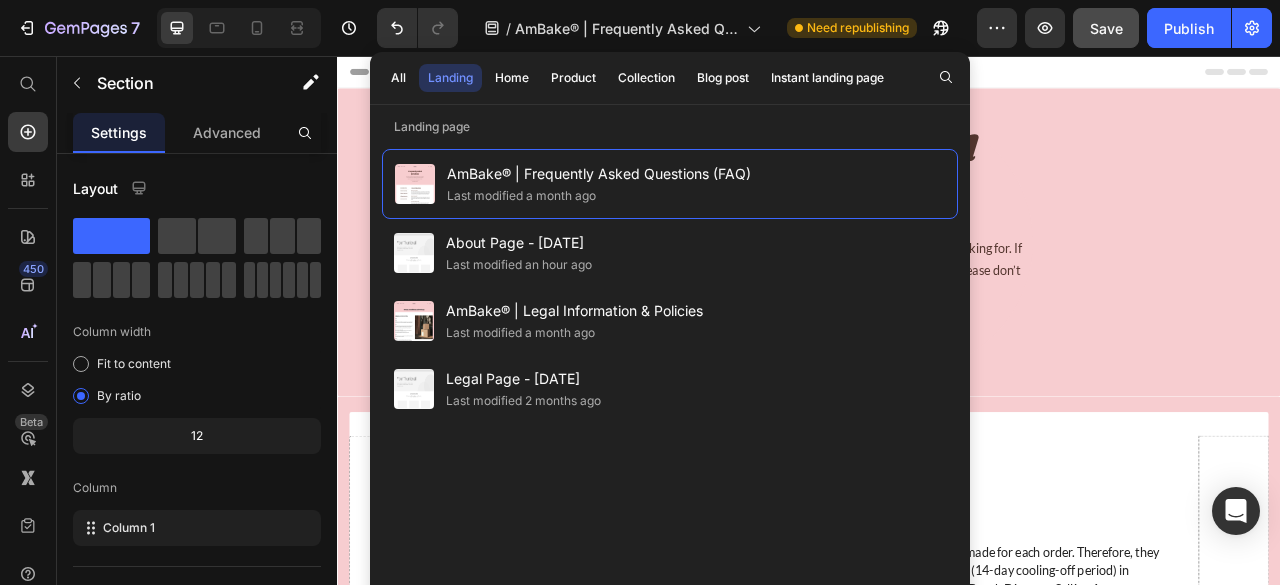 click on "Header" at bounding box center [937, 76] 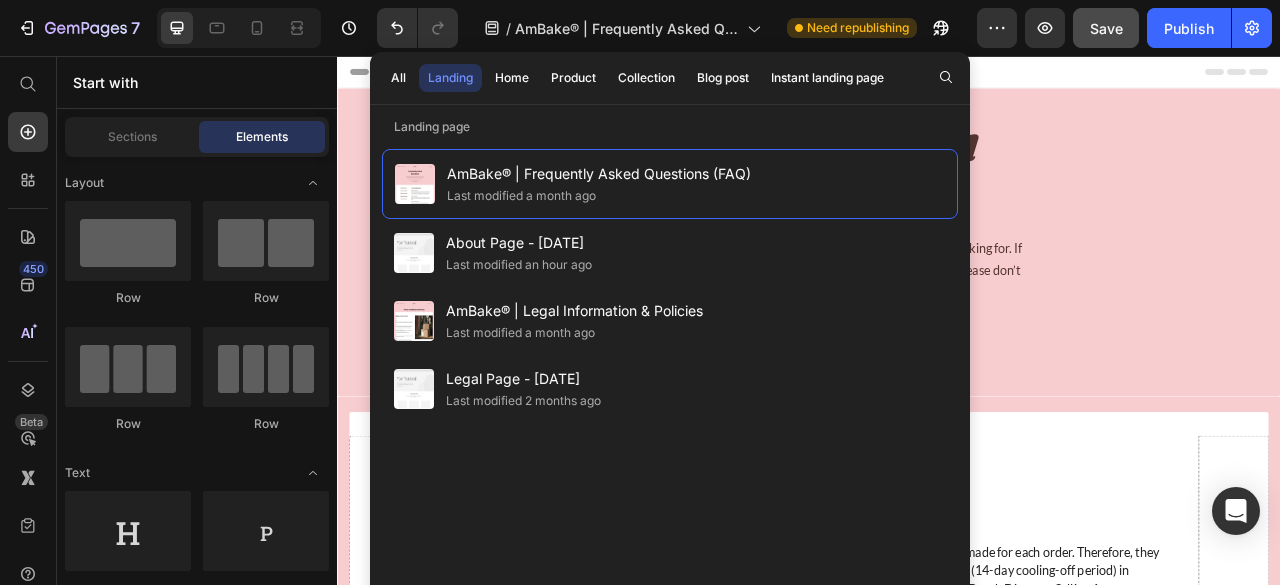 click on "Header" at bounding box center (937, 76) 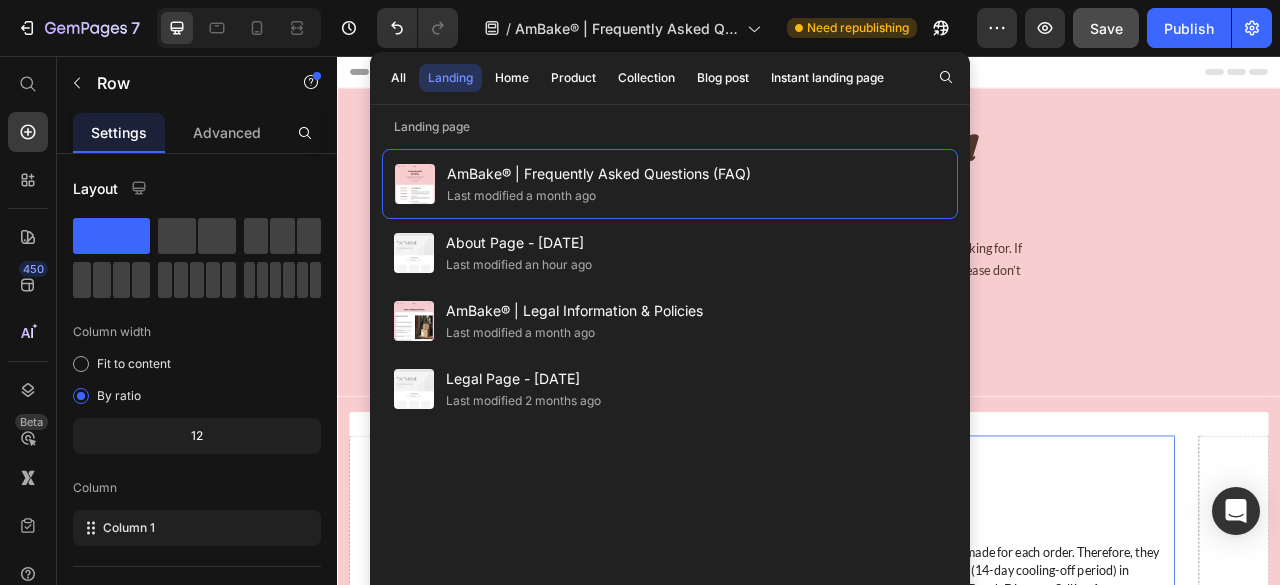 click on "All Landing Home Product Collection Blog post Instant landing page" 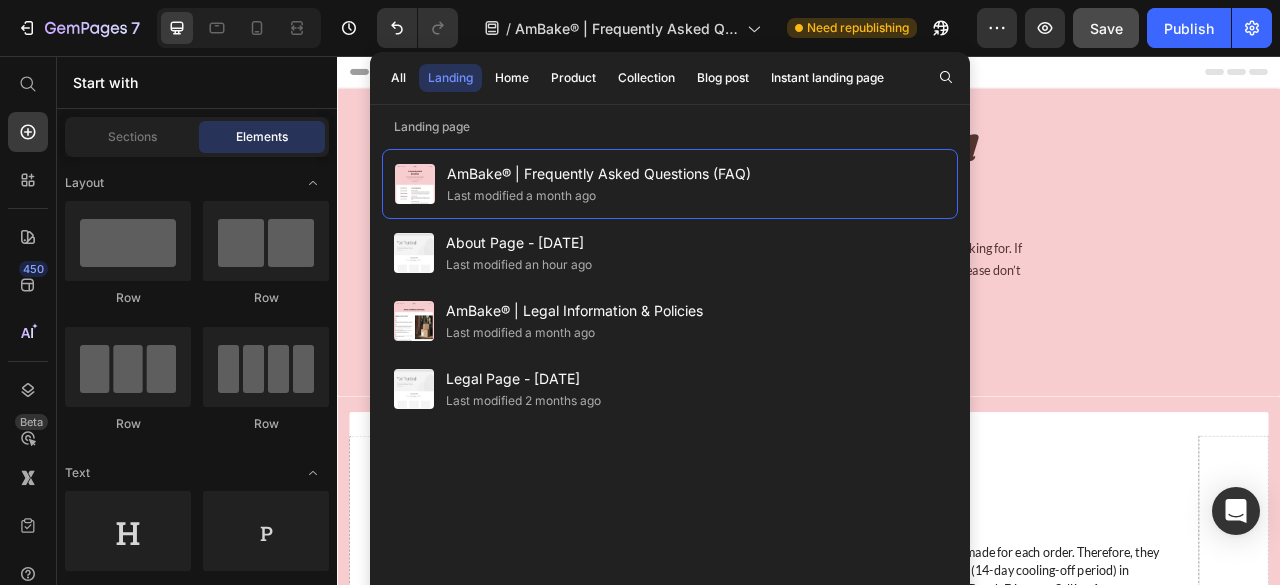 click on "Header" at bounding box center (937, 76) 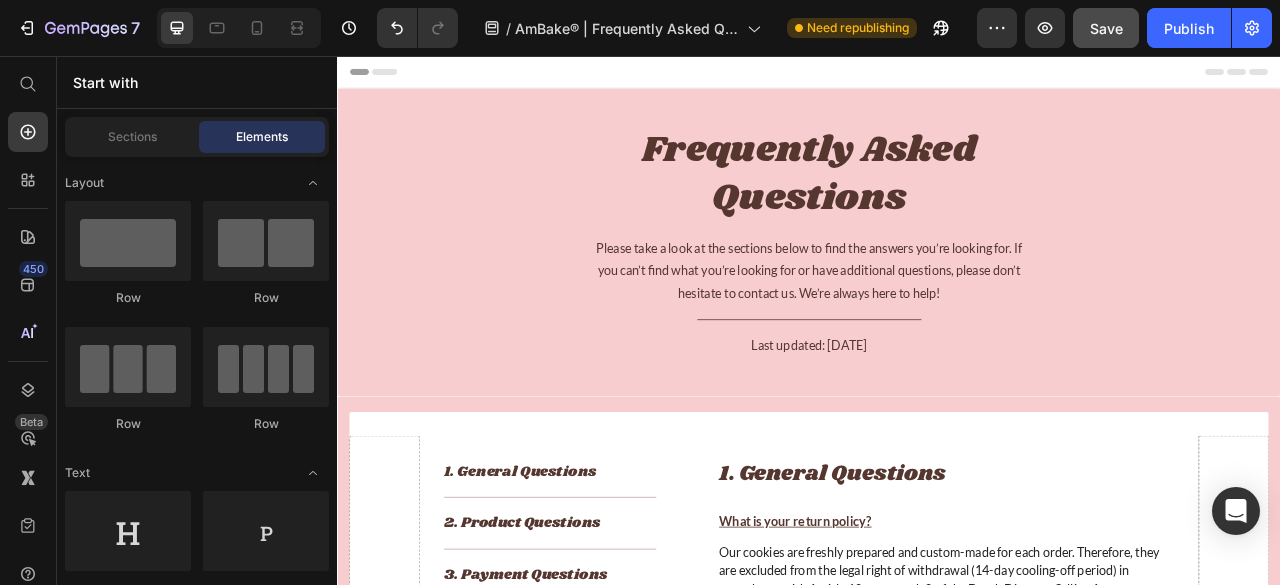 click on "/  AmBake® | Frequently Asked Questions (FAQ) Need republishing" 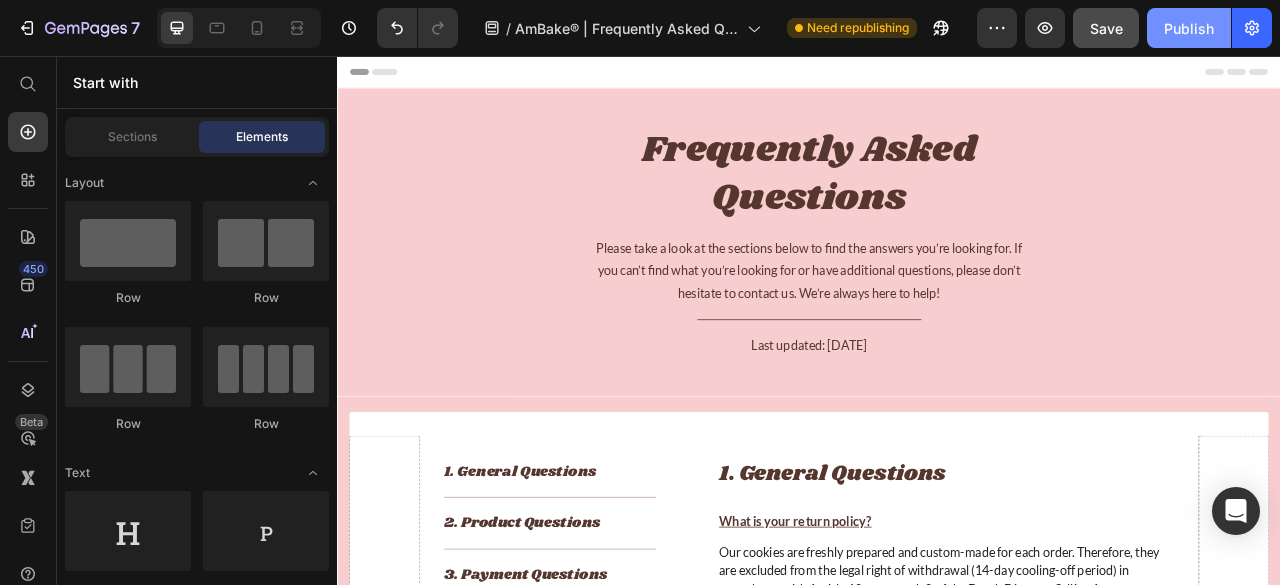 click on "Publish" at bounding box center (1189, 28) 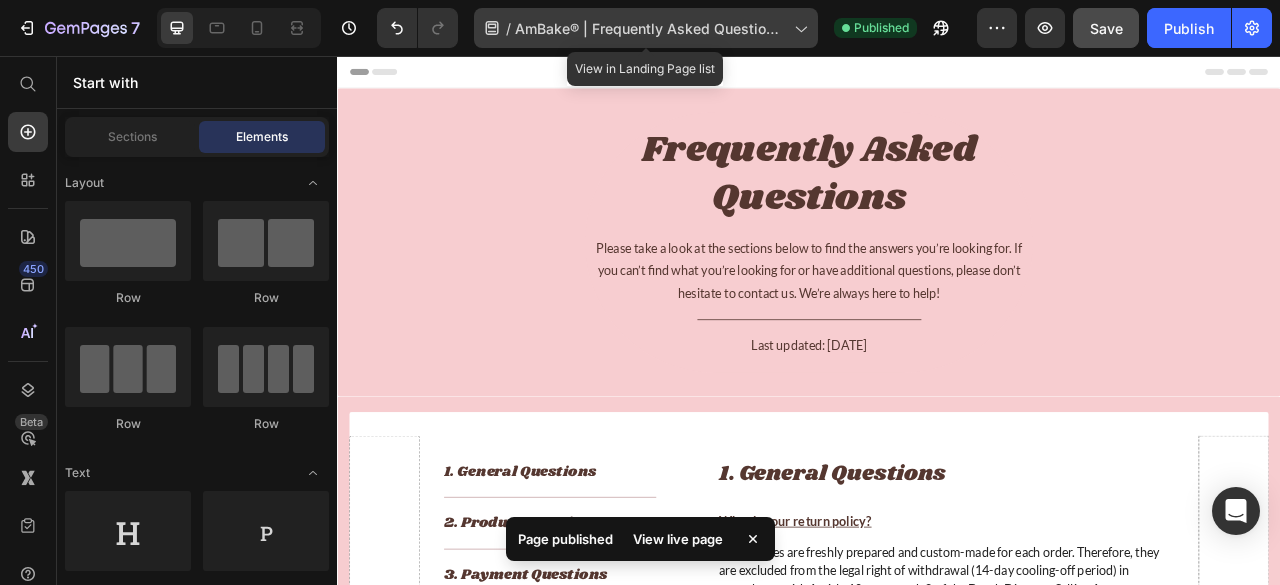 click on "AmBake® | Frequently Asked Questions (FAQ)" at bounding box center (650, 28) 